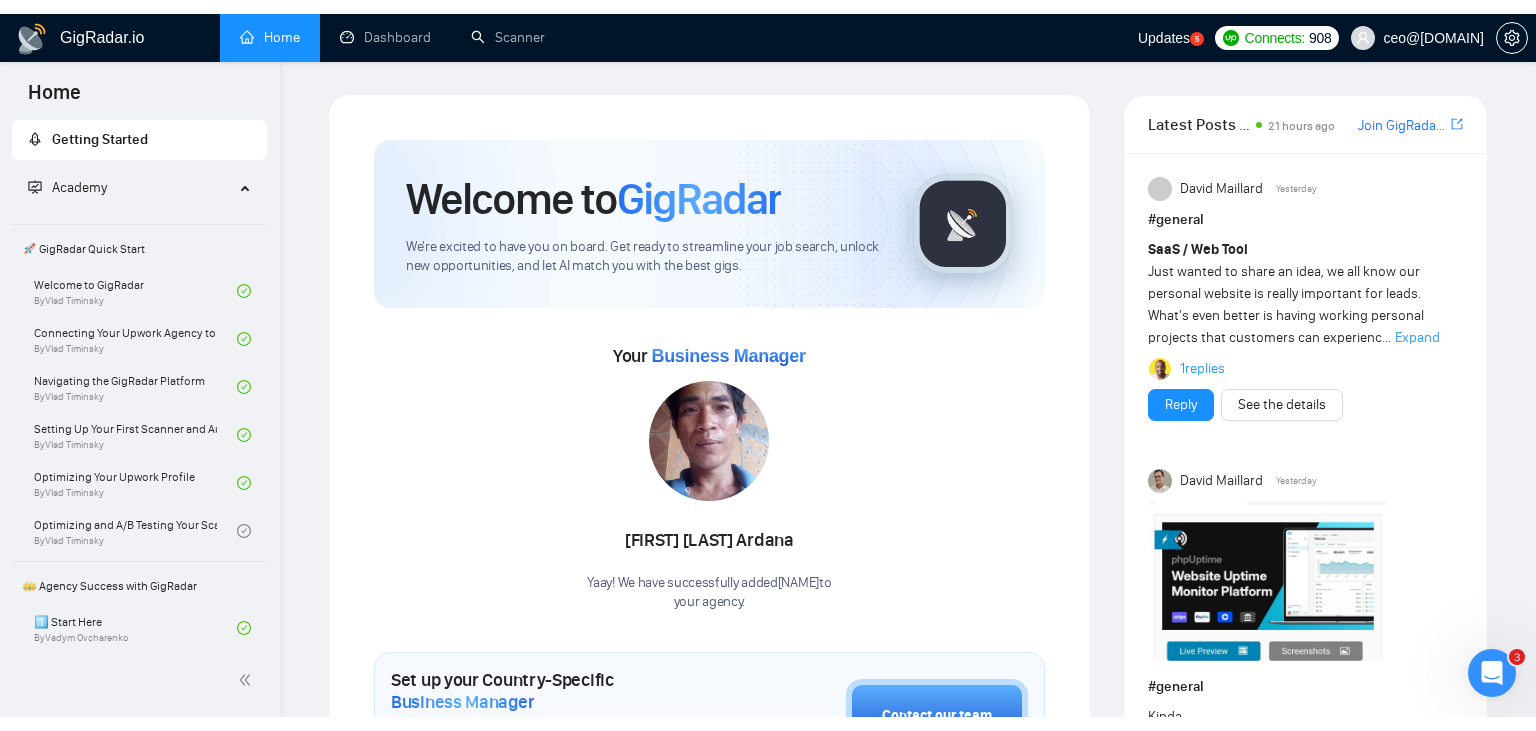 scroll, scrollTop: 0, scrollLeft: 0, axis: both 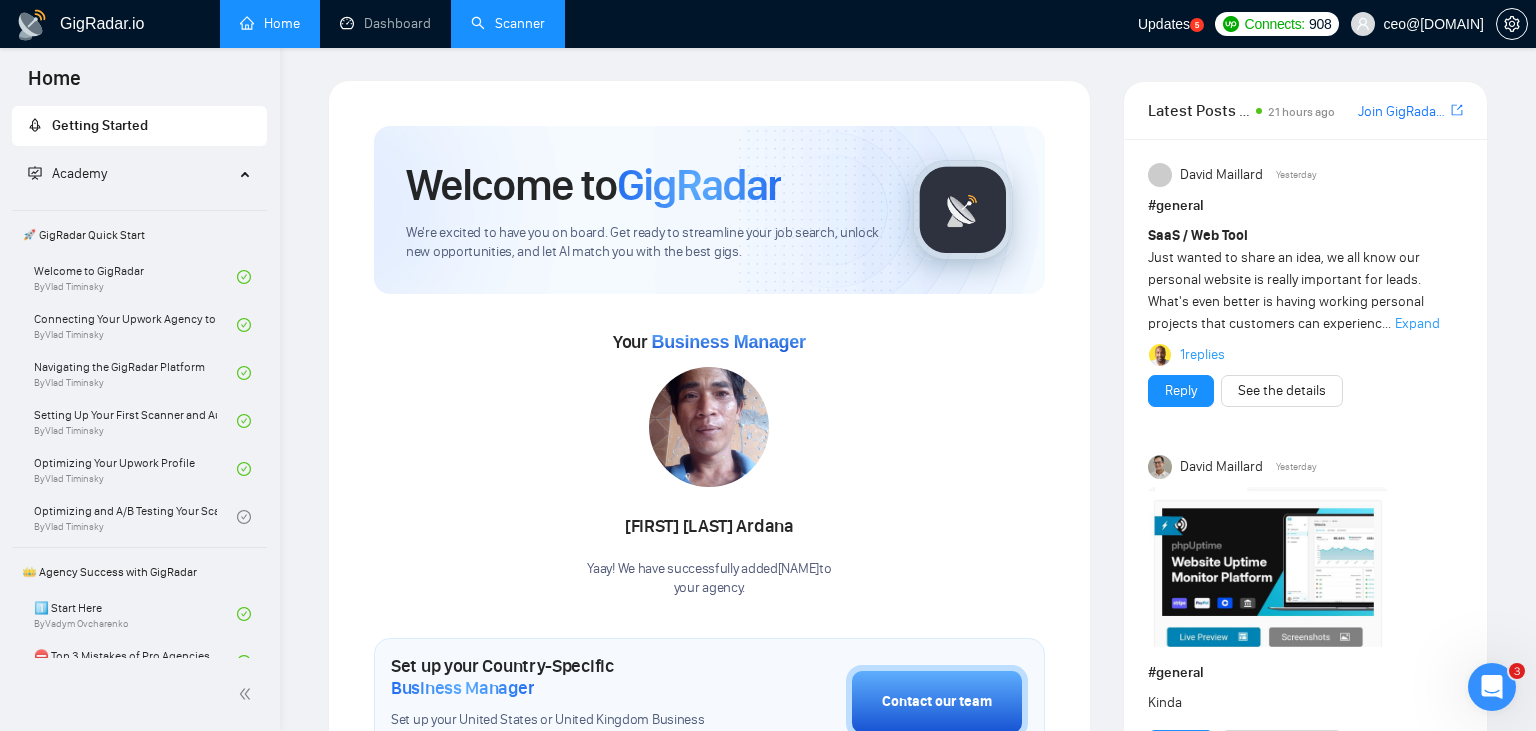 click on "Scanner" at bounding box center [508, 23] 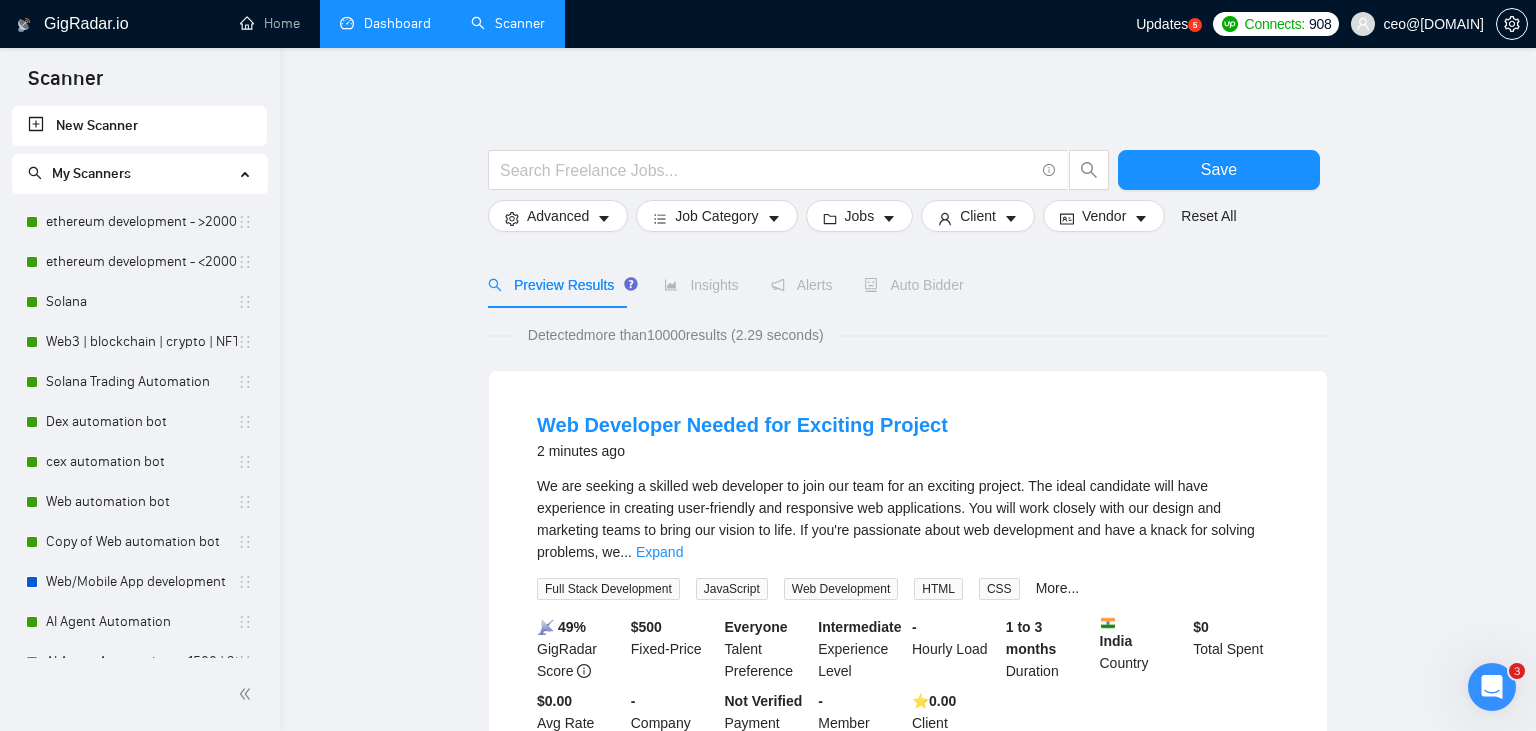 click on "Dashboard" at bounding box center [385, 23] 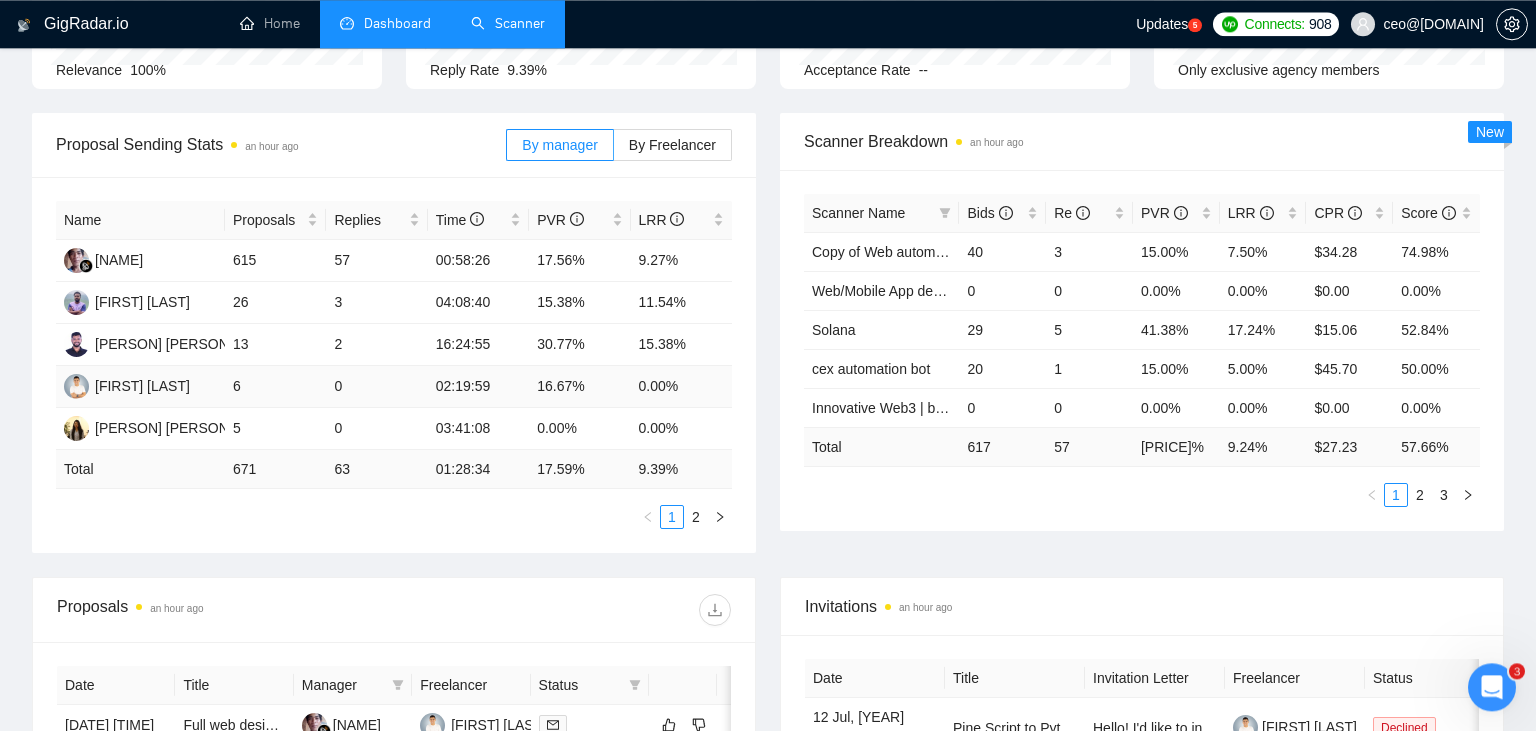 scroll, scrollTop: 293, scrollLeft: 0, axis: vertical 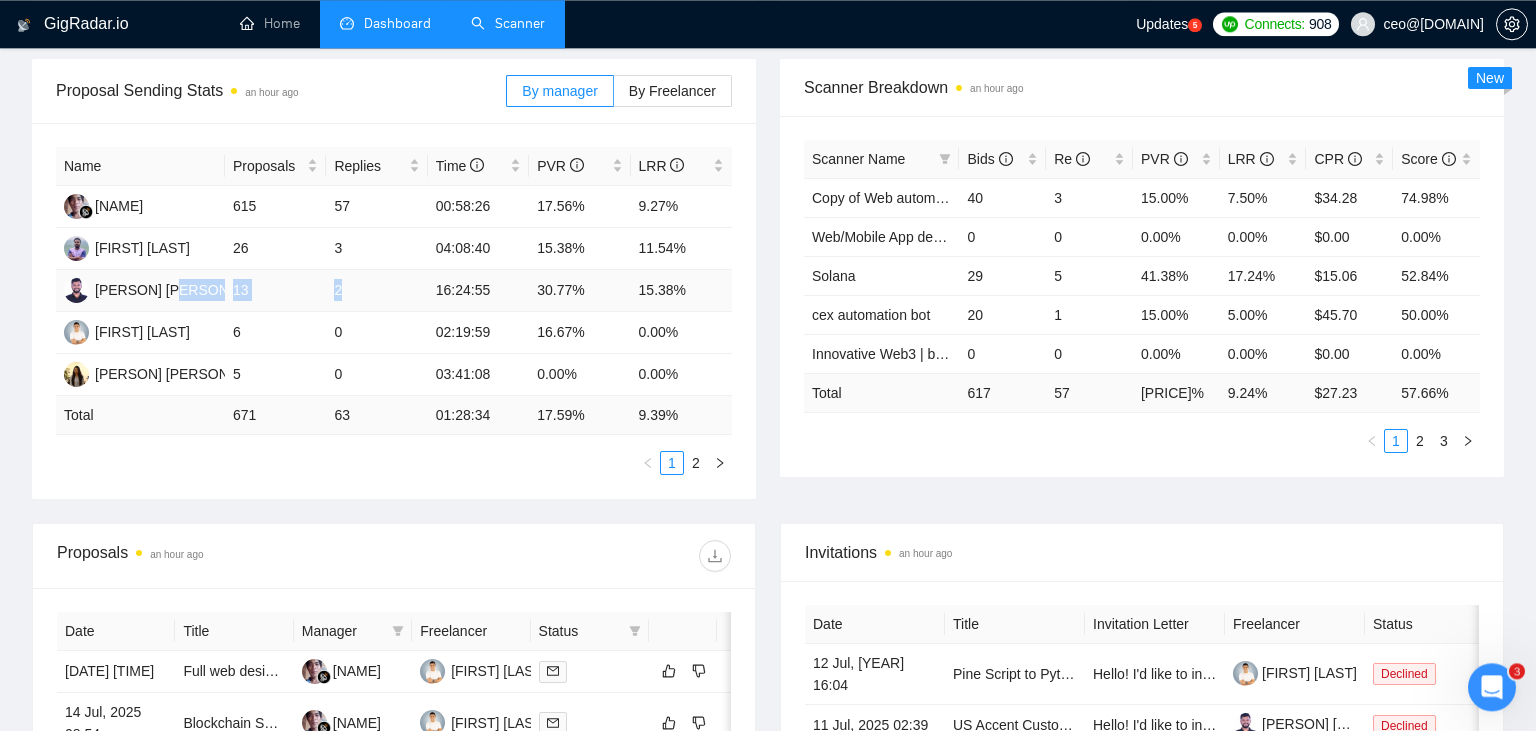 drag, startPoint x: 217, startPoint y: 280, endPoint x: 386, endPoint y: 288, distance: 169.18924 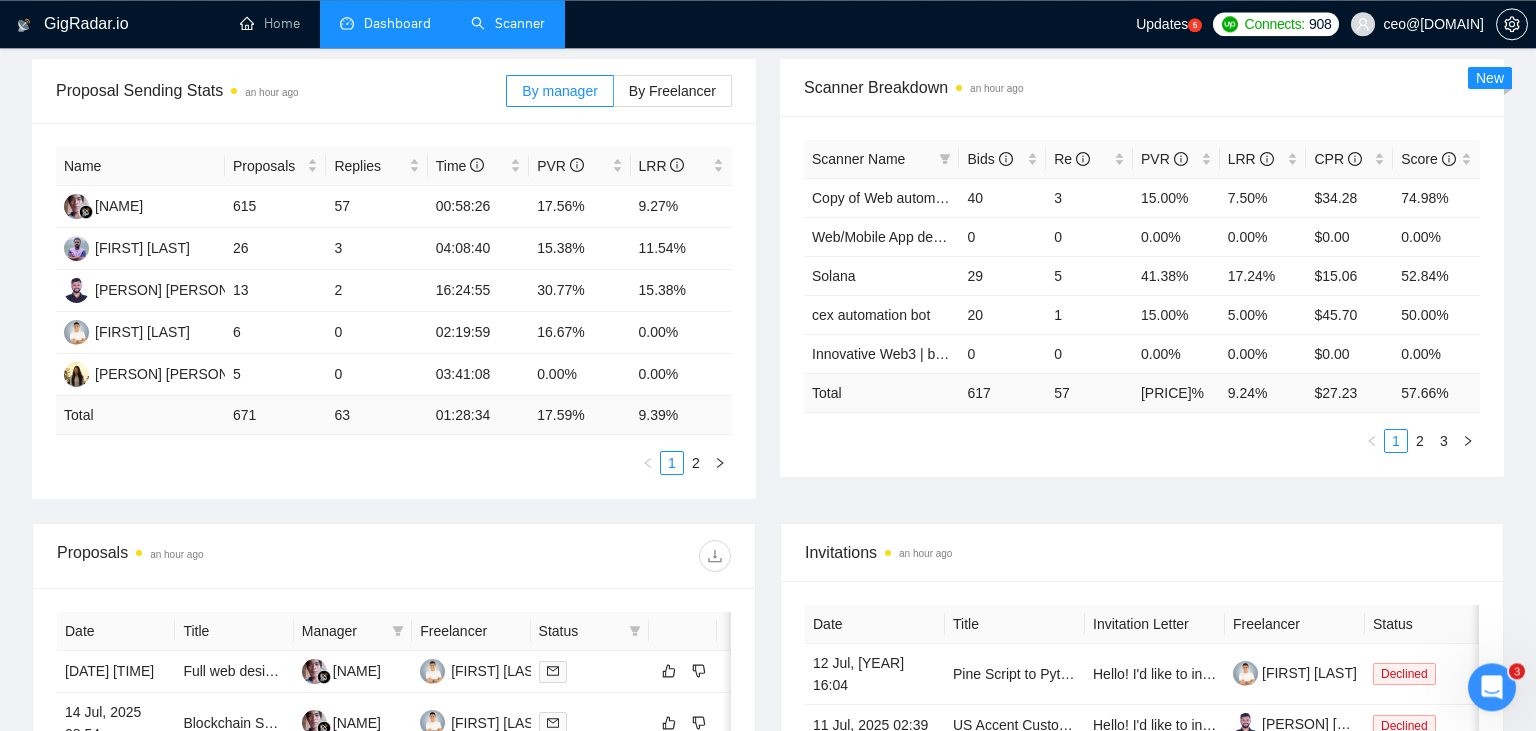 click on "Proposal Sending Stats an hour ago By manager By Freelancer Name Proposals Replies Time   PVR   LRR   [PERSON] [PERSON] 615 57 00:58:26 17.56% 9.27% [PERSON] [PERSON] 26 3 04:08:40 15.38% 11.54% [PERSON] [PERSON] 13 2 16:24:55 30.77% 15.38% [PERSON] [PERSON] 6 0 02:19:59 16.67% 0.00% [PERSON] [PERSON] 5 0 03:41:08 0.00% 0.00% Total 671 63 01:28:34 17.59 % 9.39 % 1 2 Scanner Breakdown an hour ago Scanner Name Bids   Re   PVR   LRR   CPR   Score   Copy of Web automation bot 40 3 15.00% 7.50% $34.28 74.98% Web/Mobile App development 0 0 0.00% 0.00% $0.00 0.00% Solana 29 5 41.38% 17.24% $15.06 52.84% cex automation bot 20 1 15.00% 5.00% $45.70 50.00% Innovative Web3 | blockchain | crypto | NFT | erc20 | dapp 0 0 0.00% 0.00% $0.00 0.00% Total 617 57 17.50 % 9.24 % $ 27.23 57.66 % 1 2 3 New" at bounding box center (768, 291) 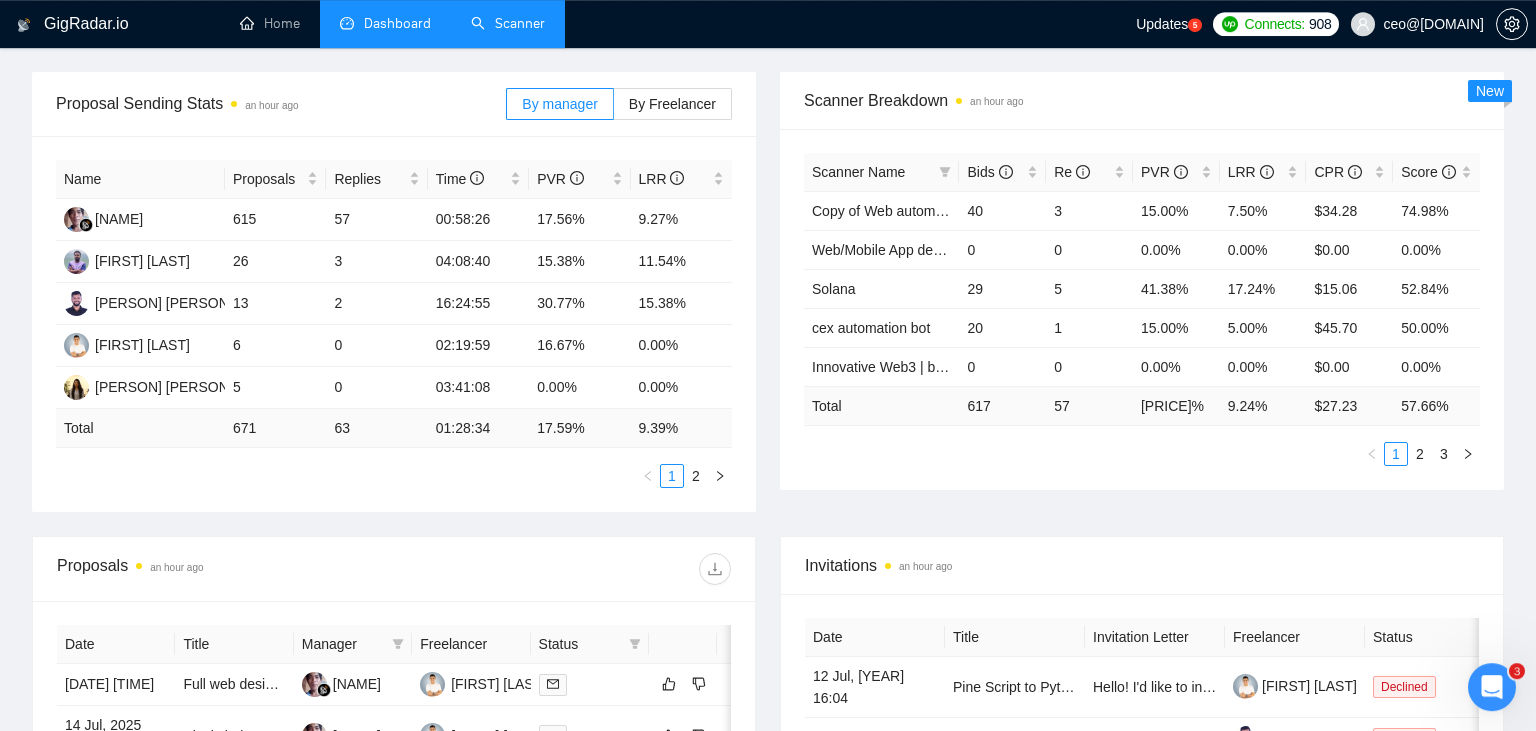 scroll, scrollTop: 254, scrollLeft: 0, axis: vertical 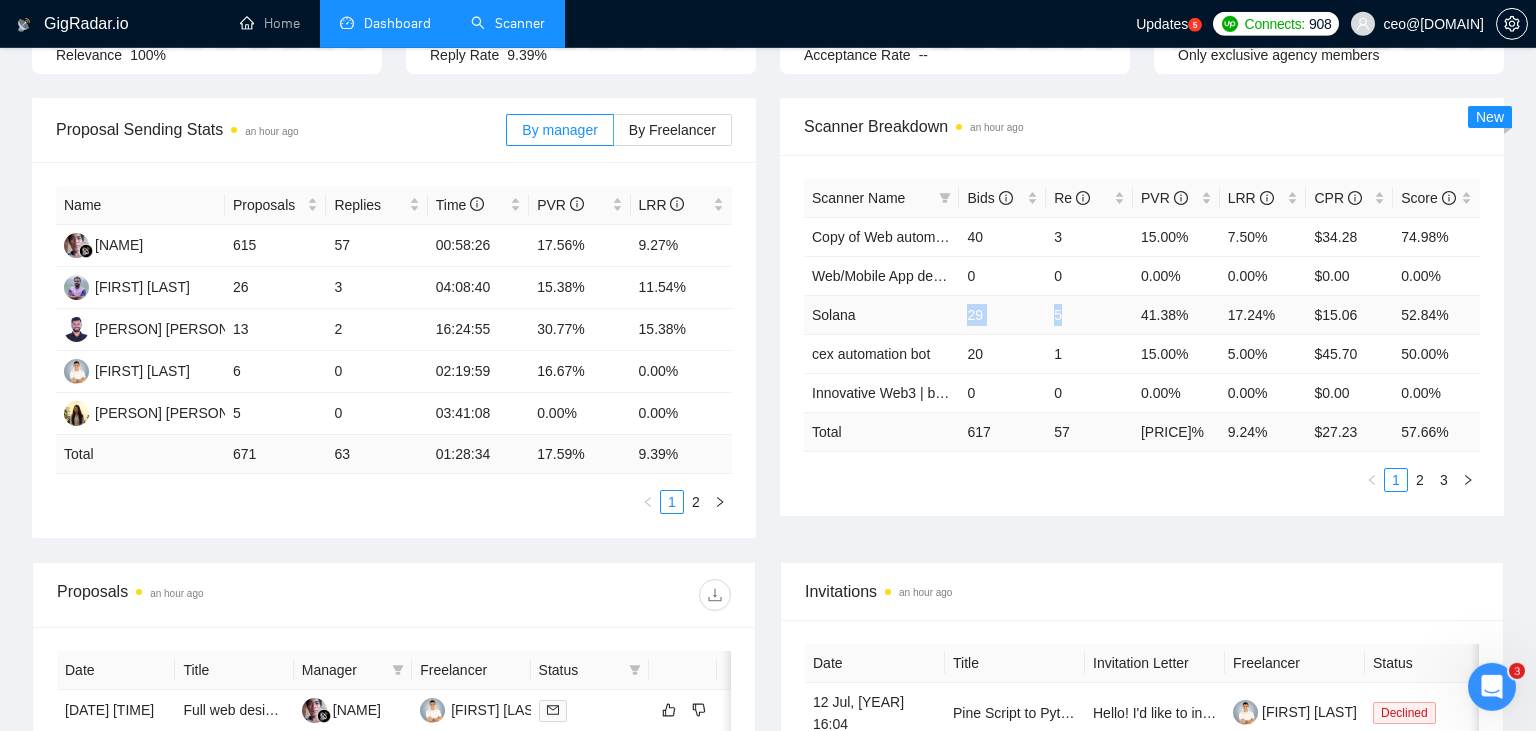 drag, startPoint x: 1070, startPoint y: 318, endPoint x: 930, endPoint y: 326, distance: 140.22838 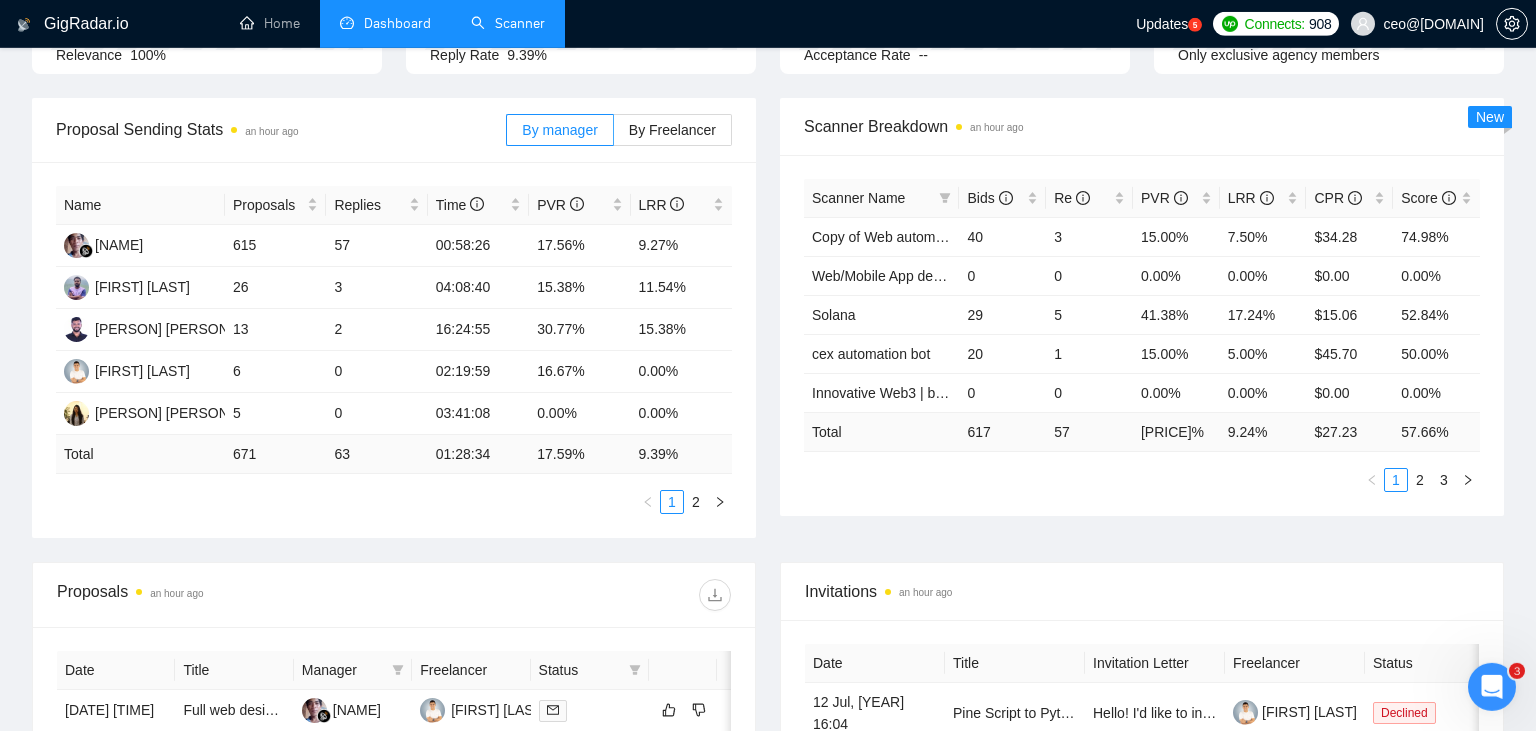 click on "1 2 3" at bounding box center (1142, 480) 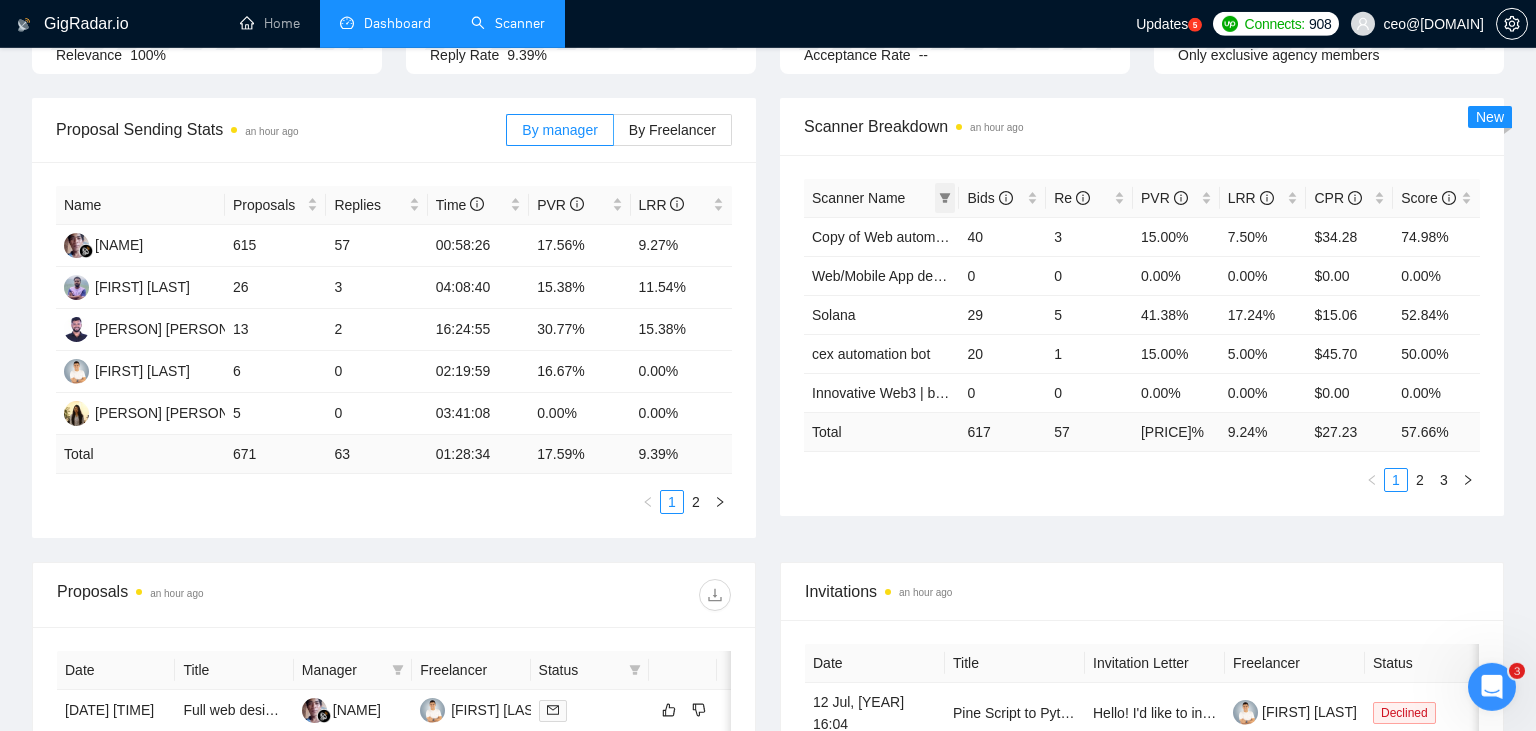 click 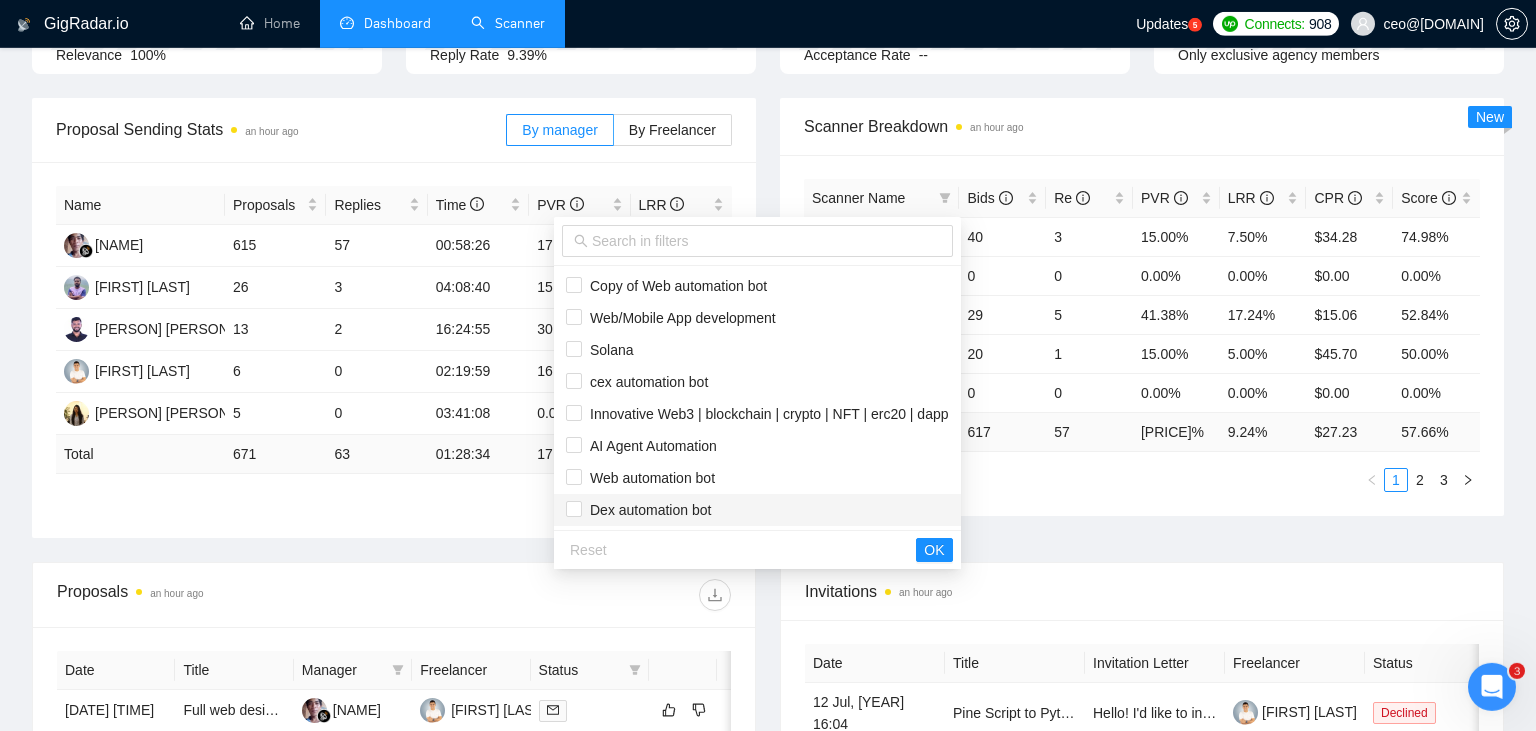 scroll, scrollTop: 160, scrollLeft: 0, axis: vertical 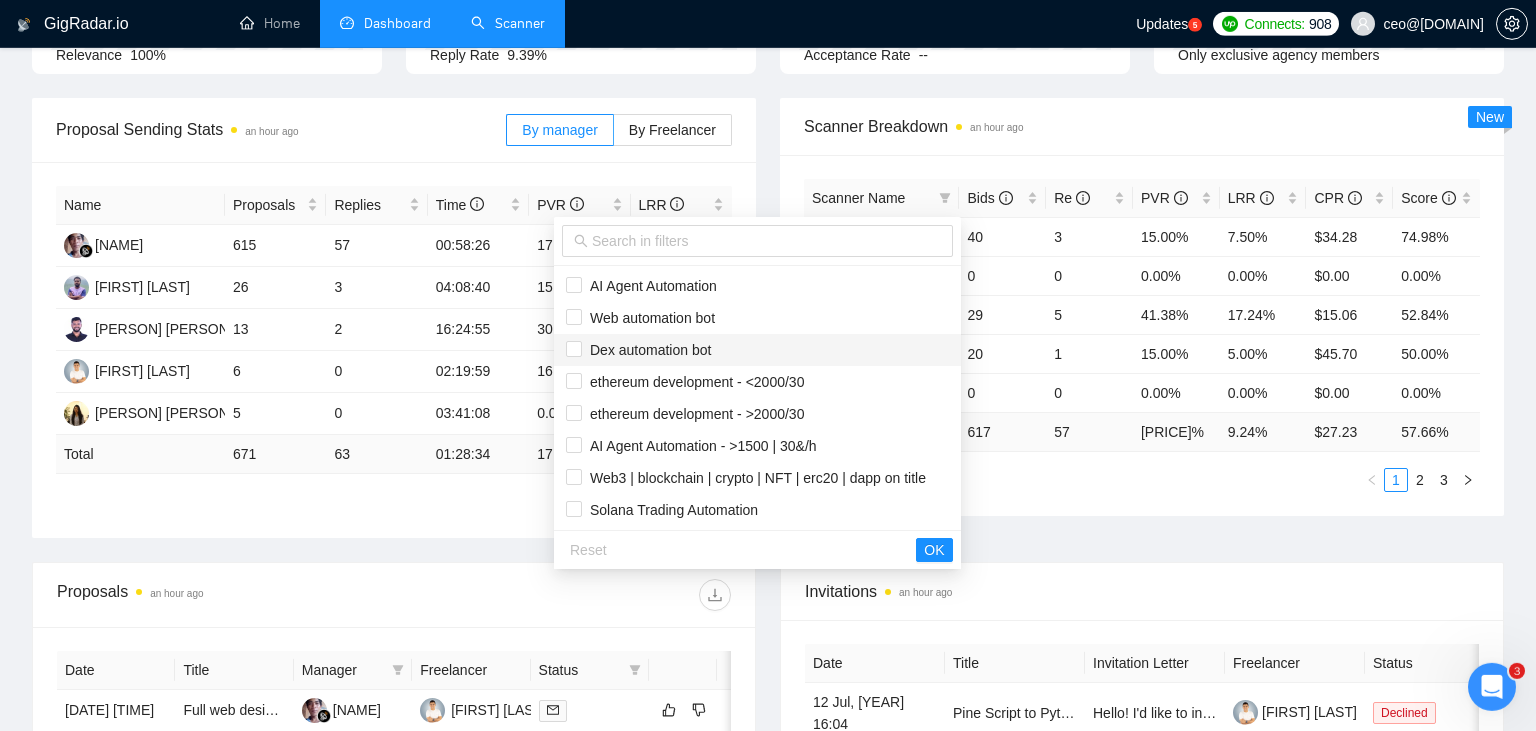 click on "Dex automation bot" at bounding box center [646, 350] 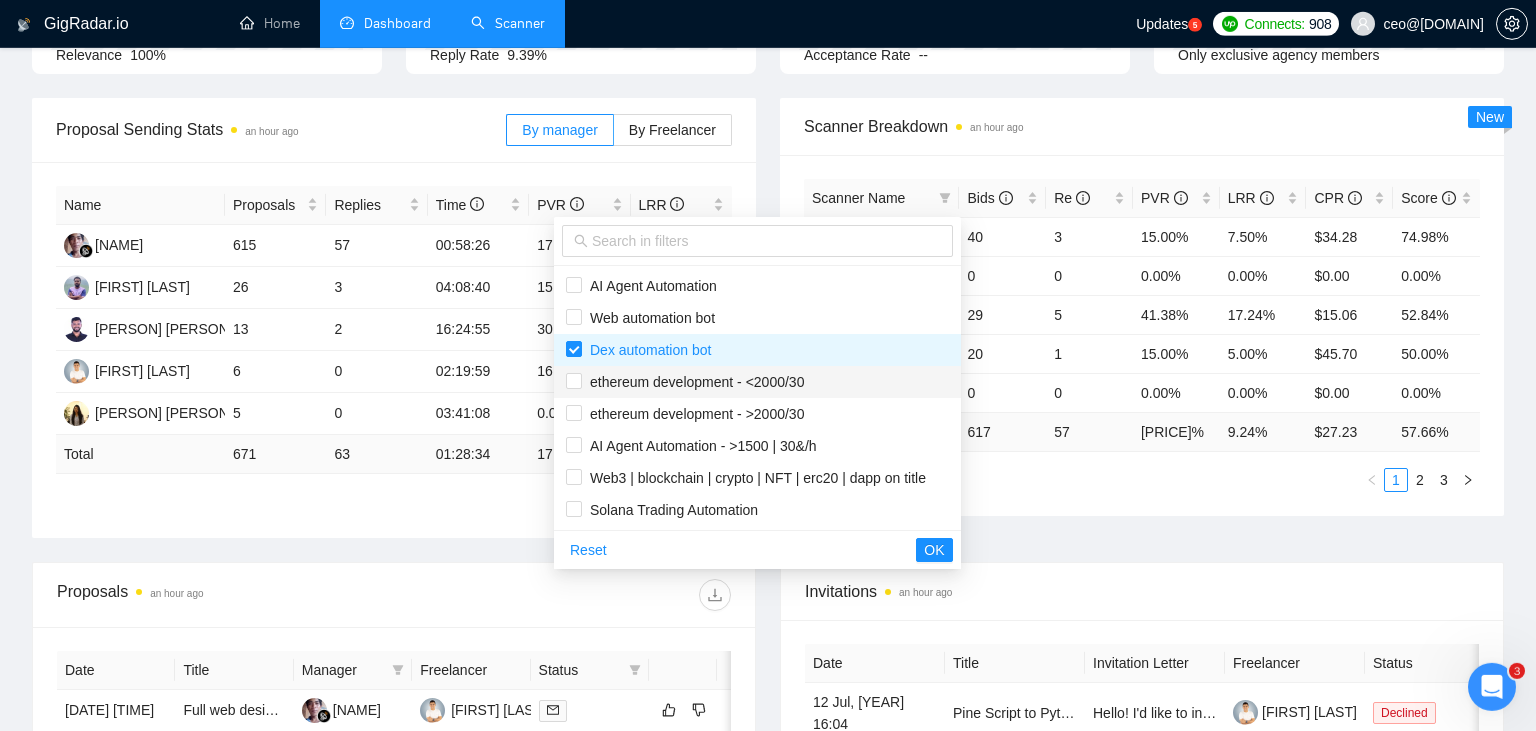 click on "ethereum development - <2000/30" at bounding box center [693, 382] 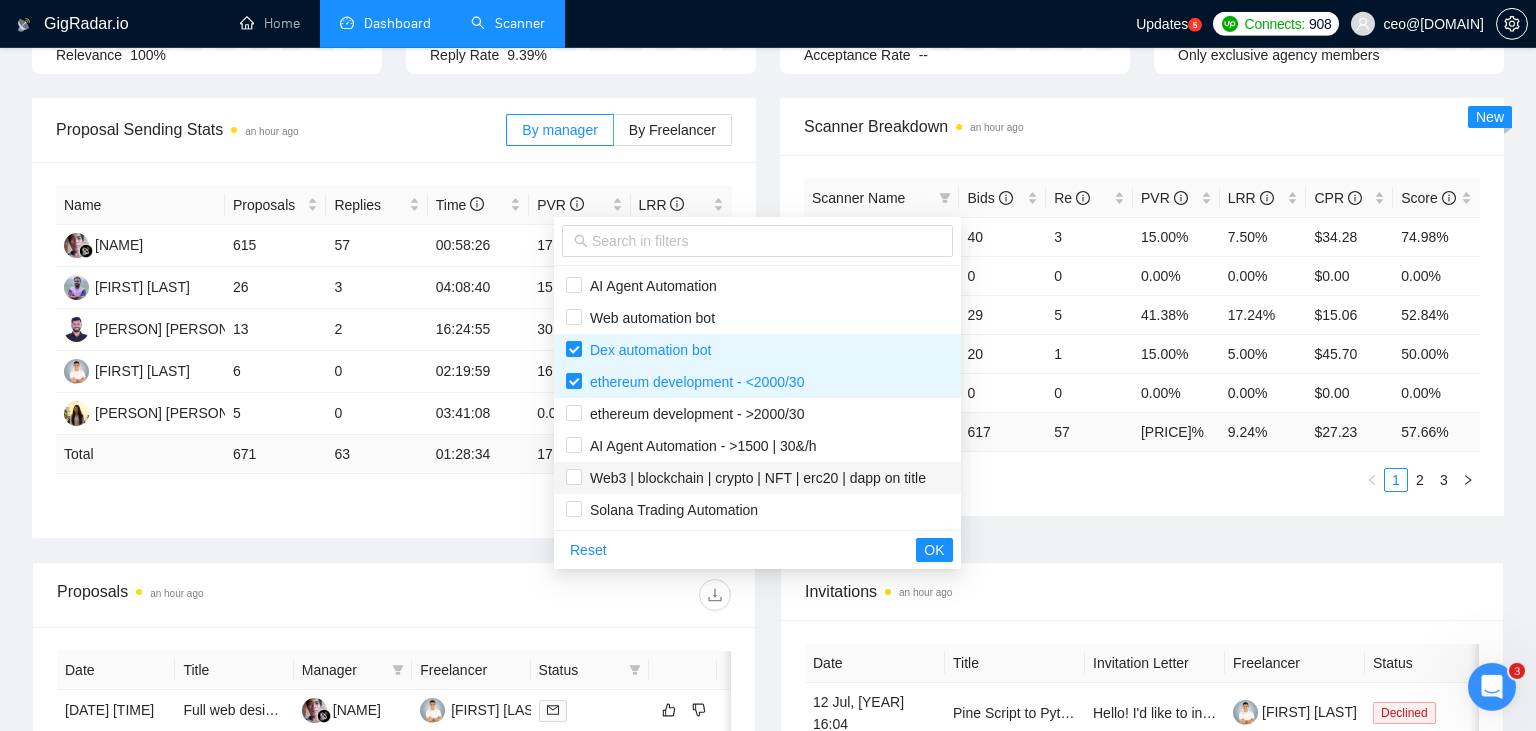 click on "Web3 | blockchain | crypto | NFT | erc20 | dapp on title" at bounding box center [754, 478] 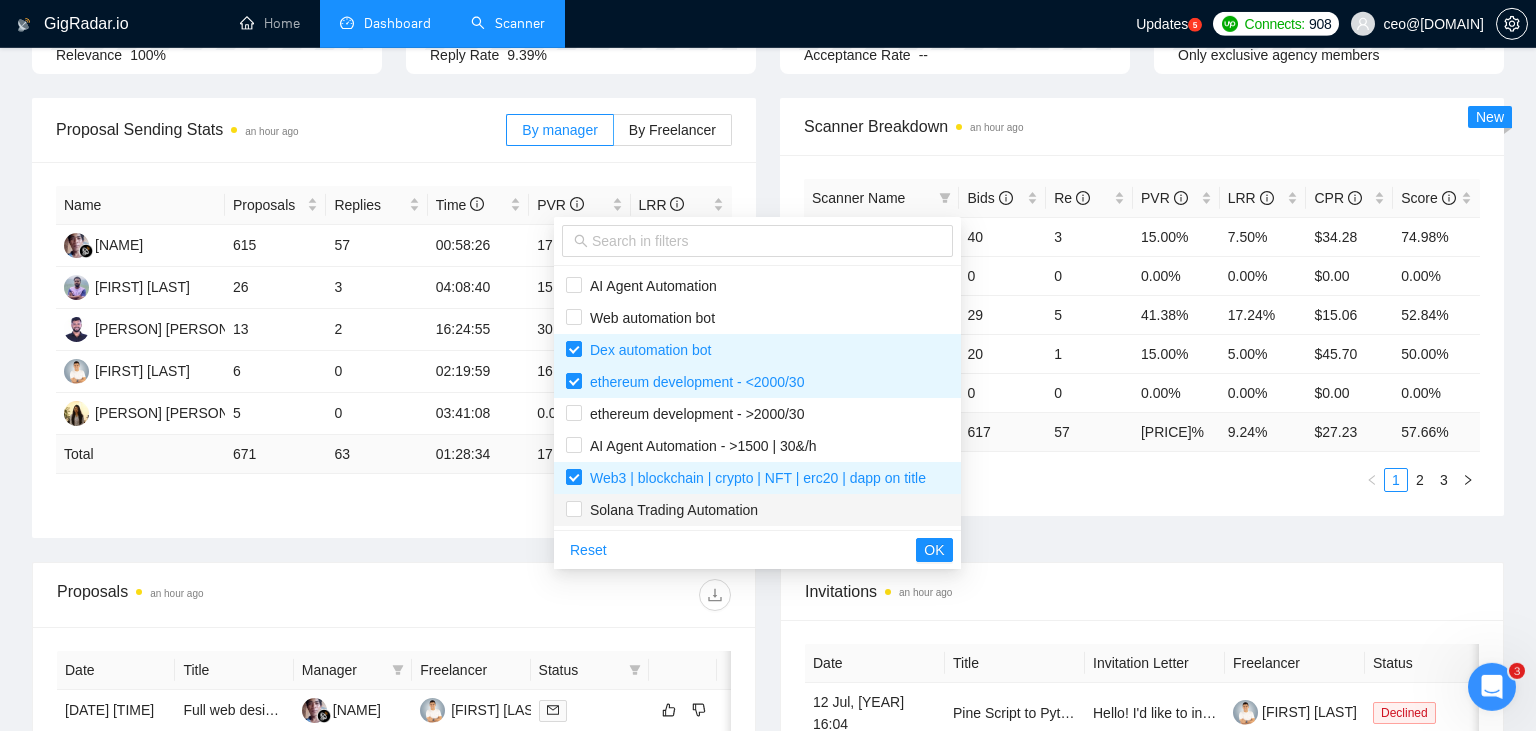 click on "Solana Trading Automation" at bounding box center [757, 510] 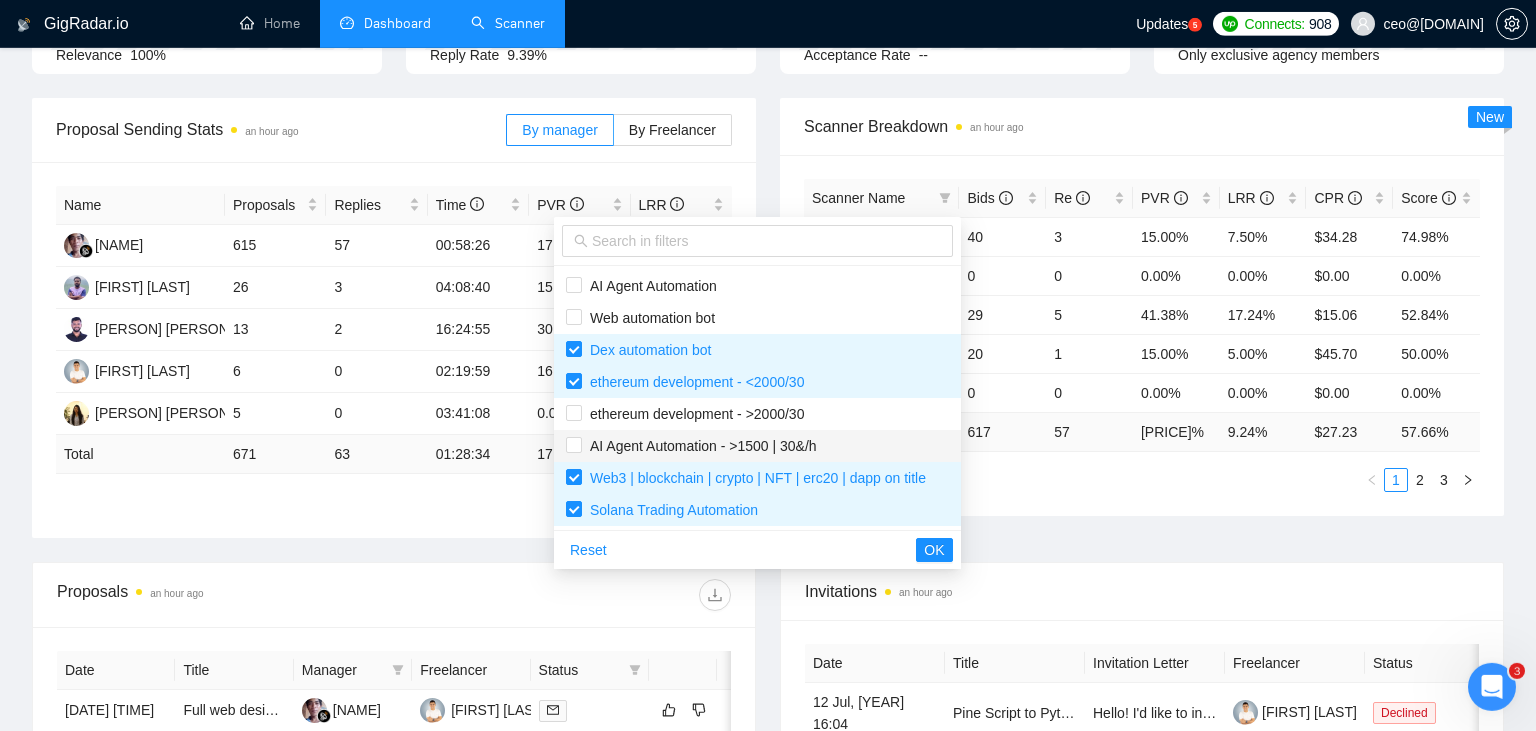 click on "AI Agent Automation - >1500 | 30&/h" at bounding box center (699, 446) 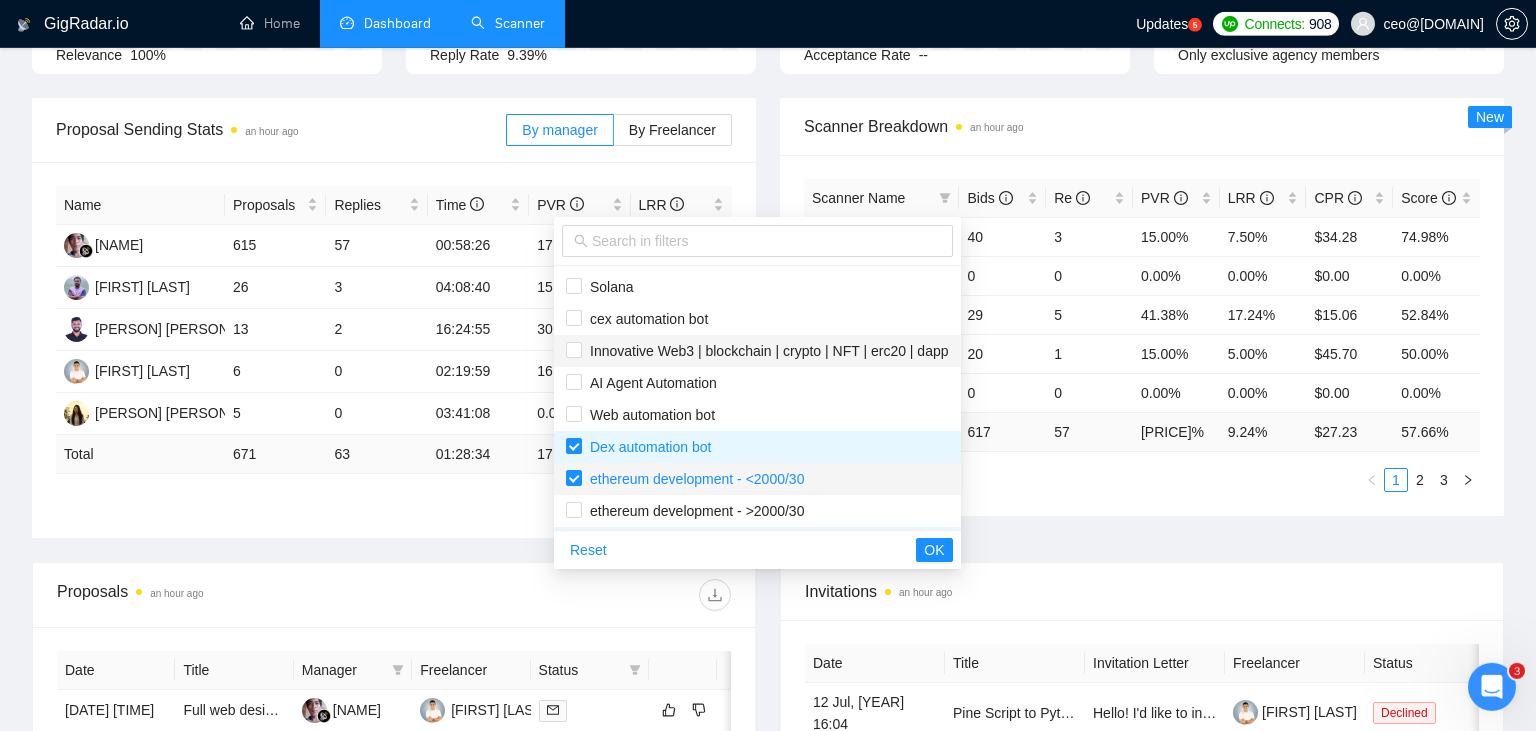 scroll, scrollTop: 61, scrollLeft: 0, axis: vertical 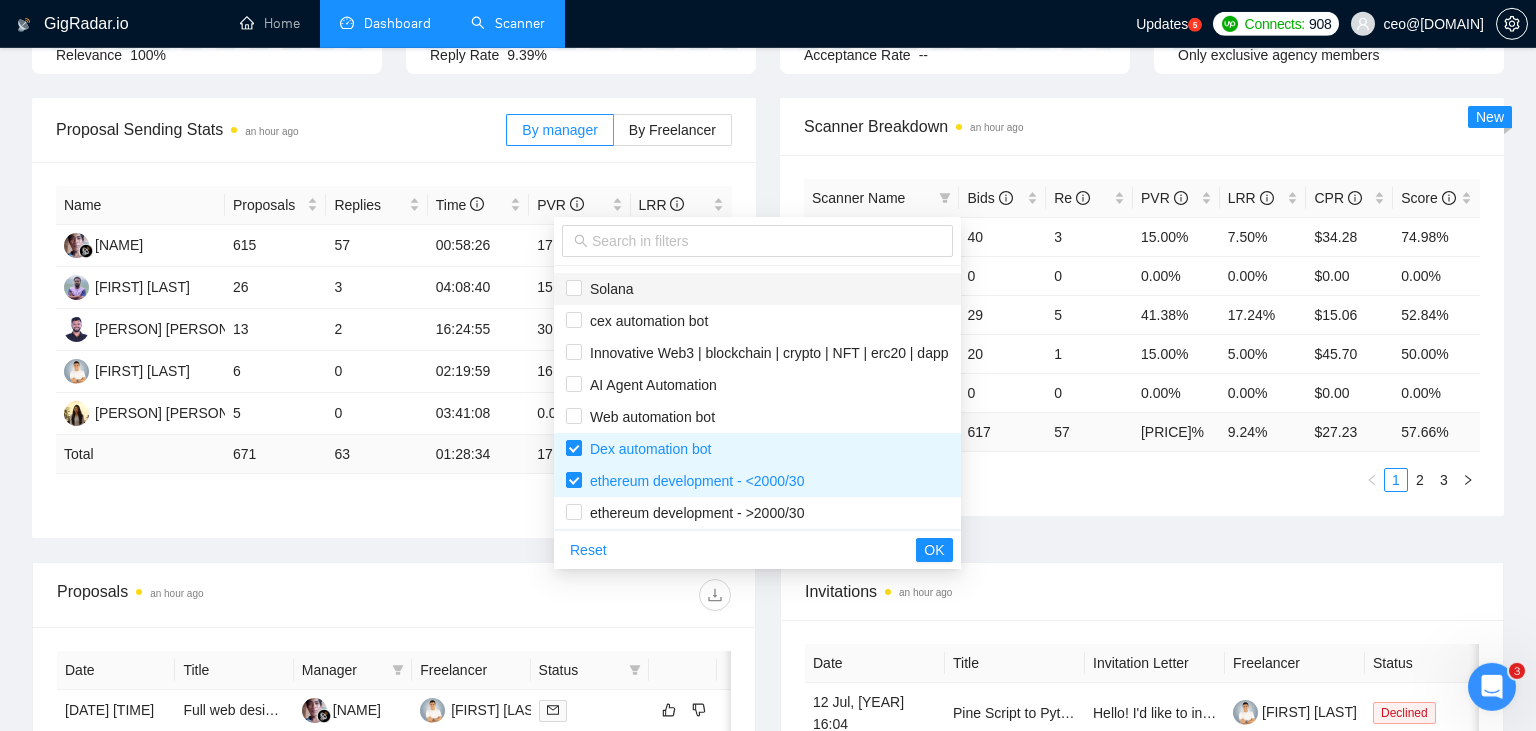 click on "Solana" at bounding box center [757, 289] 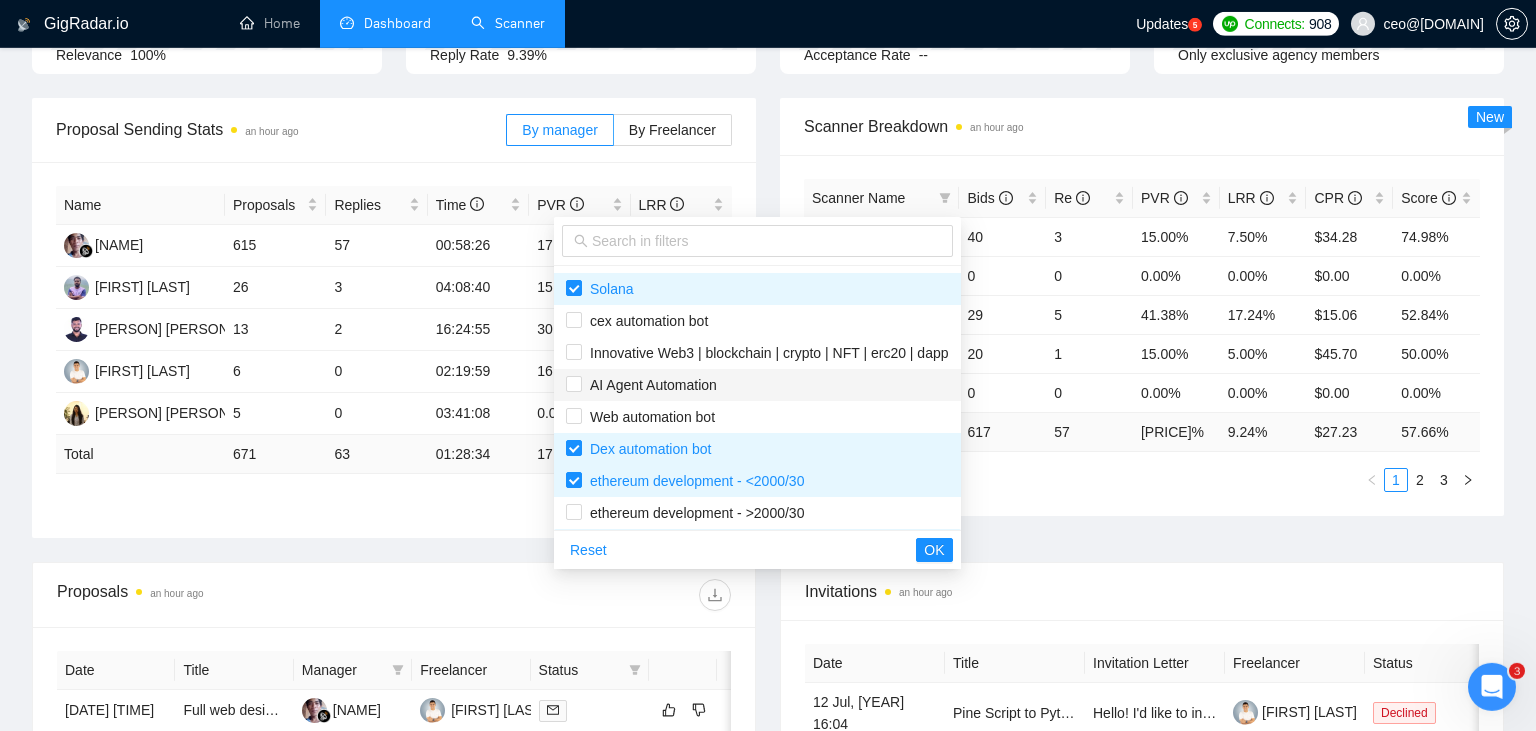 click on "AI Agent Automation" at bounding box center [757, 385] 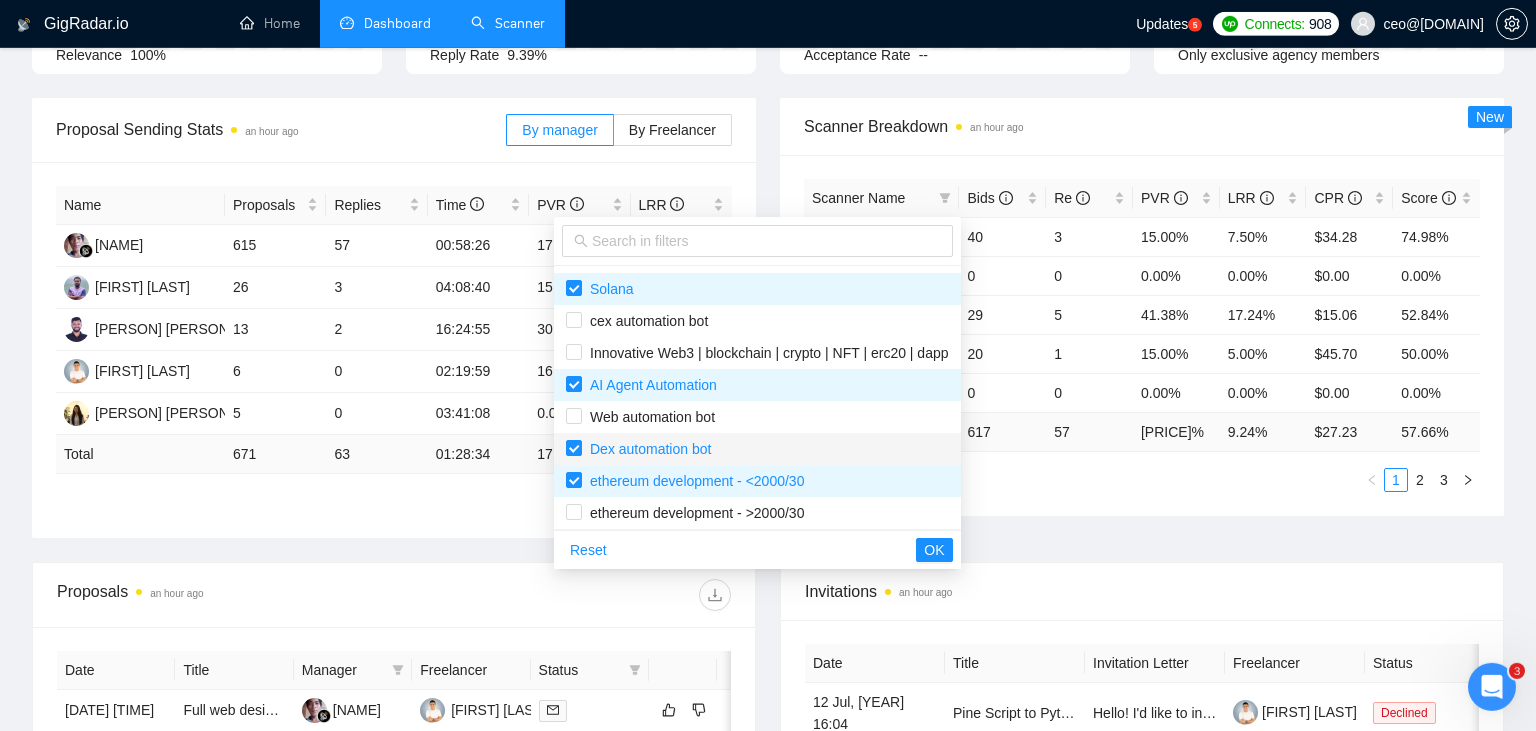 scroll, scrollTop: 160, scrollLeft: 0, axis: vertical 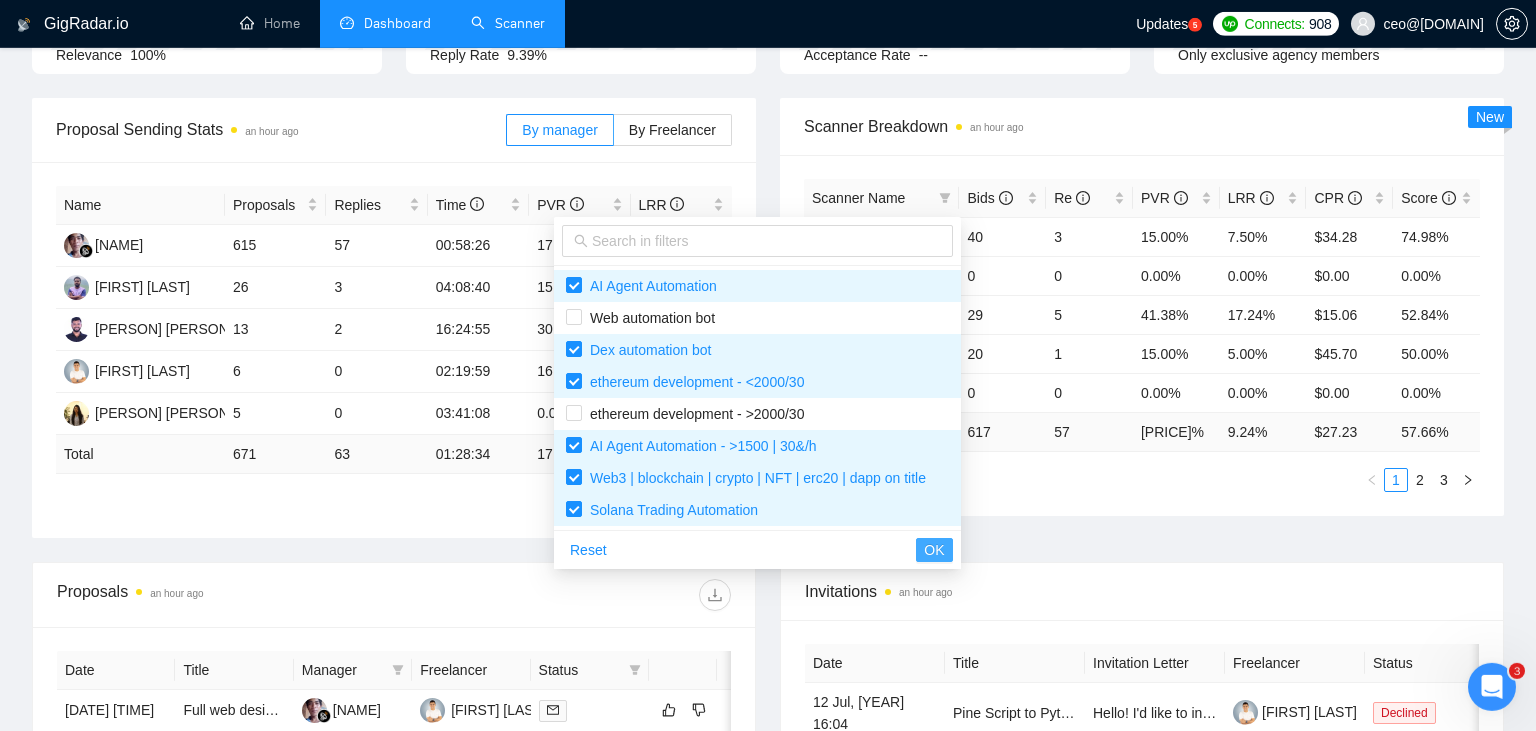 click on "OK" at bounding box center (934, 550) 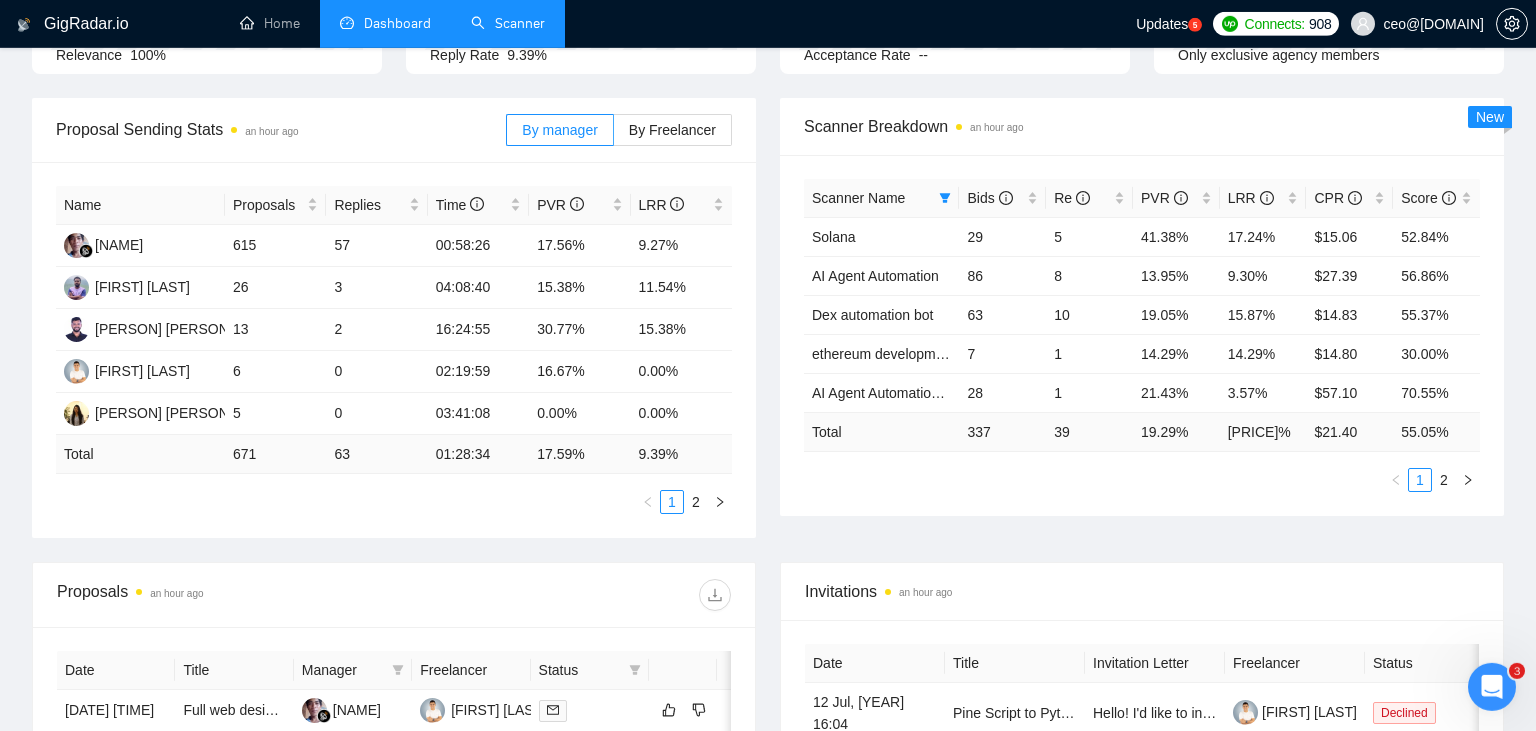 scroll, scrollTop: 160, scrollLeft: 0, axis: vertical 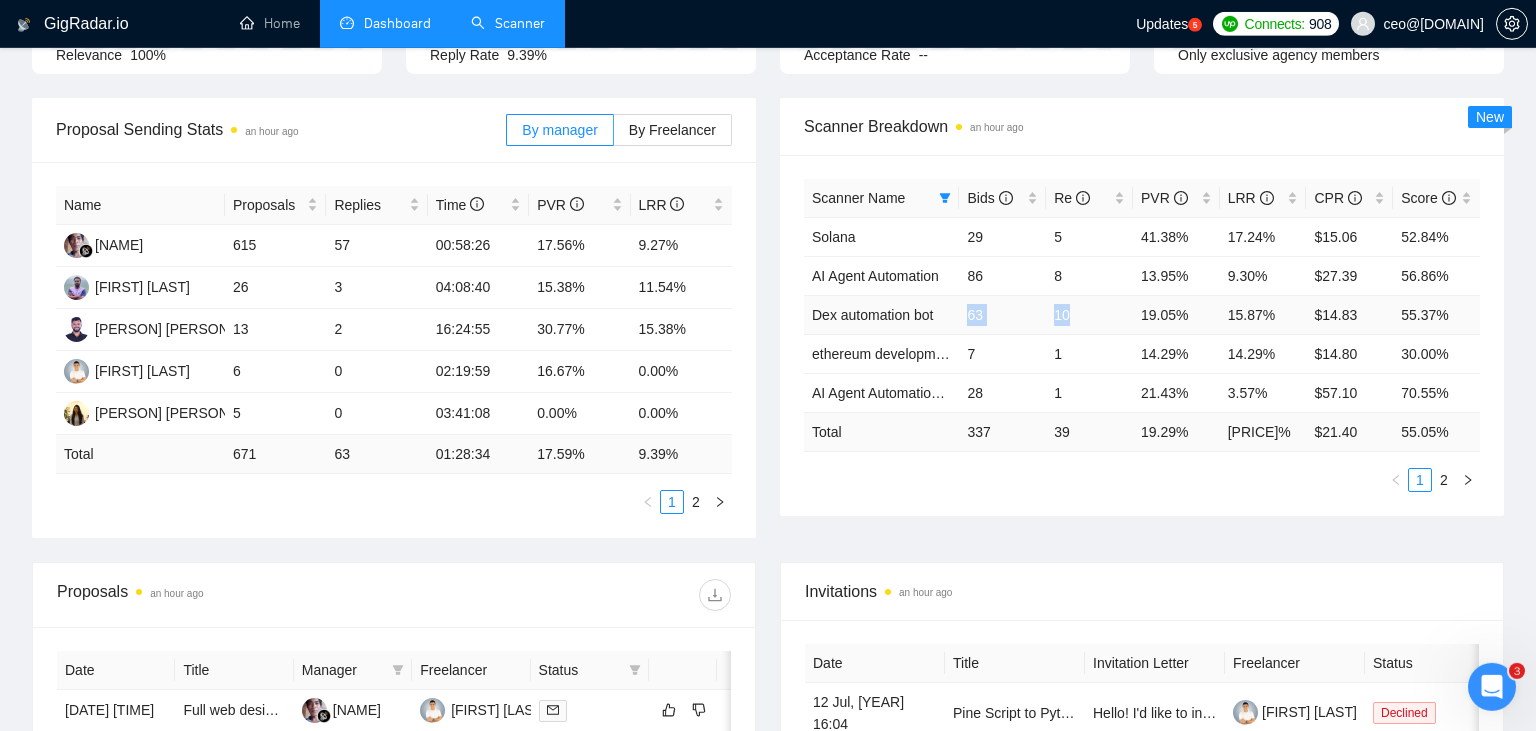 drag, startPoint x: 1078, startPoint y: 320, endPoint x: 969, endPoint y: 319, distance: 109.004585 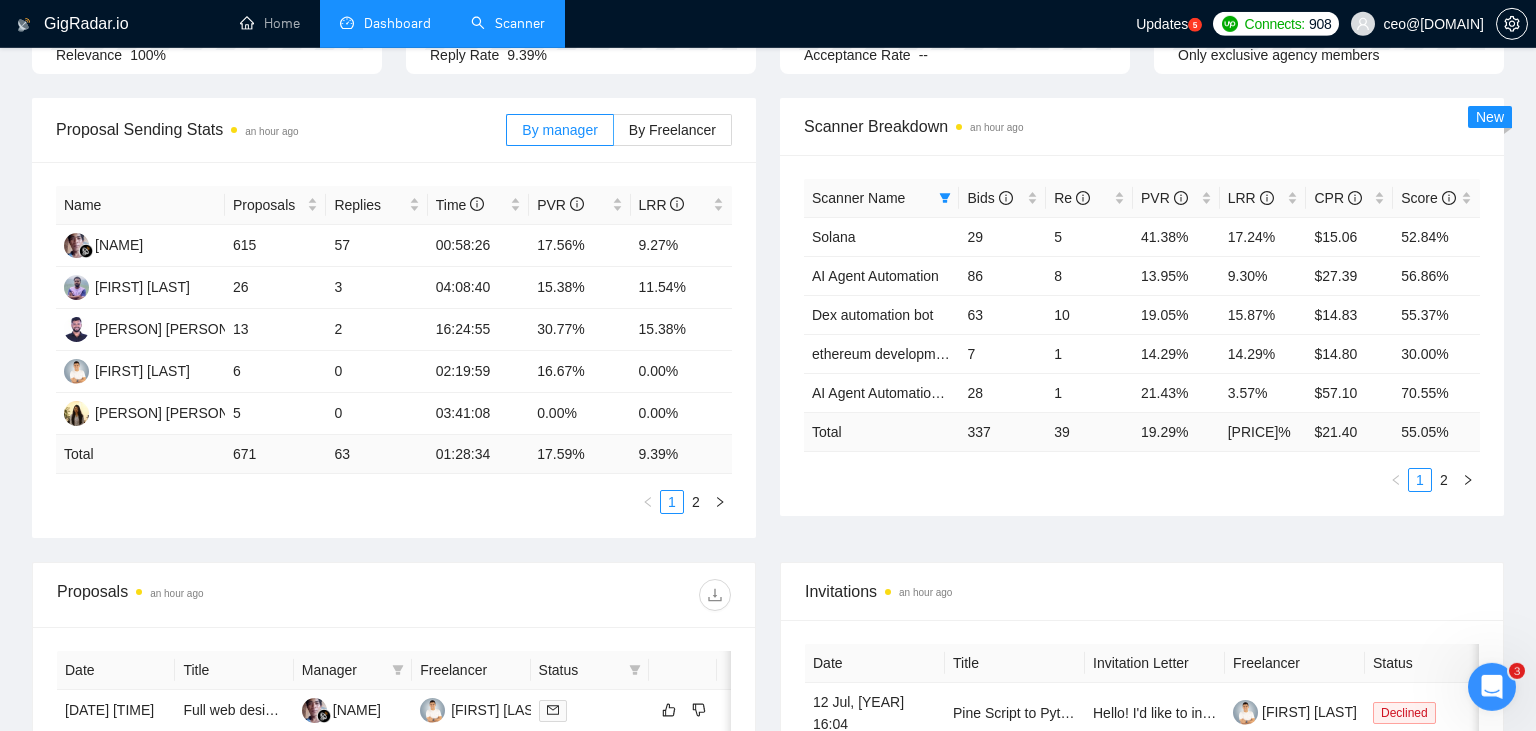 click on "Proposal Sending Stats an hour ago By manager By Freelancer Name Proposals Replies Time   PVR   LRR   Nyoman Kalih Ardana 615 57 00:58:26 17.56% 9.27% Nahian Aporbo 26 3 04:08:40 15.38% 11.54% Nazmul Huda 13 2 16:24:55 30.77% 15.38% Mahbub Shuvo 6 0 02:19:59 16.67% 0.00% Zannatul Ferdous Labonno 5 0 03:41:08 0.00% 0.00% Total 671 63 01:28:34 17.59 % 9.39 % 1 2 Scanner Breakdown an hour ago Scanner Name Bids   Re   PVR   LRR   CPR   Score   Solana 29 5 41.38% 17.24% $15.06 52.84% AI Agent Automation 86 8 13.95% 9.30% $27.39 56.86% Dex automation bot 63 10 19.05% 15.87% $14.83 55.37% ethereum development - <2000/30 7 1 14.29% 14.29% $14.80 30.00% AI Agent Automation - >1500 | 30&/h 28 1 21.43% 3.57% $57.10 70.55% Total 337 39 19.29 % 11.57 % $ 21.40 55.05 % 1 2 New" at bounding box center (768, 330) 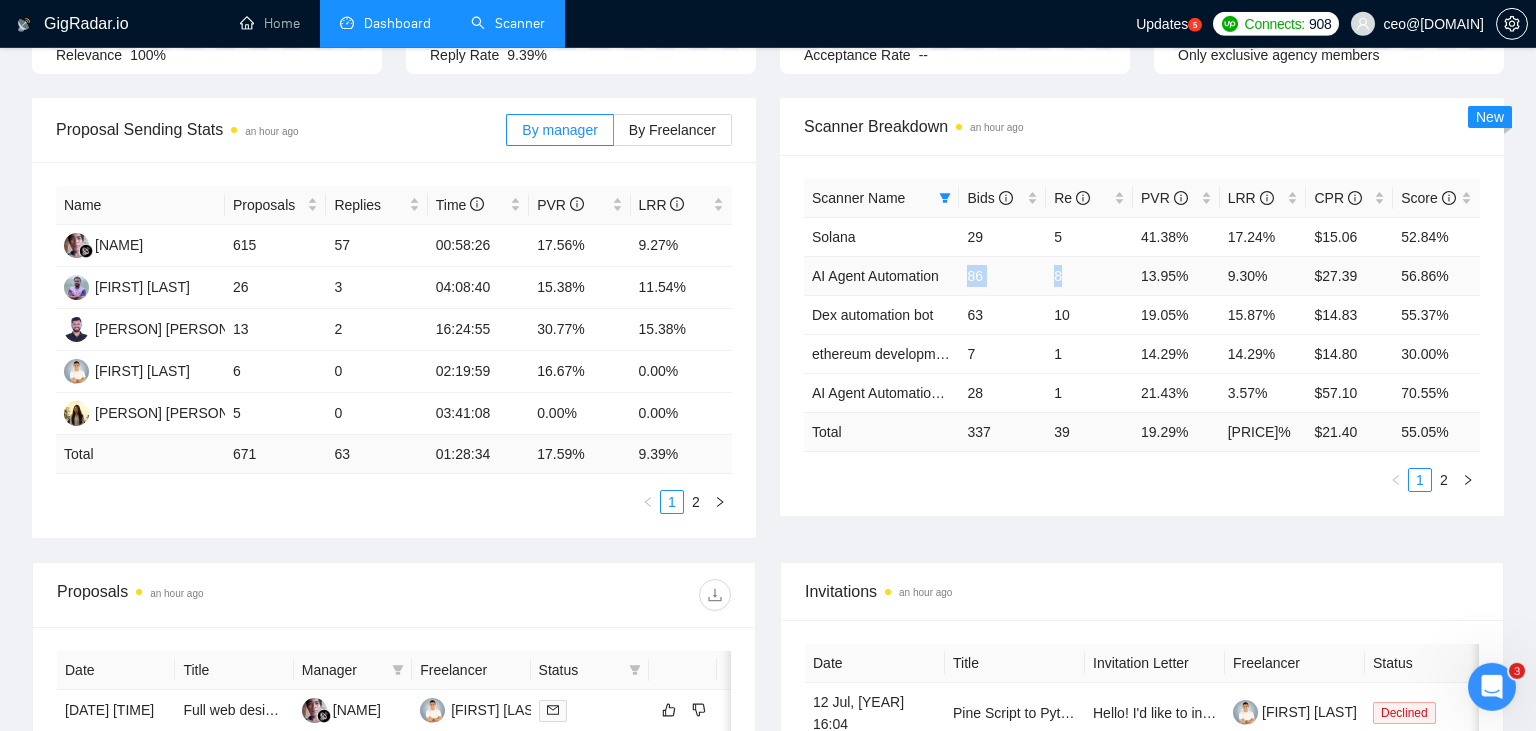 drag, startPoint x: 964, startPoint y: 272, endPoint x: 1097, endPoint y: 290, distance: 134.21252 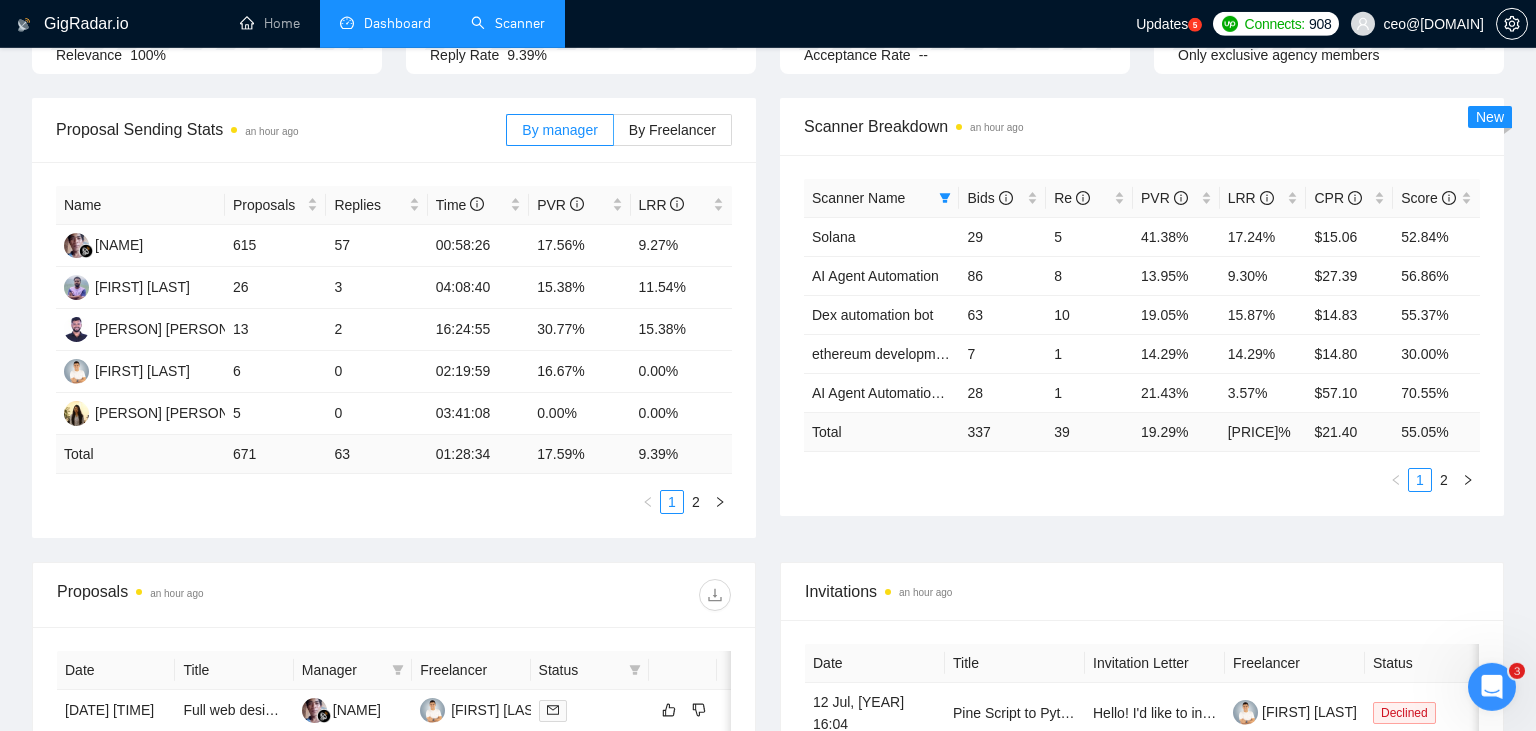 click on "Scanner Name Bids   Re   PVR   LRR   CPR   Score   Solana 29 5 41.38% 17.24% $15.06 52.84% AI Agent Automation 86 8 13.95% 9.30% $27.39 56.86% Dex automation bot 63 10 19.05% 15.87% $14.83 55.37% ethereum development - <2000/30 7 1 14.29% 14.29% $14.80 30.00% AI Agent Automation - >1500 | 30&/h 28 1 21.43% 3.57% $57.10 70.55% Total 337 39 19.29 % 11.57 % $ 21.40 55.05 % 1 2" at bounding box center [1142, 335] 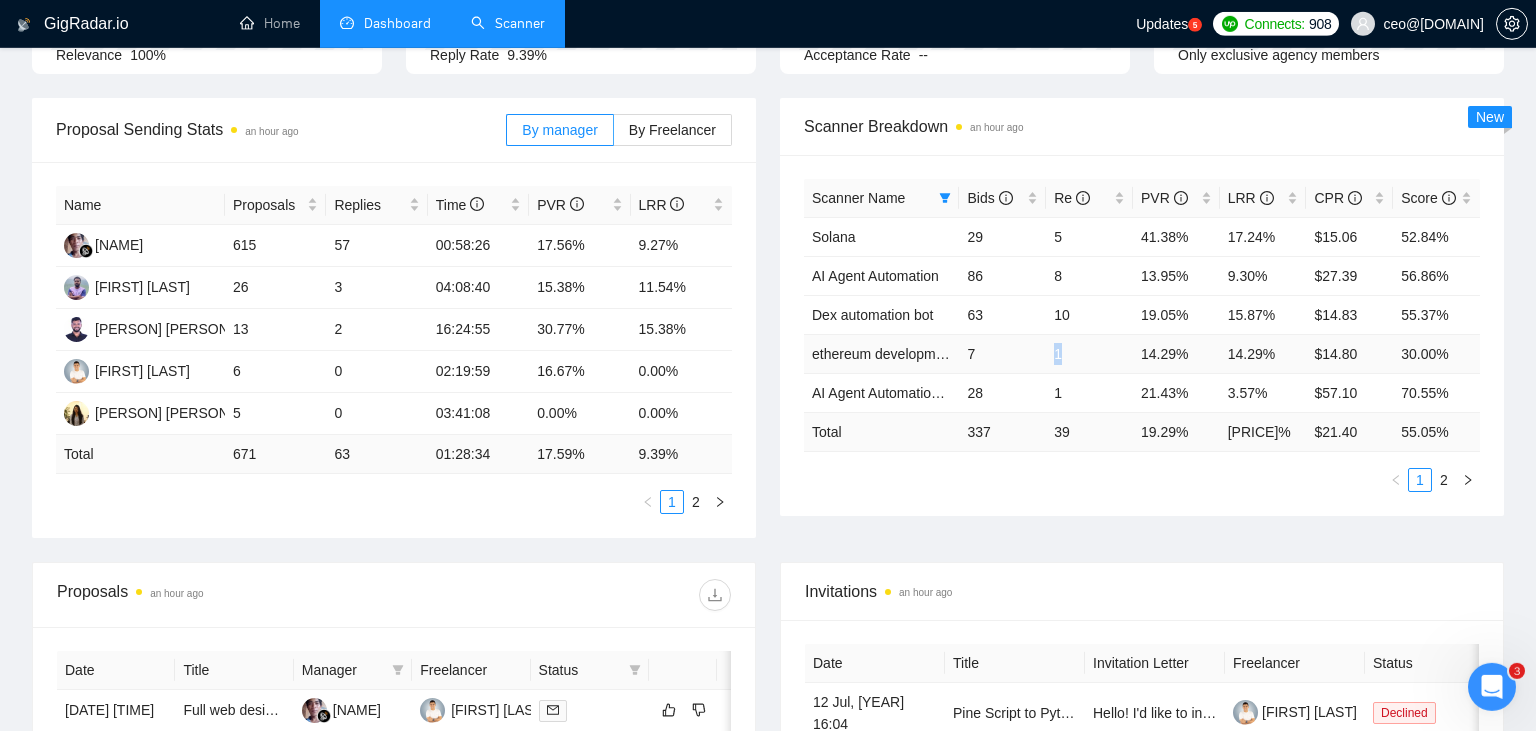 click on "1" at bounding box center [1089, 353] 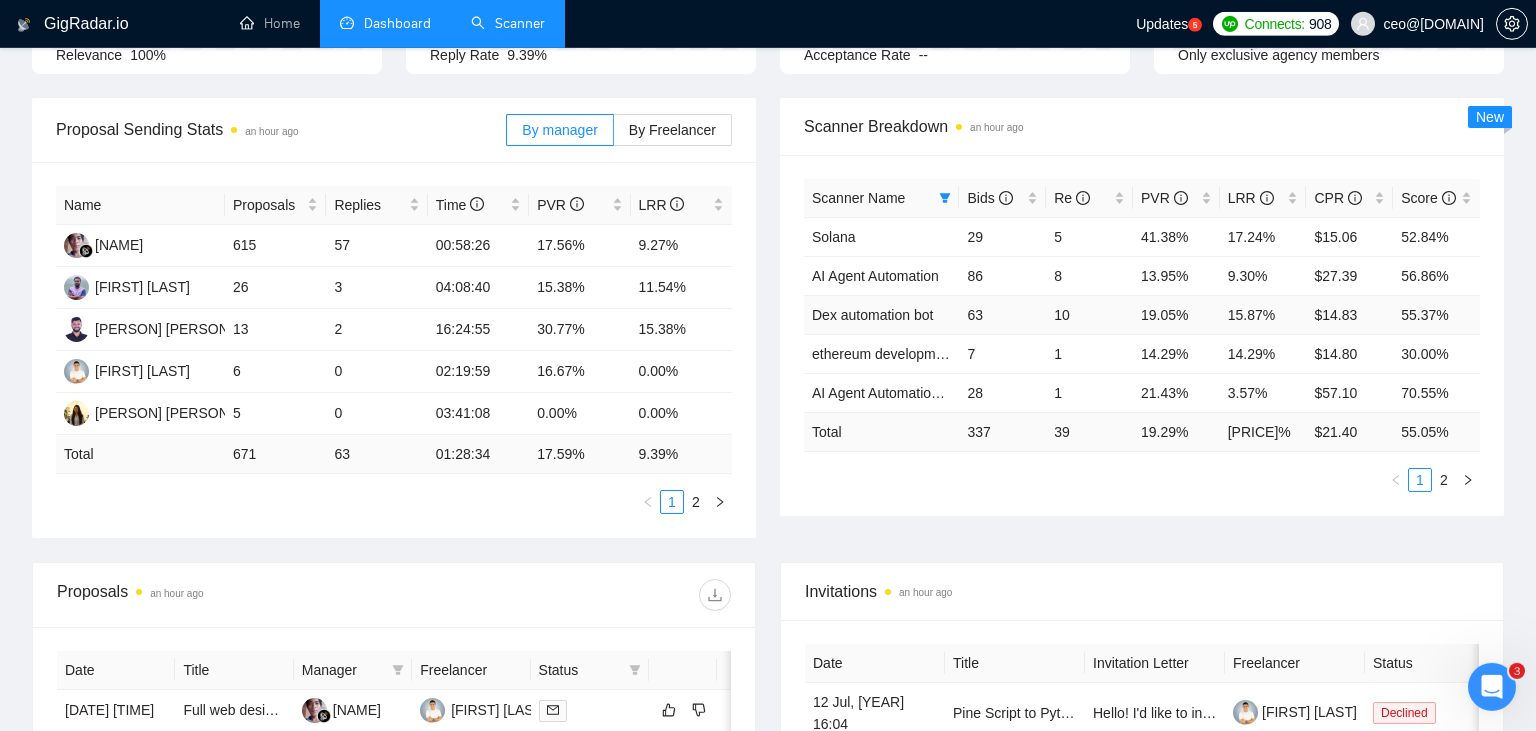 click on "19.05%" at bounding box center [1176, 314] 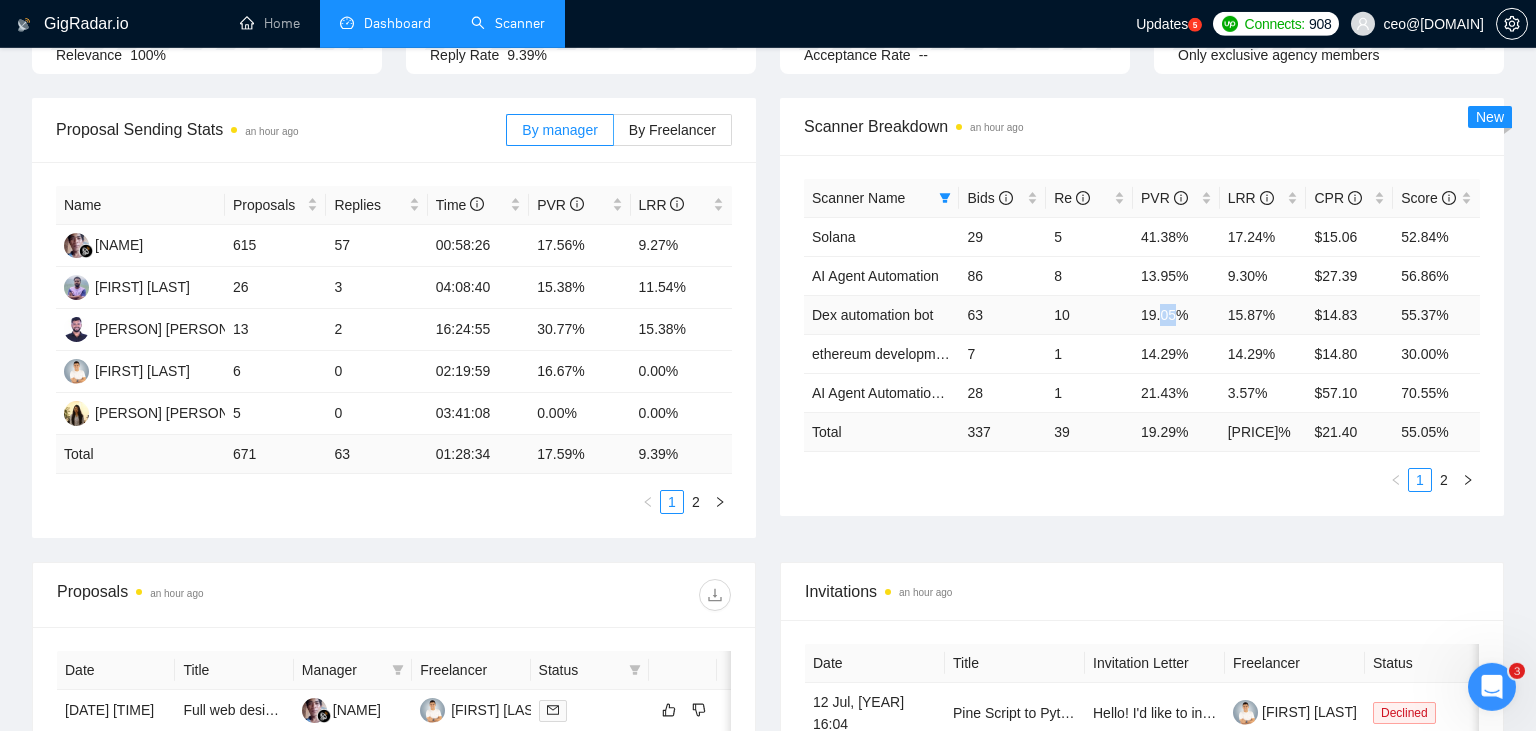 click on "19.05%" at bounding box center [1176, 314] 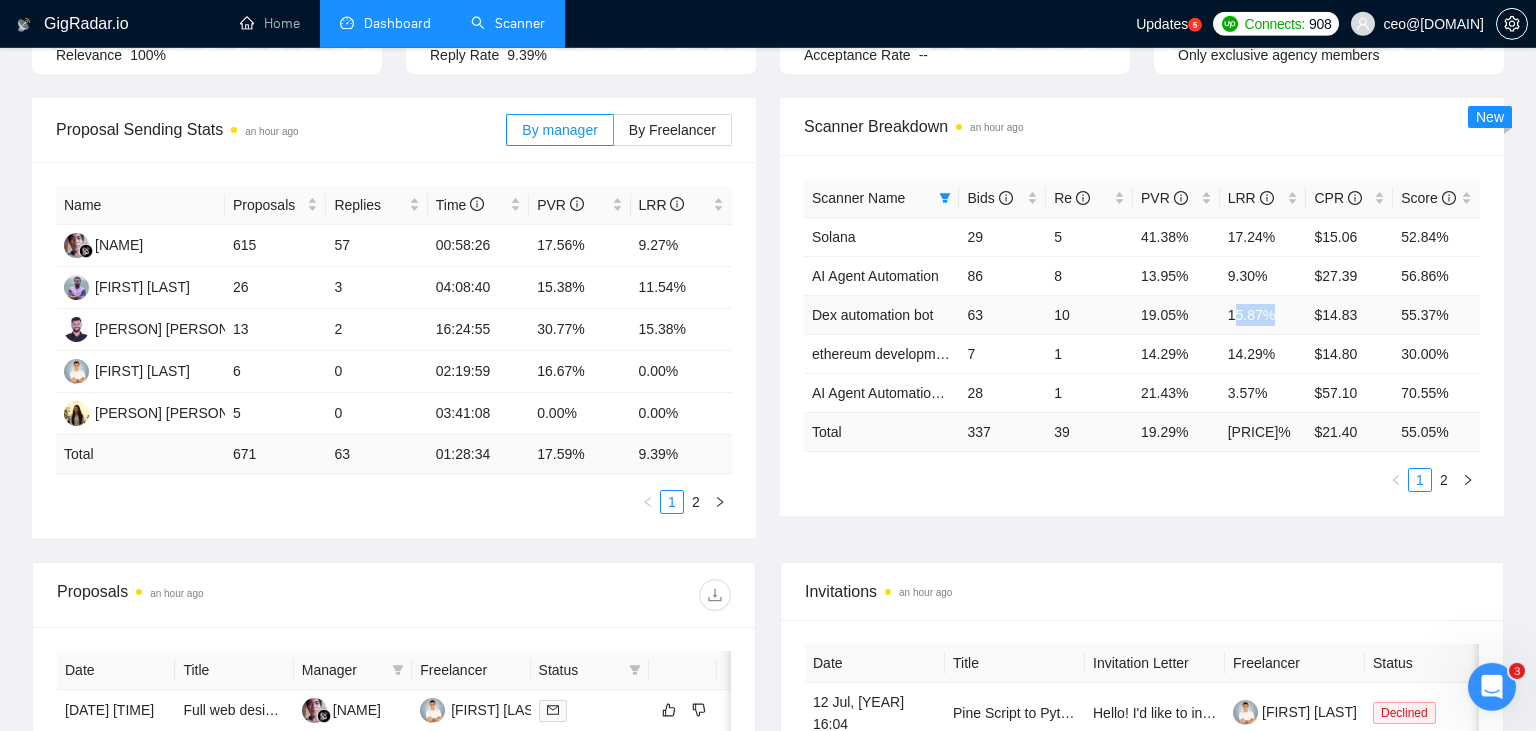 drag, startPoint x: 1232, startPoint y: 314, endPoint x: 1287, endPoint y: 304, distance: 55.9017 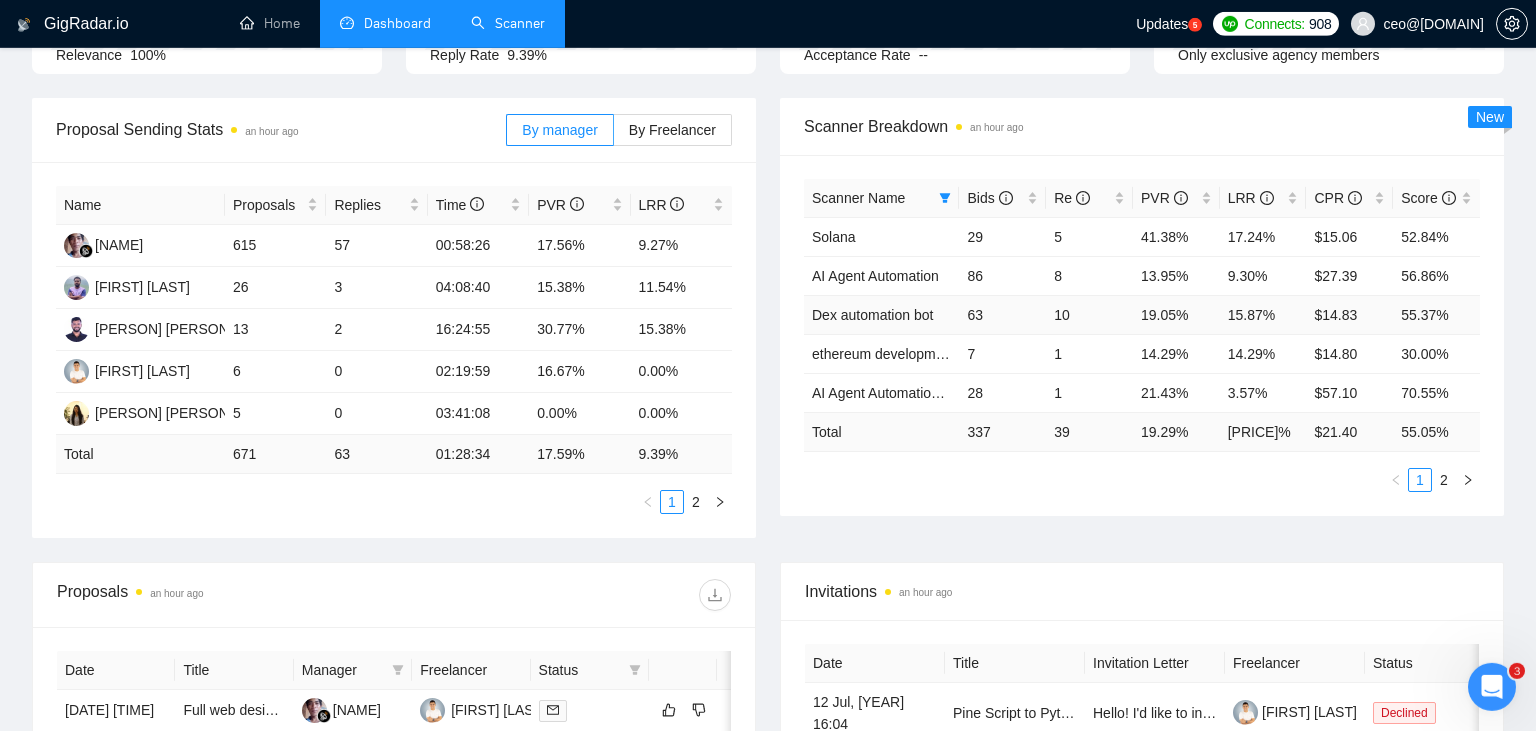 click on "15.87%" at bounding box center (1263, 314) 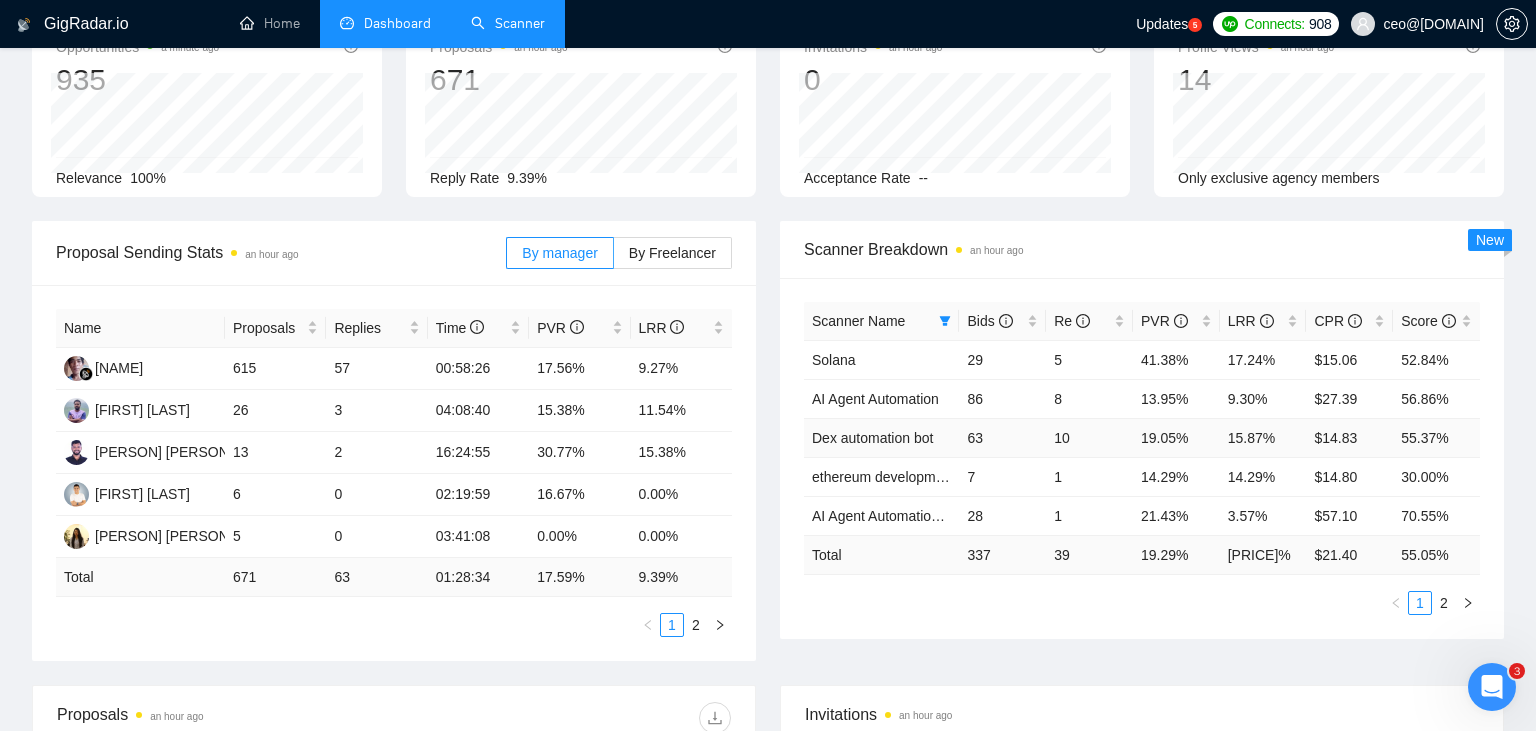 scroll, scrollTop: 127, scrollLeft: 0, axis: vertical 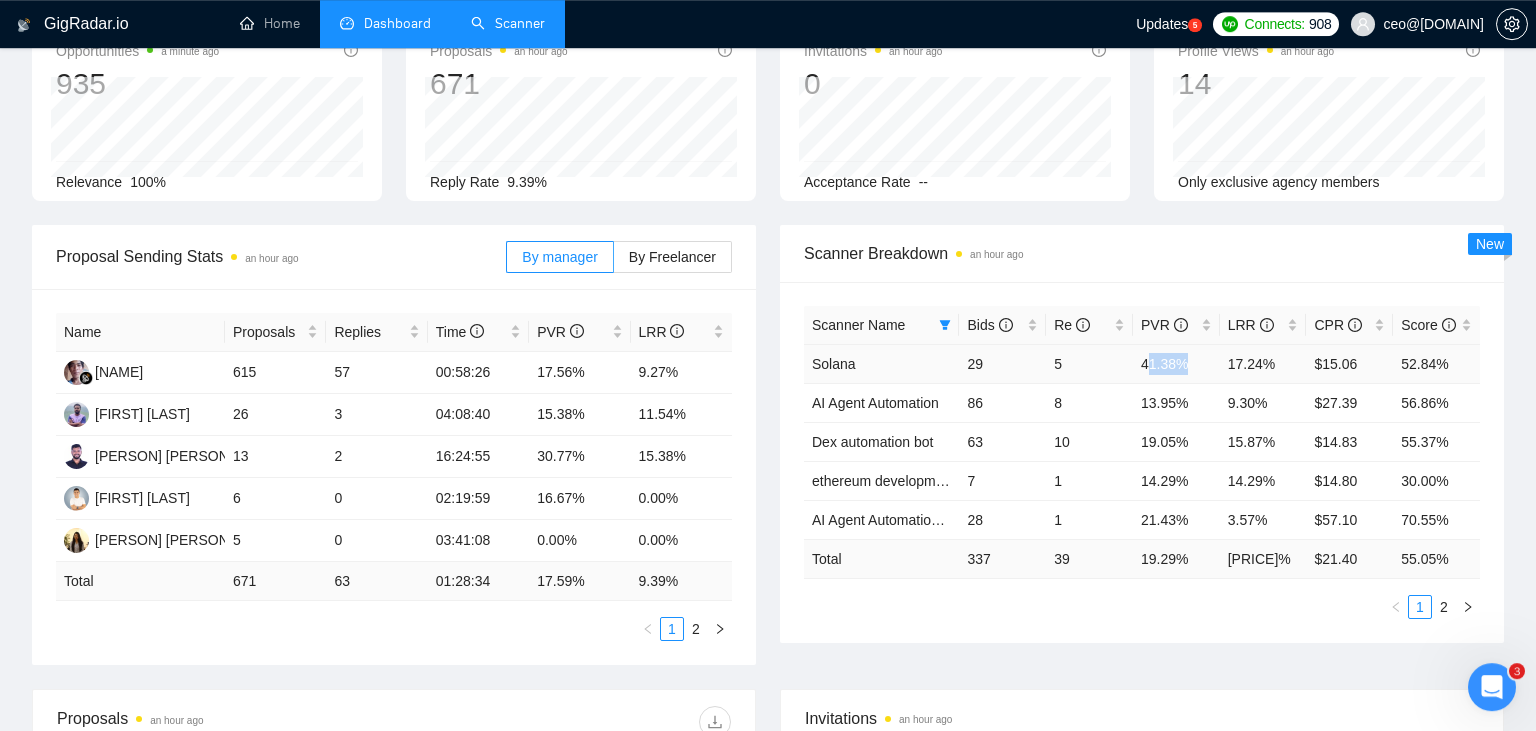 drag, startPoint x: 1146, startPoint y: 363, endPoint x: 1201, endPoint y: 346, distance: 57.567352 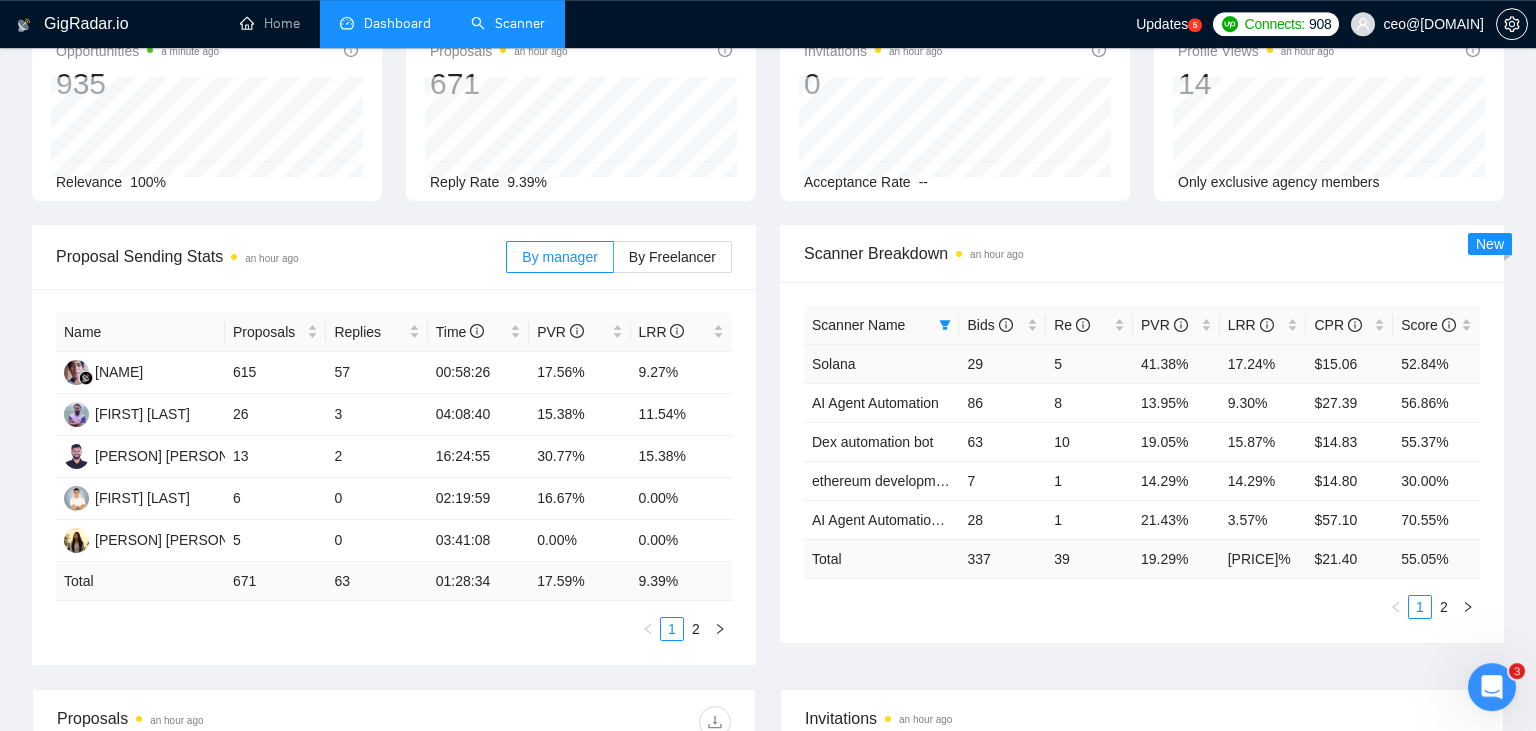 click on "41.38%" at bounding box center [1176, 363] 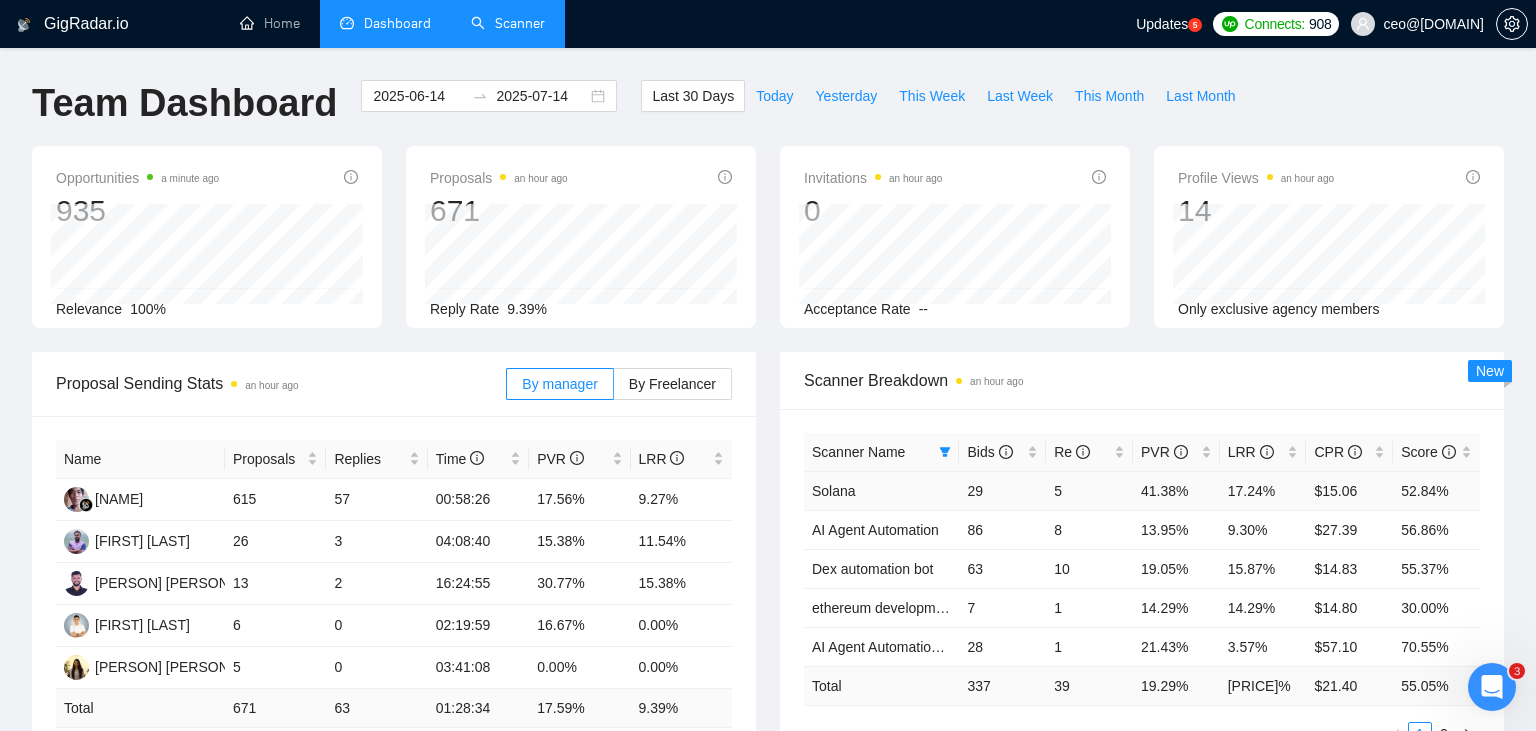 scroll, scrollTop: 319, scrollLeft: 0, axis: vertical 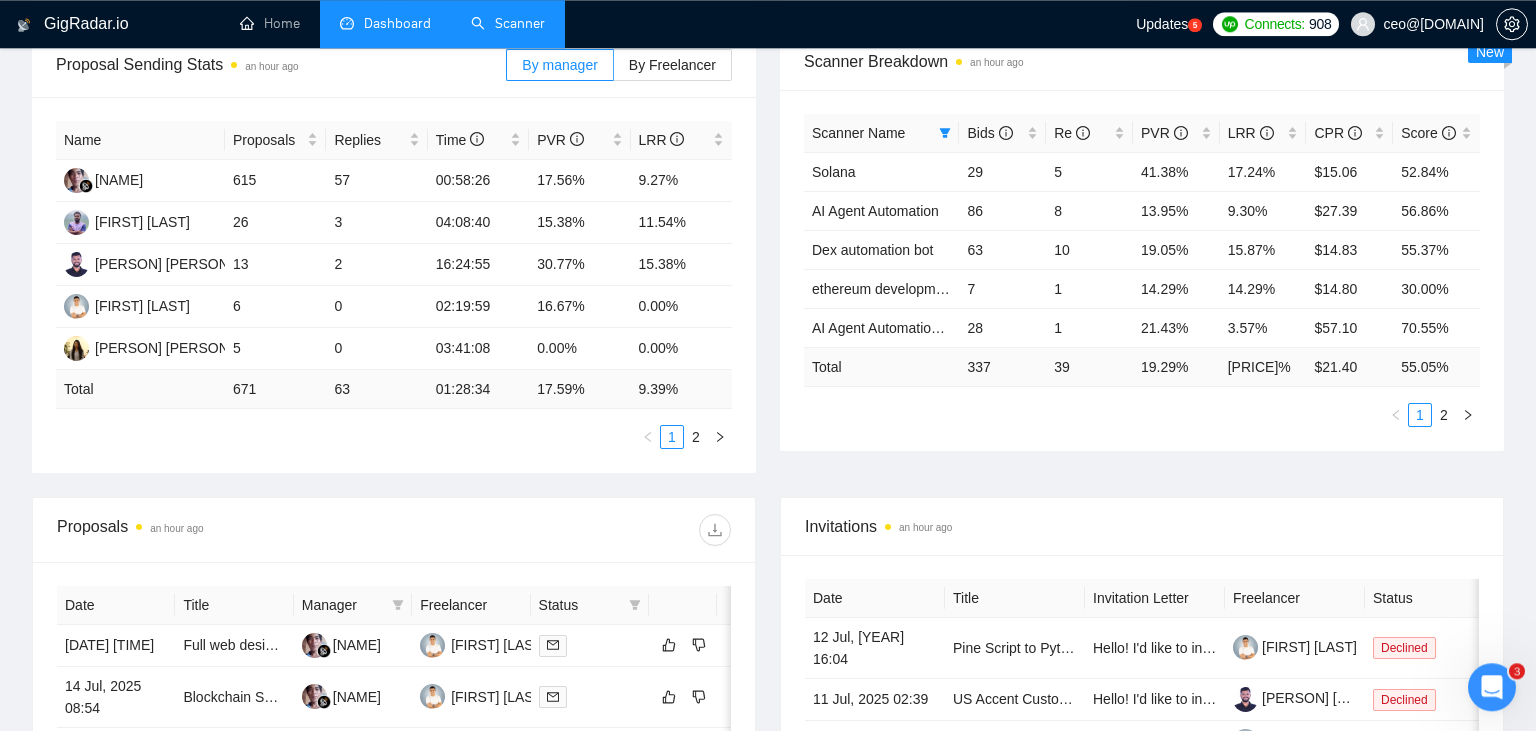 click on "Scanner" at bounding box center [508, 23] 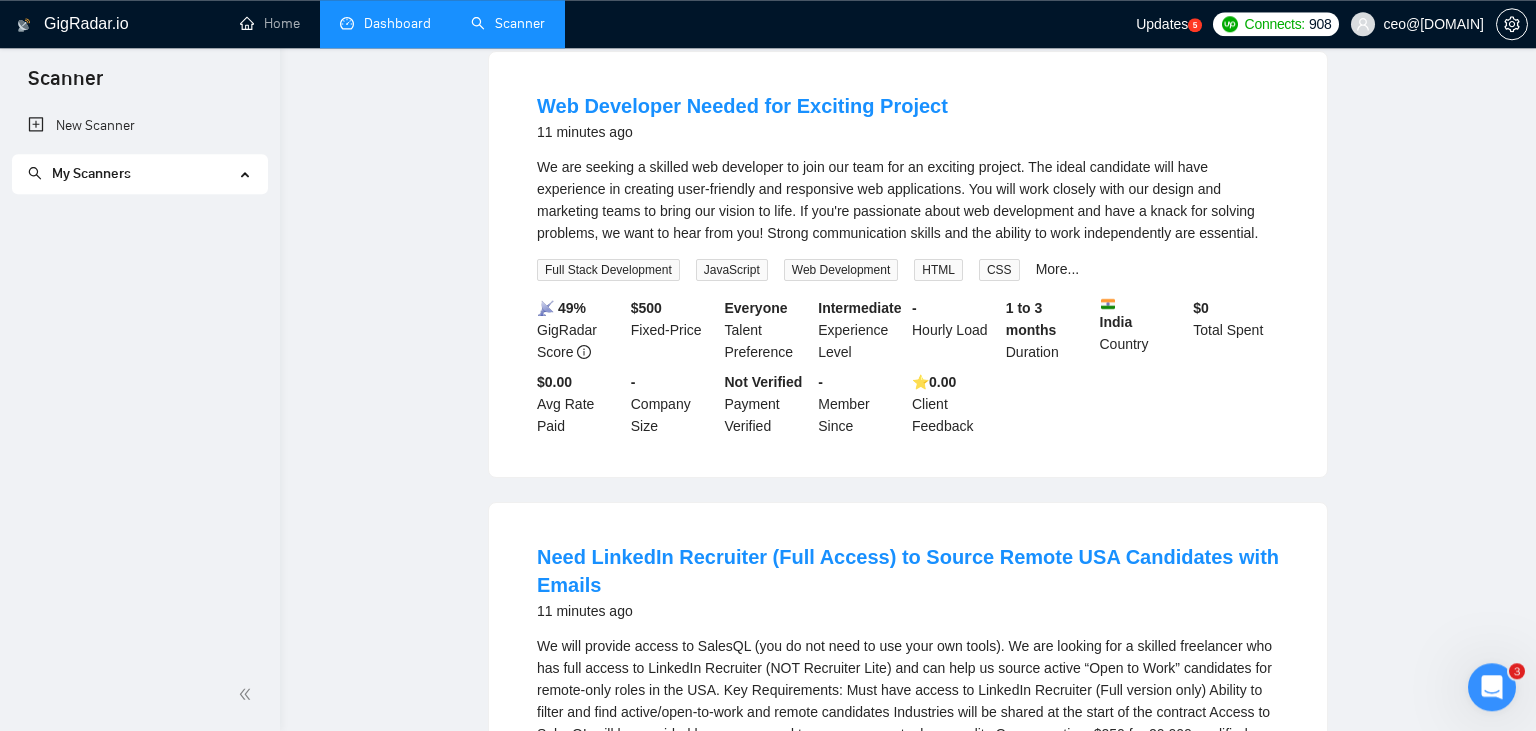 scroll, scrollTop: 0, scrollLeft: 0, axis: both 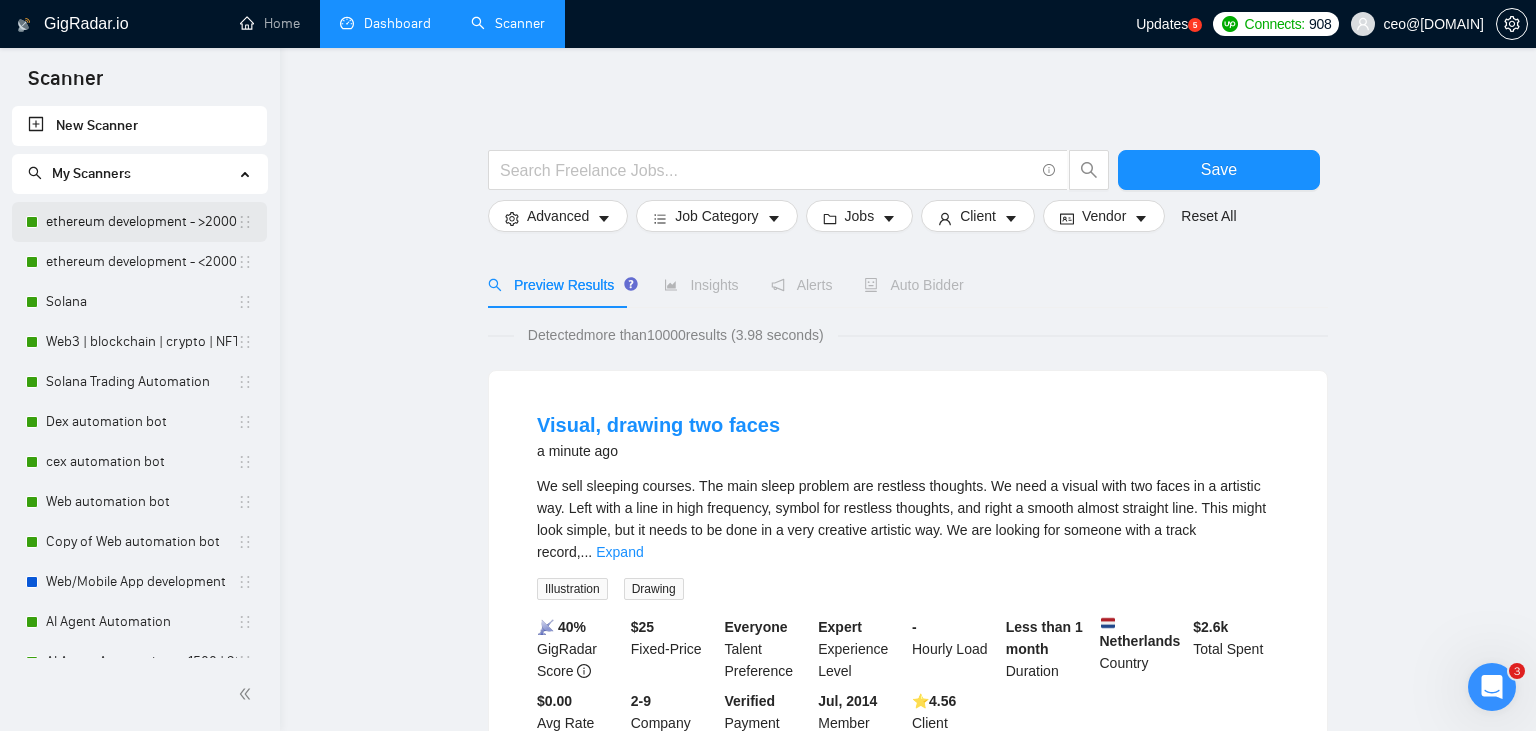 click on "ethereum development - >2000/30" at bounding box center [141, 222] 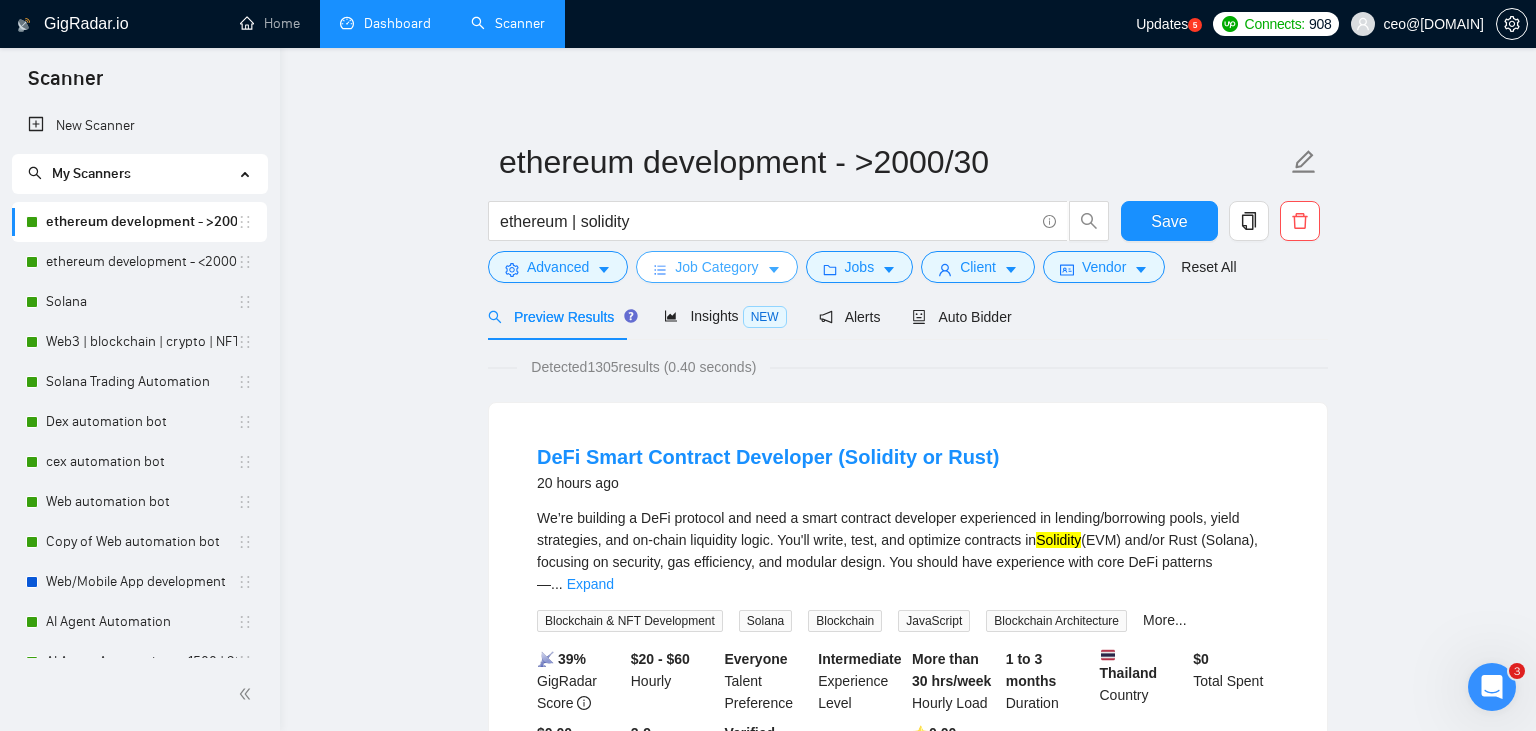 click on "Job Category" at bounding box center (716, 267) 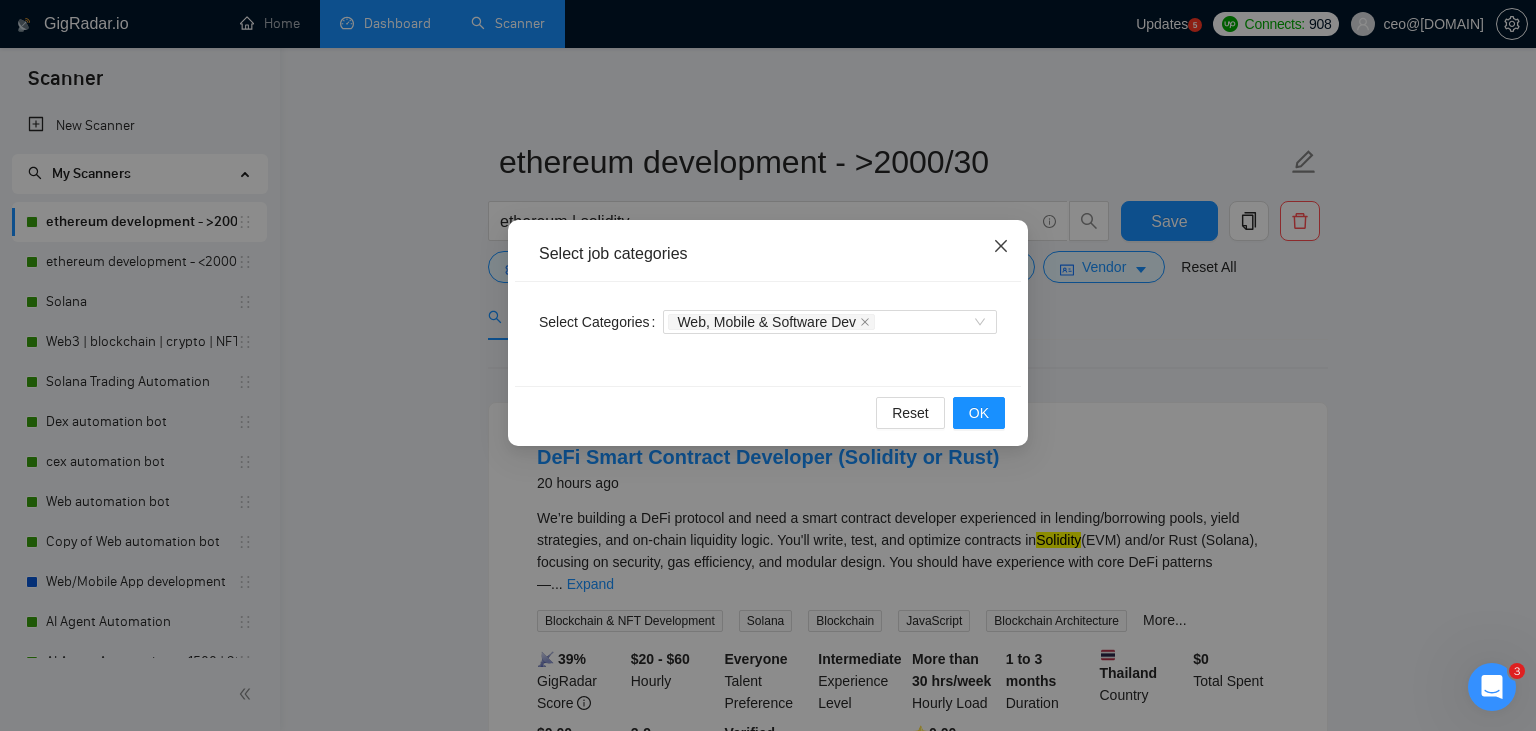 click 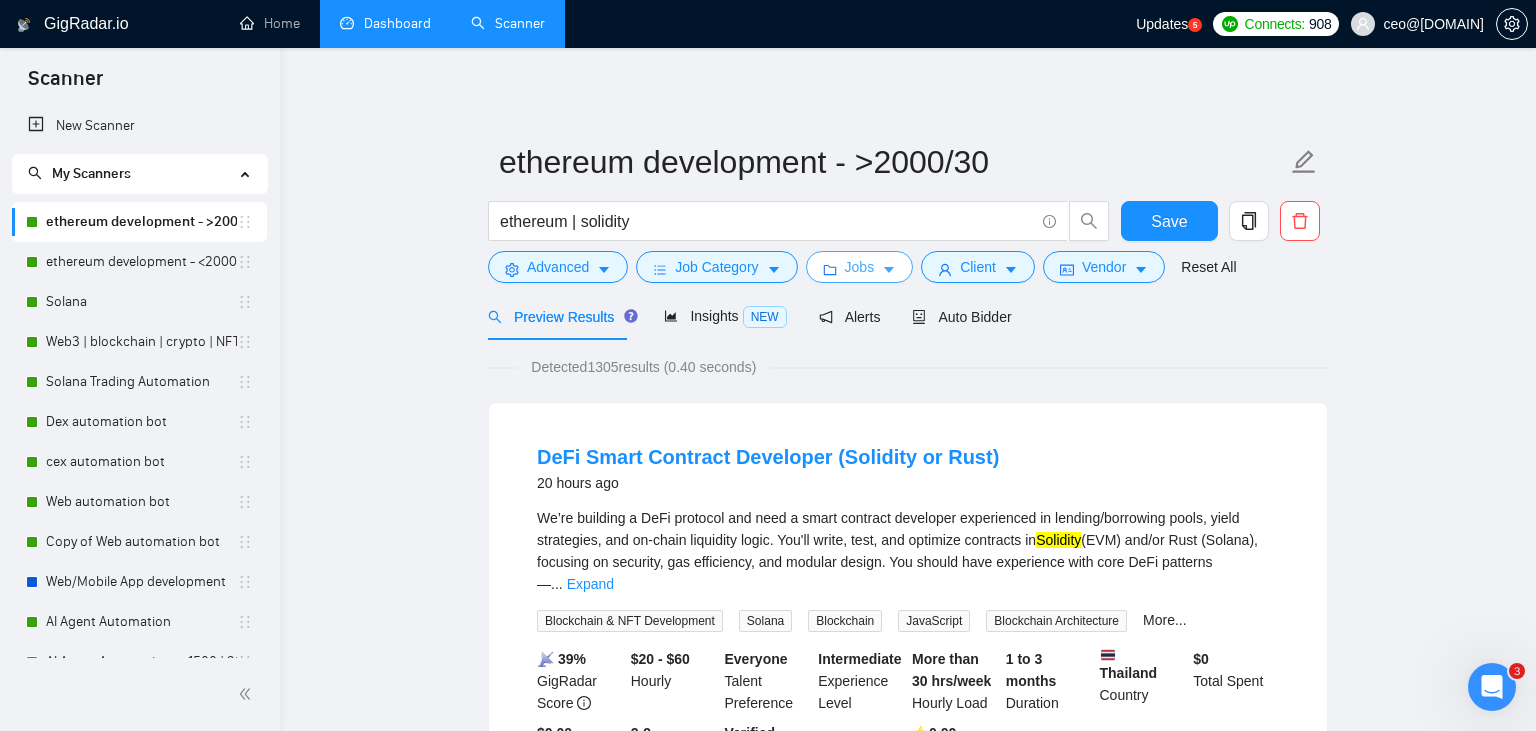 click 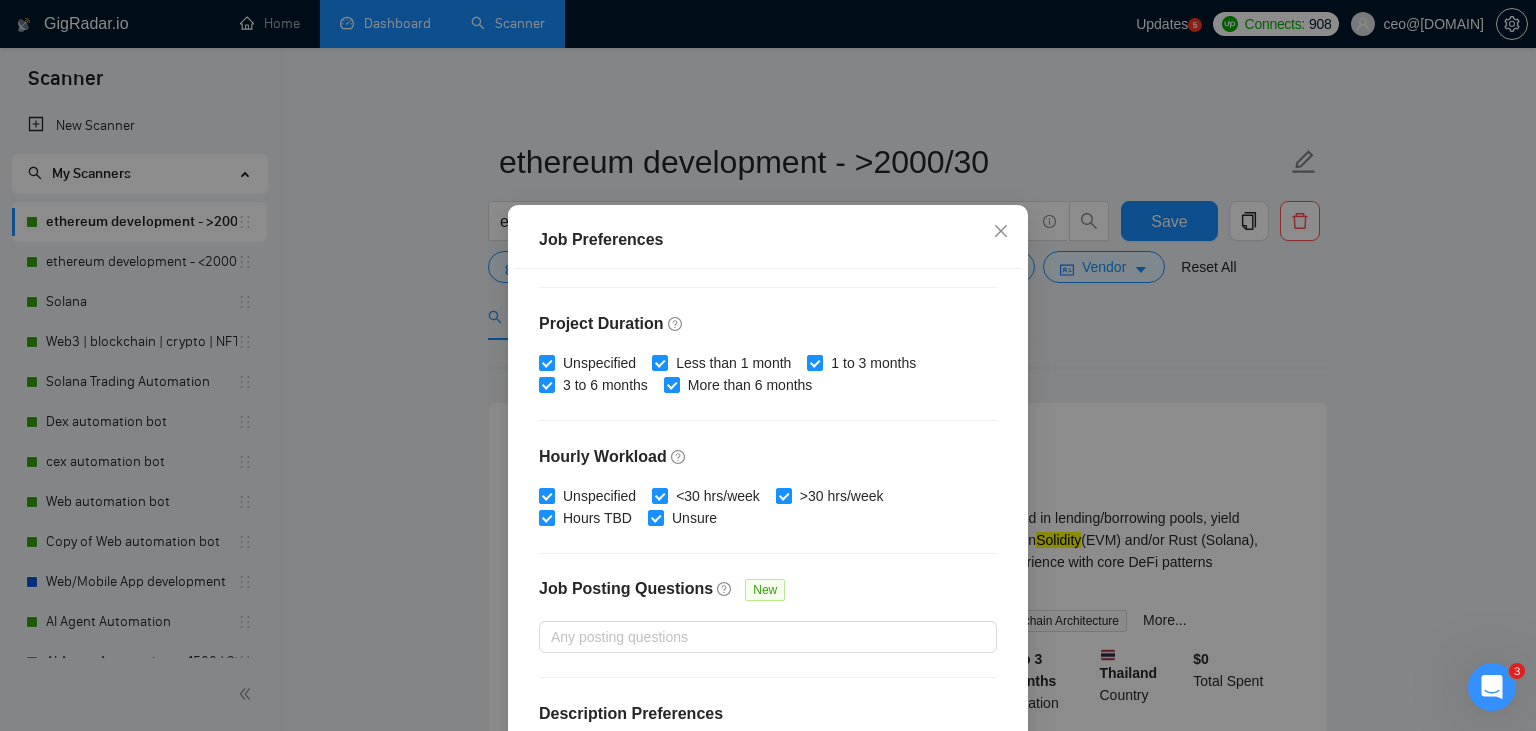 scroll, scrollTop: 615, scrollLeft: 0, axis: vertical 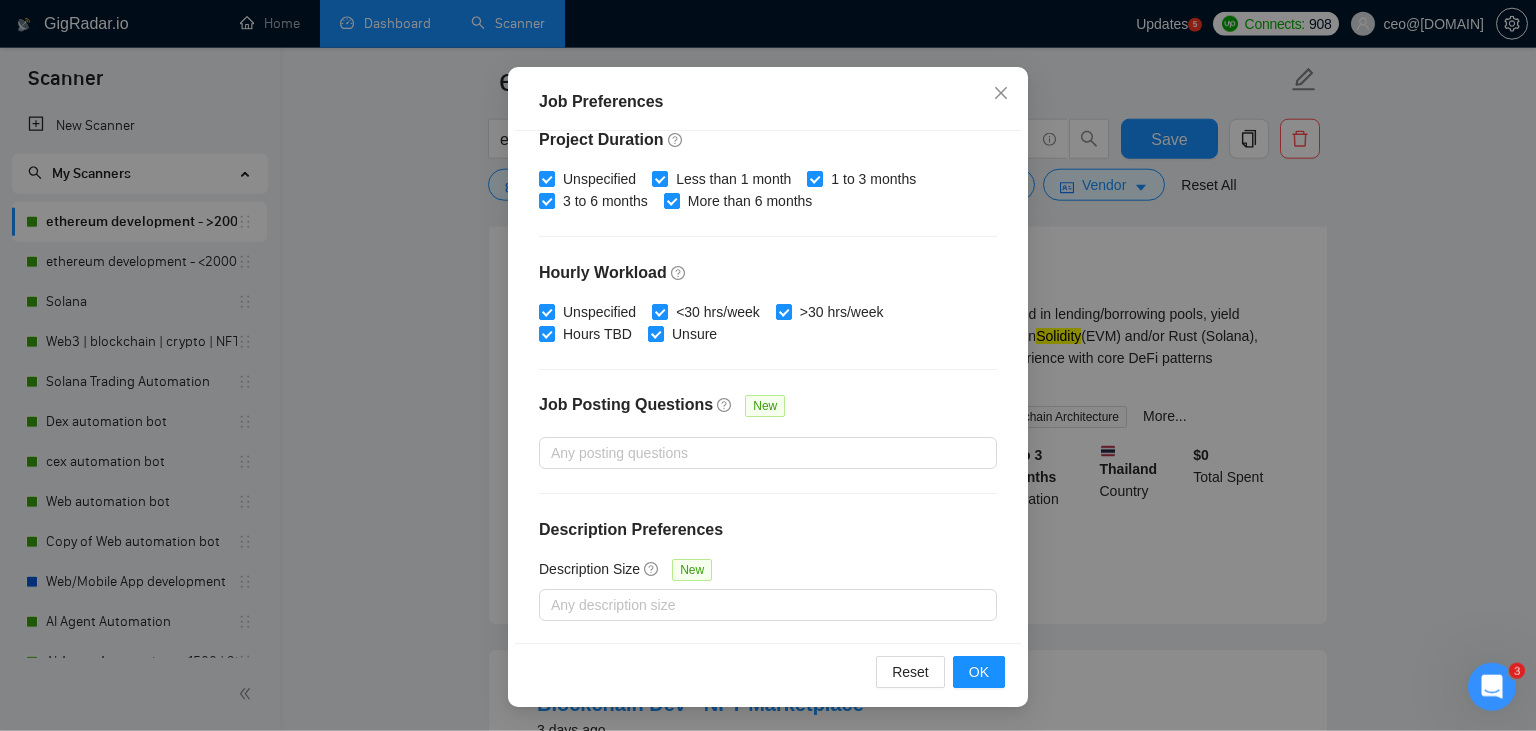click on "Job Preferences Budget Project Type All Fixed Price Hourly Rate   Fixed Price Budget $ 2000 Min - $ Max Estimate Fixed Price When It’s Not Available New   Hourly Rate Price Budget $ 30 Min - $ Max Estimate Hourly Rate When It’s Not Available New Include Budget Placeholders Include Jobs with Unspecified Budget   Connects Price New Min - Max Project Duration   Unspecified Less than 1 month 1 to 3 months 3 to 6 months More than 6 months Hourly Workload   Unspecified <30 hrs/week >30 hrs/week Hours TBD Unsure Job Posting Questions New   Any posting questions Description Preferences Description Size New   Any description size Reset OK" at bounding box center [768, 365] 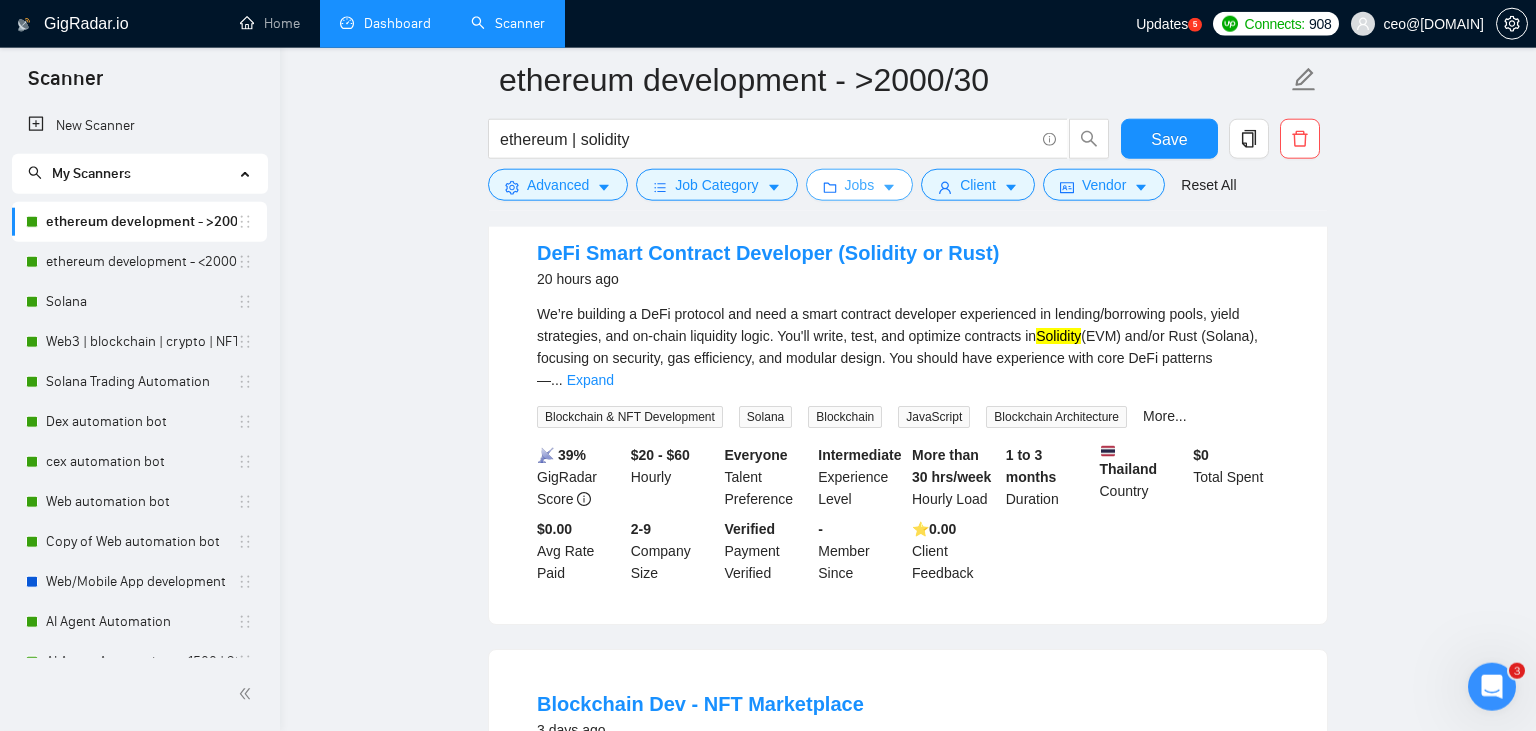 scroll, scrollTop: 0, scrollLeft: 0, axis: both 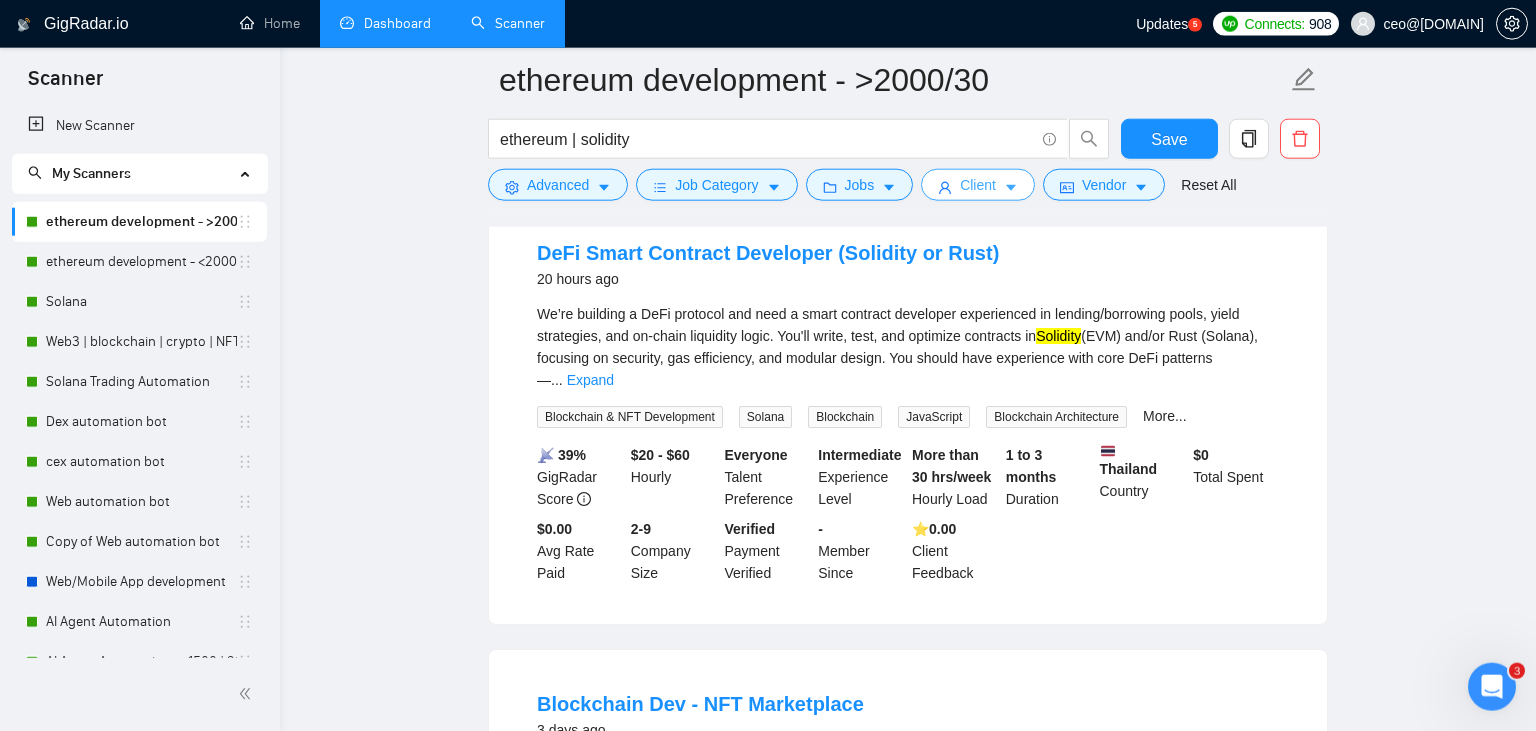 click on "Client" at bounding box center [978, 185] 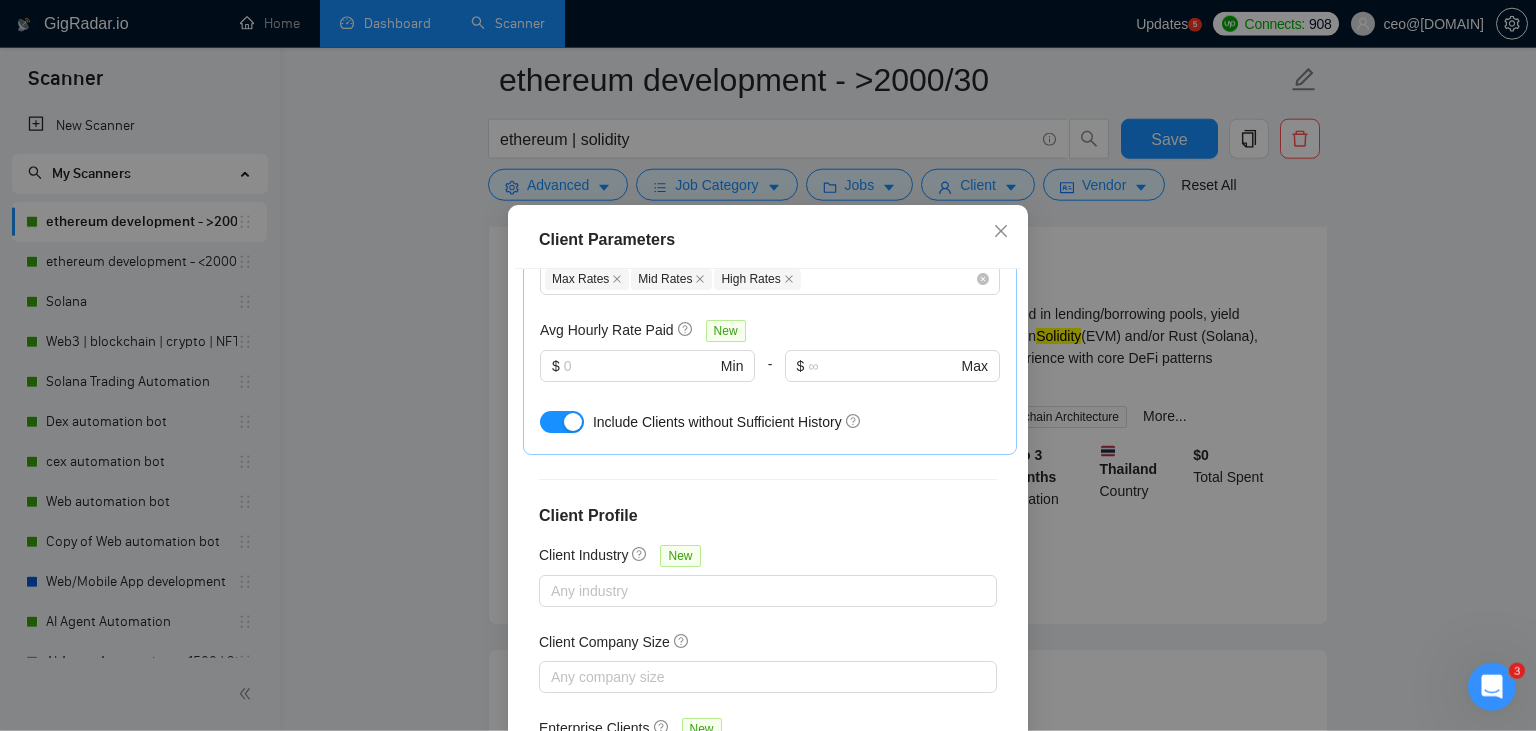 scroll, scrollTop: 735, scrollLeft: 0, axis: vertical 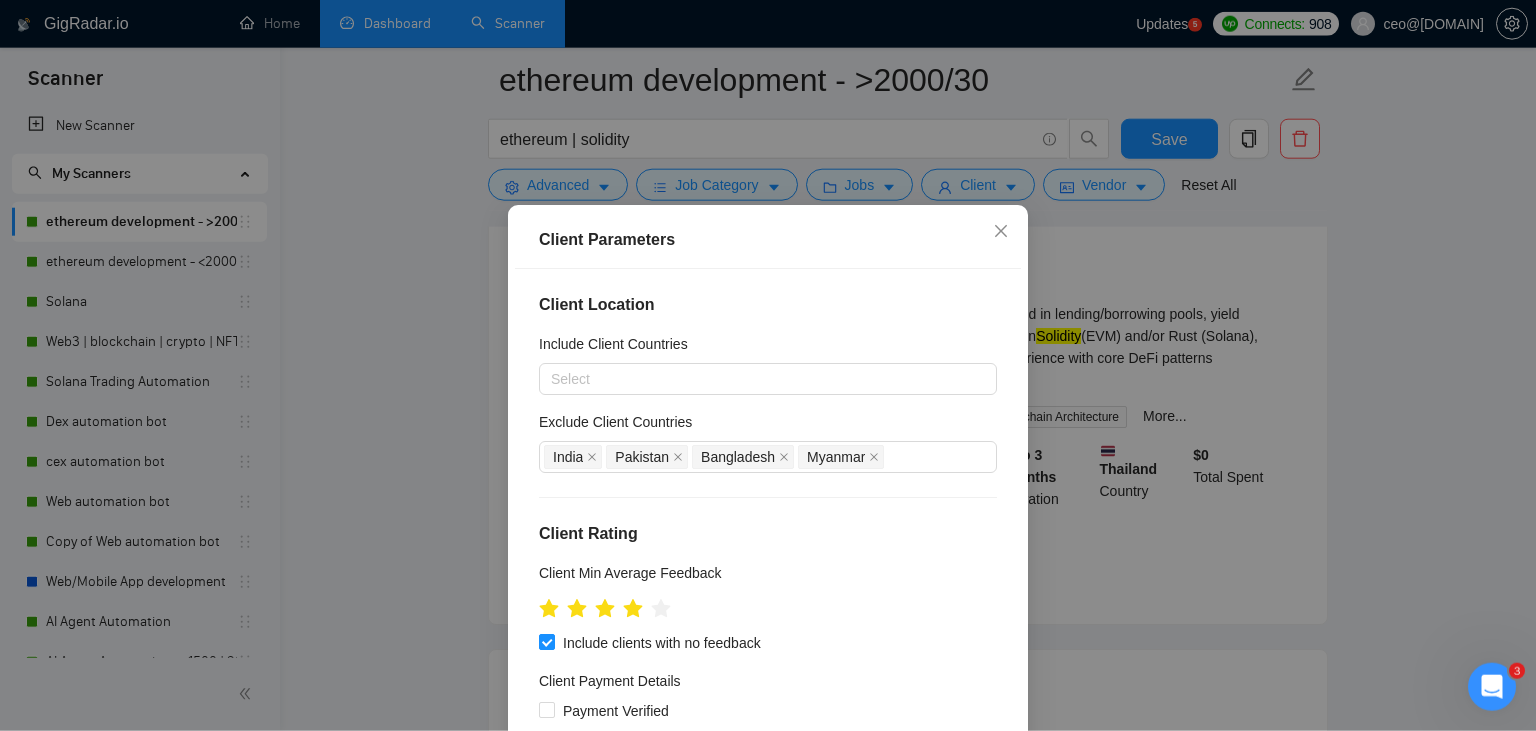 click on "Client Parameters Client Location Include Client Countries   Select Exclude Client Countries India Pakistan Bangladesh Myanmar   Client Rating Client Min Average Feedback Include clients with no feedback Client Payment Details Payment Verified Hire Rate Stats   Client Total Spent $ Min - $ Max Client Hire Rate New Max Rates Mid Rates High Rates     Avg Hourly Rate Paid New $ Min - $ Max Include Clients without Sufficient History Client Profile Client Industry New   Any industry Client Company Size   Any company size Enterprise Clients New   Any clients Reset OK" at bounding box center (768, 365) 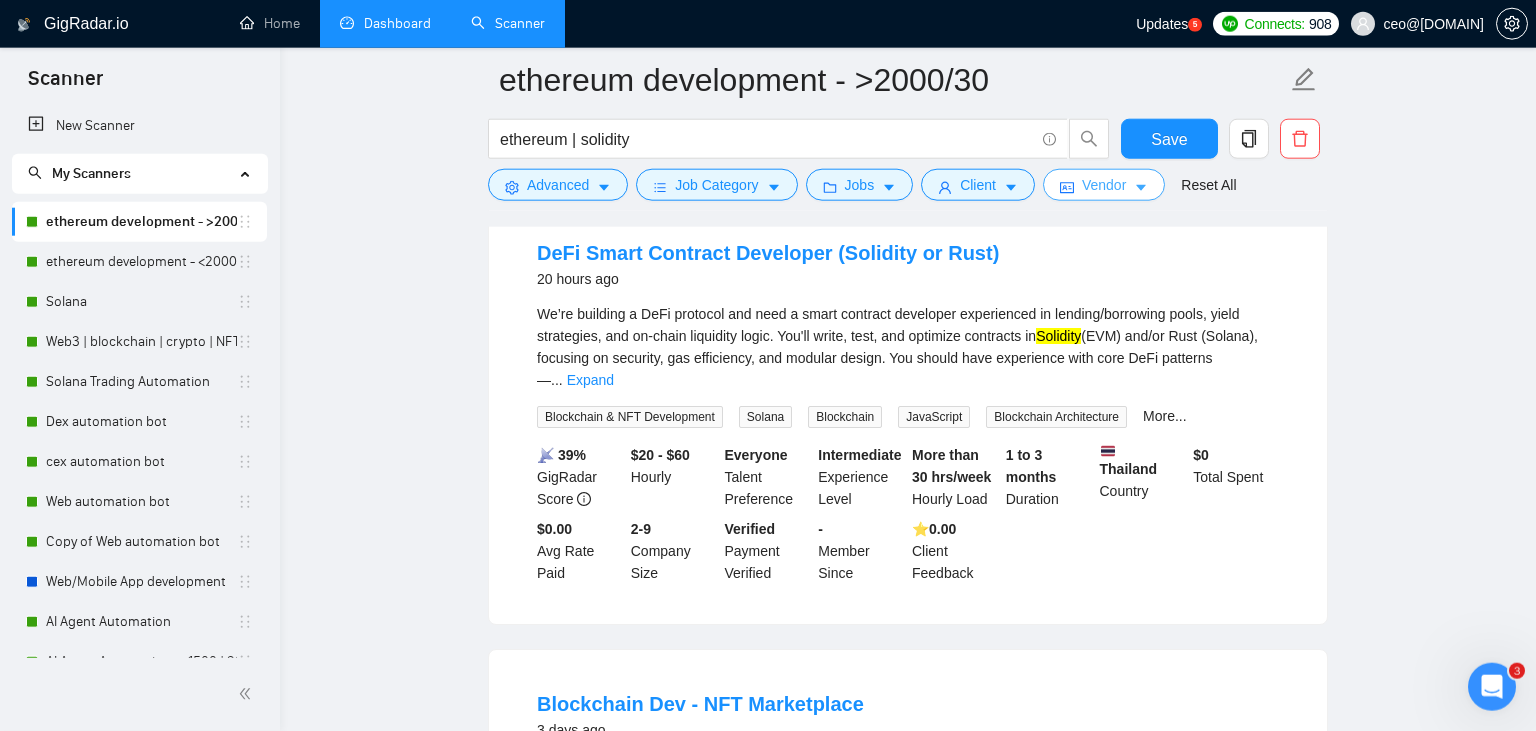 click on "Vendor" at bounding box center (1104, 185) 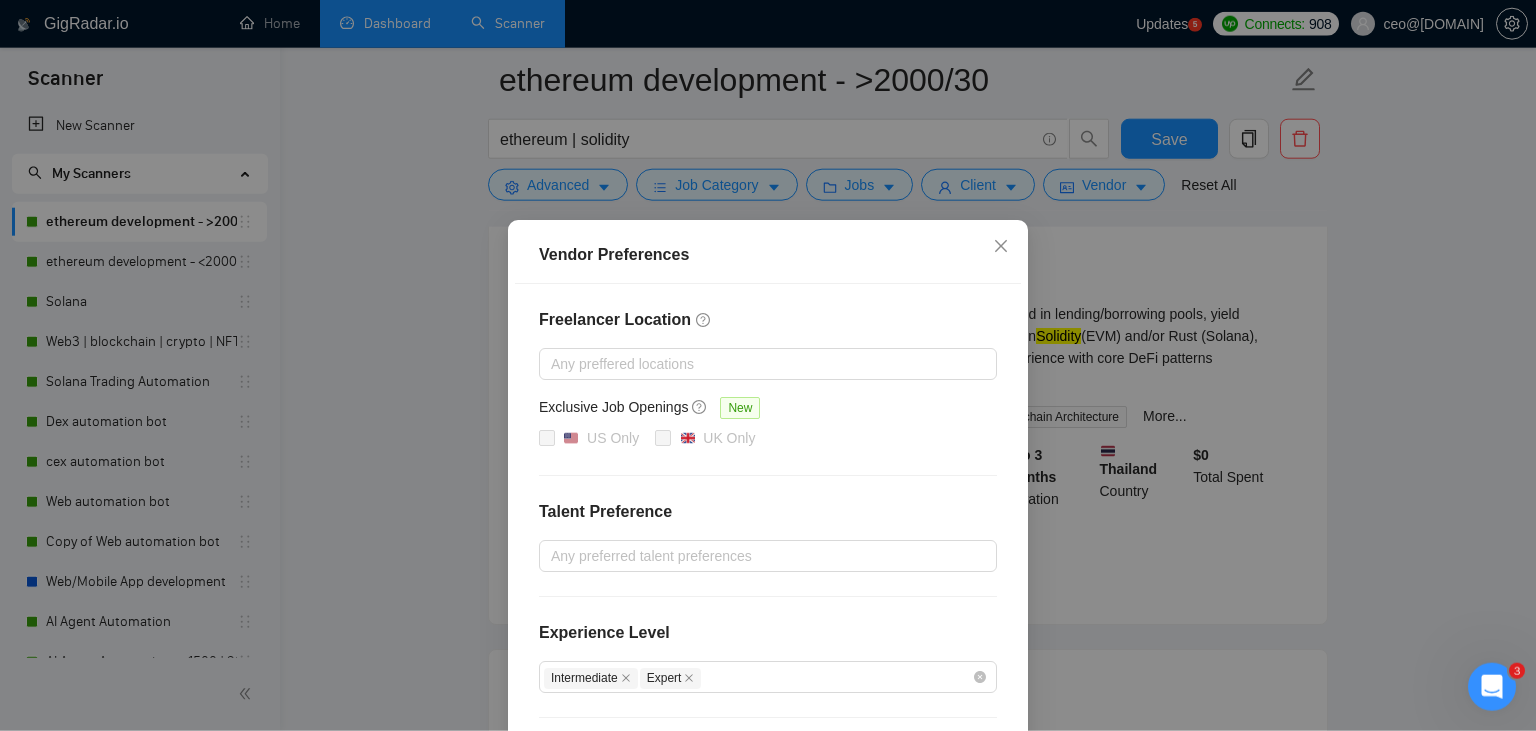 scroll, scrollTop: 192, scrollLeft: 0, axis: vertical 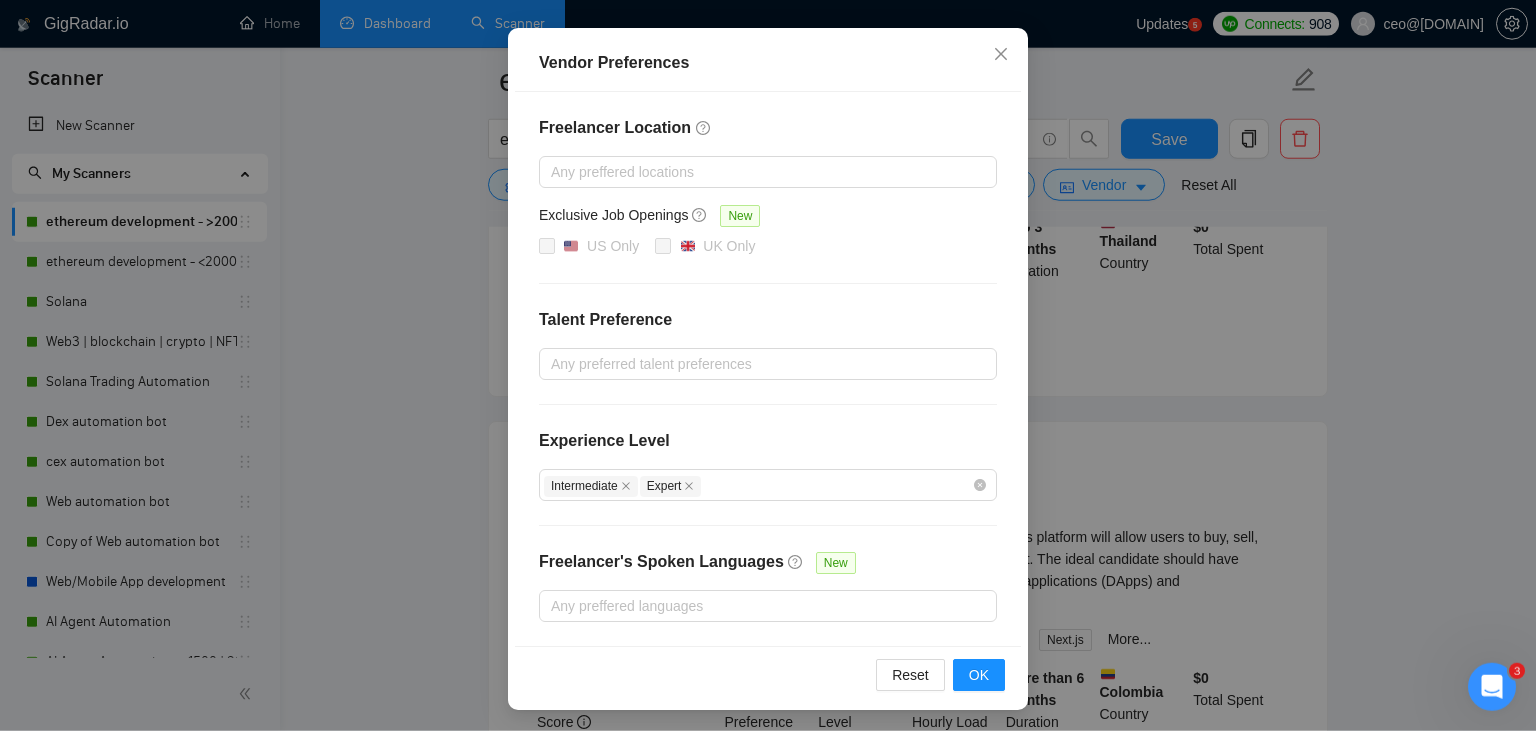 click on "Vendor Preferences Freelancer Location     Any preffered locations Exclusive Job Openings New US Only UK Only Talent Preference   Any preferred talent preferences Experience Level Intermediate Expert   Freelancer's Spoken Languages New   Any preffered languages Reset OK" at bounding box center [768, 365] 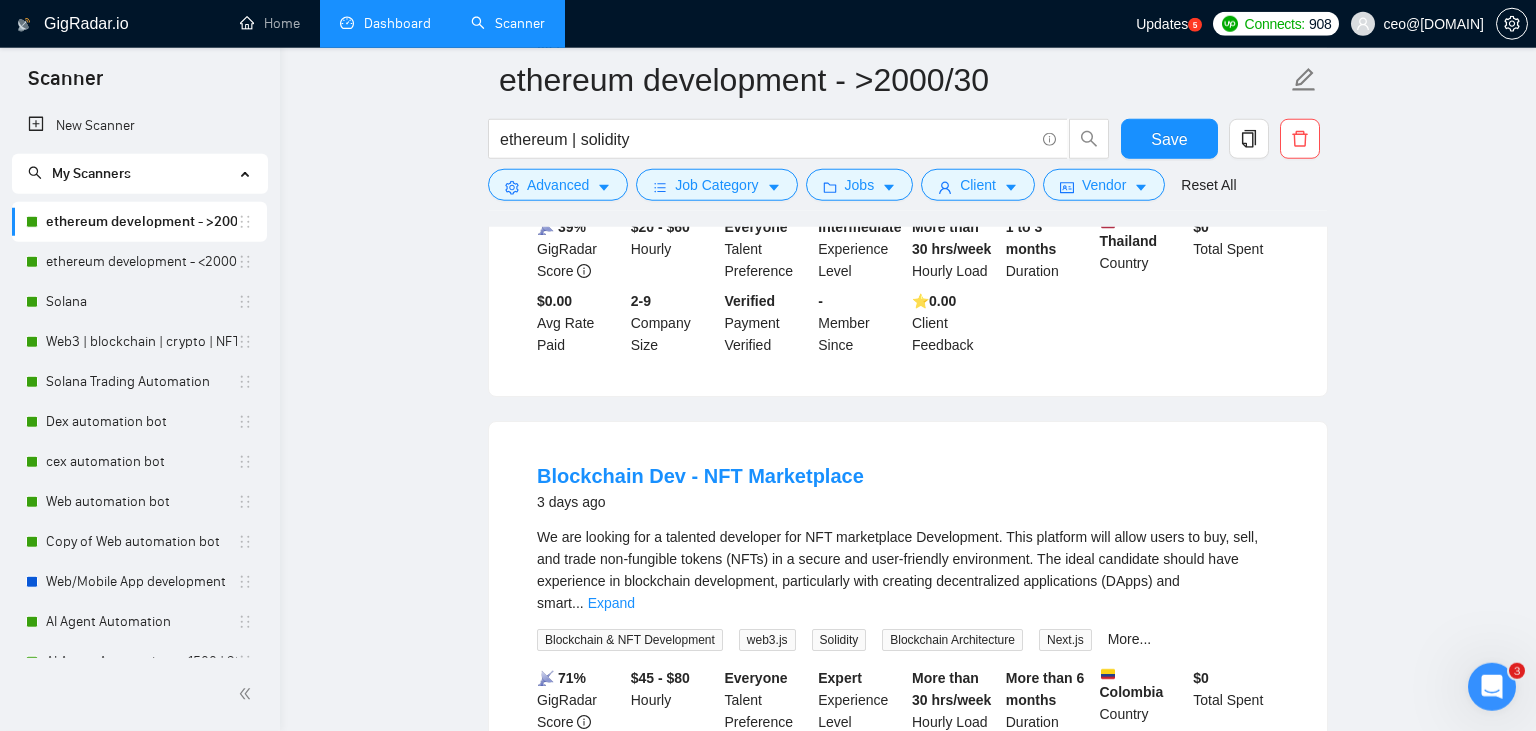 scroll, scrollTop: 92, scrollLeft: 0, axis: vertical 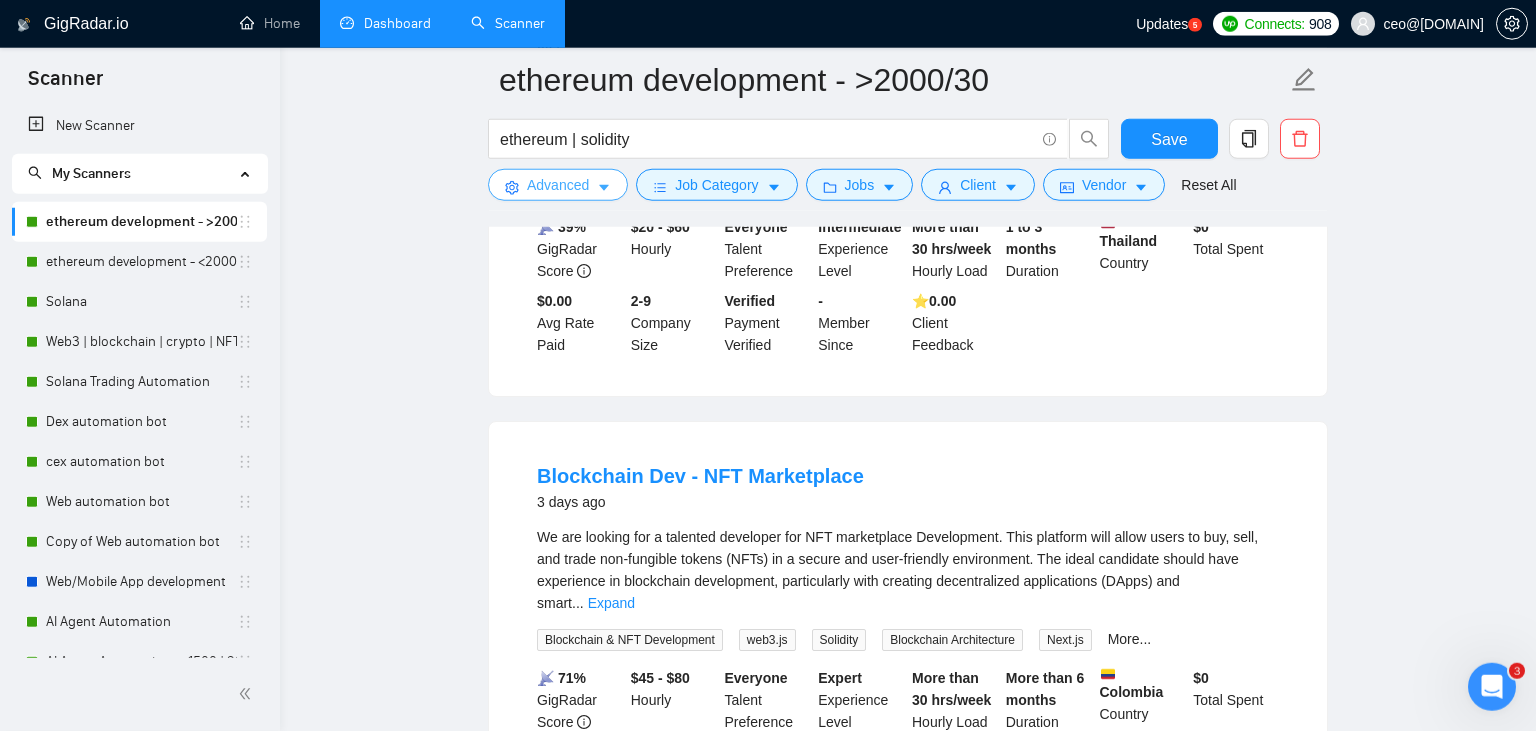 click on "Advanced" at bounding box center [558, 185] 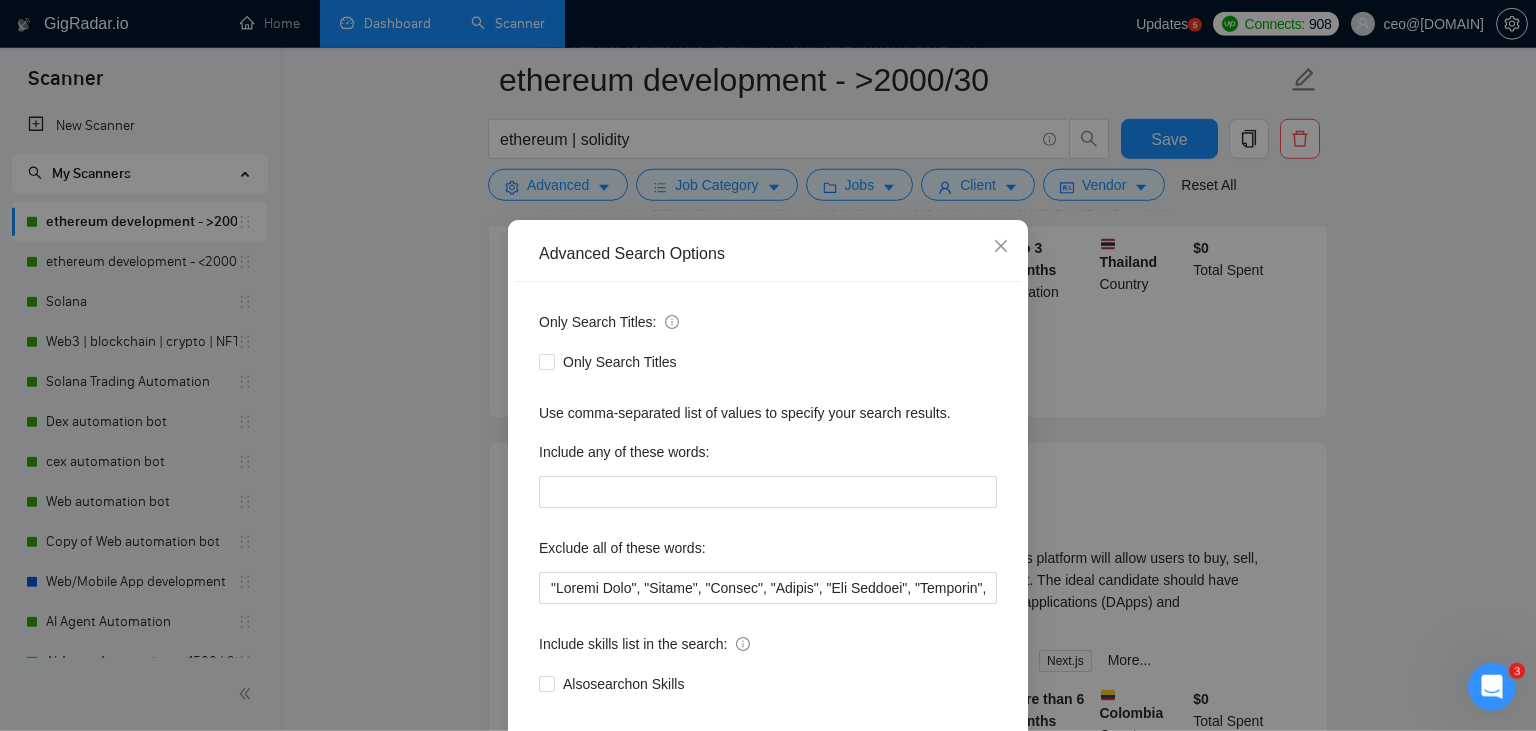 scroll, scrollTop: 426, scrollLeft: 0, axis: vertical 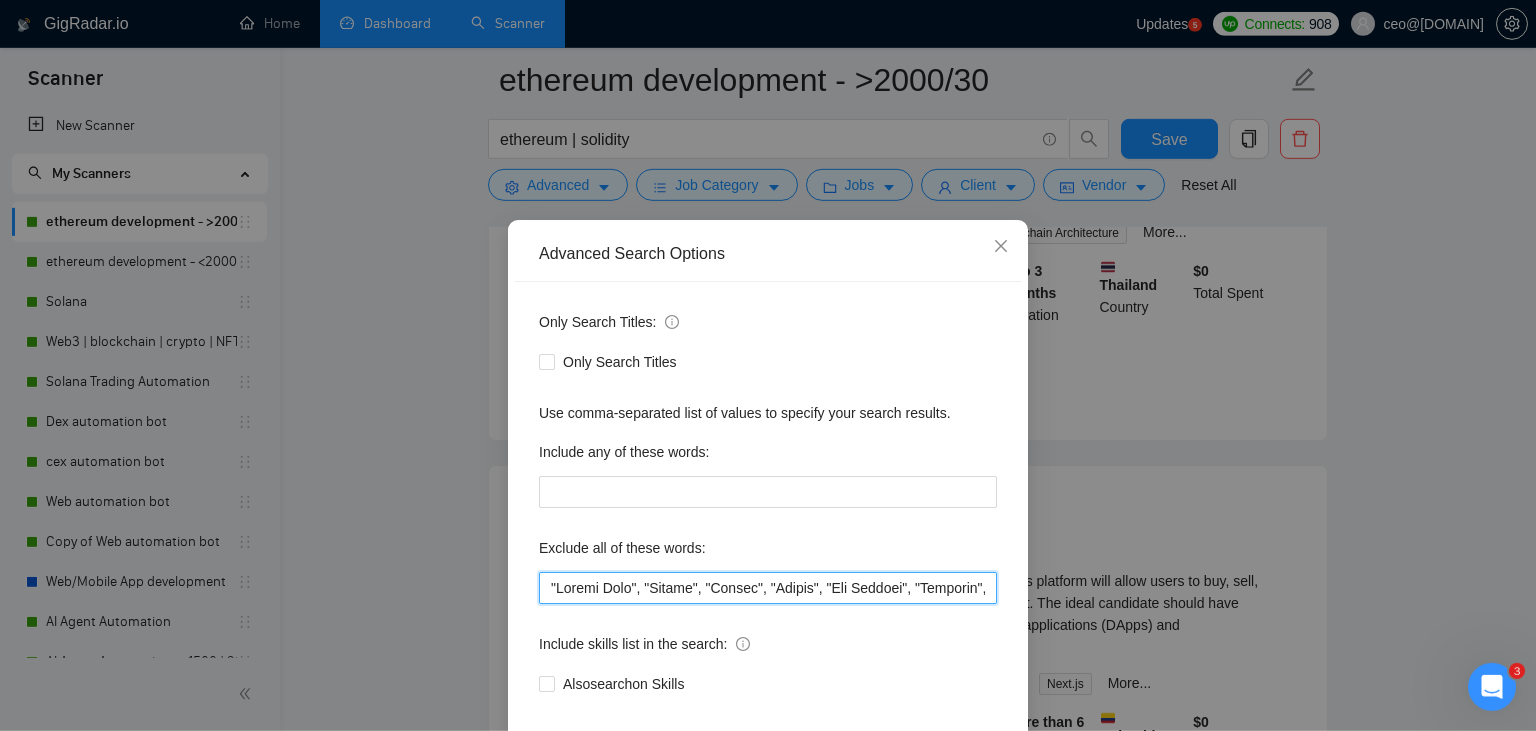 click at bounding box center (768, 588) 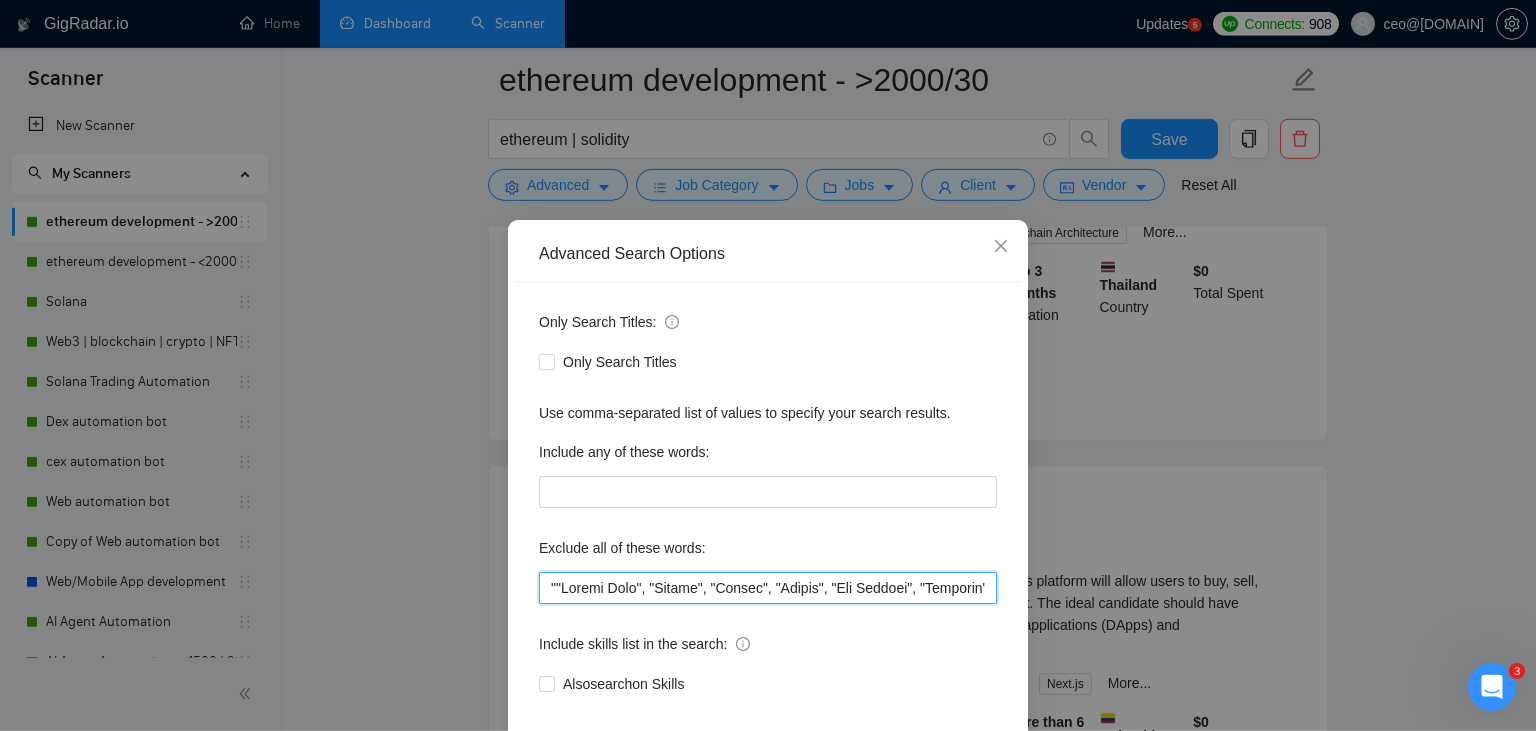 paste on "Launch" 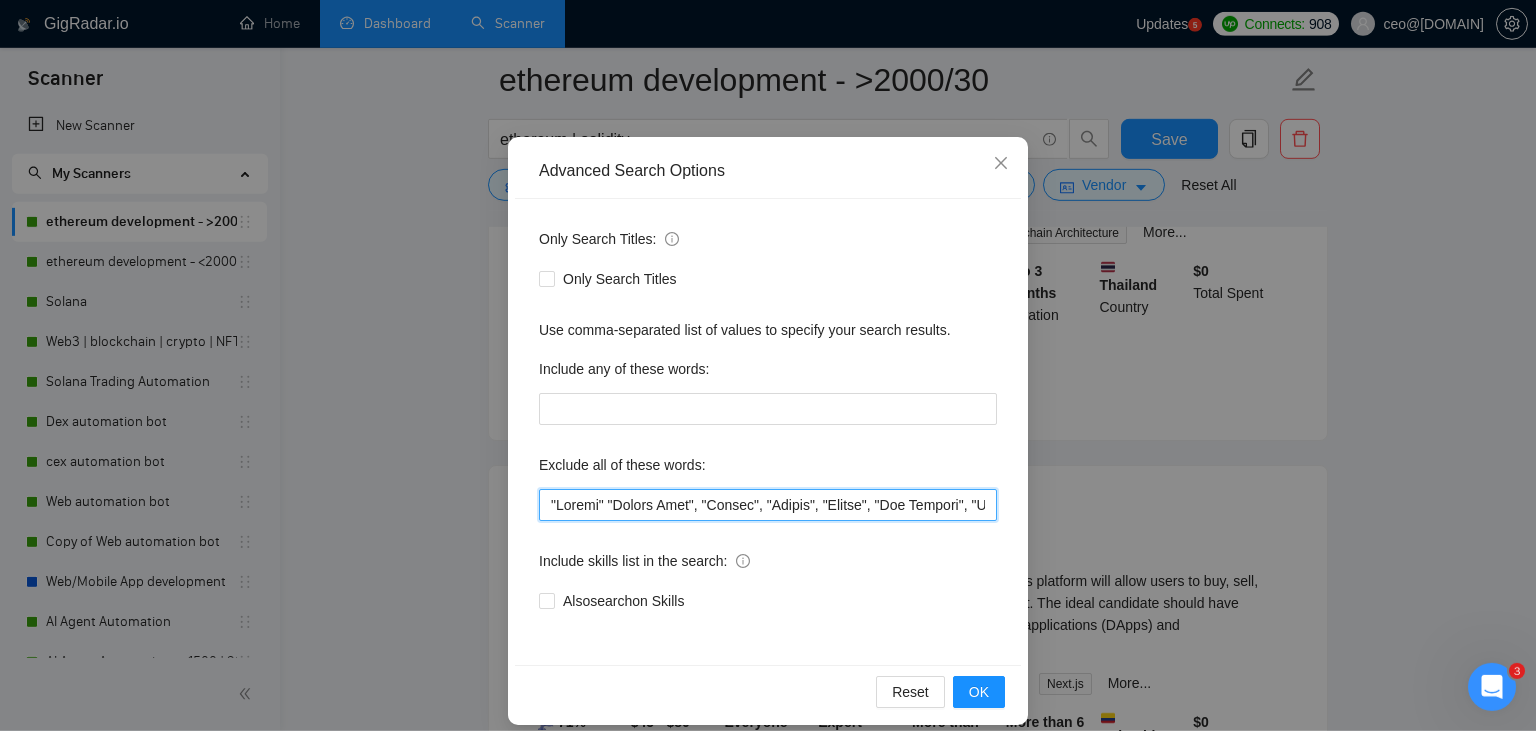 scroll, scrollTop: 84, scrollLeft: 0, axis: vertical 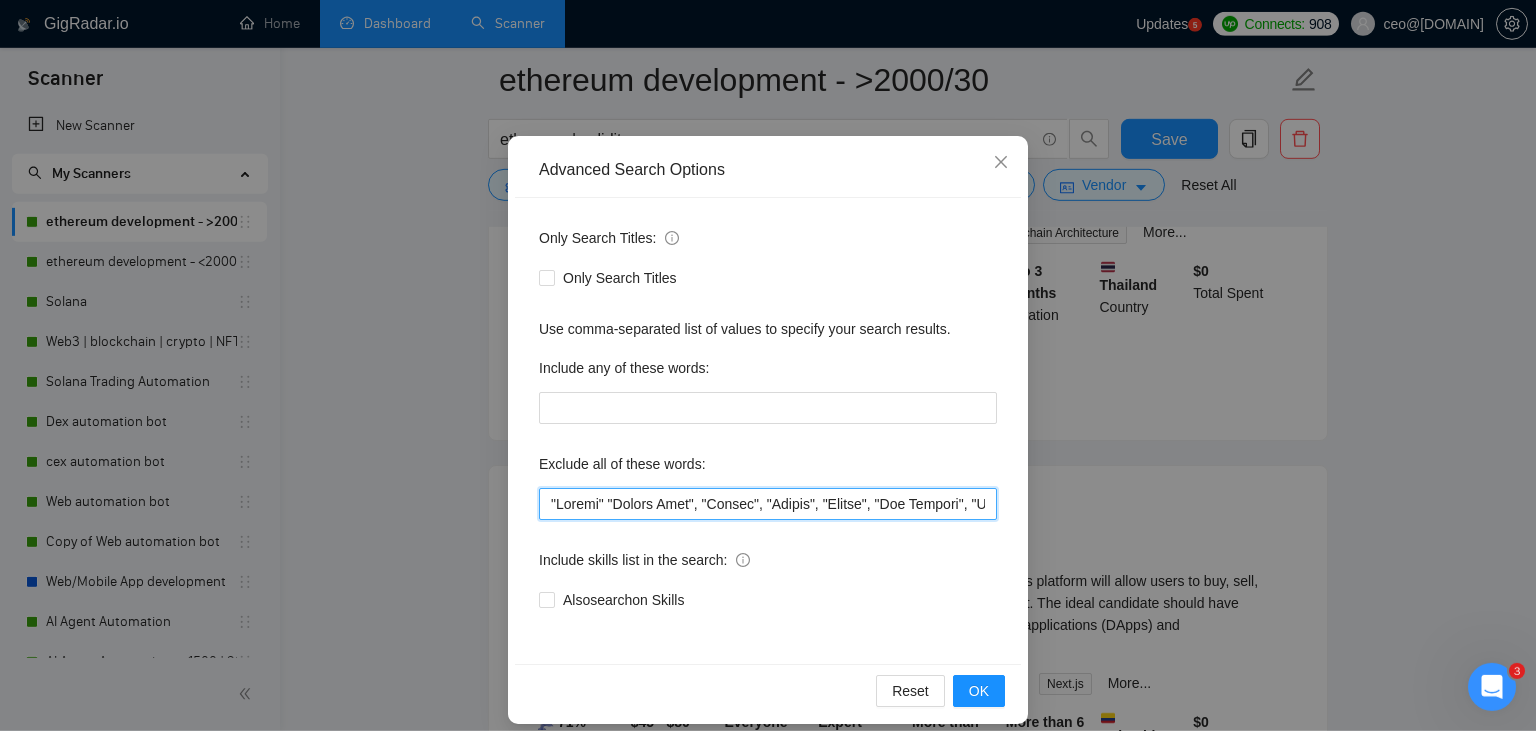 drag, startPoint x: 604, startPoint y: 507, endPoint x: 515, endPoint y: 508, distance: 89.005615 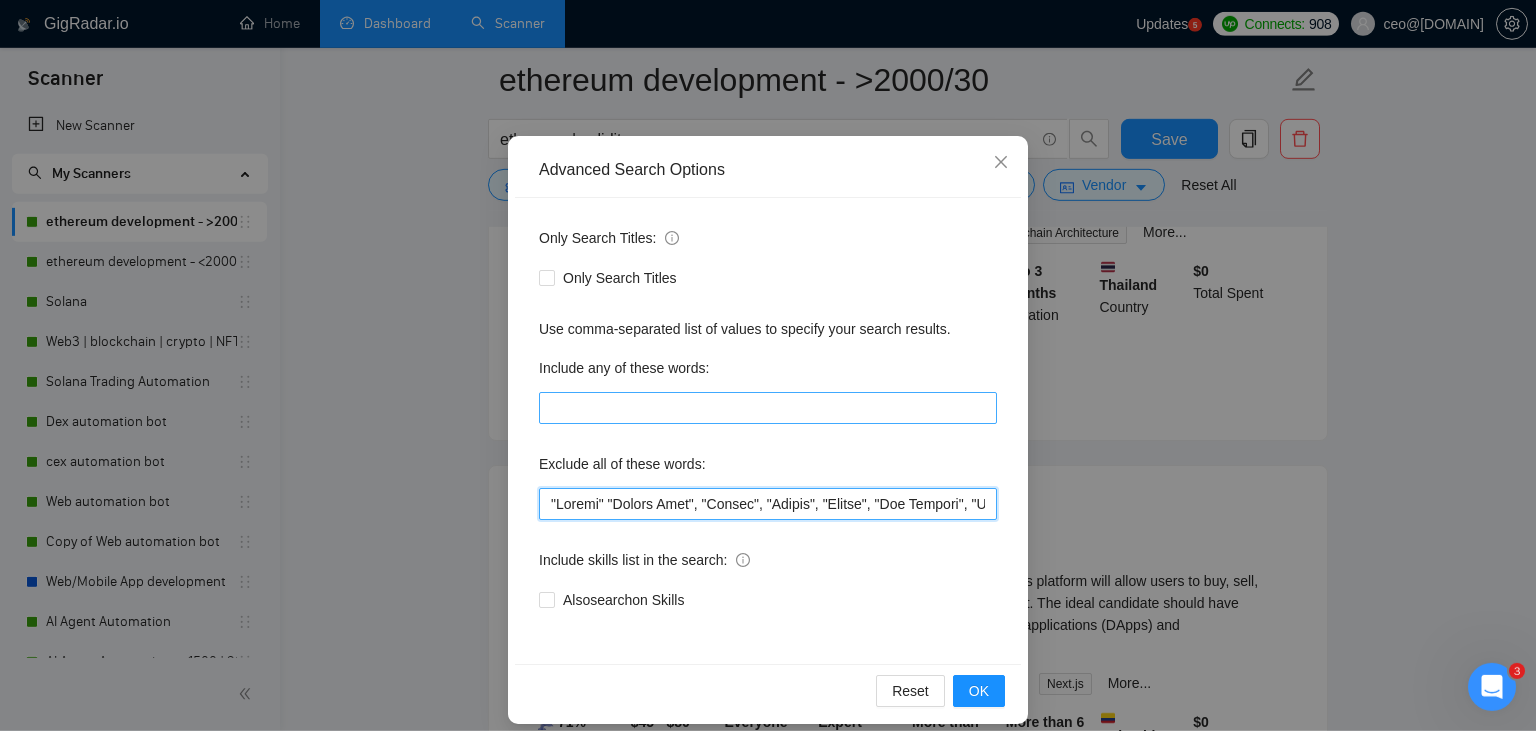 scroll, scrollTop: 0, scrollLeft: 0, axis: both 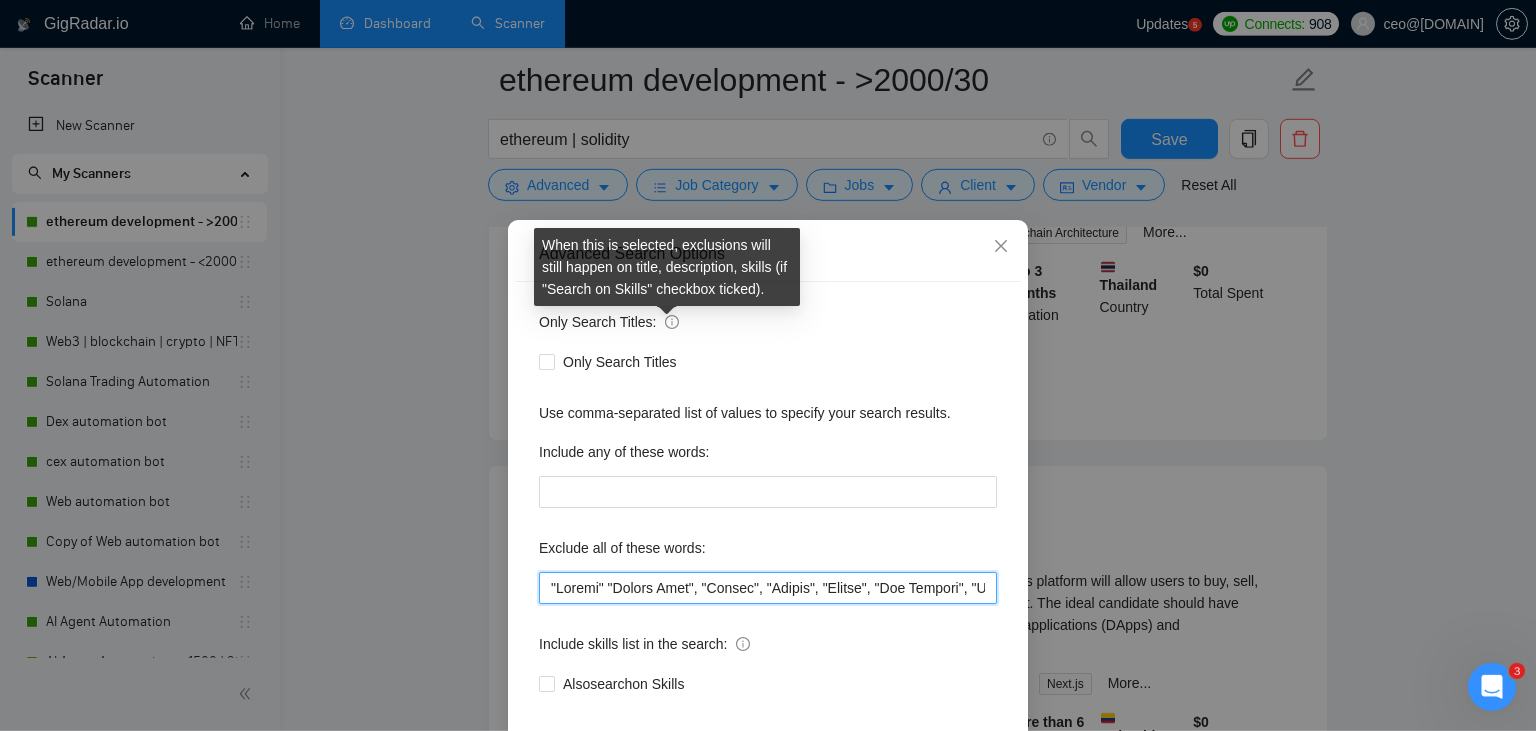 type on ""Launch" "Europe Only", "Modify", "Update", "Avatar", "Art Project", "[COUNTRY]", "join our team", "Azure DevOps", "DevOps", "Flutter", "Equity-Only", "Equity Only", "Generating Image Variations", "Image Generation", STACKS, STX, Betting, gambling, casino, Sui, Unity, Manager, bot, automation, scripting, laravel, "php", "wordpress", "shopify", "eSport", gaming, games, "crypto recovery", "eSports", "Sales Team", "frontend developer", "freelancer only", "freelancers only", "No agency", "Not agency", "No agencies", "Not agencies", "metaverse", "Consultant", "Audit", "Game", "passed test", sports, "Meet with CTO", "skill test", "bubble.io", advisor, Wocommerce, flutter, go, "fund raising", "UI/UX designer", teacher, netsuite, "c++", "c#", readymade, cto, "Consultation", Debugging, lottery, mentor, coaching, Tron, MEV, "Crypto Moderator", raffle, "strategy only", tinder, "No companies", cardano, woocommerce, wine, writer, Coach, ECU, GHL, training, setup, "website update", "website updates", "Video Creator", wix..." 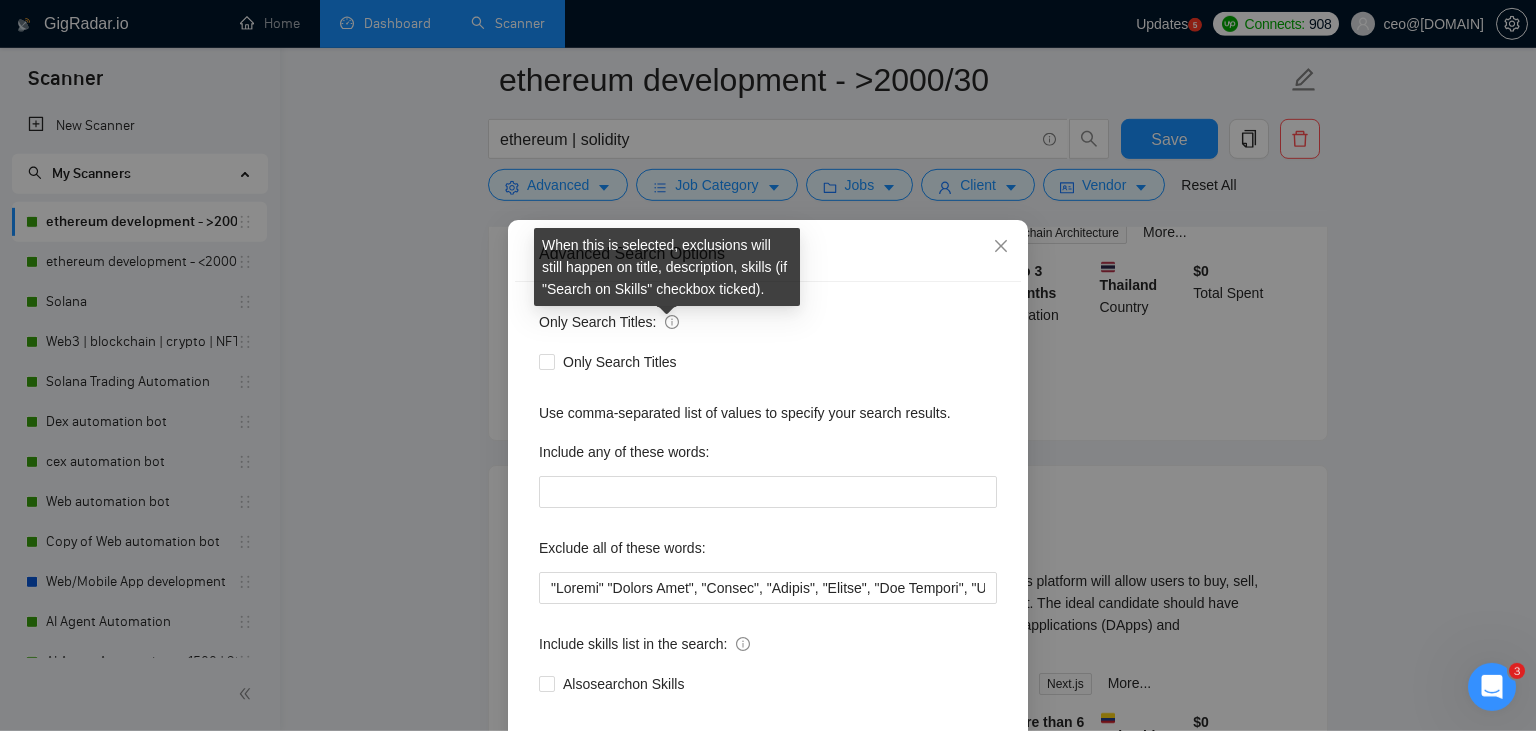 click 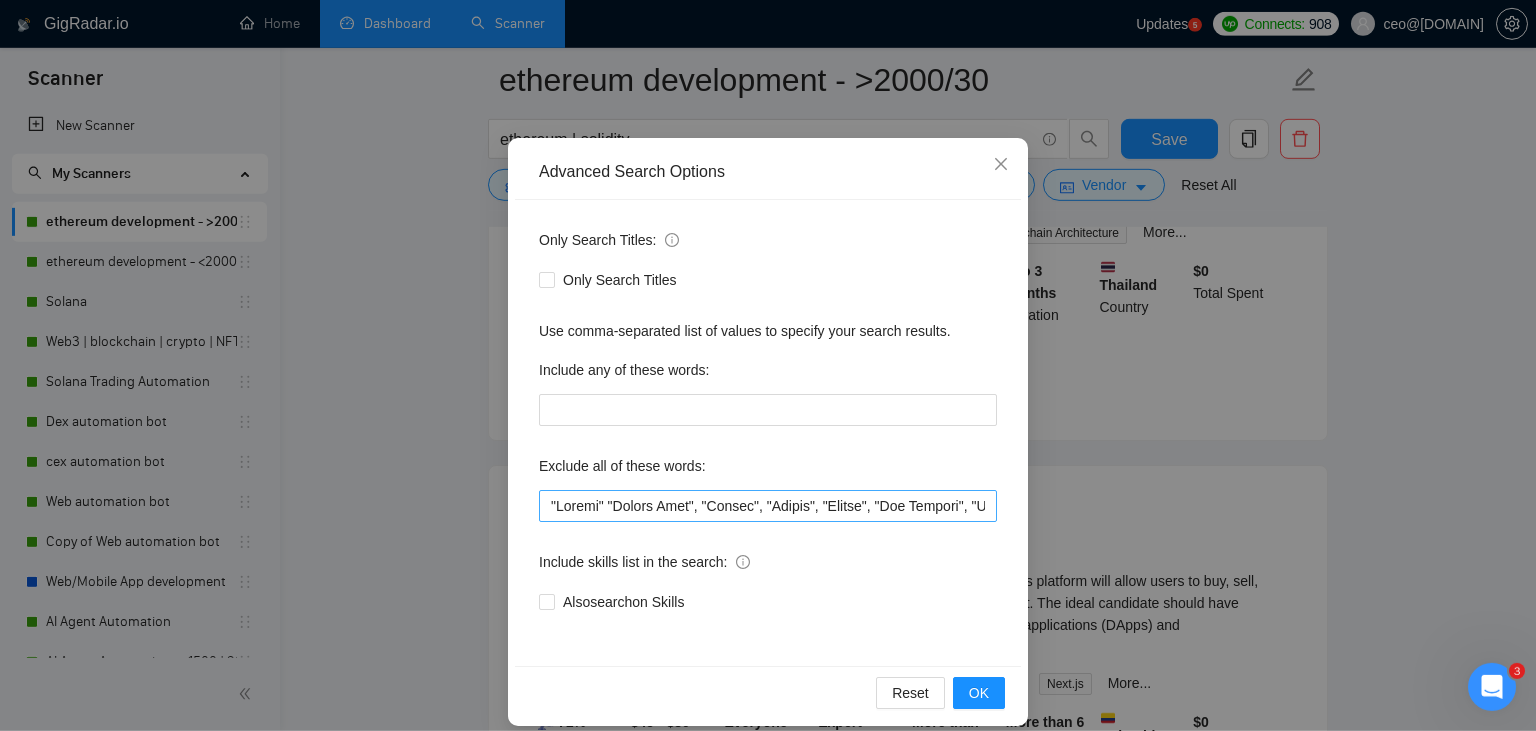 scroll, scrollTop: 85, scrollLeft: 0, axis: vertical 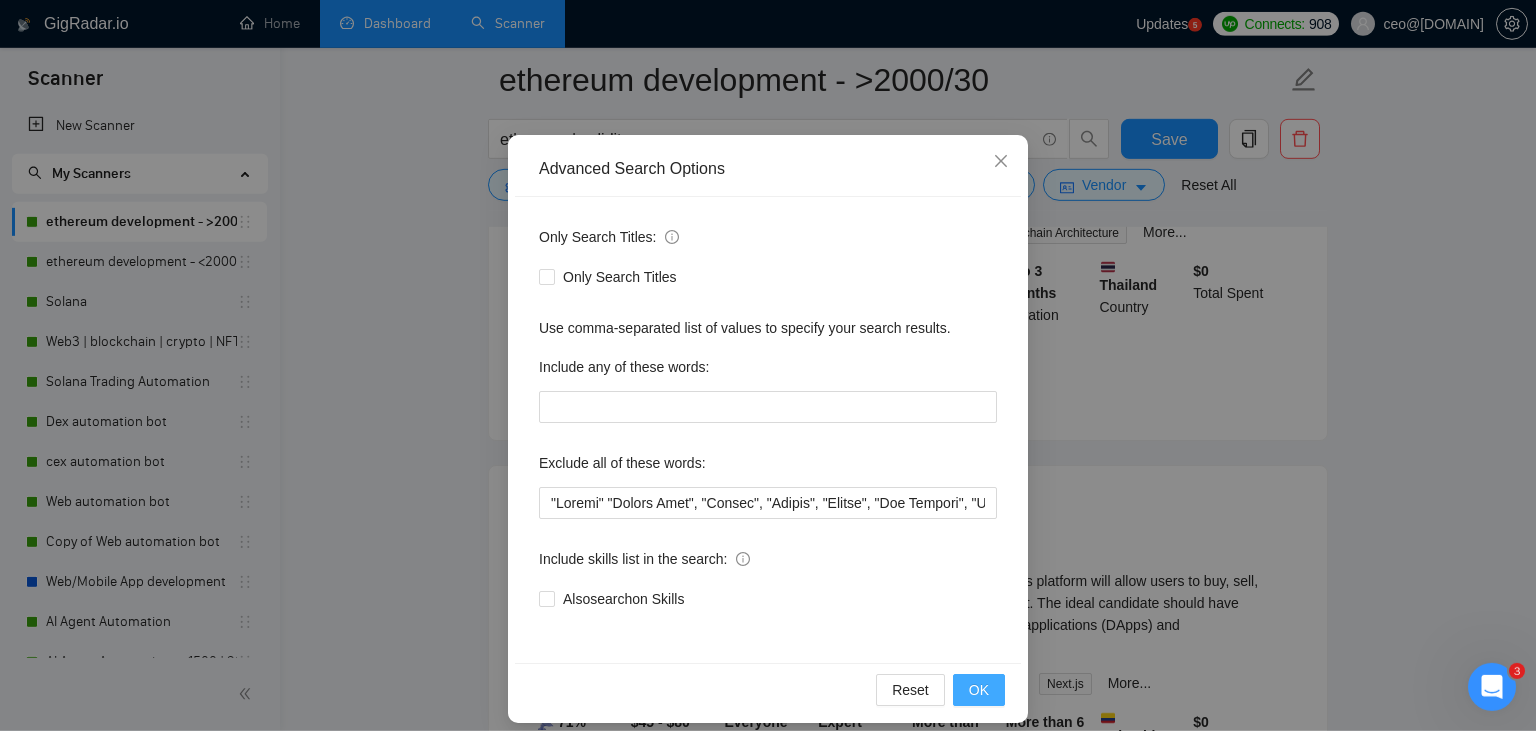click on "OK" at bounding box center (979, 690) 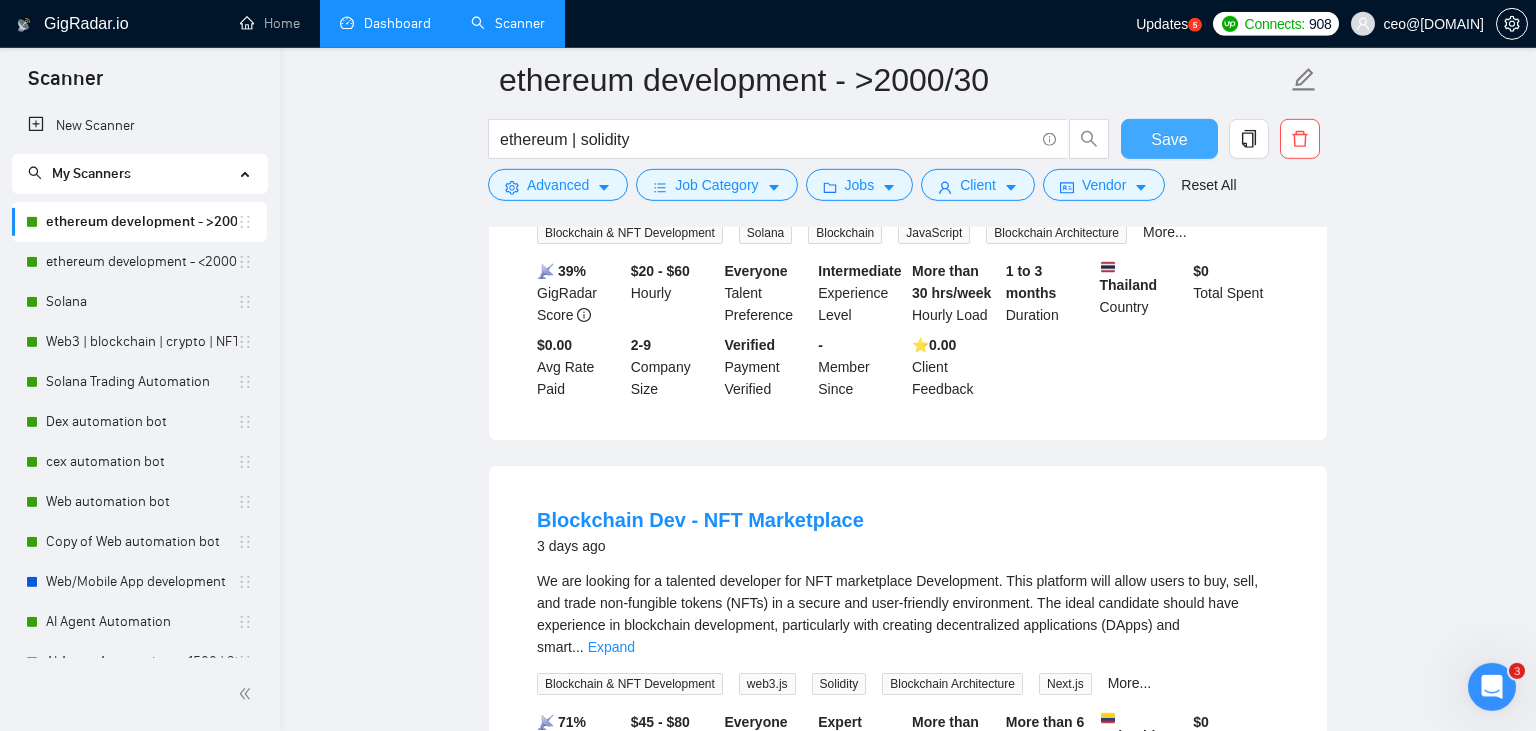 click on "Save" at bounding box center [1169, 139] 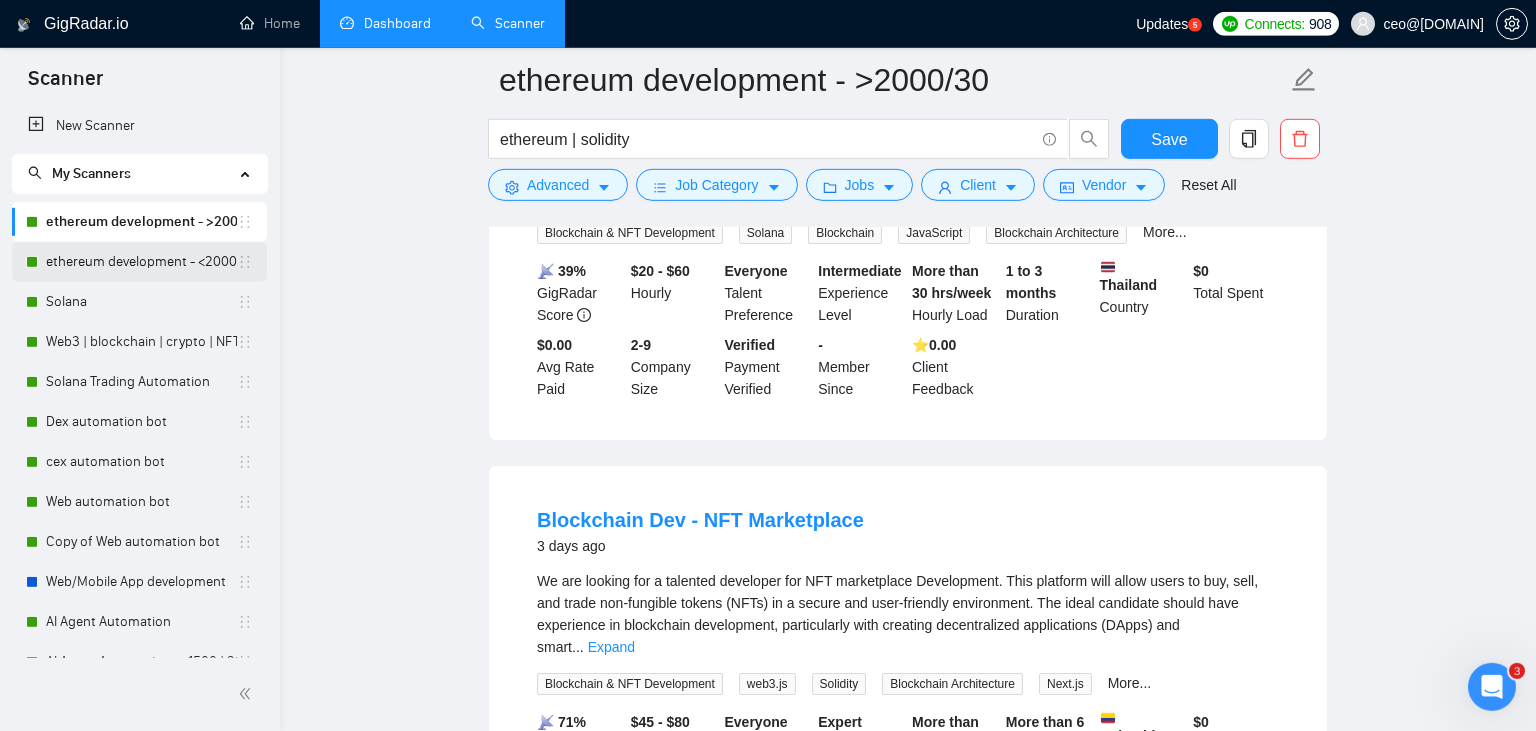 click on "ethereum development - <2000/30" at bounding box center (141, 262) 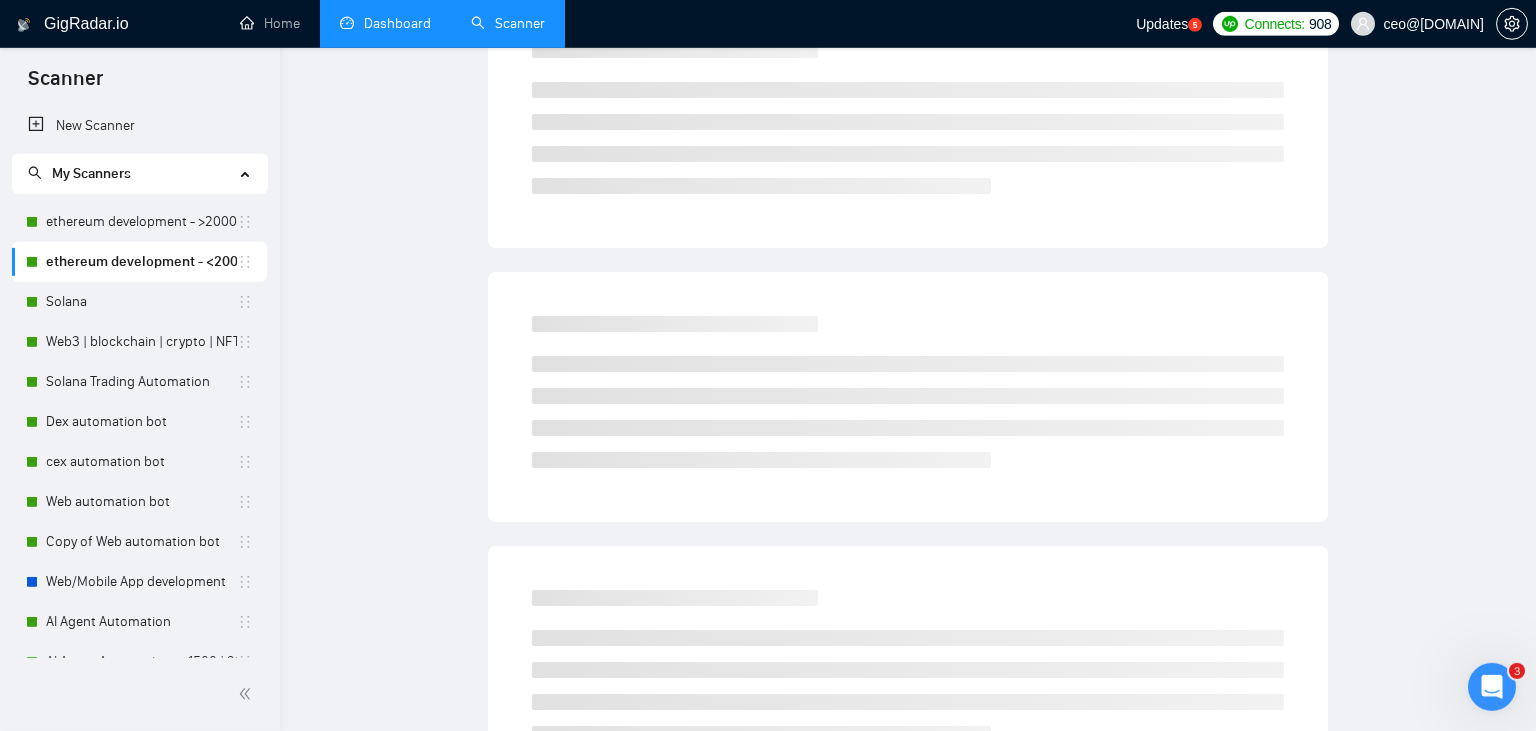 scroll, scrollTop: 0, scrollLeft: 0, axis: both 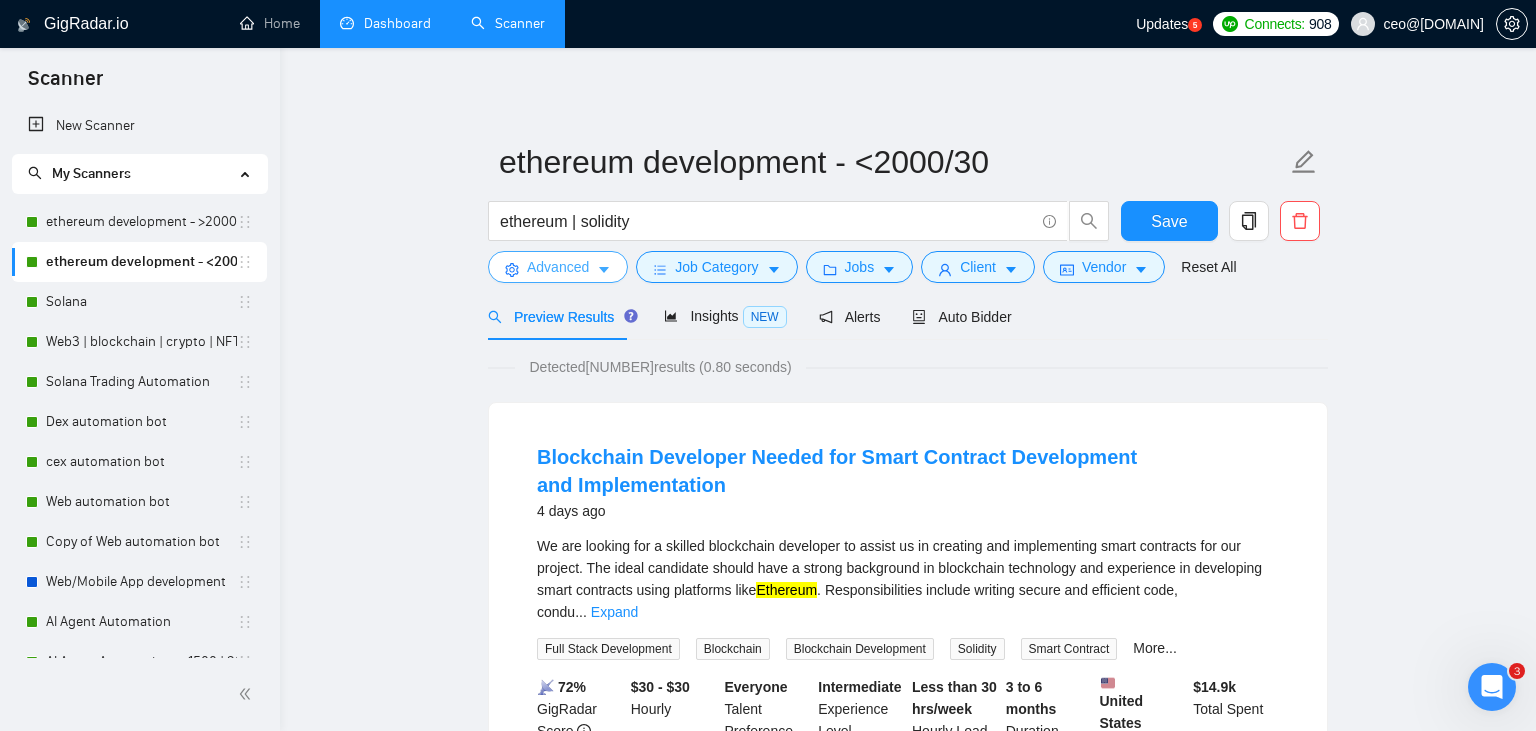 click on "Advanced" at bounding box center [558, 267] 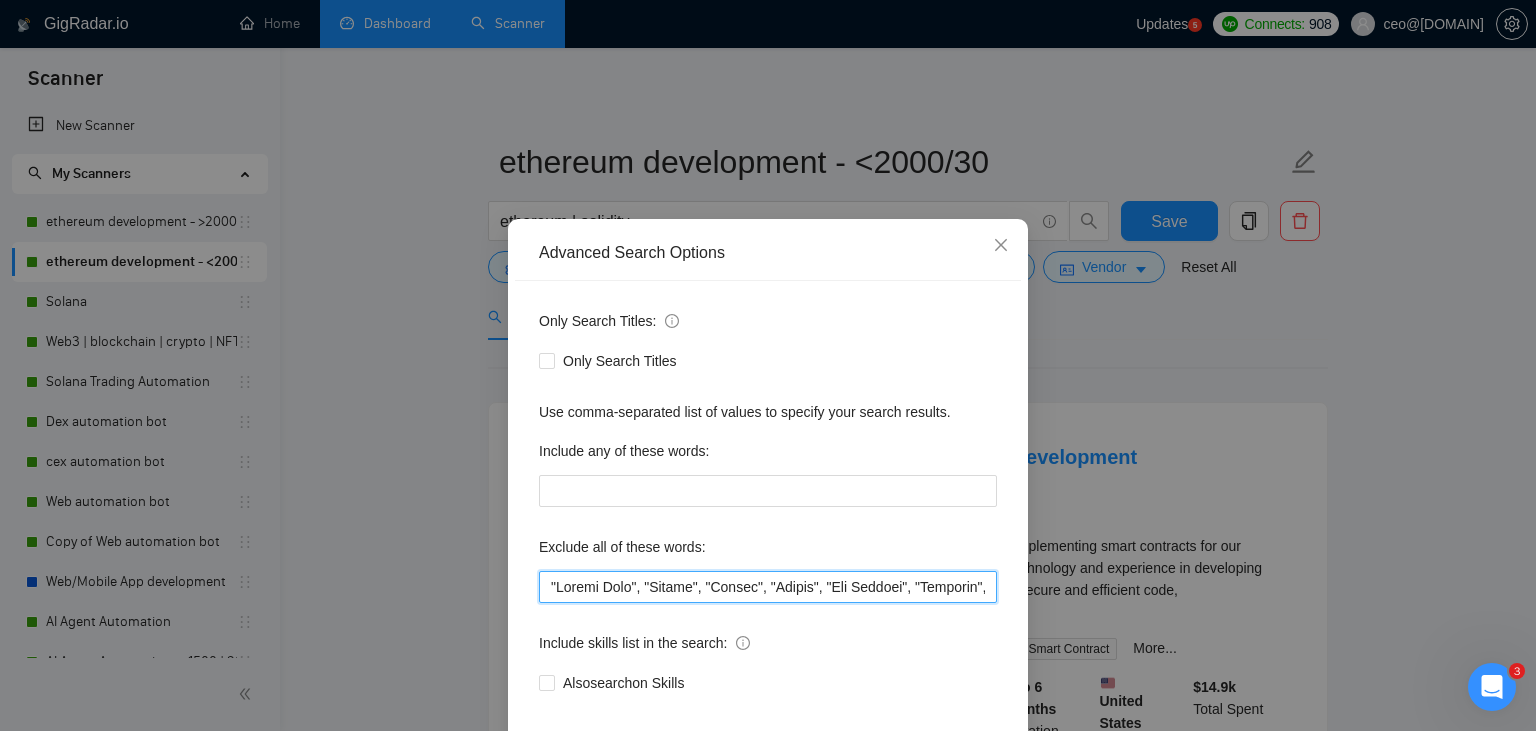 click at bounding box center [768, 587] 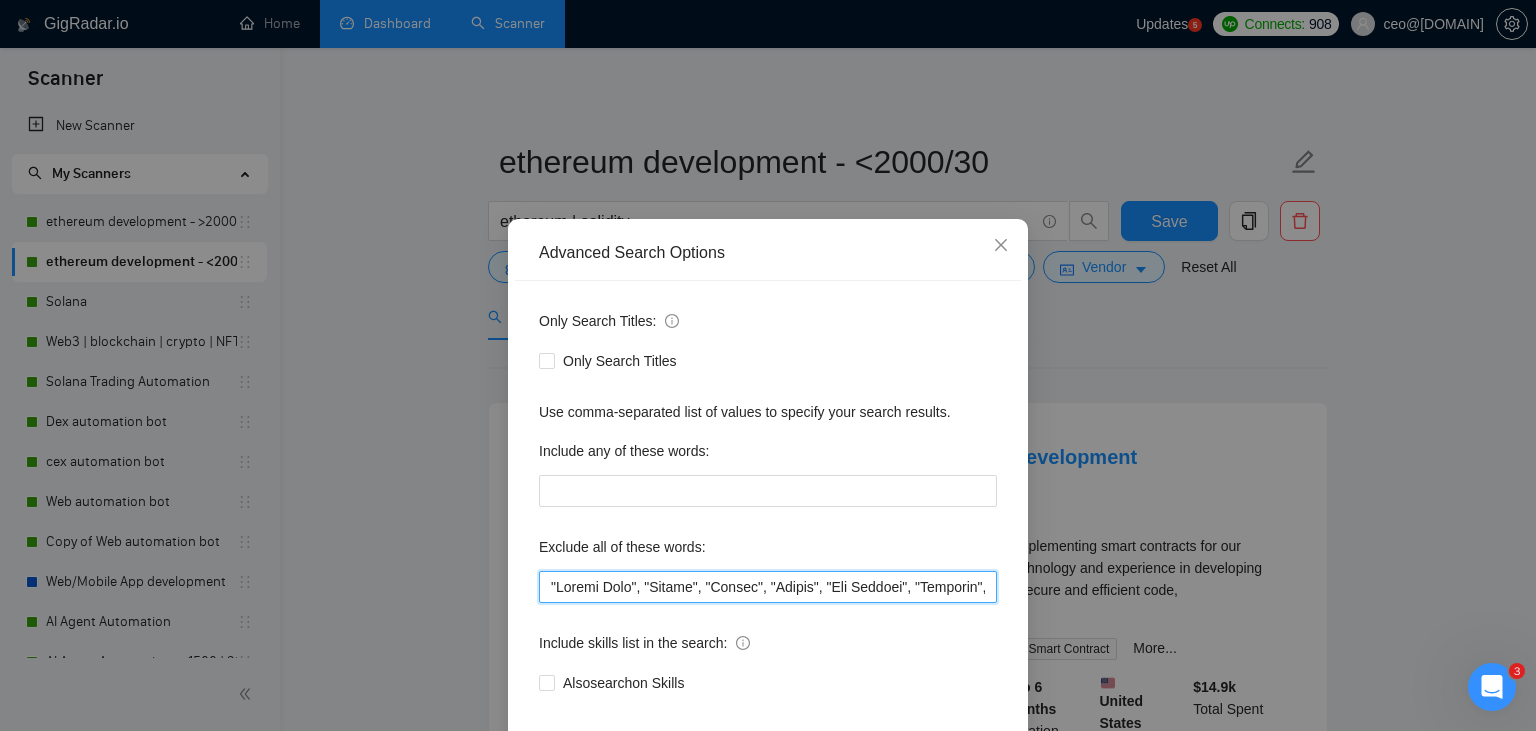 paste on ""Launch"" 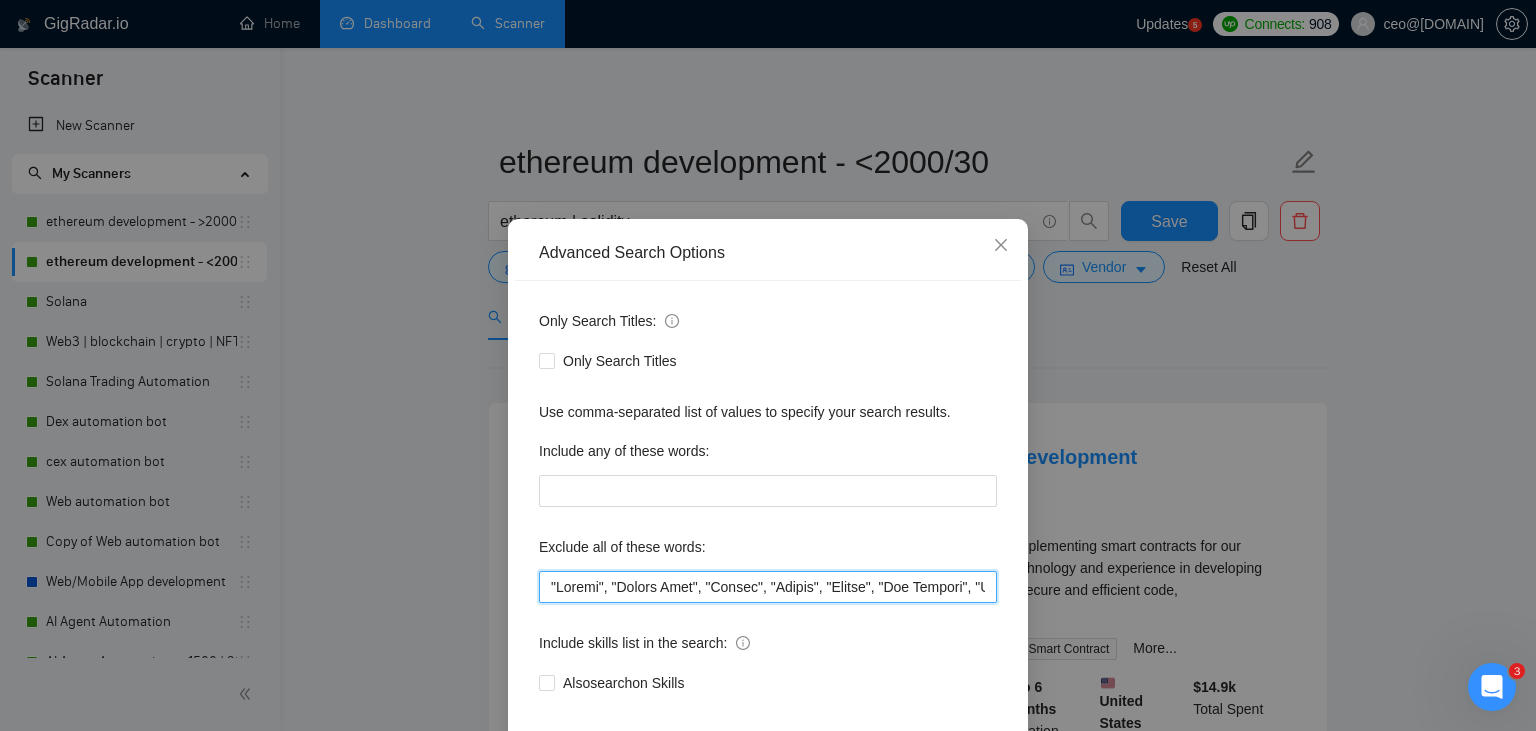 scroll, scrollTop: 101, scrollLeft: 0, axis: vertical 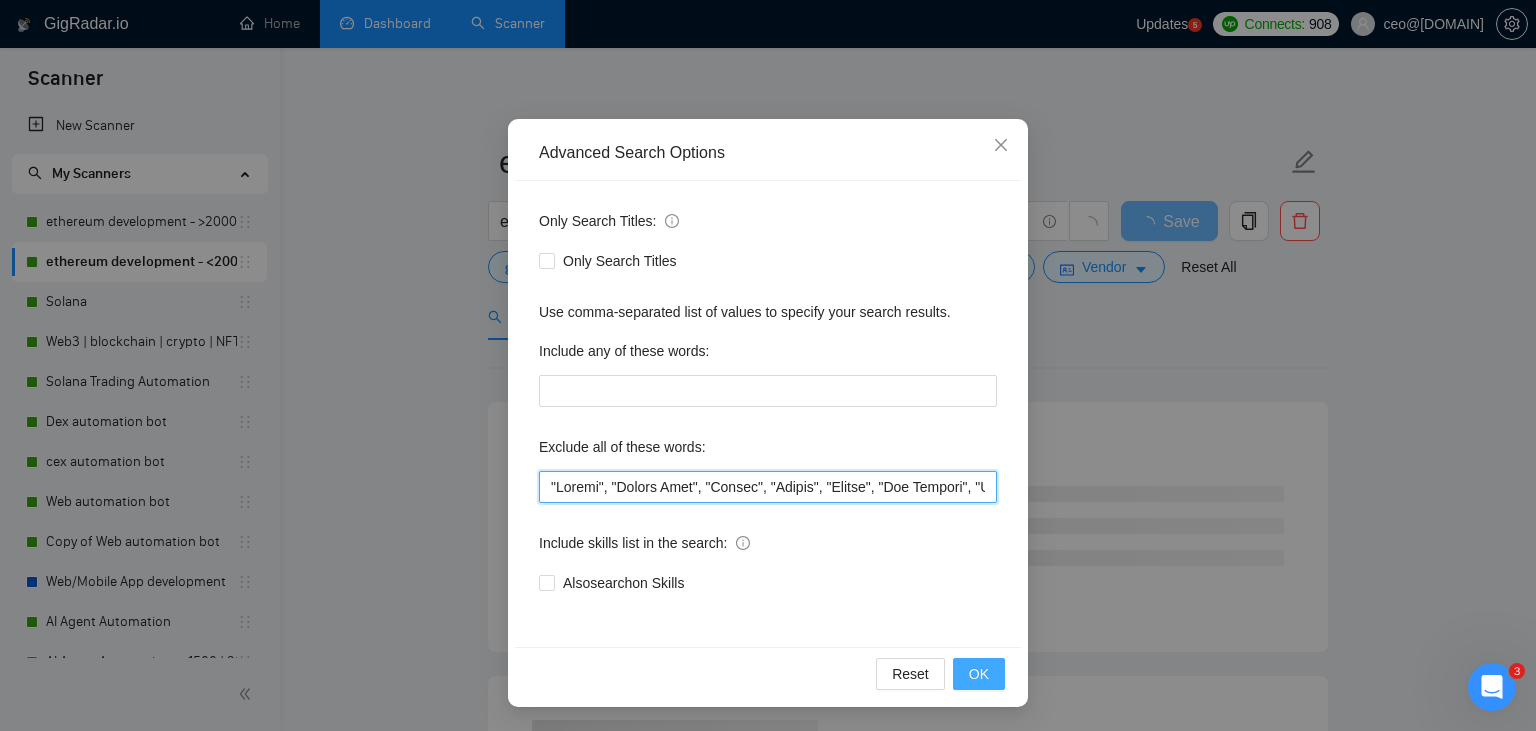 type on ""Launch", "Europe Only", "Modify", "Update", "Avatar", "Art Project", "Pakistan", "join our team", "Azure DevOps", "DevOps","Flutter", "Equity-Only", "Equity Only", "Generating Image Variations", "Image Generation", STACKS, STX, Betting, gambling, casino, Sui, Unity, Manager, bot, automation, scripting, laravel, "php", "wordpress", "shopify", "eSport", gaming, games, "crypto recovery", "eSports", "Sales Team", "frontend developer", "freelancer only", "freelancers only", "No agency", "Not agency", "No agencies", "Not agencies", "metaverse", "Consultant", "Audit", "Game", "passed test", sports, "Meet with CTO", "skill test", "bubble.io", advisor, Wocommerce, flutter, go, "fund raising", "UI/UX designer", teacher, netsuite, "c++", "c#", readymade, cto, "Consultation", Debugging, lottery, mentor, coaching, Tron, MEV, "Crypto Moderator", raffle, "strategy only", tinder, "No companies", cardano, woocommerce, wine, writer, Coach, ECU, GHL, training, setup, "website update", "website updates", "Video Creator", wix..." 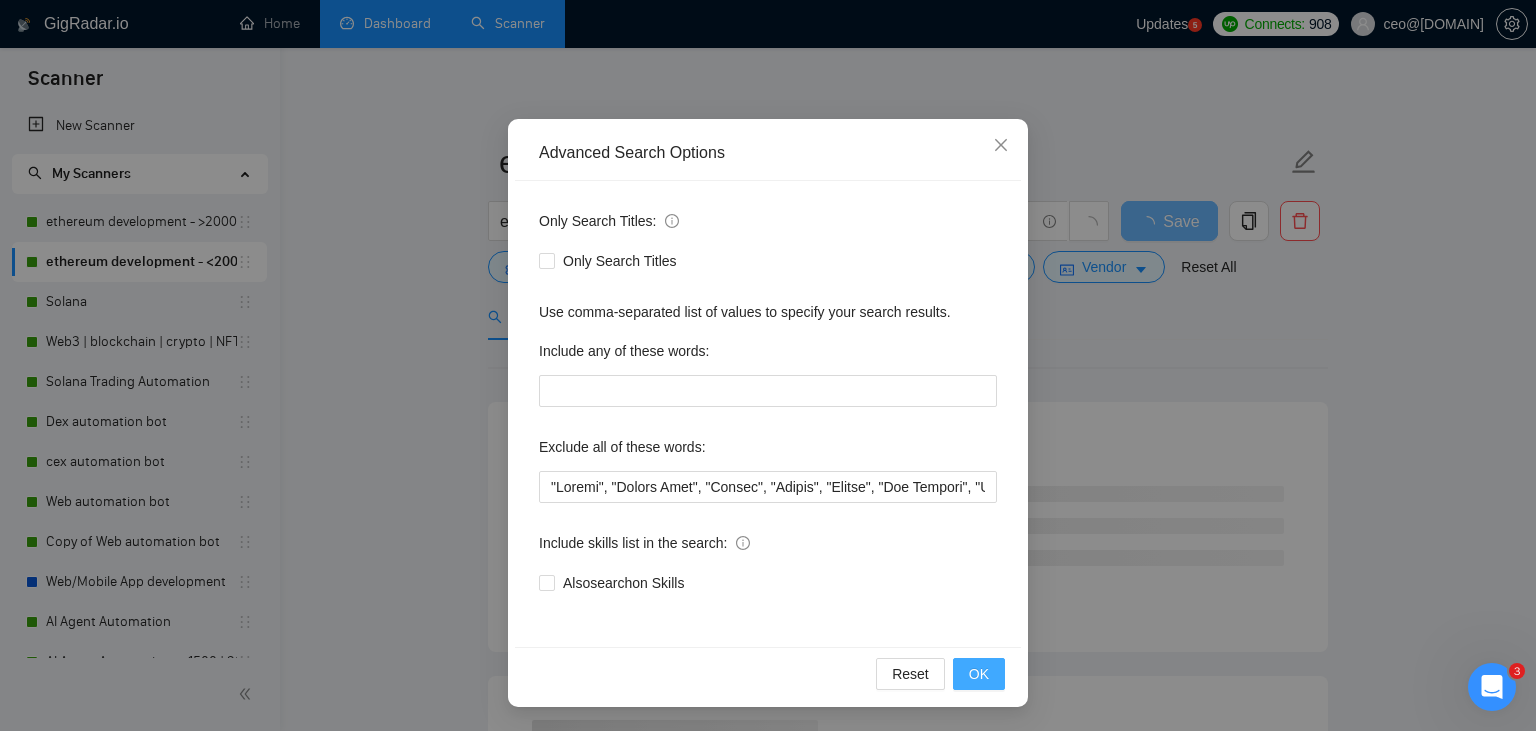 click on "OK" at bounding box center [979, 674] 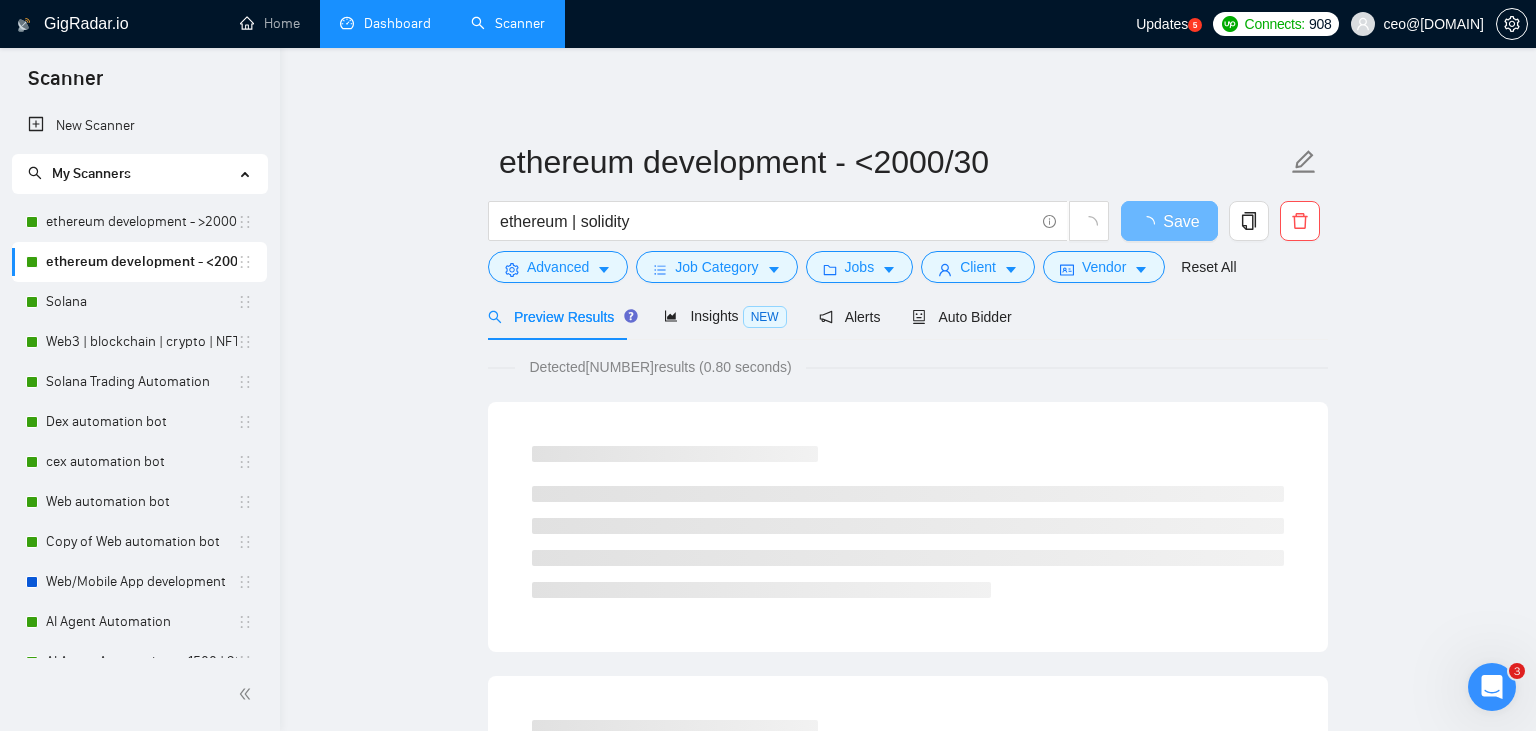 scroll, scrollTop: 1, scrollLeft: 0, axis: vertical 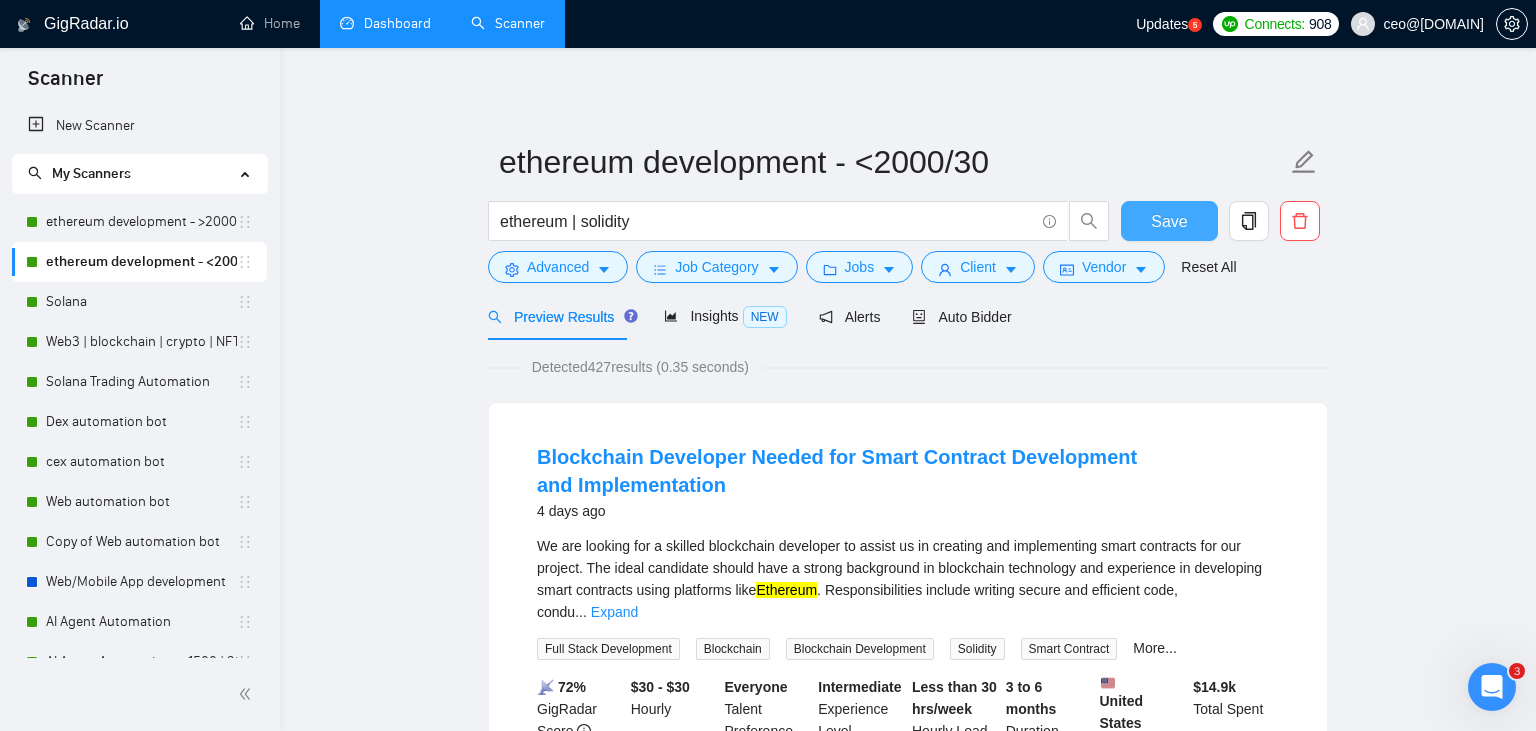 click on "Save" at bounding box center [1169, 221] 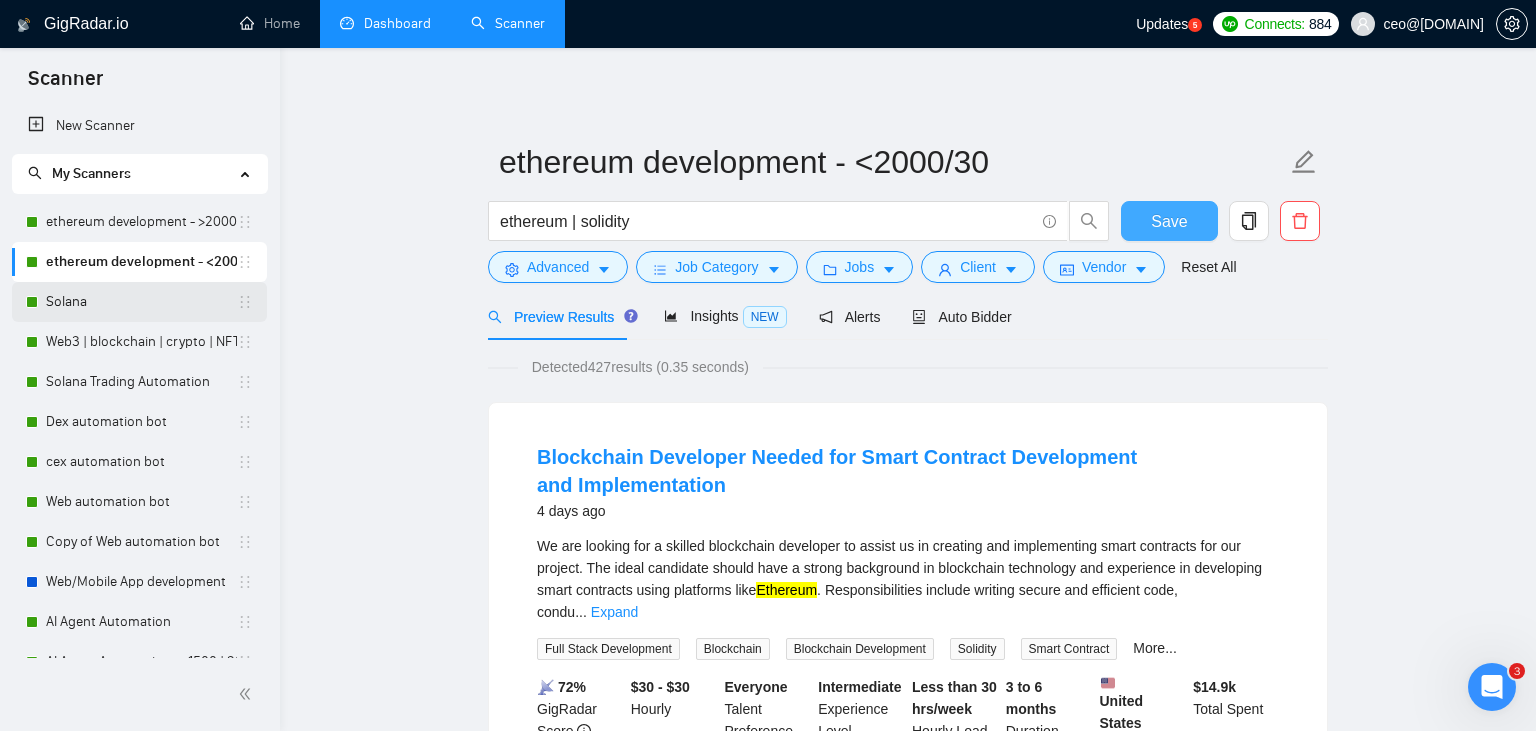 click on "Solana" at bounding box center [141, 302] 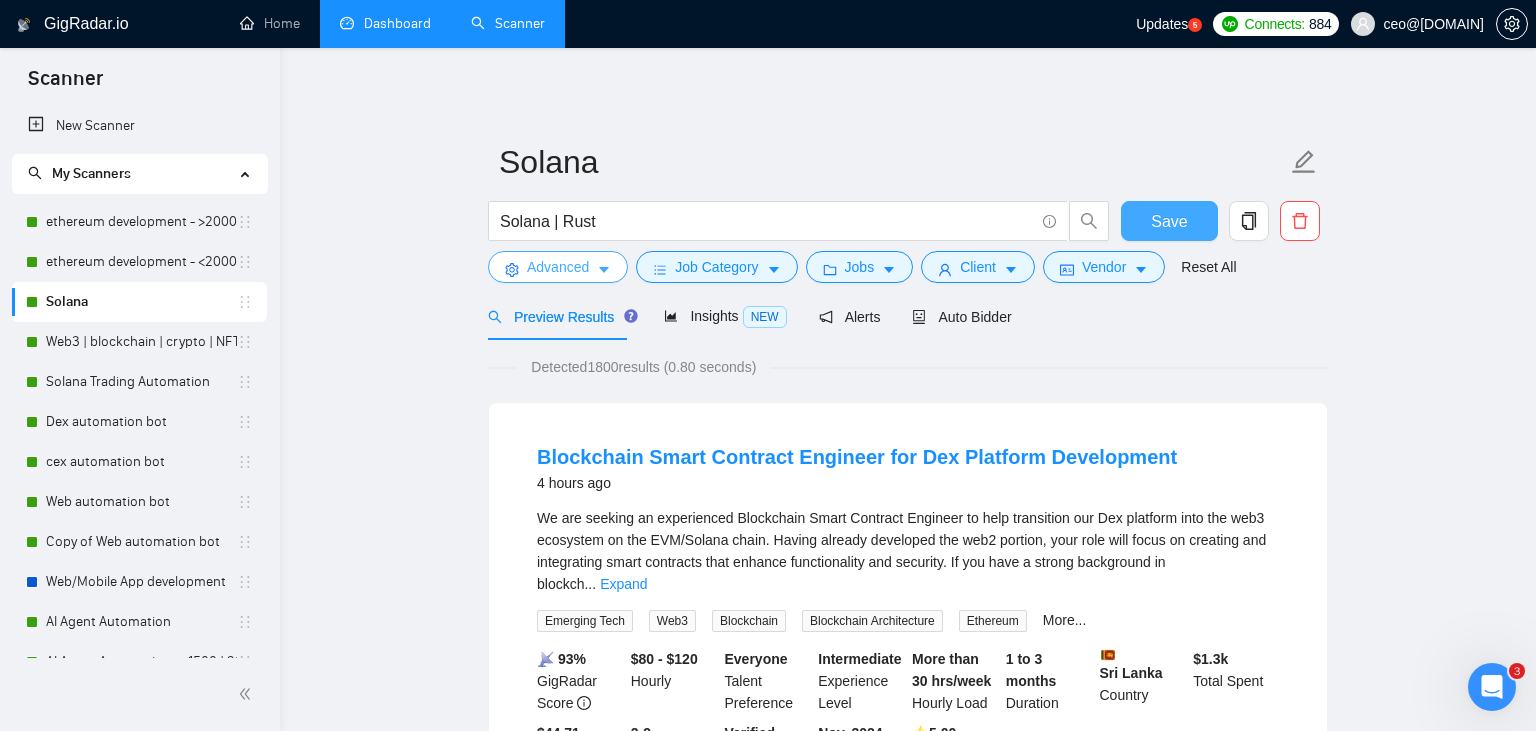 click 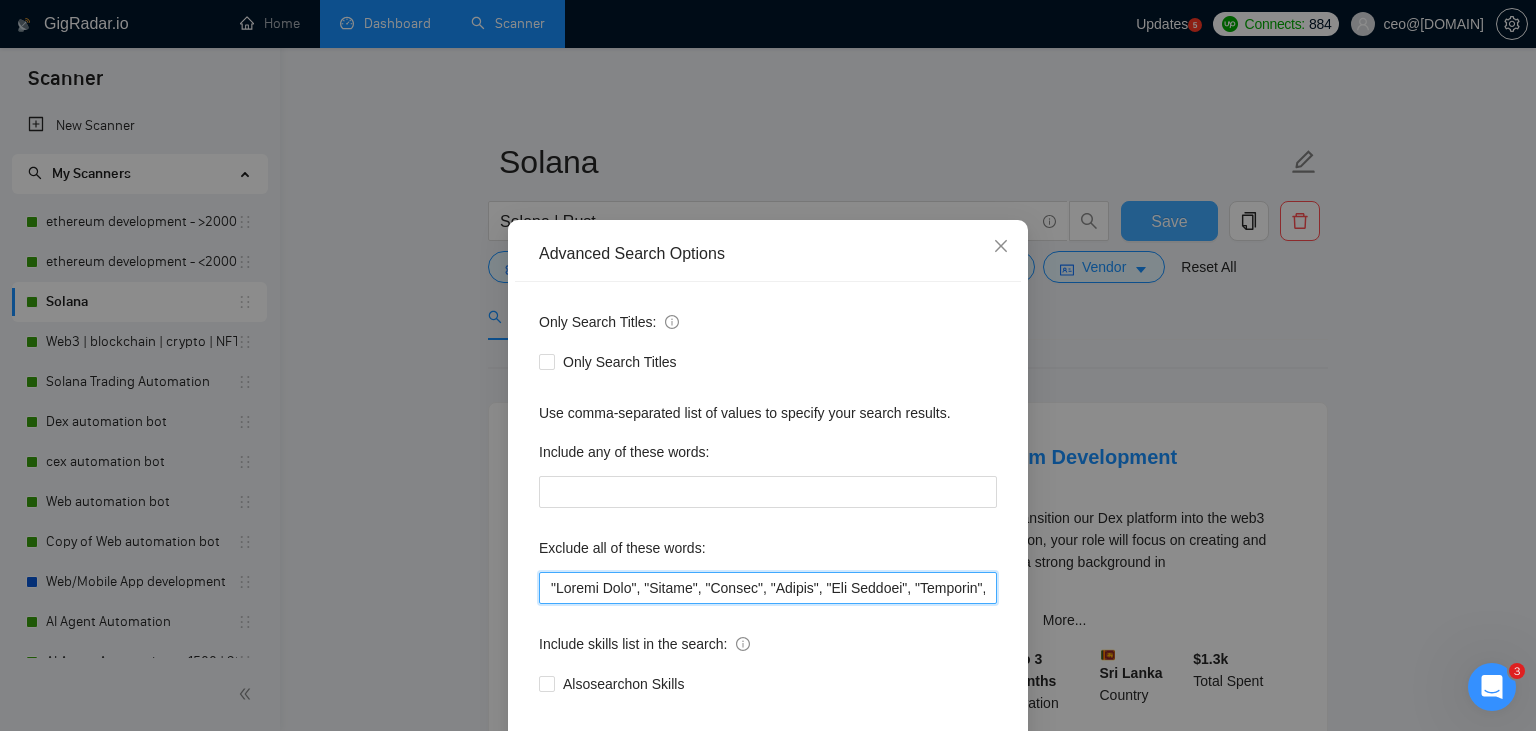 click at bounding box center [768, 588] 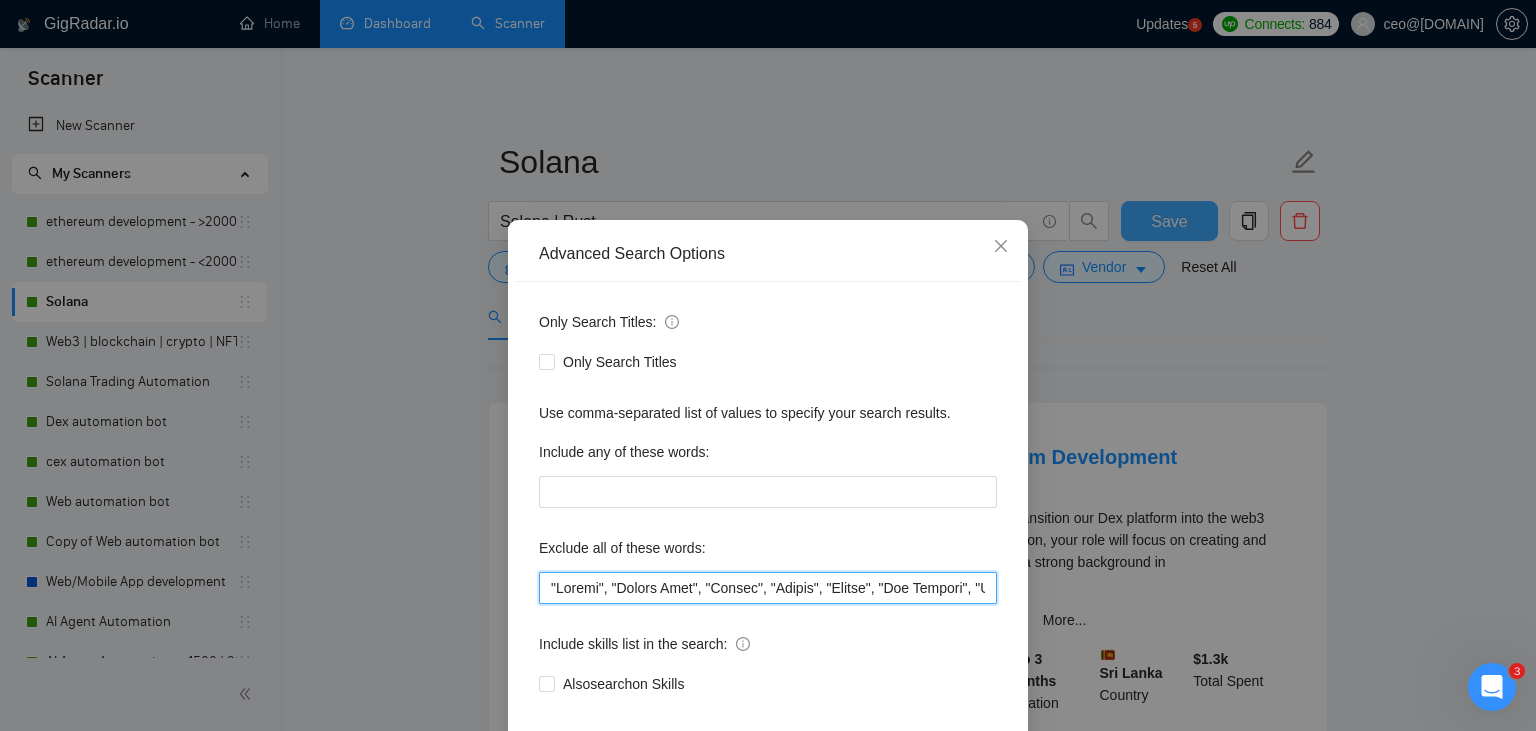 scroll, scrollTop: 101, scrollLeft: 0, axis: vertical 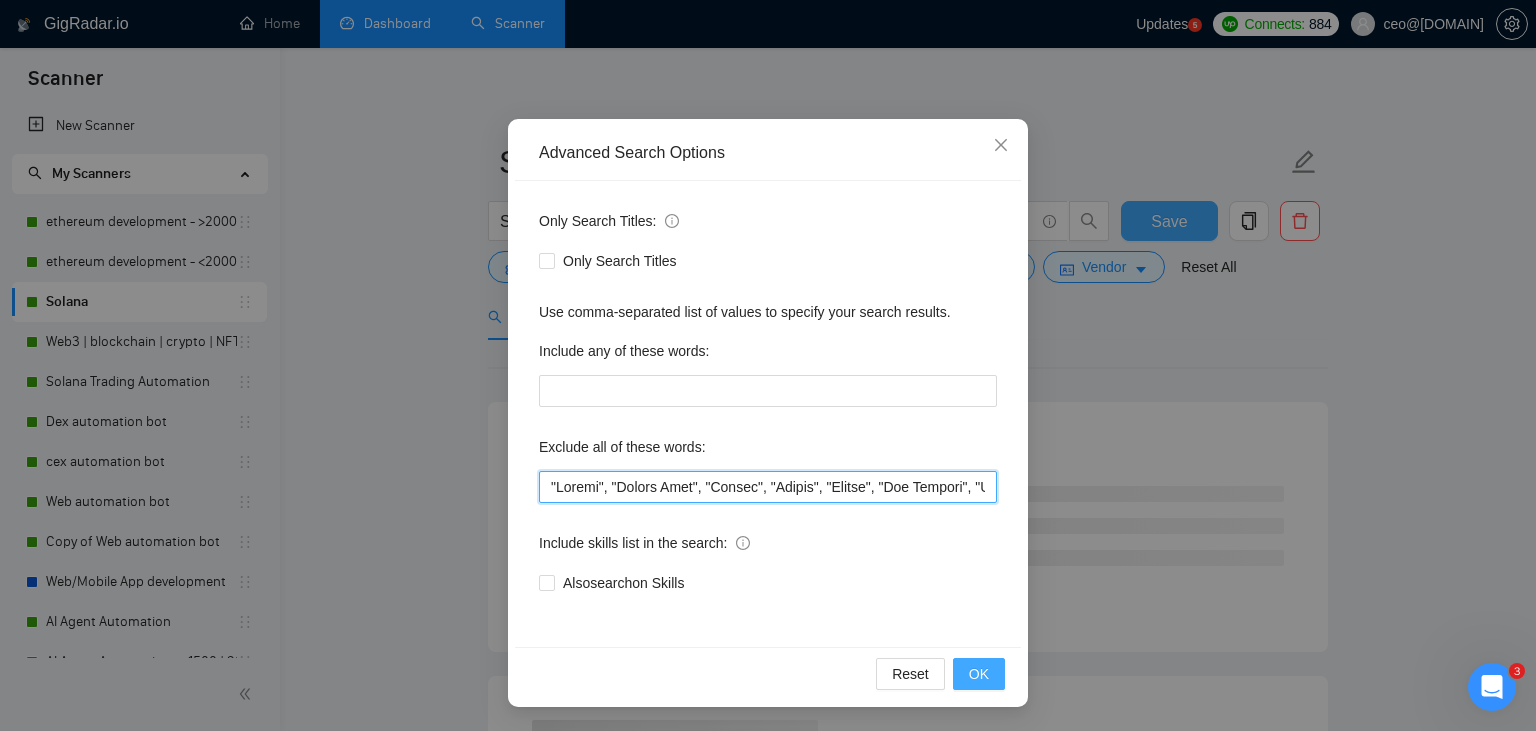 type on ""Launch", "Europe Only", "Modify", "Update", "Avatar", "Art Project", "Pakistan", "join our team", "Azure DevOps", "DevOps", "Flutter", "Equity-Only", "Equity Only", "Generating Image Variations", "Image Generation", STACKS, STX, Betting, gambling, casino, Sui, Unity, Manager, bot, automation, scripting, laravel, "php", "wordpress", "shopify", "eSport", gaming, games, "crypto recovery", "eSports", "Sales Team", "frontend developer", "freelancer only", "freelancers only", "No agency", "Not agency", "No agencies", "Not agencies", "metaverse", "Consultant", "Audit", "Game", "passed test", sports, "Meet with CTO", "skill test", "bubble.io", advisor, Wocommerce, flutter, go, "fund raising", "UI/UX designer", teacher, netsuite, "c++", "c#", readymade, cto, "Consultation", Debugging, lottery, mentor, coaching, Tron, MEV, "Crypto Moderator", raffle, "strategy only", tinder, "No companies", cardano, woocommerce, wine, writer, Coach, ECU, GHL, training, setup, "website update", "website updates", "Video Creator", wi..." 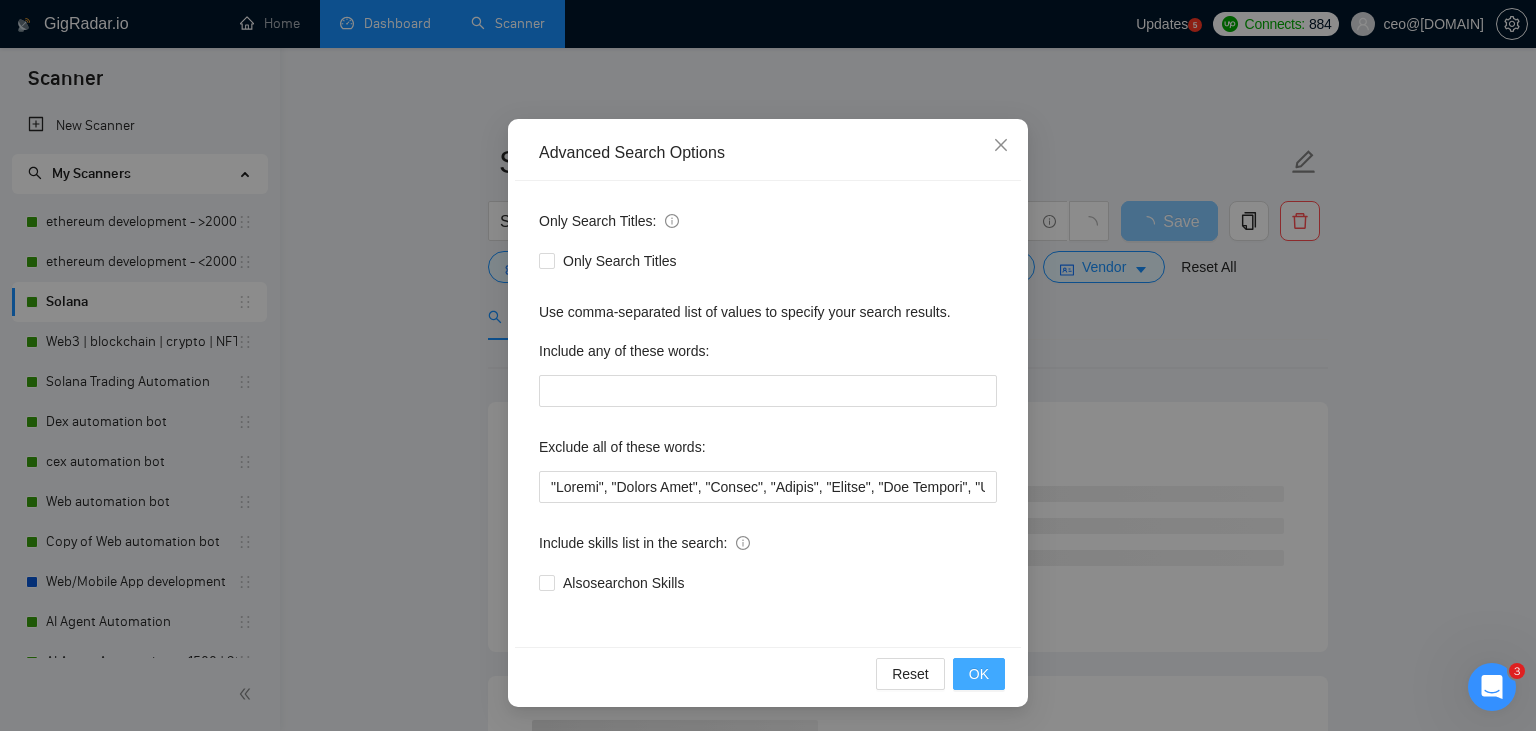 click on "OK" at bounding box center (979, 674) 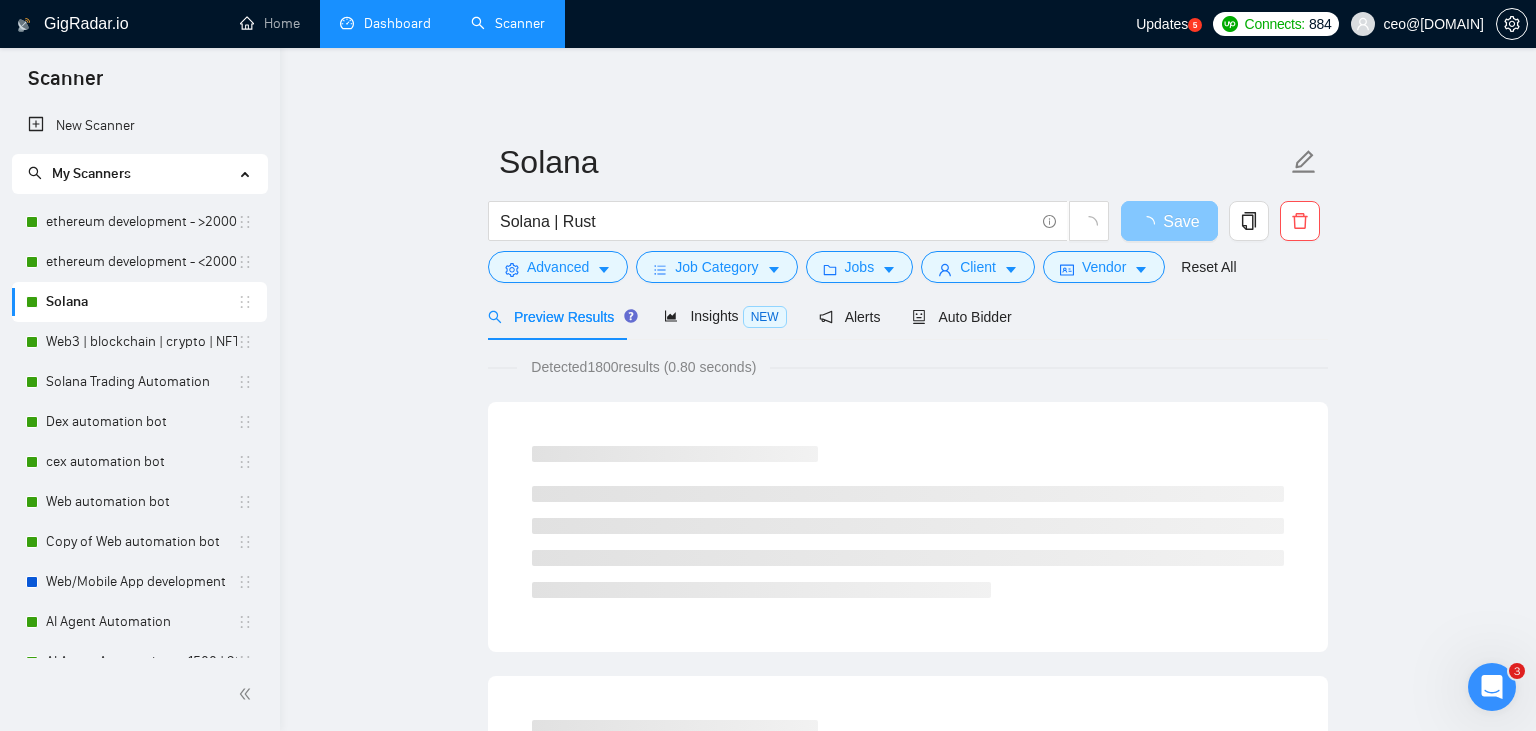 scroll, scrollTop: 1, scrollLeft: 0, axis: vertical 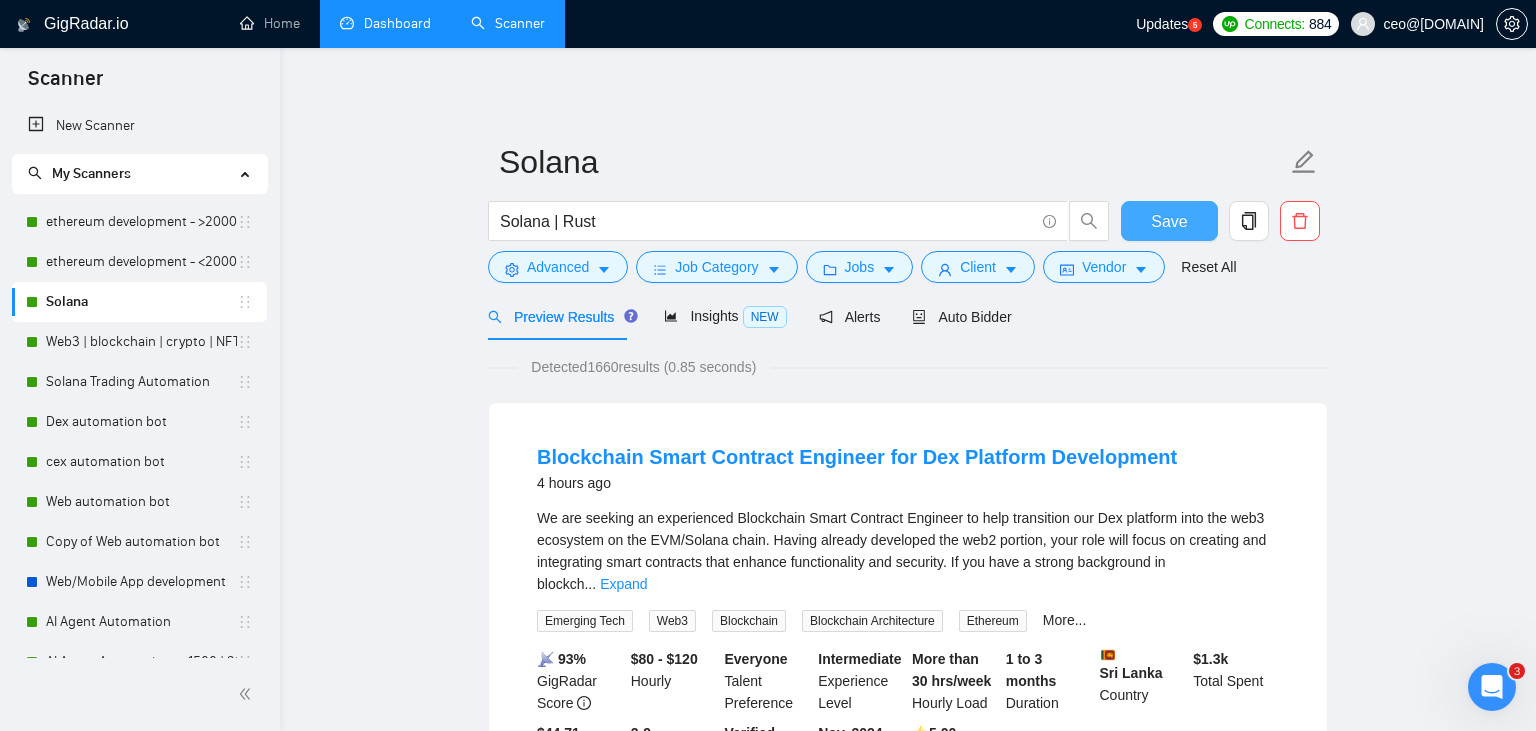 click on "Save" at bounding box center [1169, 221] 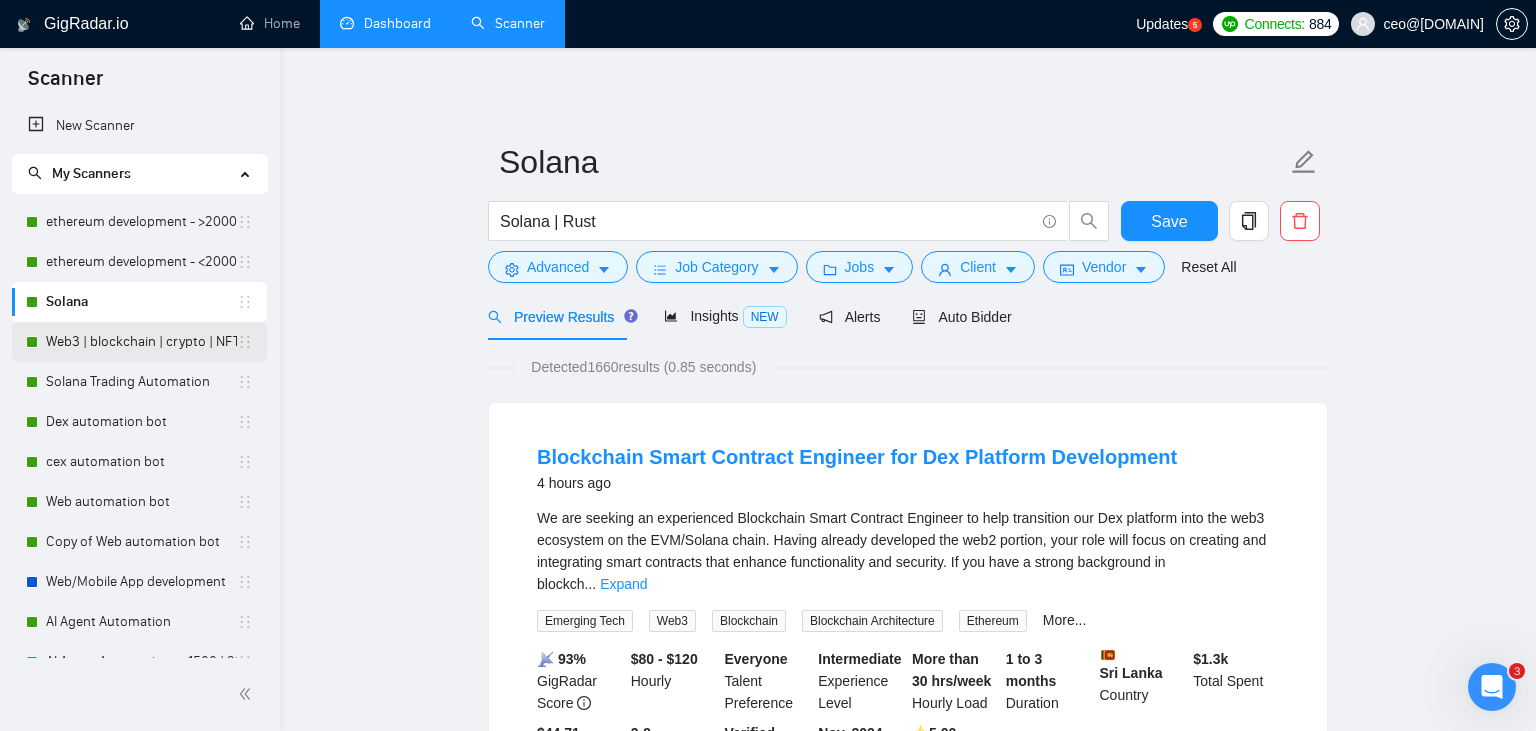 click on "Web3 | blockchain | crypto | NFT | erc20 | dapp on title" at bounding box center [141, 342] 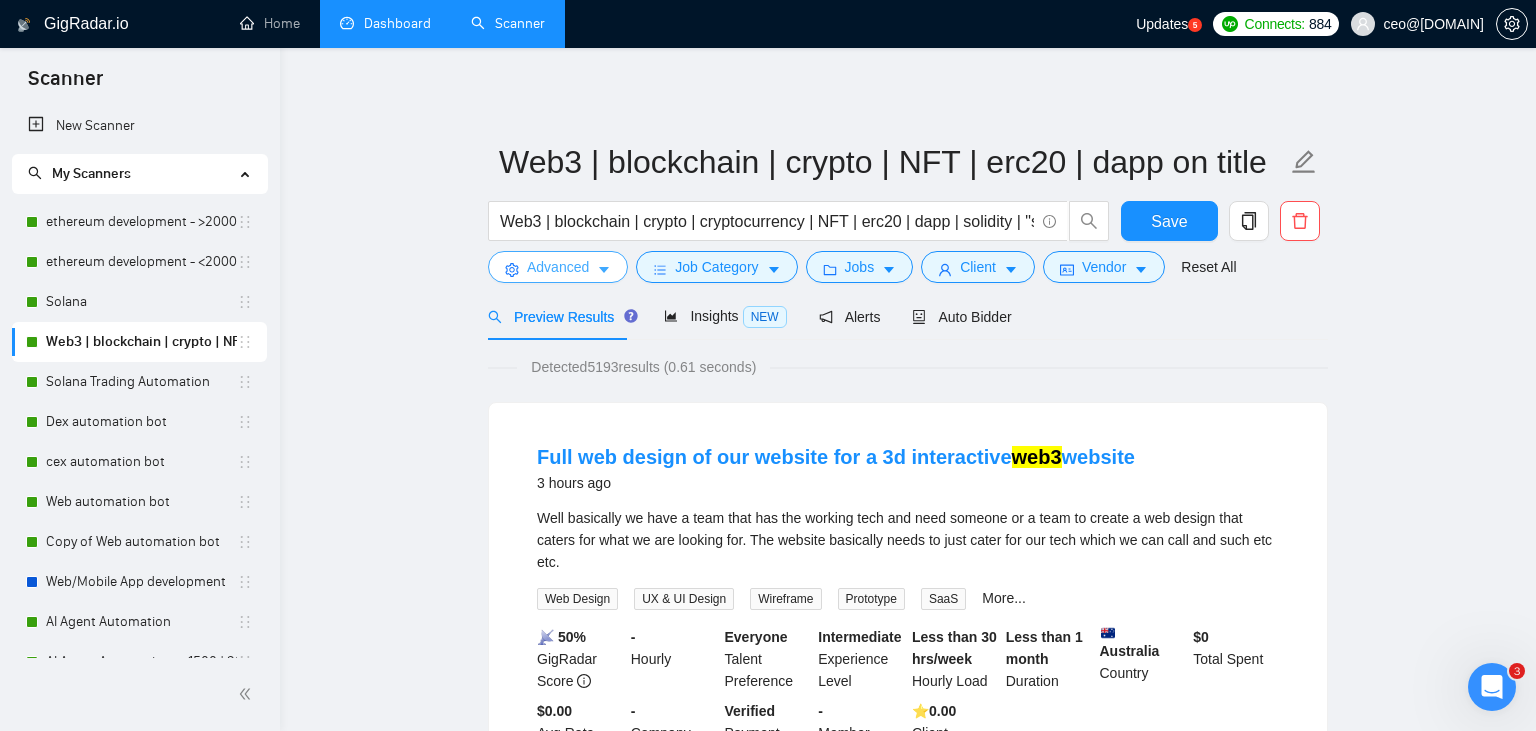 click on "Advanced" at bounding box center [558, 267] 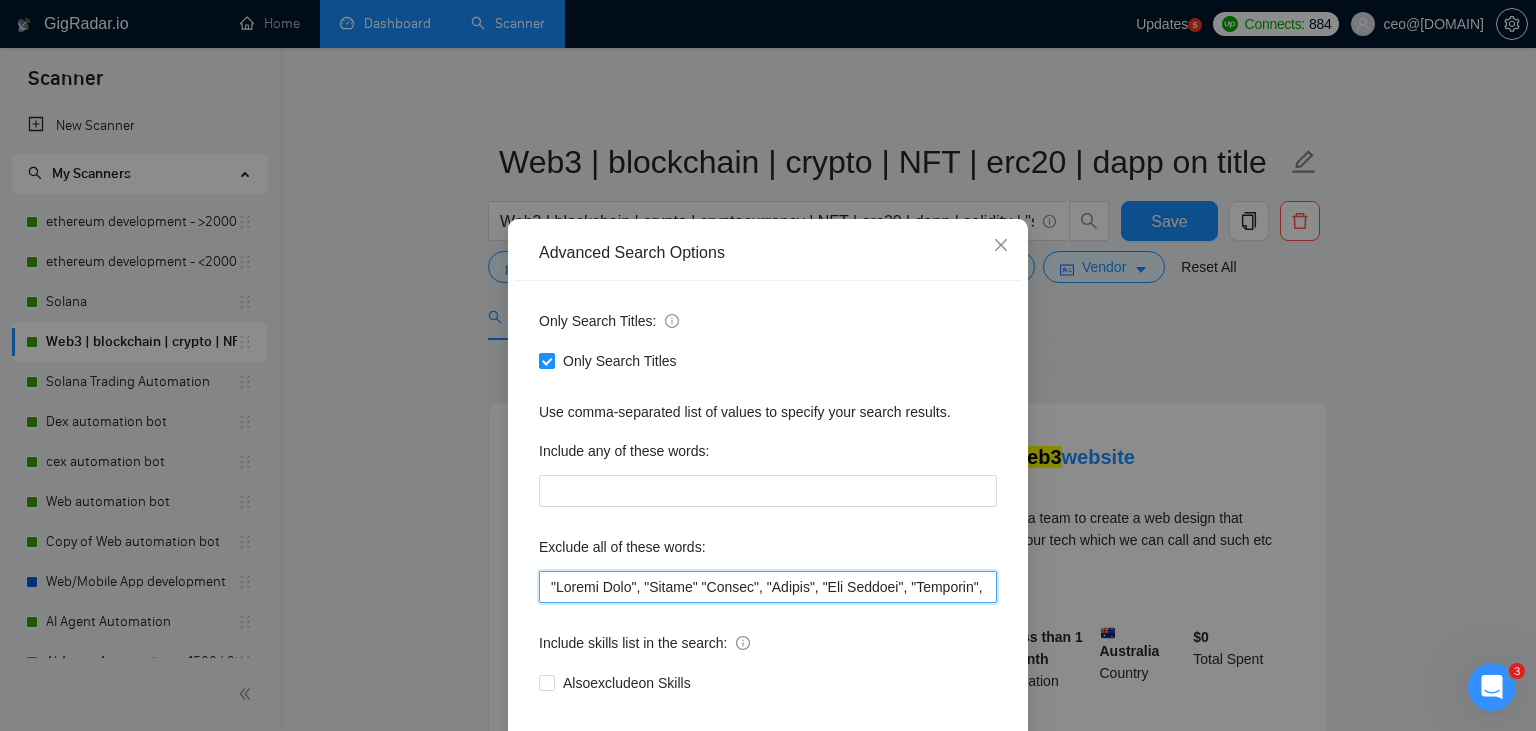 click at bounding box center (768, 587) 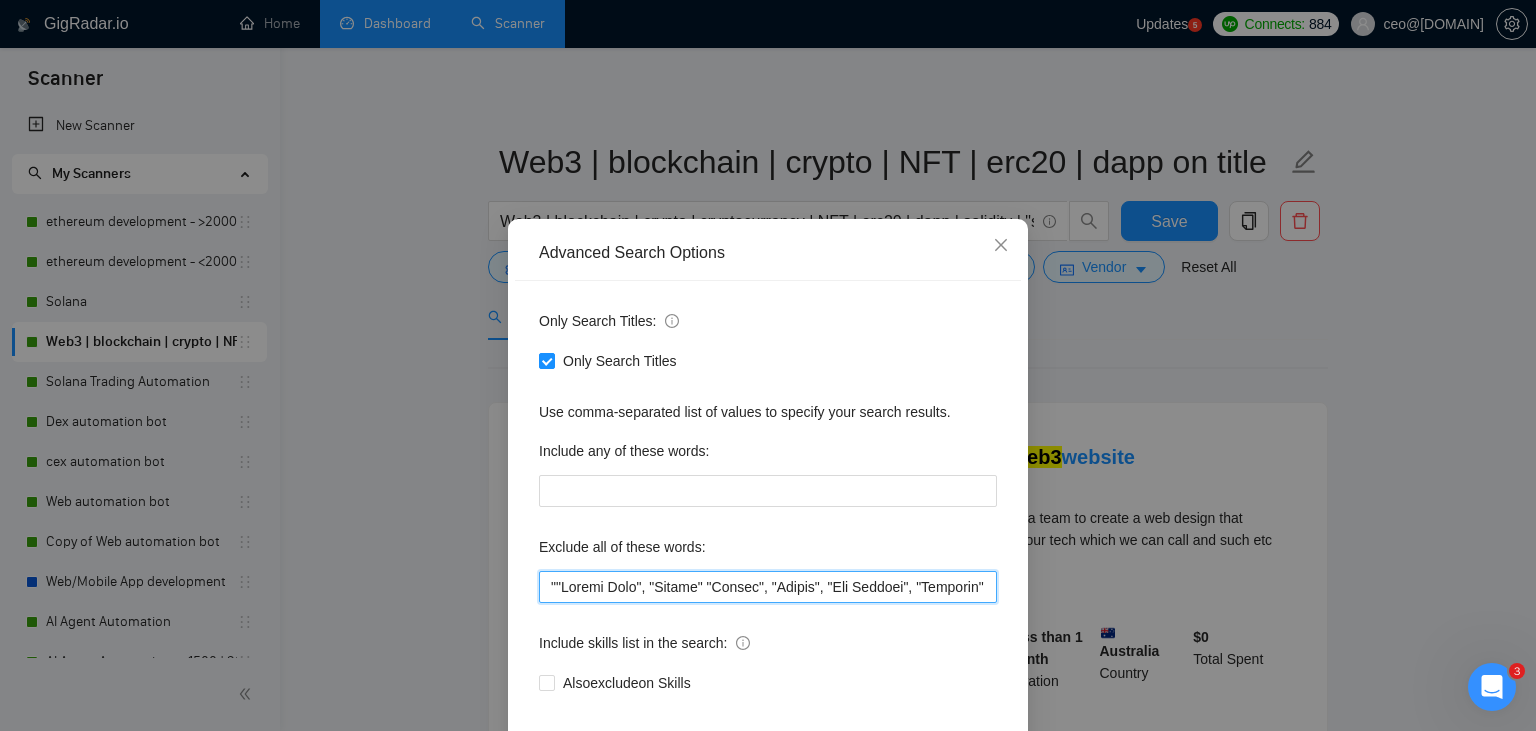 paste on ""Launch"" 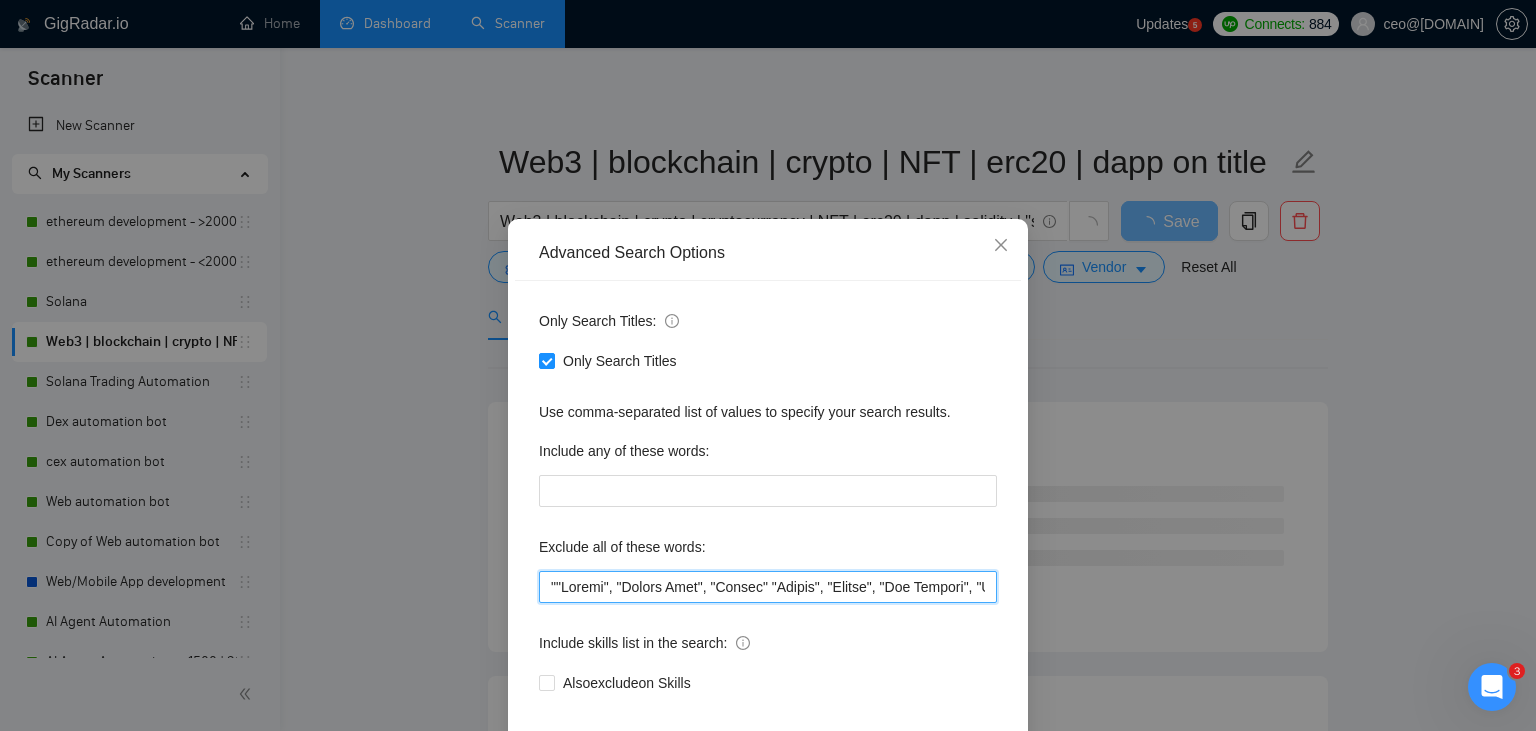 click at bounding box center (768, 587) 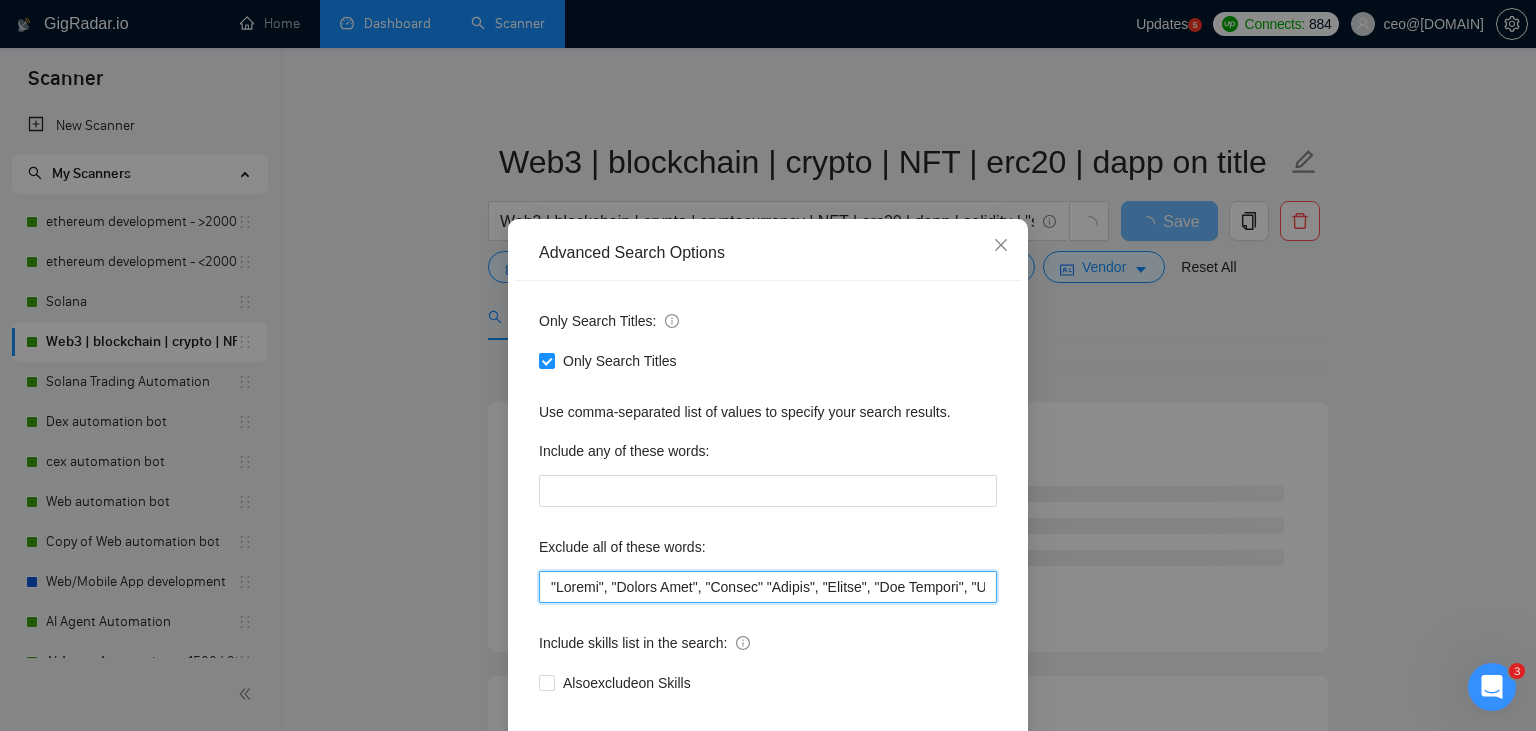 scroll, scrollTop: 101, scrollLeft: 0, axis: vertical 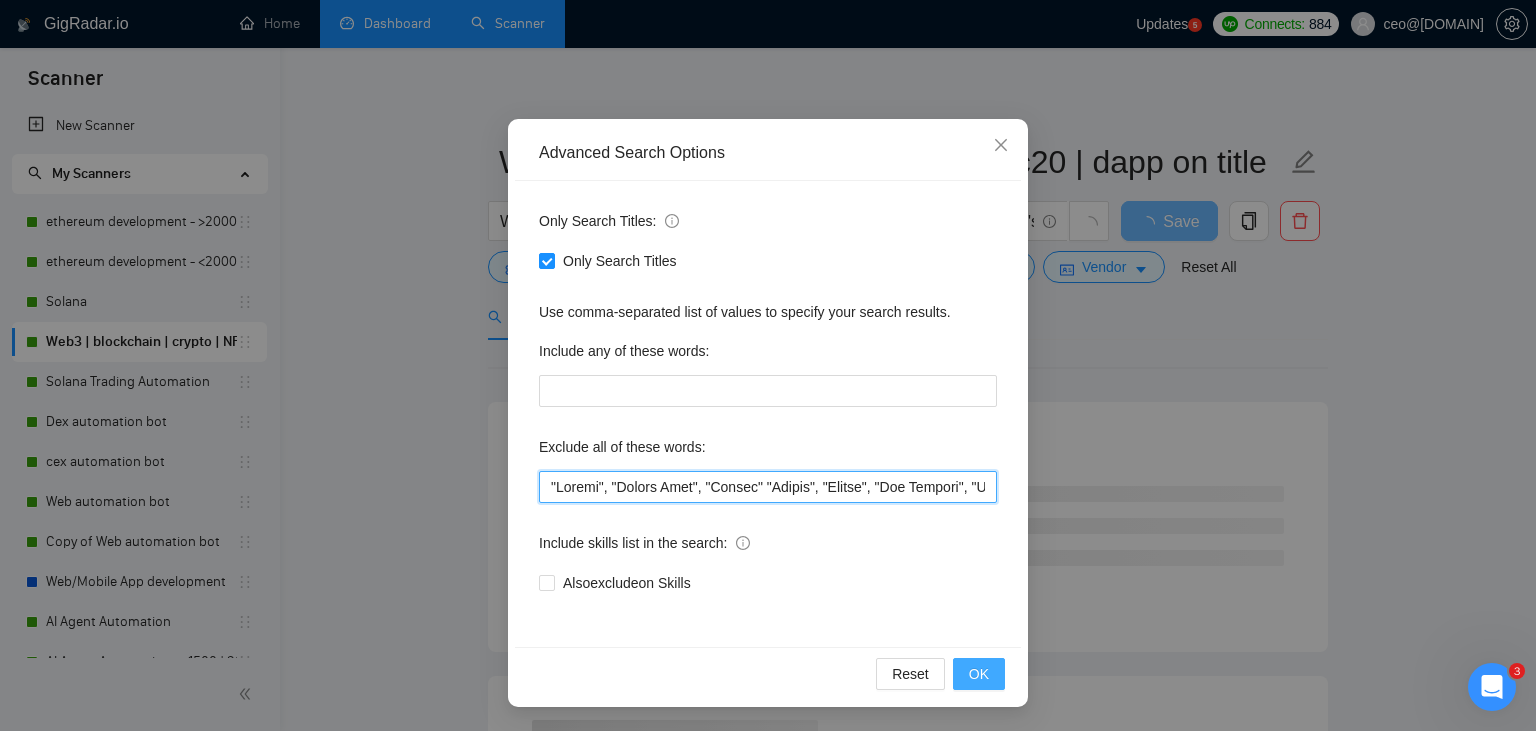 type on ""Launch", "Europe Only", "Modify" "Update", "Avatar", "Art Project", "Pakistan", "join our team", "Azure DevOps", "DevOps", "Flutter", "Equity-Only", "Equity Only", "Generating Image Variations", "Image Generation", STACKS, STX, Betting, gambling, casino, Sui, Unity, Manager, bot, innovative, automation, scripting, laravel, "php", "wordpress", "shopify", "eSport", gaming, games, "crypto recovery", "eSports", "Sales Team", "frontend developer", "freelancer only", "freelancers only", "No agency", "Not agency", "No agencies", "Not agencies", "metaverse", "Consultant", "Audit", "Game", "passed test", sports, "Meet with CTO", "skill test", "bubble.io", advisor, Wocommerce, go, "fund raising", "UI/UX designer", teacher, netsuite, "c++", "c#", readymade, cto, "Consultation", Debugging, lottery, mentor, coaching, Tron, MEV, "Crypto Moderator", raffle, "strategy only", tinder, "No companies", cardano, woocommerce, wine, writer, Coach, ECU, GHL, training, setup, "website update", "website updates", "Video Creator", ..." 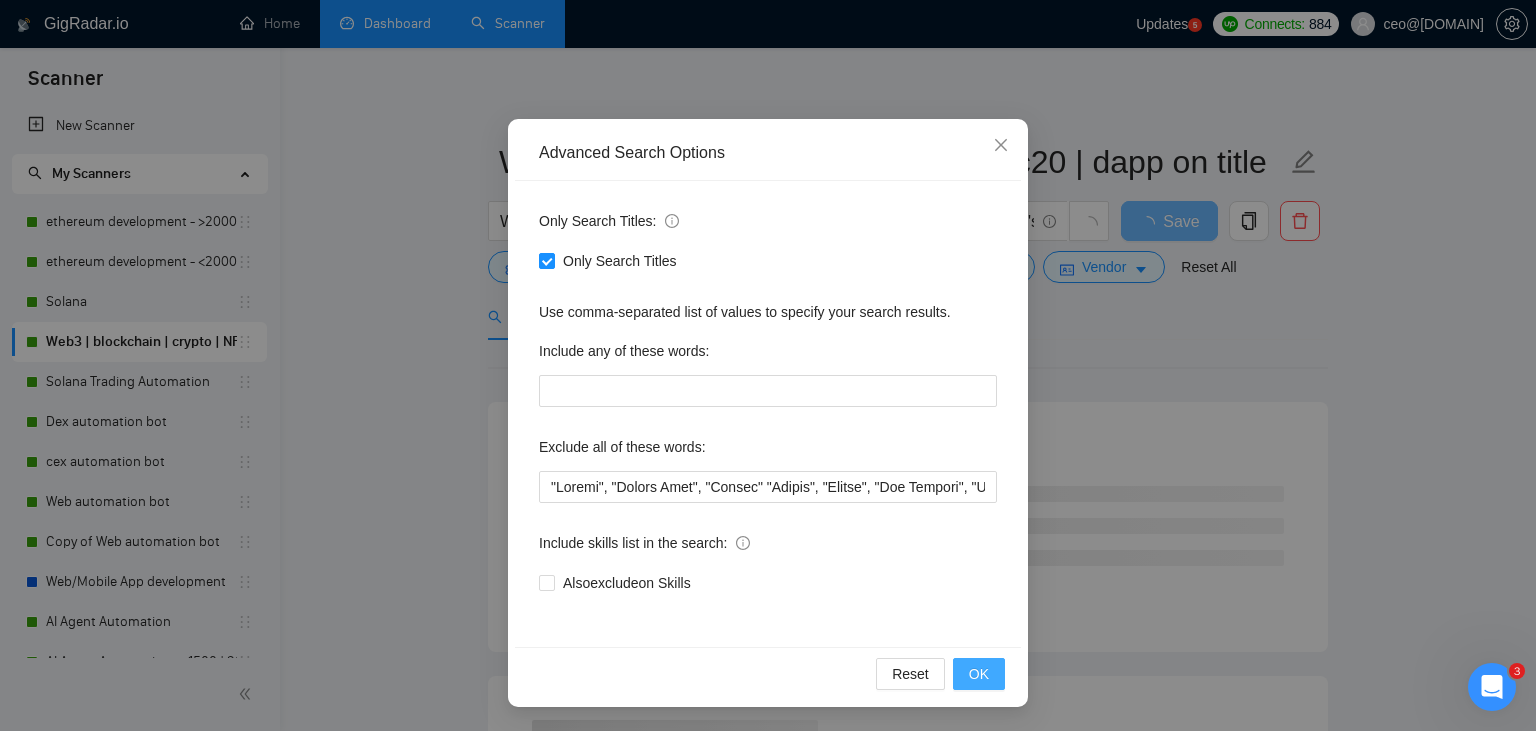click on "OK" at bounding box center (979, 674) 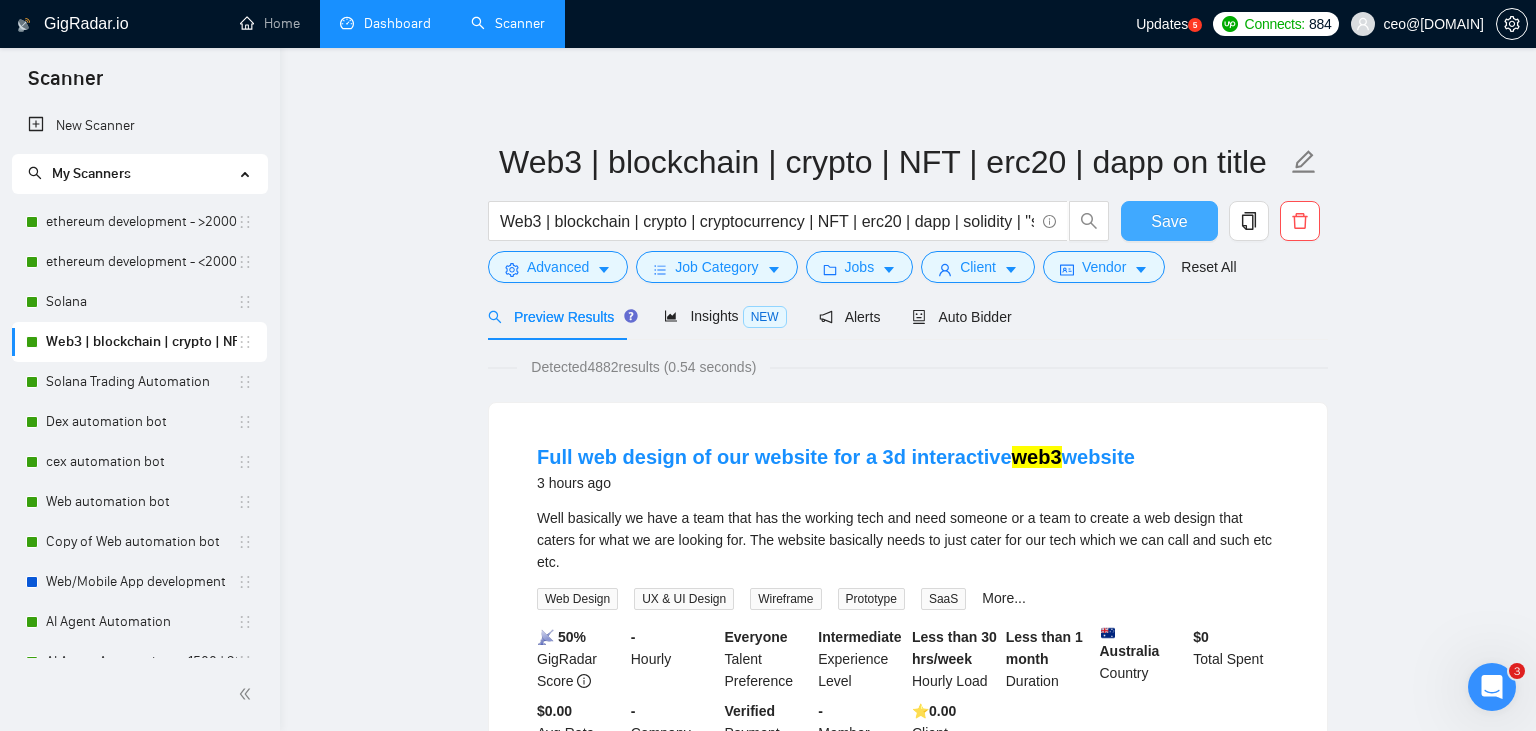 click on "Save" at bounding box center [1169, 221] 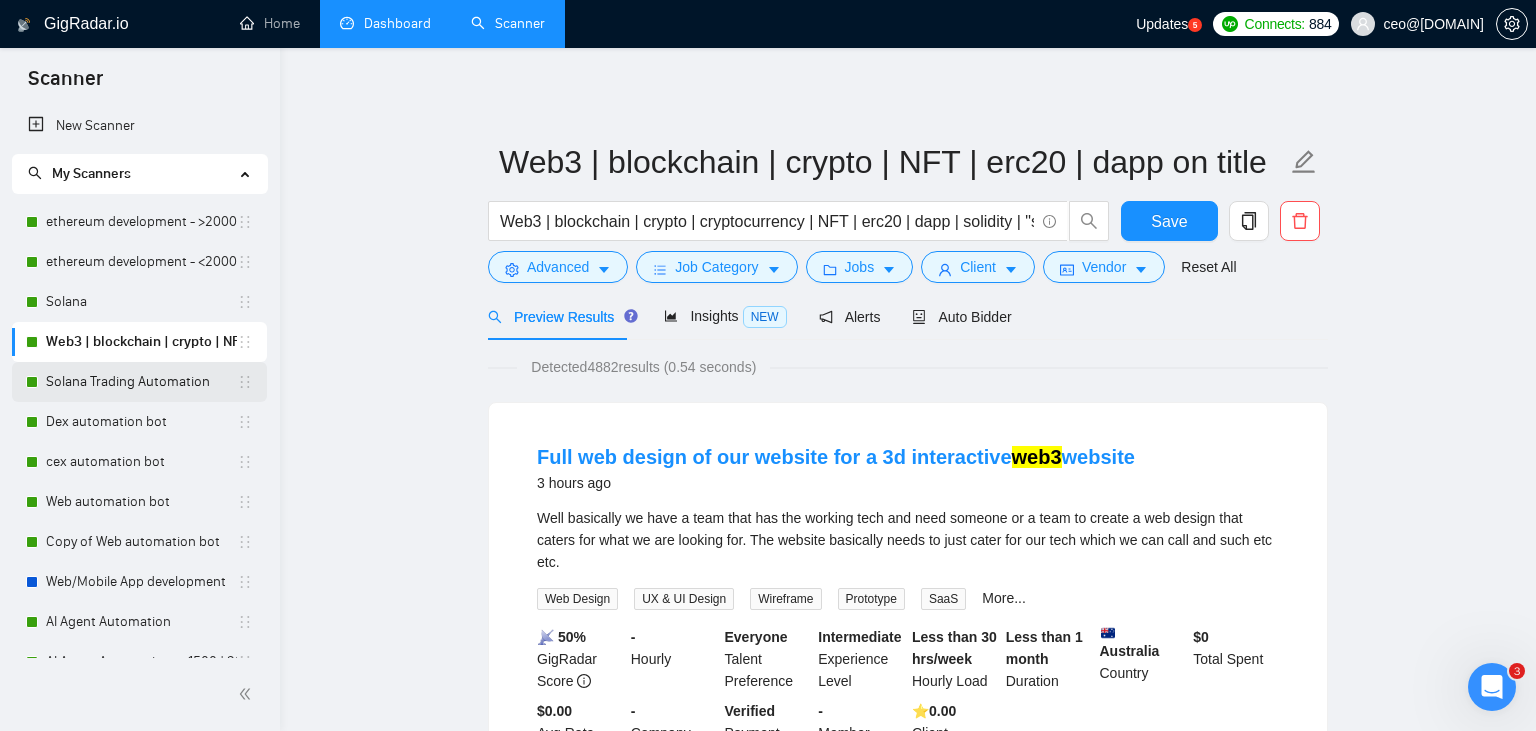 click on "Solana Trading Automation" at bounding box center (141, 382) 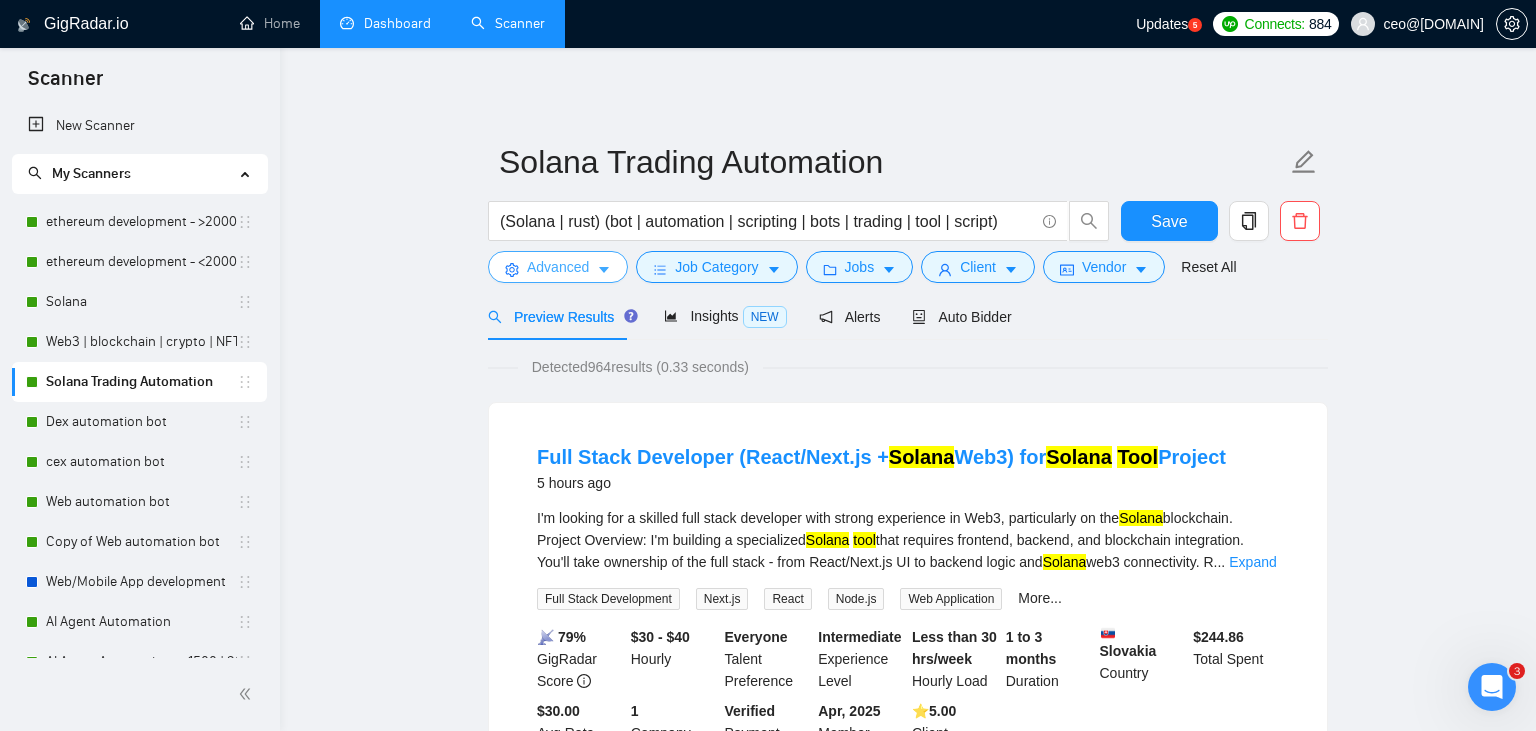 click on "Advanced" at bounding box center [558, 267] 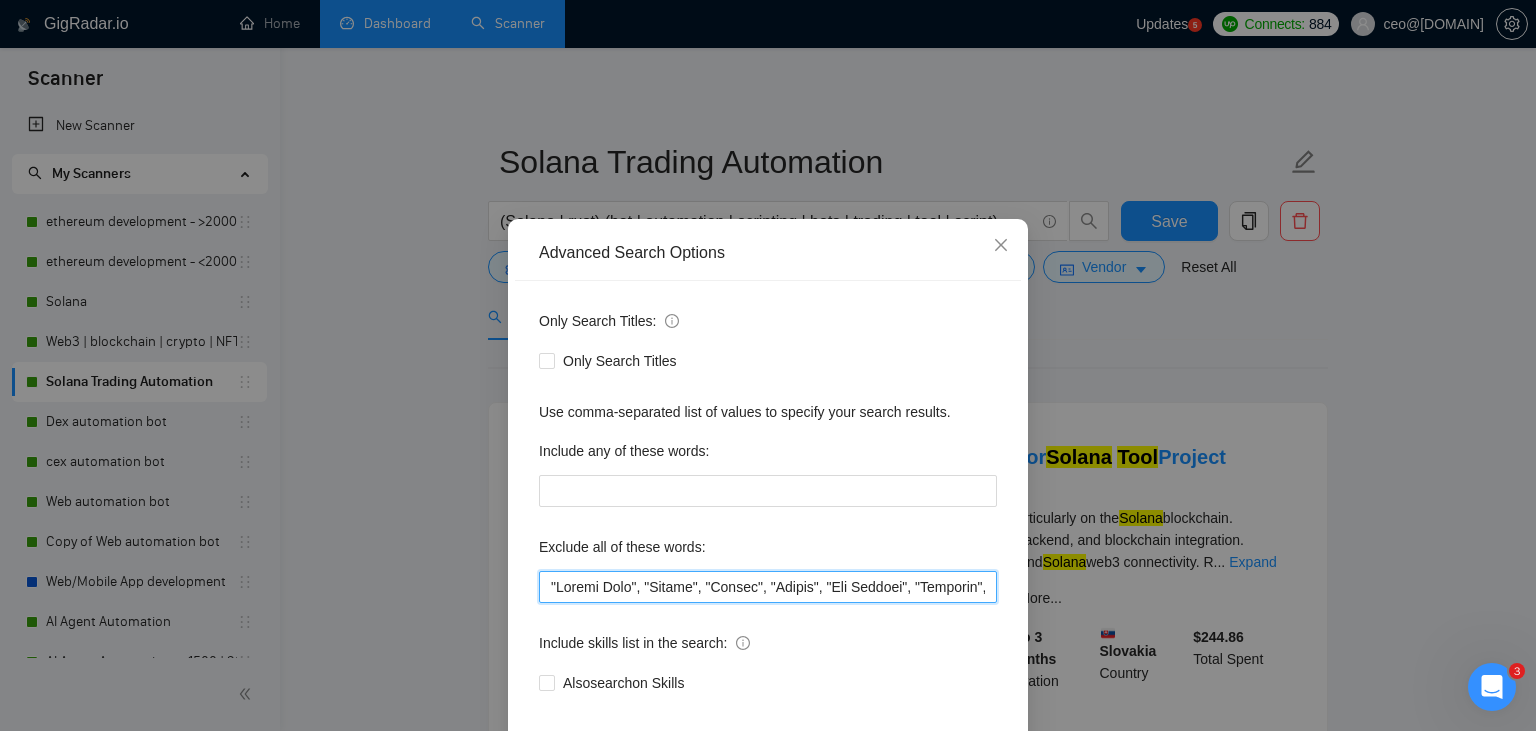 click at bounding box center [768, 587] 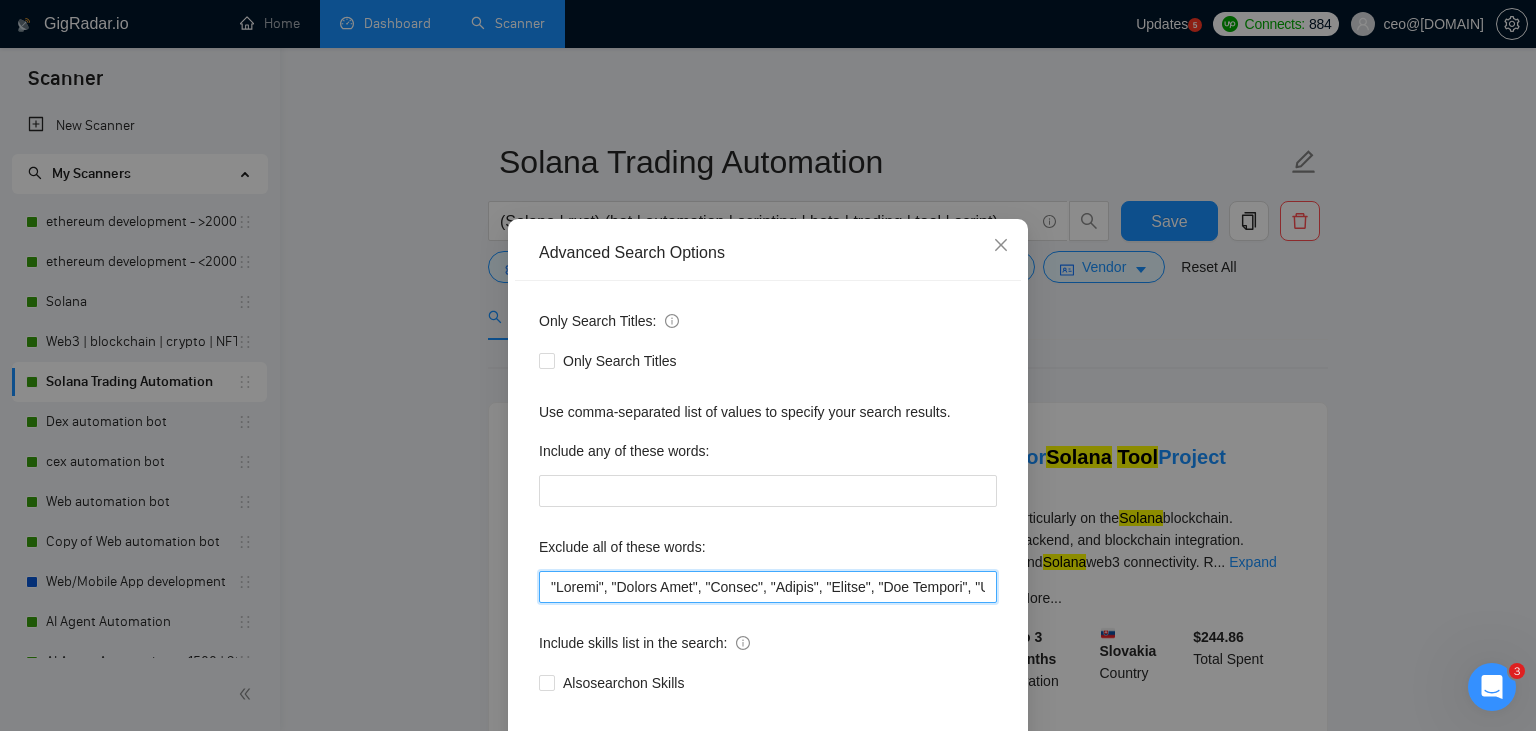 scroll, scrollTop: 101, scrollLeft: 0, axis: vertical 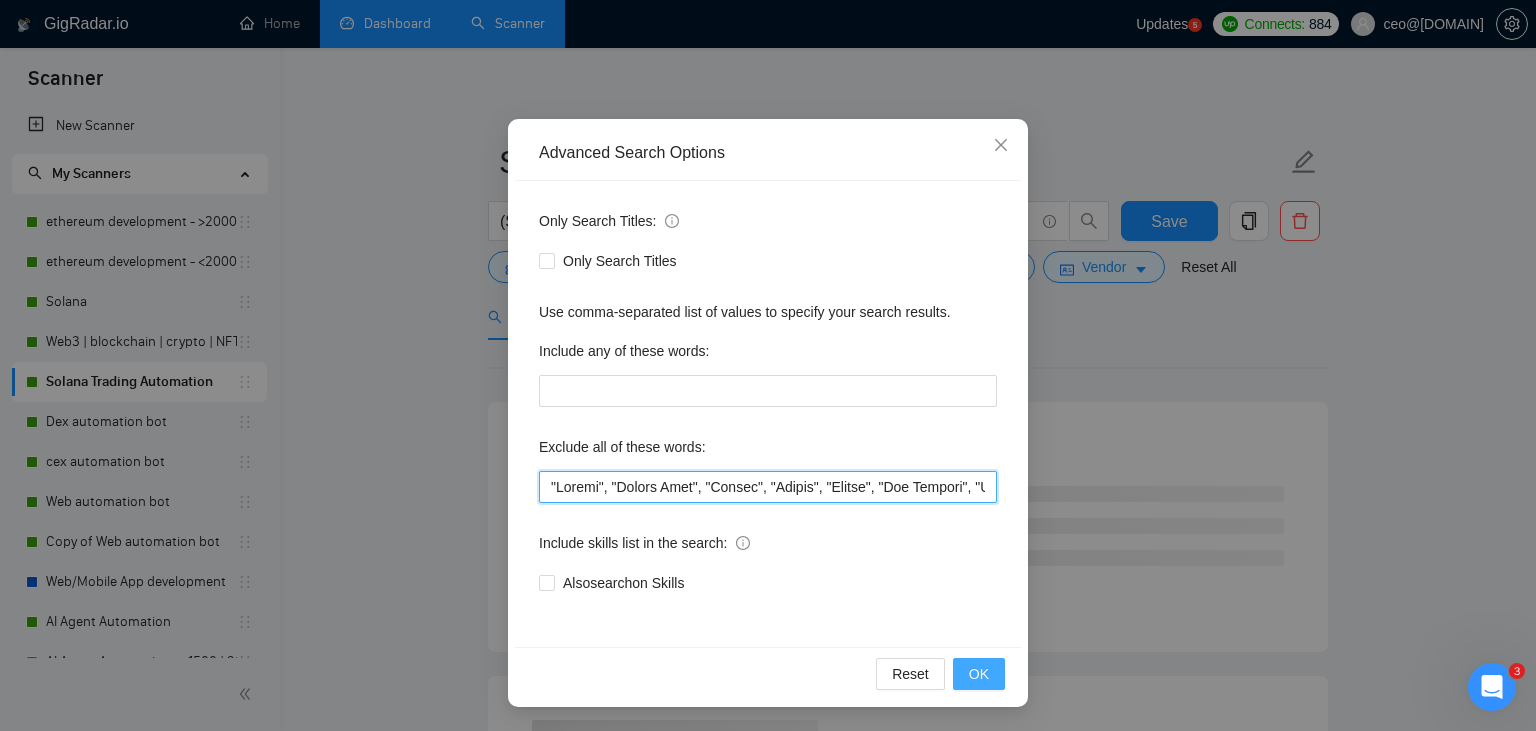 type on ""Launch", "Europe Only", "Modify", "Update", "Avatar", "Art Project", "Pakistan", "join our team", "Azure DevOps", "DevOps", "Flutter", "Equity-Only", "Equity Only", "Generating Image Variations", "Image Generation", Ton, STACKS, STX, Betting, gambling, casino, golang, innovative, Sui, Unity, Manager, laravel, "php", "wordpress", "shopify", "eSport", gaming, "crypto recovery", "eSports", "Sales Team", "frontend developer", "freelancer only", "freelancers only", "No agency", "Not agency", "No agencies", "Not agencies", "metaverse", "Consultant", "Audit", "Game", "P2E", "passed test", sports, "improve decentralized apps", "Quality Assurance", QA, "Meet with CTO", "skill test", "bubble.io", advisor, Wocommerce, flutter, go, "Already Done", "already has a script ready", teacher, "c++", "c#", "who already has a script ready", readymade, coaching, "modify", "Need Updates",  "Need Update", Tron, MEV, raffle, "strategy only", guide, Coach, ECU, consulting, assistance, training, "website update", "website updates",..." 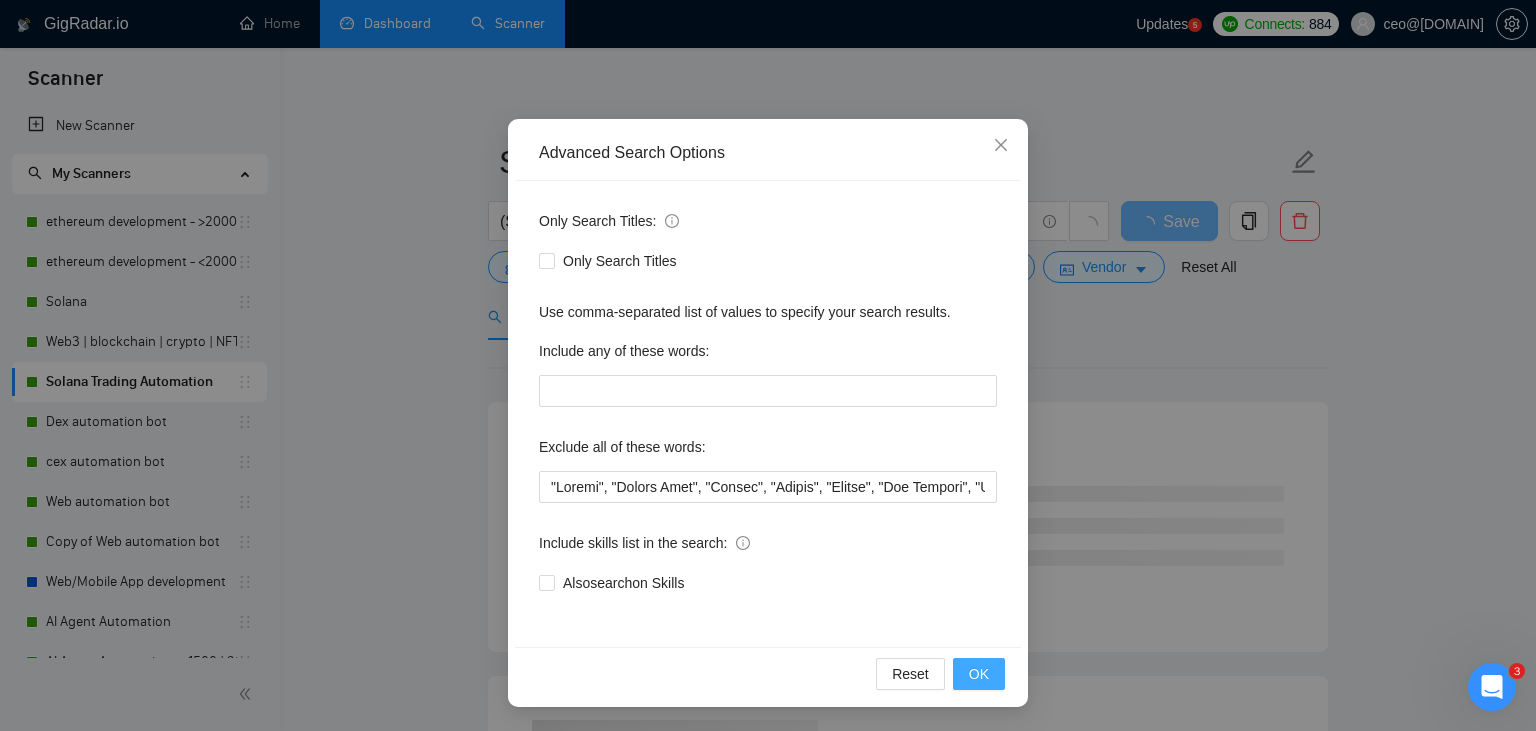 click on "OK" at bounding box center (979, 674) 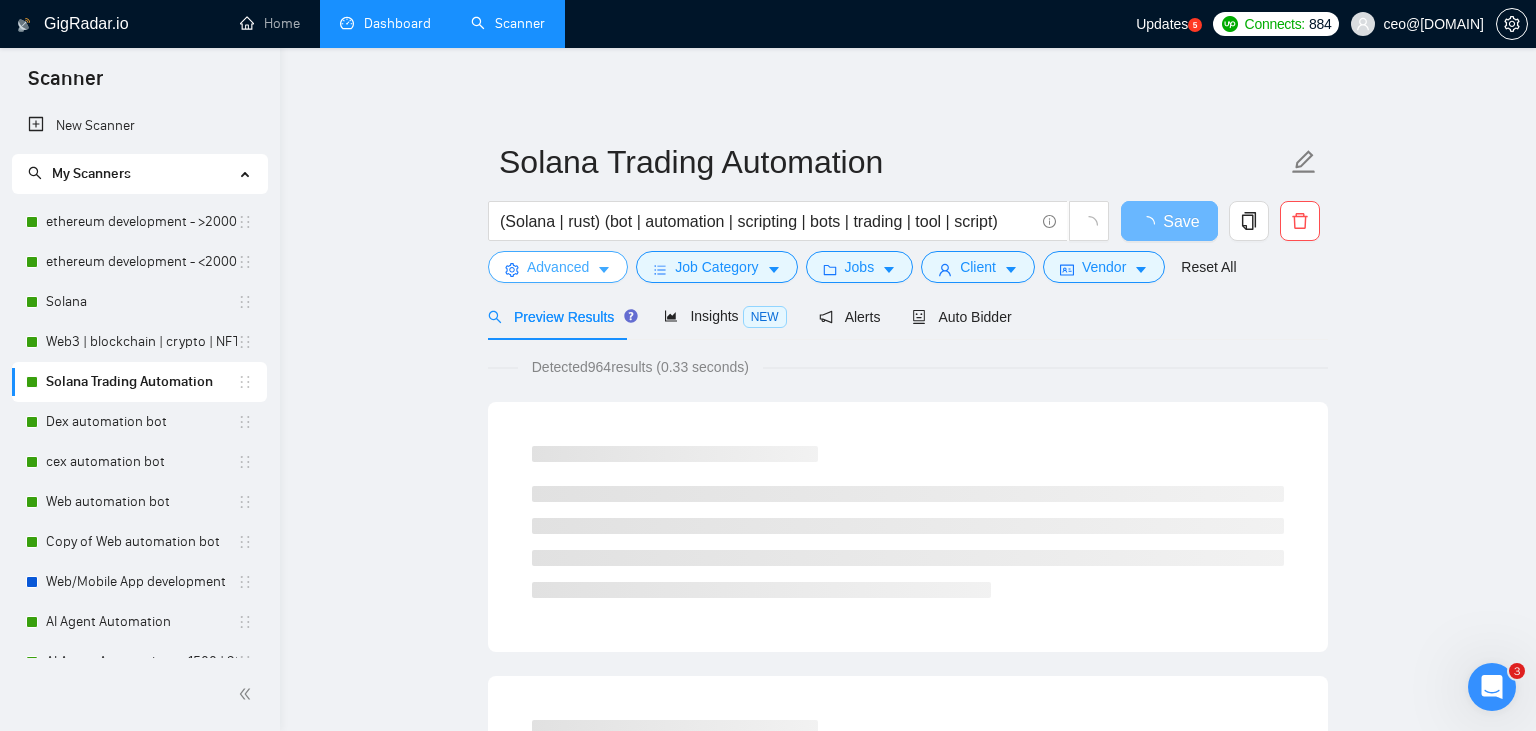 scroll, scrollTop: 0, scrollLeft: 0, axis: both 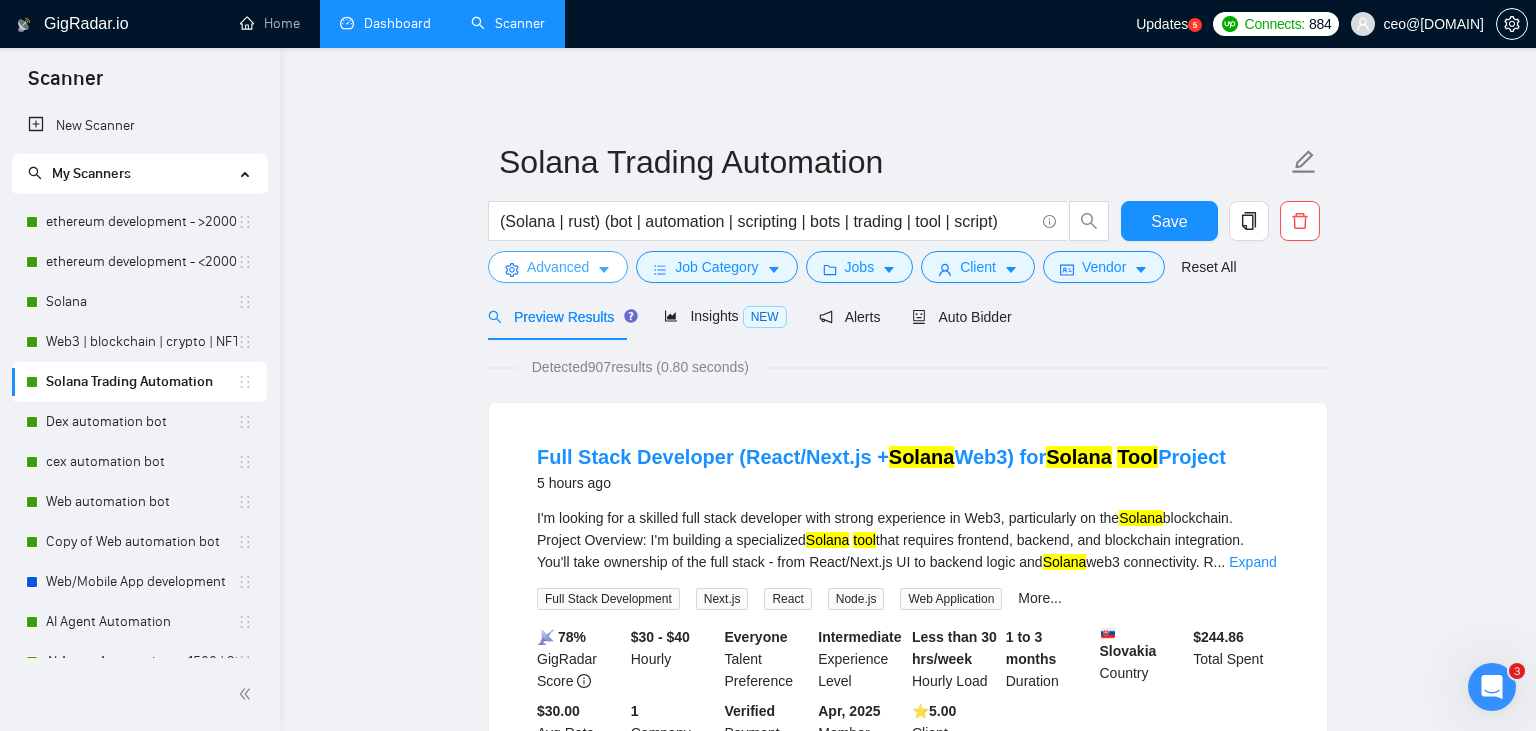 click on "Advanced" at bounding box center [558, 267] 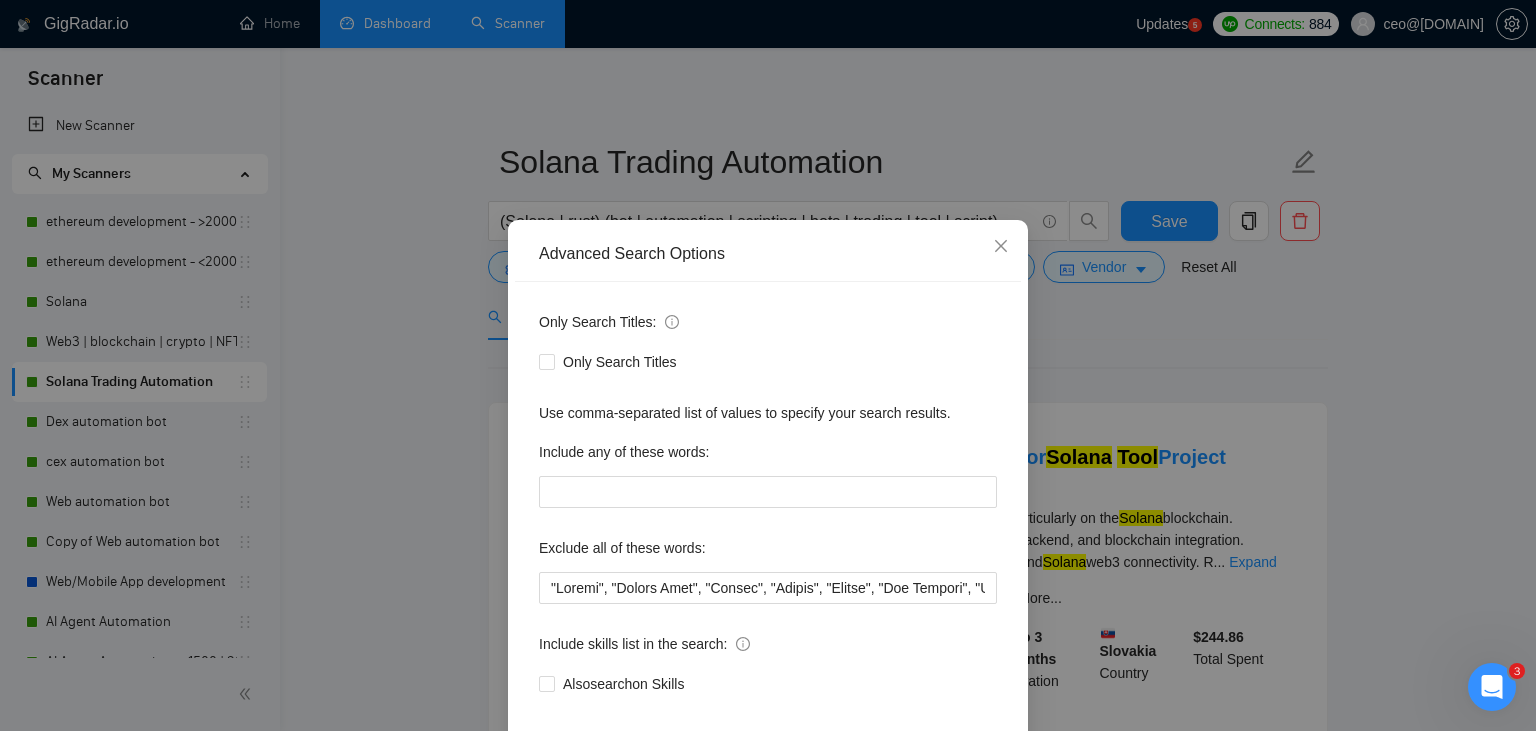 click on "Advanced Search Options Only Search Titles:   Only Search Titles Use comma-separated list of values to specify your search results. Include any of these words: Exclude all of these words: Include skills list in the search:   Also  search  on Skills Reset OK" at bounding box center [768, 365] 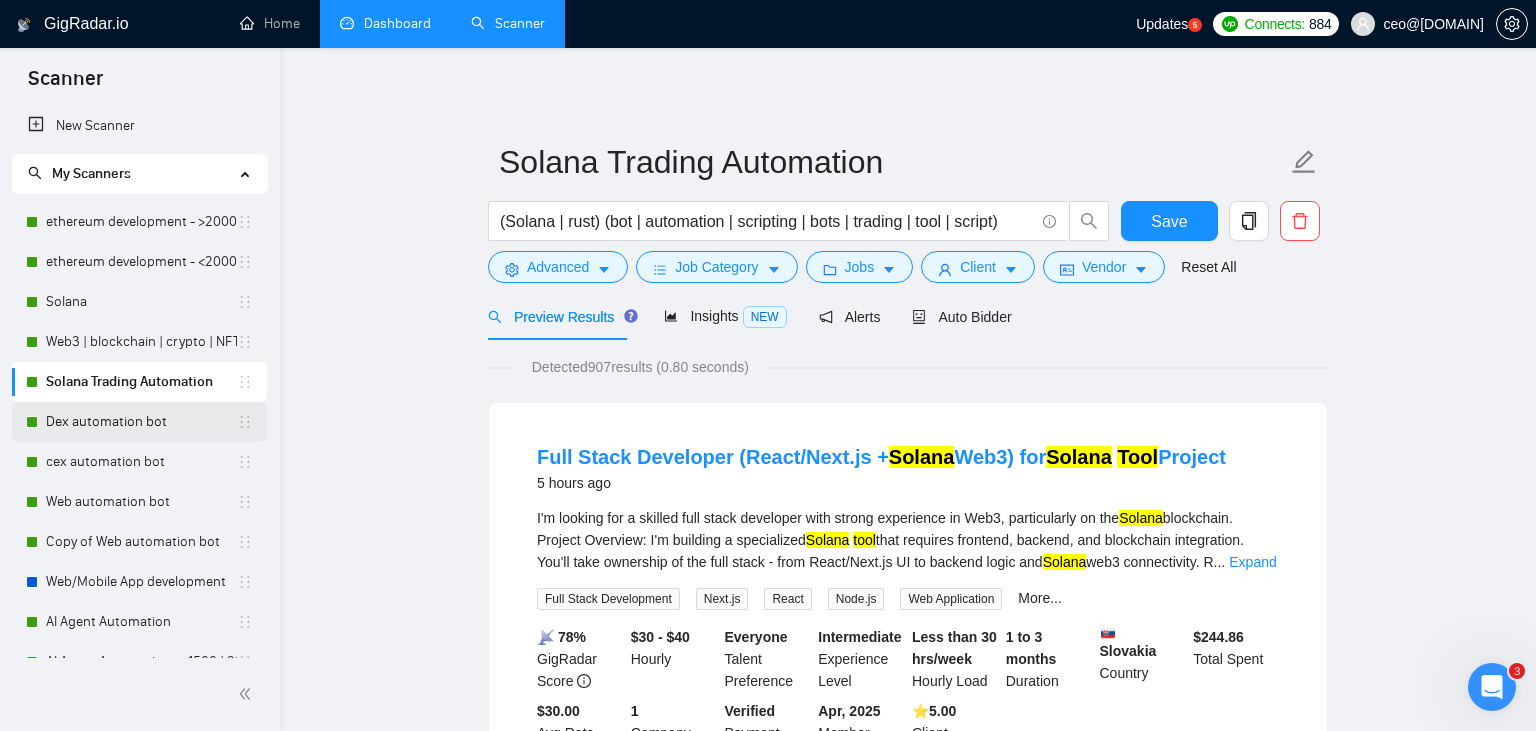 click on "Dex automation bot" at bounding box center (141, 422) 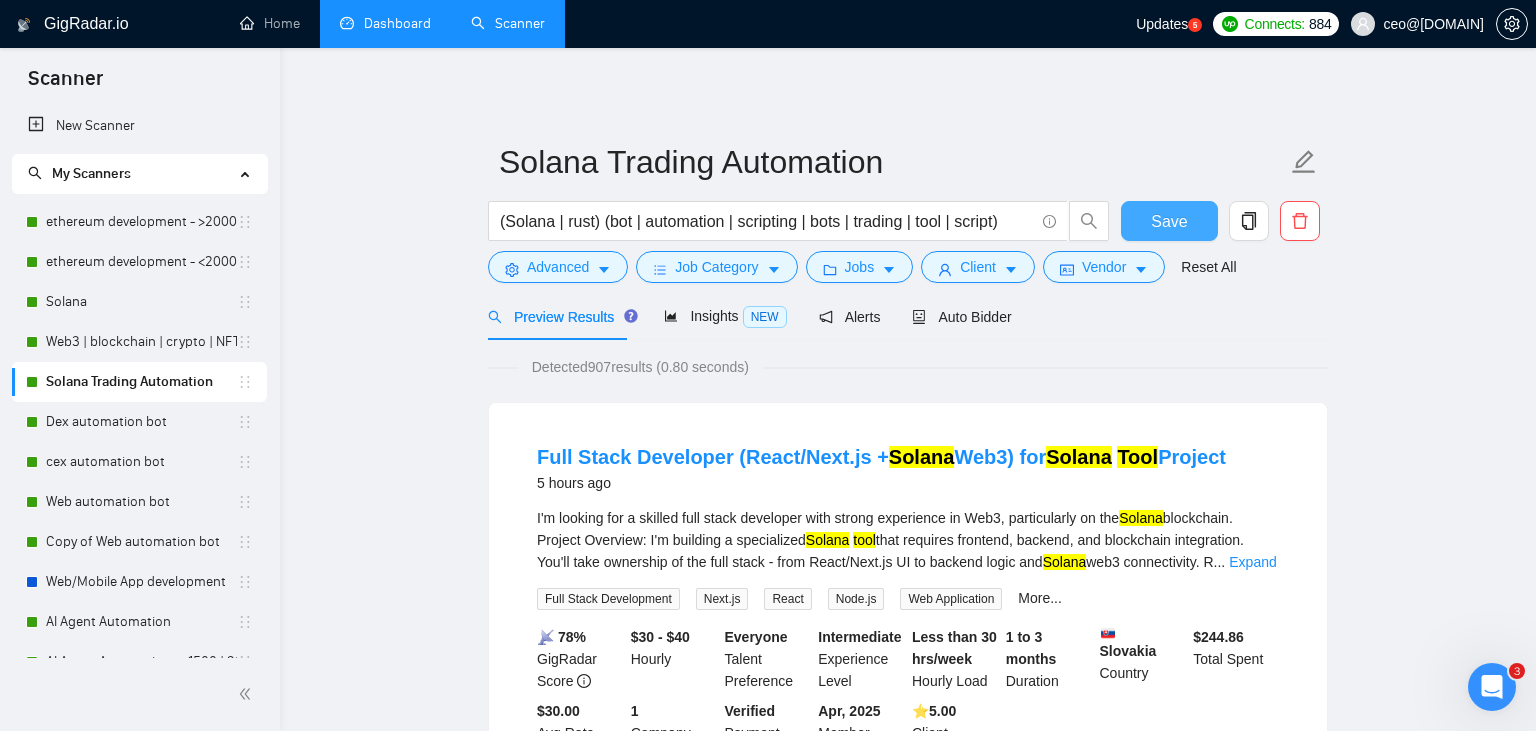 click on "Save" at bounding box center [1169, 221] 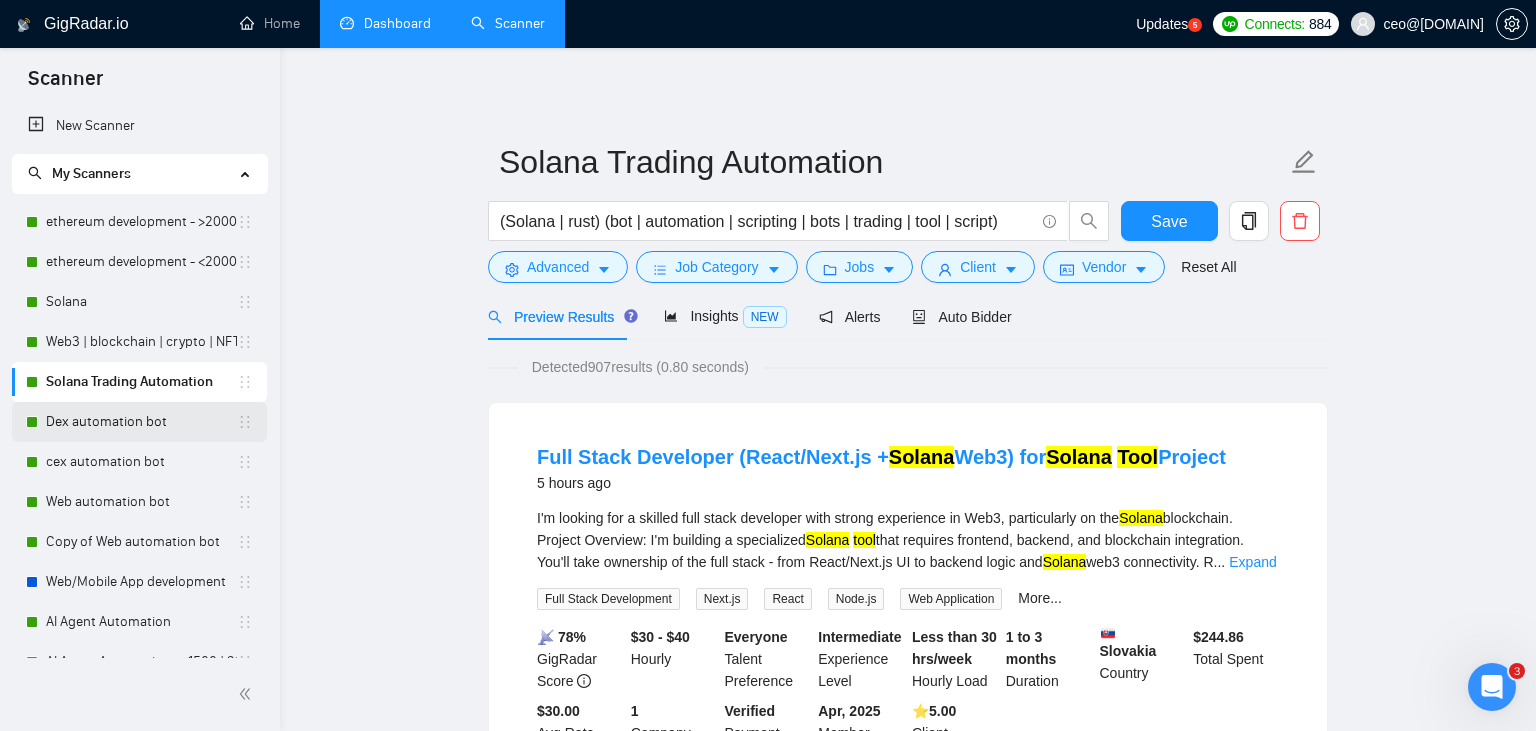 click on "Dex automation bot" at bounding box center [141, 422] 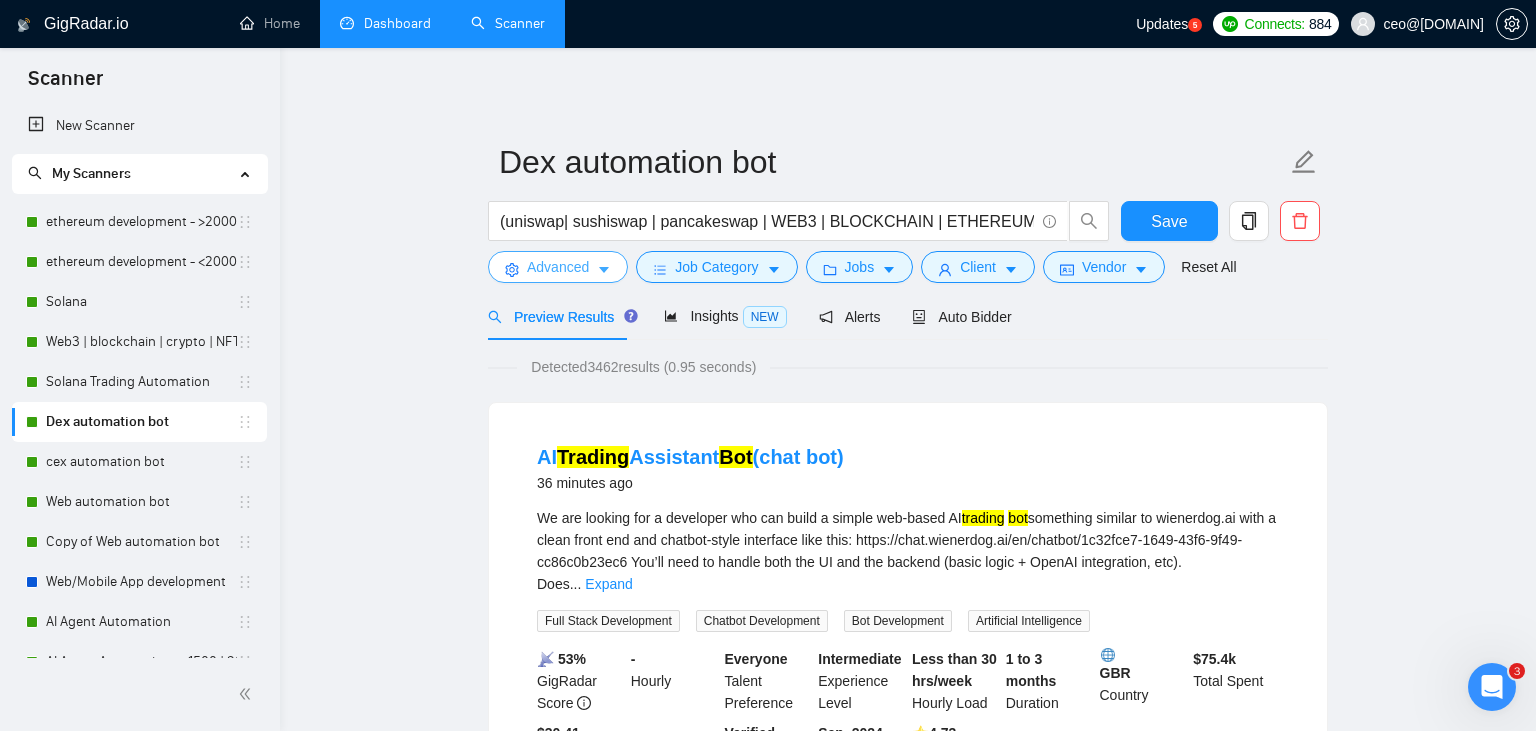 click 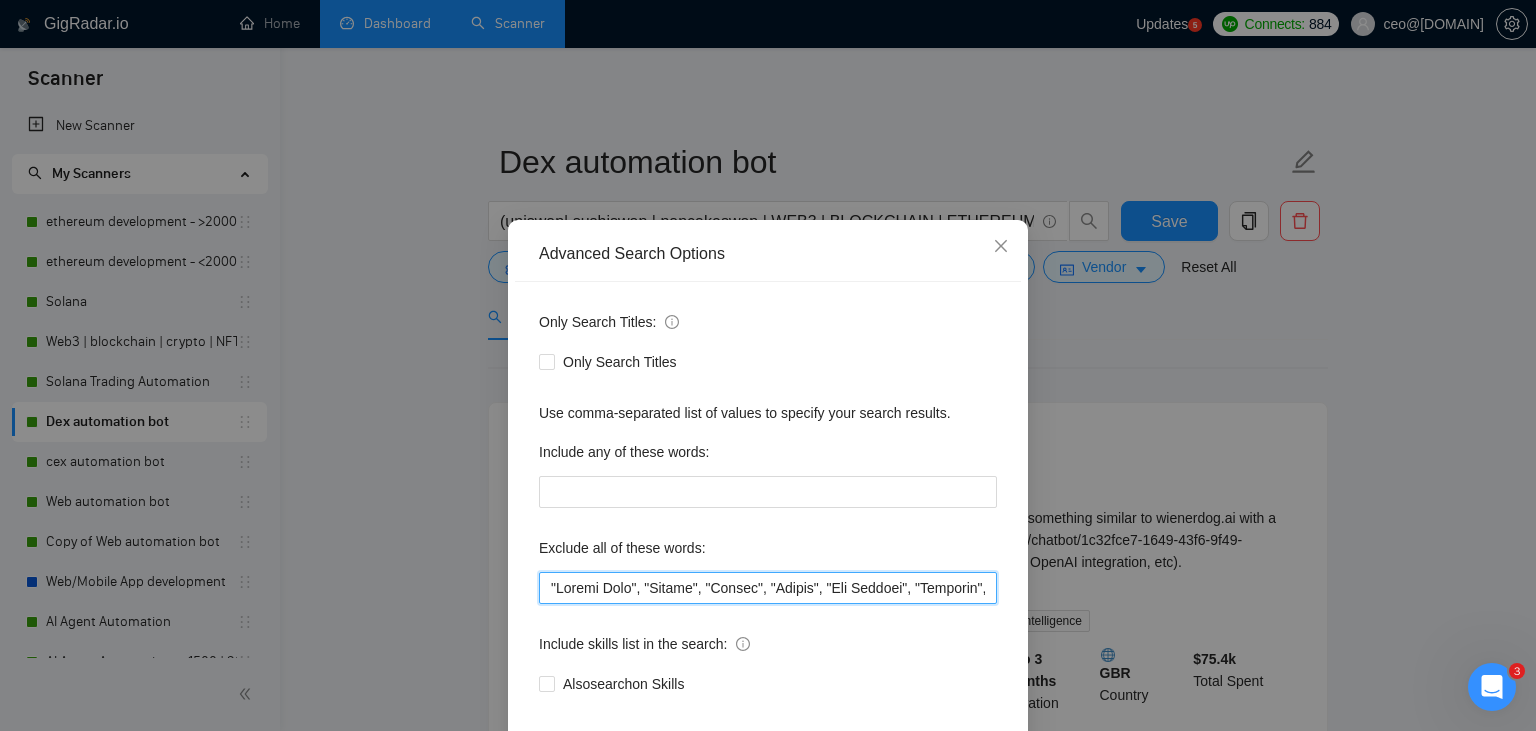 click at bounding box center (768, 588) 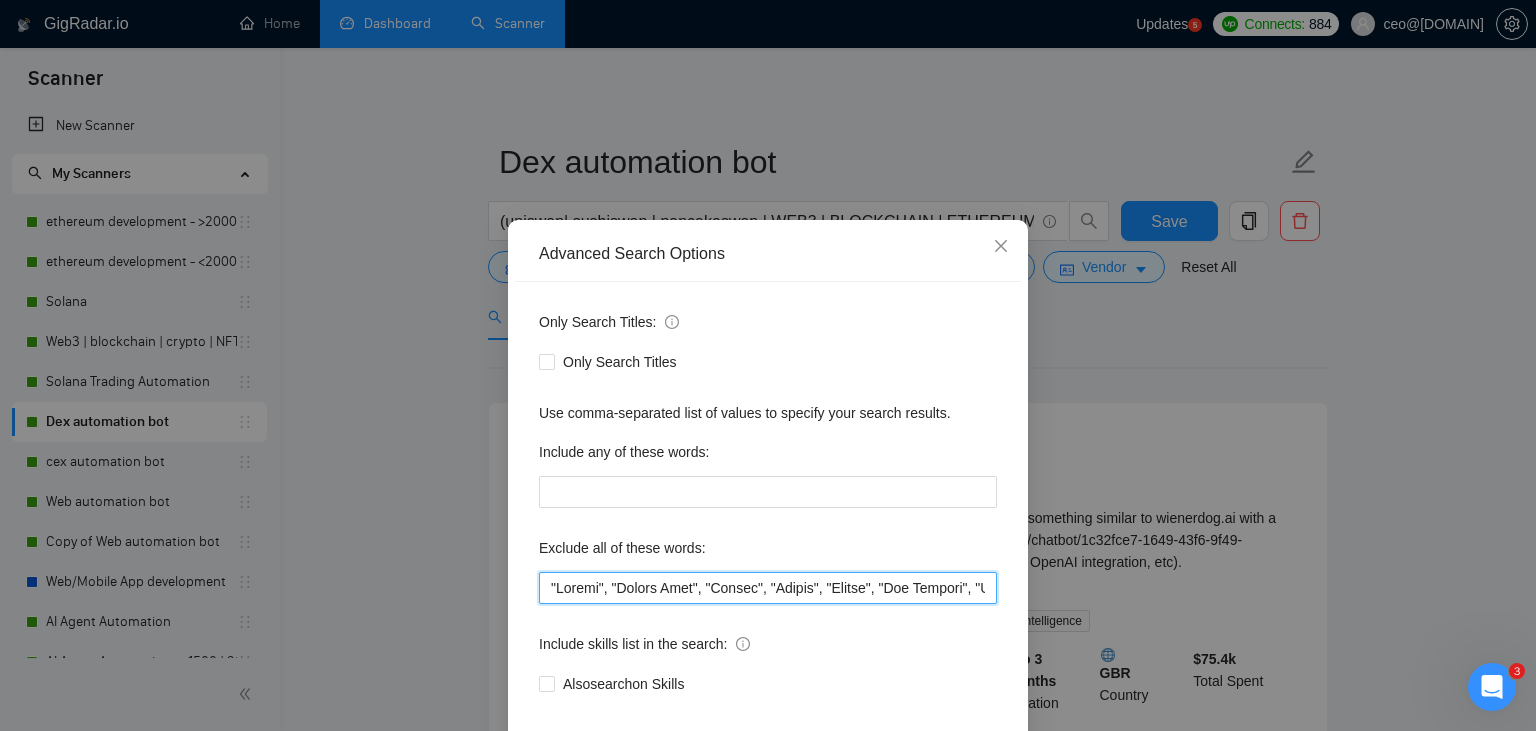 scroll, scrollTop: 101, scrollLeft: 0, axis: vertical 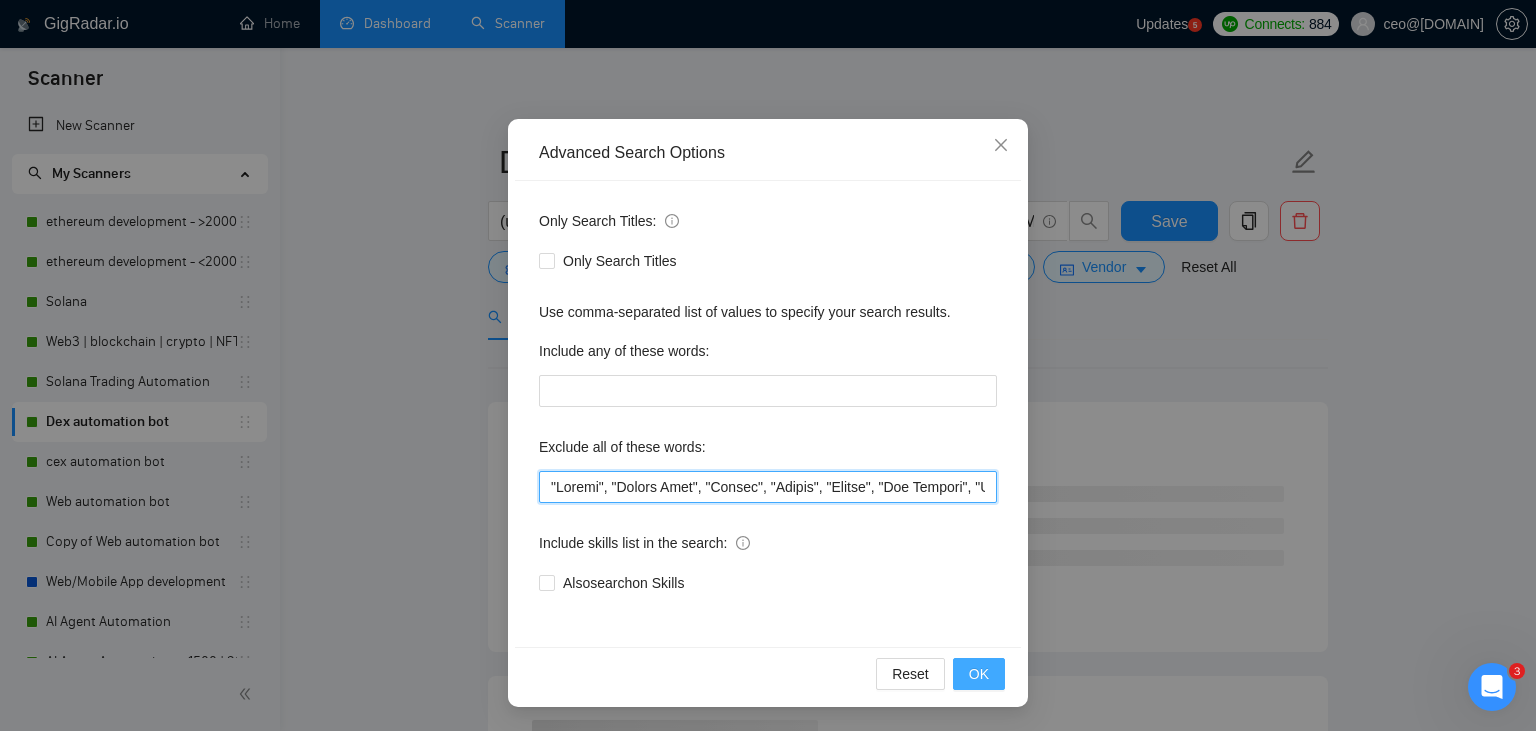 type on ""Launch", "Europe Only", "Modify", "Update", "Avatar", "Art Project", "[COUNTRY]", "join our team", "Azure DevOps", "DevOps", "Flutter""Equity-Only", Equity Only", "Generating Image Variations", "Image Generation", STACKS, STX, forex, cex, ibkr, gaming, lottery, innovative, bitcoin, BTC, guidance, "ninja trader", "AI improvement", "immediate purchase", pinescript, cto, "pine script", zapier, iotex, "go lang", go, golang, sandwich, c#, c++, Java, Ton, Betting, gambling, Sui, "hyper ledger", (Fix*), Unity, Manager, laravel, "php", "wordpress", "shopify", "eSport", "eSports", "Sales Team", "freelancer only", "freelancers only", "No agency", "Not agency", "No agencies", "Not agencies", "metaverse", "Consultant", "Audit", "Game", "P2E", Ton, Betting, gambling, Sui, (Fix*), Unity, Manager, laravel, "php", "wordpress", "shopify", "eSport", "eSports", "Sales Team", "freelancer only", "freelancers only", casino, "Quality Assurance", QA, "c++", "Ready-Made", "skill test", "already has a script ready", teacher, "c++",..." 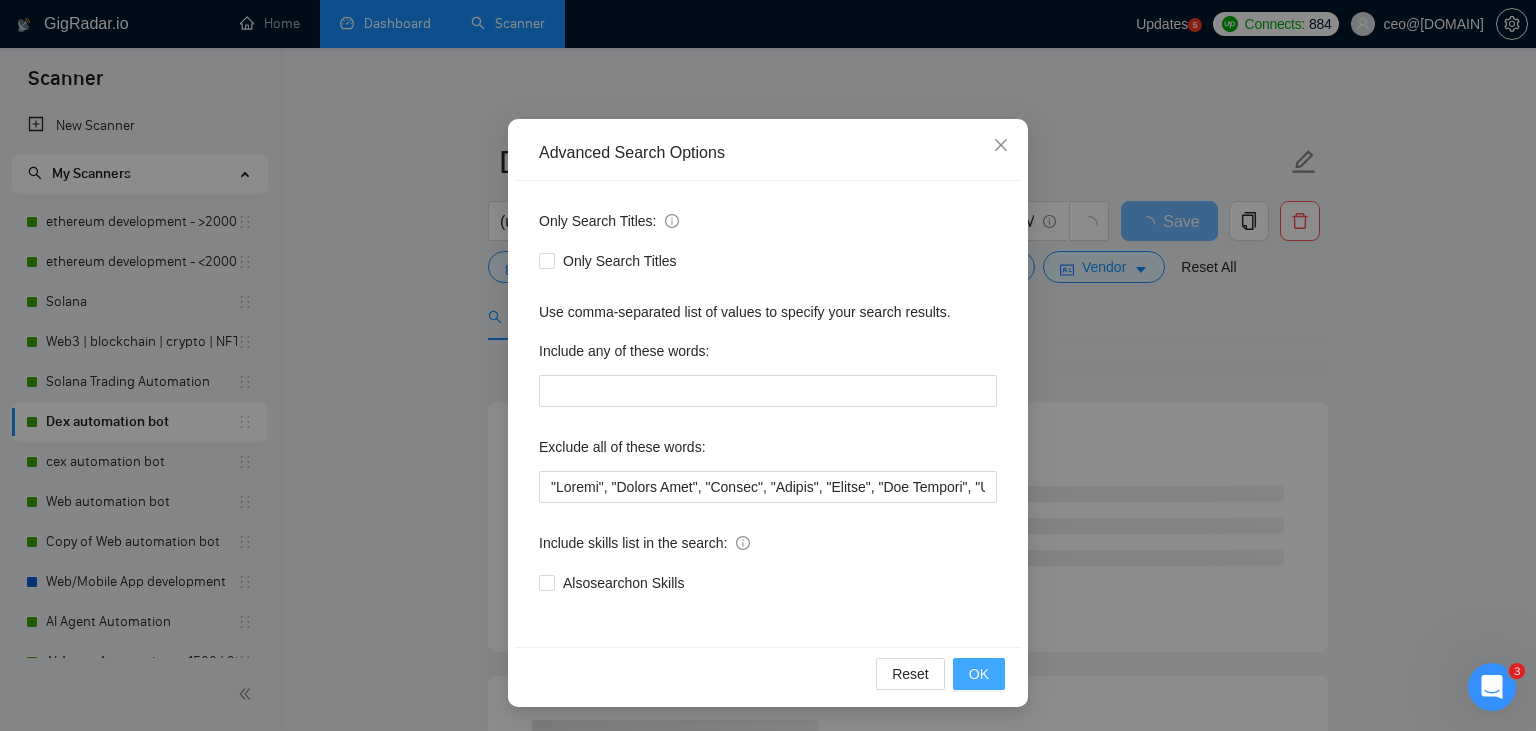 click on "OK" at bounding box center [979, 674] 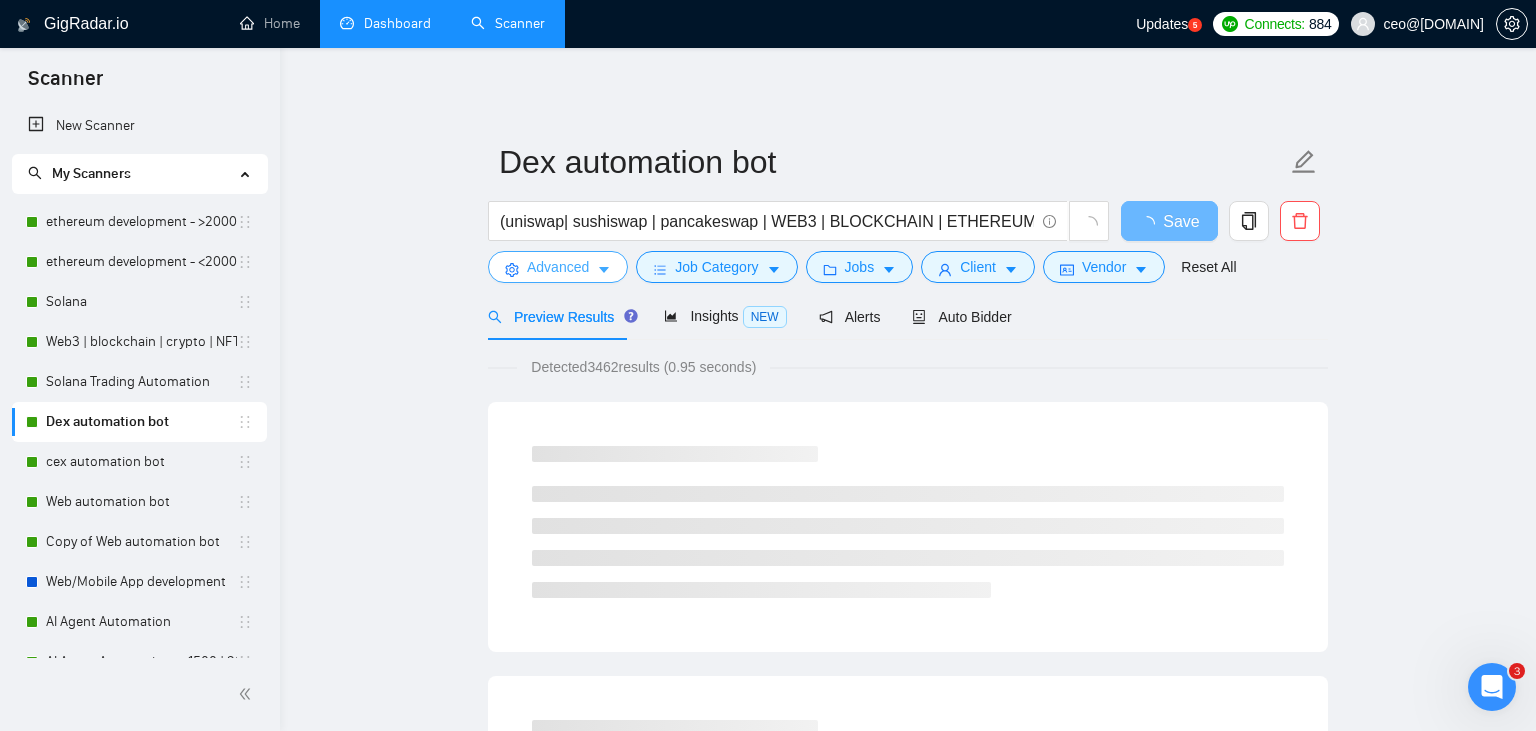 scroll, scrollTop: 0, scrollLeft: 0, axis: both 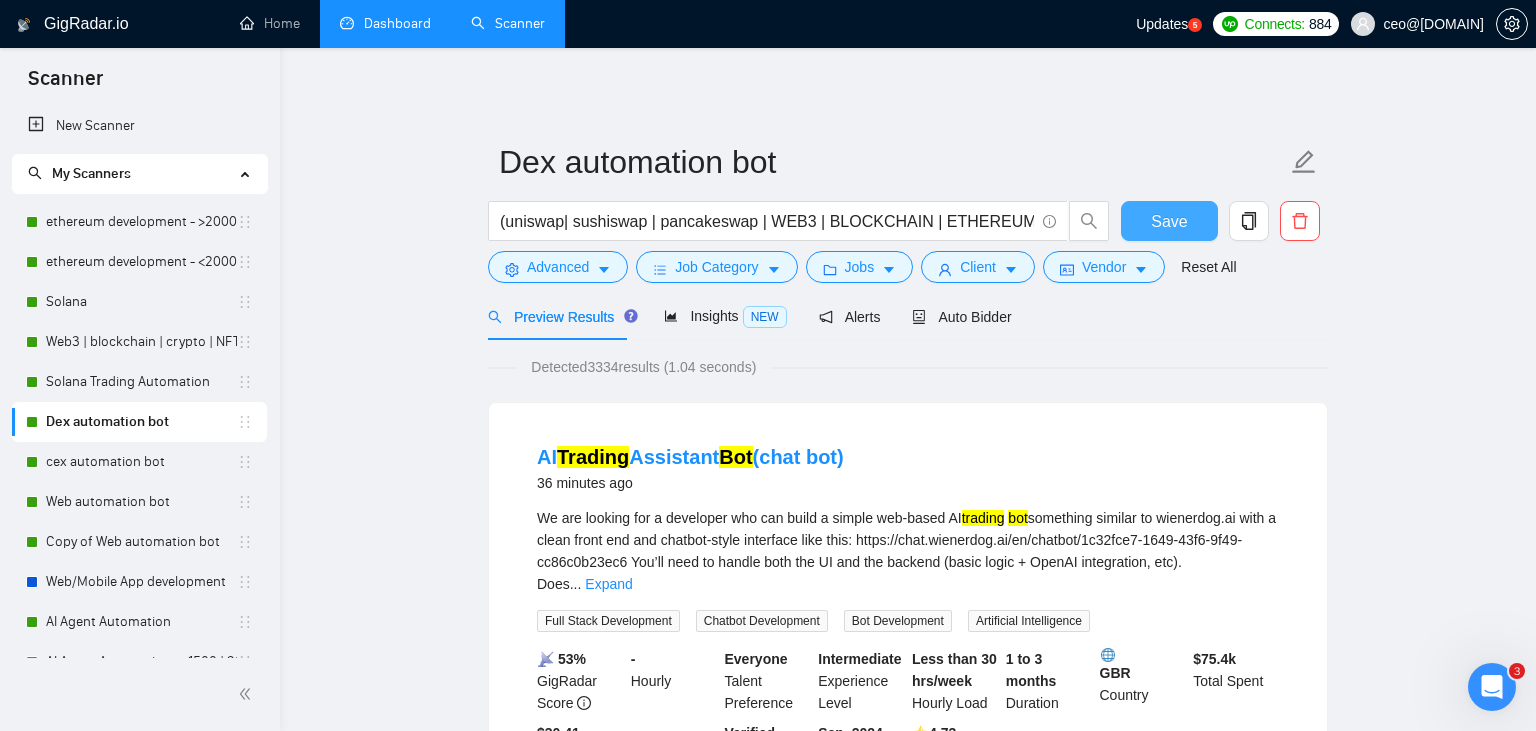 click on "Save" at bounding box center (1169, 221) 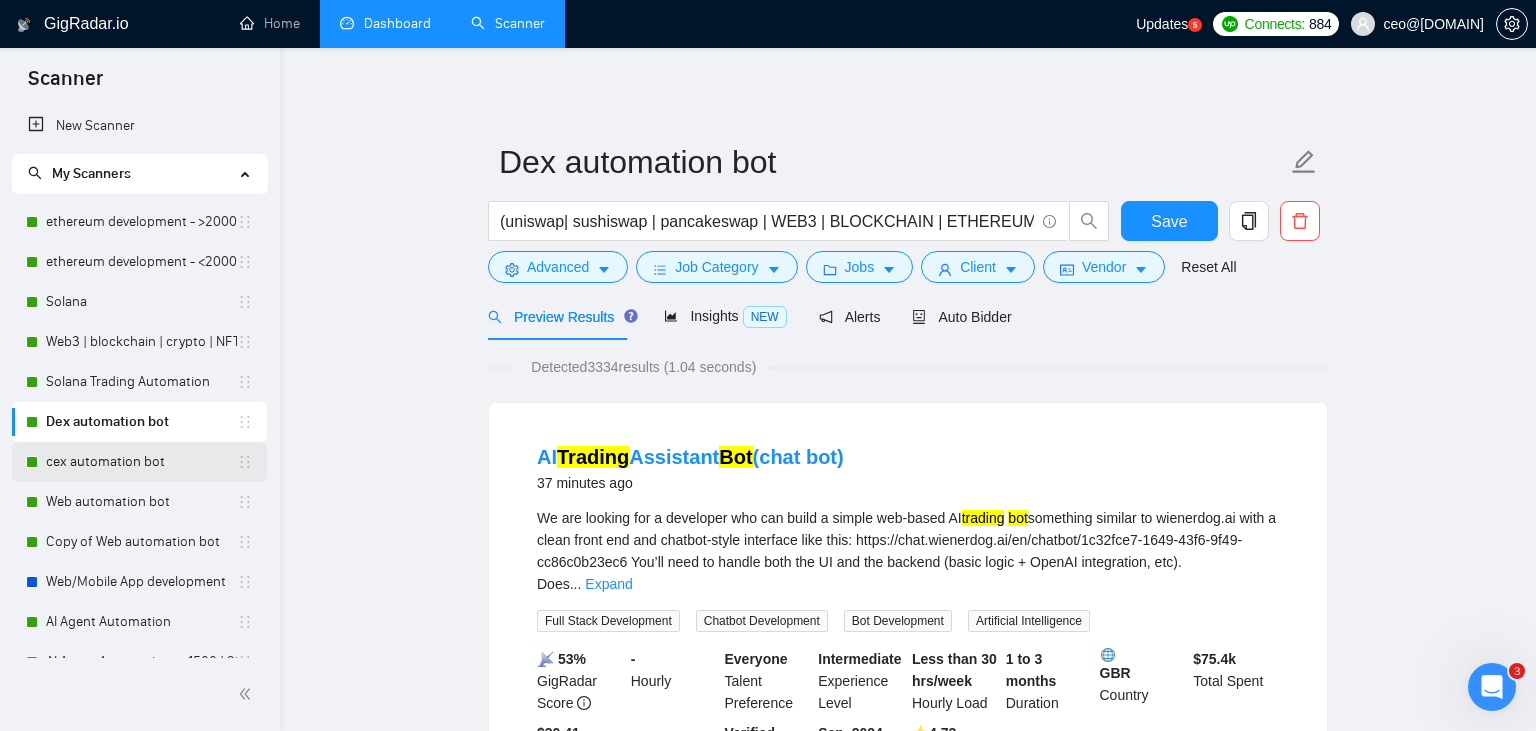 click on "cex automation bot" at bounding box center [141, 462] 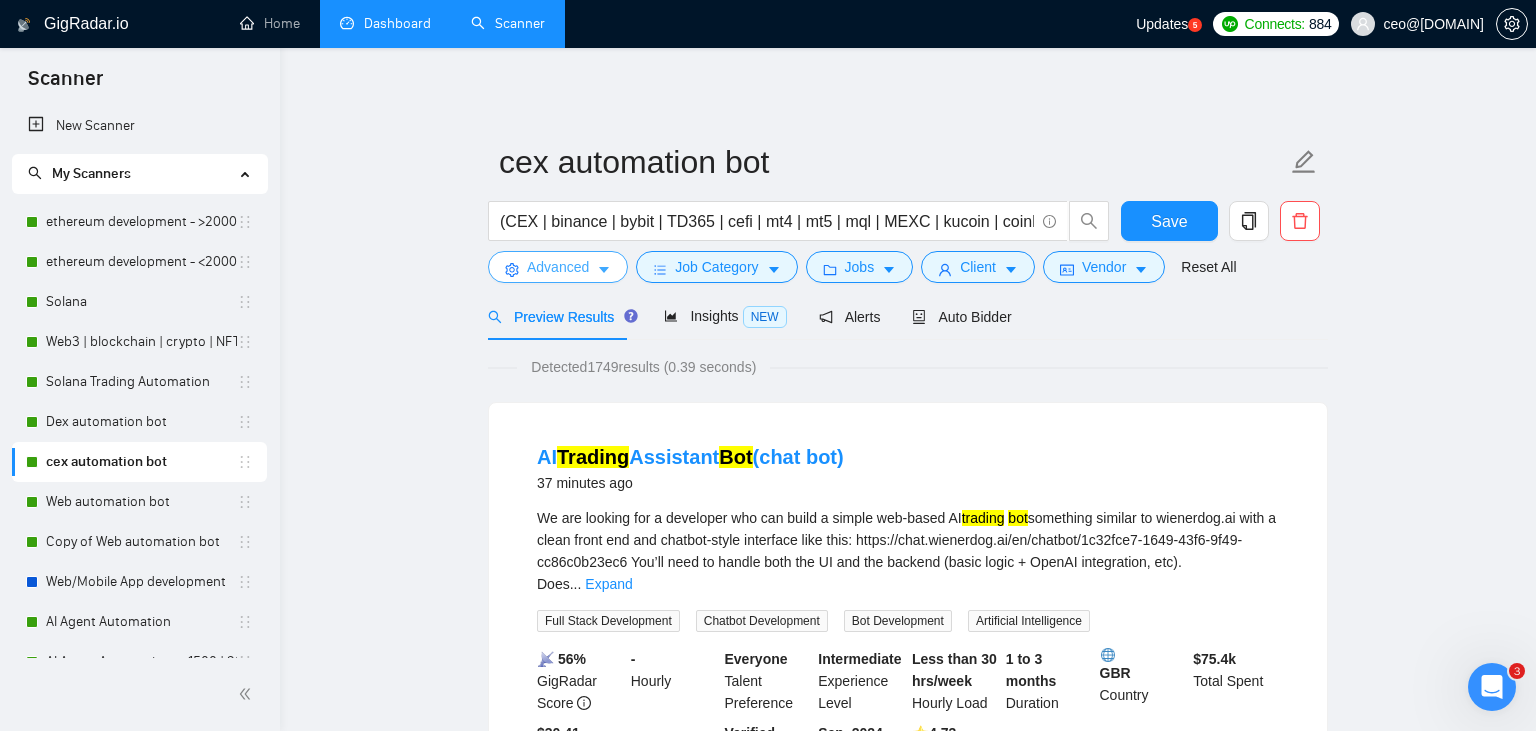click on "Advanced" at bounding box center (558, 267) 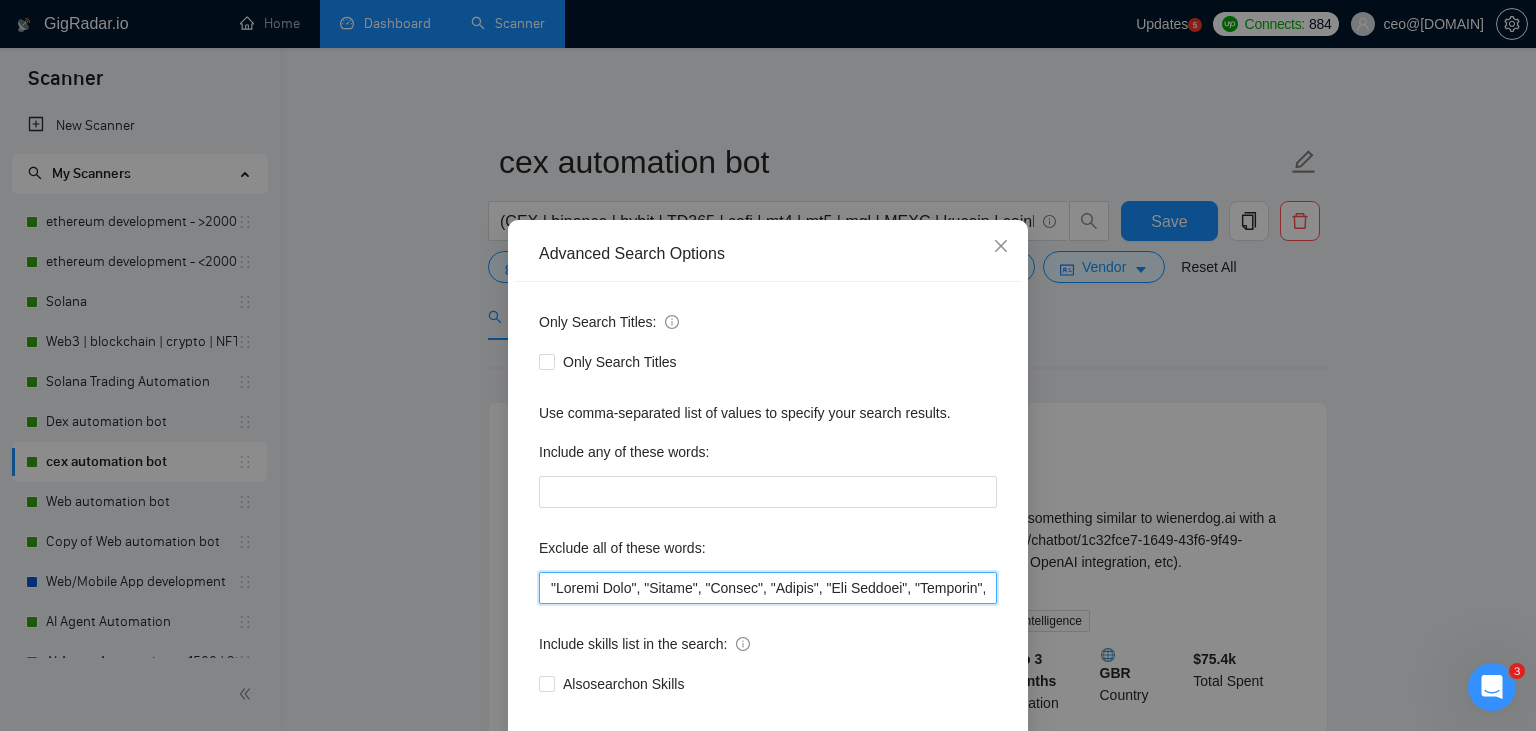click at bounding box center (768, 588) 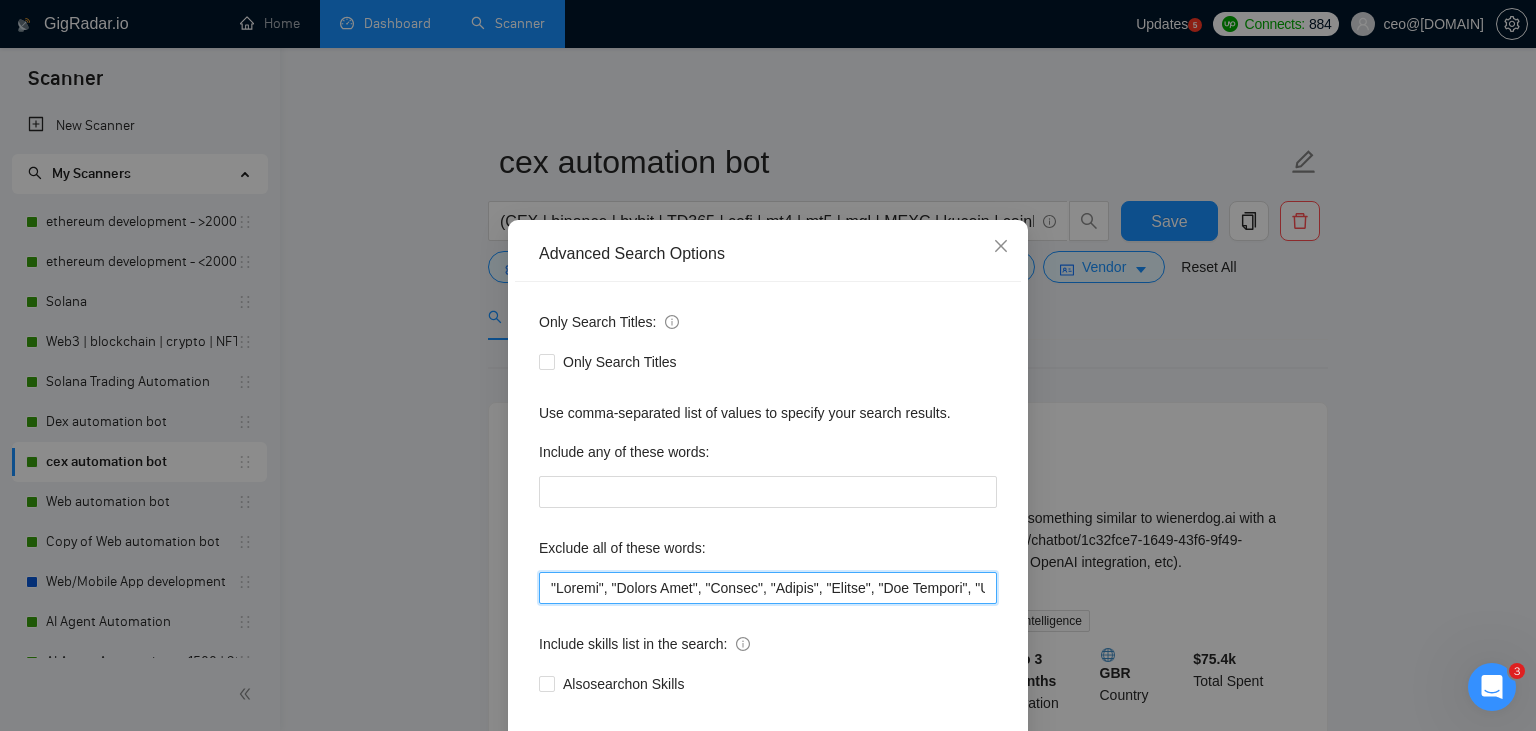 scroll, scrollTop: 101, scrollLeft: 0, axis: vertical 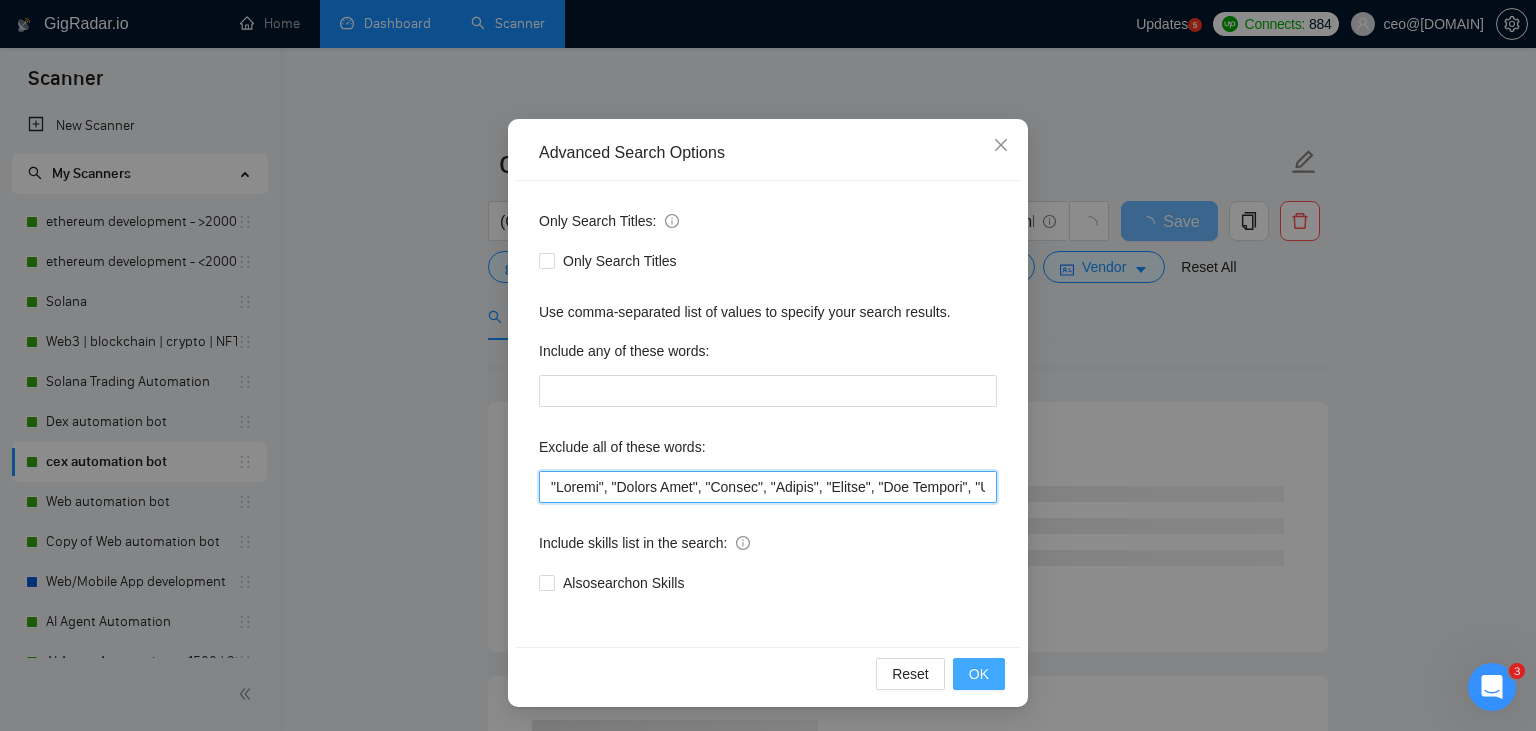 type on ""Launch", "Europe Only", "Modify", "Update", "Avatar", "Art Project", "[COUNTRY]", "join our team", "Azure DevOps", "DevOps", "Flutter", "Equity-Only", "Equity Only", "Generating Image Variations", "Image Generation", "ninja trader", "AI improvement", go, golang, "immediate purchase", pinescript, "pine script", zapier, "go lang", sandwich, c#, "C#", cAlgo, cTrader, c++, "ai specialist", seo, Java, Ton, Betting, gambling, Sui, game, gaming, P2E, Unity, Manager, laravel, "php", "wordpress", "shopify", "eSport", "eSports", "Sales Team", "freelancer only", "freelancers only", "No agency", "Not agency", "No agencies", "Not agencies", "metaverse", "Consultant", "Audit", "Game", "P2E", Ton, Betting, lottery, gambling, Sui, "hyper ledger", (Fix*), Unity, Manager, laravel, "php", "wordpress", "shopify", "eSport", "eSports", "Sales Team", "freelancers only", casino, "Quality Assurance", QA, "ready-made", "skill test", "already has a script ready", teacher, "c++", "who already has a script ready", readymade, guide, De..." 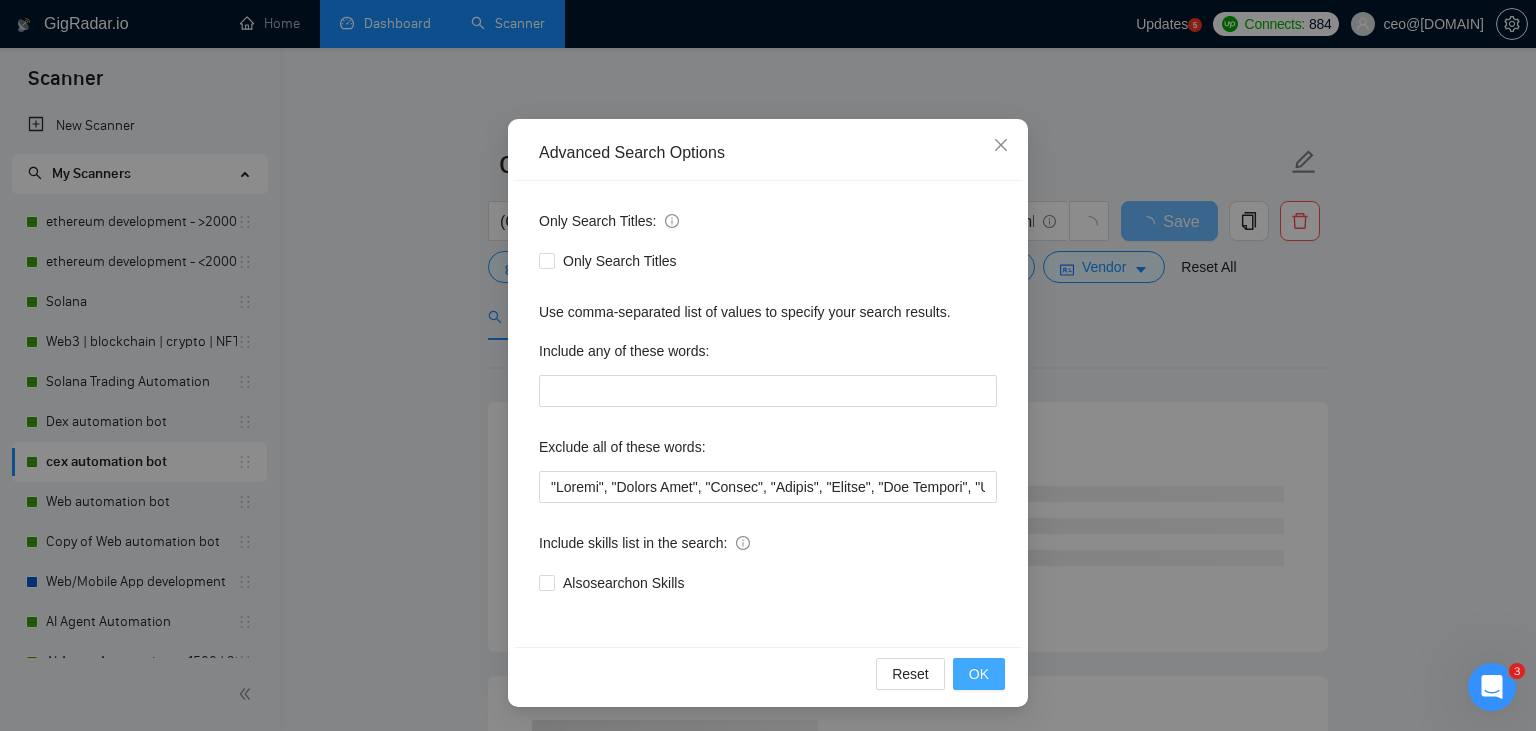 click on "OK" at bounding box center (979, 674) 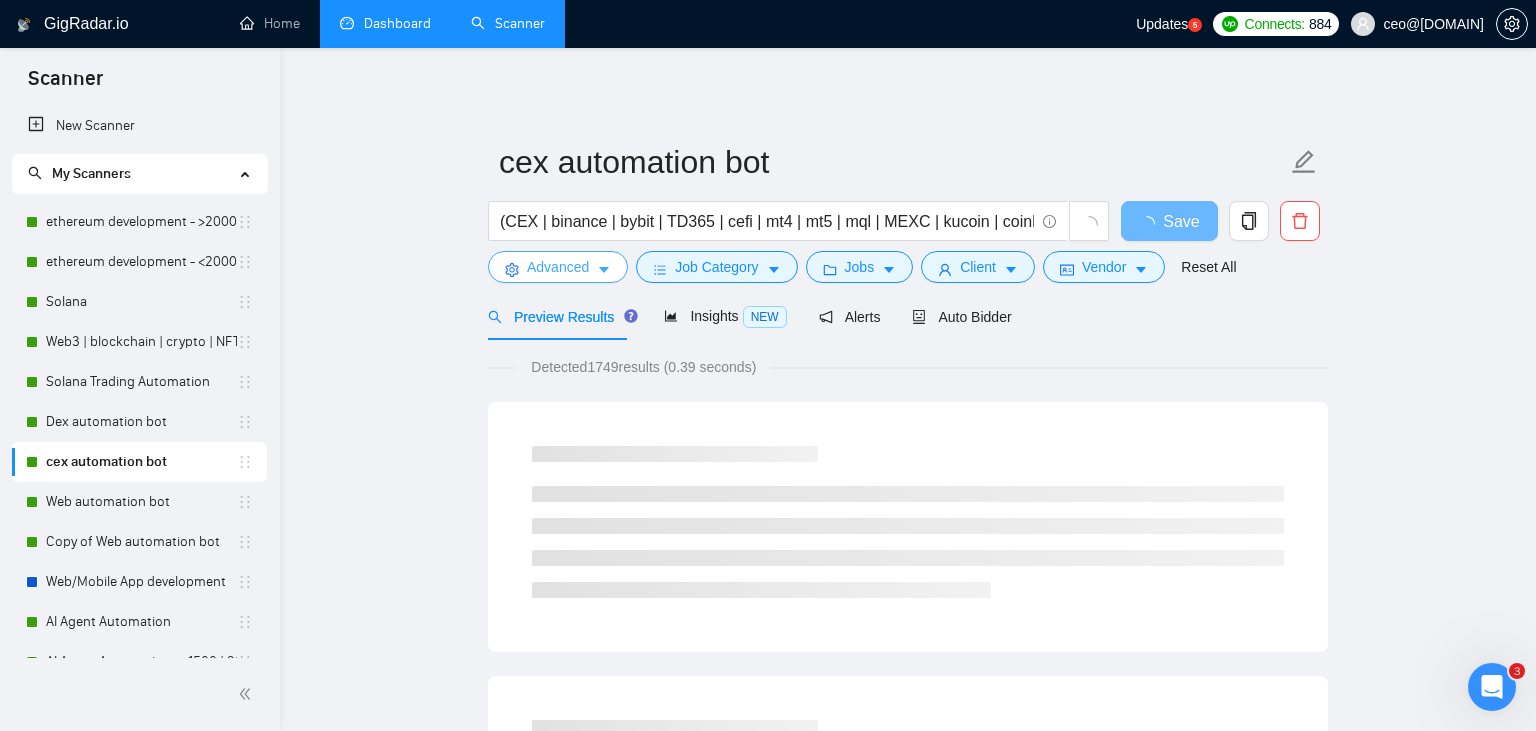 scroll, scrollTop: 0, scrollLeft: 0, axis: both 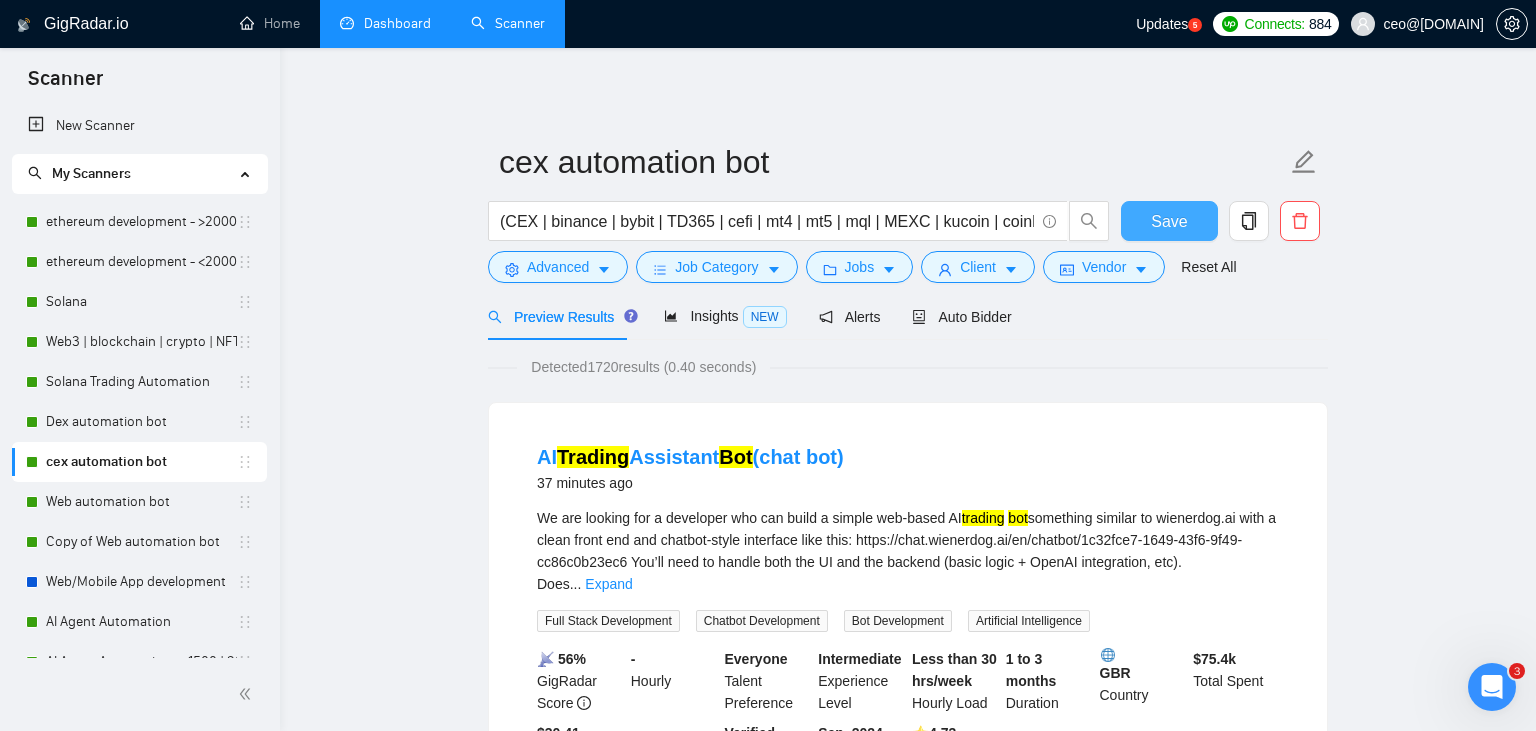 click on "Save" at bounding box center (1169, 221) 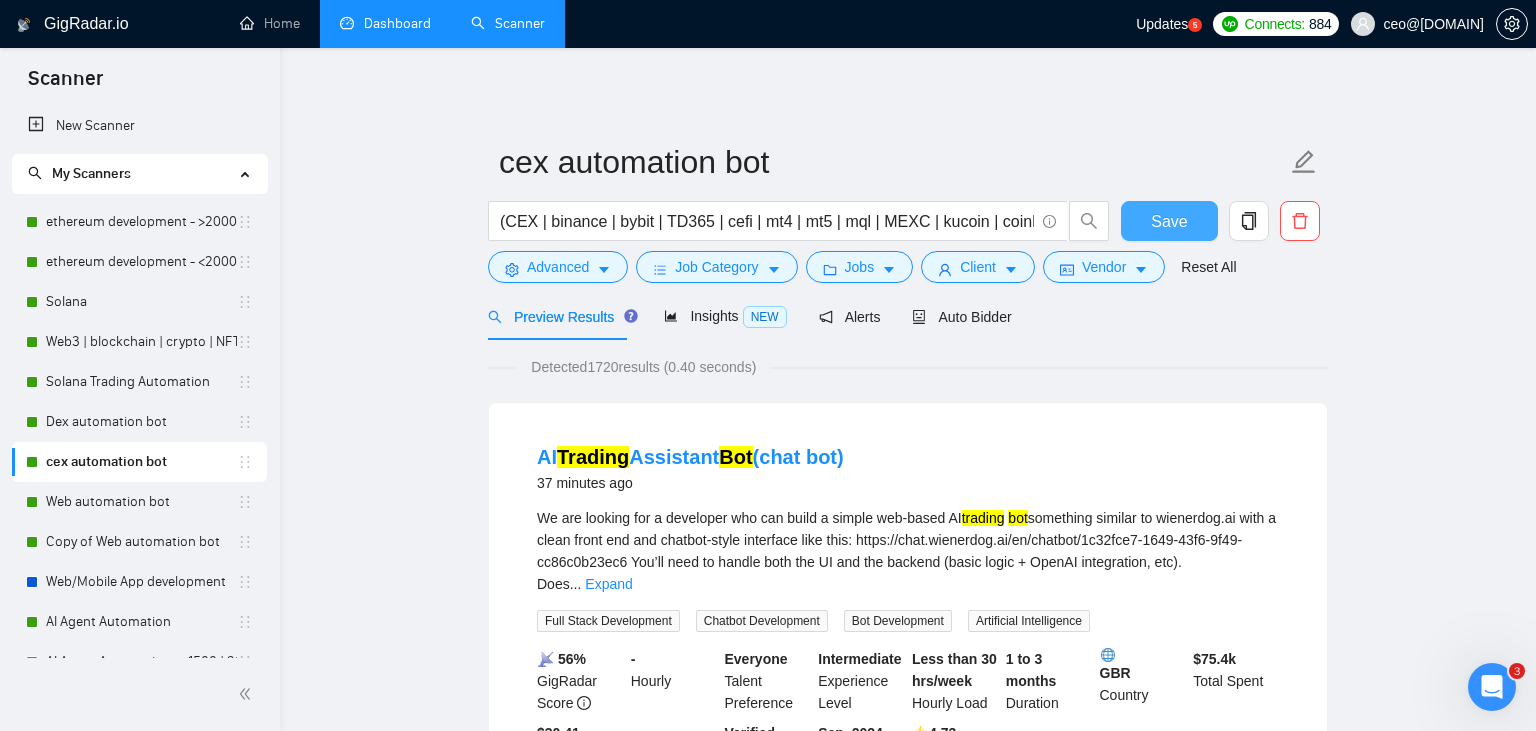 click on "Save" at bounding box center [1169, 221] 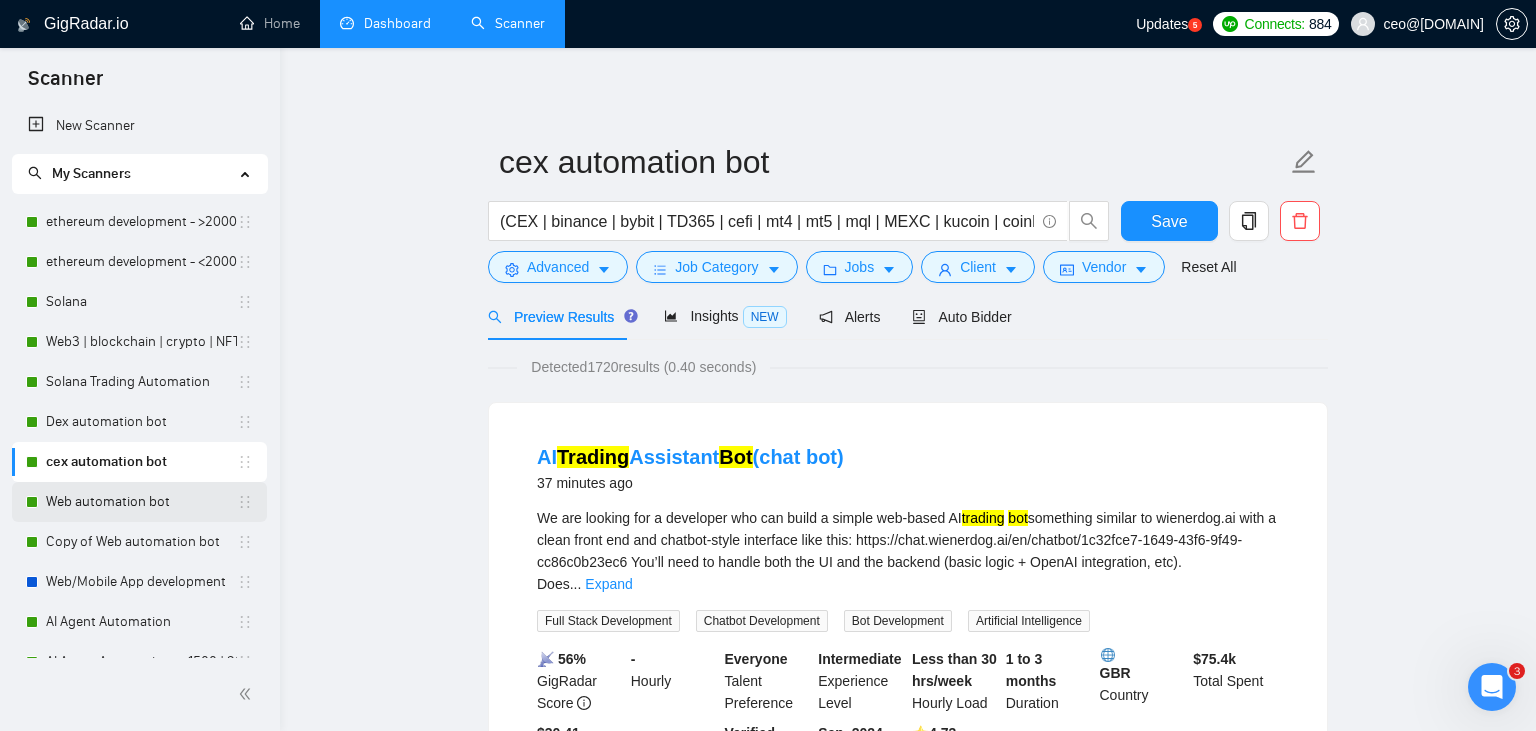 click on "Web automation bot" at bounding box center (141, 502) 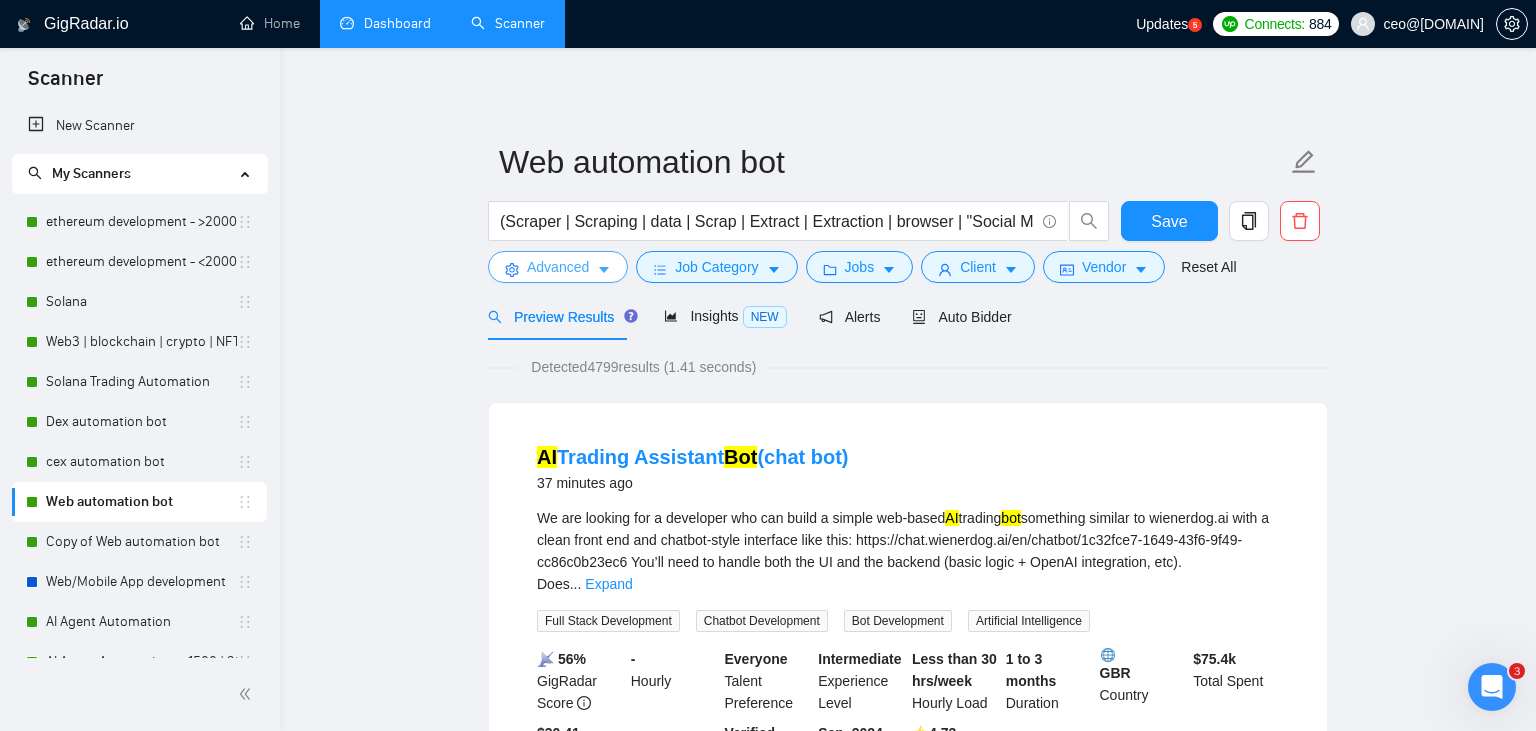 click on "Advanced" at bounding box center [558, 267] 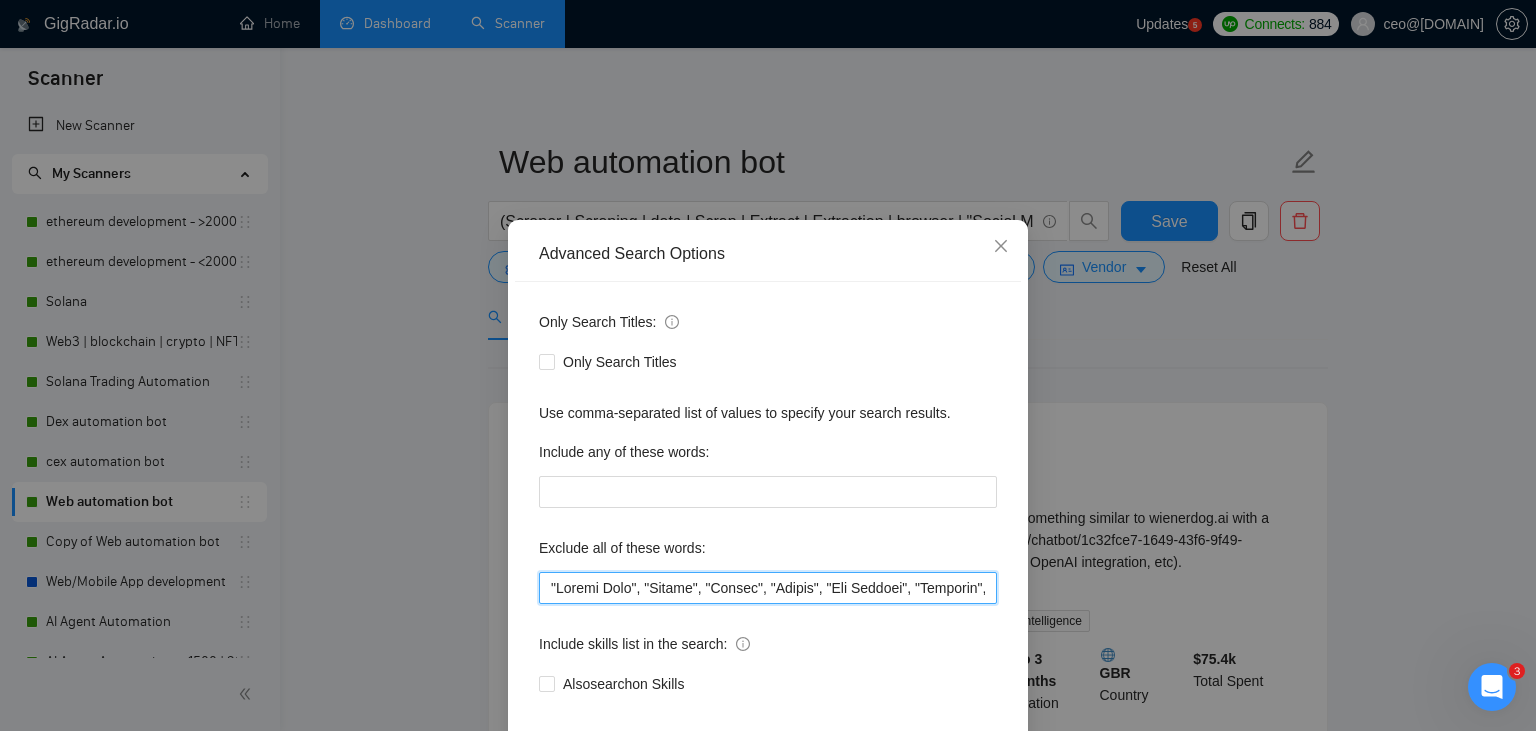 click at bounding box center (768, 588) 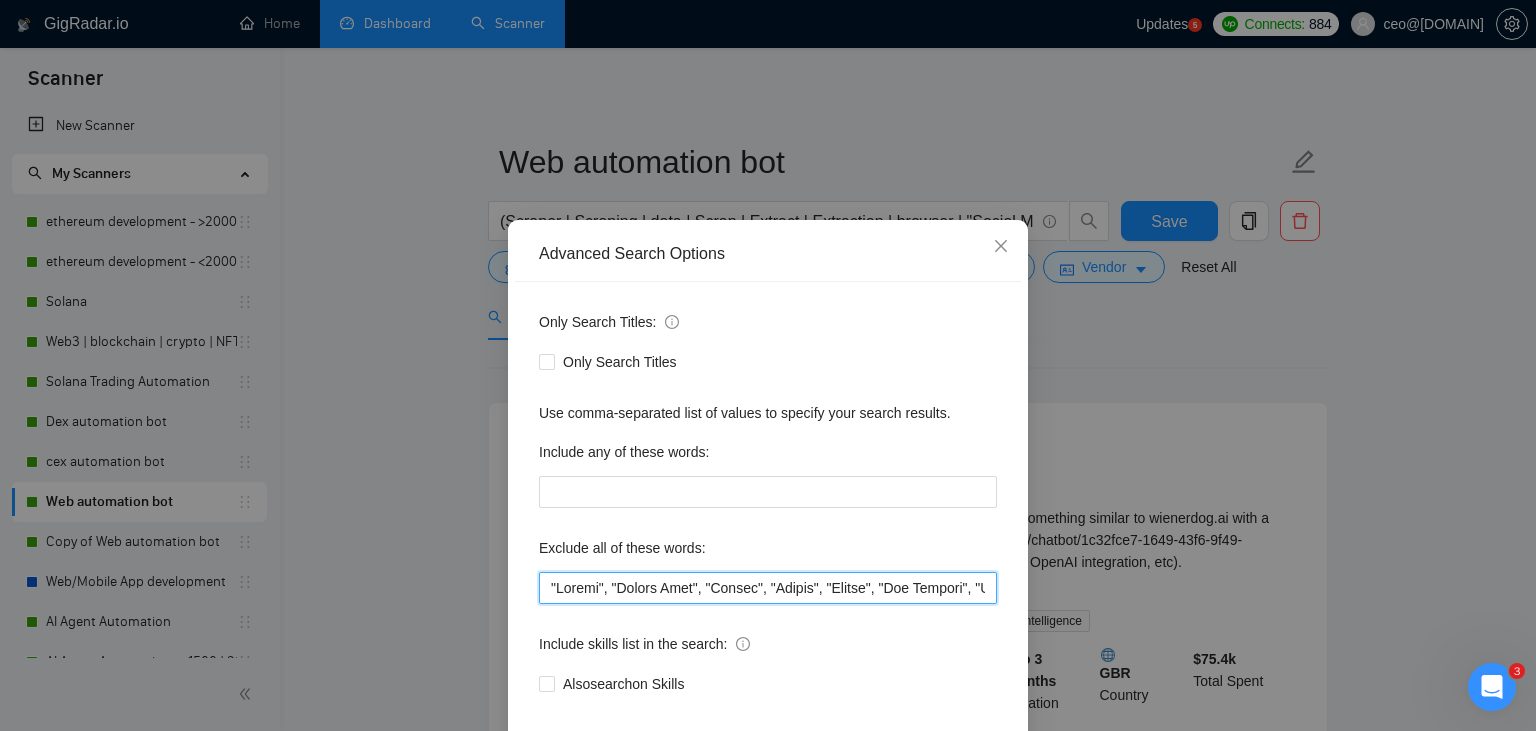 scroll, scrollTop: 101, scrollLeft: 0, axis: vertical 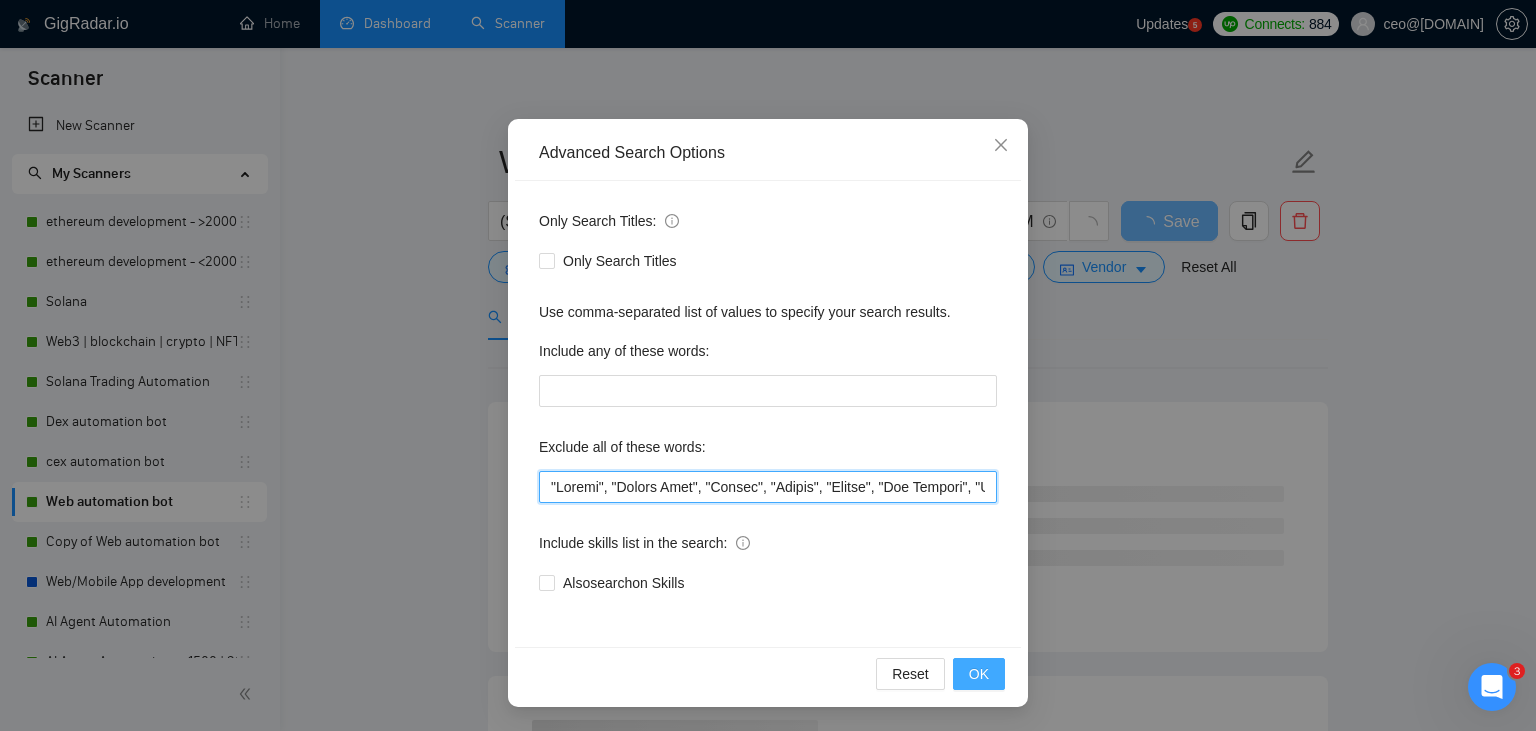 type on ""Launch", "Europe Only", "Modify", "Update", "Avatar", "Art Project", "[COUNTRY]", "join our team", "Azure DevOps", "DevOps", "Flutter", "Equity-Only", "Equity Only", test, "cursor.ai", "ninja trader", "AI improvement", woocomerce, game, gaming, dating, date, "no-code", "low code", airtable, "go high level", "immediate purchase", pinescript, "pine script", zapier, Zoho, zendesk, make.com, flutter, "smart suite", "go lang", LangChain, sandwich, c#, c++, ruby, "ai specialist", seo, Java, "You will work closely", Ton, Betting, gambling, Sui, "hyper ledger", (Fix*), Unity, Manager, laravel, "php", "wordpress", "shopify", "eSport", "eSports", gaming, "Sales Team", "freelancer only", "freelancers only", "No agency", "Not agency", "No agencies", "Not agencies", "metaverse", "Consultant", "Audit", "Game", gaming, voting, "P2E", Ton, Betting, lottery, gambling, casino, onlyfans, onlyfan, "only fans", "only fan", music, "Quality Assurance", QA, "power automate", "power automation", "n8n", "bubble.io", bubble, notion,..." 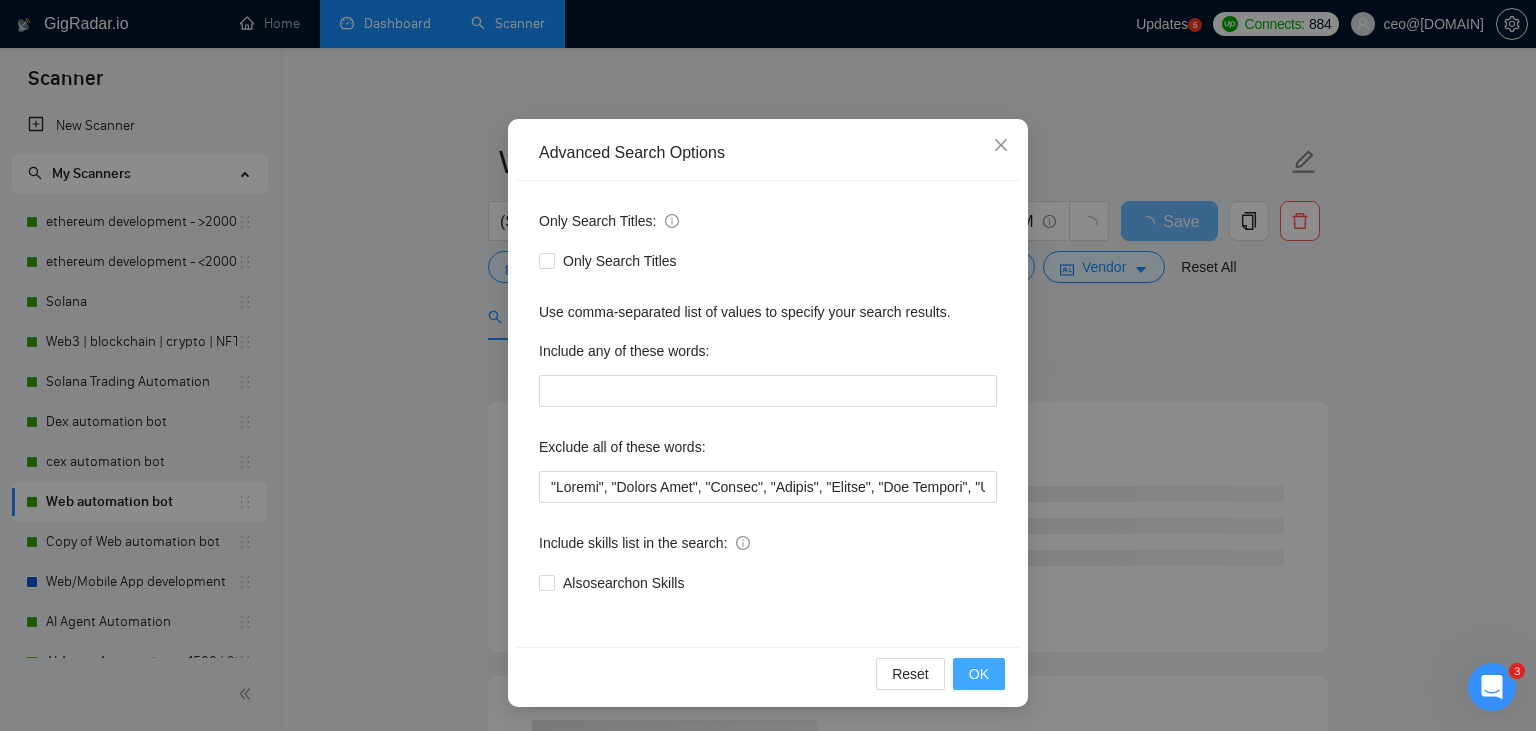 click on "OK" at bounding box center (979, 674) 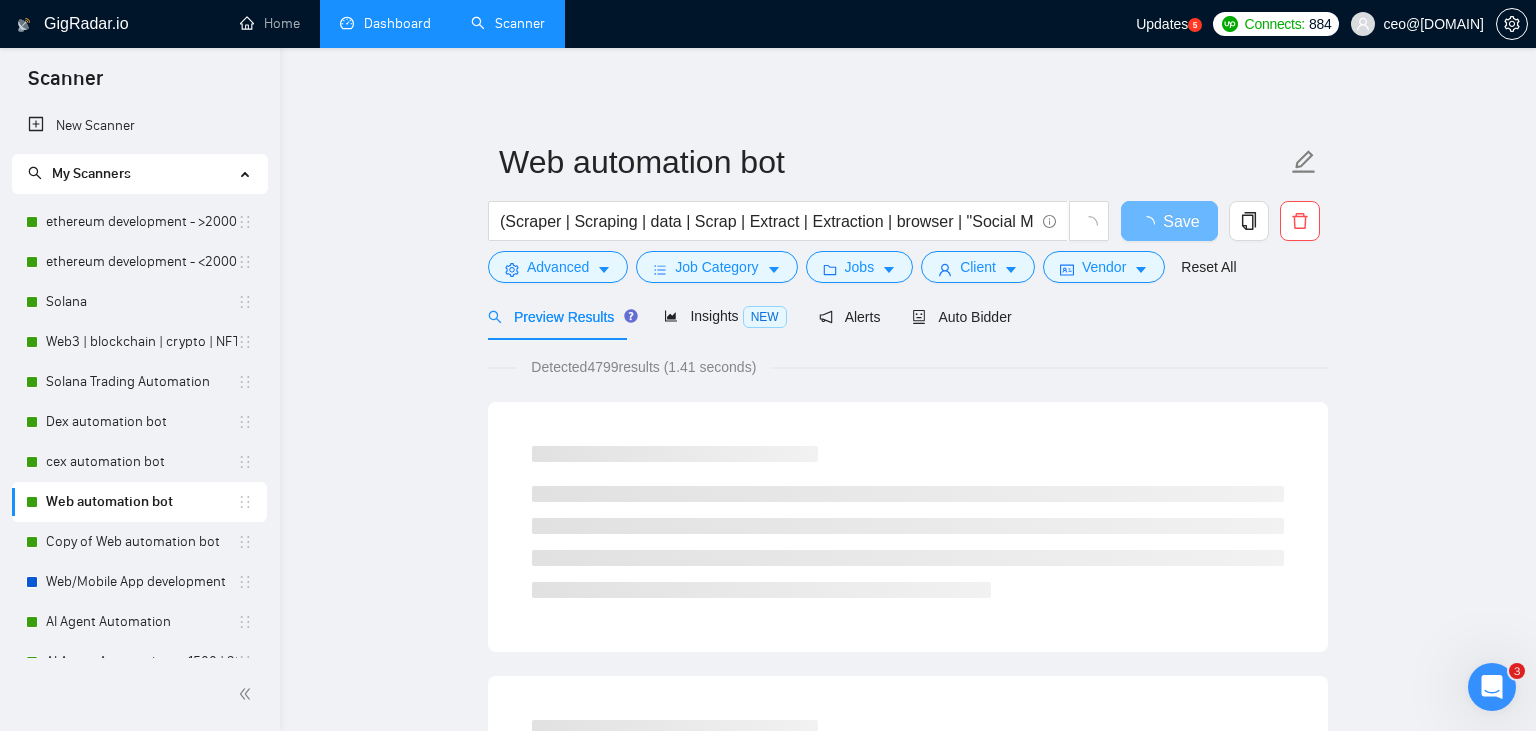 scroll, scrollTop: 1, scrollLeft: 0, axis: vertical 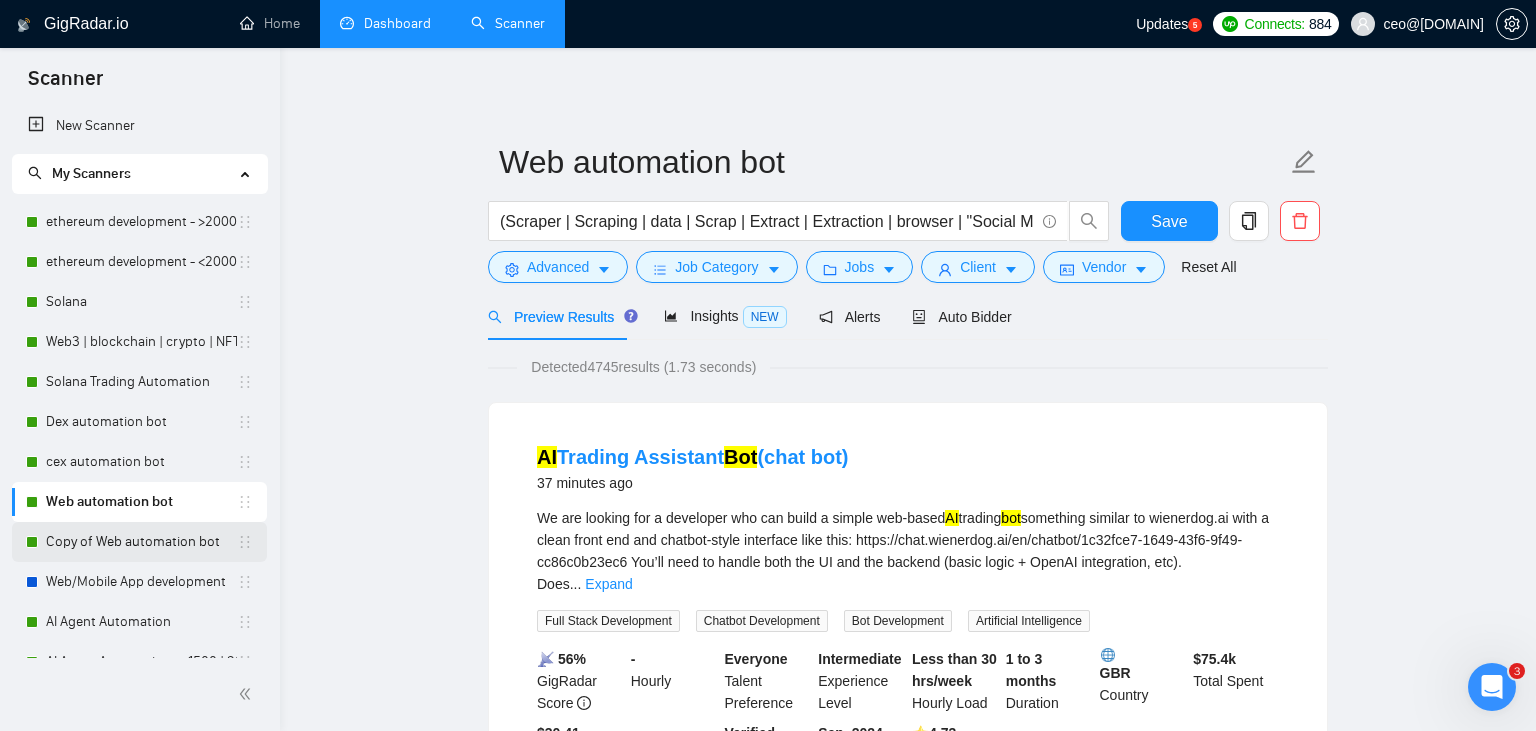 click on "Copy of Web automation bot" at bounding box center (141, 542) 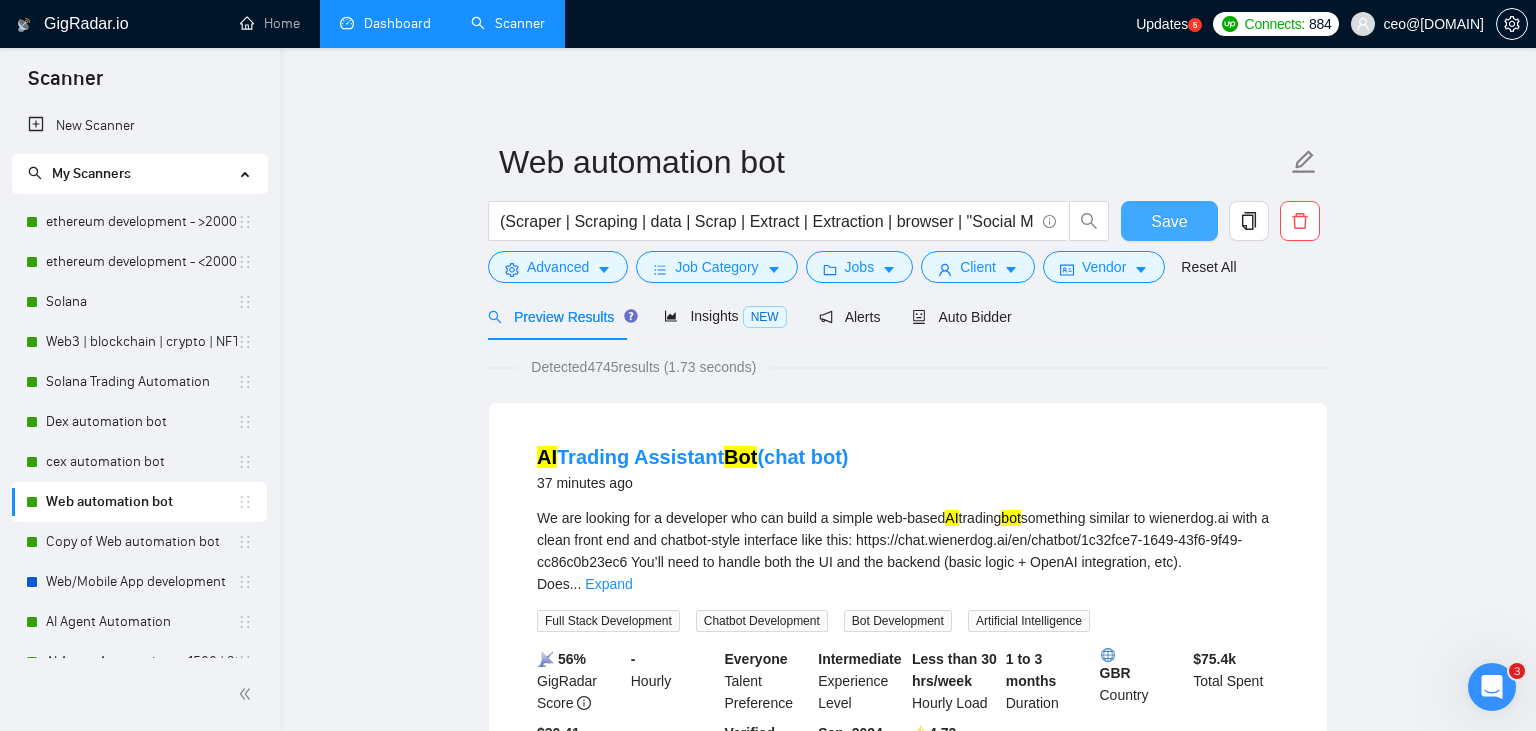 click on "Save" at bounding box center [1169, 221] 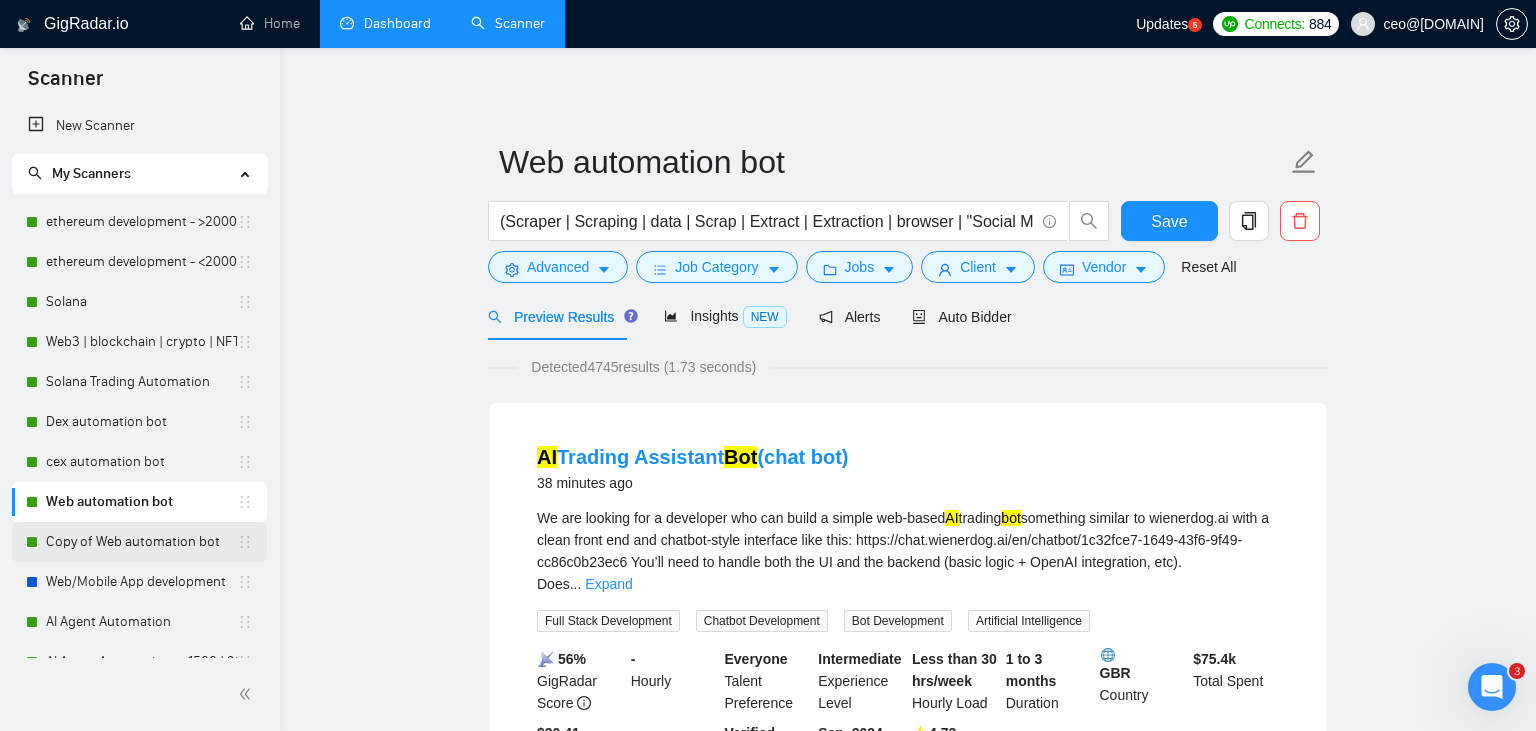 click on "Copy of Web automation bot" at bounding box center (141, 542) 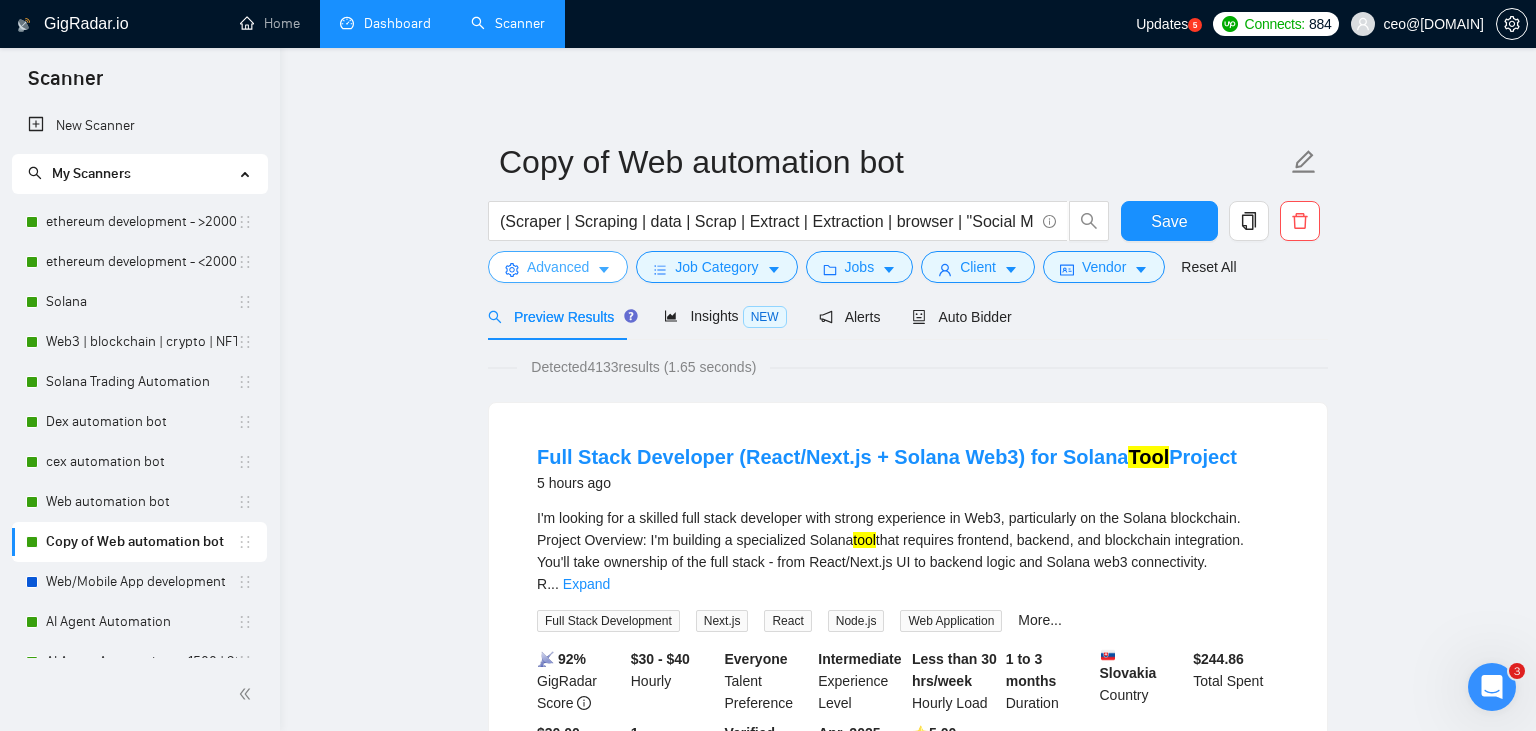click on "Advanced" at bounding box center [558, 267] 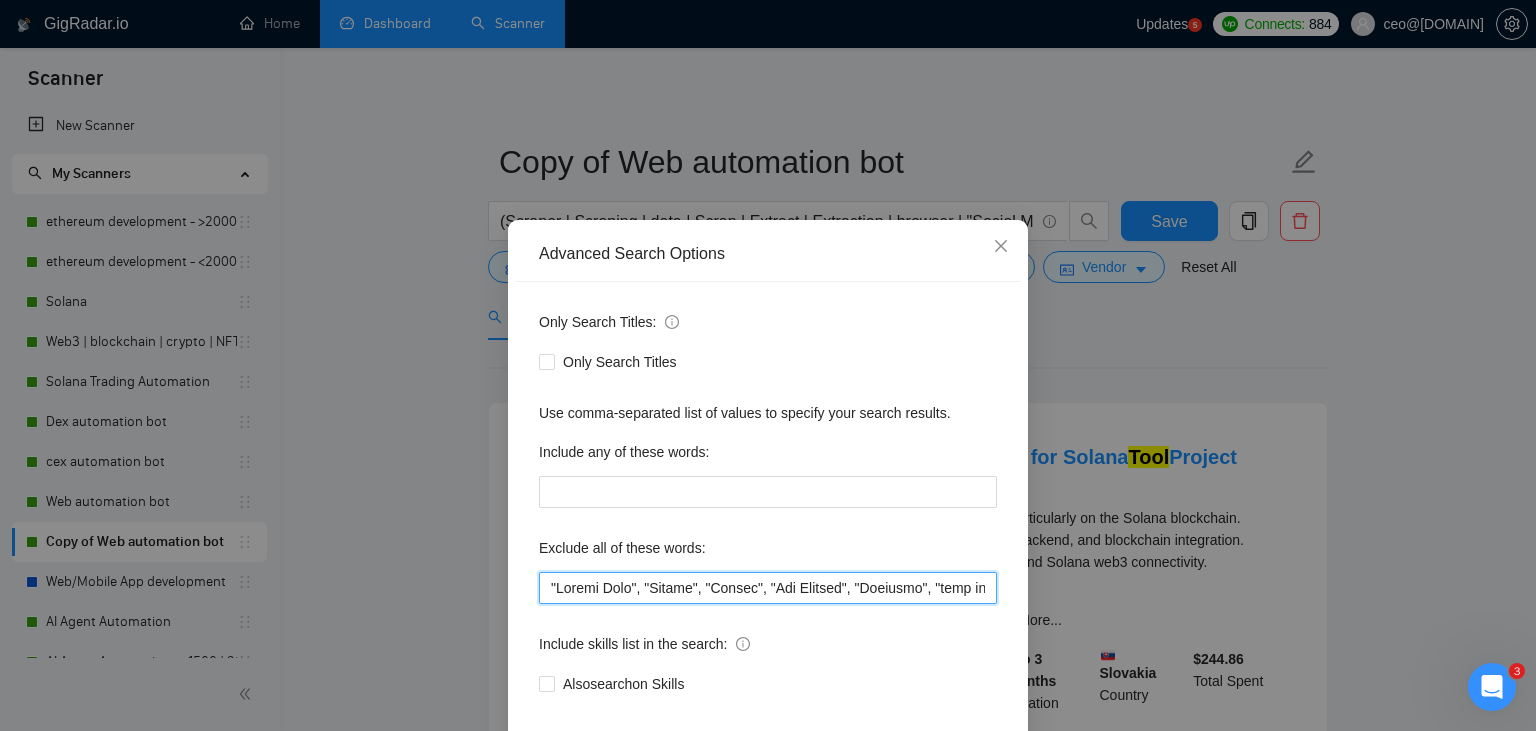 click at bounding box center [768, 588] 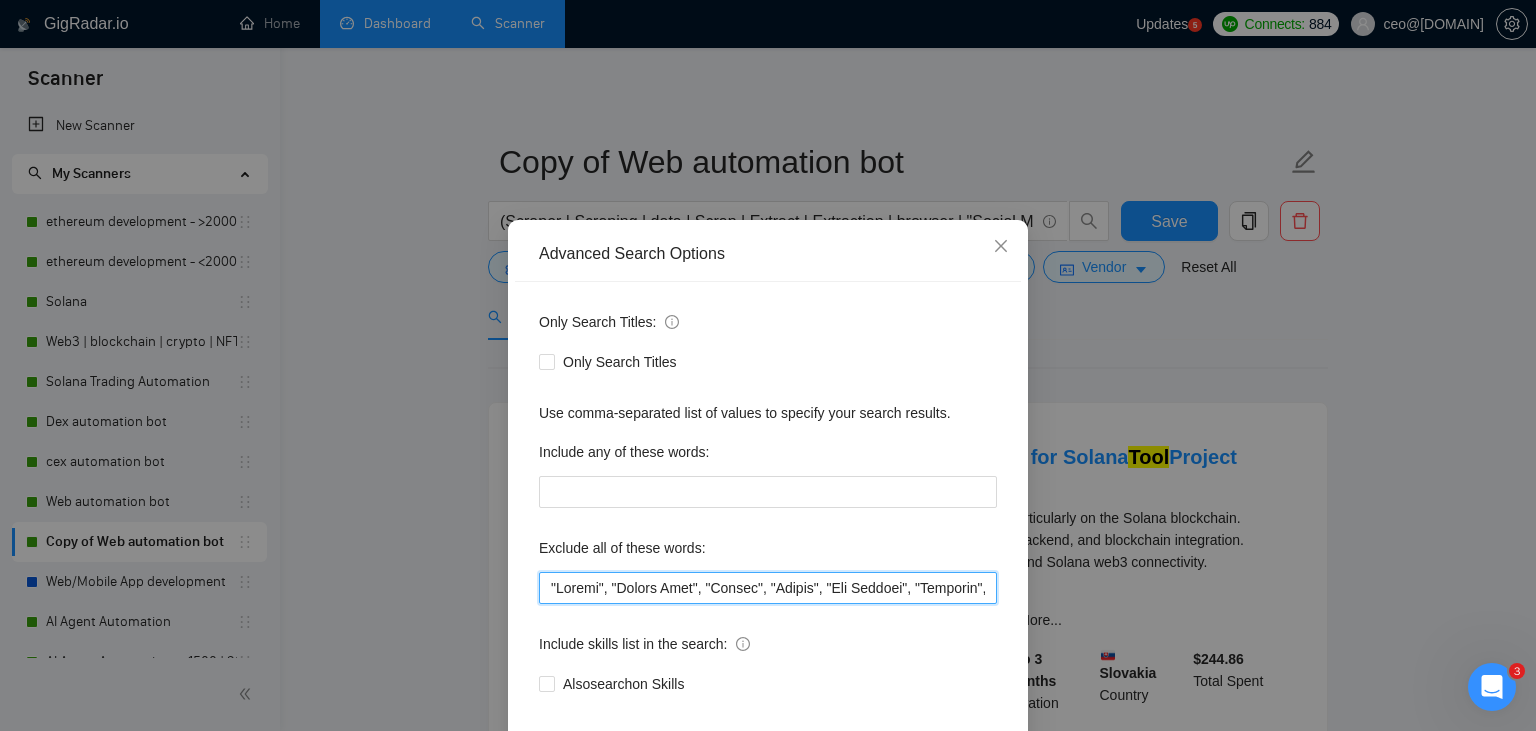 scroll, scrollTop: 101, scrollLeft: 0, axis: vertical 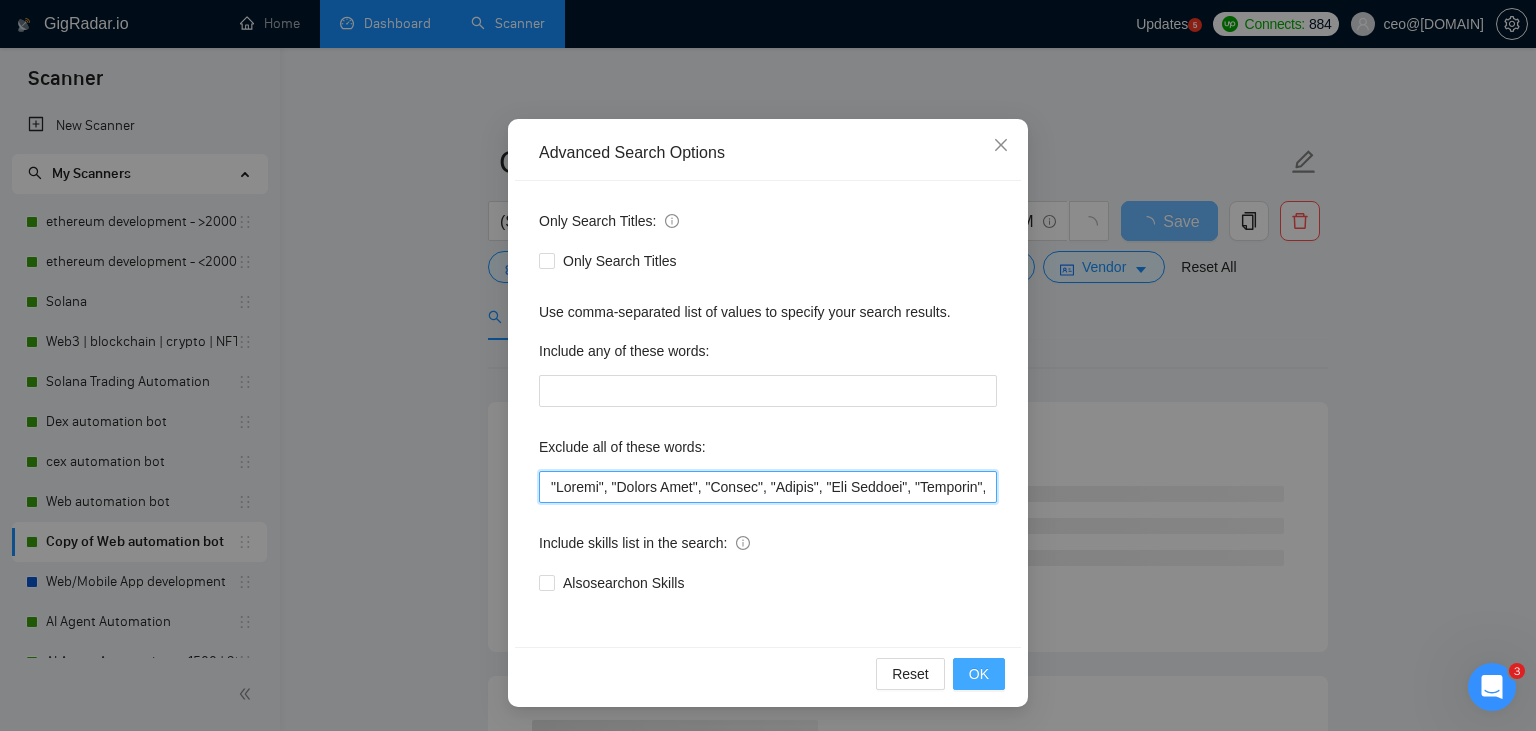type on ""Launch", "Europe Only", "Modify", "Update", "Art Project", "Pakistan", "join our team", "Azure DevOps", "DevOps", "Flutter", "Equity-Only", "Equity Only", test, "cursor.ai", "ninja trader", "AI improvement", woocomerce, game, gaming, dating, date, "no-code", "low code", airtable, "go high level", "immediate purchase", pinescript, "pine script", zapier, Zoho, zendesk, make.com, flutter, "smart suite", "go lang", LangChain, sandwich, c#, c++, ruby, "ai specialist", seo, Java, "You will work closely", Ton, Betting, gambling, Sui, "hyper ledger", (Fix*), Unity, Manager, laravel, "php", "wordpress", "shopify", "eSport", "eSports", gaming, "Sales Team", "freelancer only", "freelancers only", "No agency", "Not agency", "No agencies", "Not agencies", "metaverse", "Consultant", "Audit", "Game", gaming, voting, "P2E", Ton, Betting, lottery, gambling, casino, onlyfans, onlyfan, "only fans", "only fan", music, "Quality Assurance", QA, "power automate", "power automation", "n8n", "bubble.io", bubble, notion, "ready-ma..." 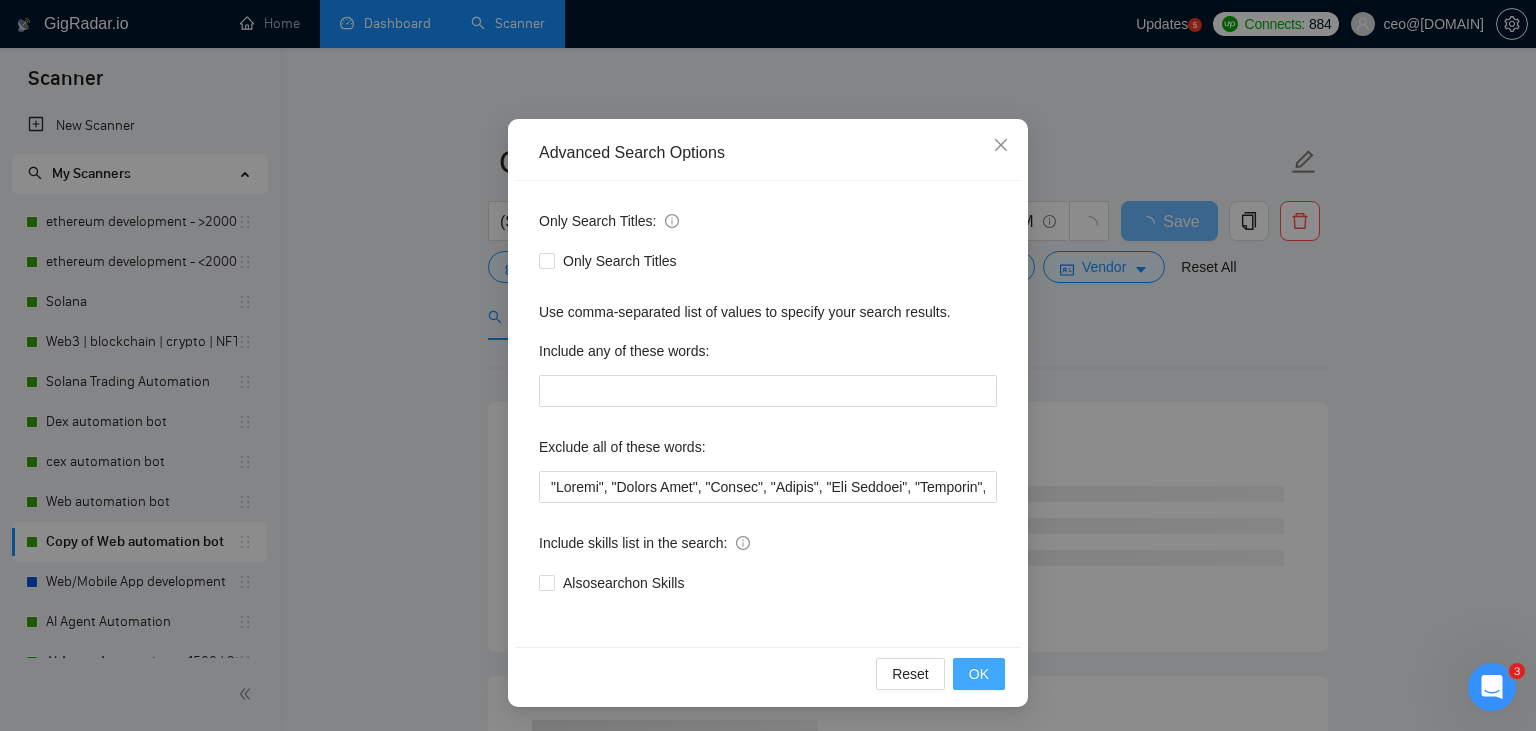 click on "OK" at bounding box center (979, 674) 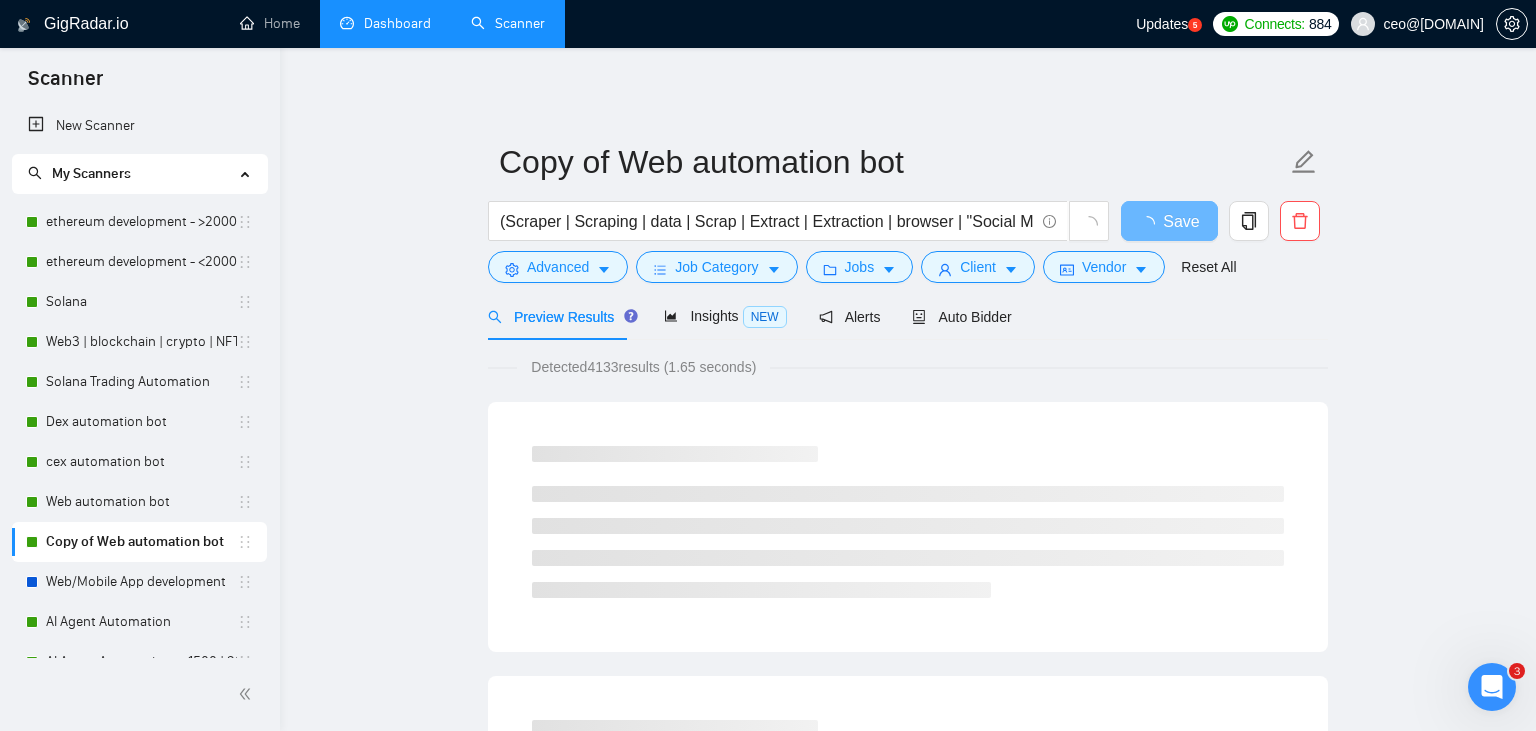 scroll, scrollTop: 1, scrollLeft: 0, axis: vertical 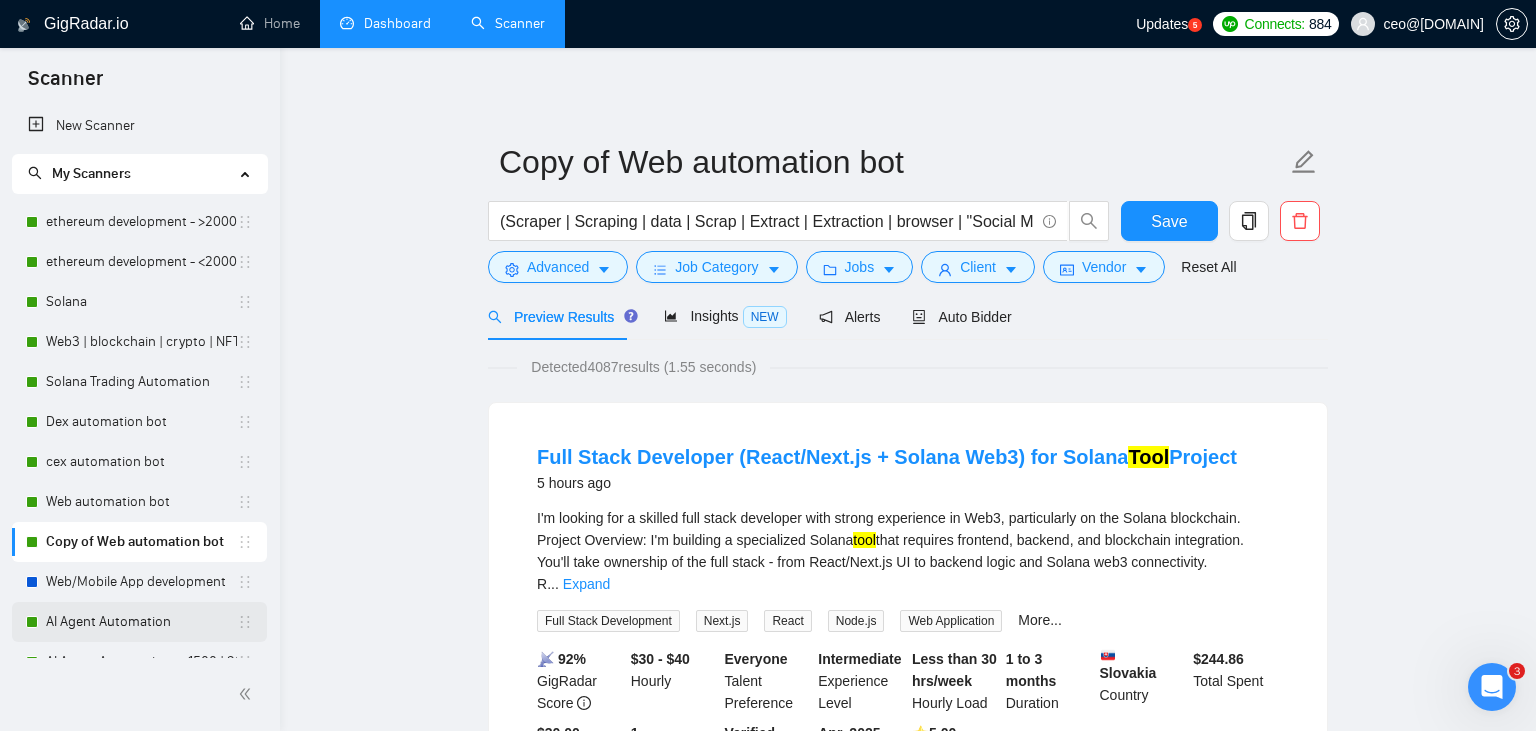 click on "AI Agent Automation" at bounding box center (141, 622) 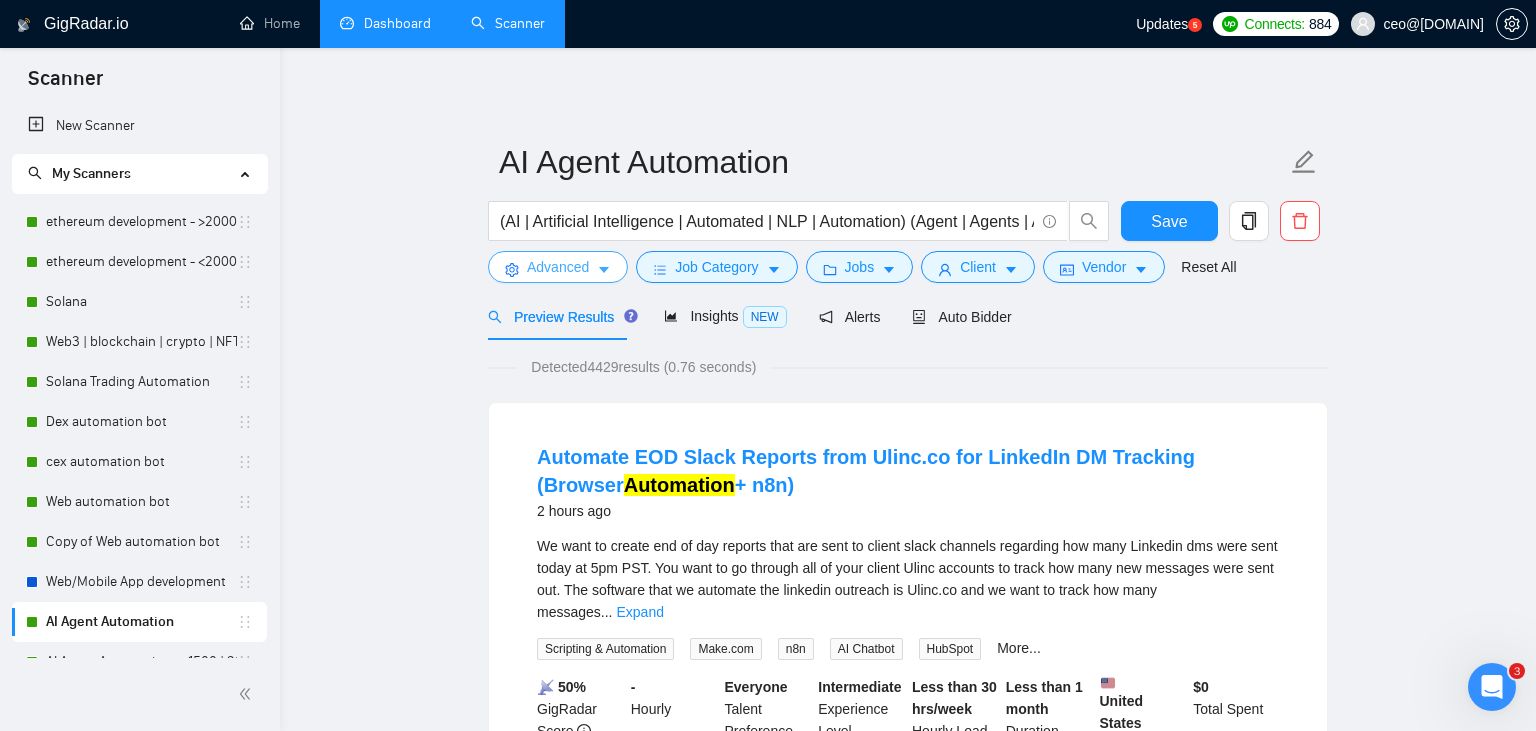click 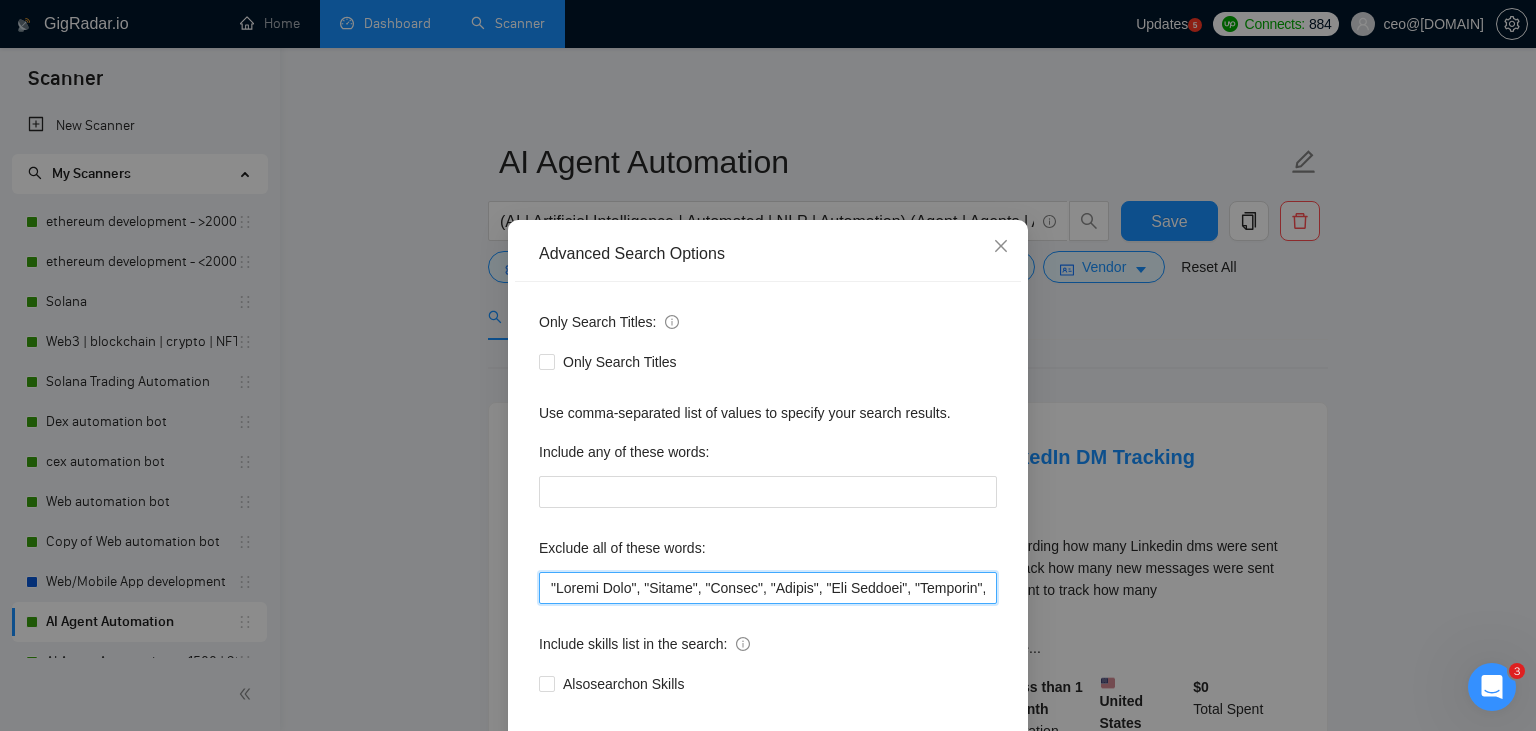 click at bounding box center [768, 588] 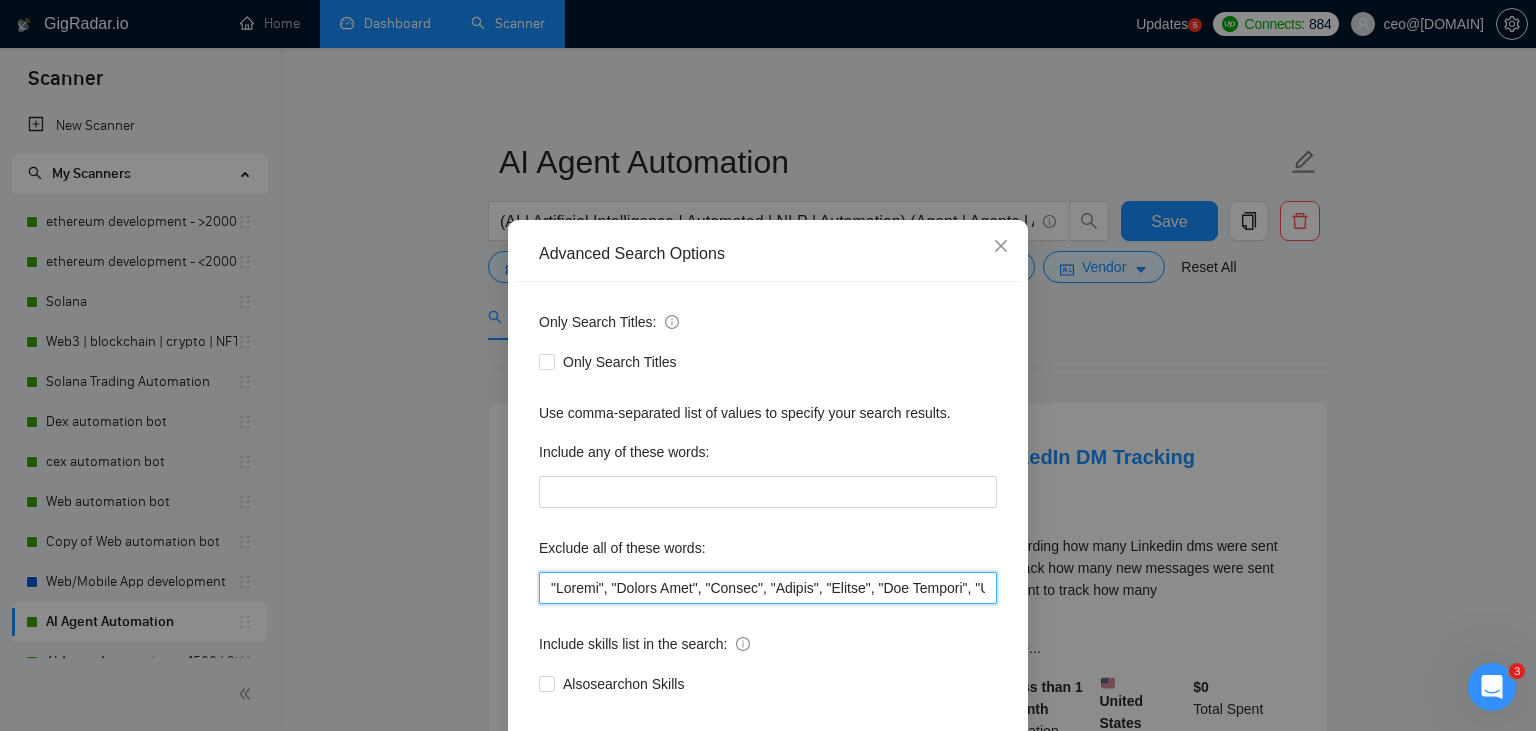 scroll, scrollTop: 101, scrollLeft: 0, axis: vertical 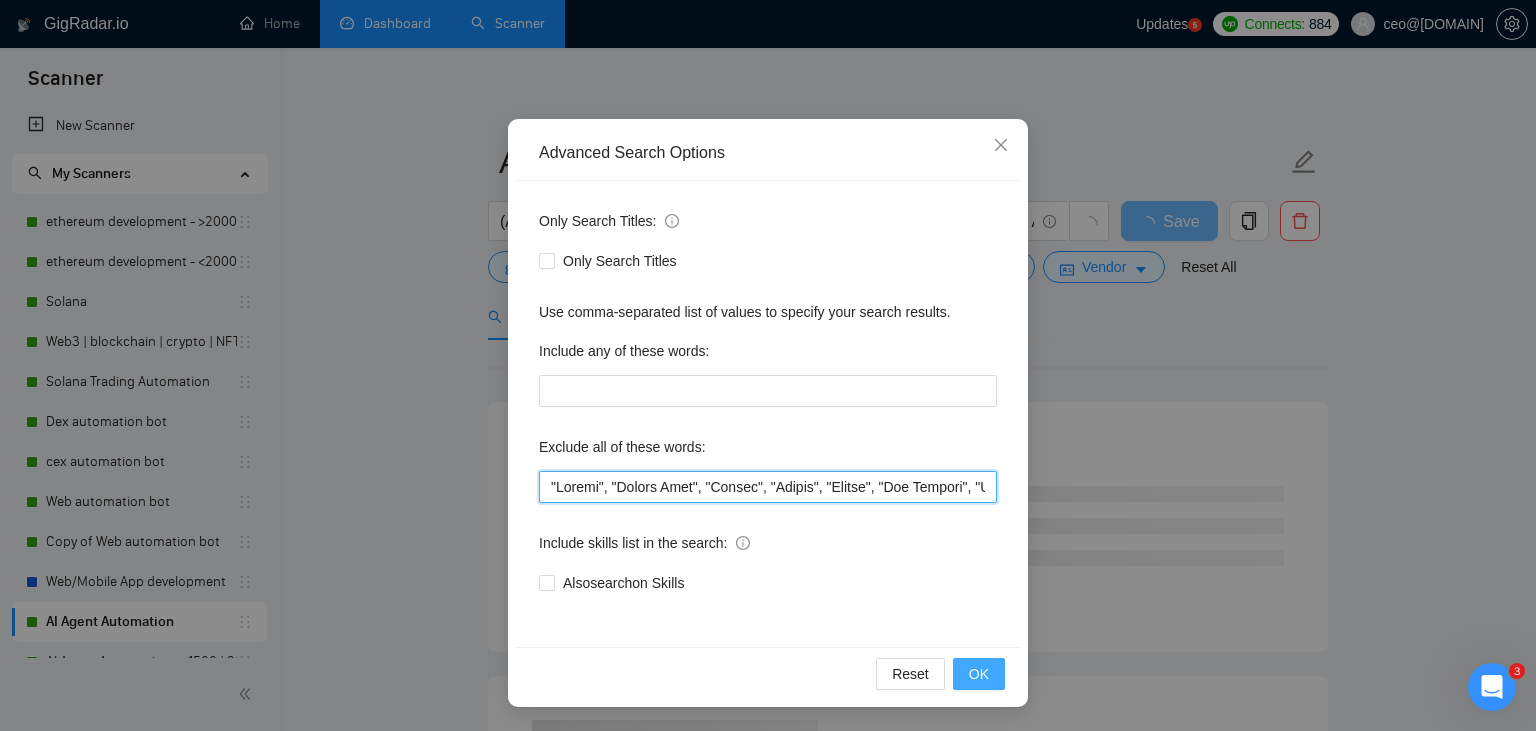 type on ""Launch", "Europe Only", "Modify", "Update", "Avatar", "Art Project", "[COUNTRY]", "join our team", "Azure DevOps", "DevOps", "Flutter", "Equity-Only", "Equity Only", test, ea, "ninja trader", "AI improvement", game, gaming, dating, date, "no-code", "low code", airtable, "go high level", "immediate purchase", pinescript, "pine script", zapier, Zoho, zendesk, make.com, flutter, "smart suite", "go lang", LangChain, sandwich, c#, c++, ruby, "ai specialist", seo, Java, Ton, Betting, gambling, Sui, "hyper ledger", (Fix*), Unity, Manager, laravel, "php", "wordpress", "shopify", "eSport", "eSports", gaming, "Sales Team", "freelancer only", "freelancers only", "No agency", "Not agency", "No agencies", "Not agencies", "metaverse", "Consultant", "Audit", "Game", gaming, voting, "P2E", Ton, Betting, lottery, gambling, casino, onlyfans, onlyfan, "only fans", "only fan", music, "Quality Assurance", QA, "power automate", "power automation", "n8n", "bubble.io", bubble, notion, "ready-made", "YouTube Automation Specialist"..." 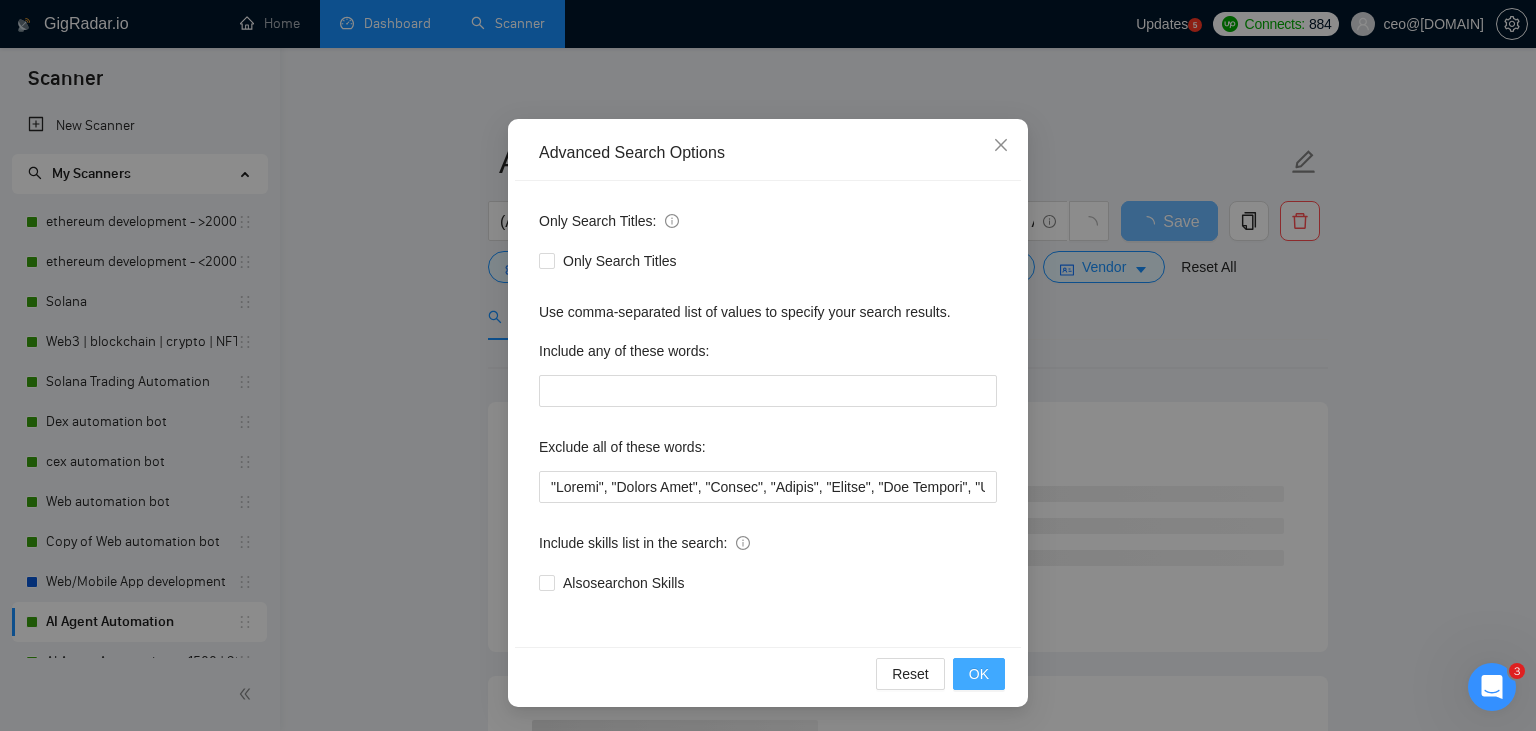 click on "OK" at bounding box center (979, 674) 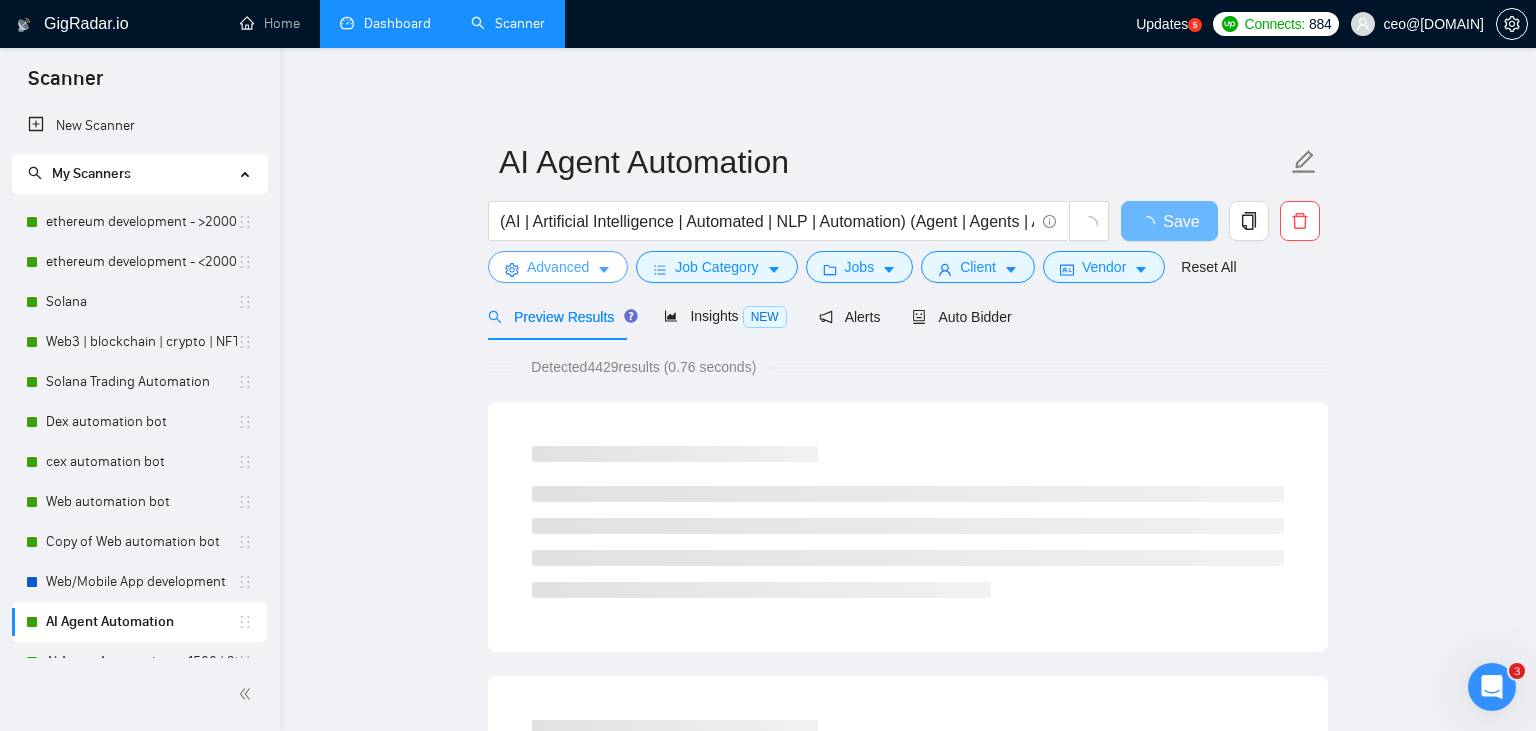 scroll, scrollTop: 0, scrollLeft: 0, axis: both 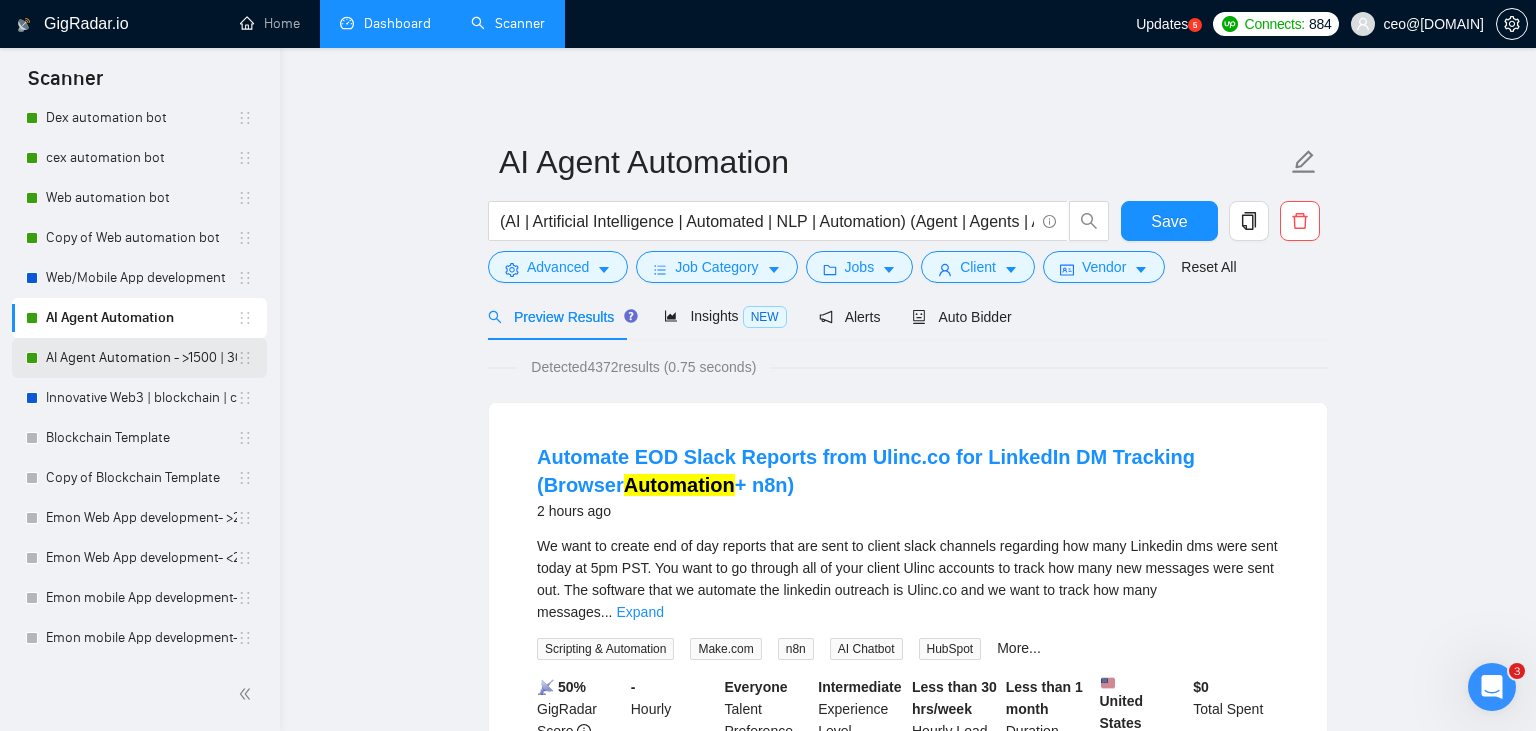 click on "AI Agent Automation - >1500 | 30&/h" at bounding box center [141, 358] 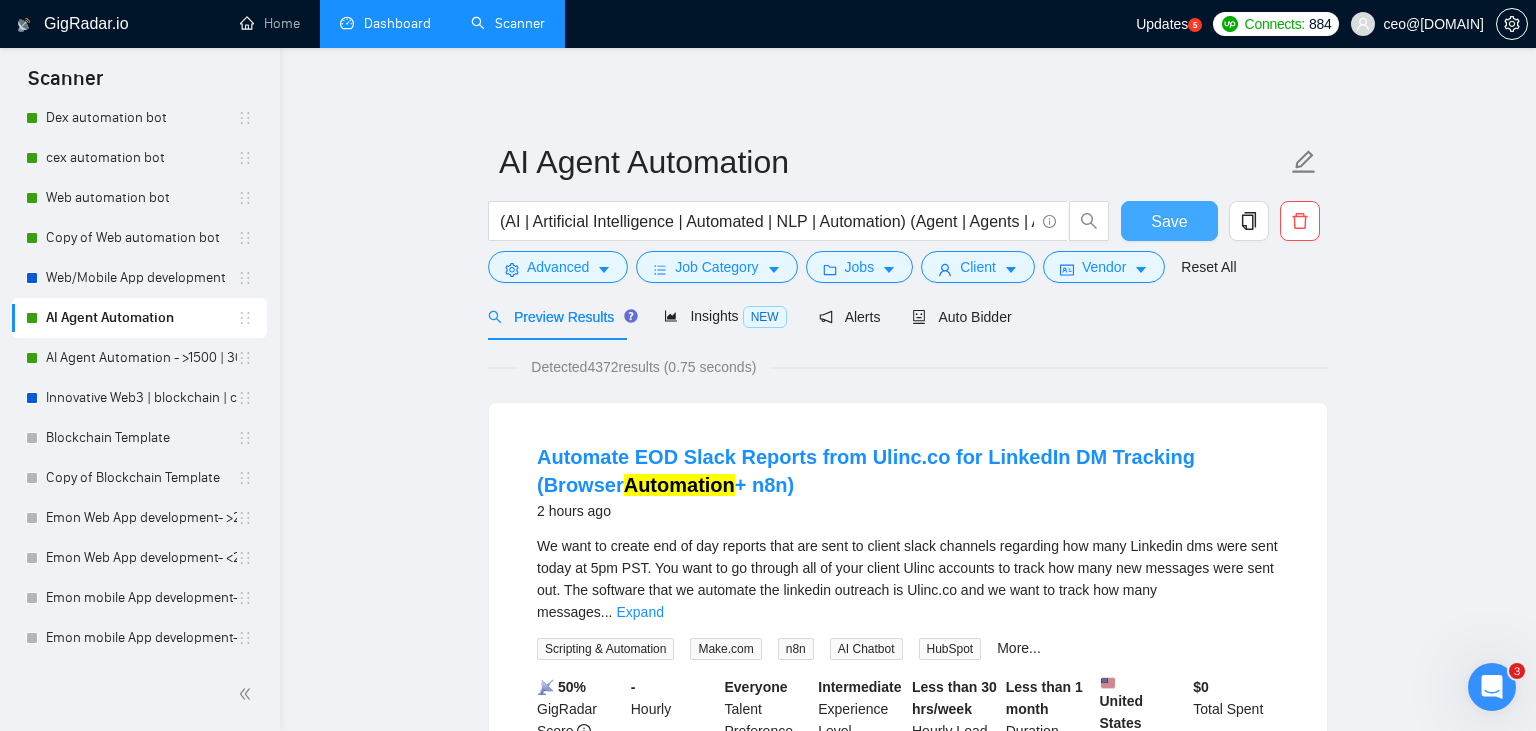 click on "Save" at bounding box center (1169, 221) 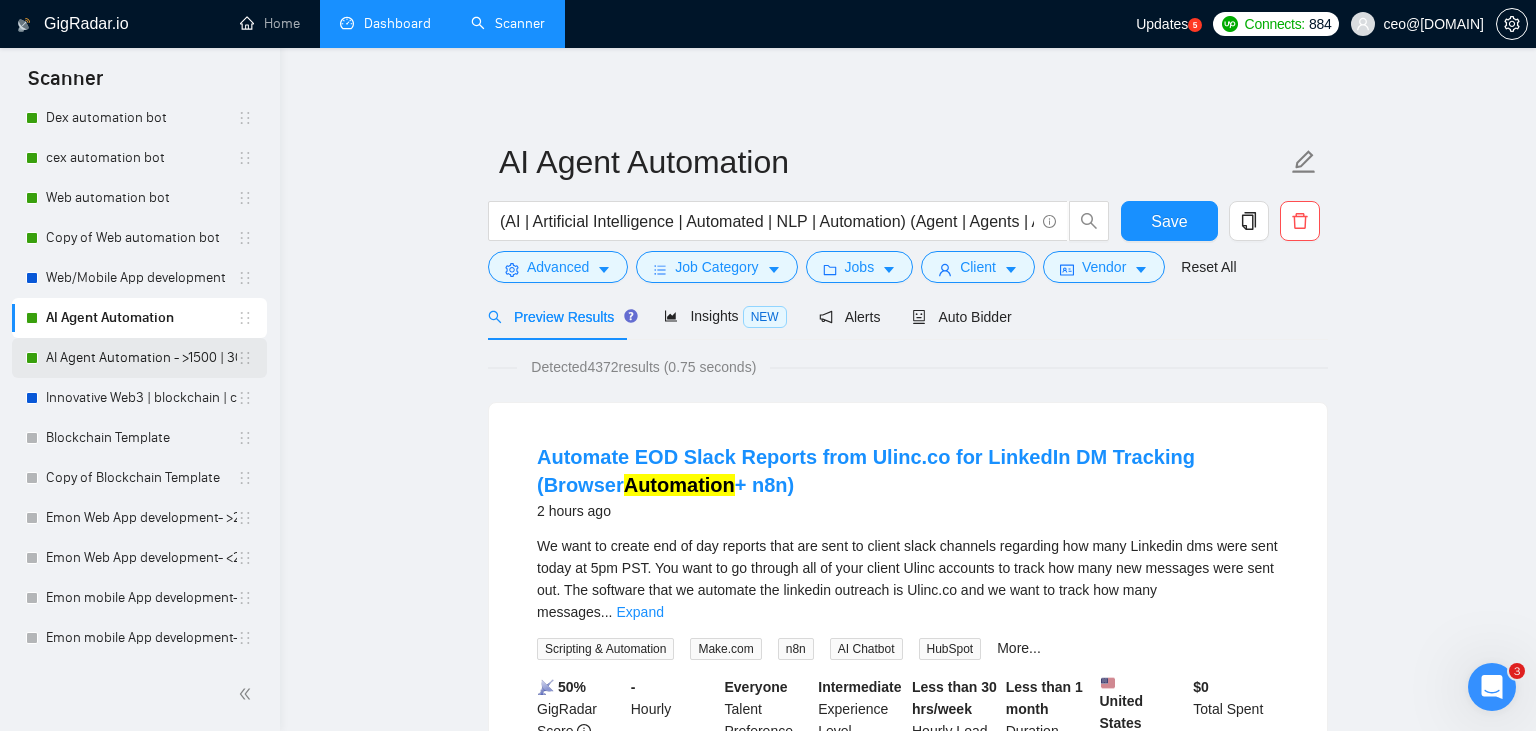 click on "AI Agent Automation - >1500 | 30&/h" at bounding box center (141, 358) 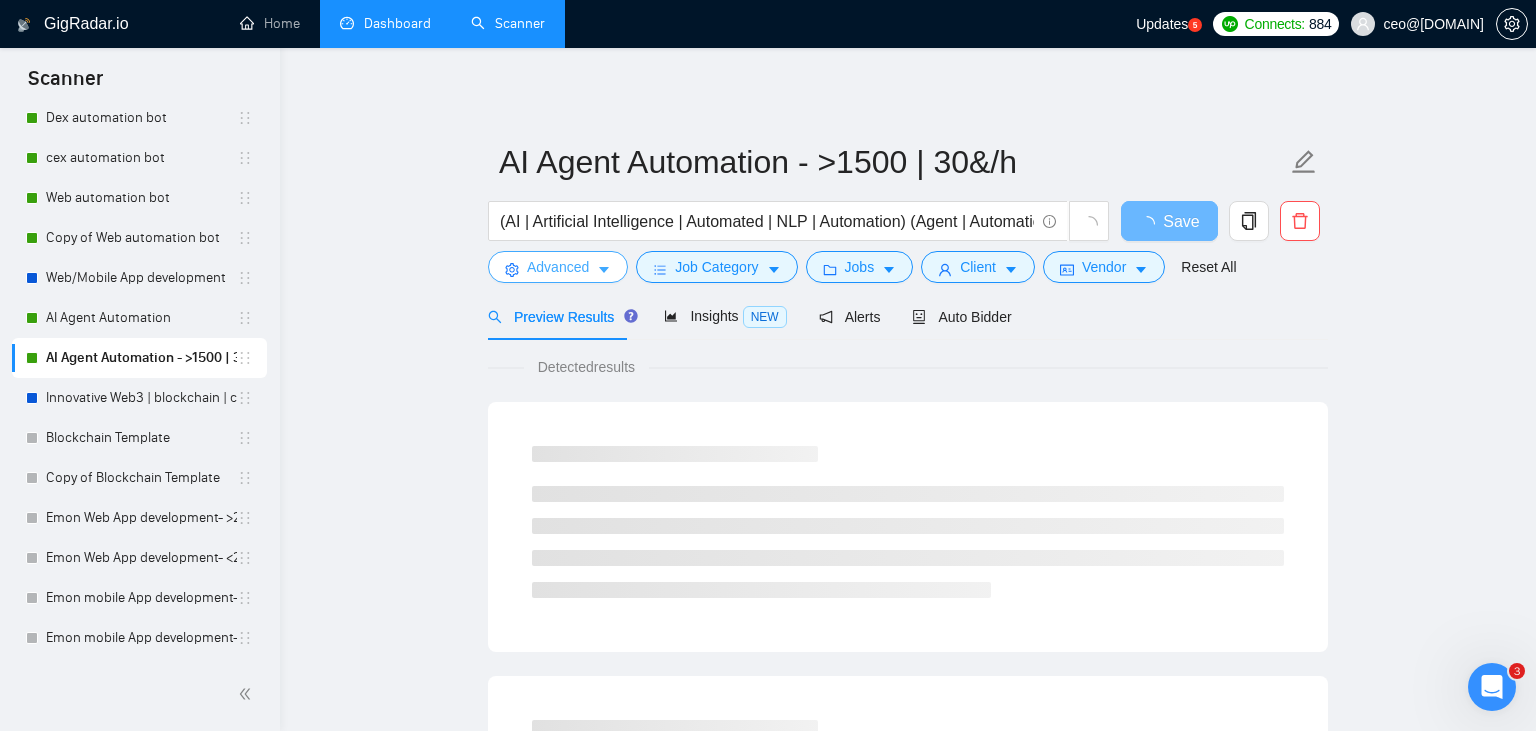 click on "Advanced" at bounding box center [558, 267] 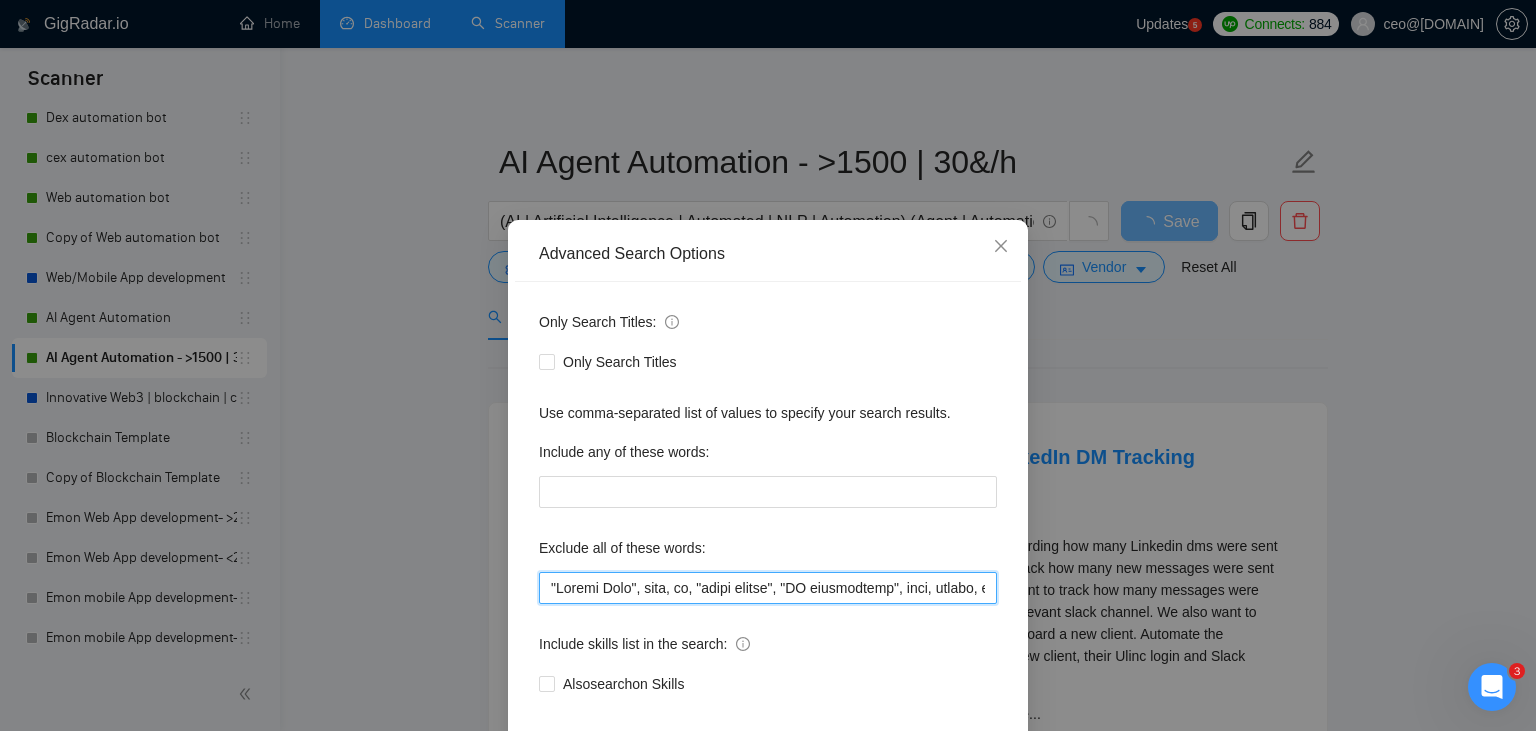 click at bounding box center (768, 588) 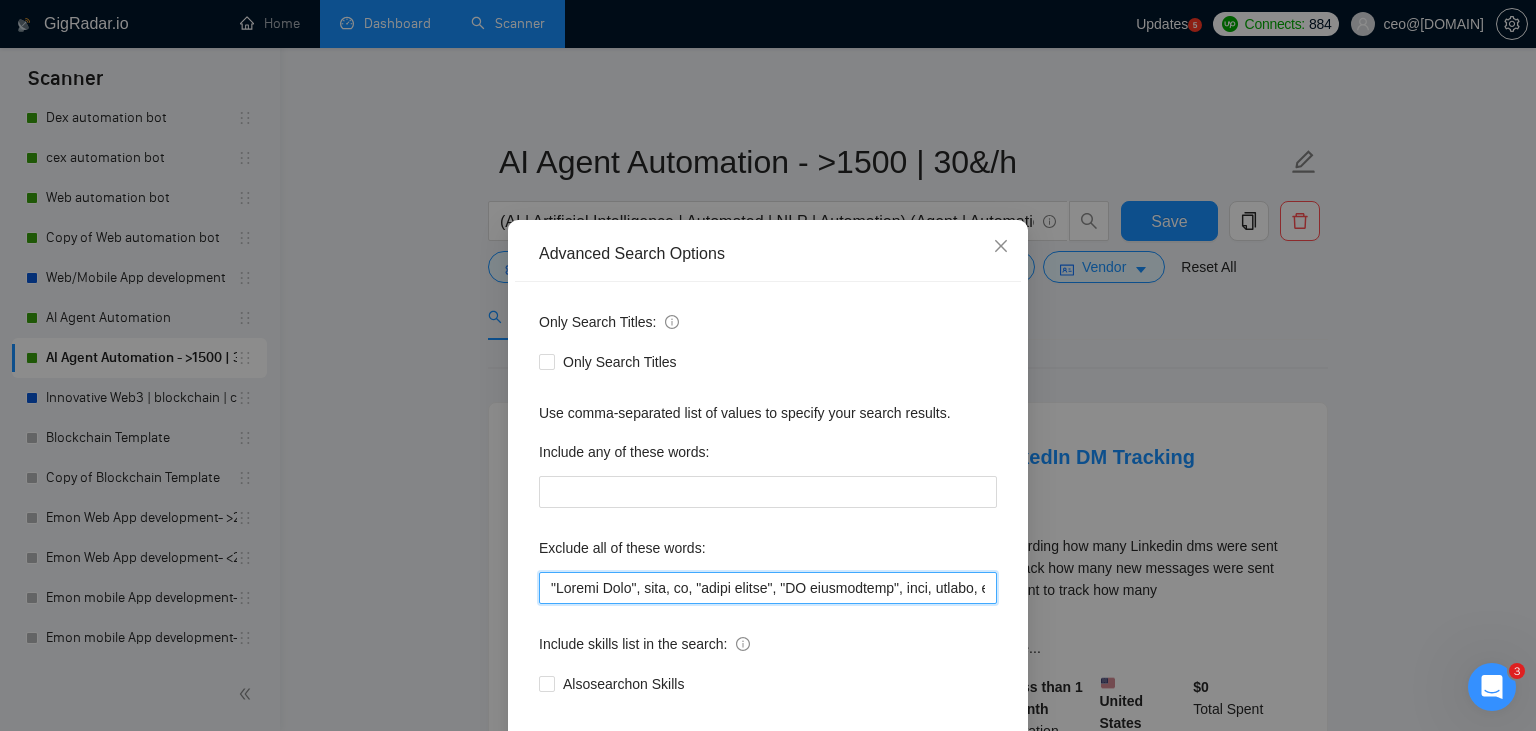 paste on "https://coredevs.ltd/articles/tips-for-crafting-valuable-and-engaging-content/" 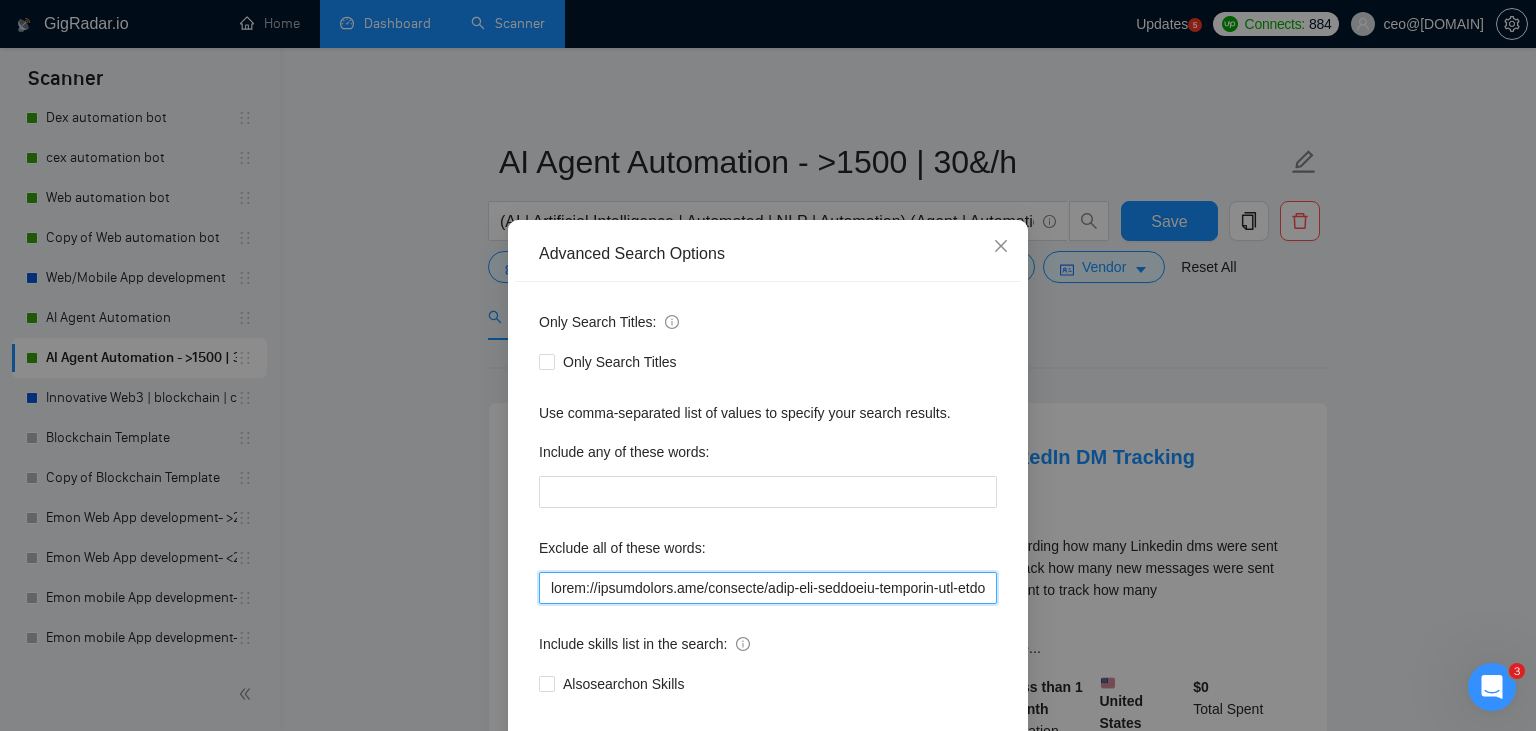 scroll, scrollTop: 0, scrollLeft: 73, axis: horizontal 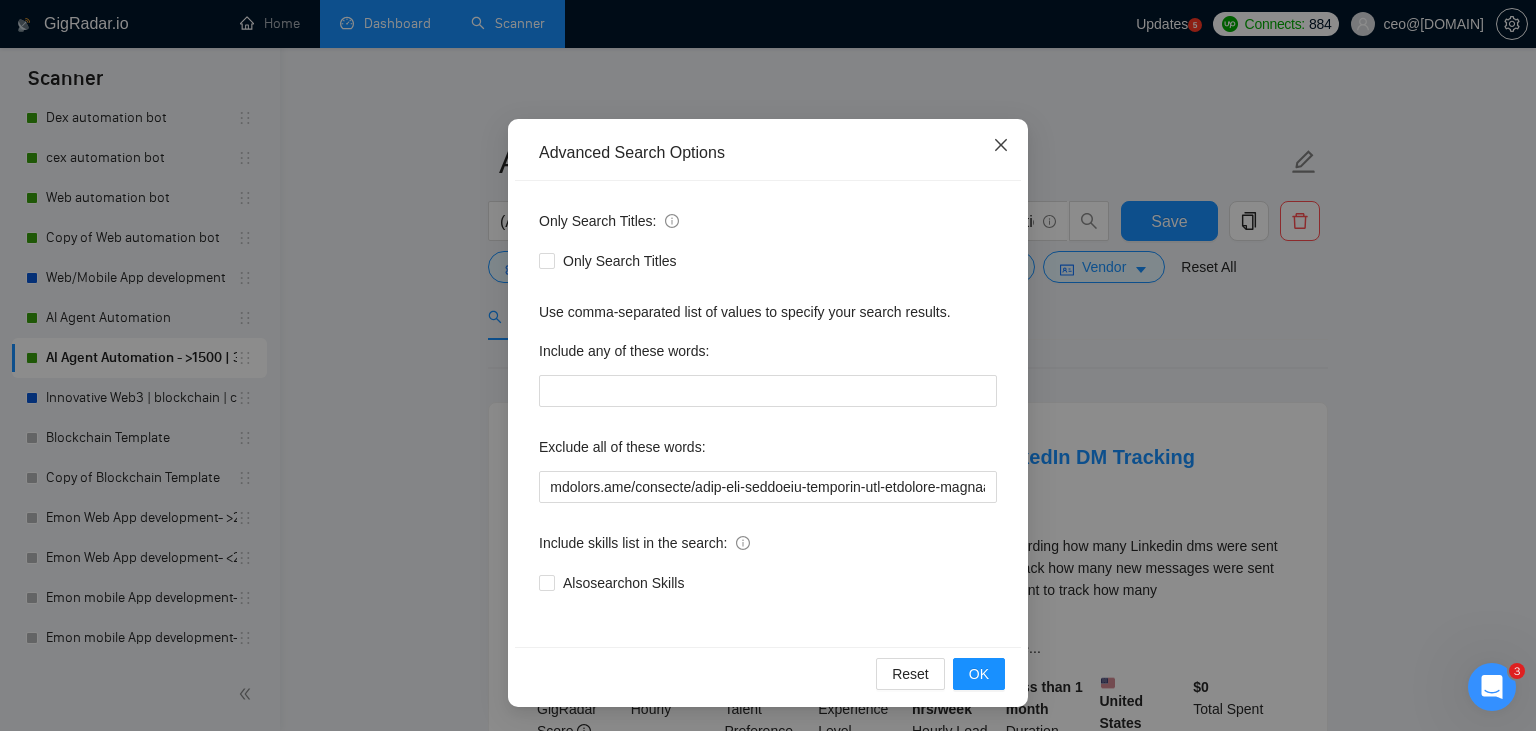 click at bounding box center (1001, 146) 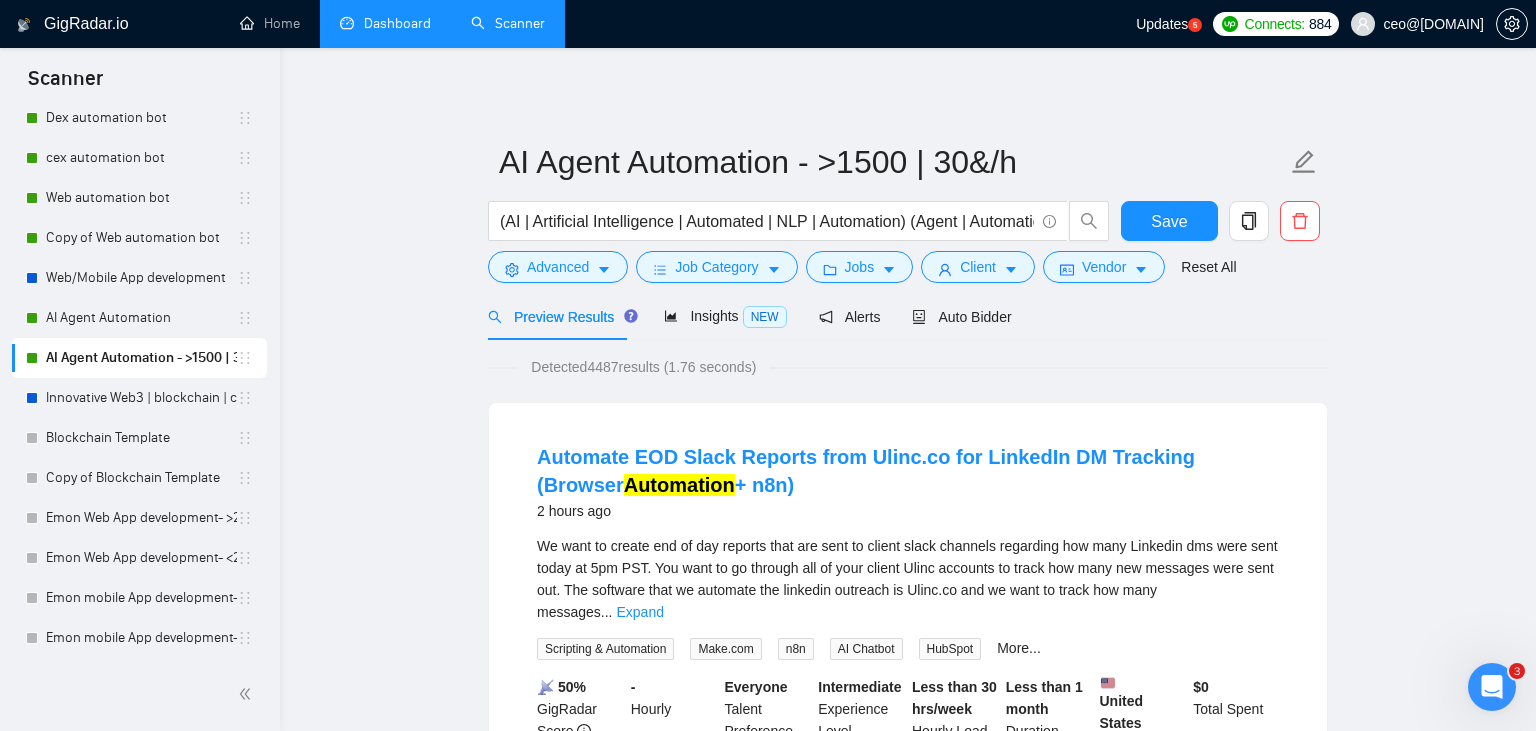 scroll, scrollTop: 1, scrollLeft: 0, axis: vertical 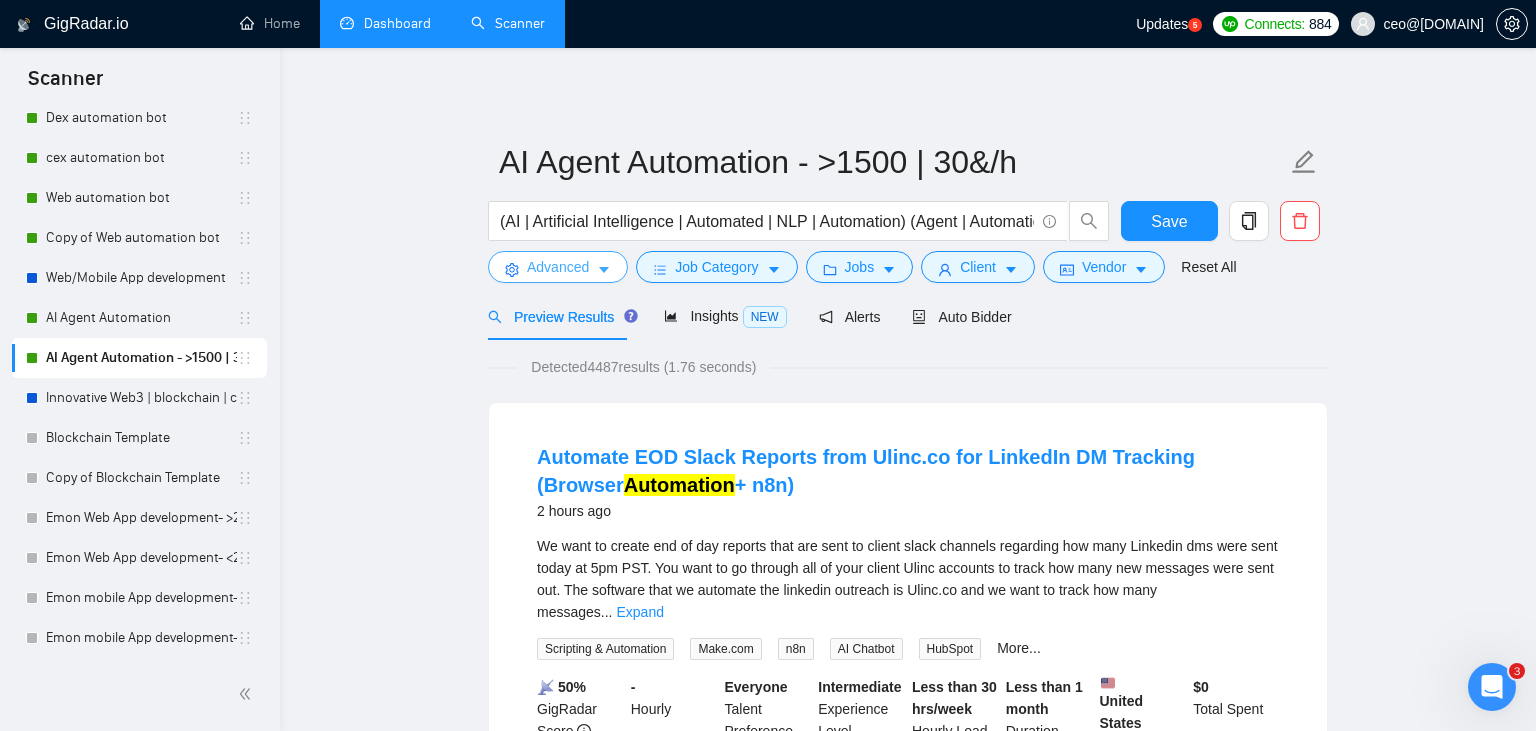 click on "Advanced" at bounding box center [558, 267] 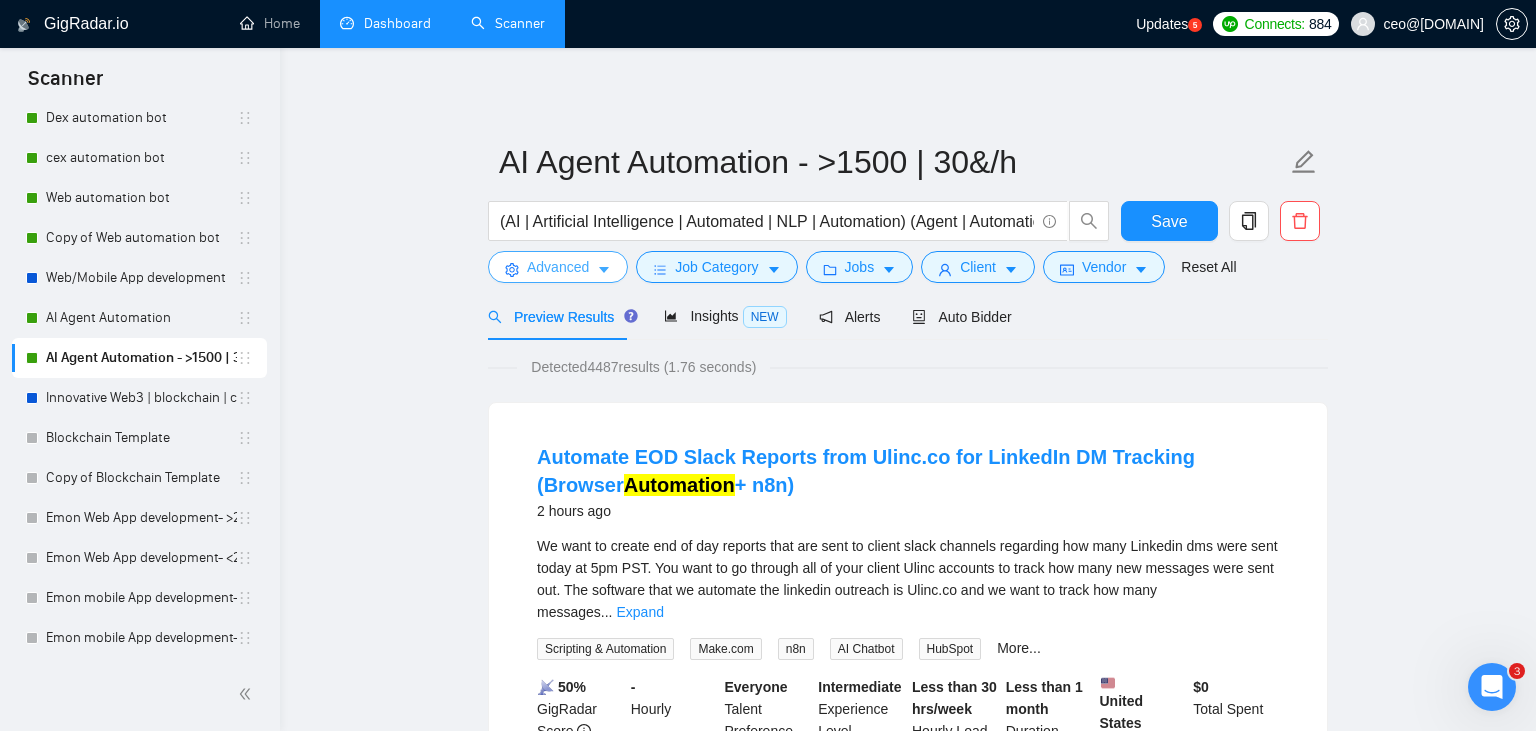 scroll, scrollTop: 0, scrollLeft: 73, axis: horizontal 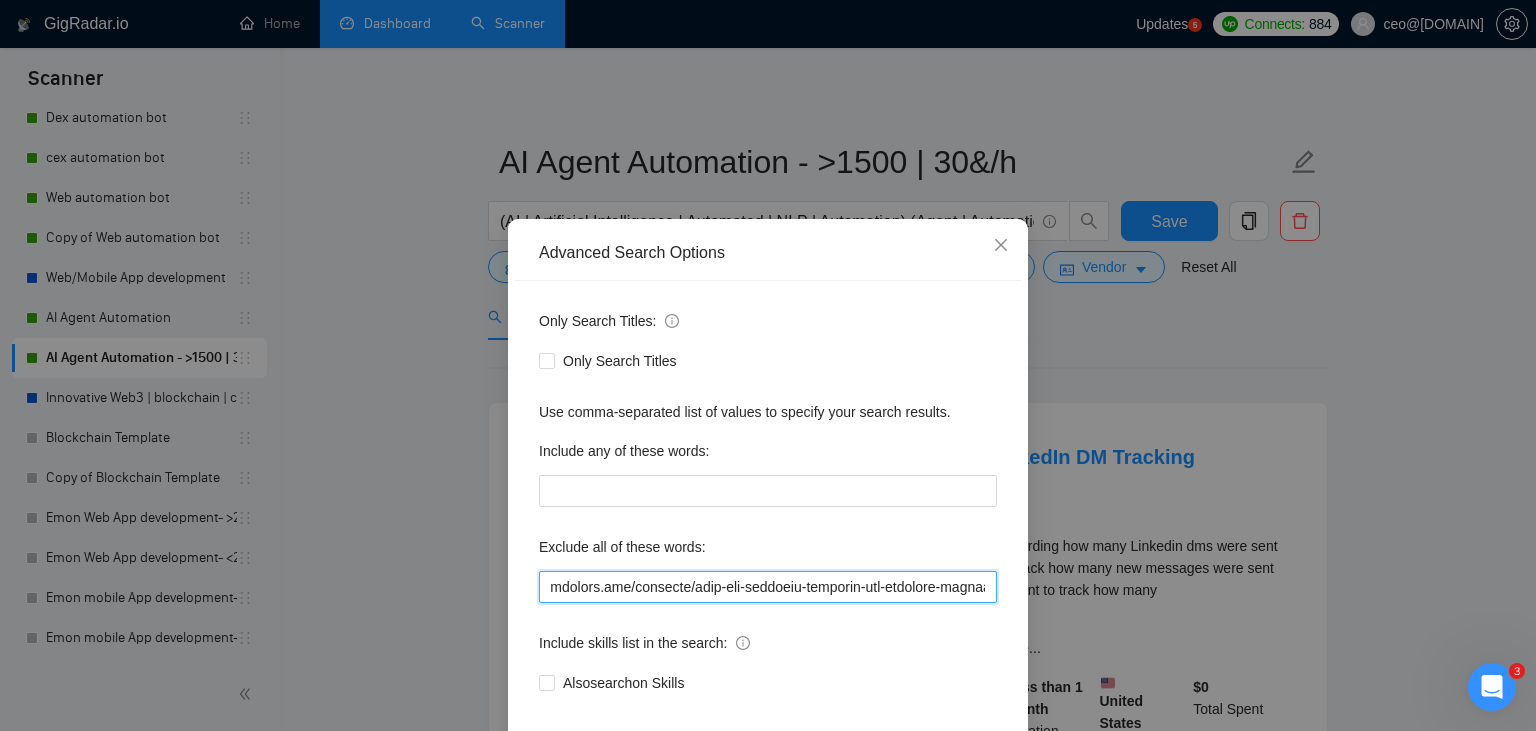 drag, startPoint x: 550, startPoint y: 590, endPoint x: 849, endPoint y: 581, distance: 299.1354 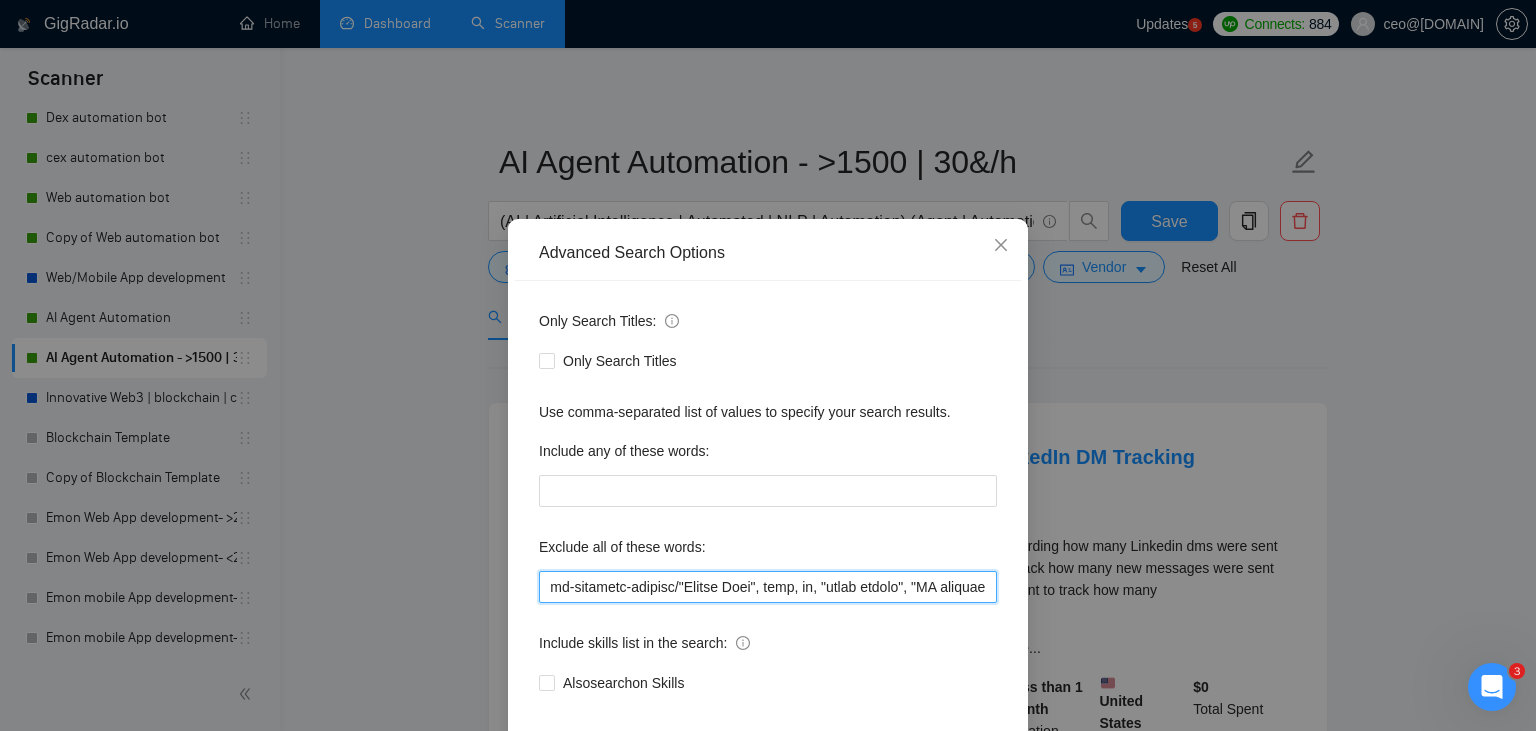 scroll, scrollTop: 0, scrollLeft: 72, axis: horizontal 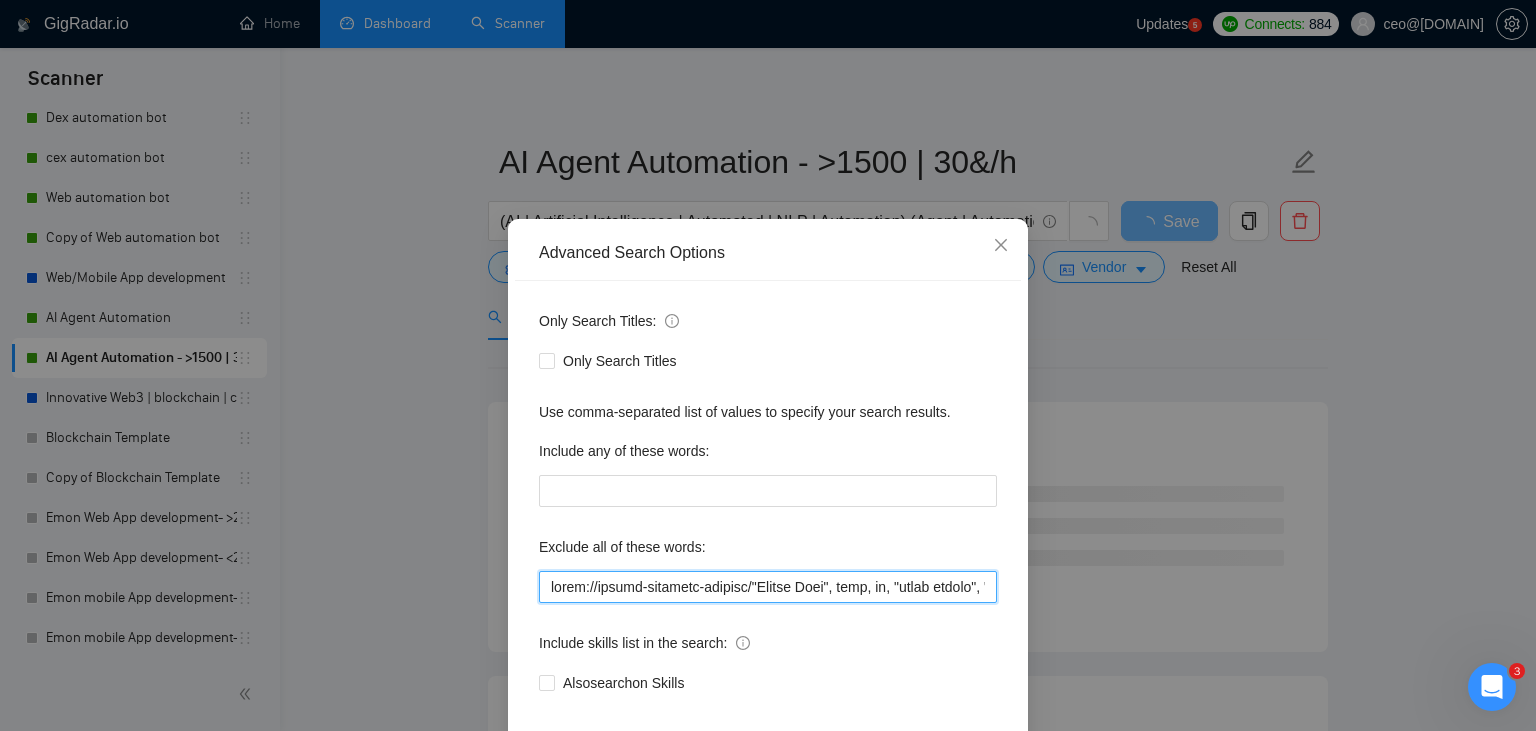 drag, startPoint x: 686, startPoint y: 589, endPoint x: 439, endPoint y: 601, distance: 247.29132 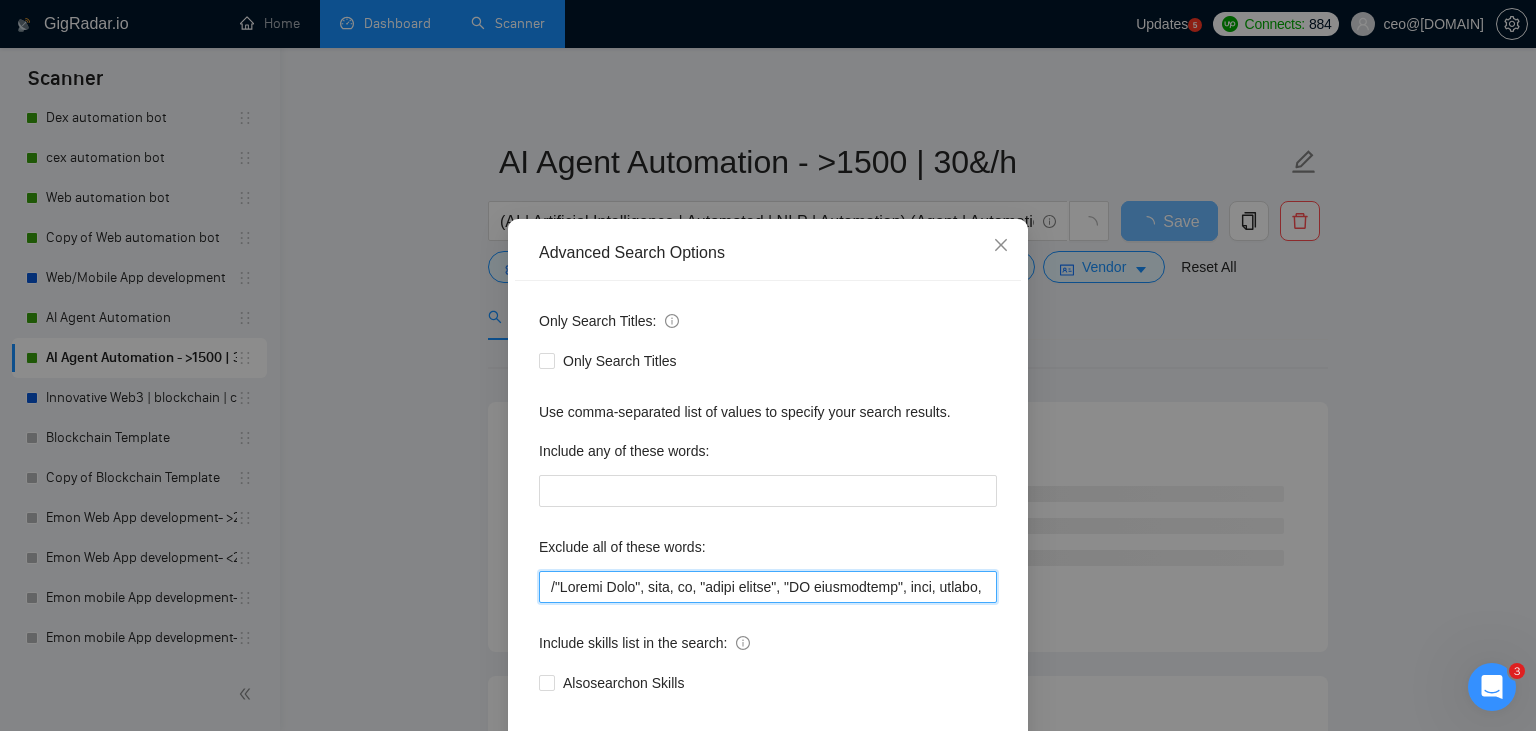 click at bounding box center (768, 587) 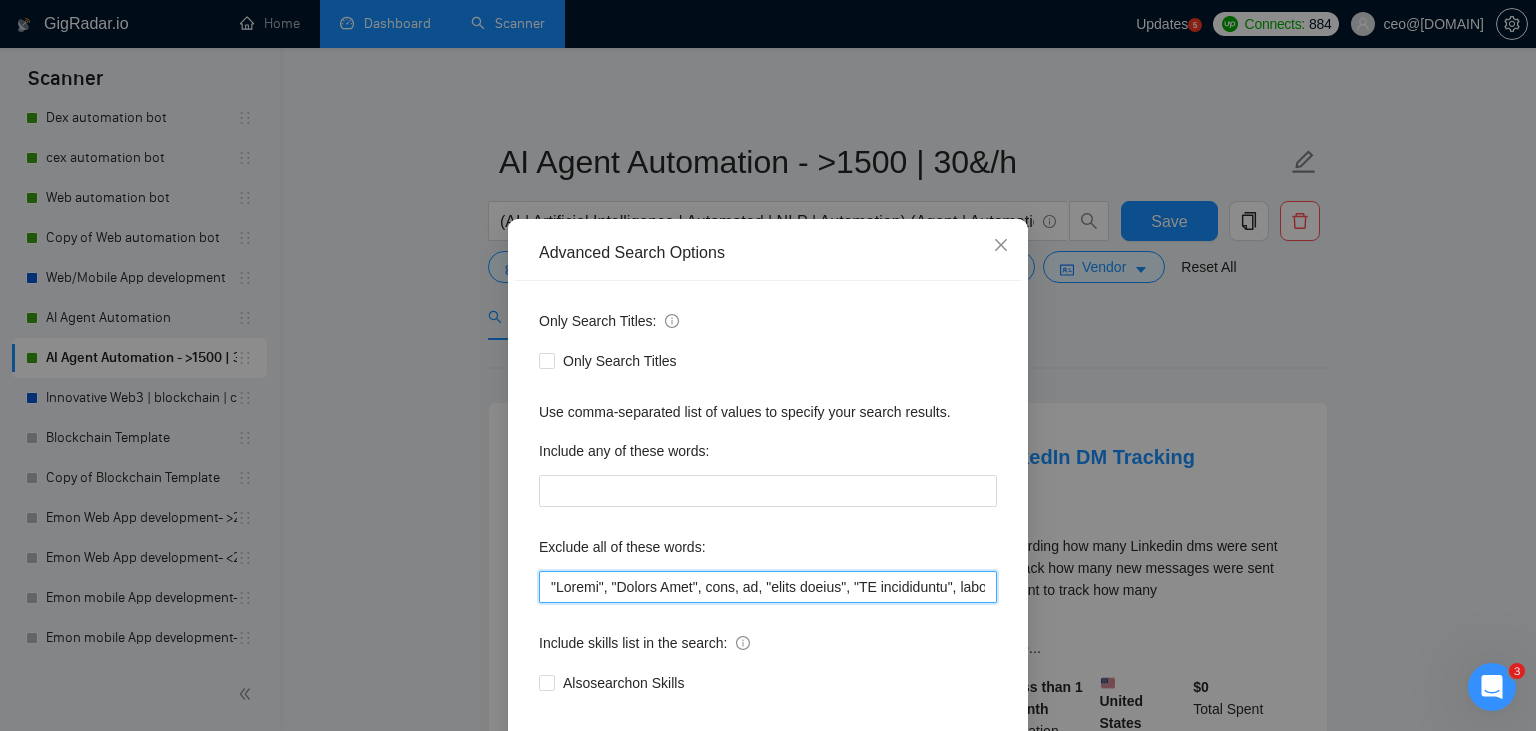 scroll, scrollTop: 101, scrollLeft: 0, axis: vertical 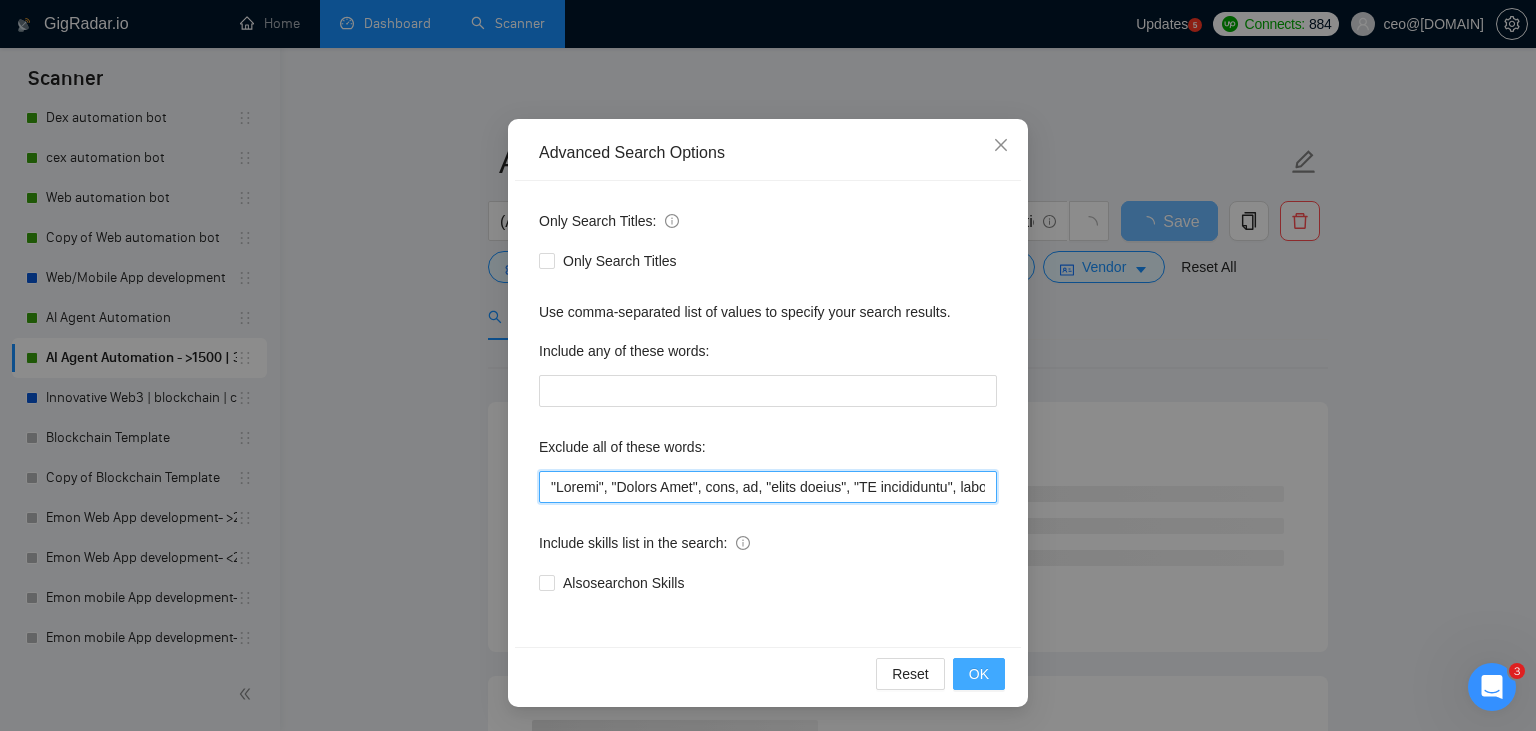 type on ""Launch", "Europe Only", test, ea, "ninja trader", "AI improvement", game, gaming, dating, date, "no-code", "low code", airtable, "go high level", "immediate purchase", pinescript, "pine script", zapier, Zoho, zendesk, make.com, flutter, "smart suite", "go lang", LangChain, sandwich, c#, c++, ruby, "ai specialist", seo, Java, "You will work closely", Ton, Betting, gambling, Sui, "hyper ledger", (Fix*), Unity, Manager, laravel, "php", "wordpress", "shopify", "eSport", "eSports", gaming, "Sales Team", "freelancer only", "freelancers only", "No agency", "Not agency", "No agencies", "Not agencies", "metaverse", "Consultant", "Audit", "Game", gaming, voting, "P2E", "The ideal candidate should have a solid understanding", "The ideal candidate will have extensive experience in blockchain development", "innovative team", " The ideal candidate will have experience in developing decentralized applications", "work with a dynamic and innovative", "You will work closely", Ton, Betting, lottery, gambling, casino, onlyfa..." 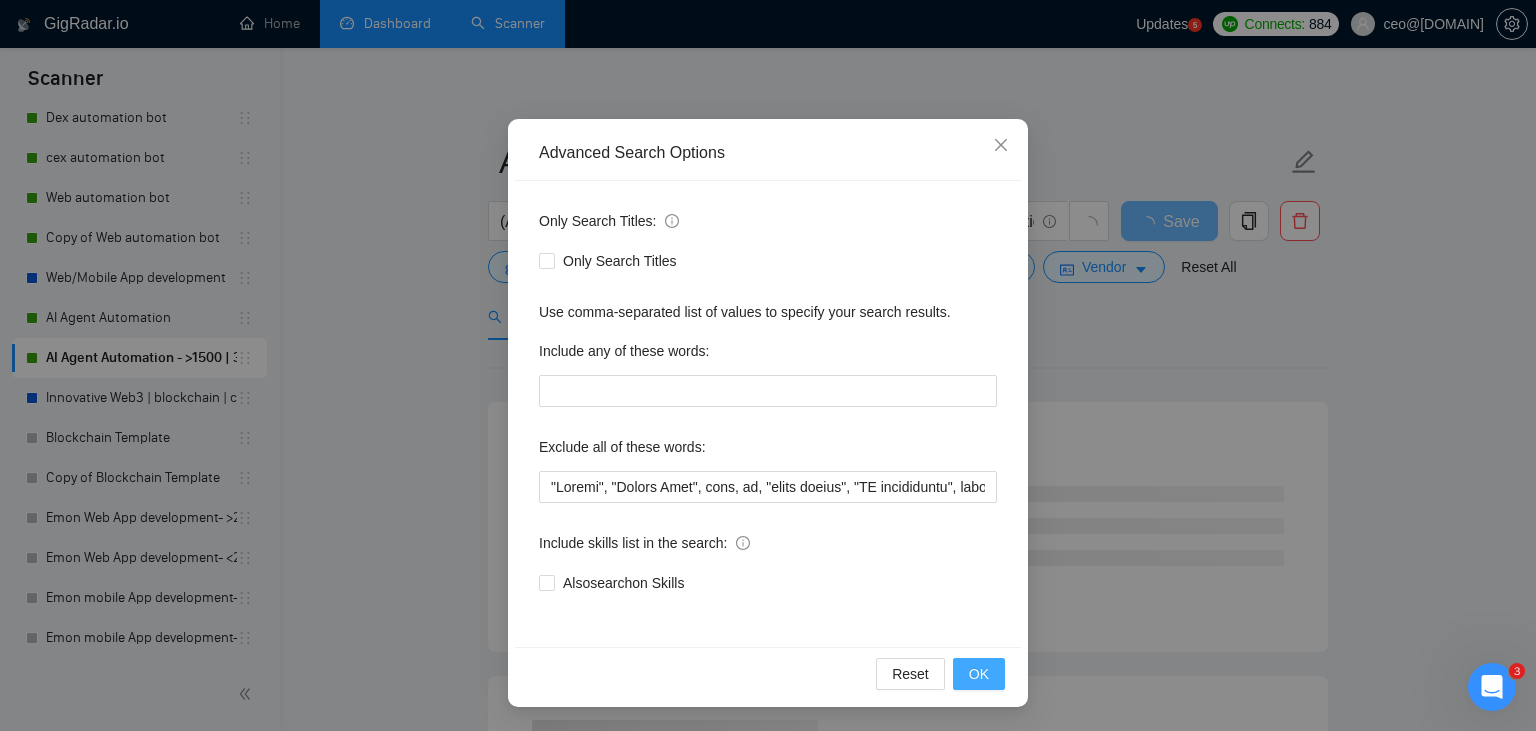 click on "OK" at bounding box center [979, 674] 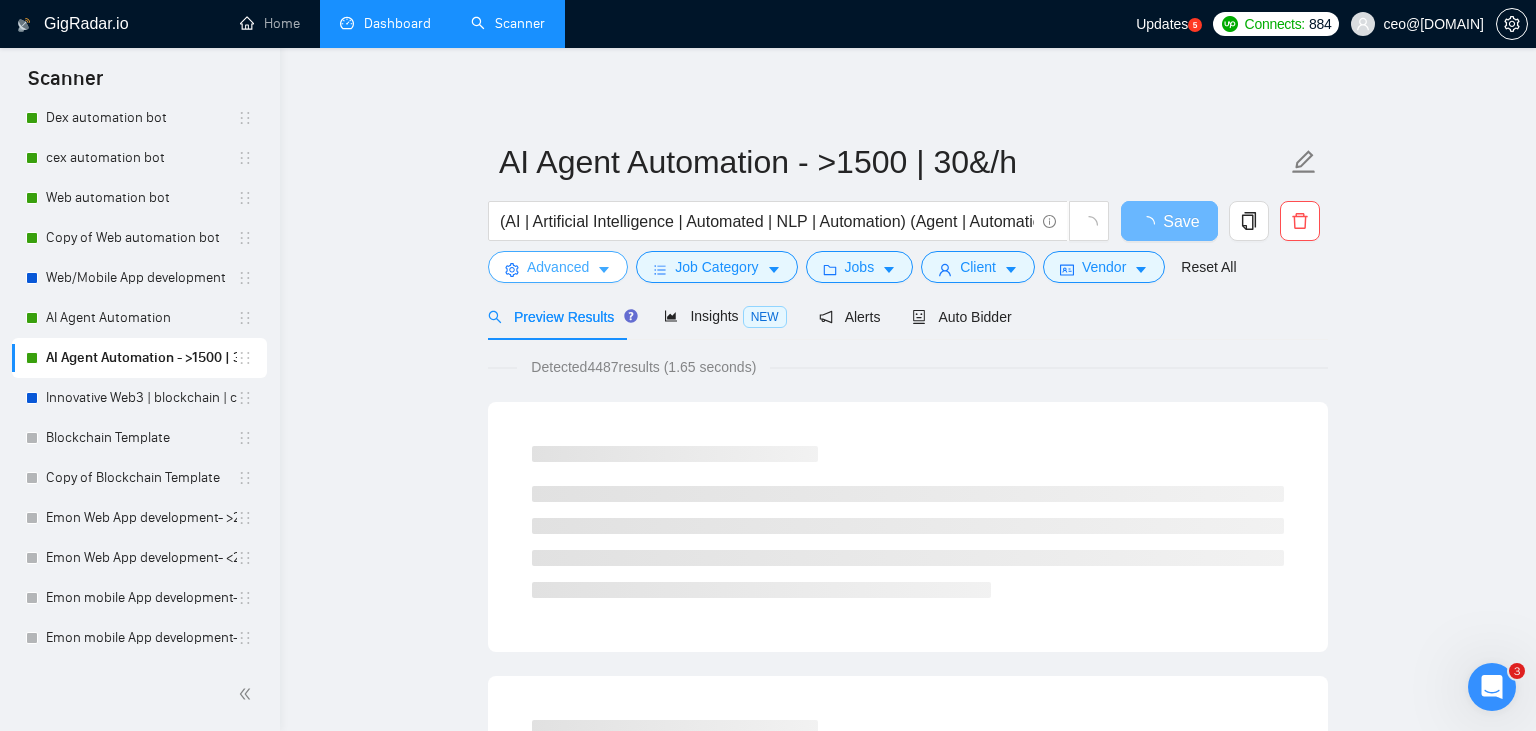 scroll, scrollTop: 0, scrollLeft: 0, axis: both 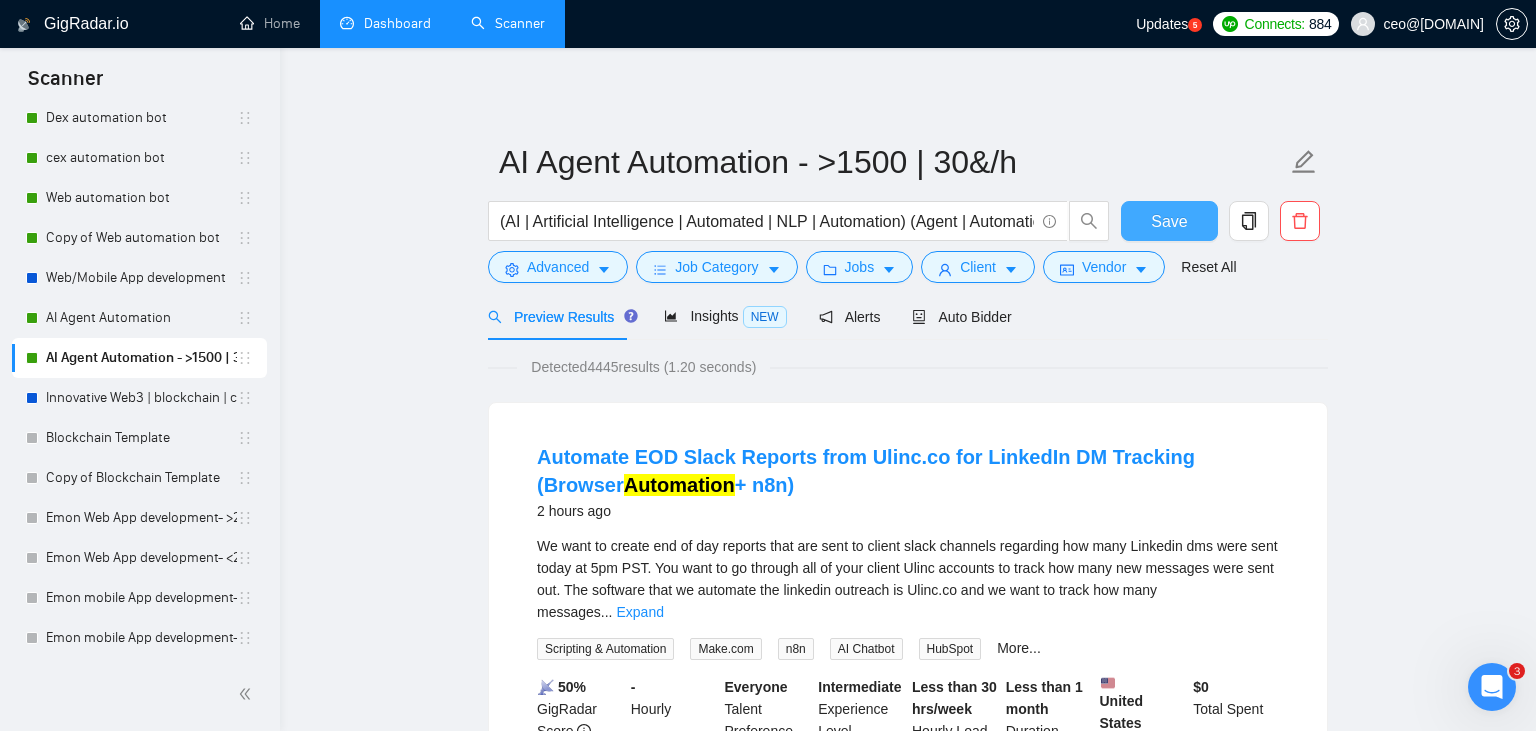 click on "Save" at bounding box center (1169, 221) 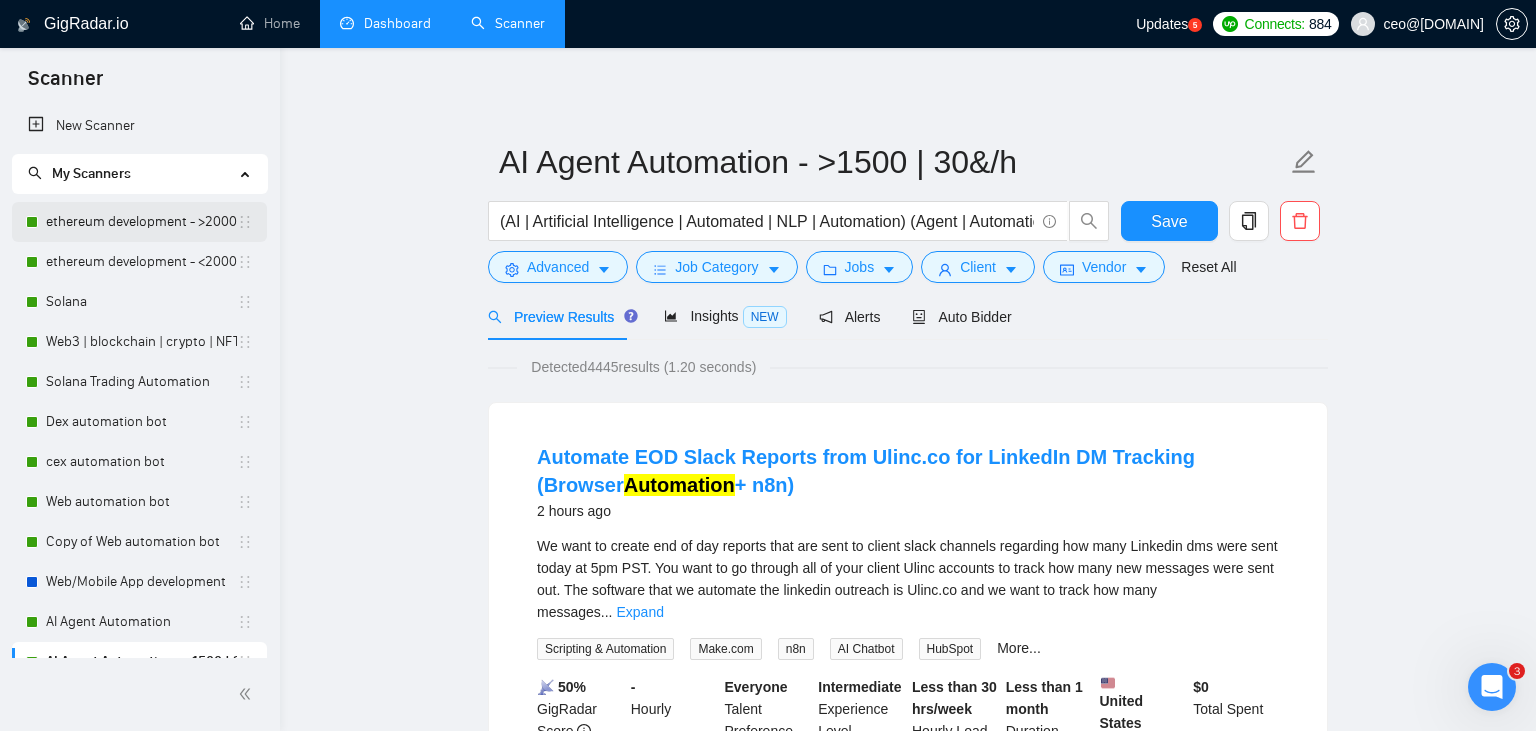 click on "ethereum development - >2000/30" at bounding box center [141, 222] 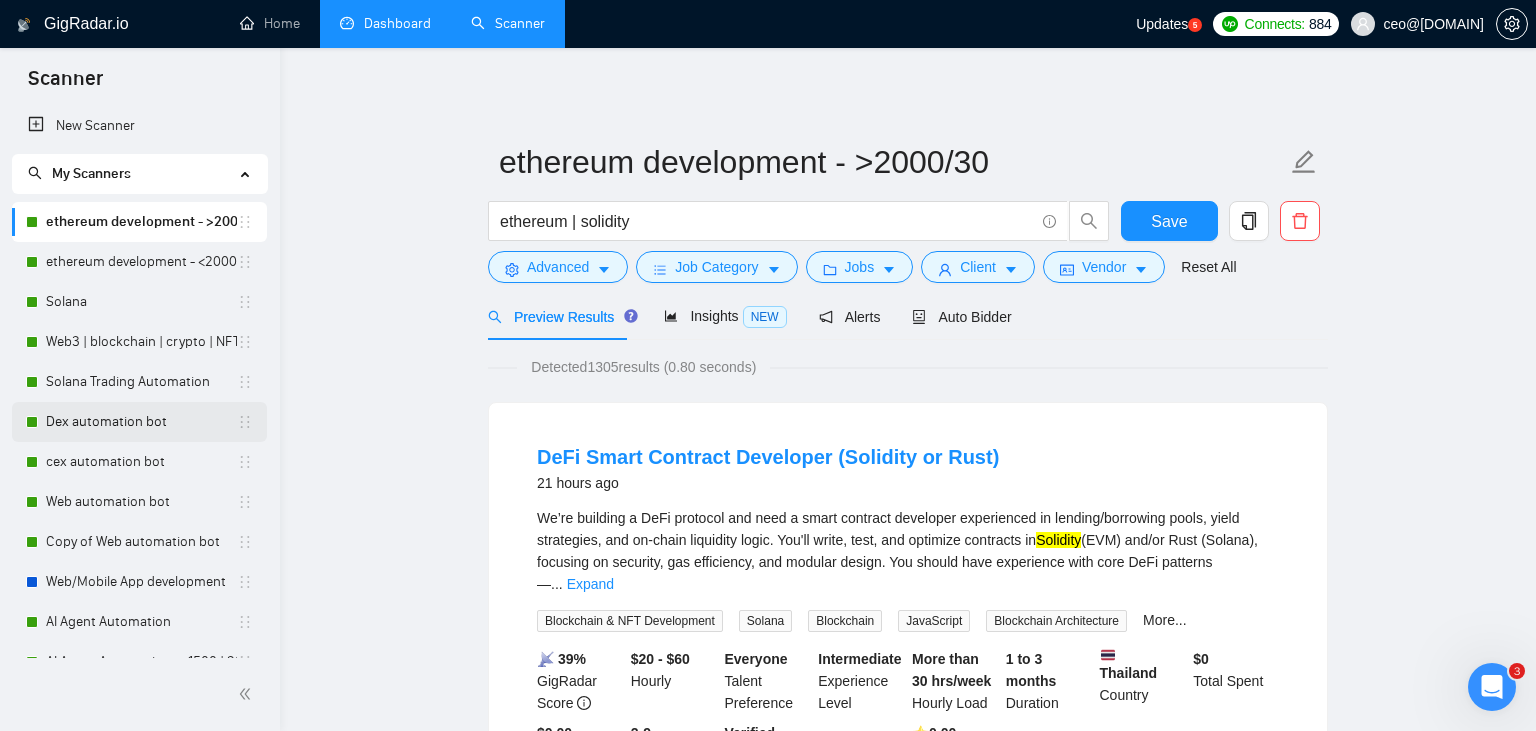click on "Dex automation bot" at bounding box center [141, 422] 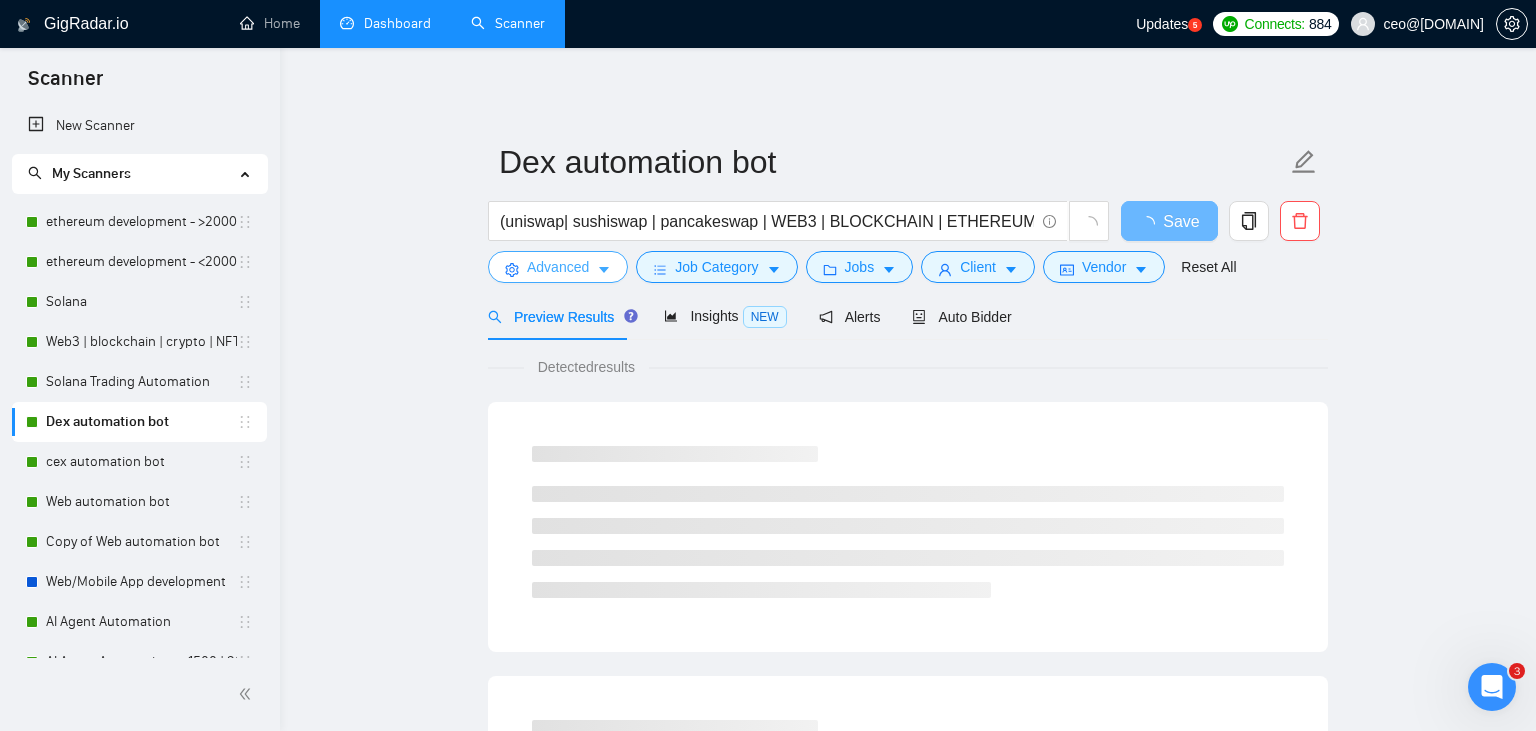 click on "Advanced" at bounding box center (558, 267) 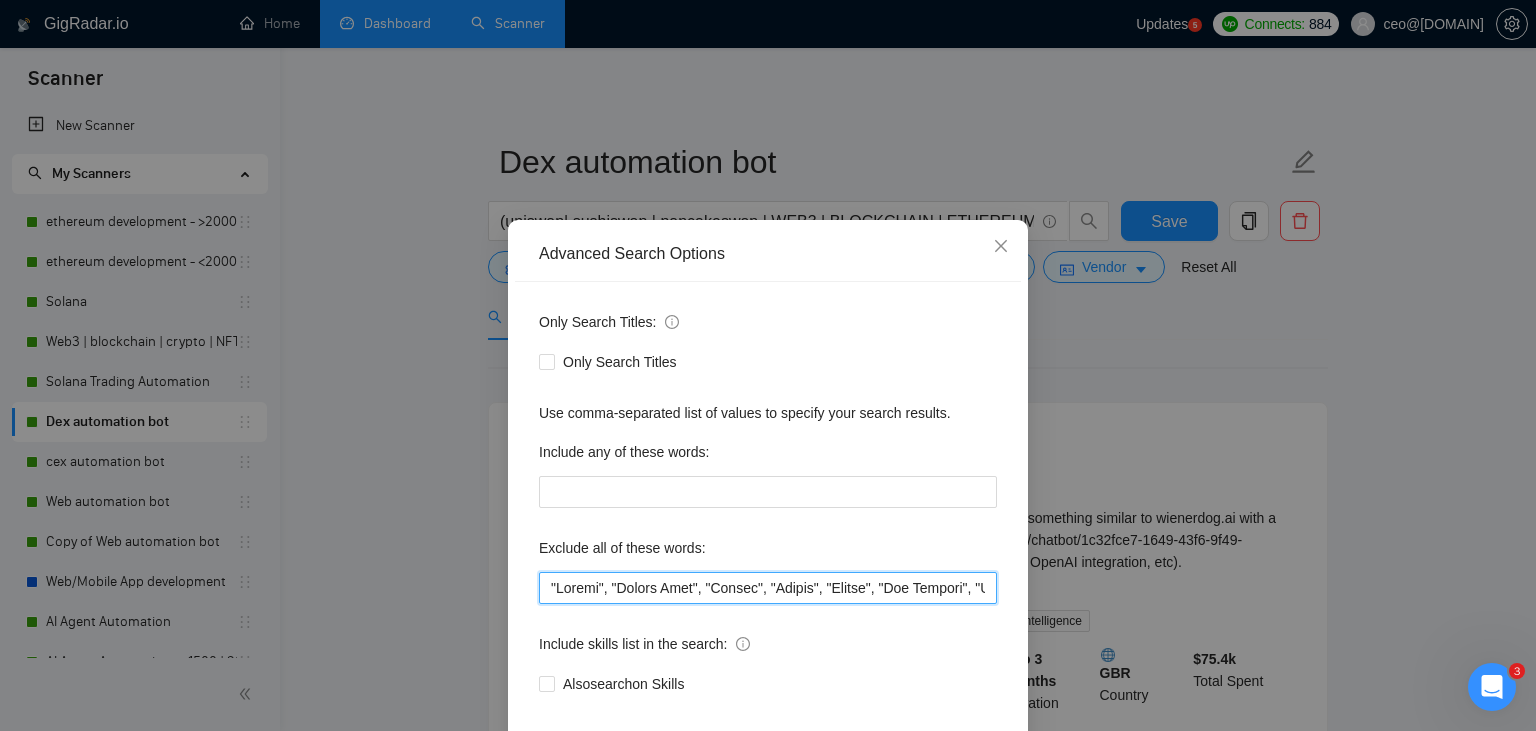 drag, startPoint x: 549, startPoint y: 585, endPoint x: 944, endPoint y: 586, distance: 395.00125 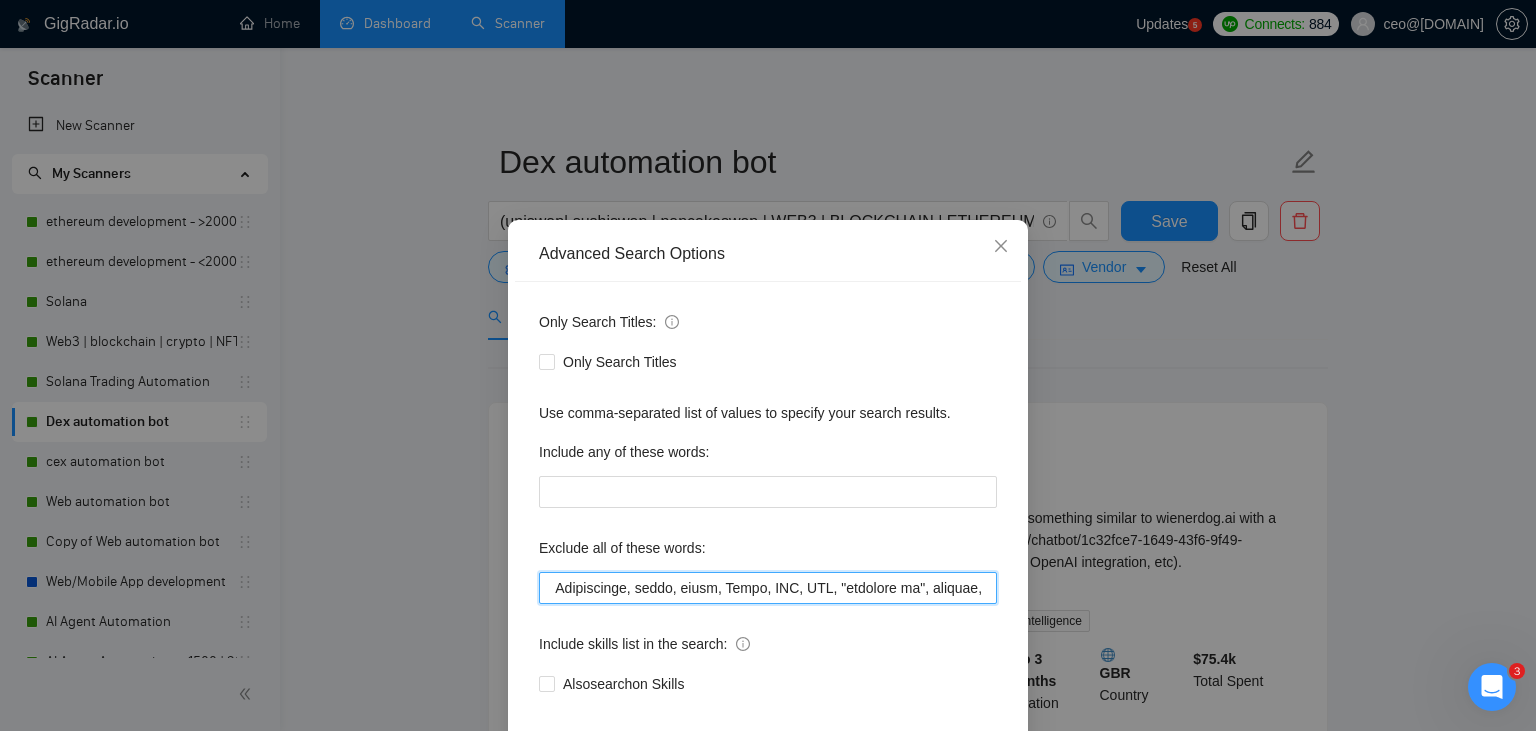 scroll, scrollTop: 0, scrollLeft: 7138, axis: horizontal 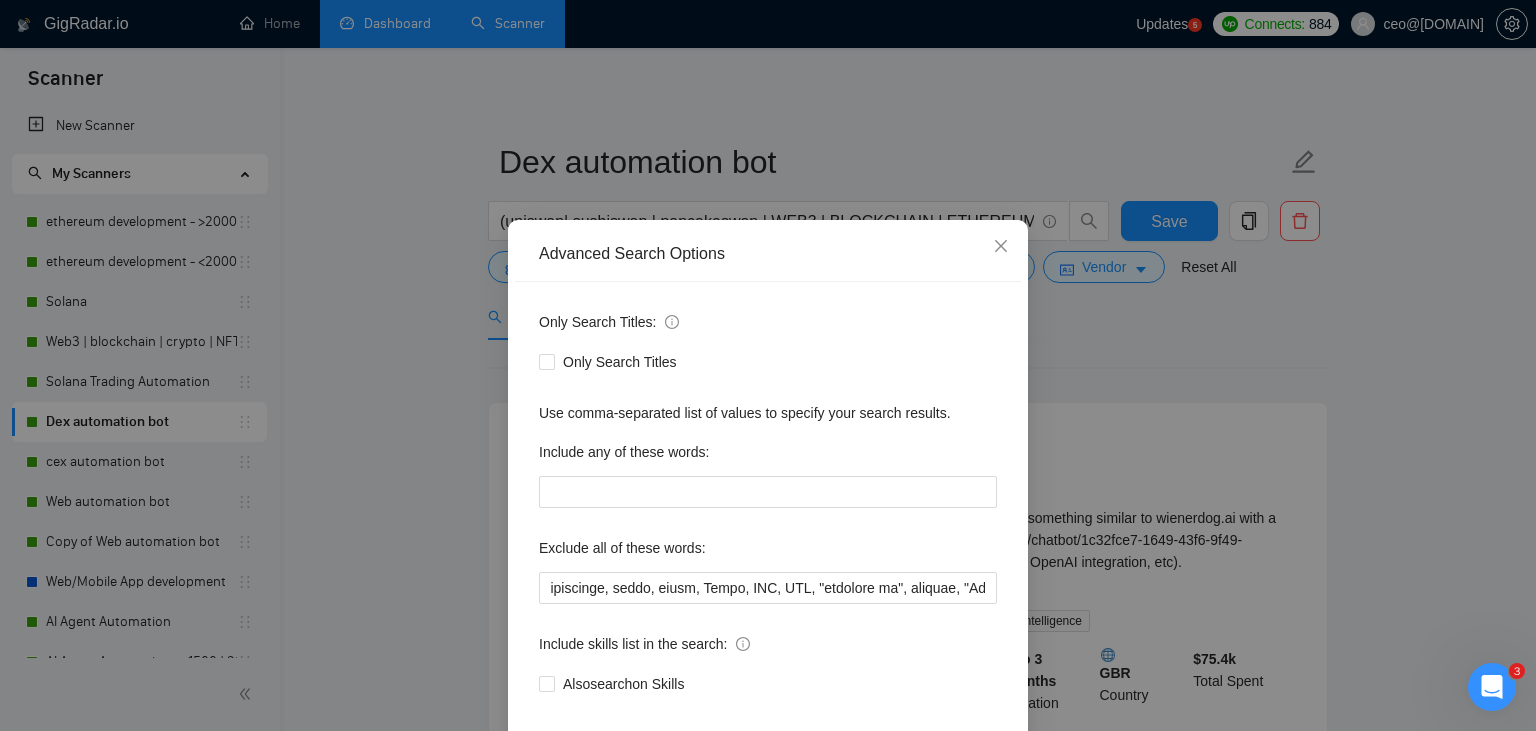 click on "Advanced Search Options Only Search Titles:   Only Search Titles Use comma-separated list of values to specify your search results. Include any of these words: Exclude all of these words: Include skills list in the search:   Also  search  on Skills Reset OK" at bounding box center [768, 365] 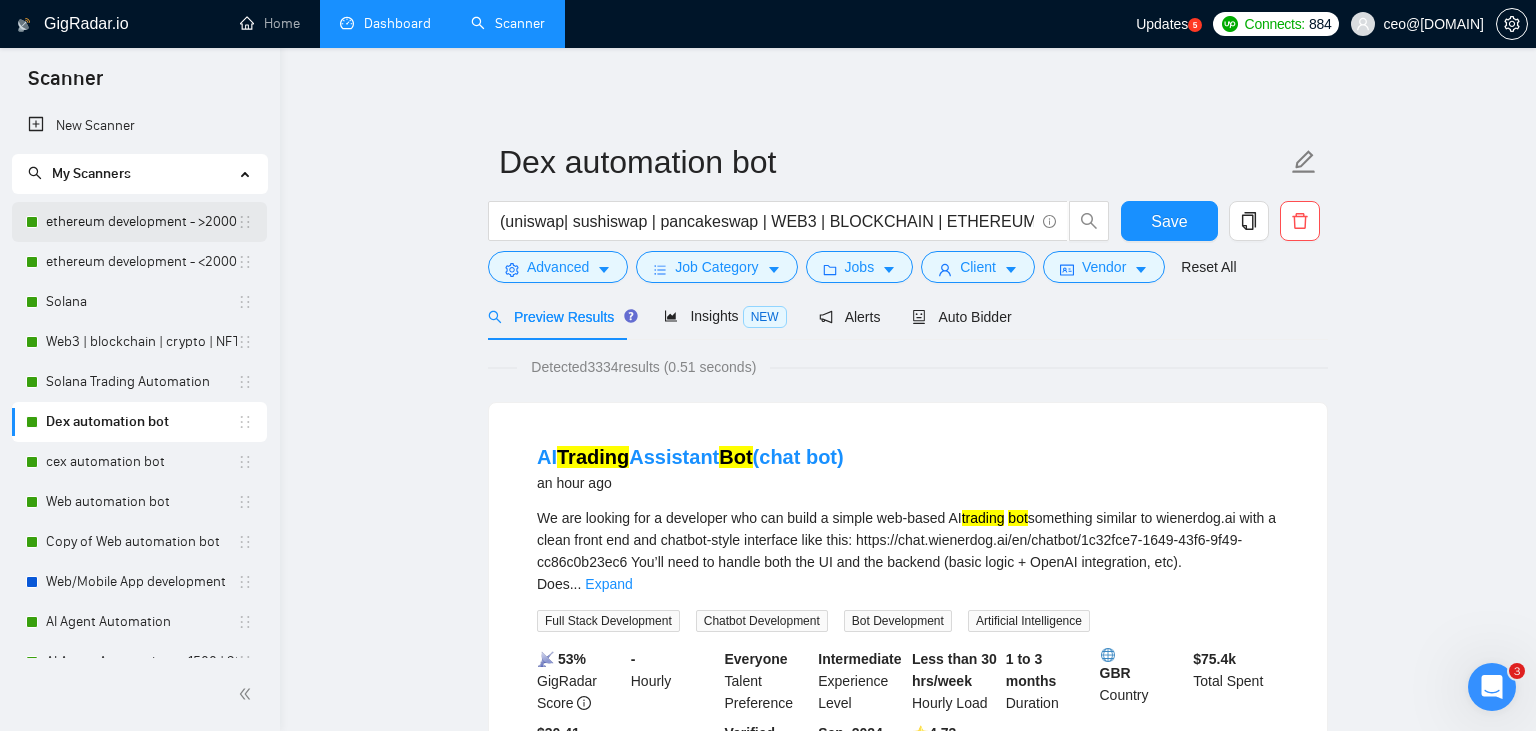 click on "ethereum development - >2000/30" at bounding box center (141, 222) 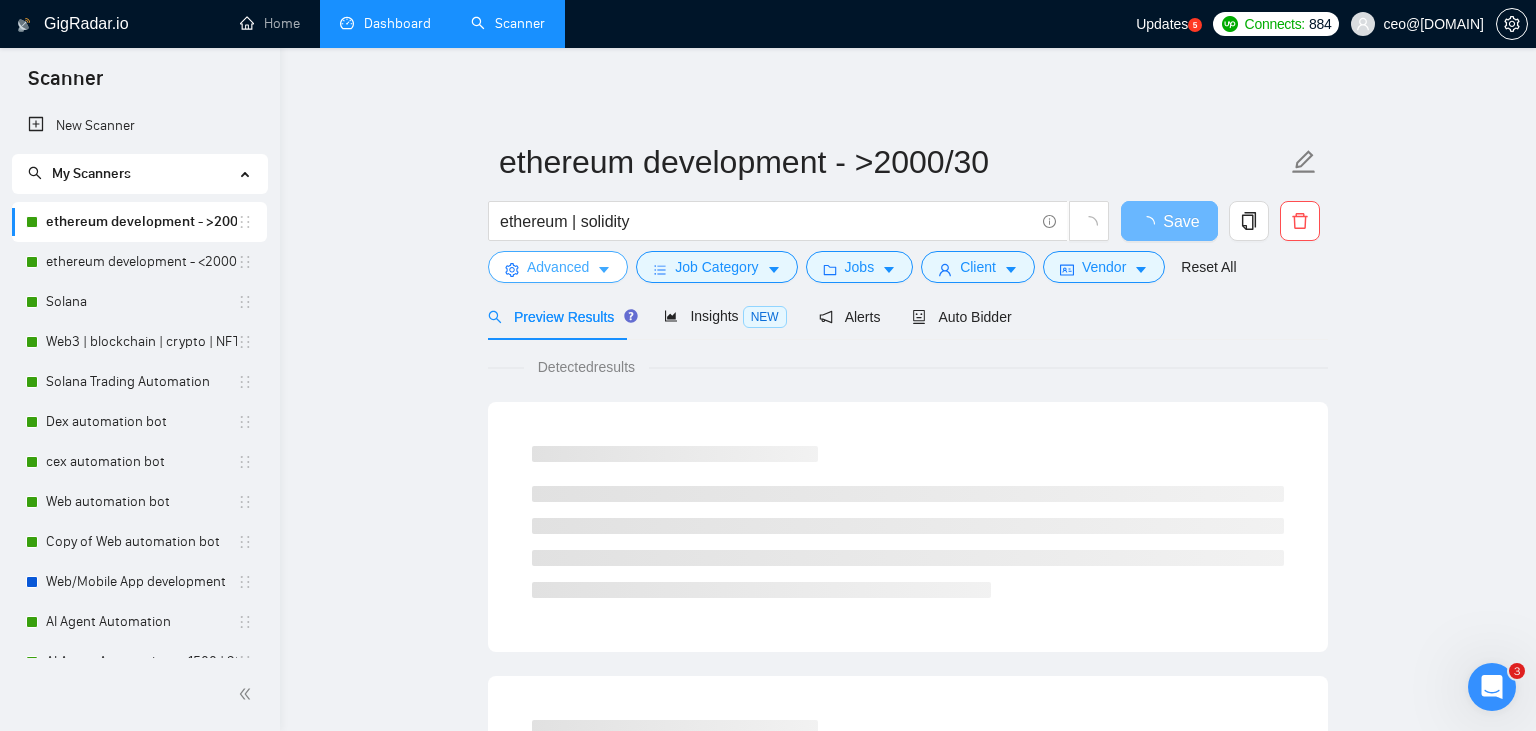 click on "Advanced" at bounding box center [558, 267] 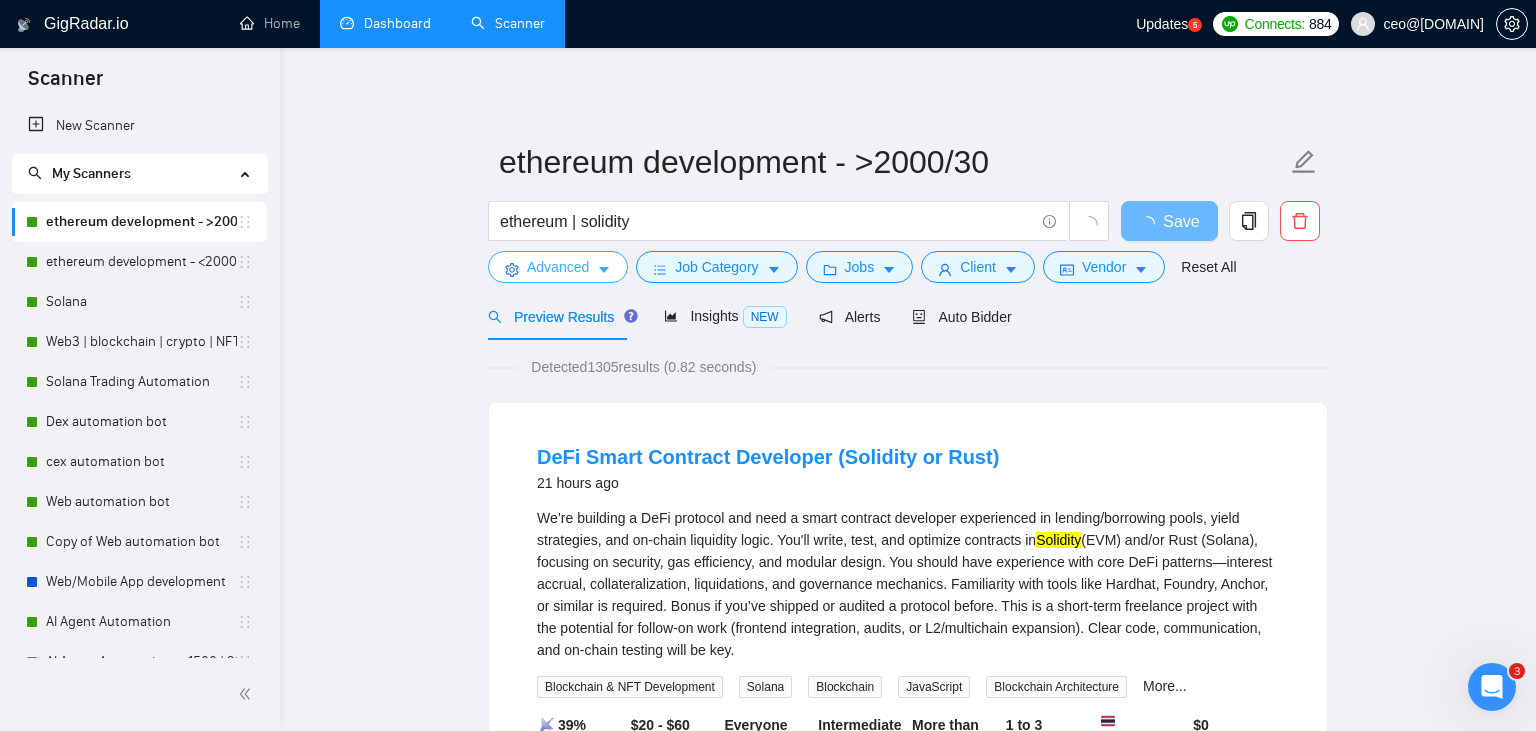 scroll, scrollTop: 0, scrollLeft: 6218, axis: horizontal 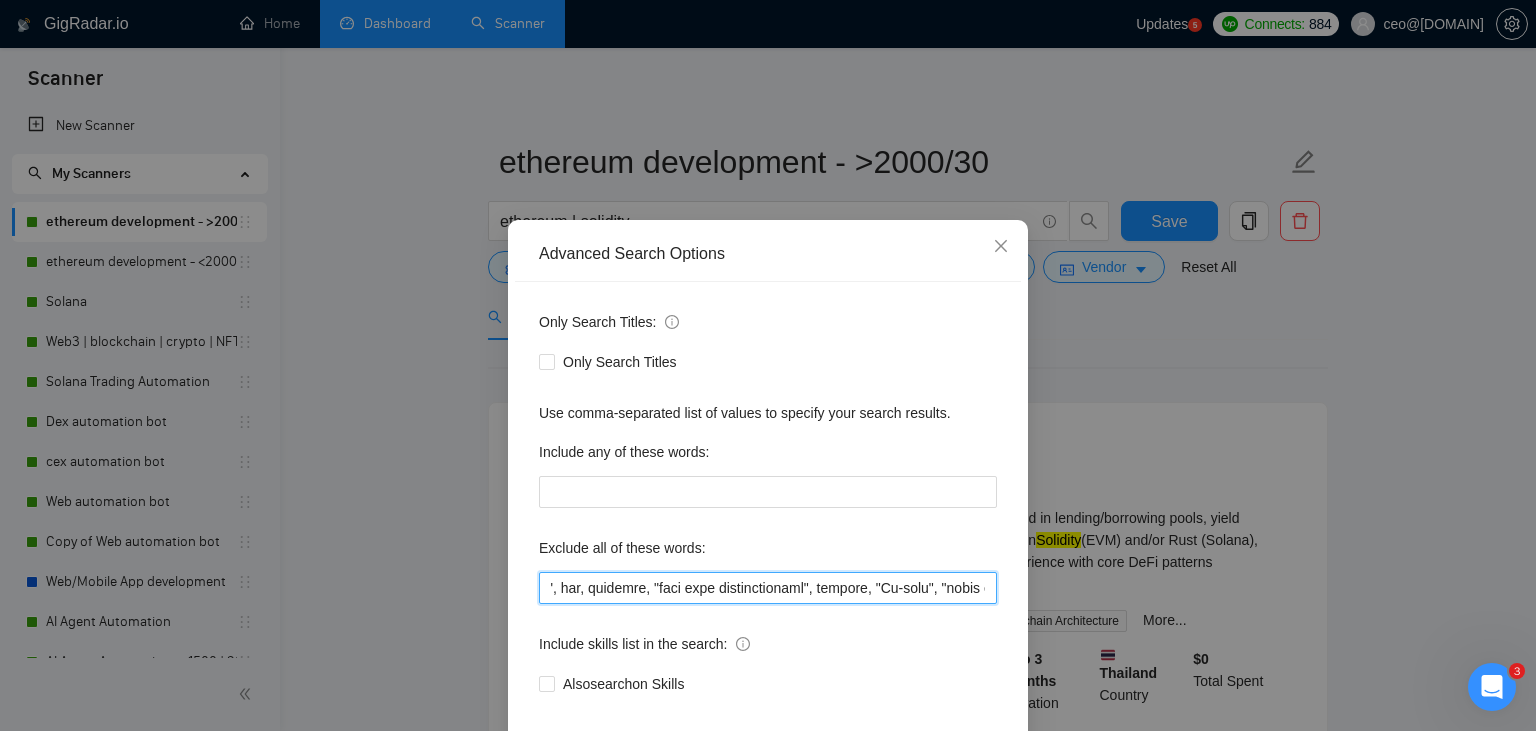 click at bounding box center [768, 588] 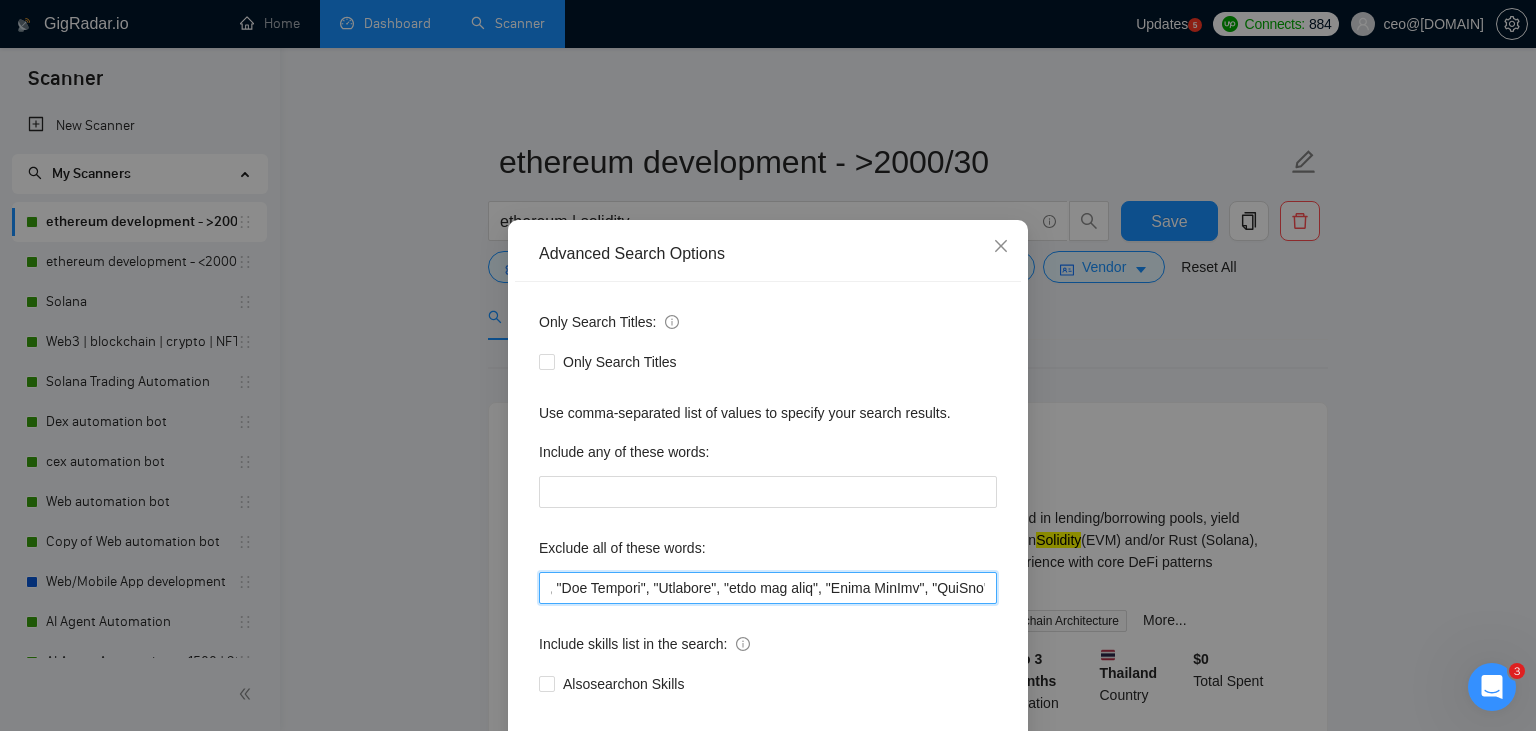 scroll, scrollTop: 0, scrollLeft: 0, axis: both 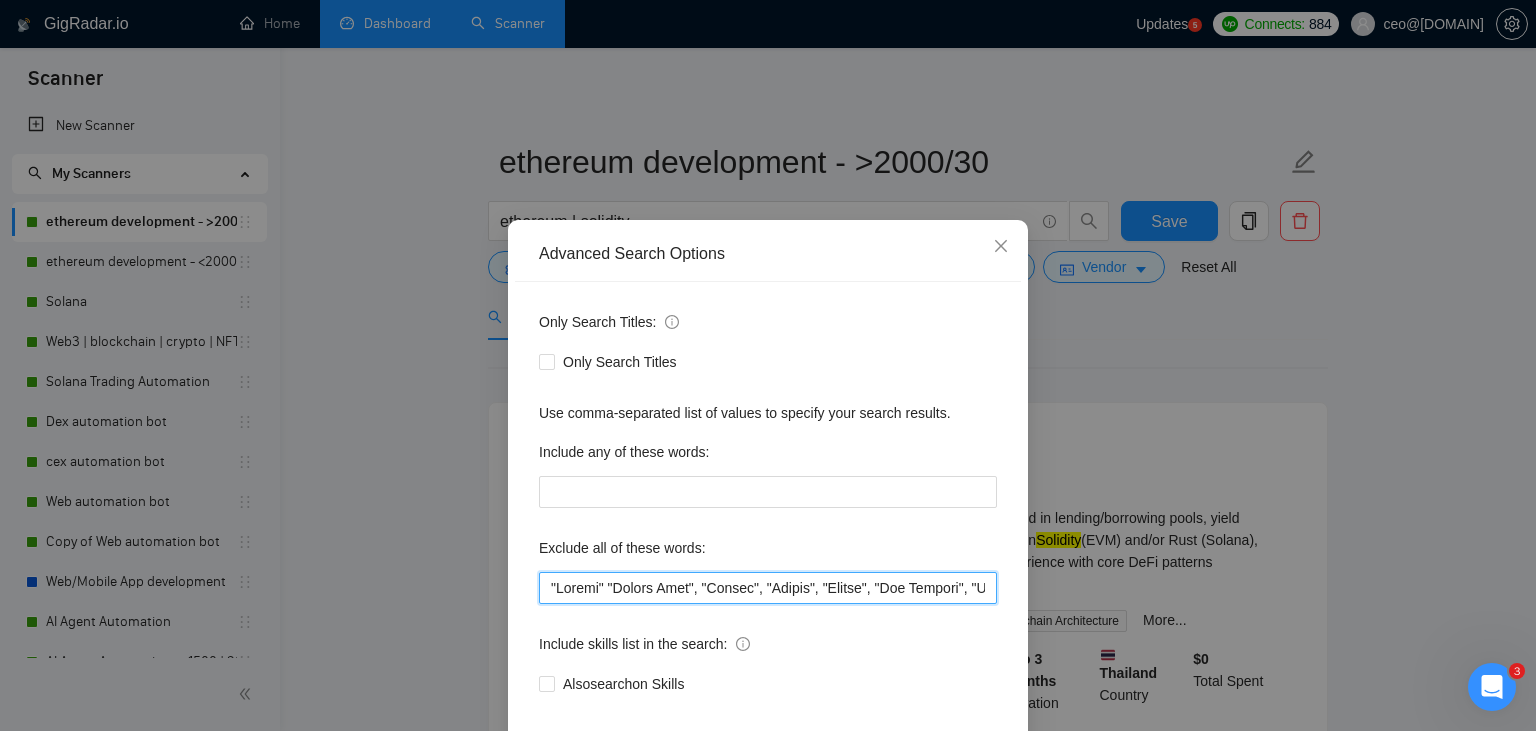 drag, startPoint x: 700, startPoint y: 593, endPoint x: 375, endPoint y: 595, distance: 325.00616 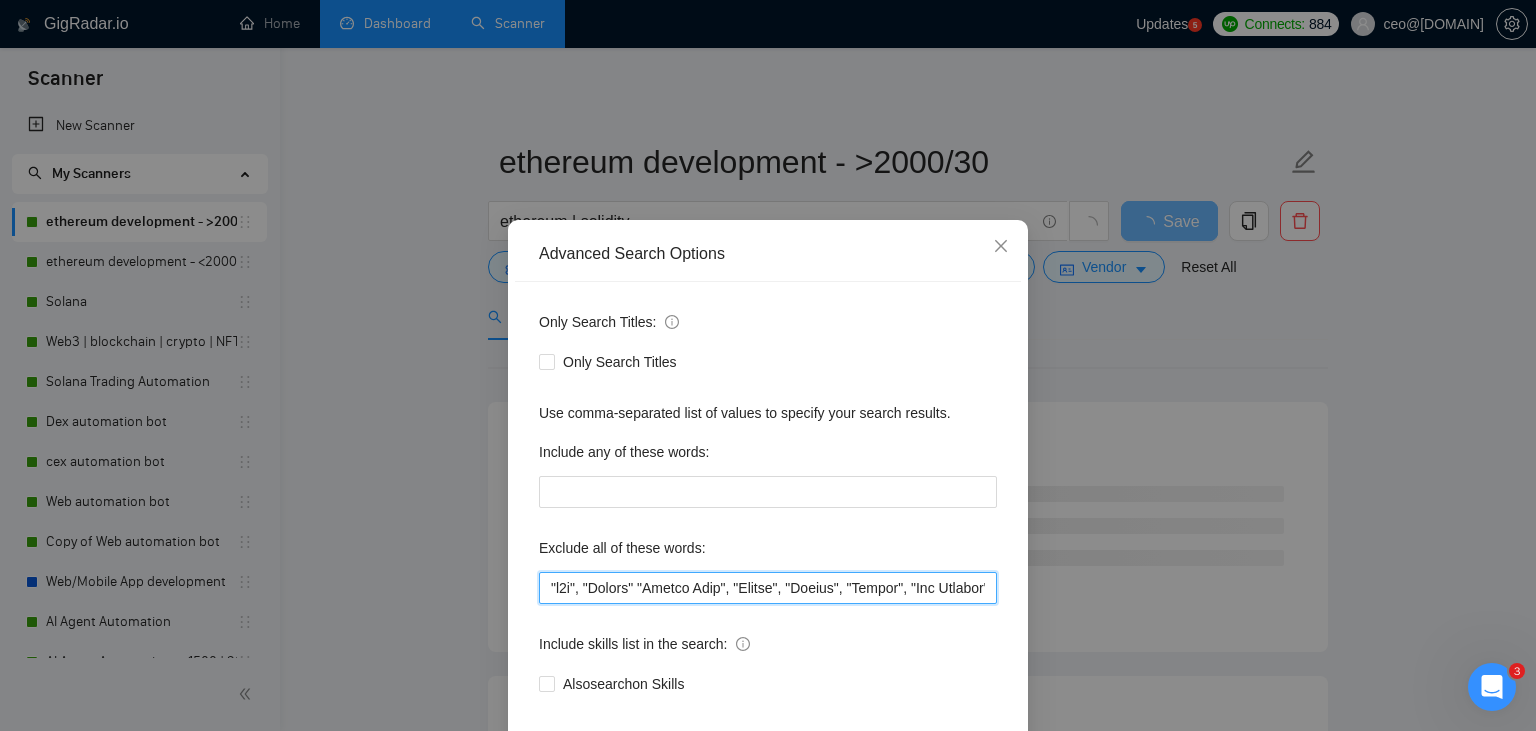 drag, startPoint x: 594, startPoint y: 588, endPoint x: 516, endPoint y: 594, distance: 78.23043 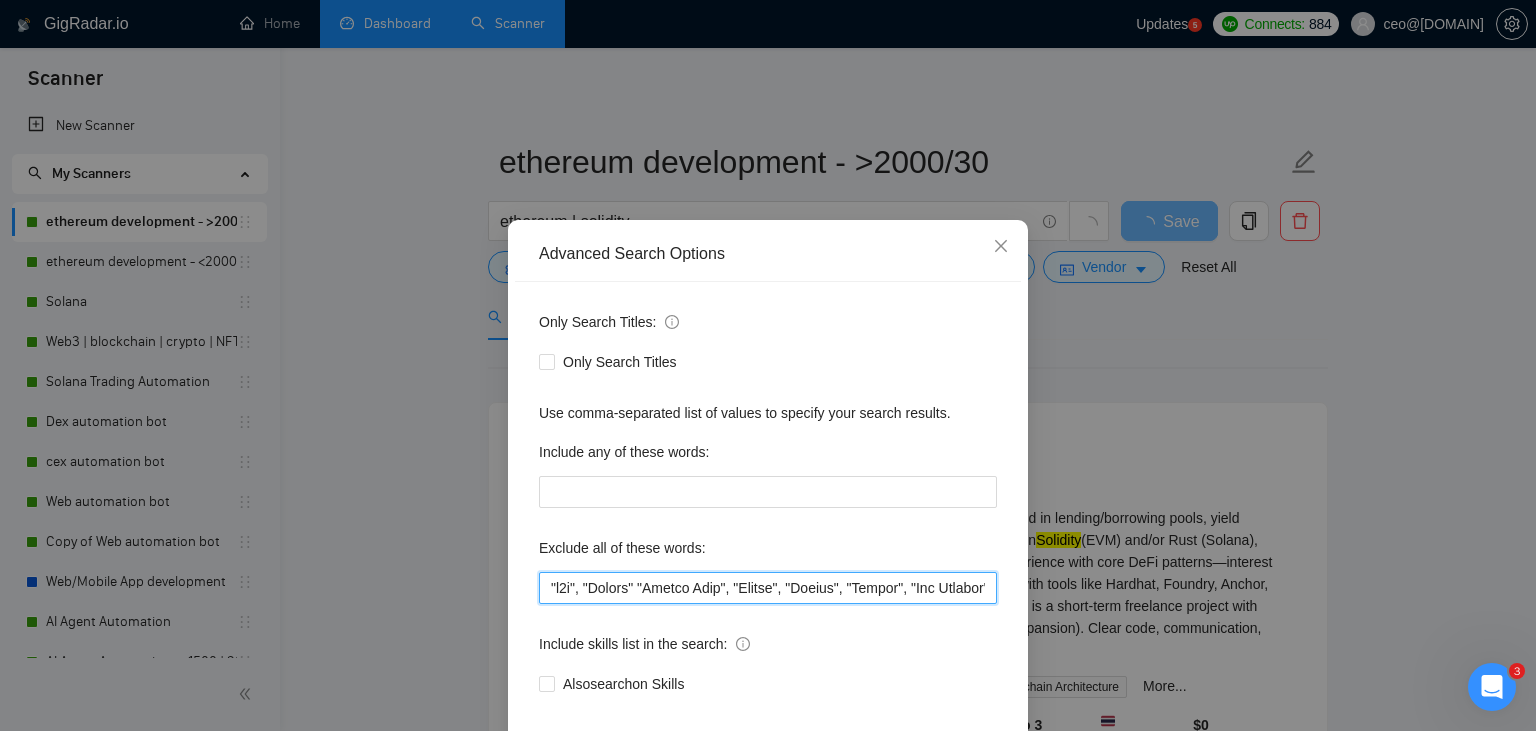 scroll, scrollTop: 101, scrollLeft: 0, axis: vertical 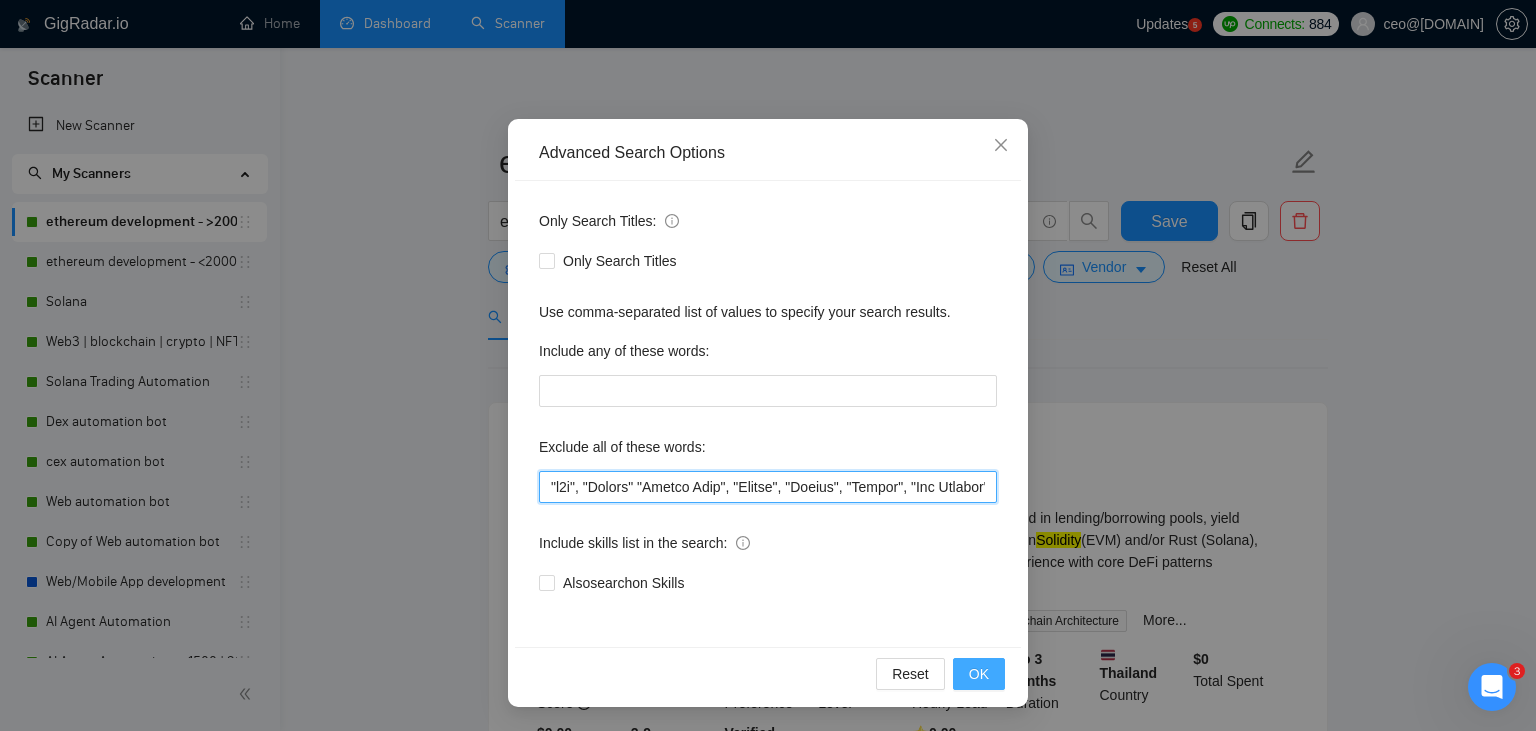 type on ""Launch", "Europe Only", "Modify" "Update", "Avatar", "Art Project", "Pakistan", "join our team", "Azure DevOps", "DevOps", "Flutter", "Equity-Only", "Equity Only", "Generating Image Variations", "Image Generation", STACKS, STX, Betting, gambling, casino, Sui, Unity, Manager, bot, automation, scripting, laravel, "php", "wordpress", "shopify", "eSport", gaming, games, "crypto recovery", "eSports", "Sales Team", "frontend developer", "freelancer only", "freelancers only", "No agency", "Not agency", "No agencies", "Not agencies", "metaverse", "Consultant", "Audit", "Game", "passed test", sports, "Meet with CTO", "skill test", "bubble.io", advisor, Wocommerce, go, "fund raising", "UI/UX designer", teacher, netsuite, "c++", "c#", readymade, cto, "Consultation", Debugging, lottery, mentor, coaching, Tron, MEV, "Crypto Moderator", raffle, "strategy only", tinder, "No companies", cardano, woocommerce, wine, writer, Coach, ECU, GHL, training, setup, "website update", "website updates", "Video Creato..." 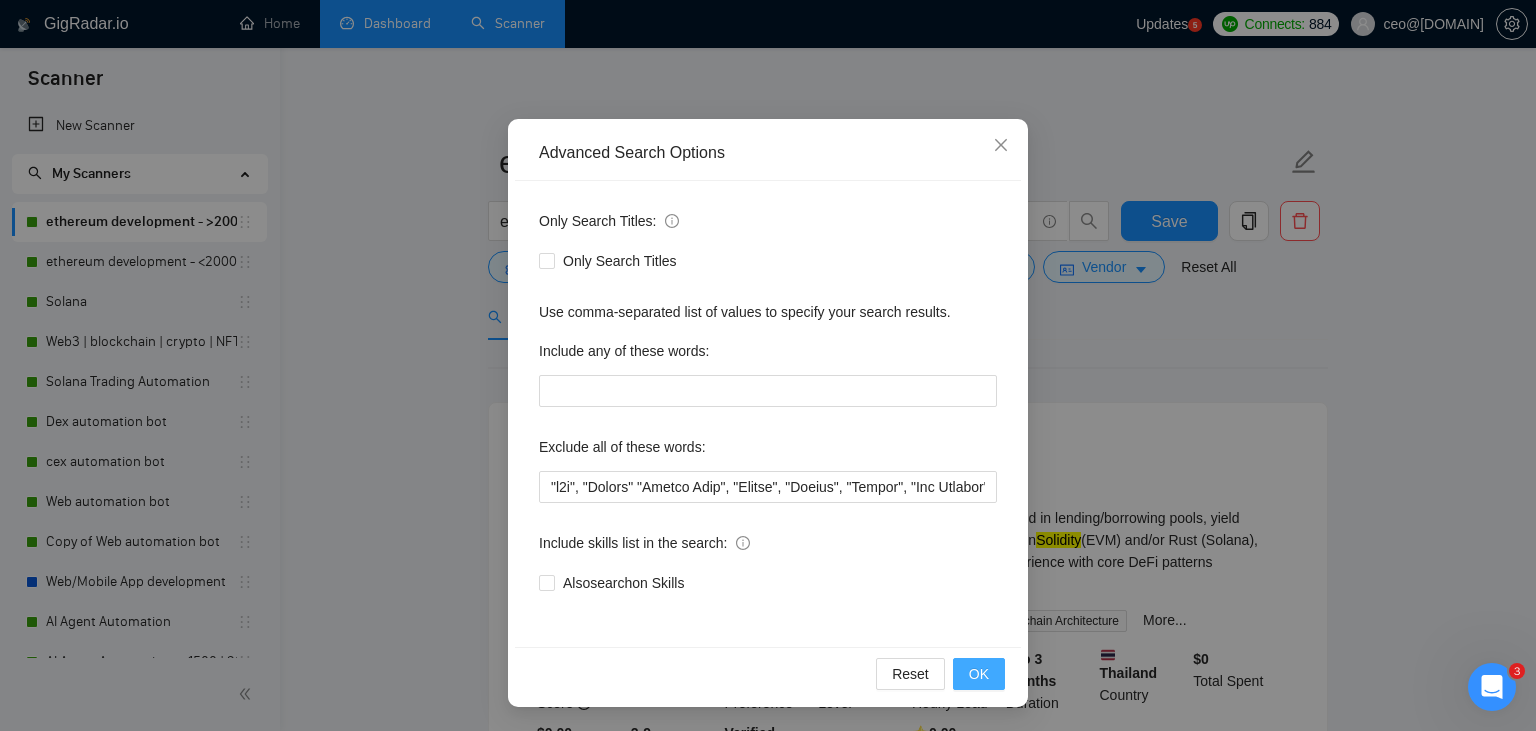 click on "OK" at bounding box center (979, 674) 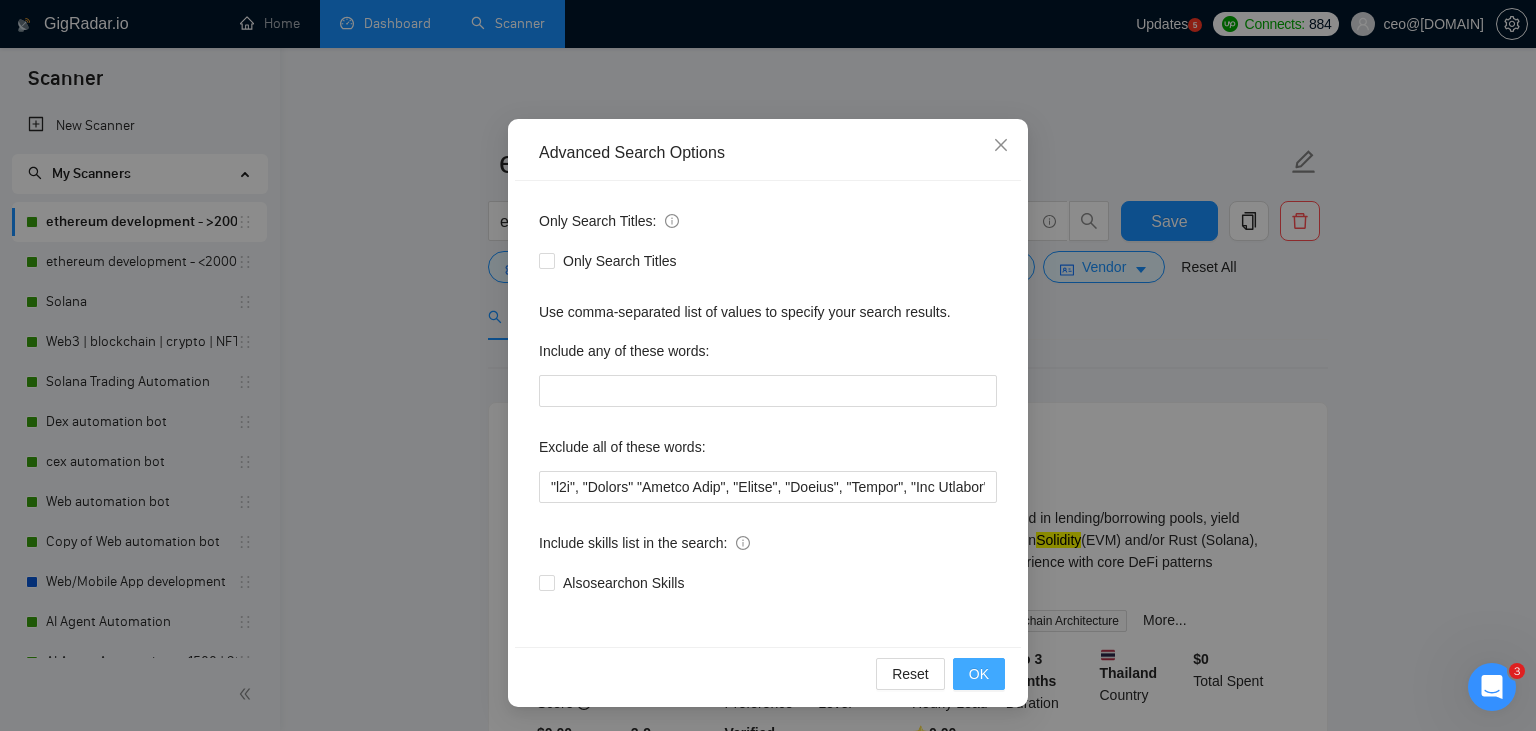 scroll, scrollTop: 1, scrollLeft: 0, axis: vertical 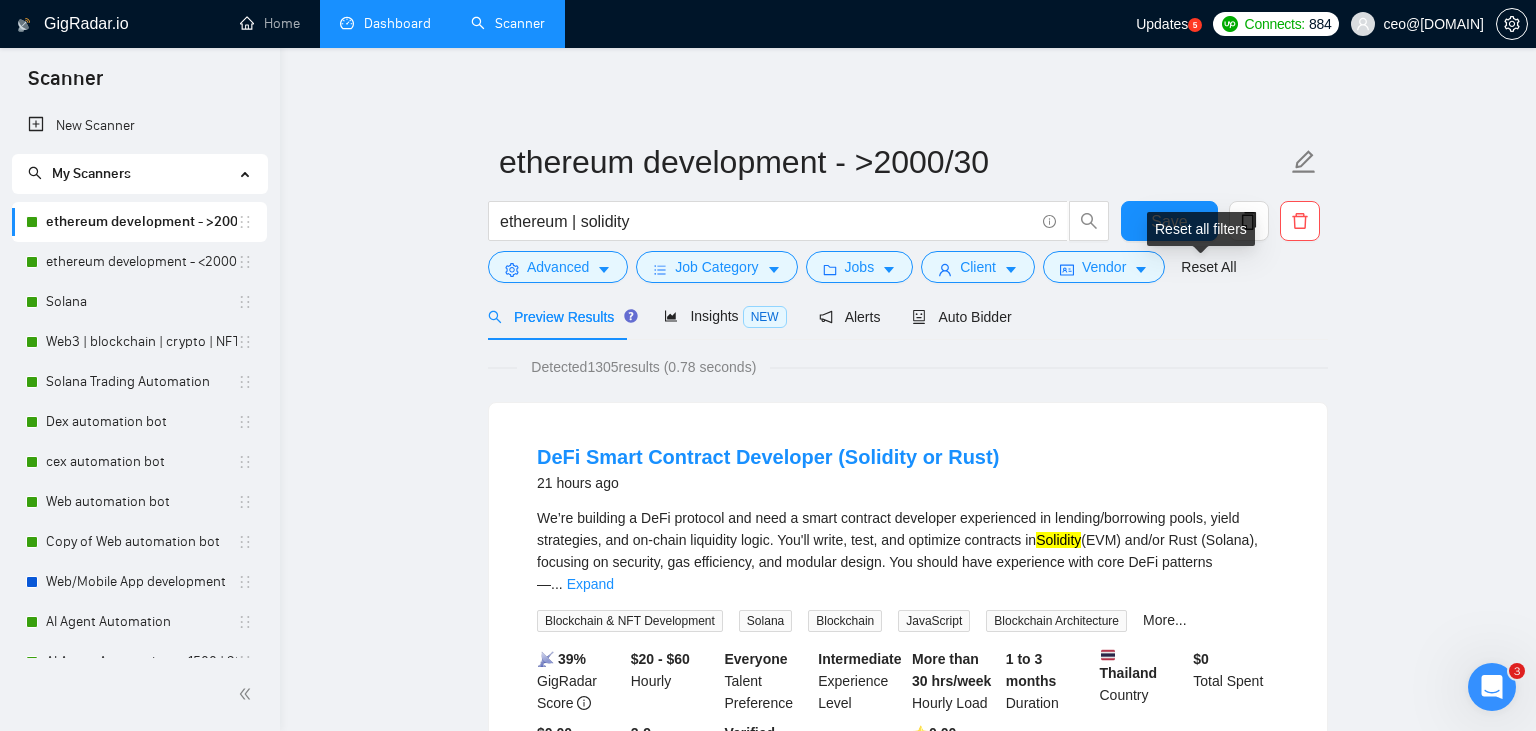click on "Reset all filters" at bounding box center (1201, 229) 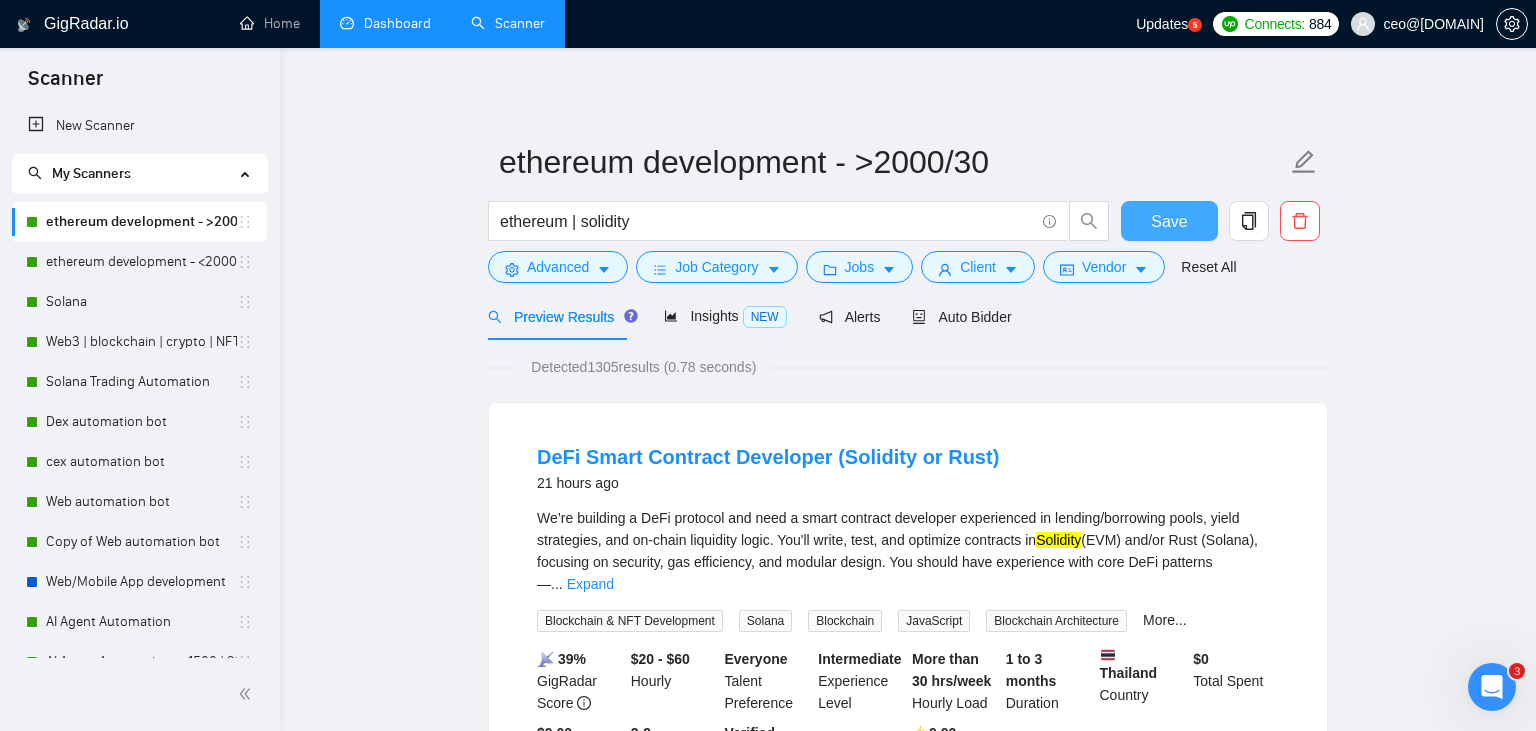 click on "Save" at bounding box center [1169, 221] 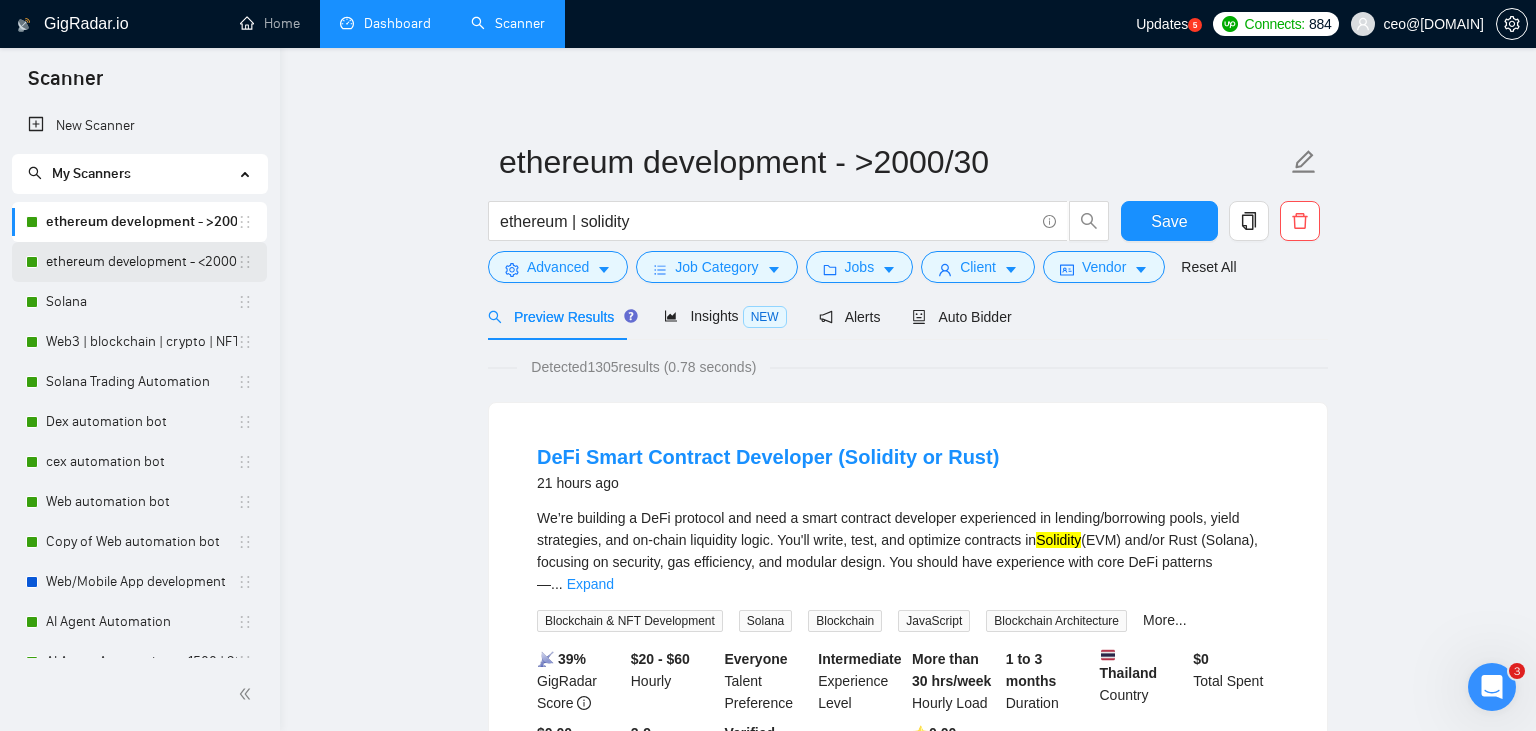 click on "ethereum development - <2000/30" at bounding box center (141, 262) 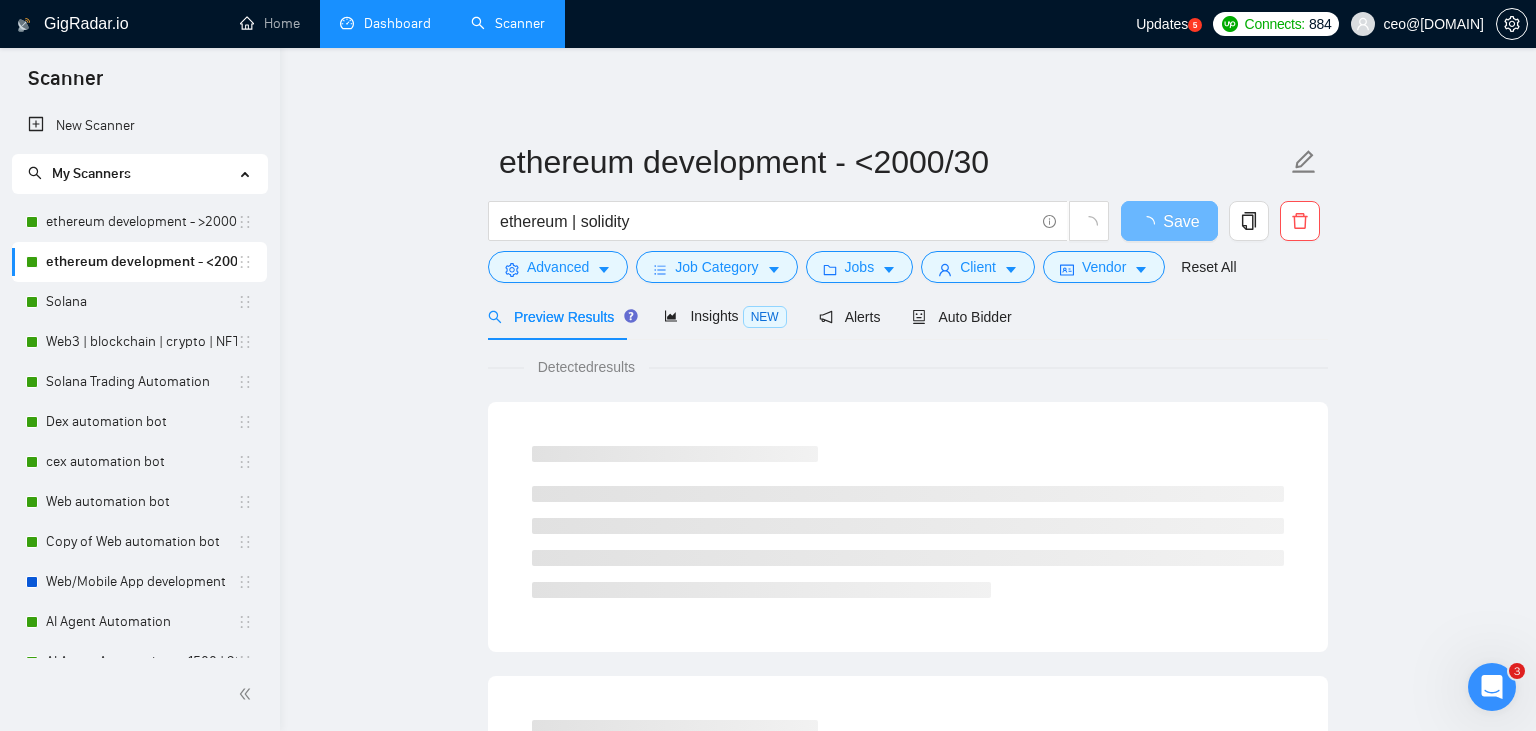 click on "ethereum development - <2000/30 ethereum | solidity Save Advanced   Job Category   Jobs   Client   Vendor   Reset All" at bounding box center [908, 211] 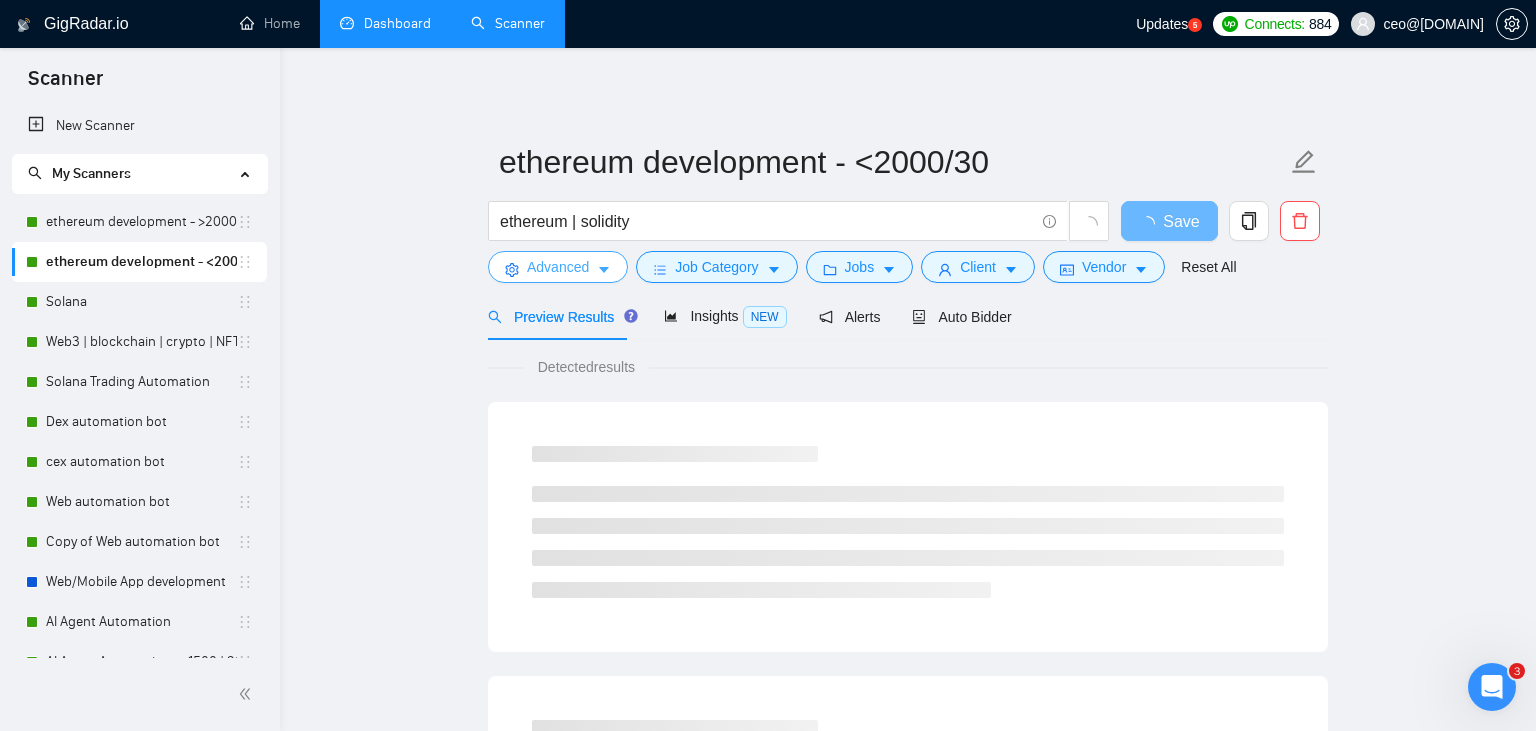 click on "Advanced" at bounding box center (558, 267) 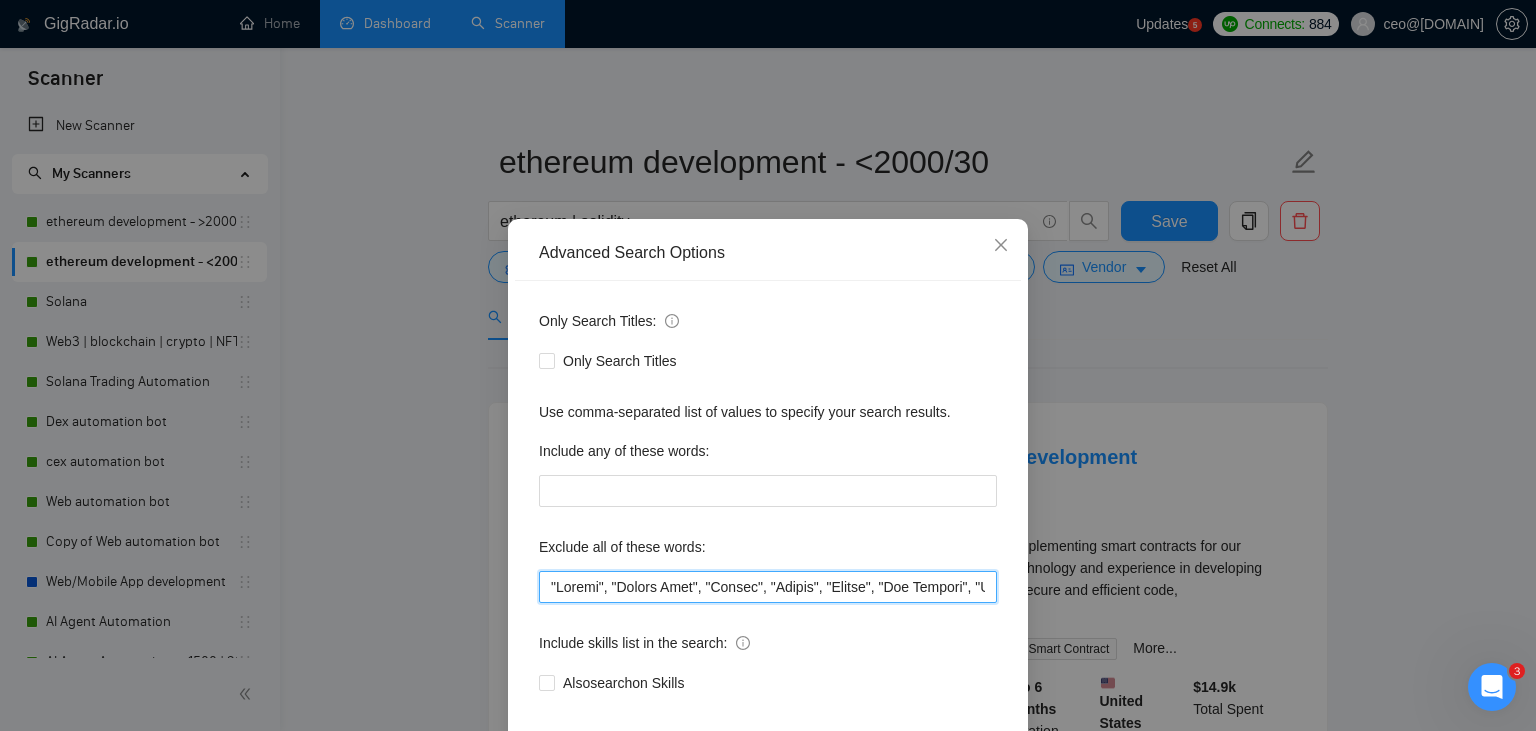click at bounding box center (768, 587) 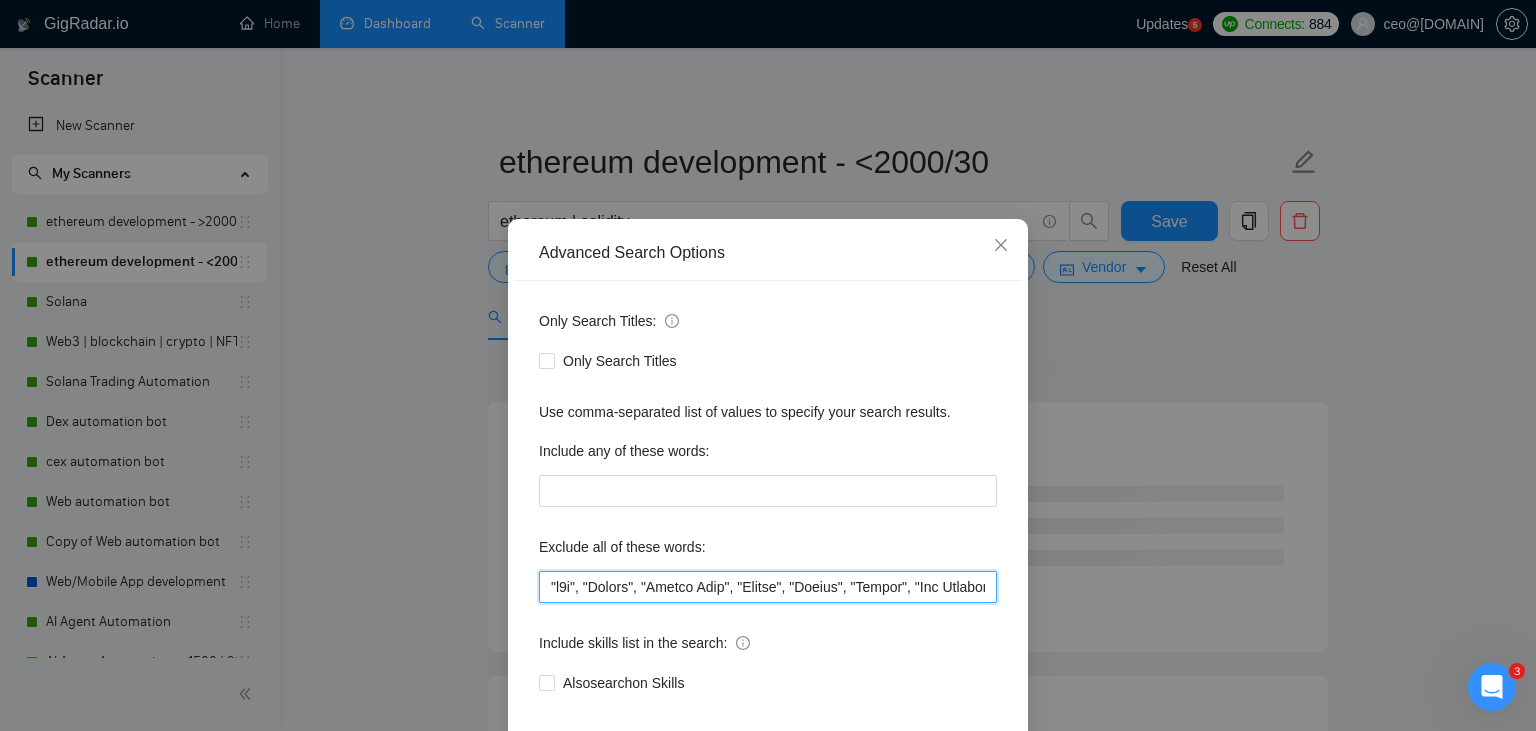 scroll, scrollTop: 101, scrollLeft: 0, axis: vertical 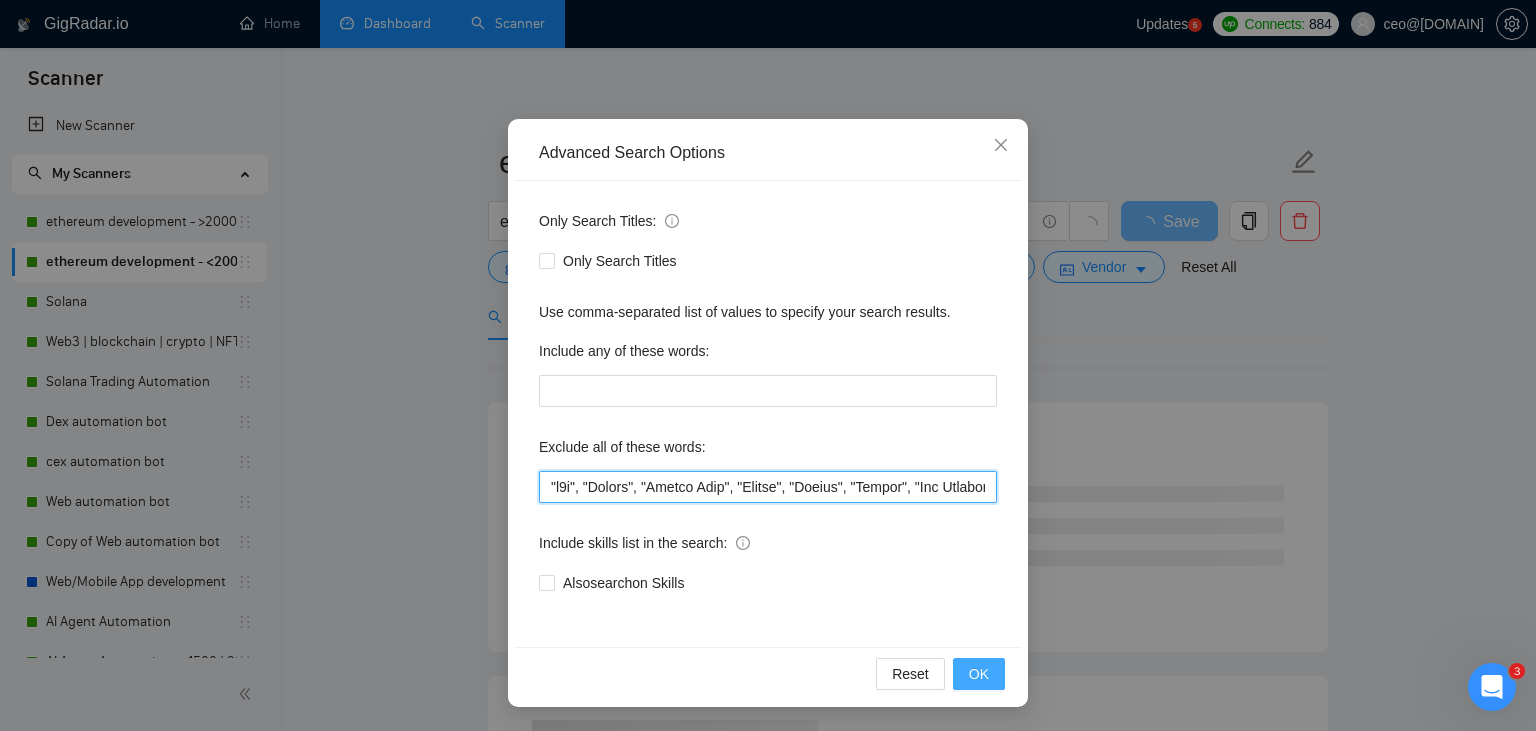 type on ""[PLATFORM]", "Launch", "[LOCATION] Only", "Modify", "Update", "Avatar", "Art Project", "Pakistan", "join our team", "[PLATFORM]", "DevOps","Flutter", "Equity-Only", "Equity Only", "Generating Image Variations", "Image Generation", STACKS, STX, Betting, gambling, casino, Sui, Unity, Manager, bot, automation, scripting, laravel, "php", "wordpress", "shopify", "eSport", gaming, games, "crypto recovery", "eSports", "Sales Team", "frontend developer", "freelancer only", "freelancers only", "No agency", "Not agency", "No agencies", "Not agencies", "metaverse", "Consultant", "Audit", "Game", "passed test", sports, "Meet with CTO", "skill test", "[PLATFORM]", advisor, Wocommerce, flutter, go, "fund raising", "UI/UX designer", teacher, netsuite, "c++", "c#", readymade, cto, "Consultation", Debugging, lottery, mentor, coaching, Tron, MEV, "Crypto Moderator", raffle, "strategy only", tinder, "No companies", cardano, woocommerce, wine, writer, Coach, ECU, GHL, training, setup, "website update", "website updates", "Video Creato..."" 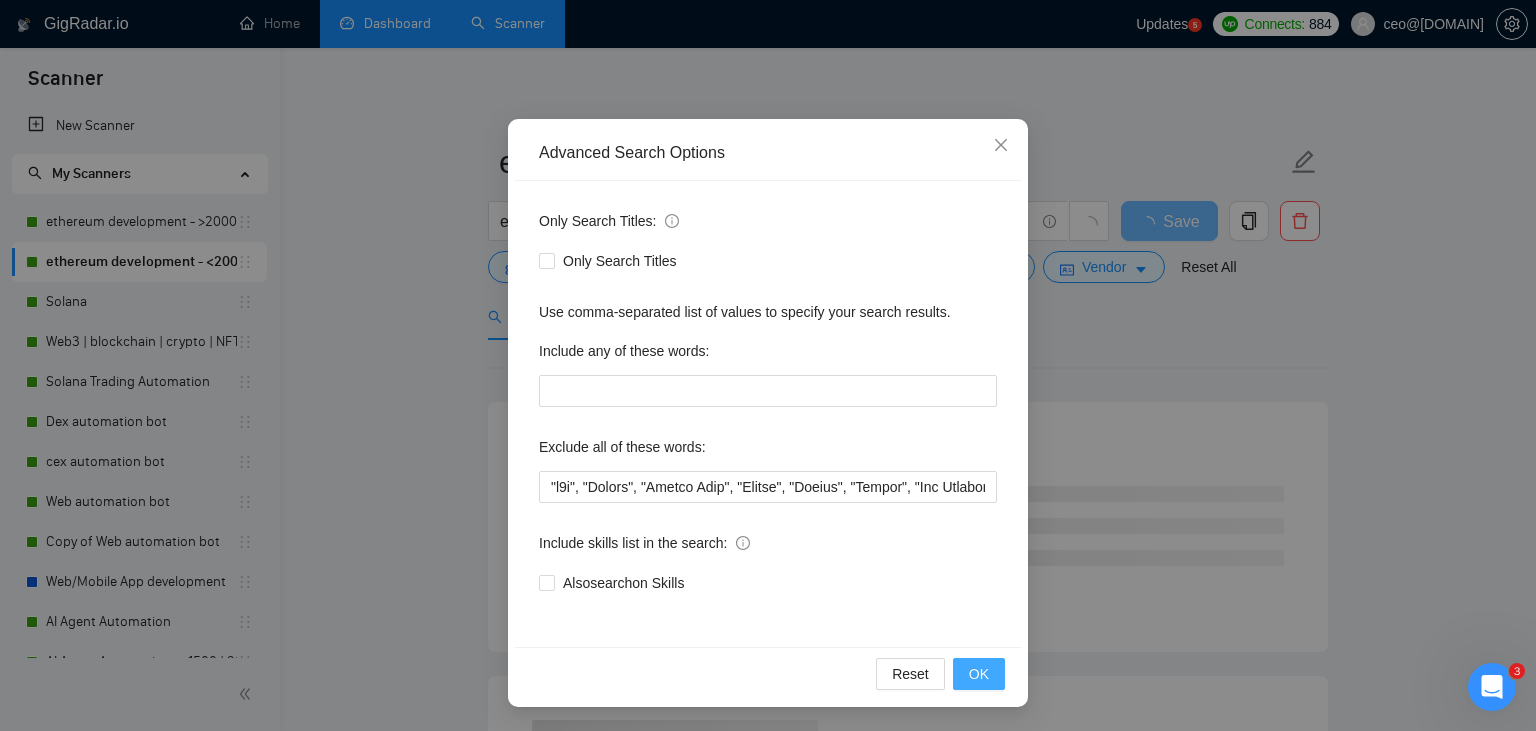 click on "OK" at bounding box center (979, 674) 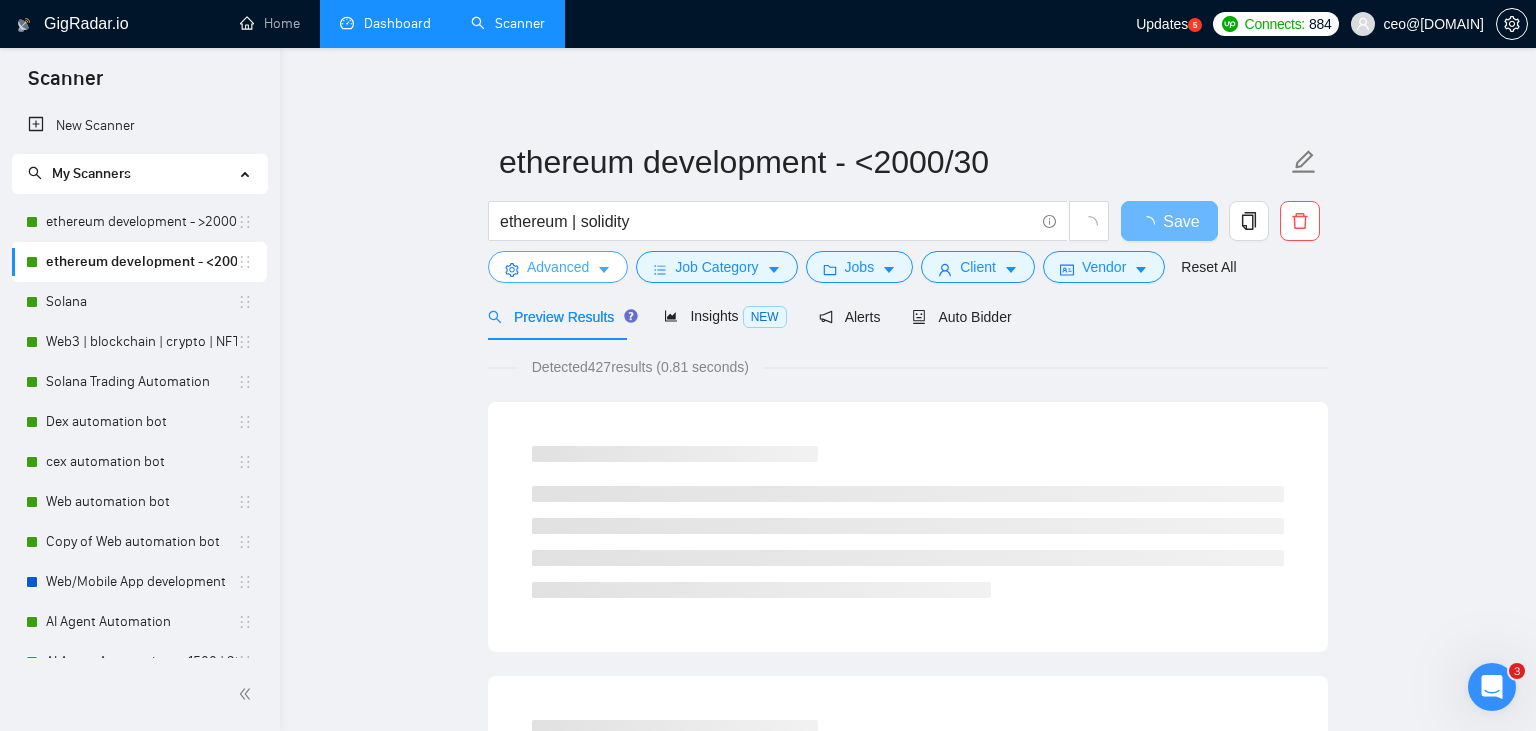 scroll, scrollTop: 0, scrollLeft: 0, axis: both 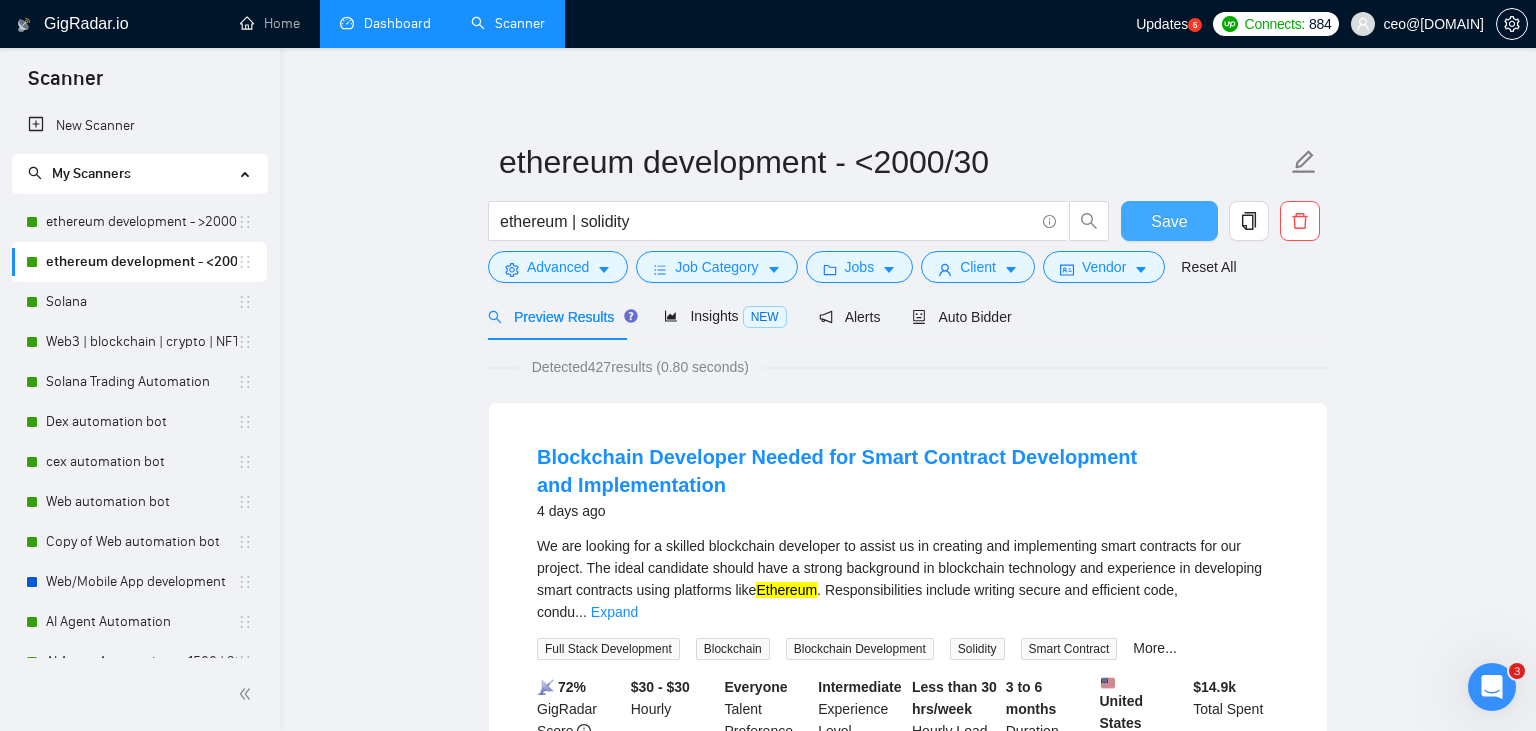click on "Save" at bounding box center [1169, 221] 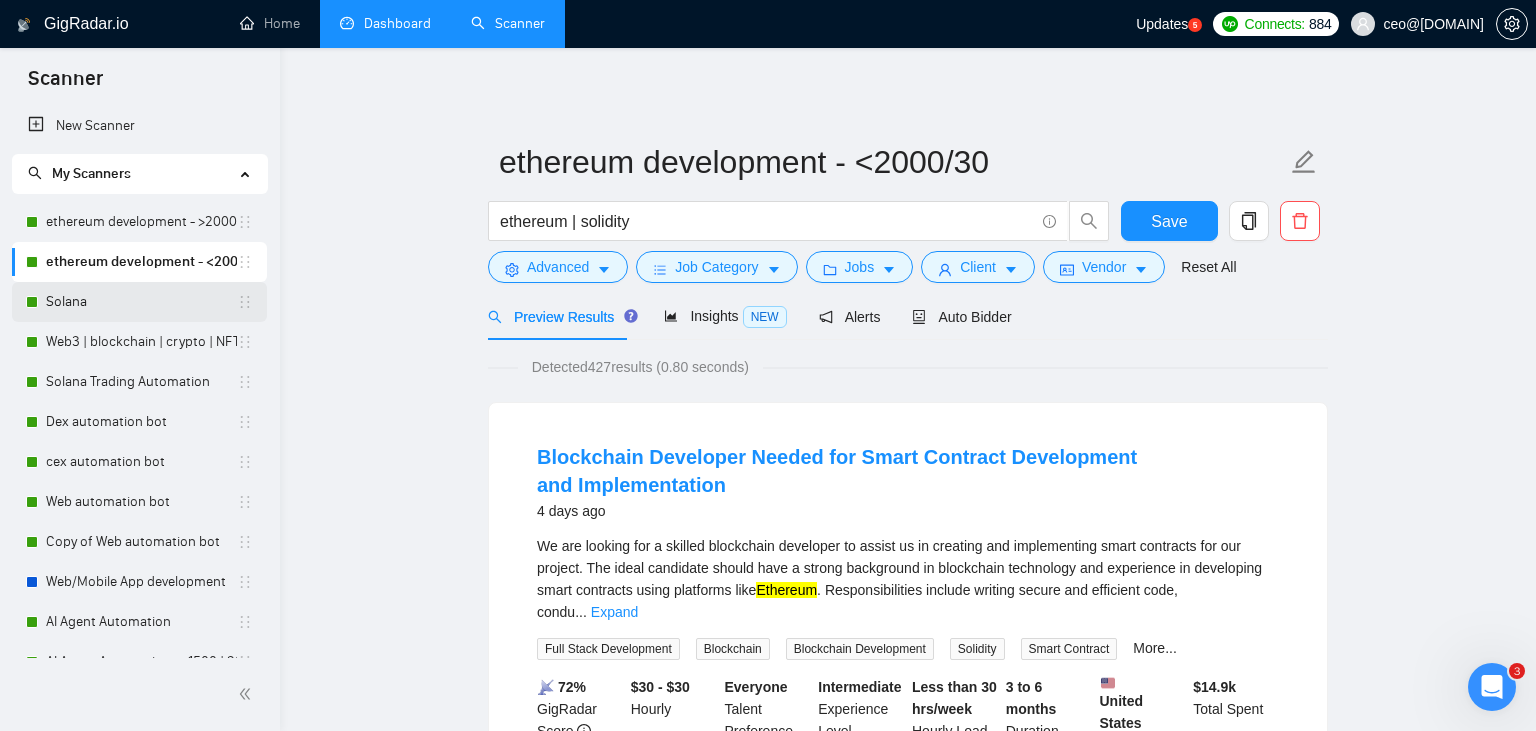 click on "Solana" at bounding box center [141, 302] 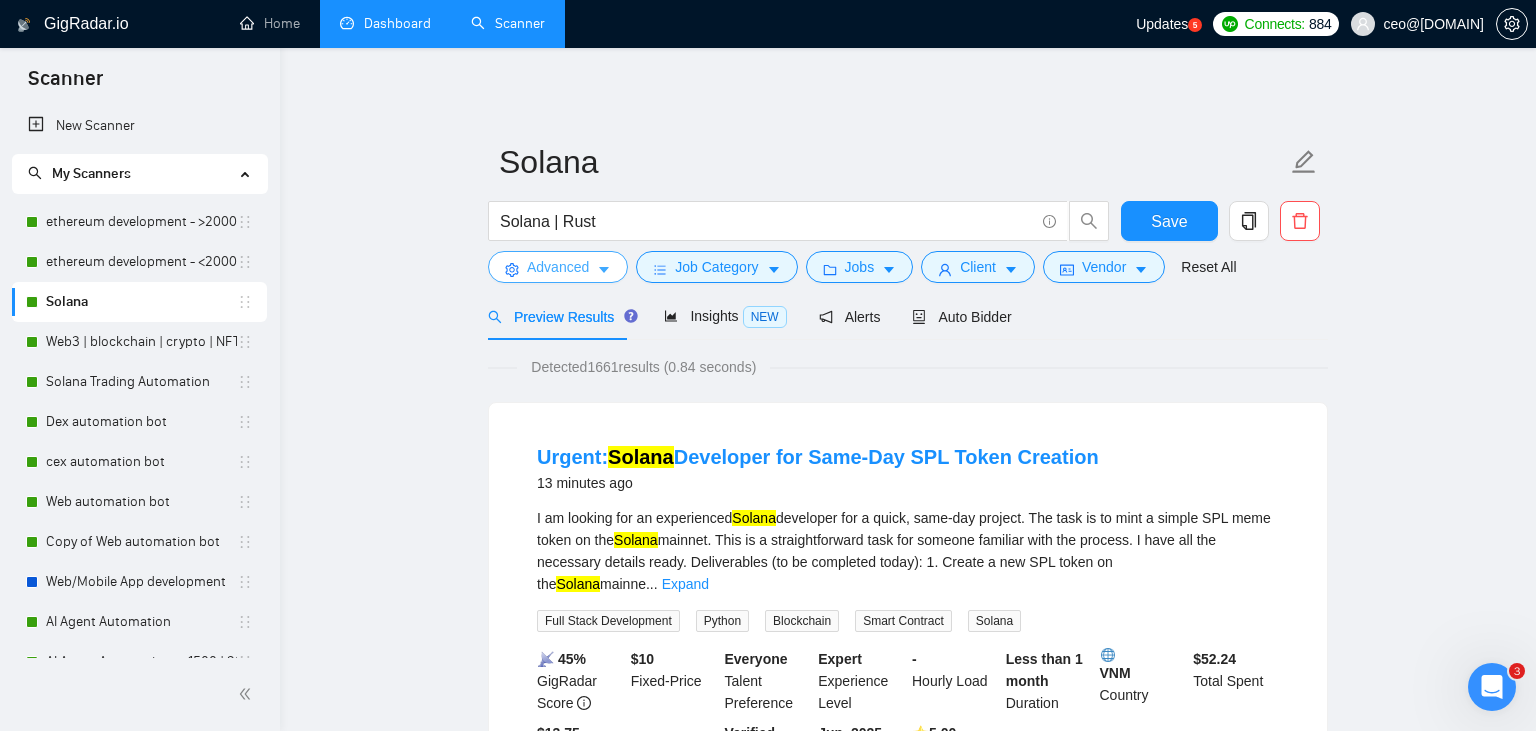 click on "Advanced" at bounding box center [558, 267] 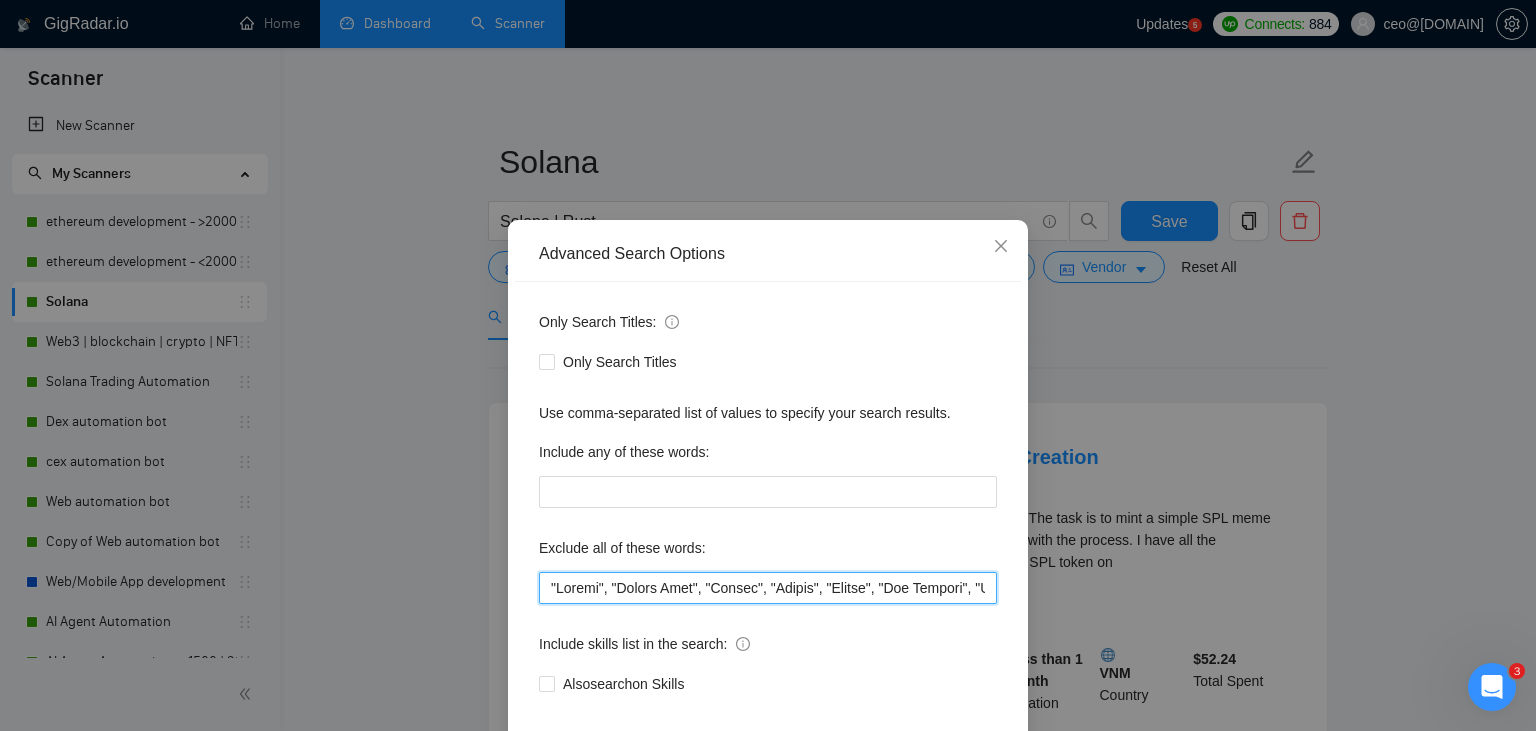 click at bounding box center [768, 588] 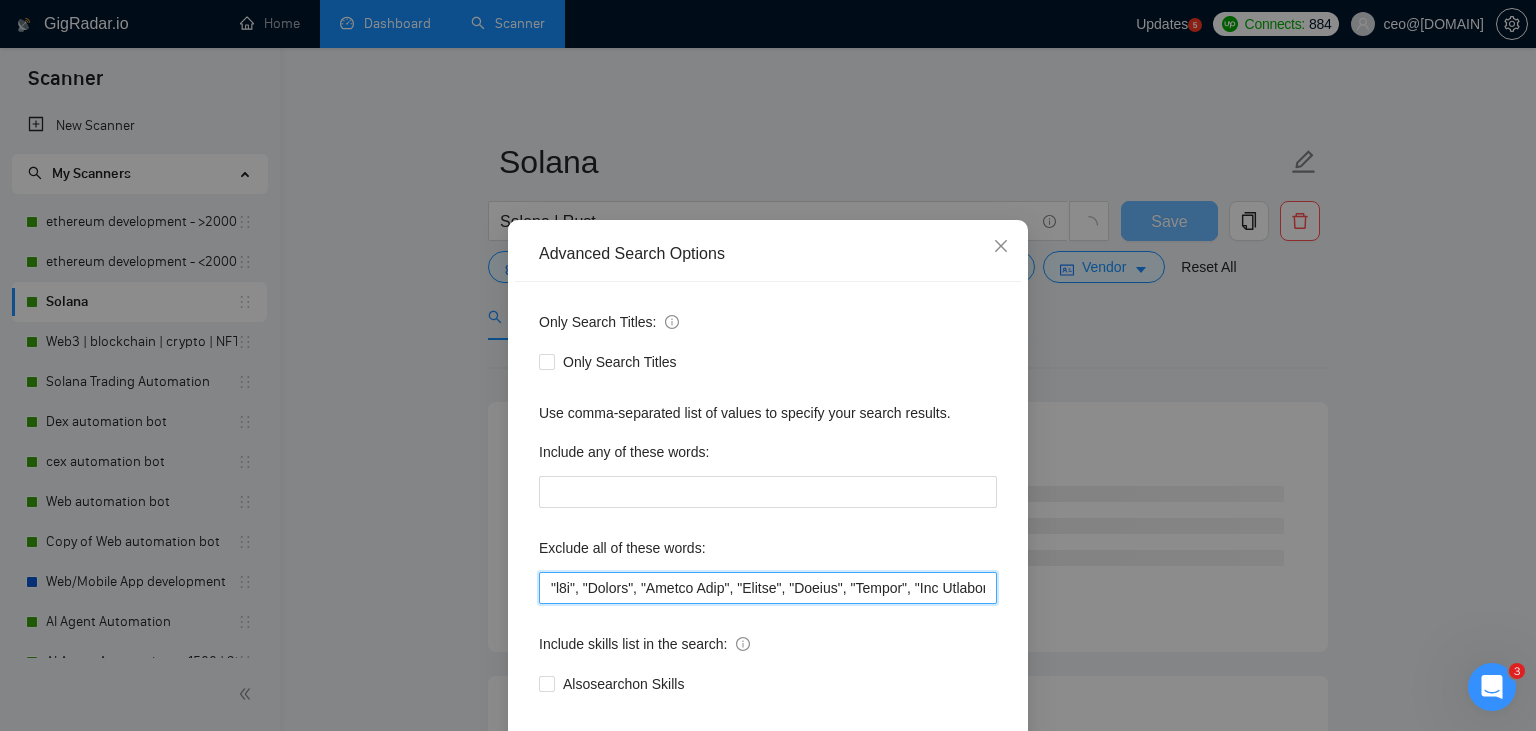 scroll, scrollTop: 101, scrollLeft: 0, axis: vertical 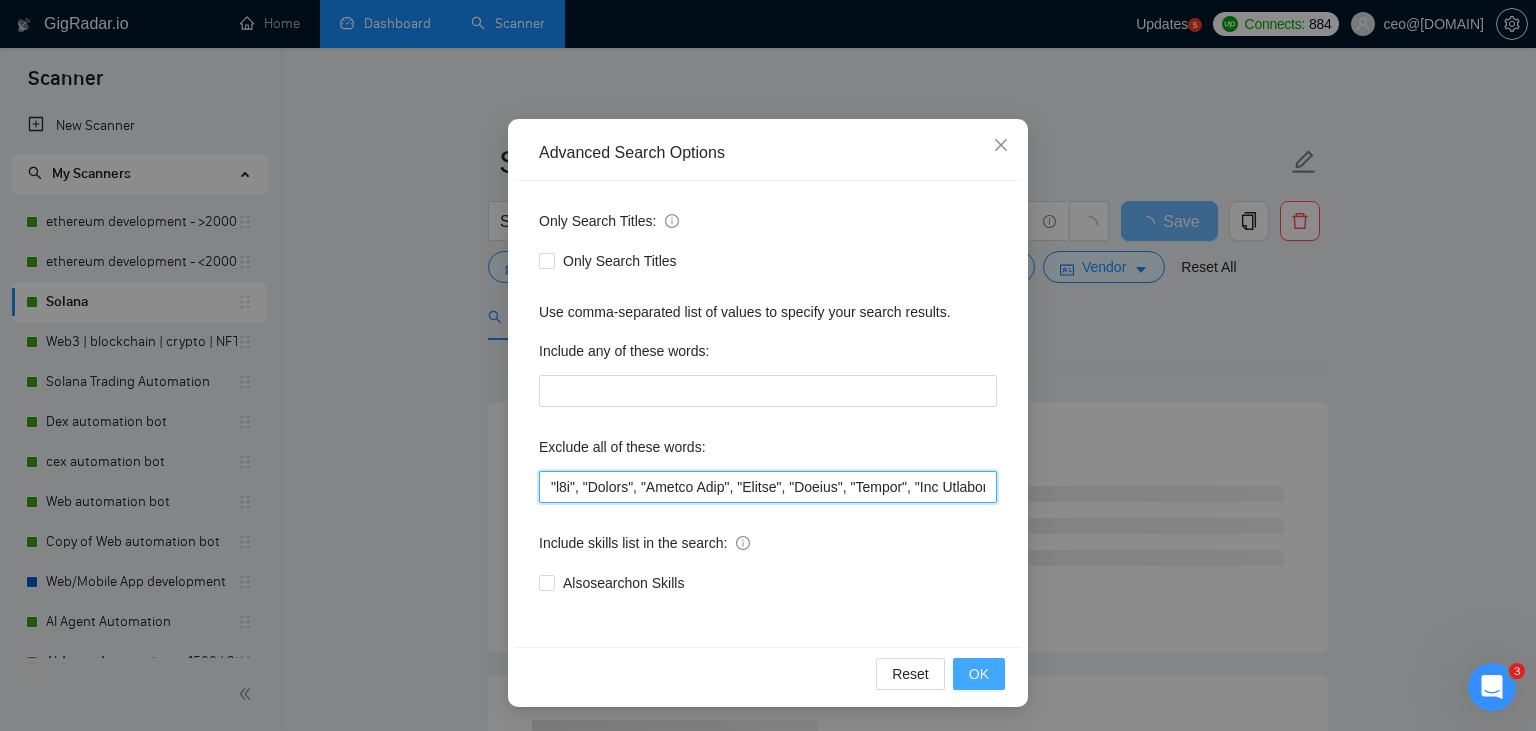 type on ""n8n", "Launch", "Europe Only", "Modify", "Update", "Avatar", "Art Project", "Pakistan", "join our team", "Azure DevOps", "DevOps", "Flutter", "Equity-Only", "Equity Only", "Generating Image Variations", "Image Generation", STACKS, STX, Betting, gambling, casino, Sui, Unity, Manager, bot, automation, scripting, laravel, "php", "wordpress", "shopify", "eSport", gaming, games, "crypto recovery", "eSports", "Sales Team", "frontend developer", "freelancer only", "freelancers only", "No agency", "Not agency", "No agencies", "Not agencies", "metaverse", "Consultant", "Audit", "Game", "passed test", sports, "Meet with CTO", "skill test", "bubble.io", advisor, Wocommerce, flutter, go, "fund raising", "UI/UX designer", teacher, netsuite, "c++", "c#", readymade, cto, "Consultation", Debugging, lottery, mentor, coaching, Tron, MEV, "Crypto Moderator", raffle, "strategy only", tinder, "No companies", cardano, woocommerce, wine, writer, Coach, ECU, GHL, training, setup, "website update", "website updates", "Video Creat..." 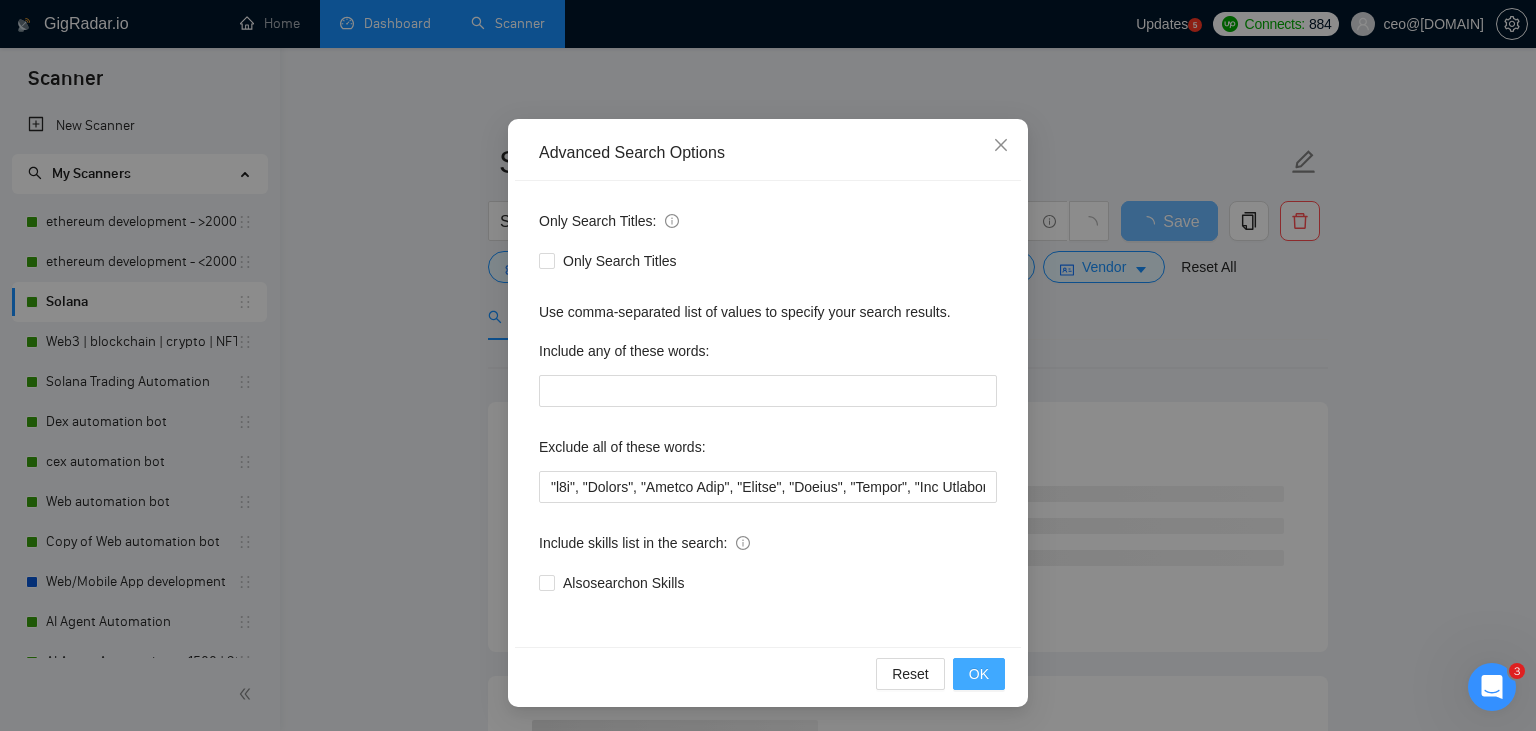 click on "OK" at bounding box center [979, 674] 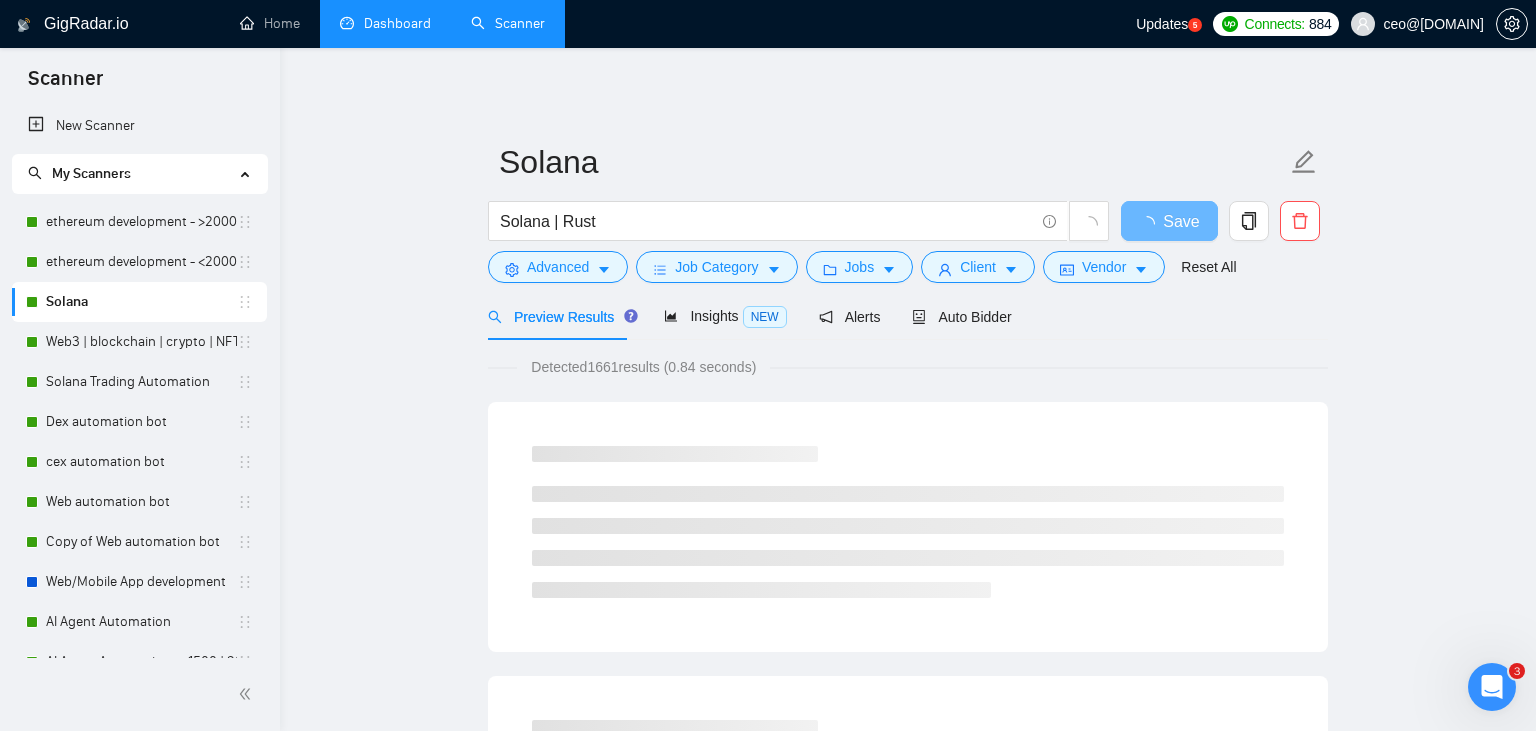 scroll, scrollTop: 1, scrollLeft: 0, axis: vertical 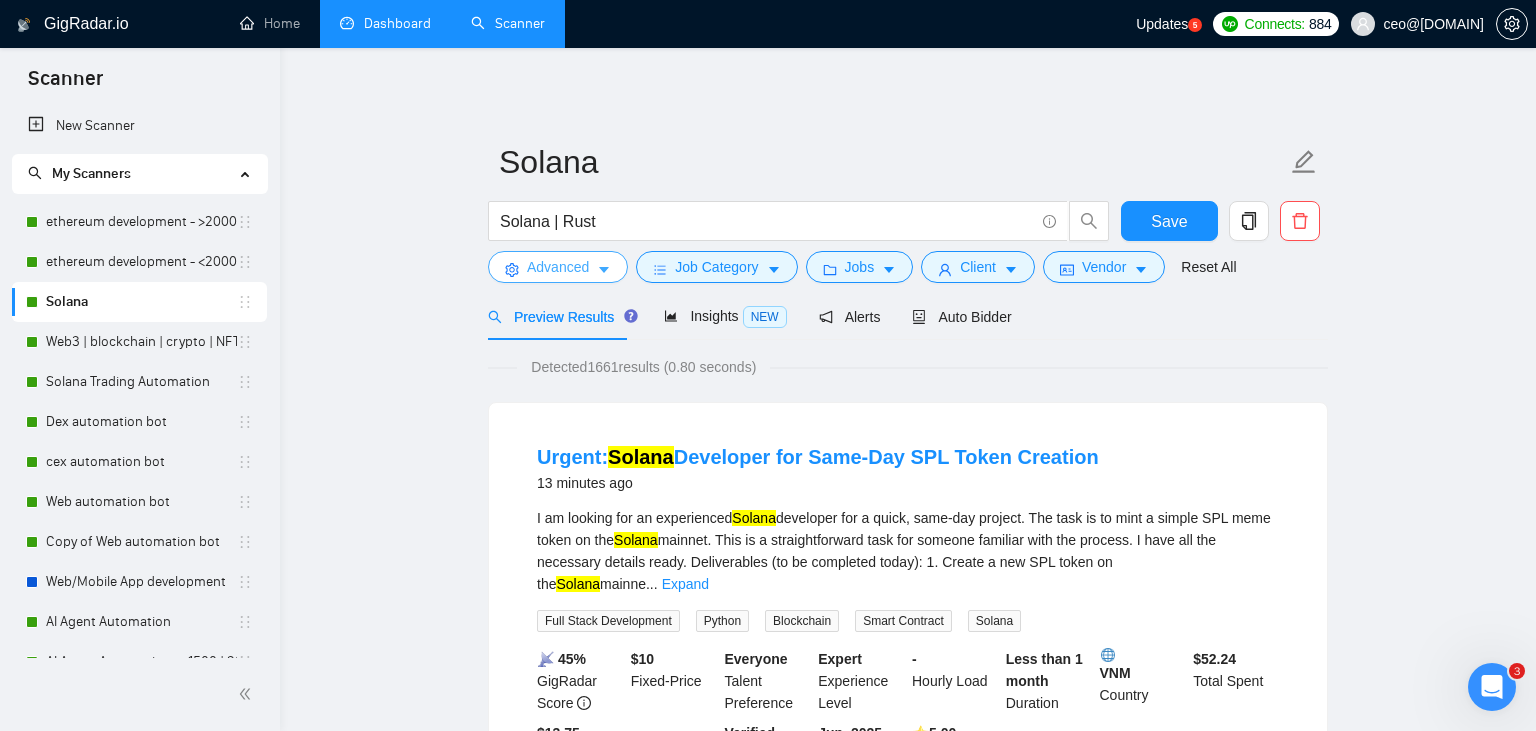 click on "Advanced" at bounding box center [558, 267] 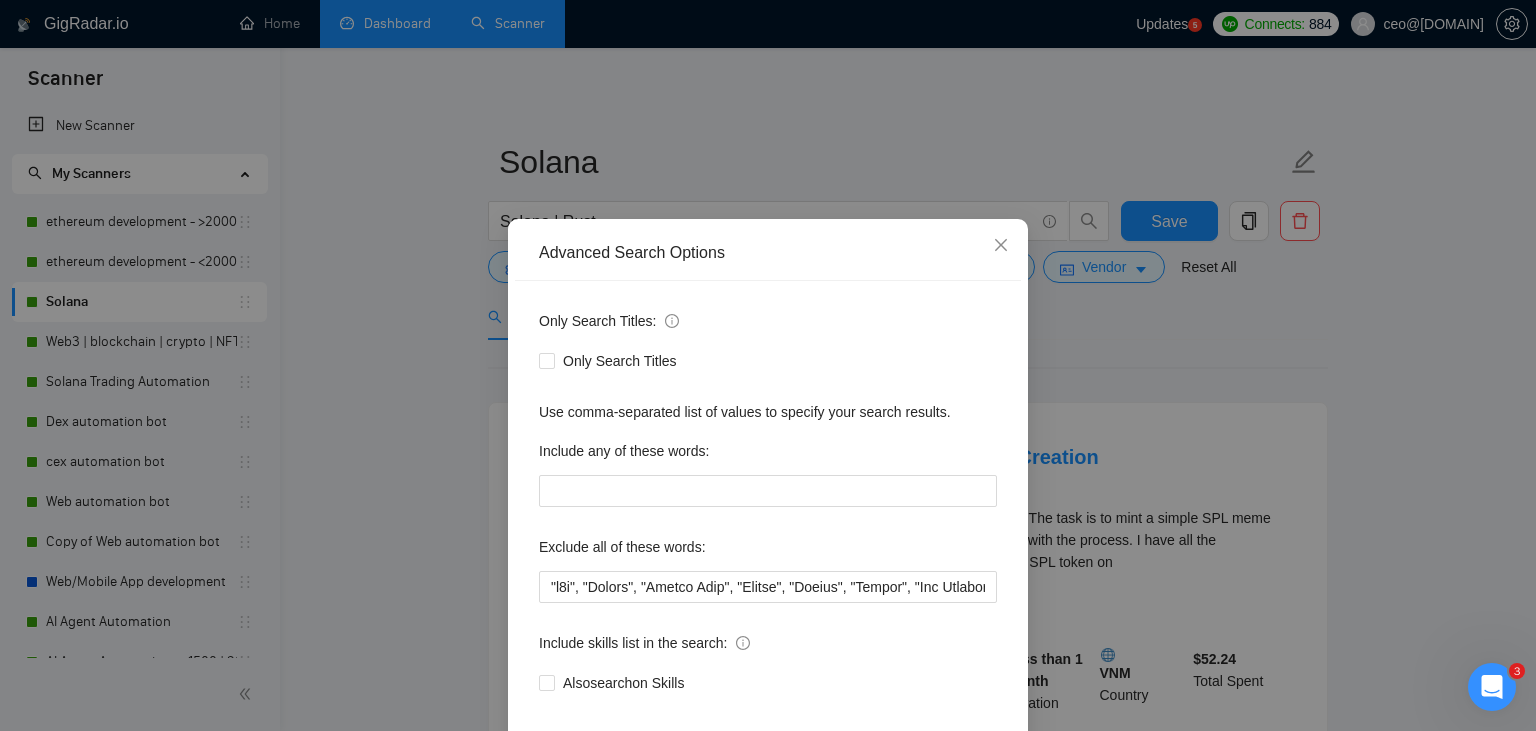 click on "Advanced Search Options Only Search Titles:   Only Search Titles Use comma-separated list of values to specify your search results. Include any of these words: Exclude all of these words: Include skills list in the search:   Also  search  on Skills Reset OK" at bounding box center (768, 365) 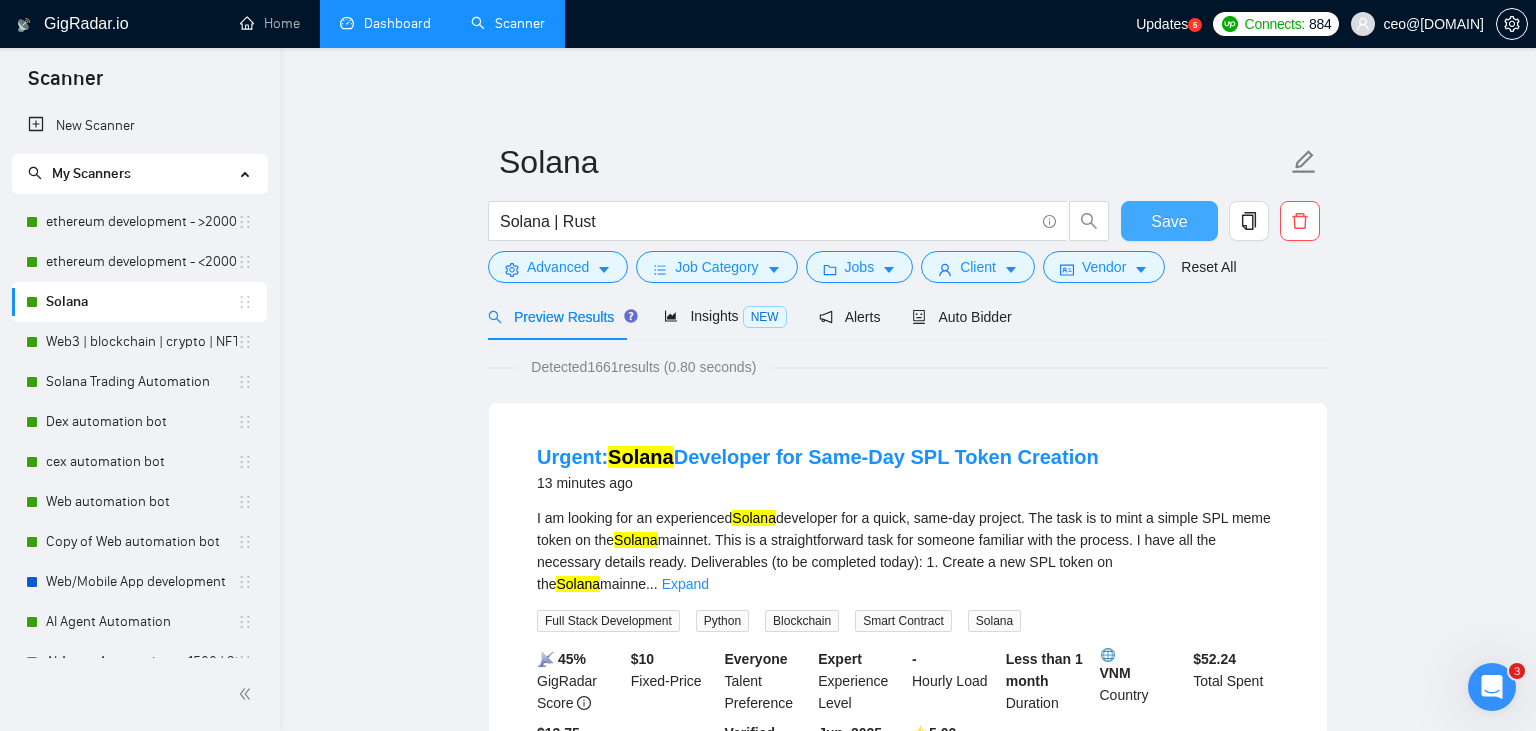 click on "Save" at bounding box center [1169, 221] 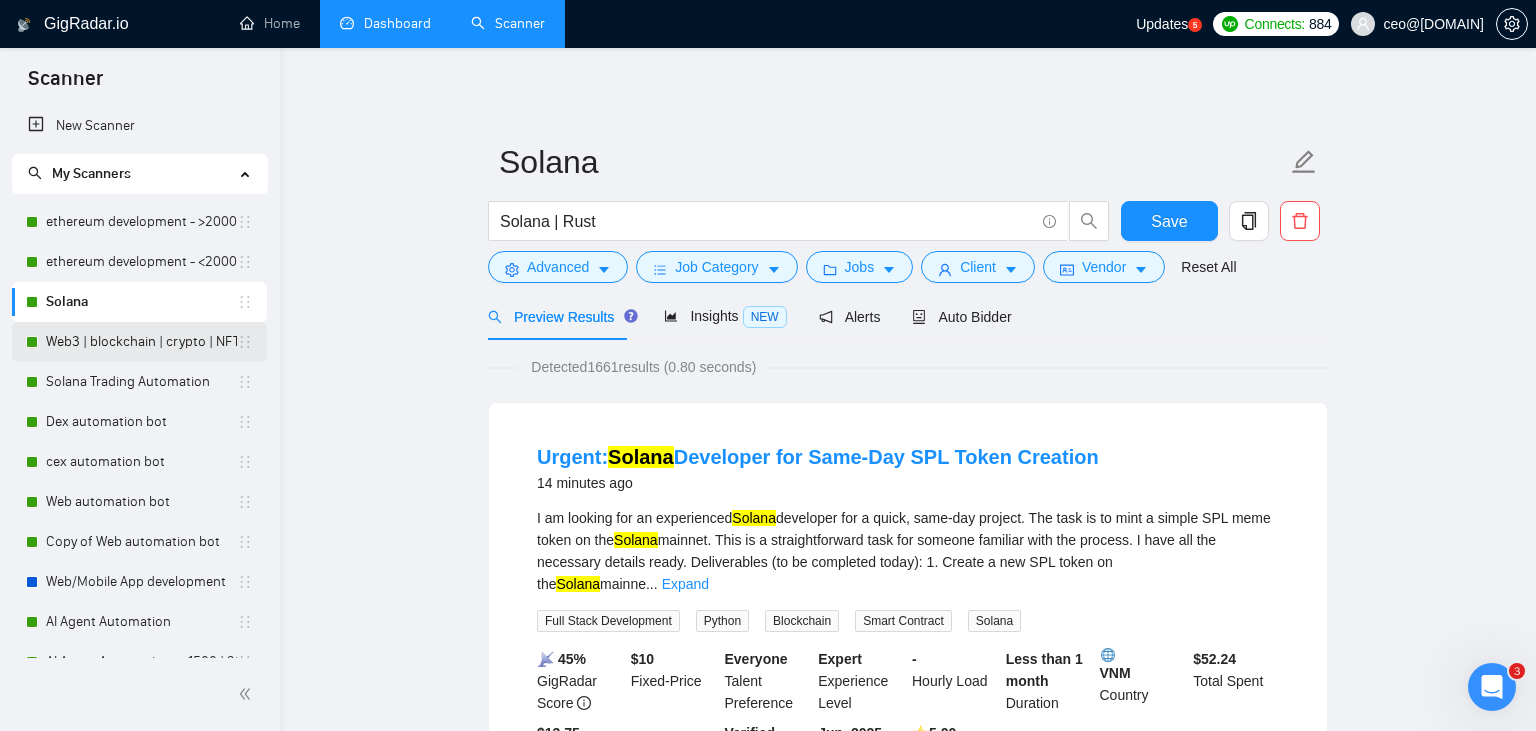 click on "Web3 | blockchain | crypto | NFT | erc20 | dapp on title" at bounding box center [141, 342] 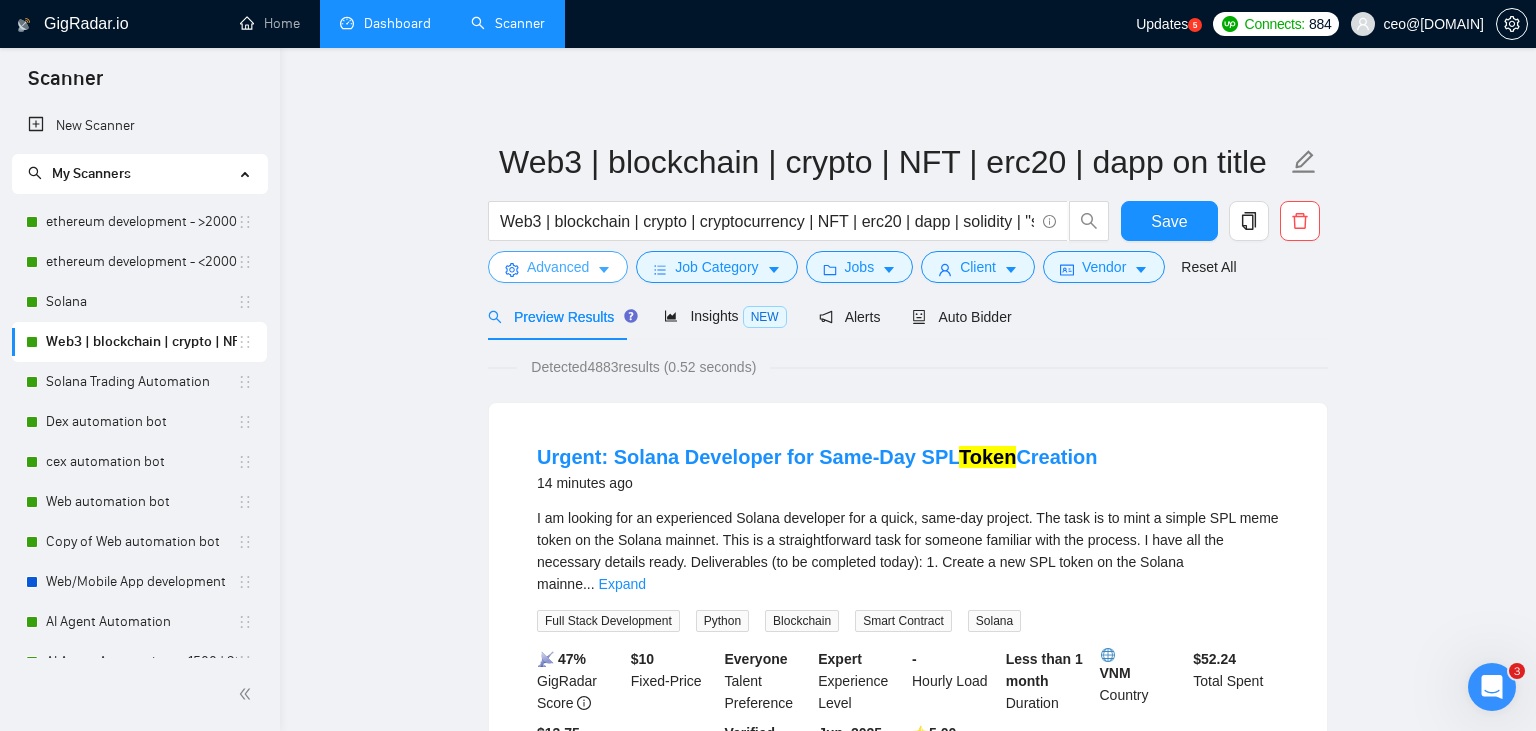 click on "Advanced" at bounding box center [558, 267] 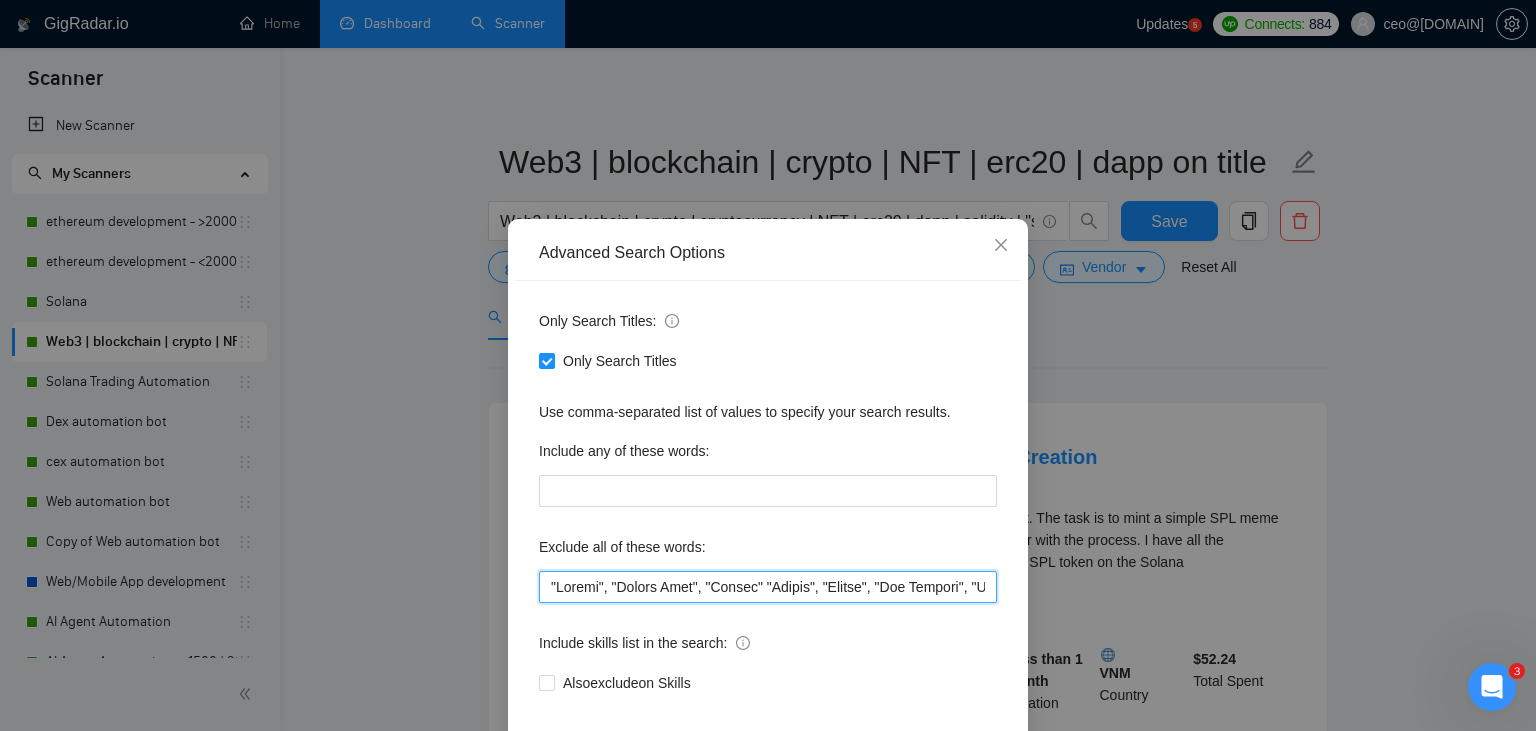 click at bounding box center [768, 587] 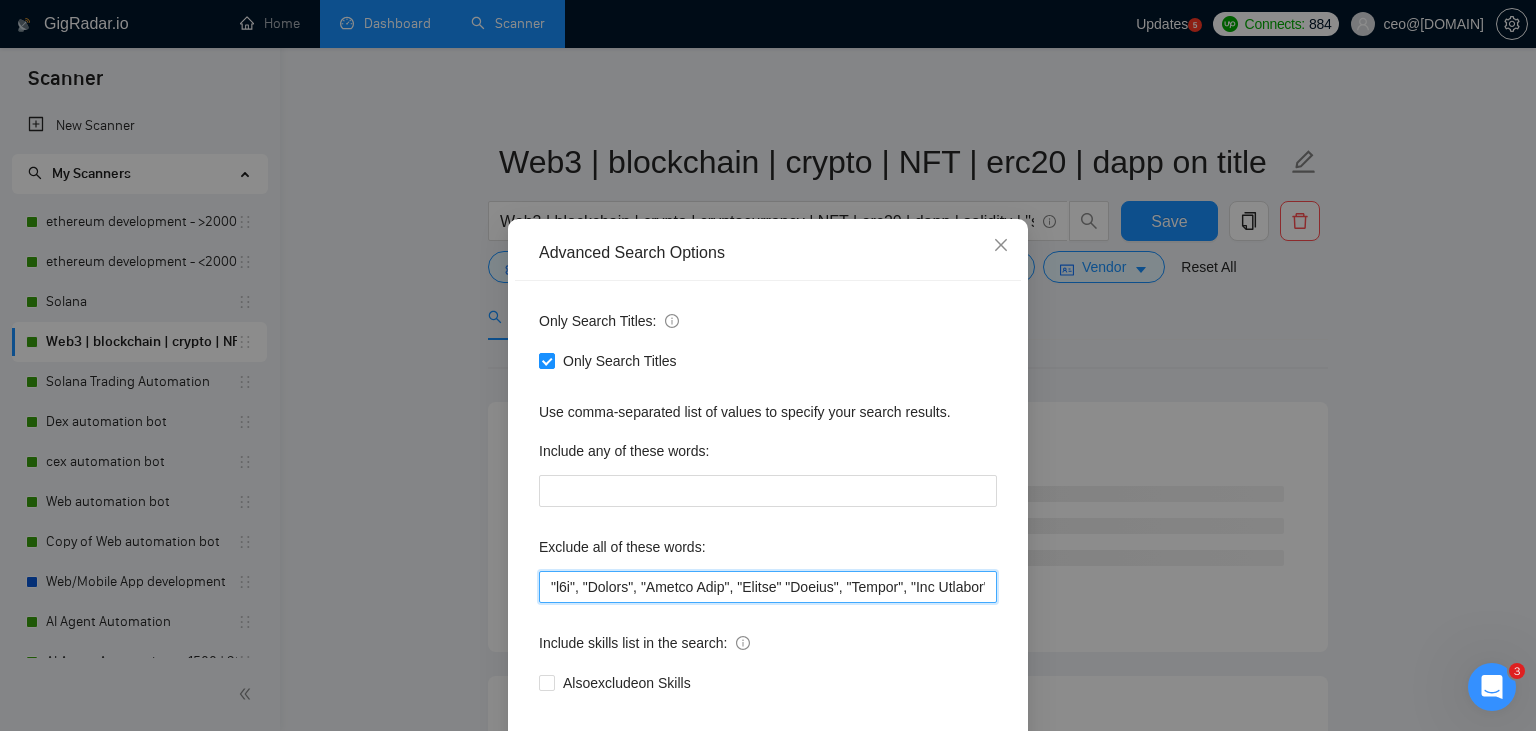scroll, scrollTop: 101, scrollLeft: 0, axis: vertical 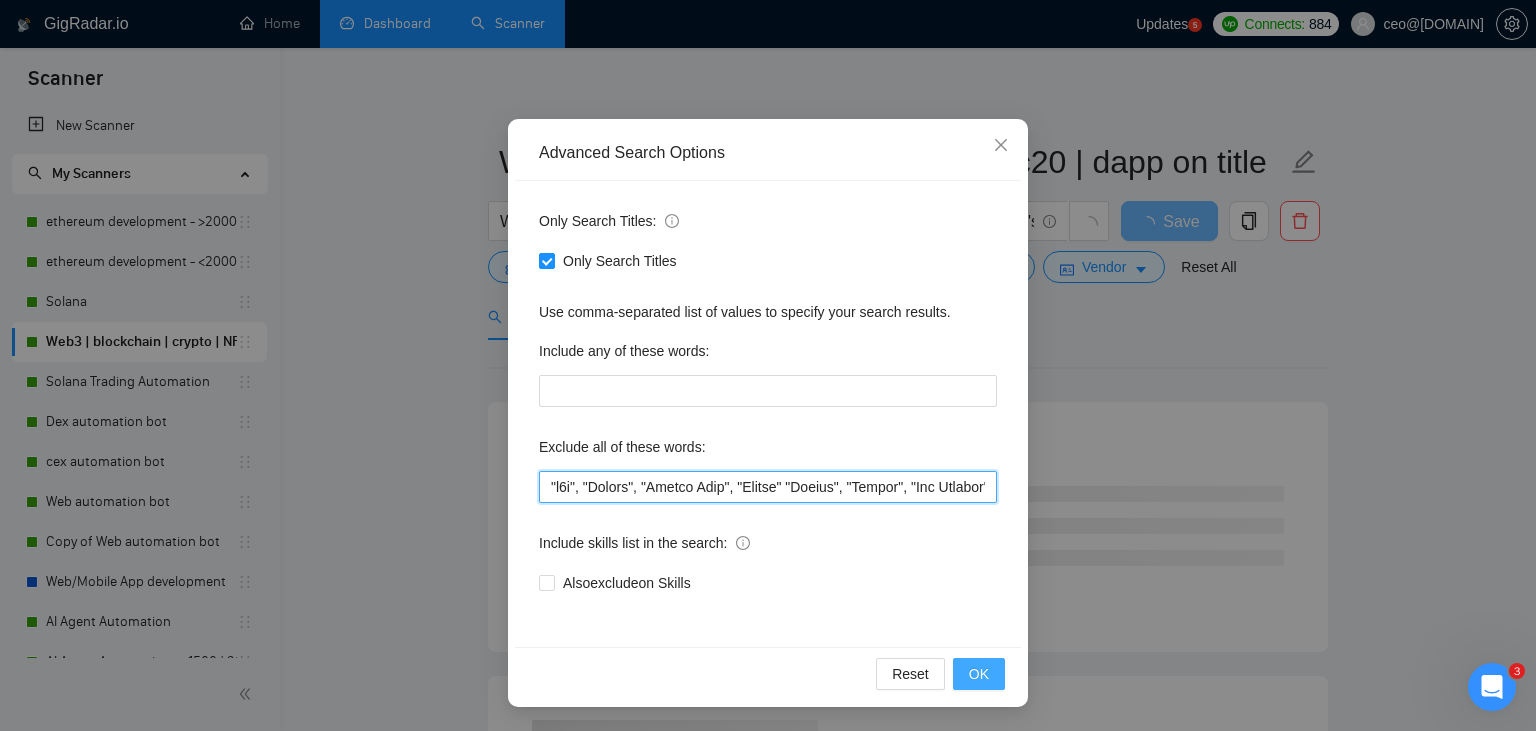 type on ""n8n", "Launch", "Europe Only", "Modify" "Update", "Avatar", "Art Project", "Pakistan", "join our team", "Azure DevOps", "DevOps", "Flutter", "Equity-Only", "Equity Only", "Generating Image Variations", "Image Generation", STACKS, STX, Betting, gambling, casino, Sui, Unity, Manager, bot, innovative, automation, scripting, laravel, "php", "wordpress", "shopify", "eSport", gaming, games, "crypto recovery", "eSports", "Sales Team", "frontend developer", "freelancer only", "freelancers only", "No agency", "Not agency", "No agencies", "Not agencies", "metaverse", "Consultant", "Audit", "Game", "passed test", sports, "Meet with CTO", "skill test", "bubble.io", advisor, Wocommerce, go, "fund raising", "UI/UX designer", teacher, netsuite, "c++", "c#", readymade, cto, "Consultation", Debugging, lottery, mentor, coaching, Tron, MEV, "Crypto Moderator", raffle, "strategy only", tinder, "No companies", cardano, woocommerce, wine, writer, Coach, ECU, GHL, training, setup, "website update", "website updates", "Video Cre..." 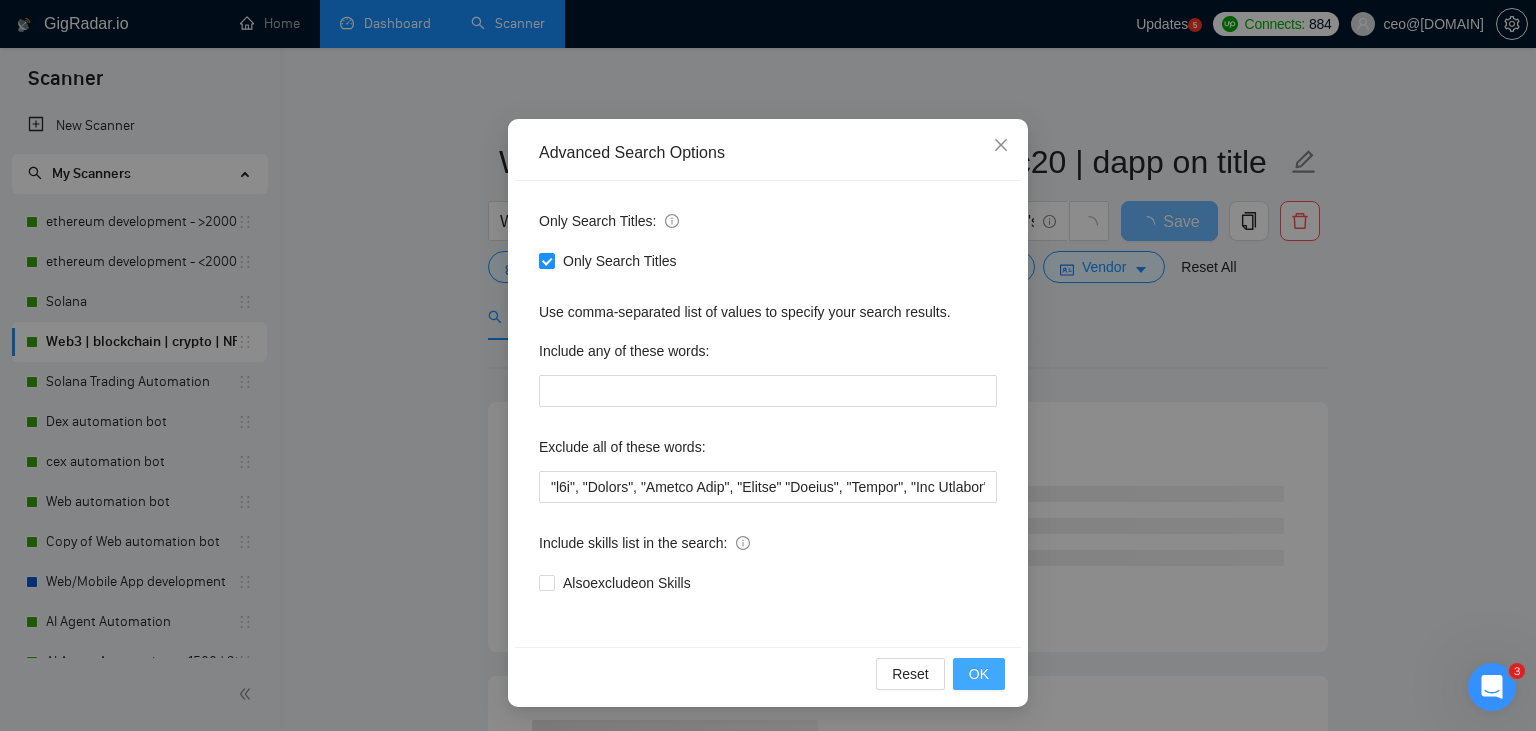 click on "OK" at bounding box center (979, 674) 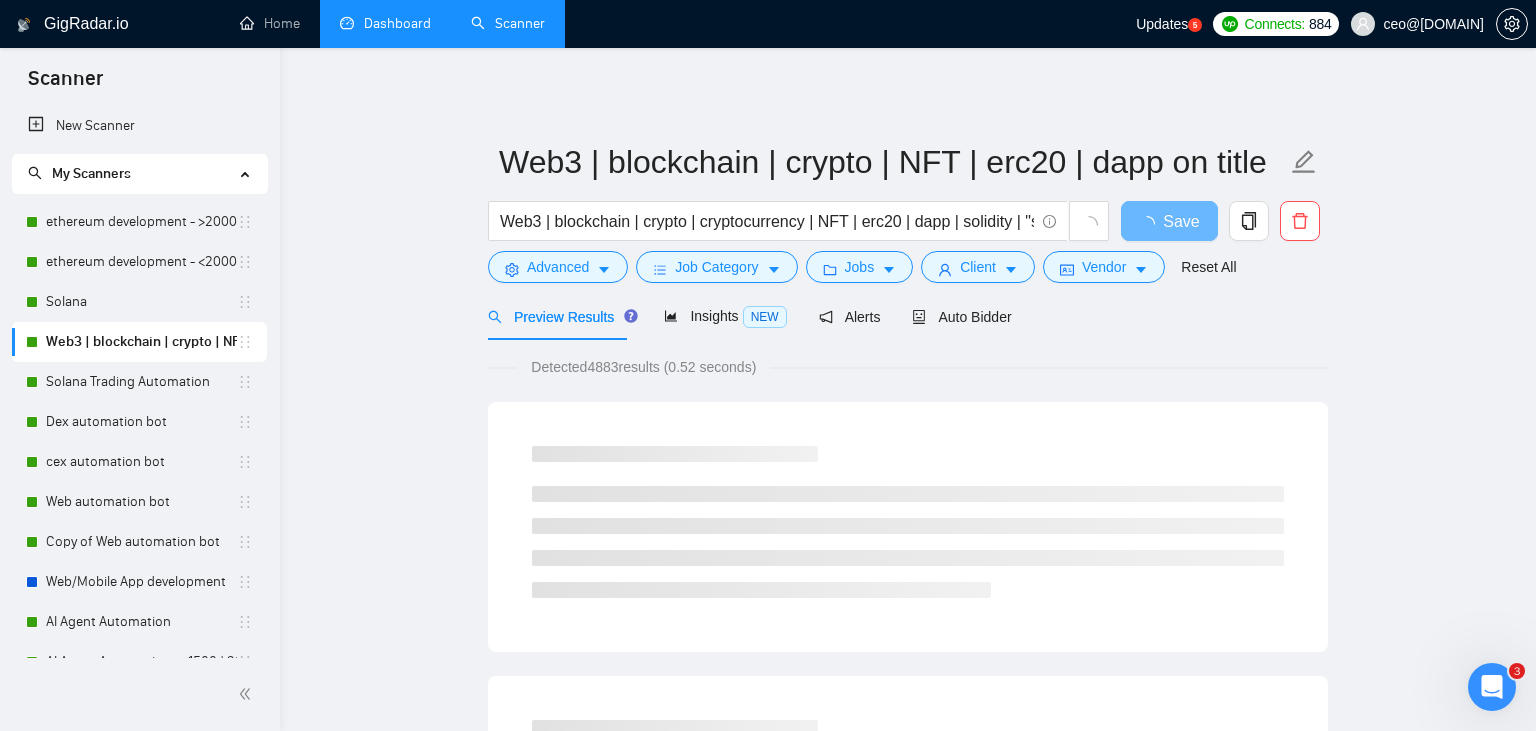 scroll, scrollTop: 1, scrollLeft: 0, axis: vertical 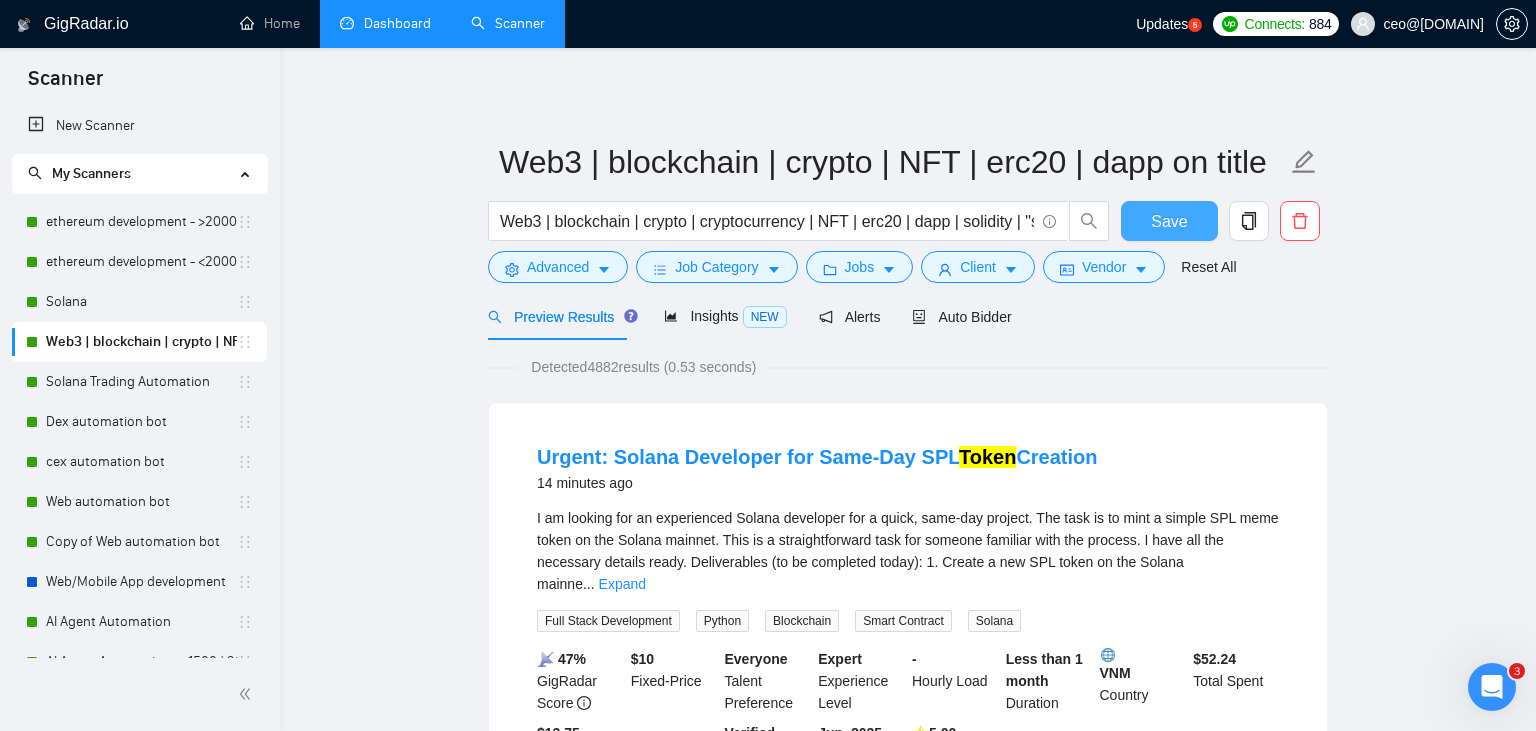 click on "Save" at bounding box center (1169, 221) 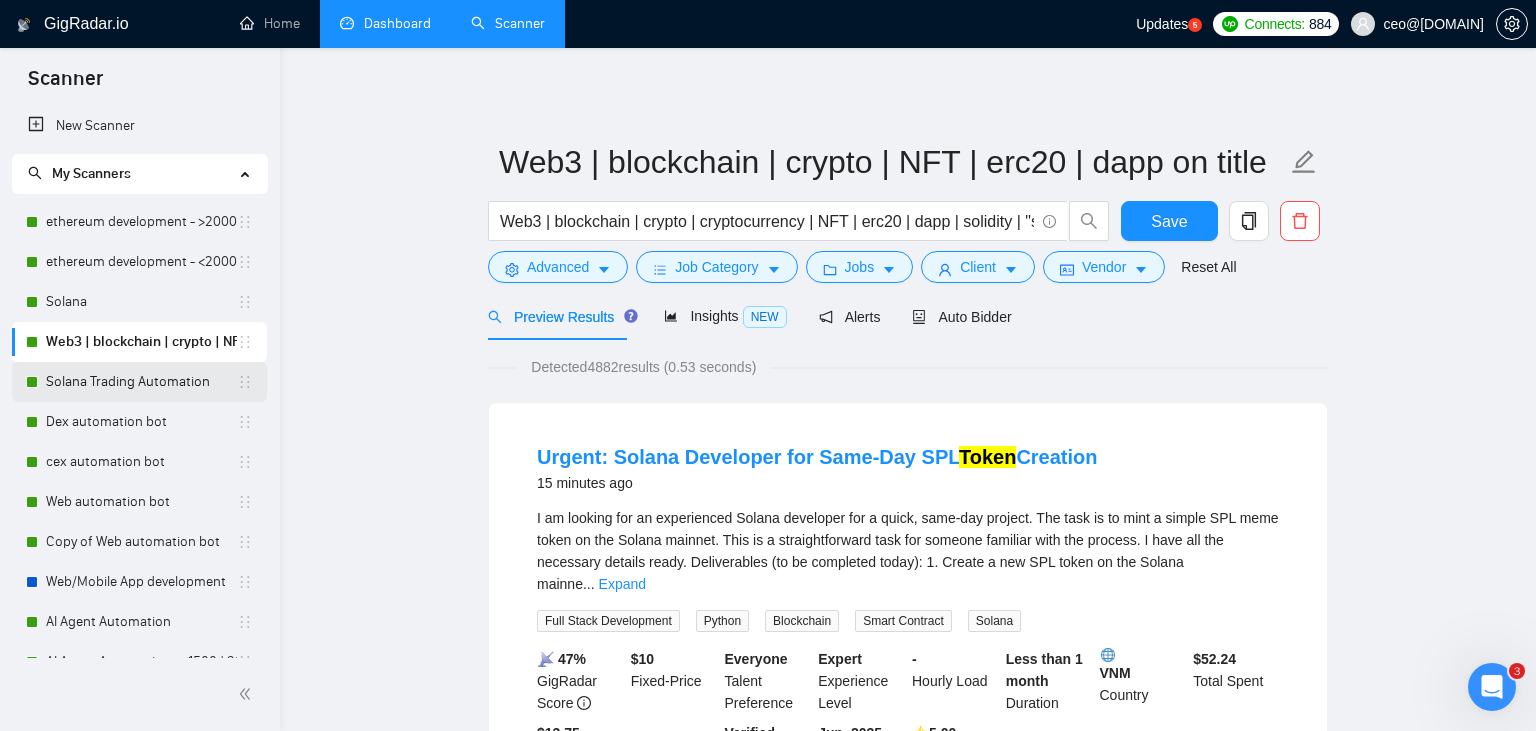 click on "Solana Trading Automation" at bounding box center [141, 382] 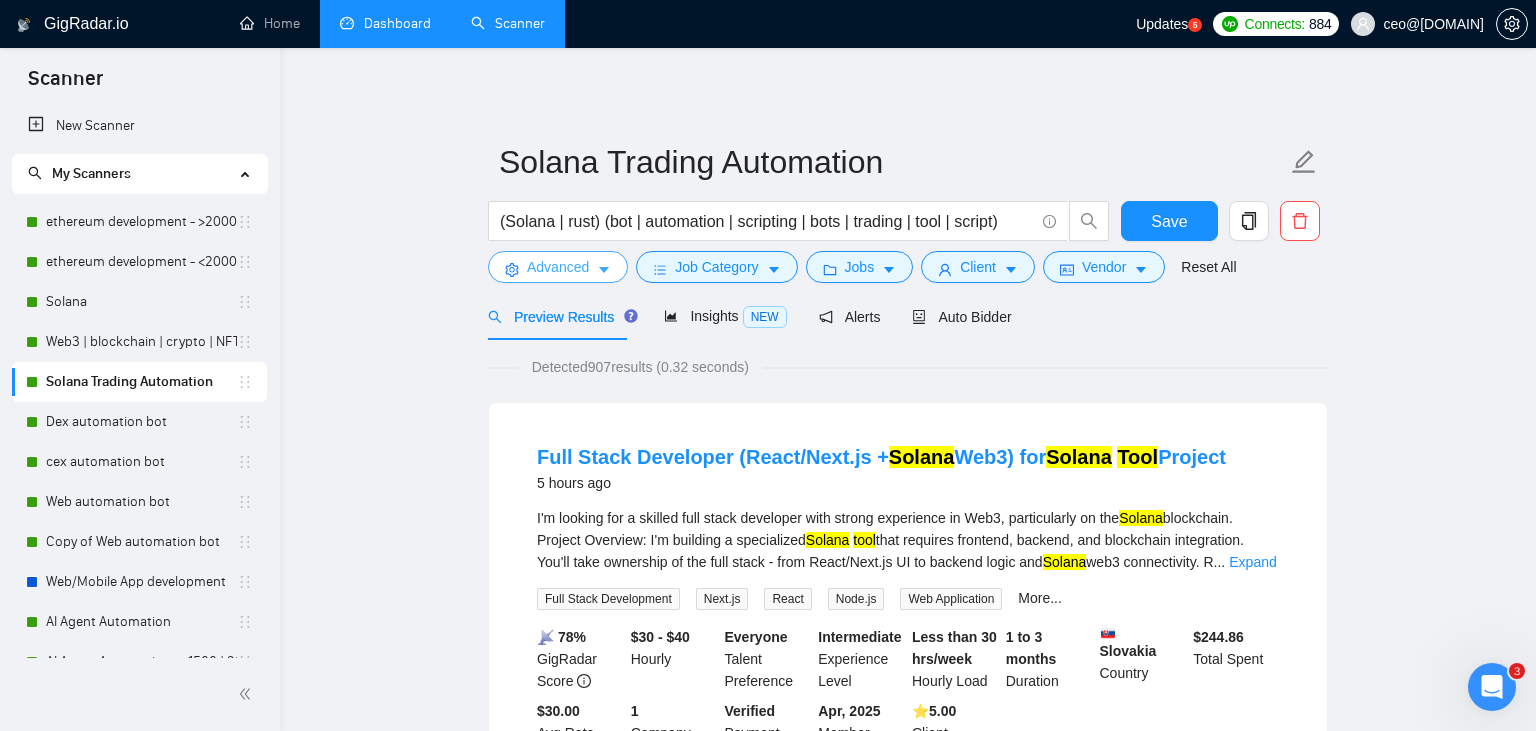 click on "Advanced" at bounding box center (558, 267) 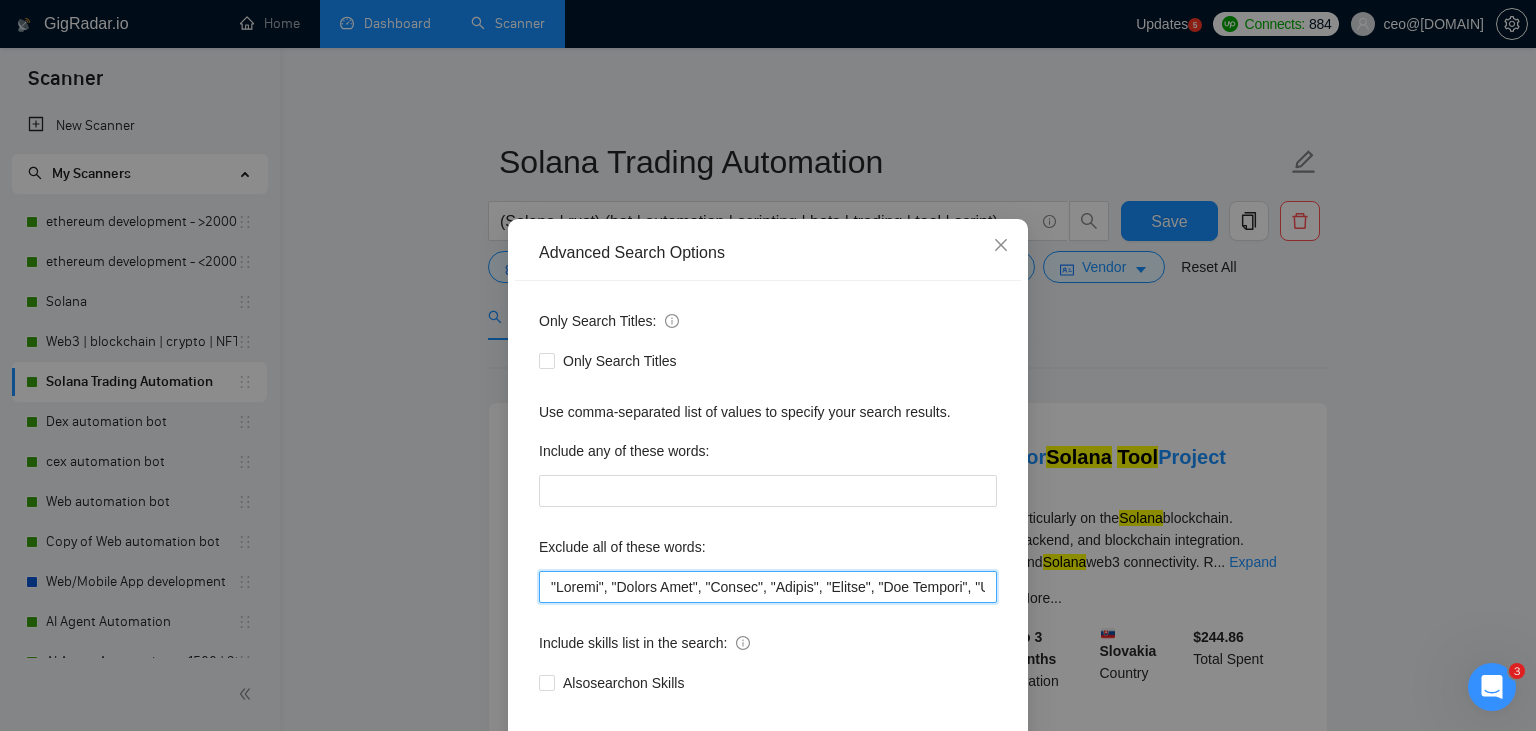 click at bounding box center (768, 587) 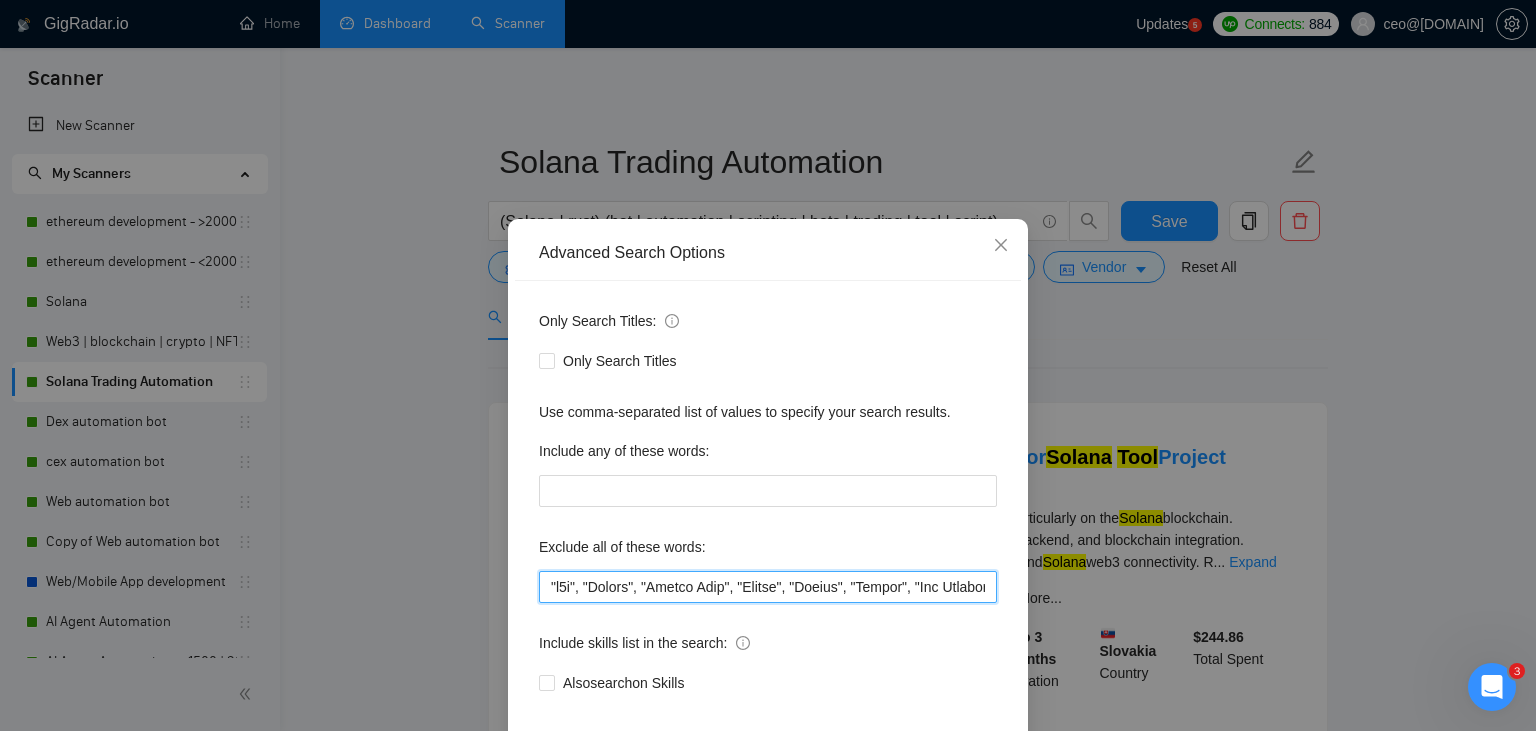 scroll, scrollTop: 101, scrollLeft: 0, axis: vertical 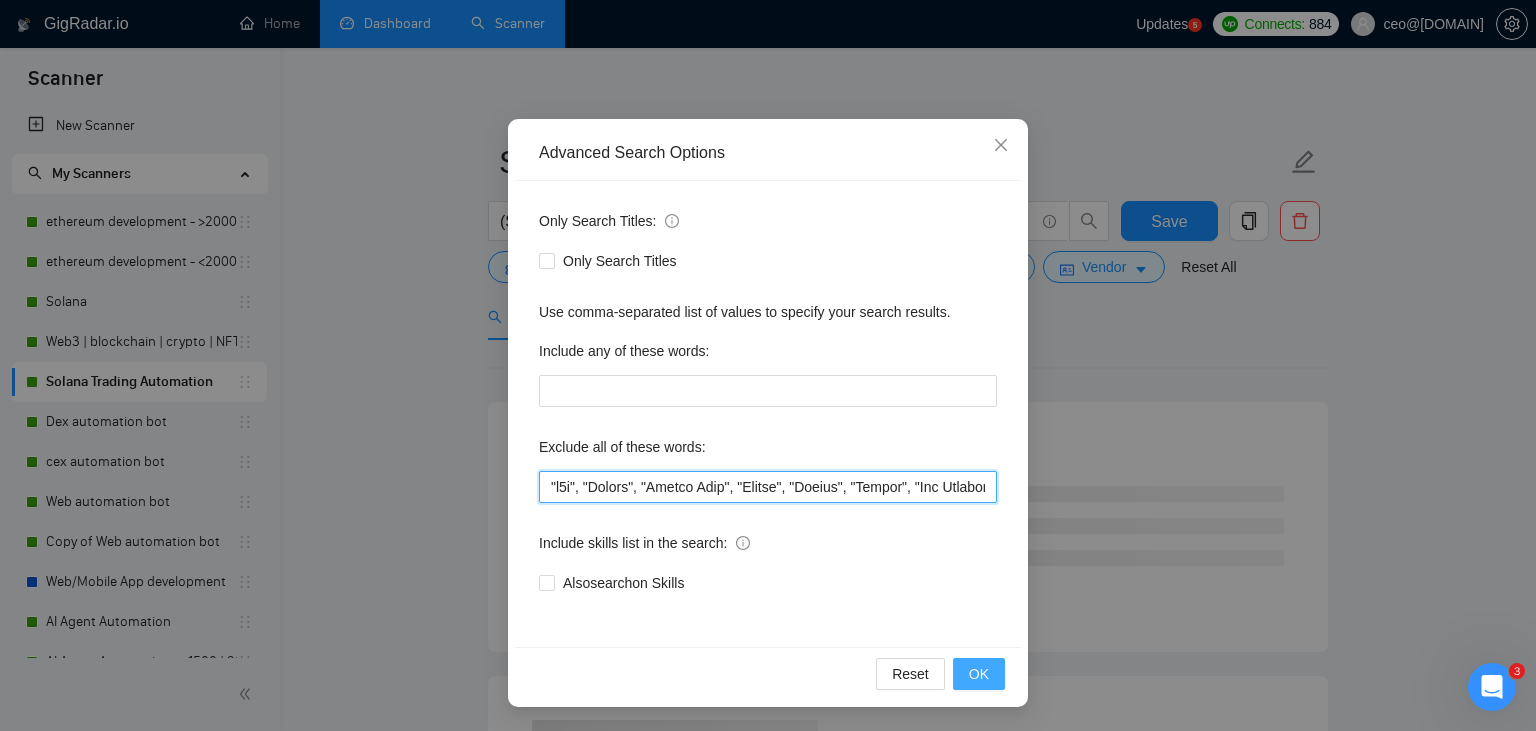 type on ""n8n", "Launch", "Europe Only", "Modify", "Update", "Avatar", "Art Project", "Pakistan", "join our team", "Azure DevOps", "DevOps", "Flutter", "Equity-Only", "Equity Only", "Generating Image Variations", "Image Generation", Ton, STACKS, STX, Betting, gambling, casino, golang, innovative, Sui, Unity, Manager, laravel, "php", "wordpress", "shopify", "eSport", gaming, "crypto recovery", "eSports", "Sales Team", "frontend developer", "freelancer only", "freelancers only", "No agency", "Not agency", "No agencies", "Not agencies", "metaverse", "Consultant", "Audit", "Game", "P2E", "passed test", sports, "improve decentralized apps", "Quality Assurance", QA, "Meet with CTO", "skill test", "bubble.io", advisor, Wocommerce, flutter, go, "Already Done", "already has a script ready", teacher, "c++", "c#", "who already has a script ready", readymade, coaching, "modify", "Need Updates",  "Need Update", Tron, MEV, raffle, "strategy only", guide, Coach, ECU, consulting, assistance, training, "website update", "website up..." 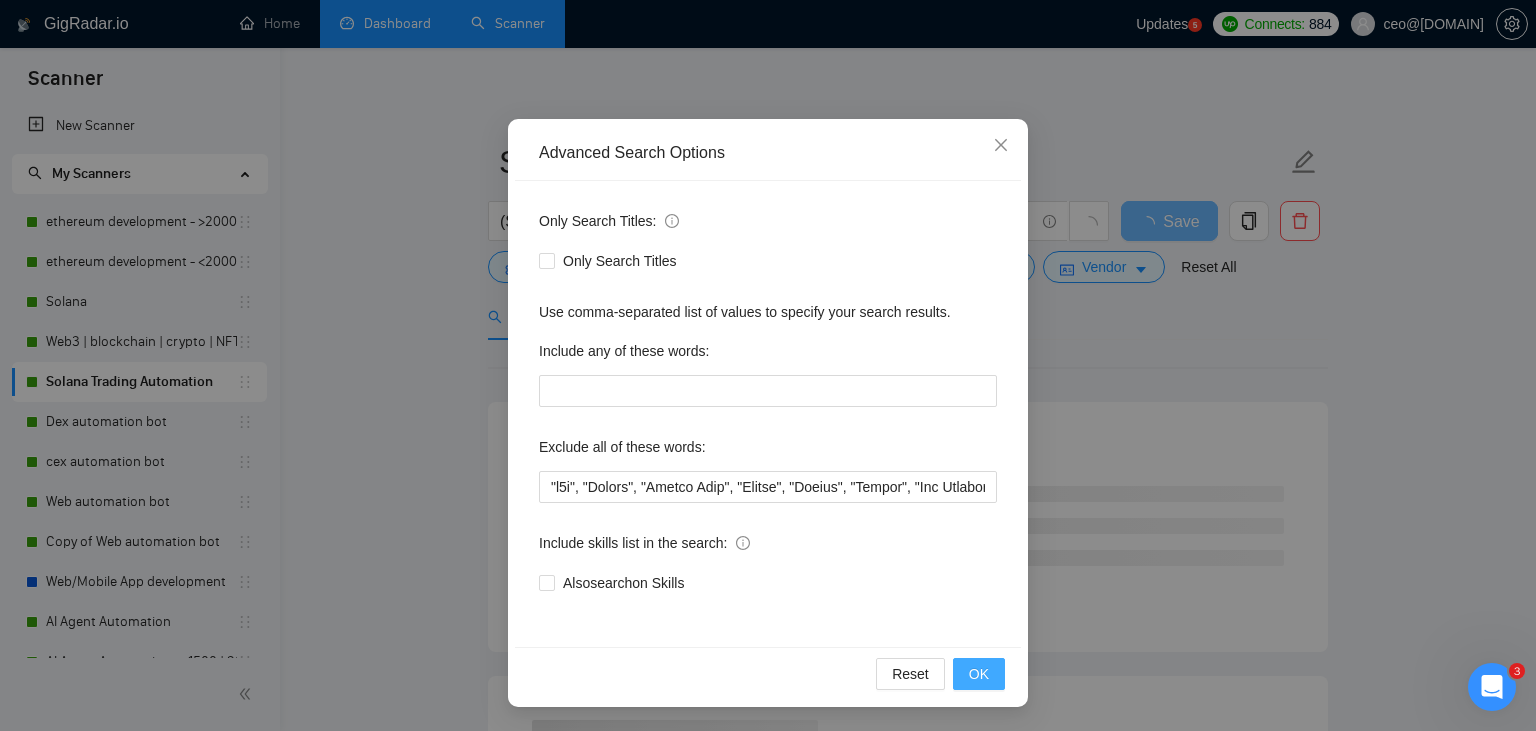 click on "OK" at bounding box center (979, 674) 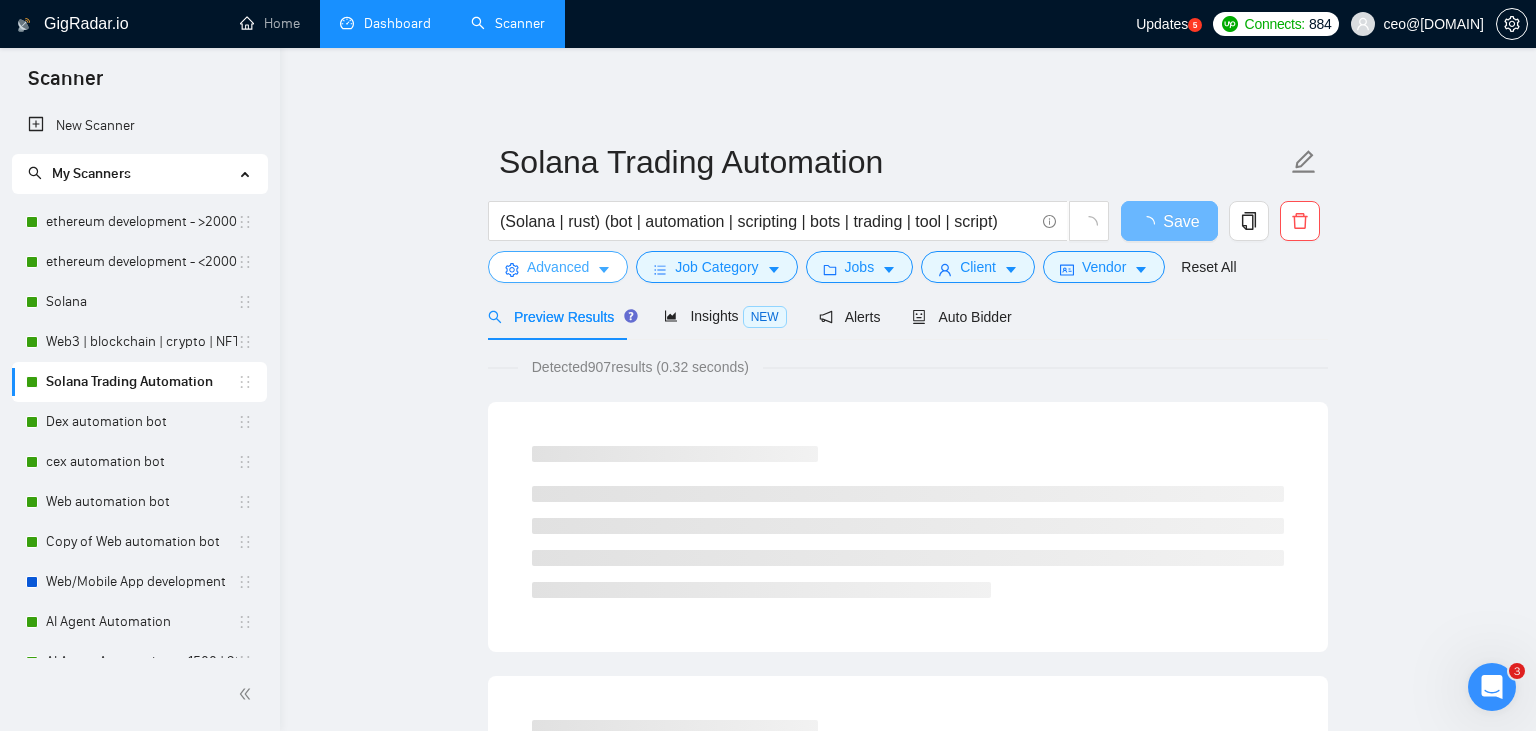 scroll, scrollTop: 0, scrollLeft: 0, axis: both 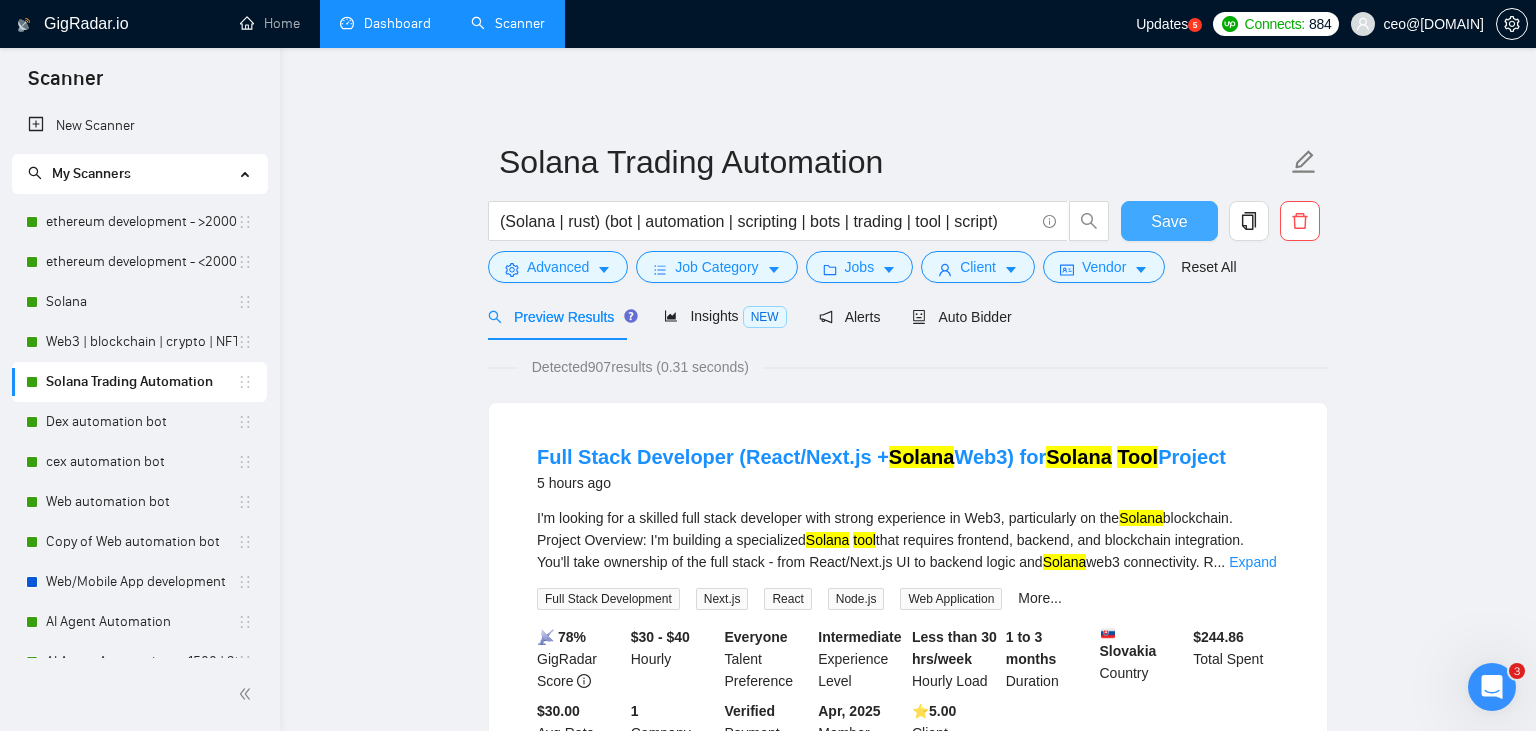 click on "Save" at bounding box center [1169, 221] 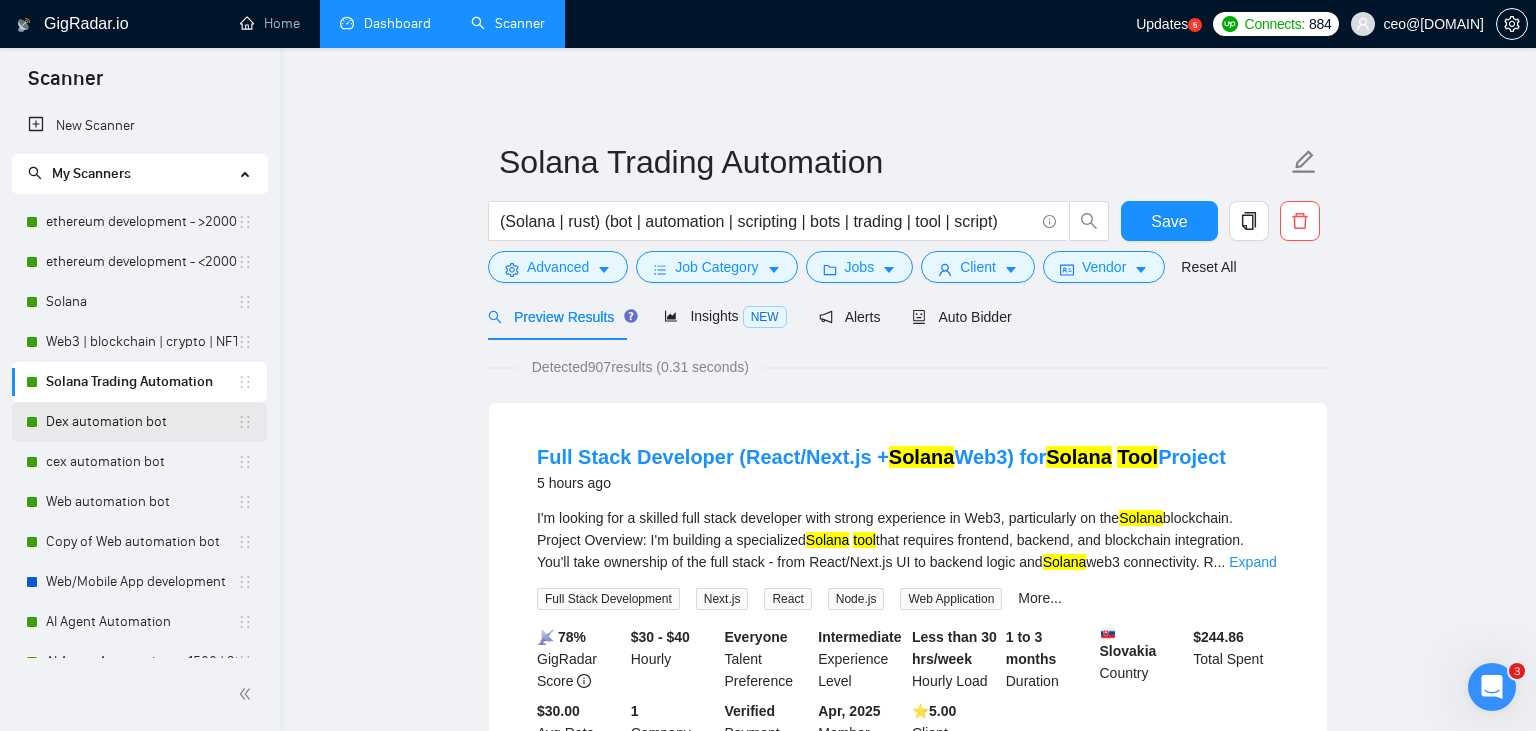 click on "Dex automation bot" at bounding box center [141, 422] 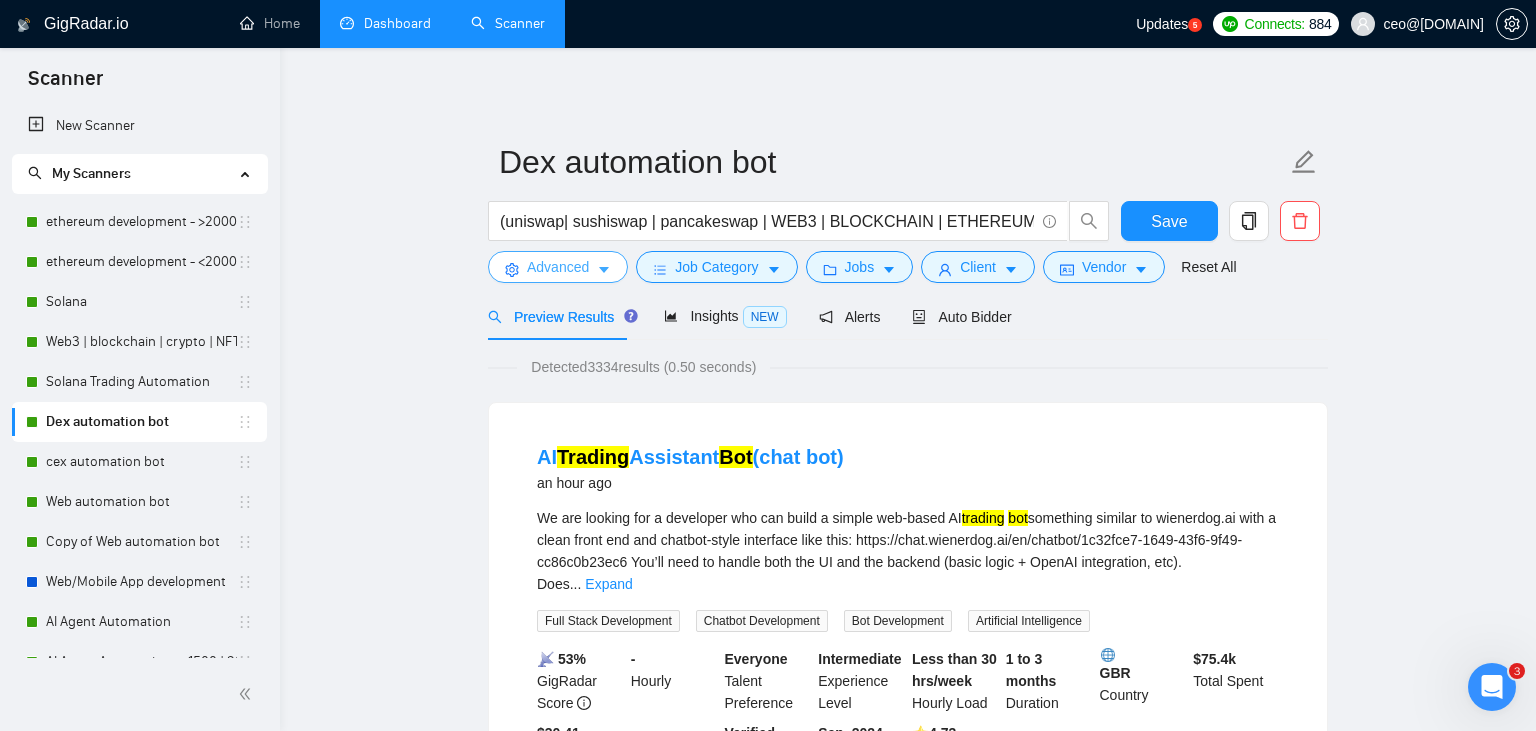 click on "Advanced" at bounding box center (558, 267) 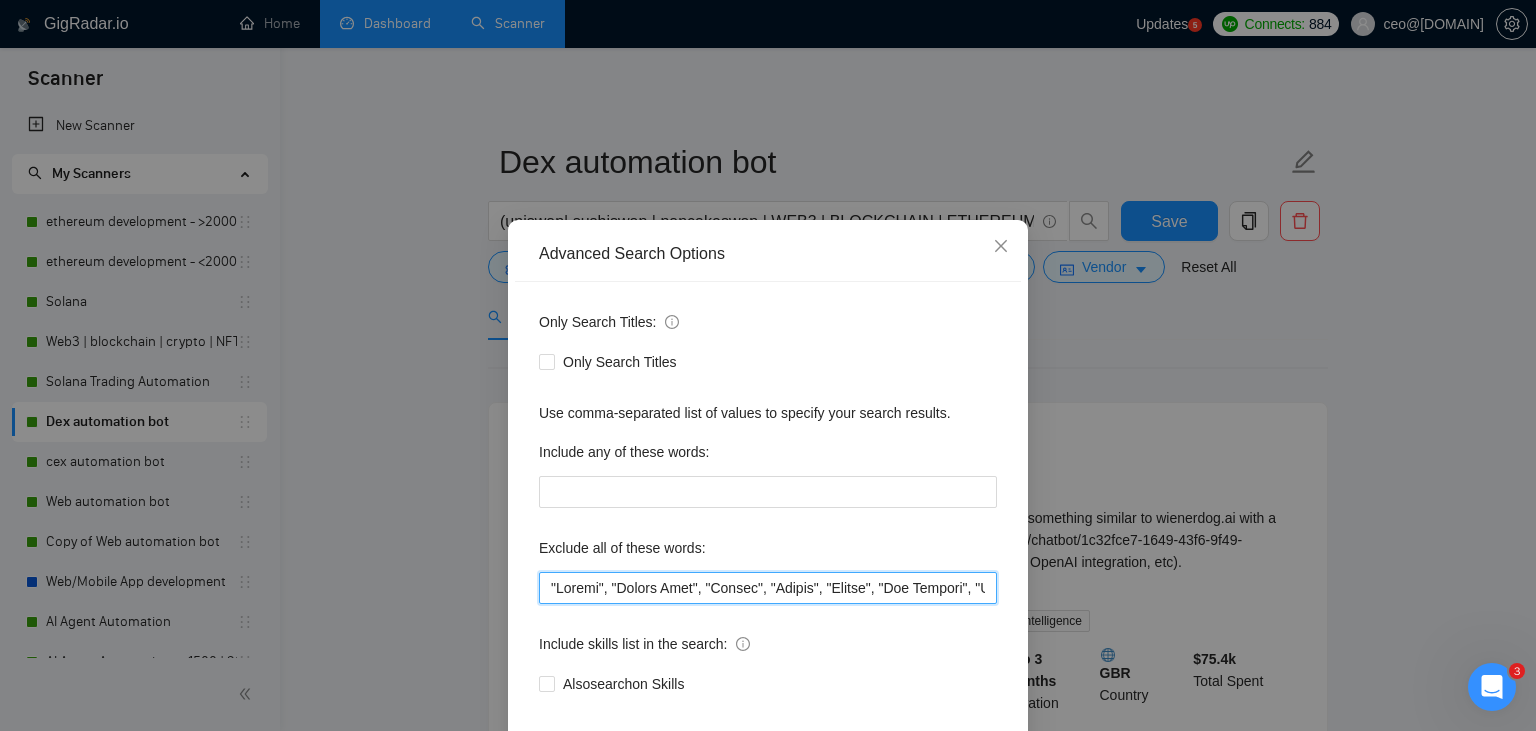 click at bounding box center (768, 588) 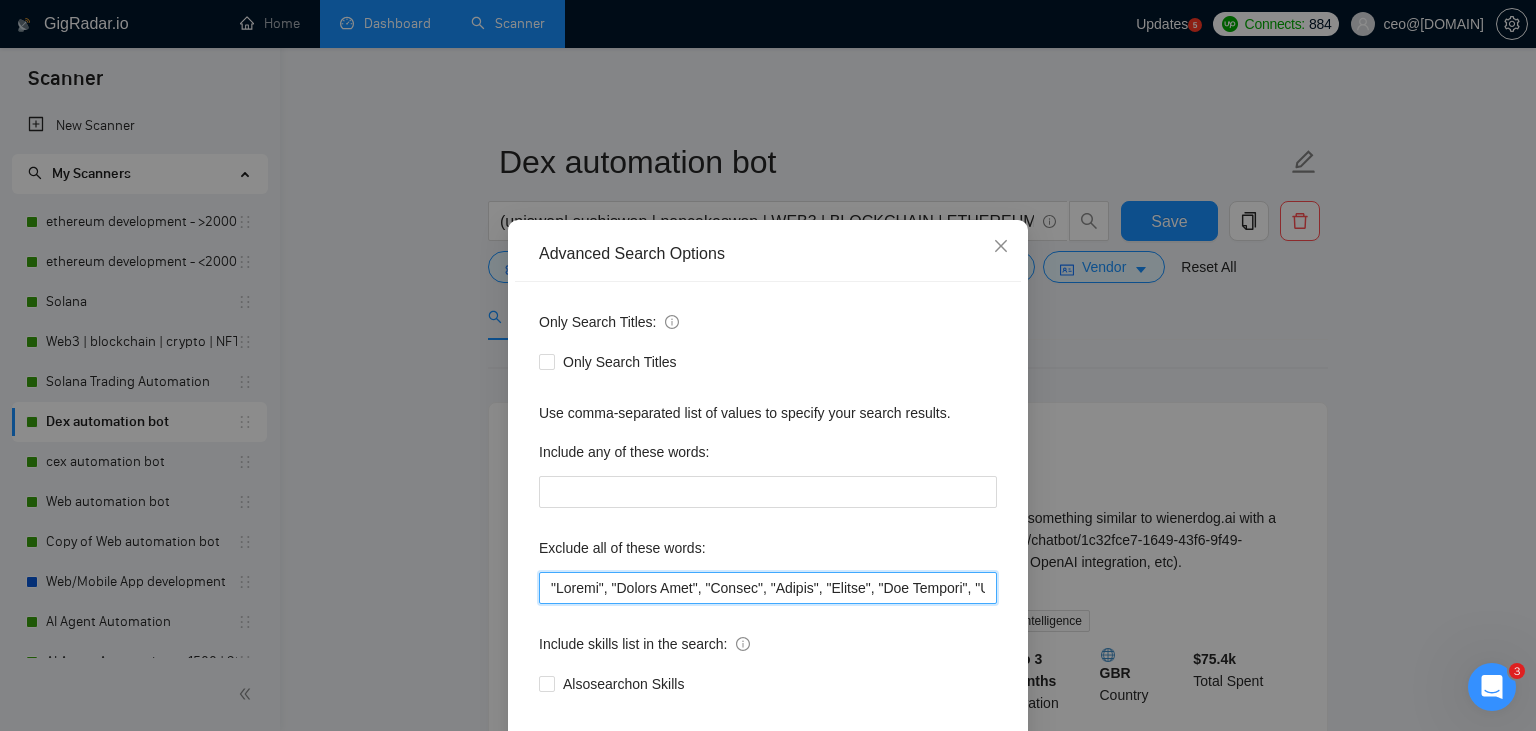 click at bounding box center [768, 588] 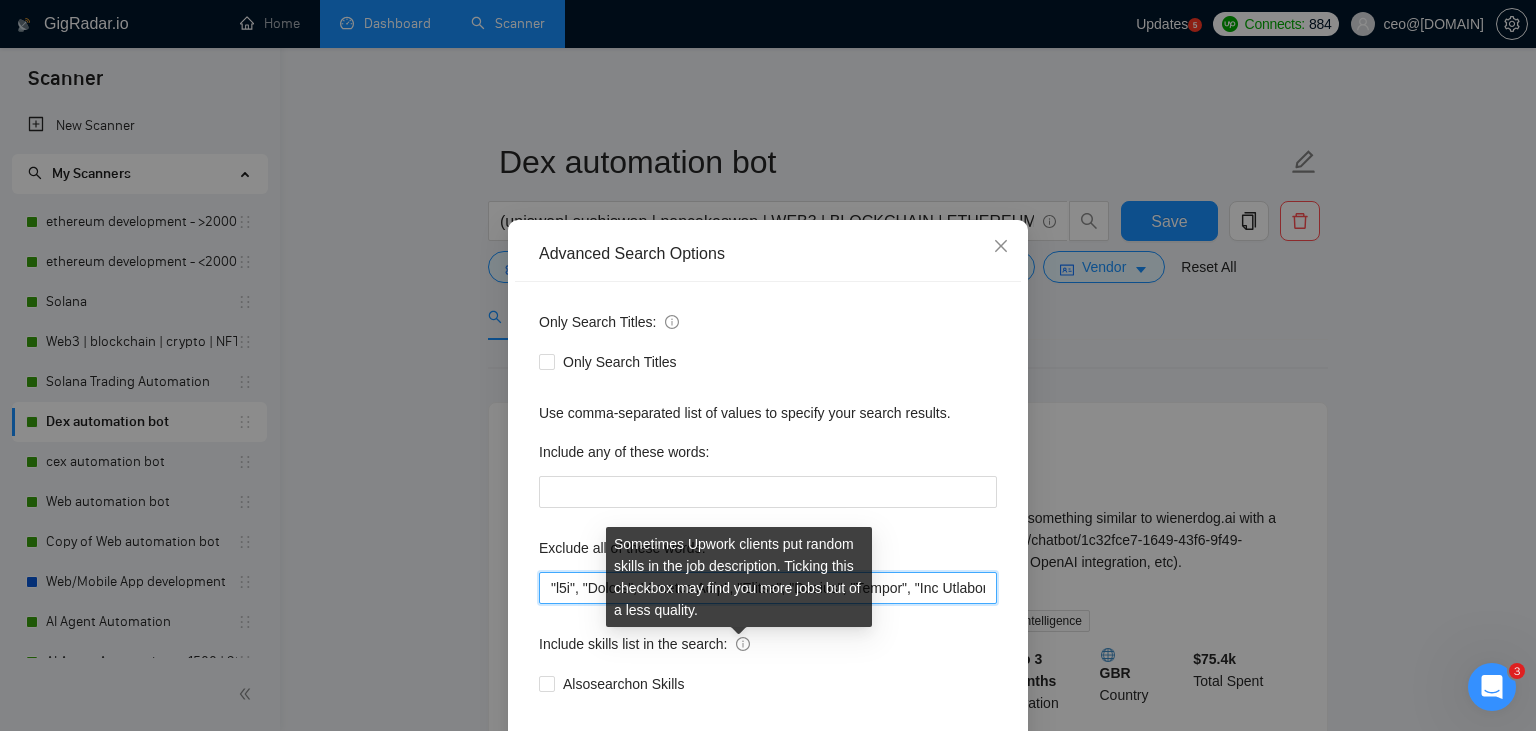 scroll, scrollTop: 101, scrollLeft: 0, axis: vertical 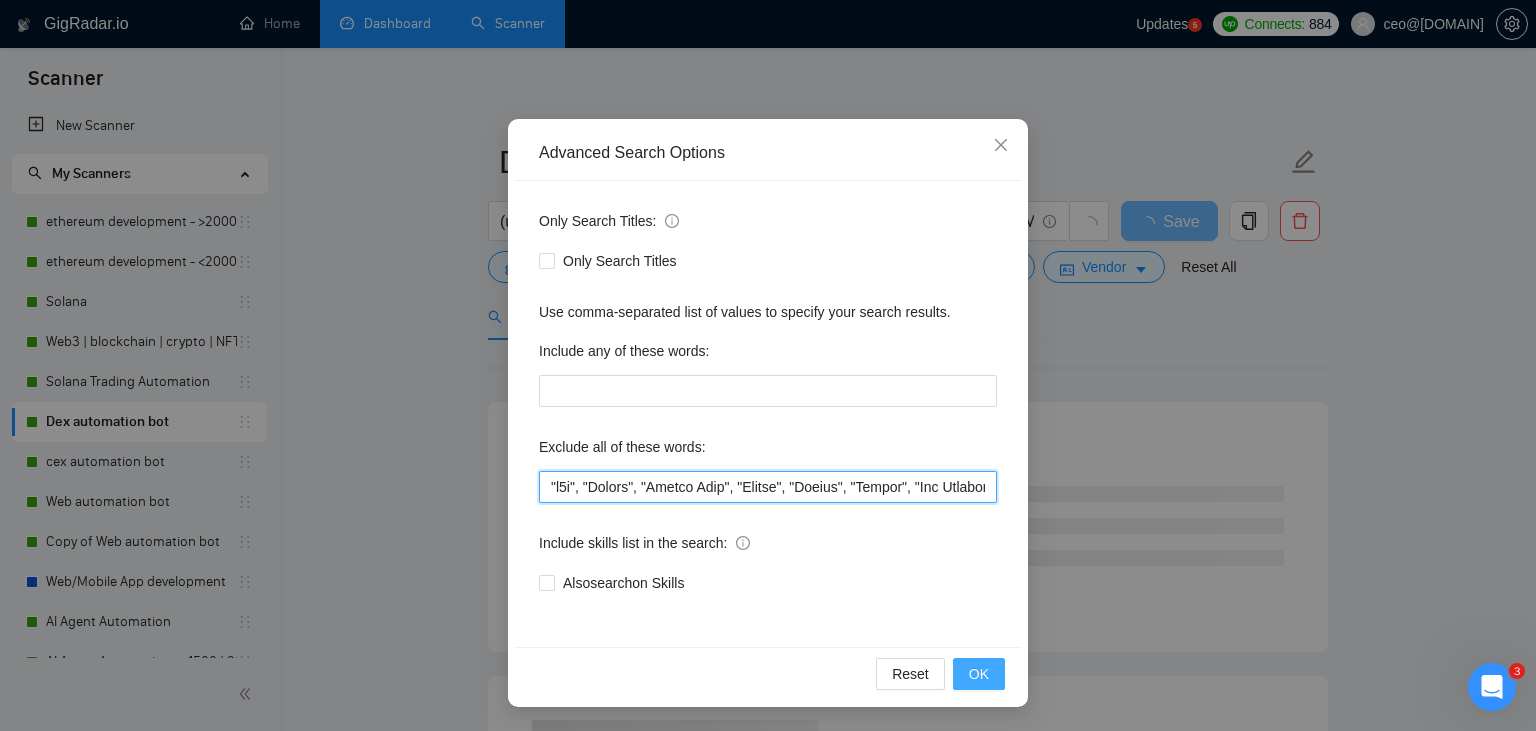 type on ""n8n", "Launch", "Europe Only", "Modify", "Update", "Avatar", "Art Project", "Pakistan", "join our team", "Azure DevOps", "DevOps", "Flutter""Equity-Only", Equity Only", "Generating Image Variations", "Image Generation", STACKS, STX, forex, cex, ibkr, gaming, lottery, innovative, bitcoin, BTC, guidance, "ninja trader", "AI improvement", "immediate purchase", pinescript, cto, "pine script", zapier, iotex, "go lang", go, golang, sandwich, c#, c++, Java, Ton, Betting, gambling, Sui, "hyper ledger", (Fix*), Unity, Manager, laravel, "php", "wordpress", "shopify", "eSport", "eSports", "Sales Team", "freelancer only", "freelancers only", "No agency", "Not agency", "No agencies", "Not agencies", "metaverse", "Consultant", "Audit", "Game", "P2E", Ton, Betting, gambling, Sui, (Fix*), Unity, Manager, laravel, "php", "wordpress", "shopify", "eSport", "eSports", "Sales Team", "freelancer only", "freelancers only", casino, "Quality Assurance", QA, "c++", "Ready-Made", "skill test", "already has a script ready", teacher,..." 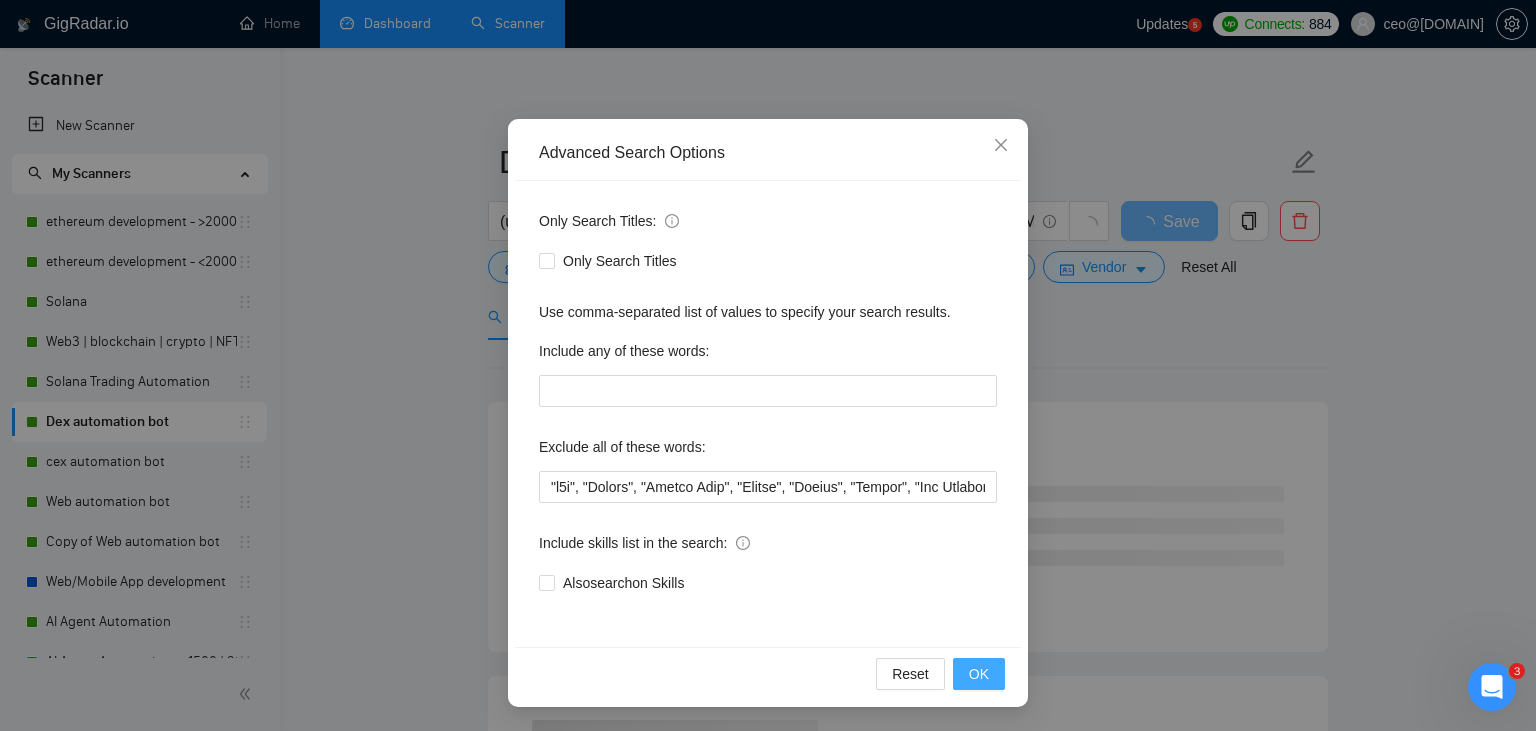 click on "OK" at bounding box center (979, 674) 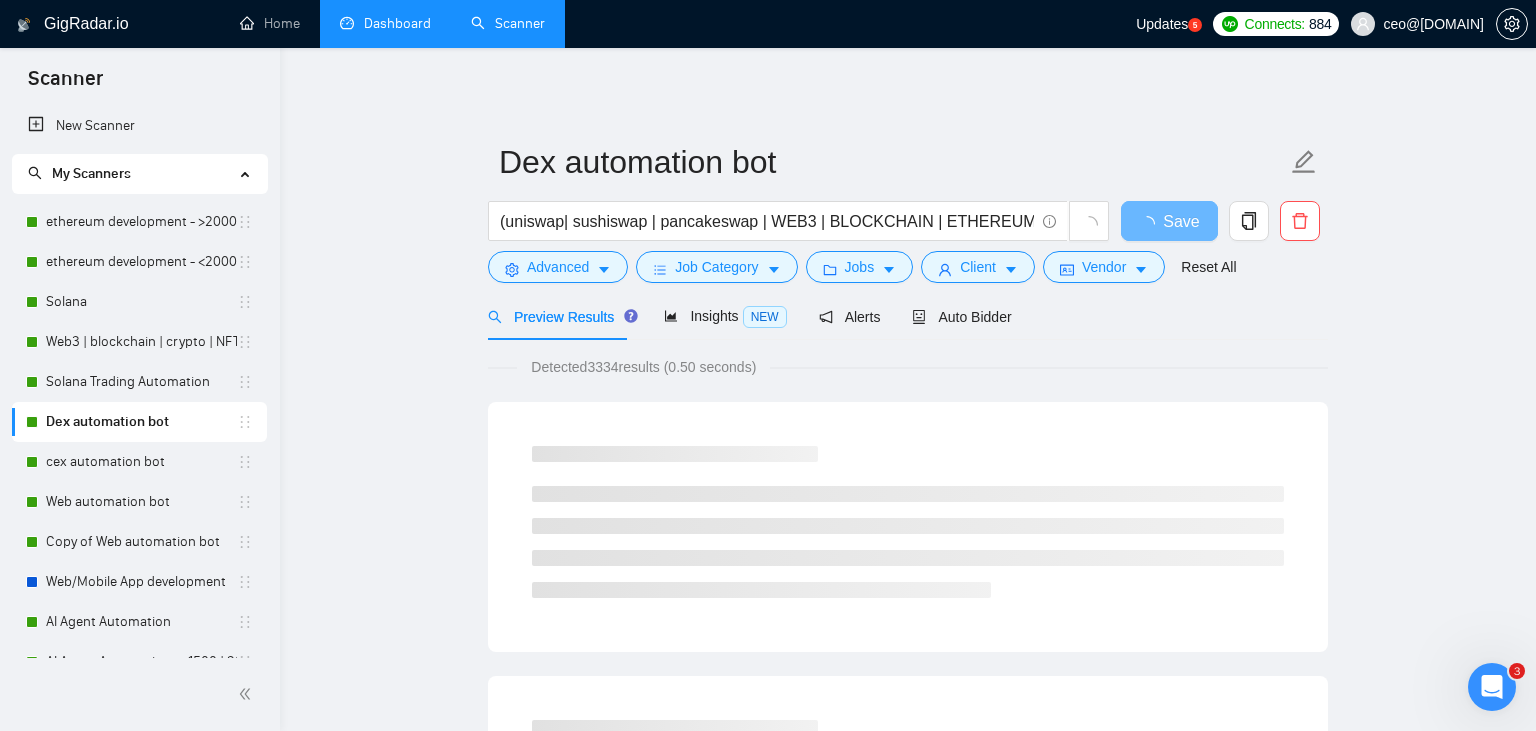 scroll, scrollTop: 1, scrollLeft: 0, axis: vertical 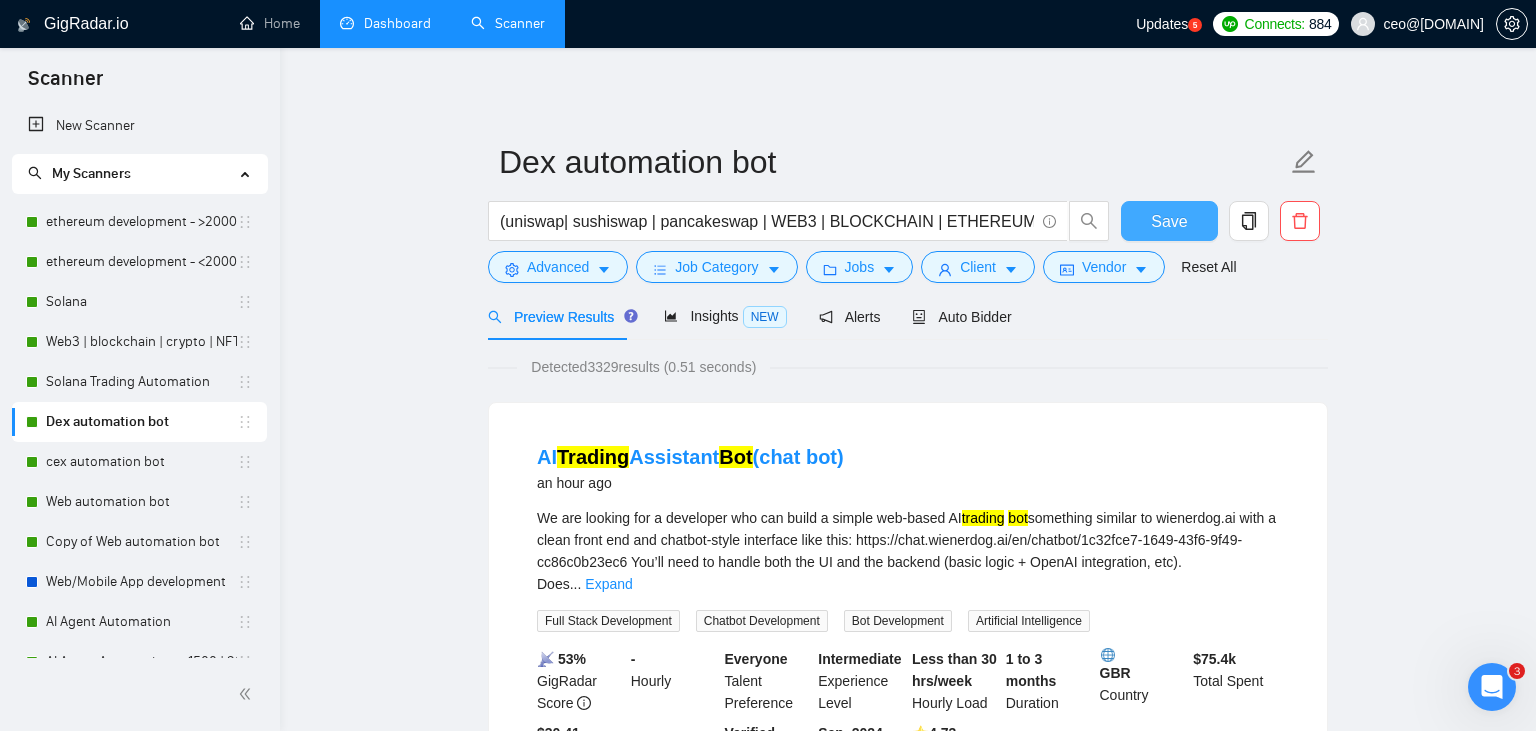 click on "Save" at bounding box center [1169, 221] 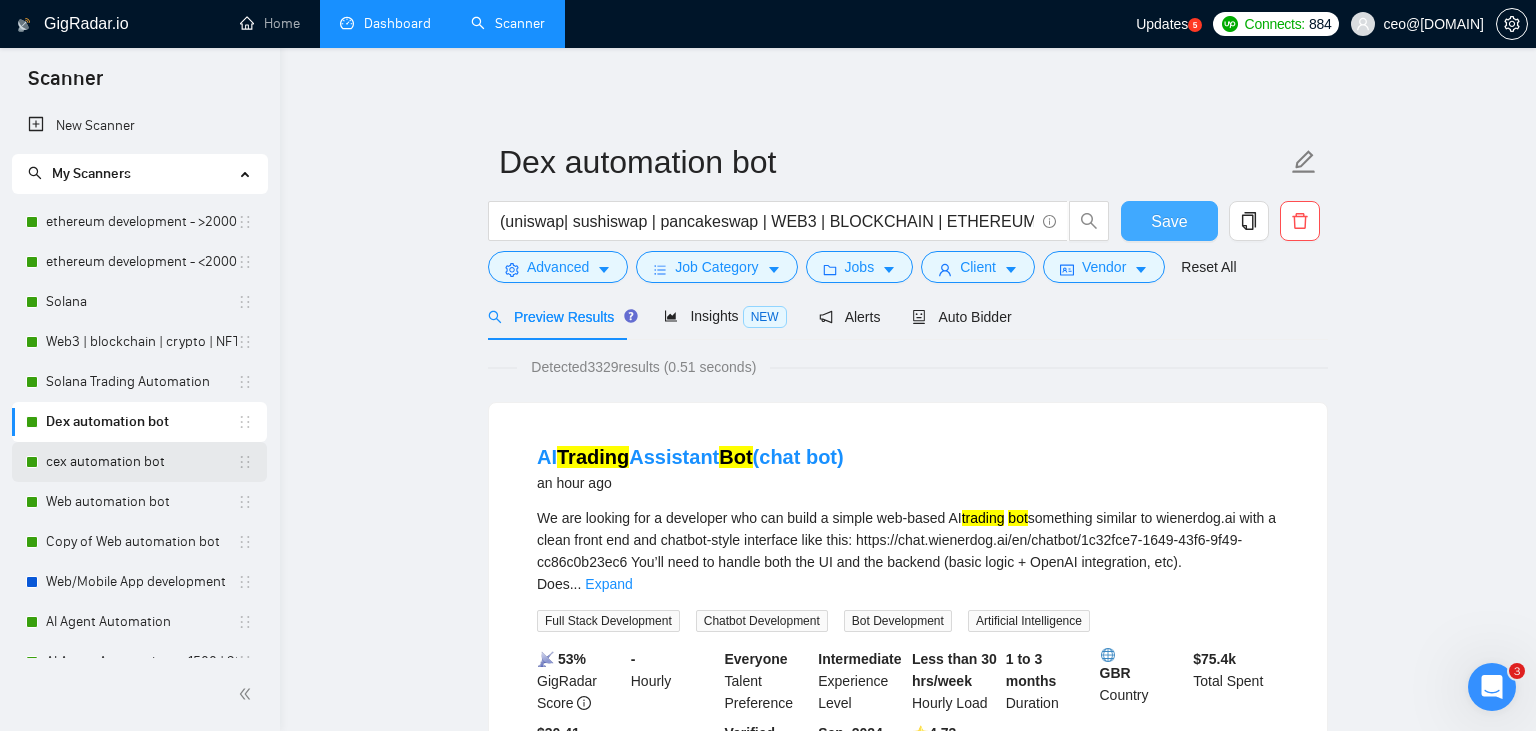 click on "cex automation bot" at bounding box center [141, 462] 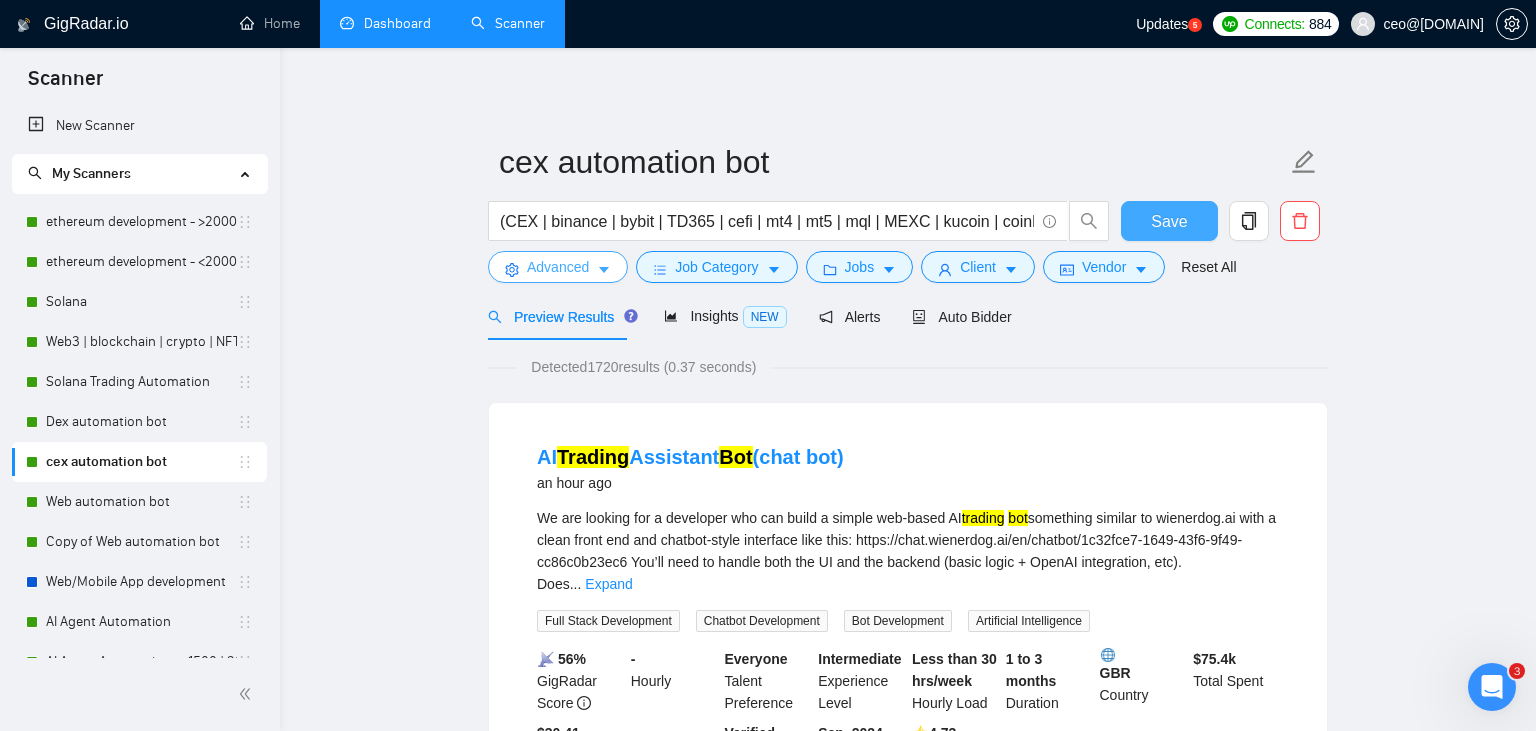 click on "Advanced" at bounding box center (558, 267) 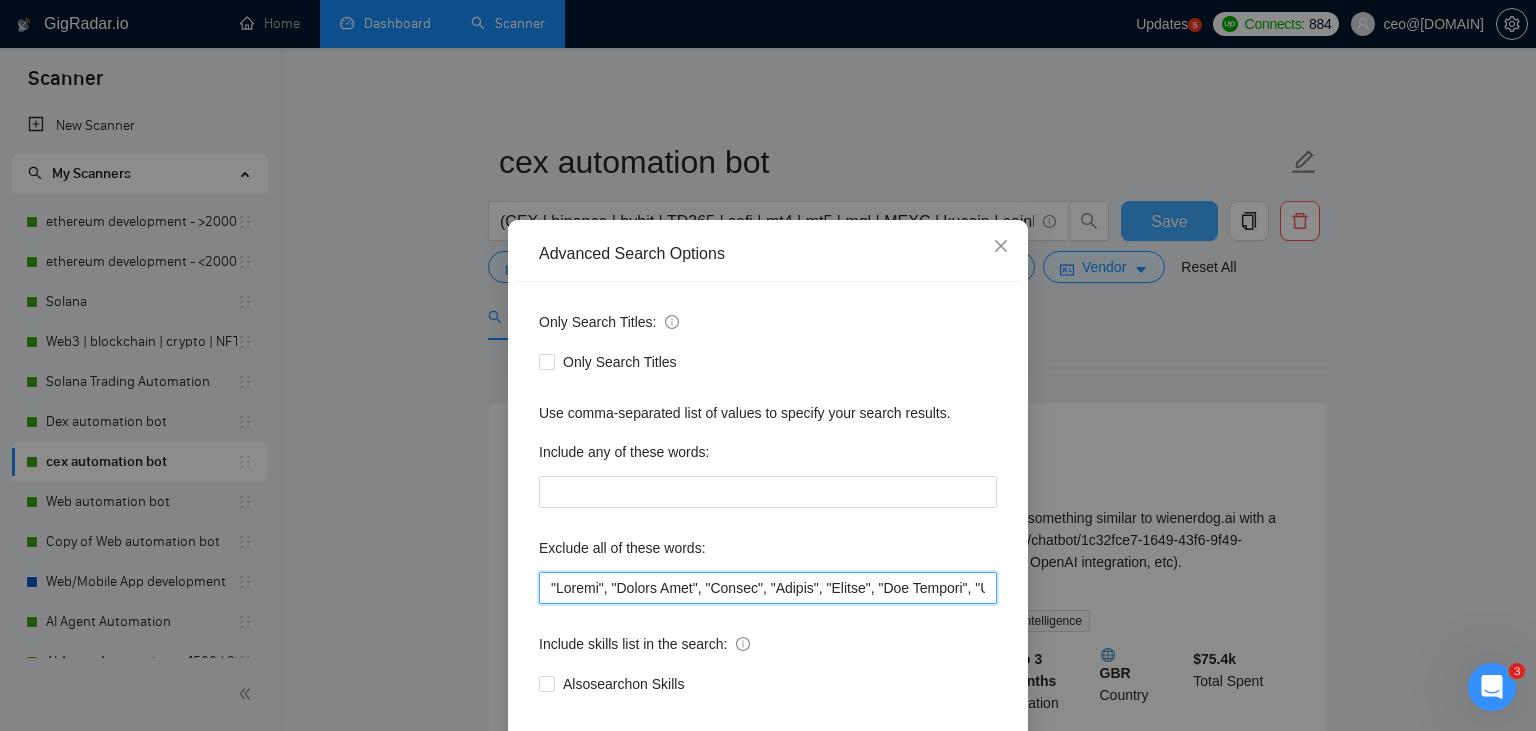 click at bounding box center [768, 588] 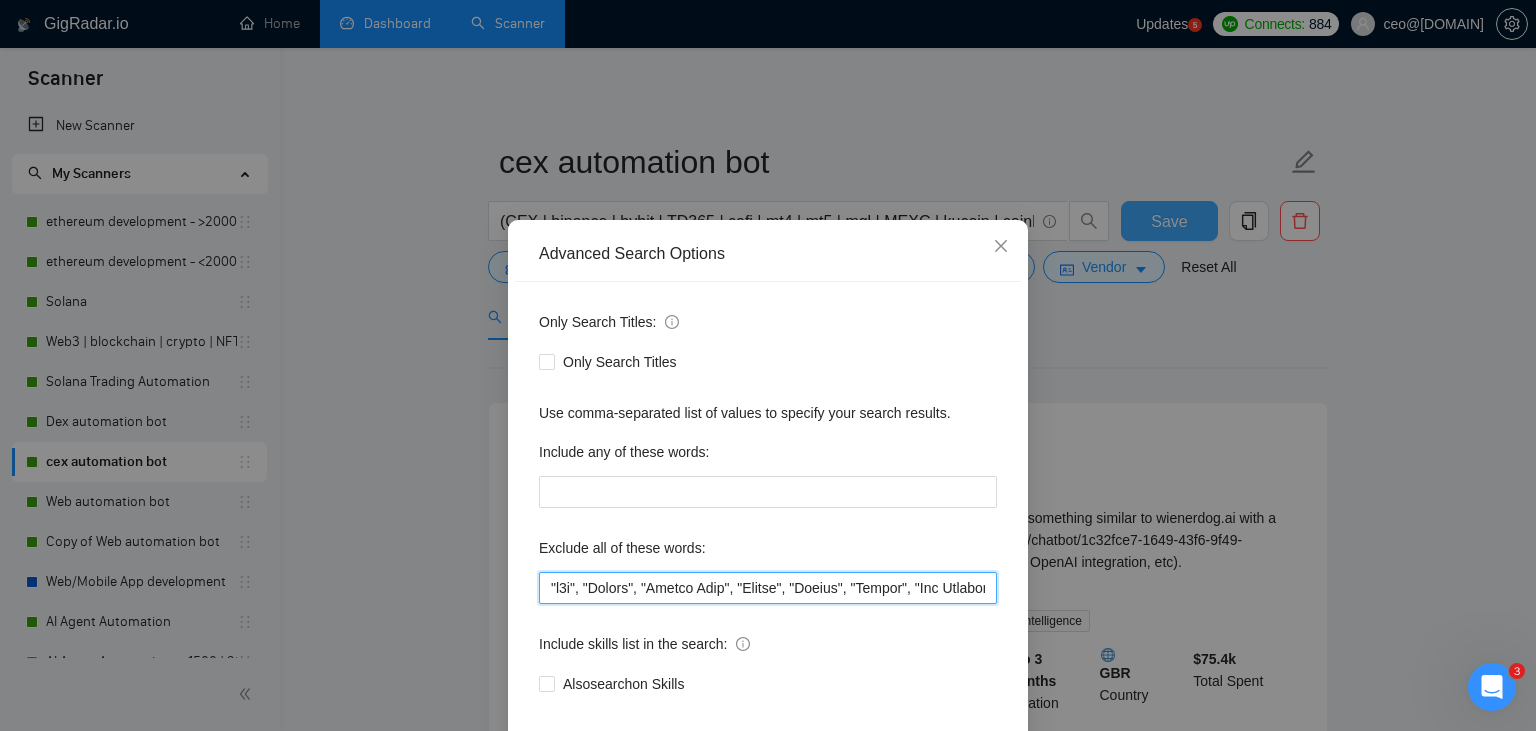 scroll, scrollTop: 101, scrollLeft: 0, axis: vertical 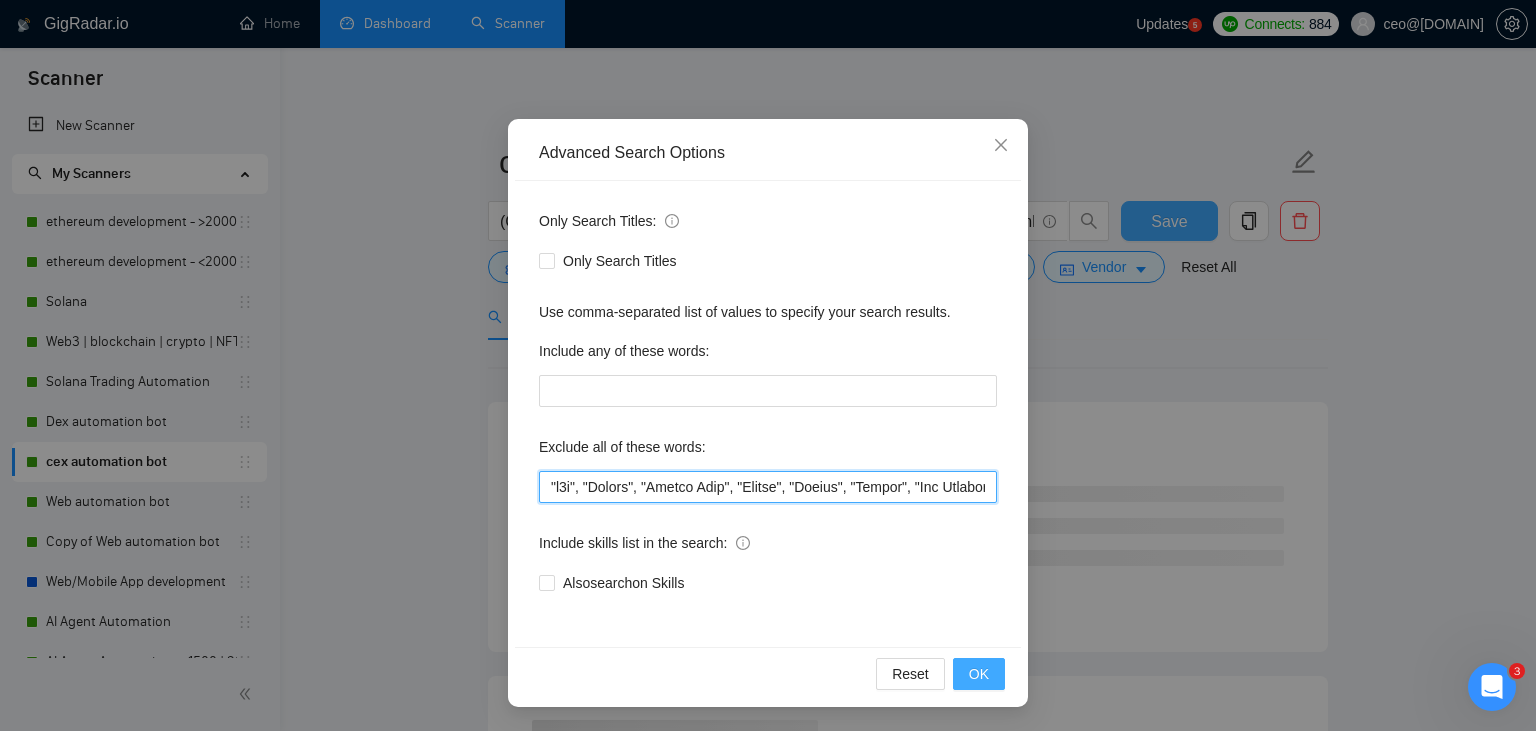 type on ""n8n", "Launch", "Europe Only", "Modify", "Update", "Avatar", "Art Project", "[COUNTRY]", "join our team", "Azure DevOps", "DevOps", "Flutter", "Equity-Only", "Equity Only", "Generating Image Variations", "Image Generation", "ninja trader", "AI improvement", go, golang, "immediate purchase", pinescript, "pine script", zapier, "go lang", sandwich, c#, "C#", cAlgo, cTrader, c++, "ai specialist", seo, Java, Ton, Betting, gambling, Sui, game, gaming, P2E, Unity, Manager, laravel, "php", "wordpress", "shopify", "eSport", "eSports", "Sales Team", "freelancer only", "freelancers only", "No agency", "Not agency", "No agencies", "Not agencies", "metaverse", "Consultant", "Audit", "Game", "P2E", Ton, Betting, lottery, gambling, Sui, "hyper ledger", (Fix*), Unity, Manager, laravel, "php", "wordpress", "shopify", "eSport", "eSports", "Sales Team", "freelancers only", casino, "Quality Assurance", QA, "ready-made", "skill test", "already has a script ready", teacher, "c++", "who already has a script ready", readymade, gu..." 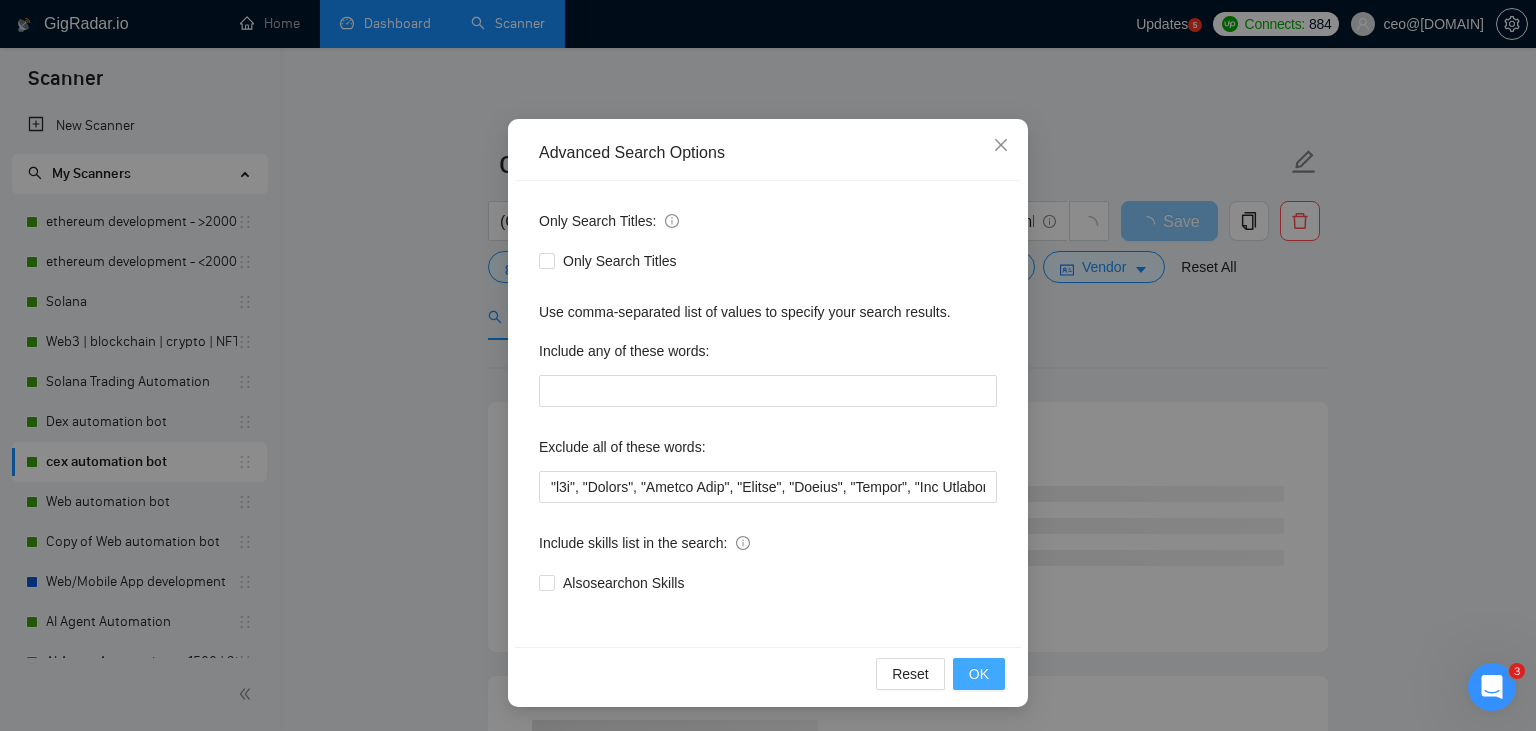click on "OK" at bounding box center [979, 674] 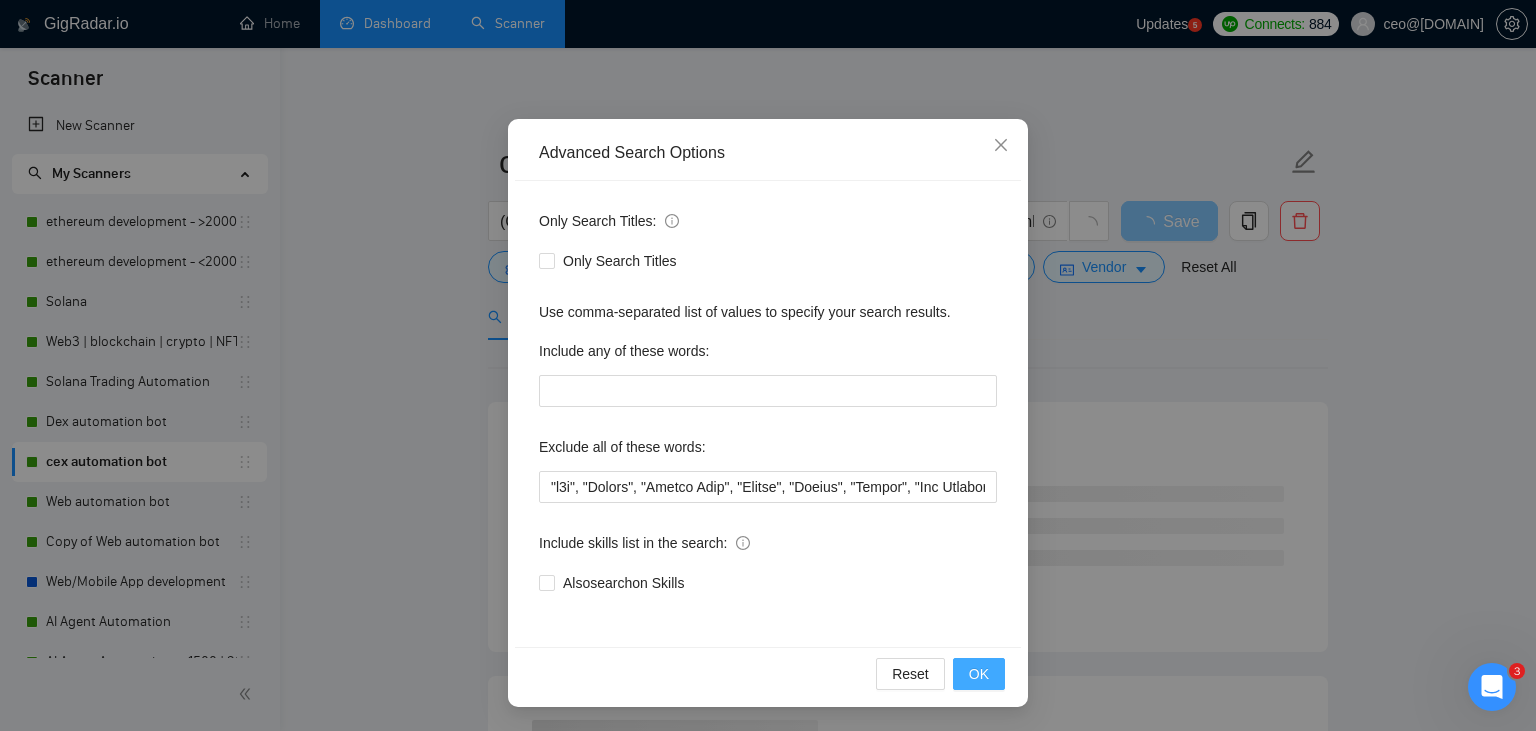 scroll, scrollTop: 1, scrollLeft: 0, axis: vertical 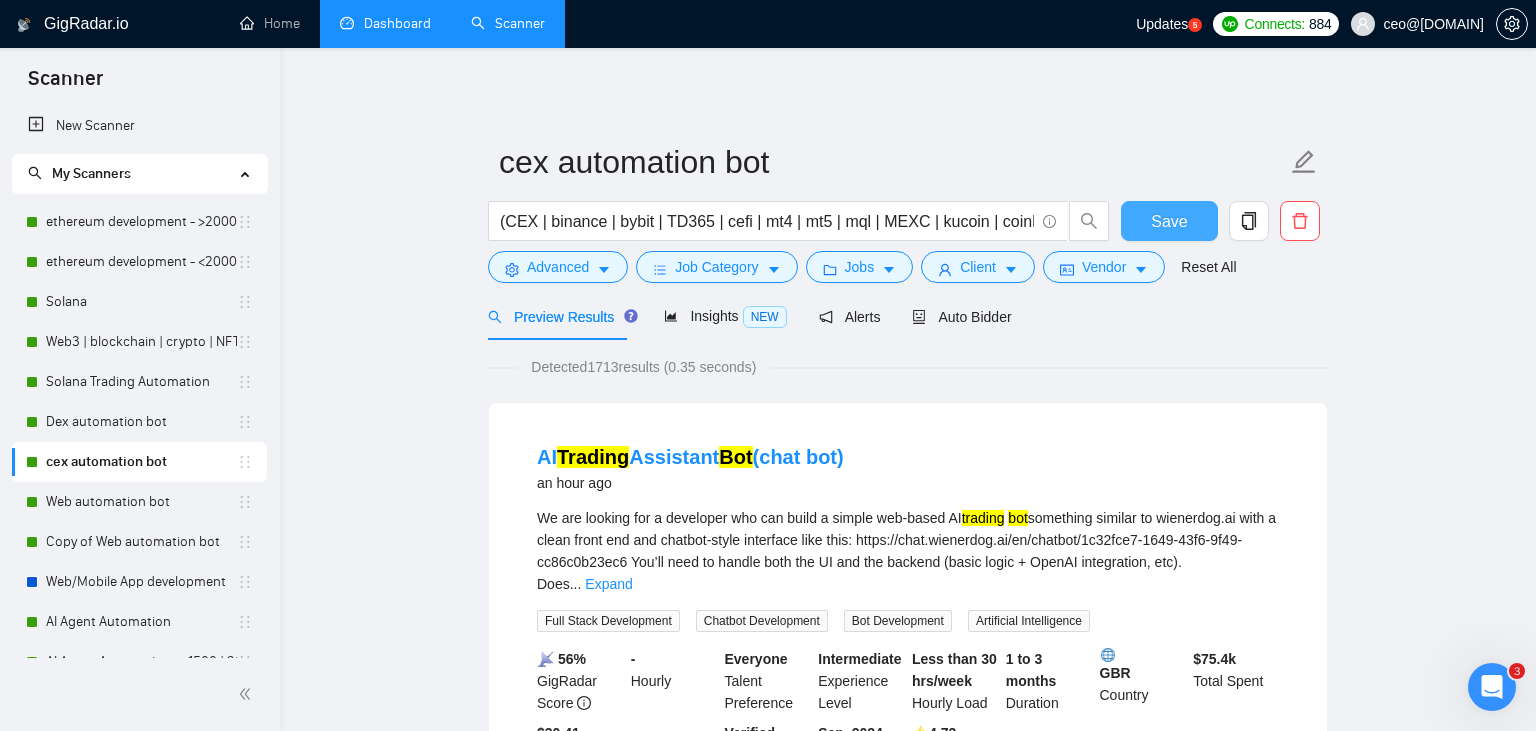 click on "Save" at bounding box center [1169, 221] 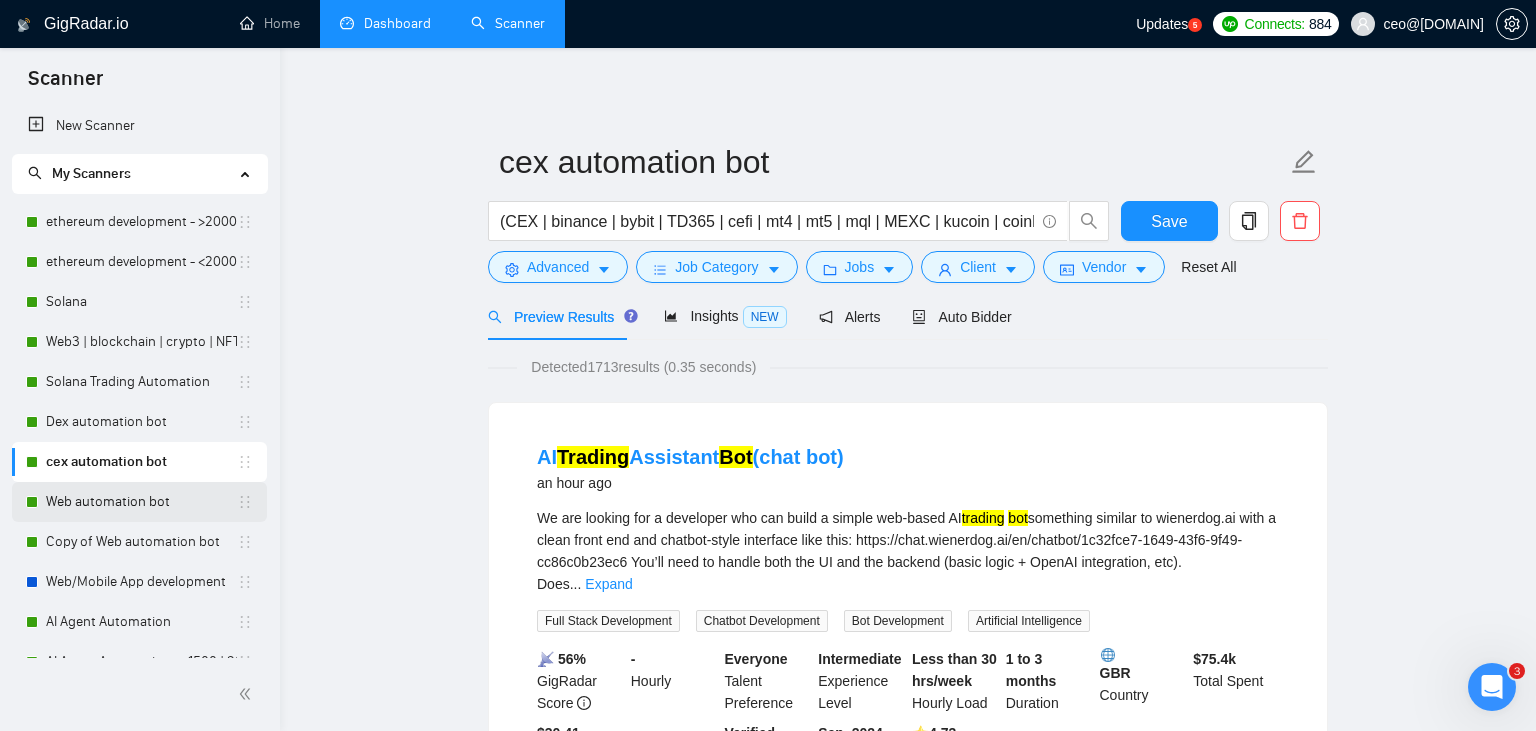 click on "Web automation bot" at bounding box center [141, 502] 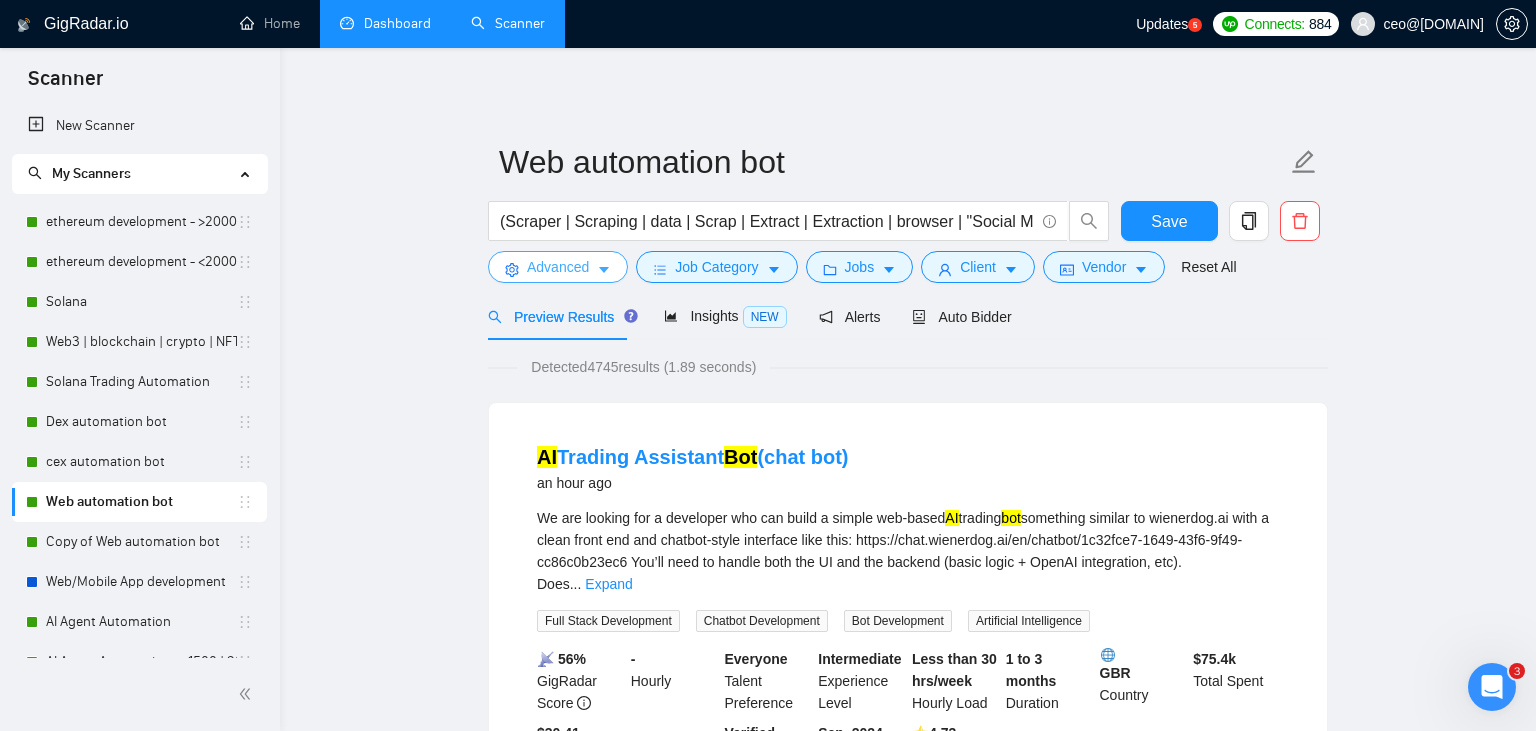 click on "Advanced" at bounding box center (558, 267) 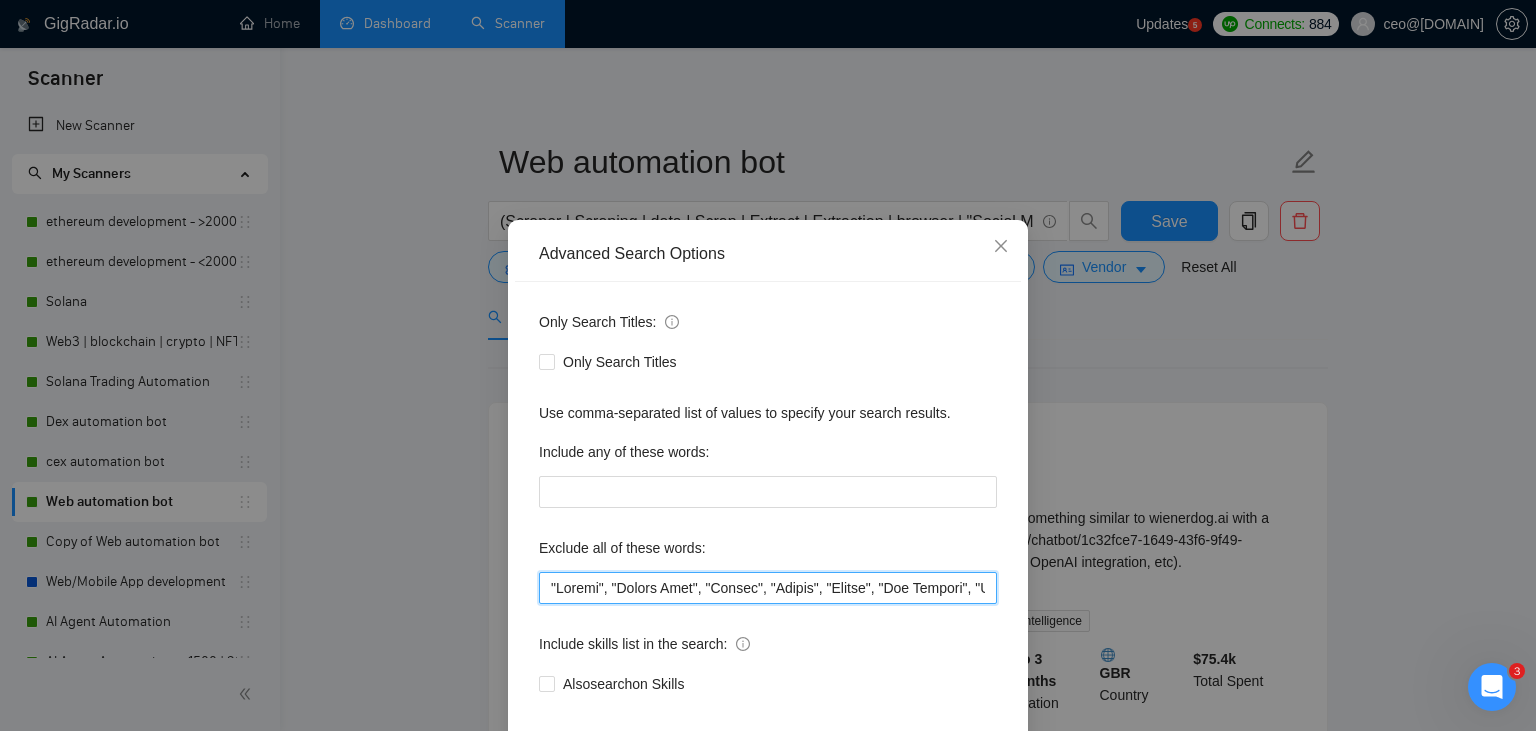 click at bounding box center (768, 588) 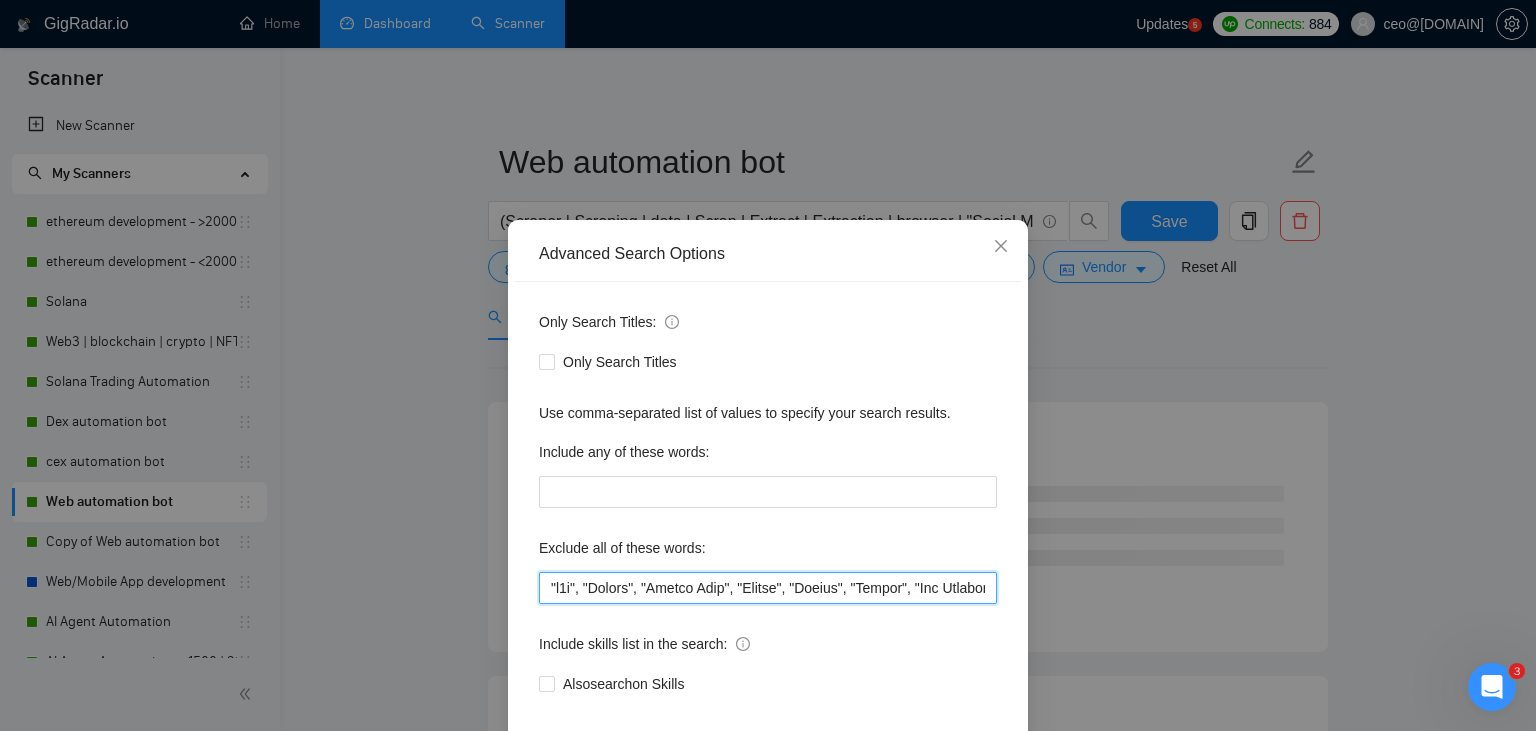 scroll, scrollTop: 101, scrollLeft: 0, axis: vertical 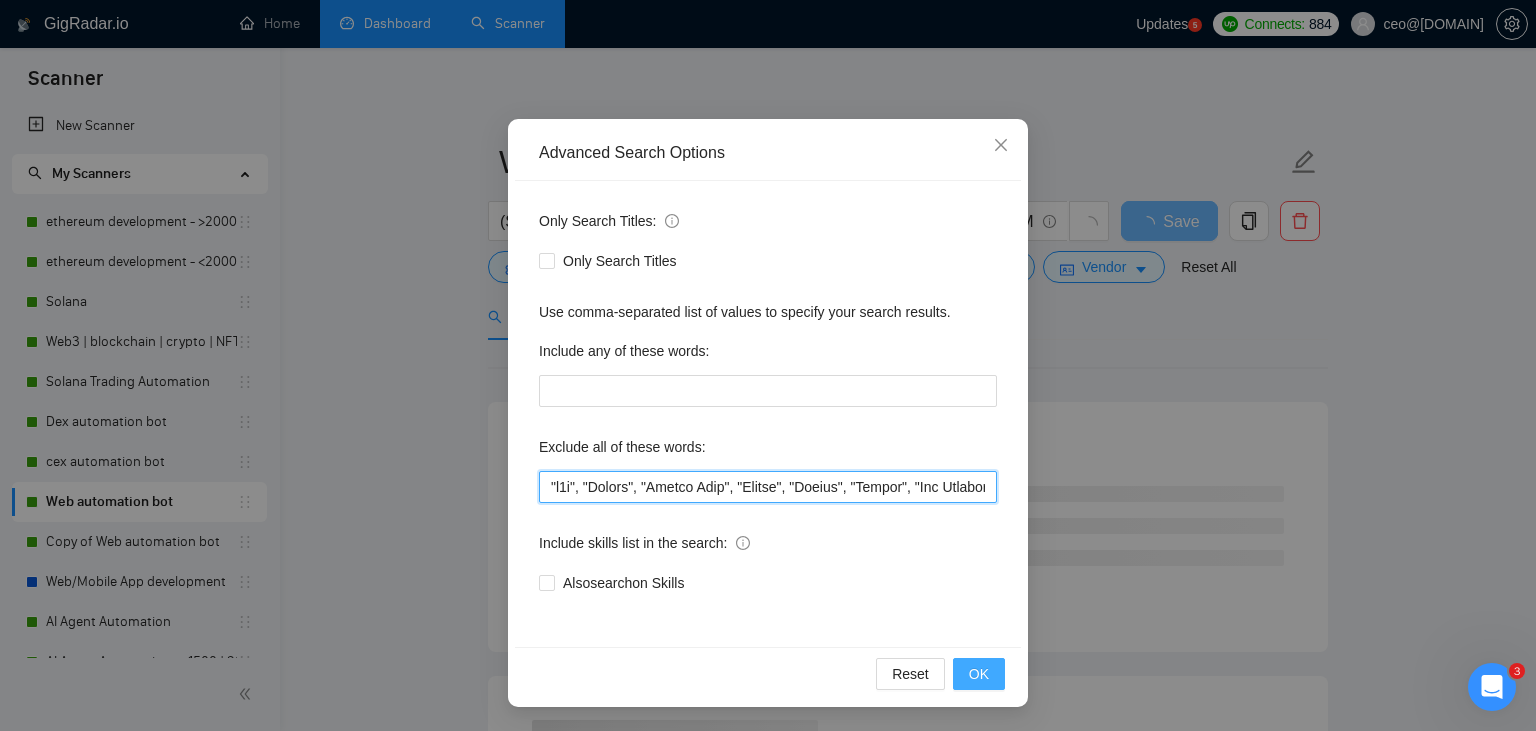 type on ""n8n", "Launch", "Europe Only", "Modify", "Update", "Avatar", "Art Project", "Pakistan", "join our team", "Azure DevOps", "DevOps", "Flutter", "Equity-Only", "Equity Only", test, "cursor.ai", "ninja trader", "AI improvement", woocomerce, game, gaming, dating, date, "no-code", "low code", airtable, "go high level", "immediate purchase", pinescript, "pine script", zapier, Zoho, zendesk, make.com, flutter, "smart suite", "go lang", LangChain, sandwich, c#, c++, ruby, "ai specialist", seo, Java, "You will work closely", Ton, Betting, gambling, Sui, "hyper ledger", (Fix*), Unity, Manager, laravel, "php", "wordpress", "shopify", "eSport", "eSports", gaming, "Sales Team", "freelancer only", "freelancers only", "No agency", "Not agency", "No agencies", "Not agencies", "metaverse", "Consultant", "Audit", "Game", gaming, voting, "P2E", Ton, Betting, lottery, gambling, casino, onlyfans, onlyfan, "only fans", "only fan", music, "Quality Assurance", QA, "power automate", "power automation", "n8n", "bubble.io", bubble, ..." 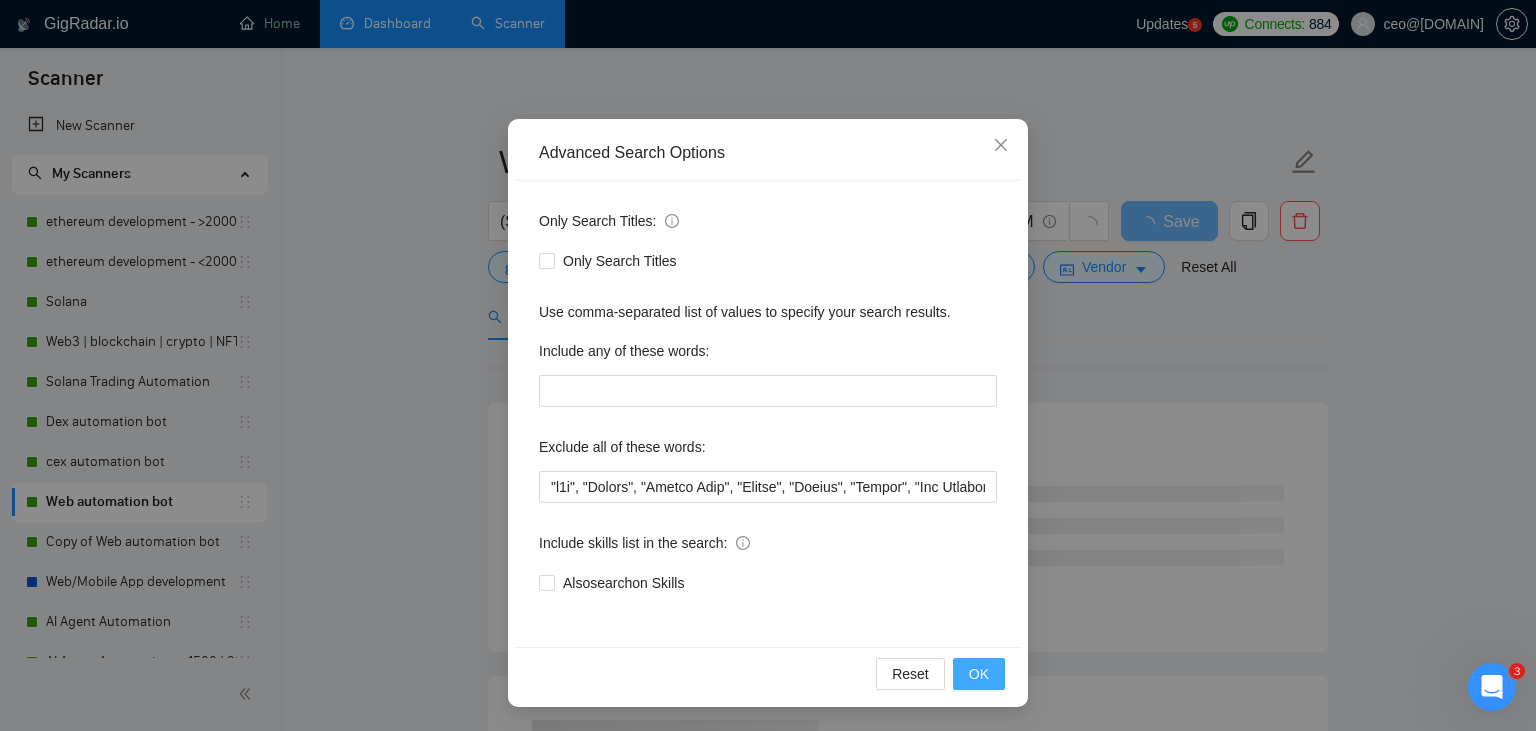 click on "OK" at bounding box center [979, 674] 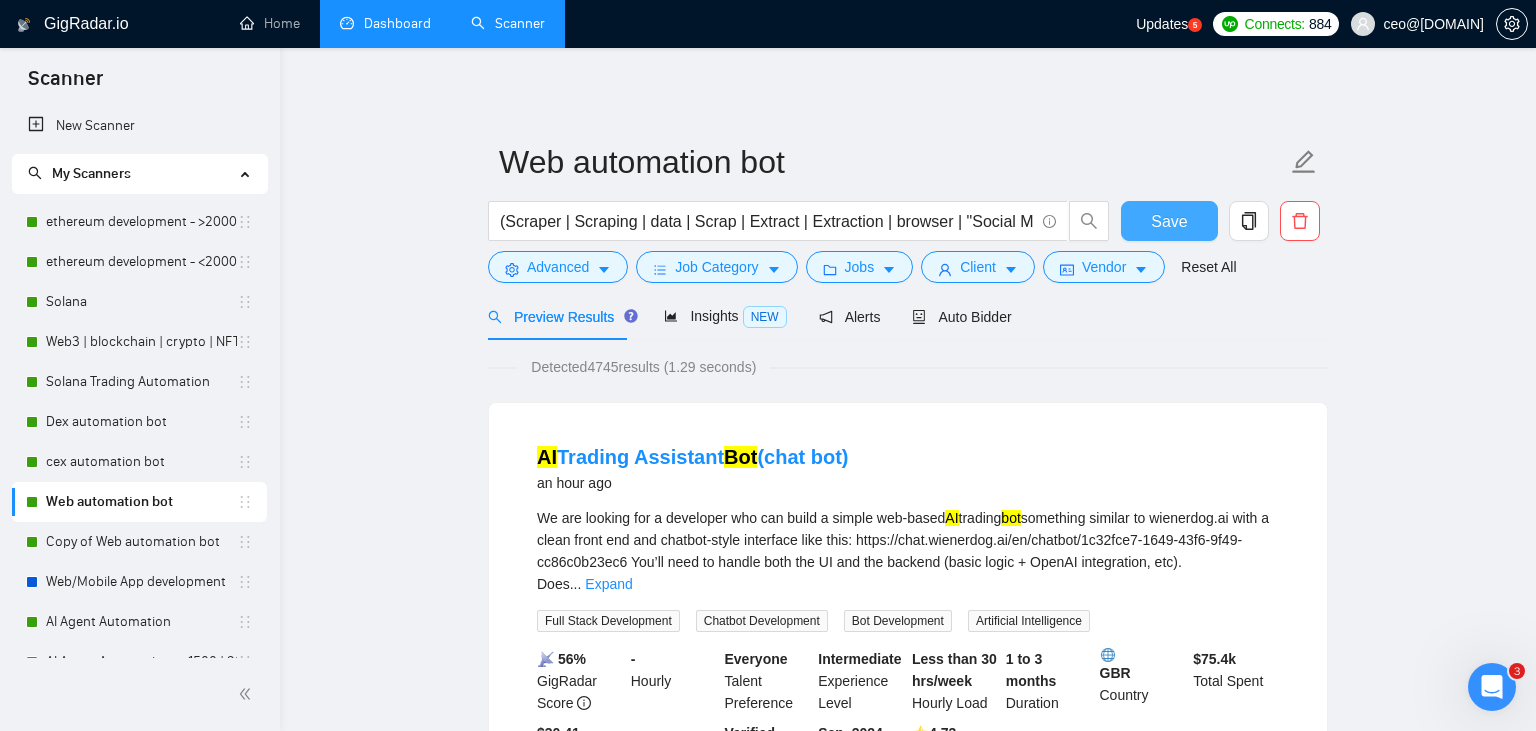 click on "Save" at bounding box center [1169, 221] 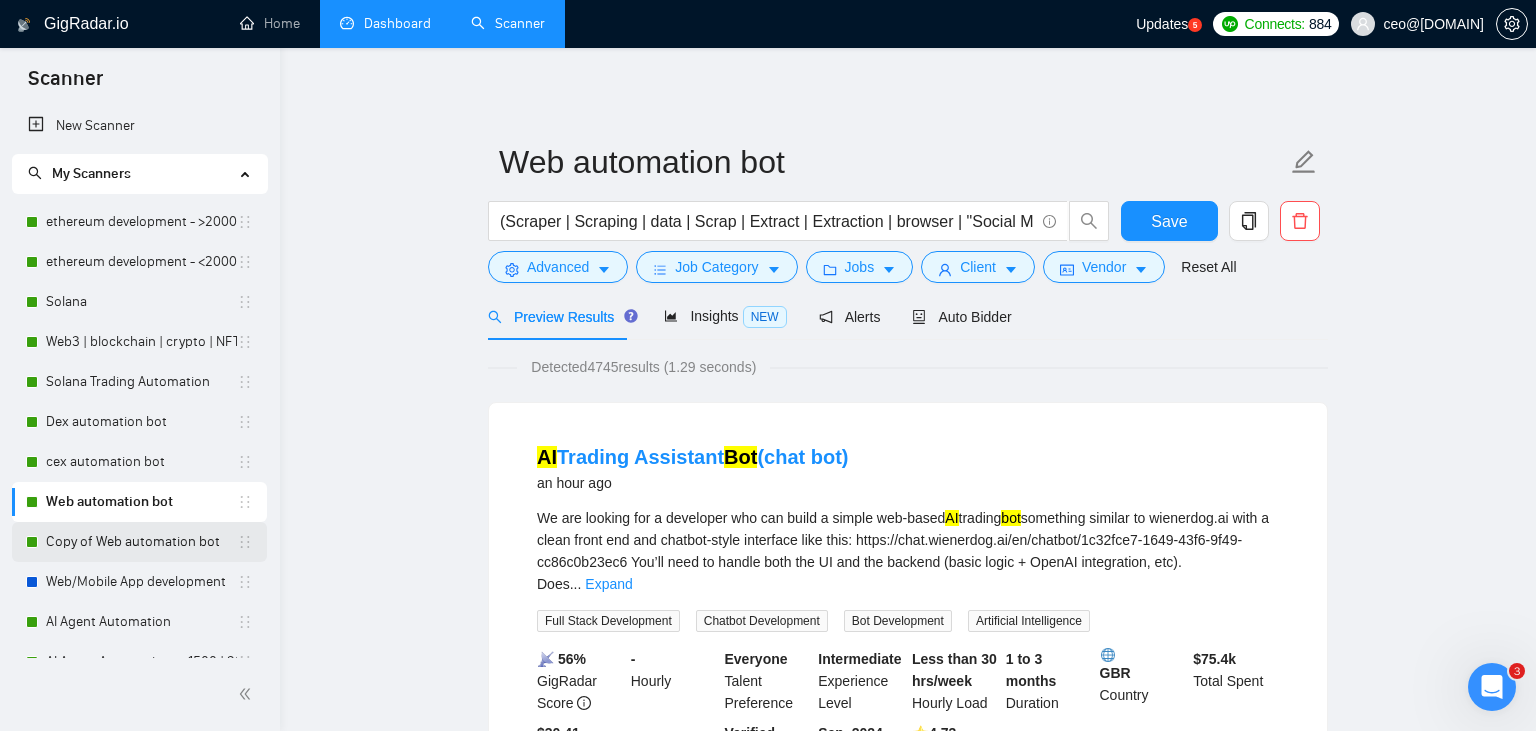click on "Copy of Web automation bot" at bounding box center (141, 542) 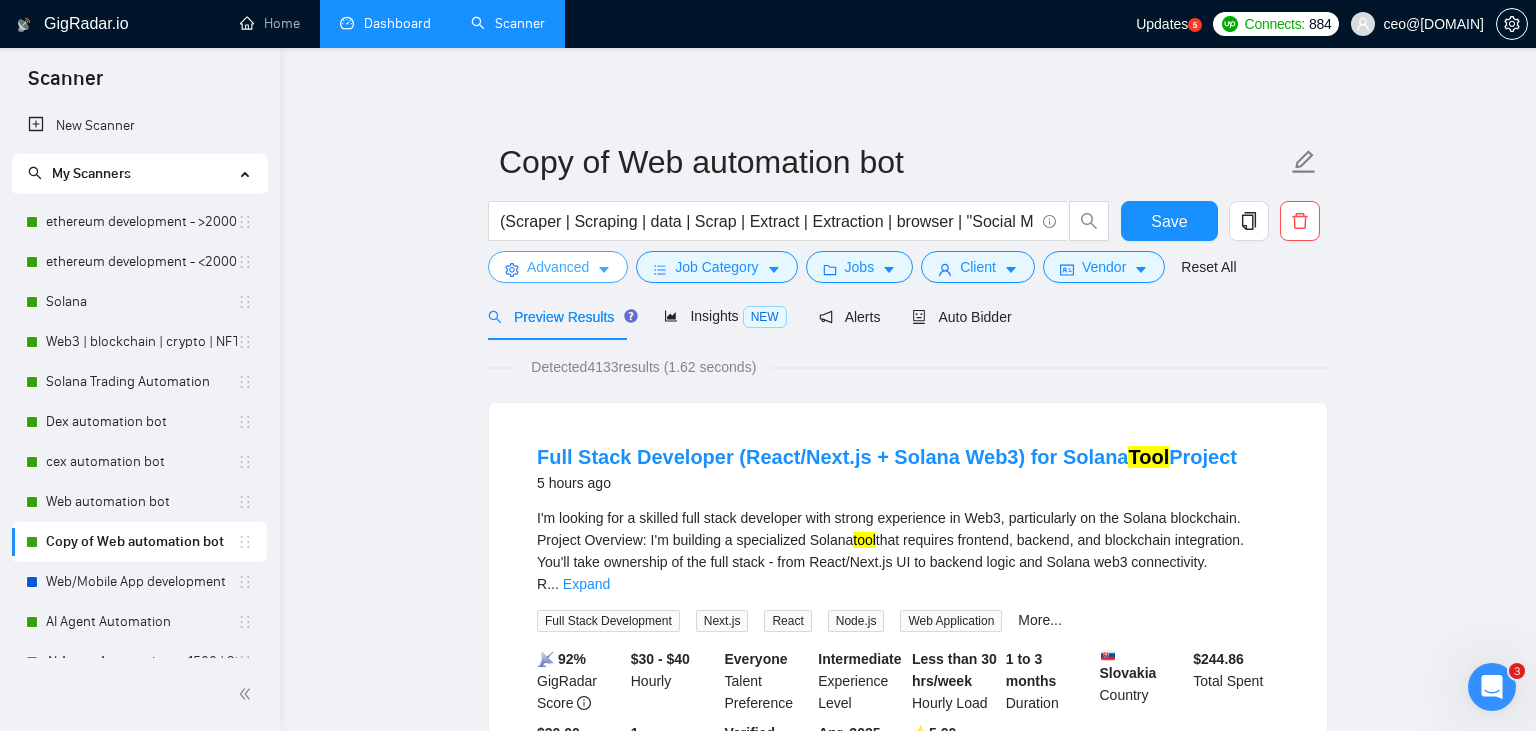 click on "Advanced" at bounding box center [558, 267] 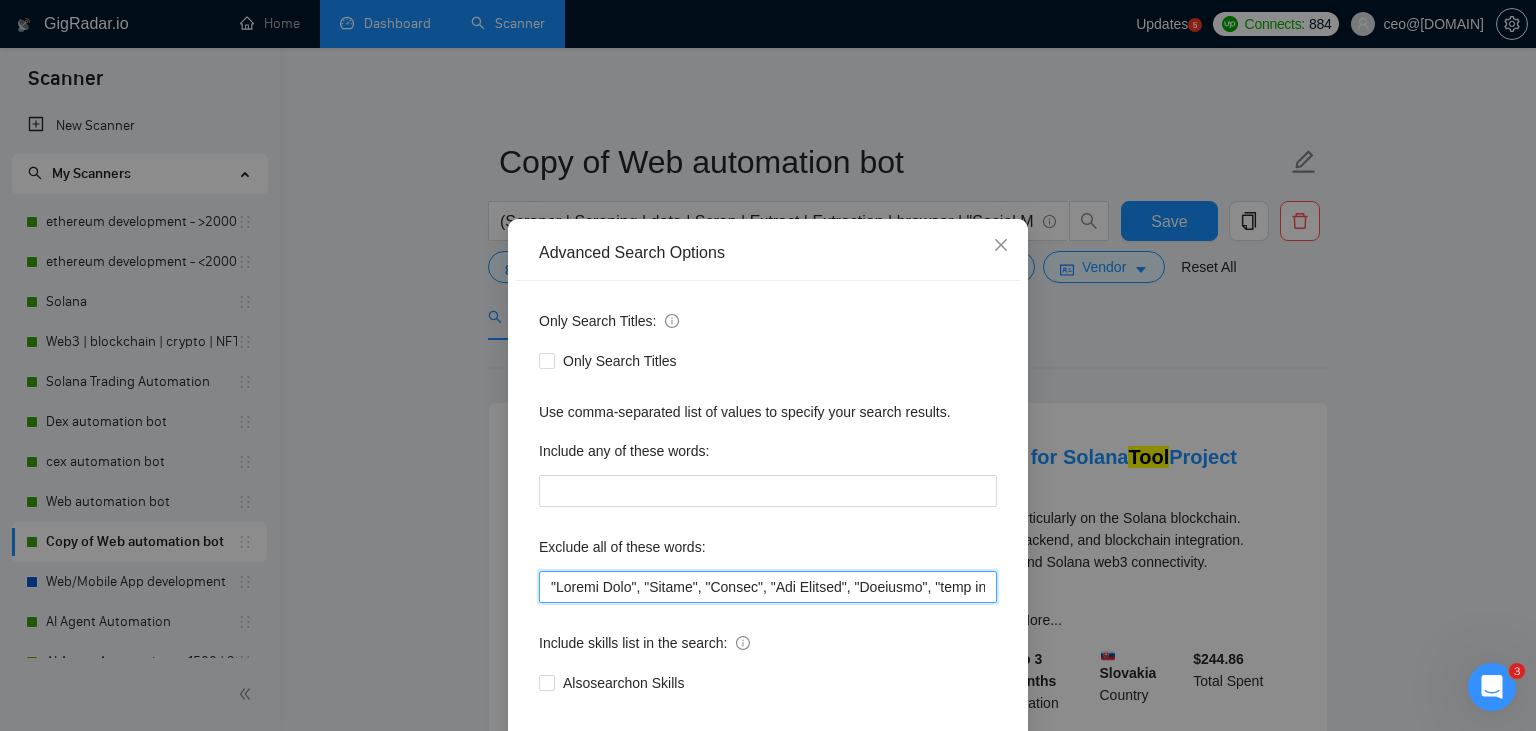 click at bounding box center (768, 587) 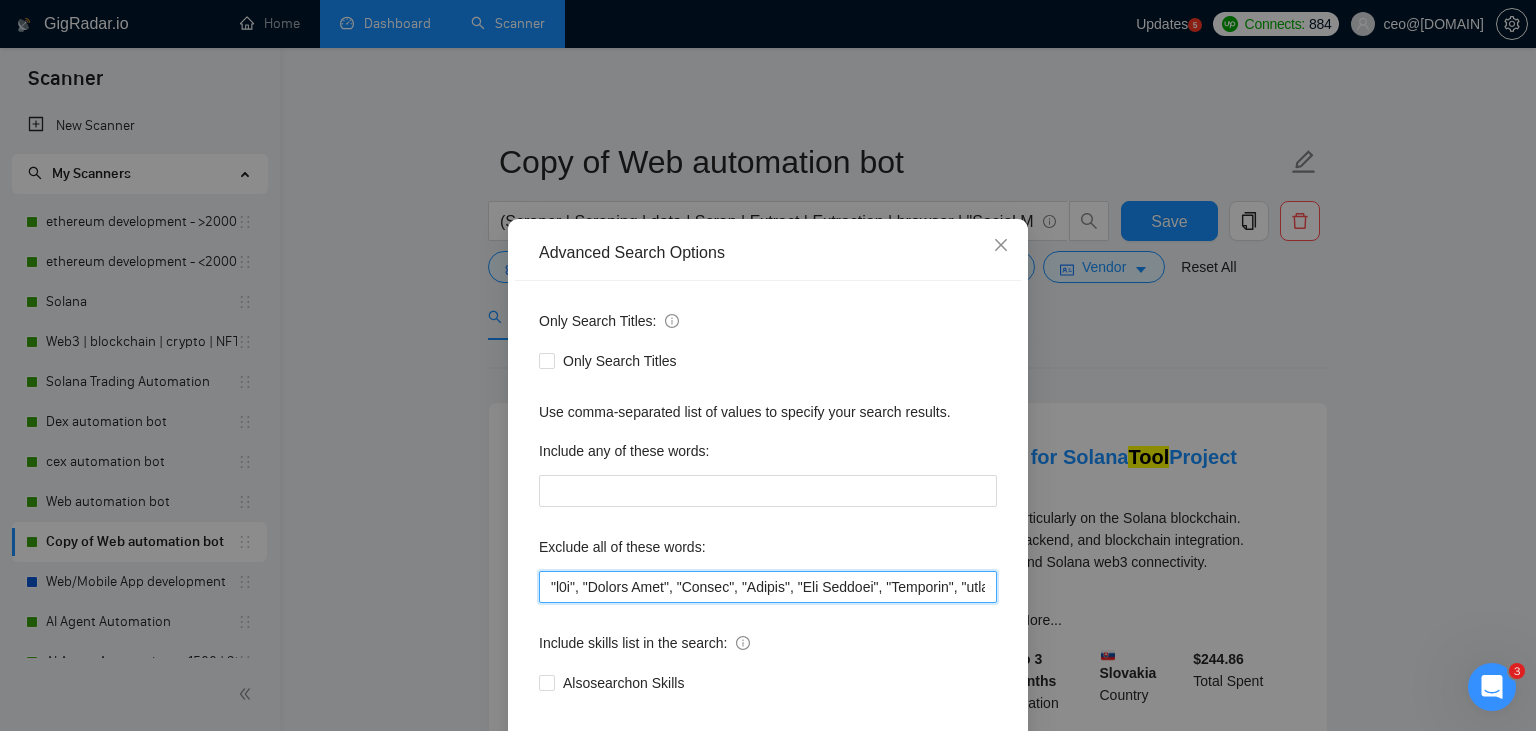 scroll, scrollTop: 101, scrollLeft: 0, axis: vertical 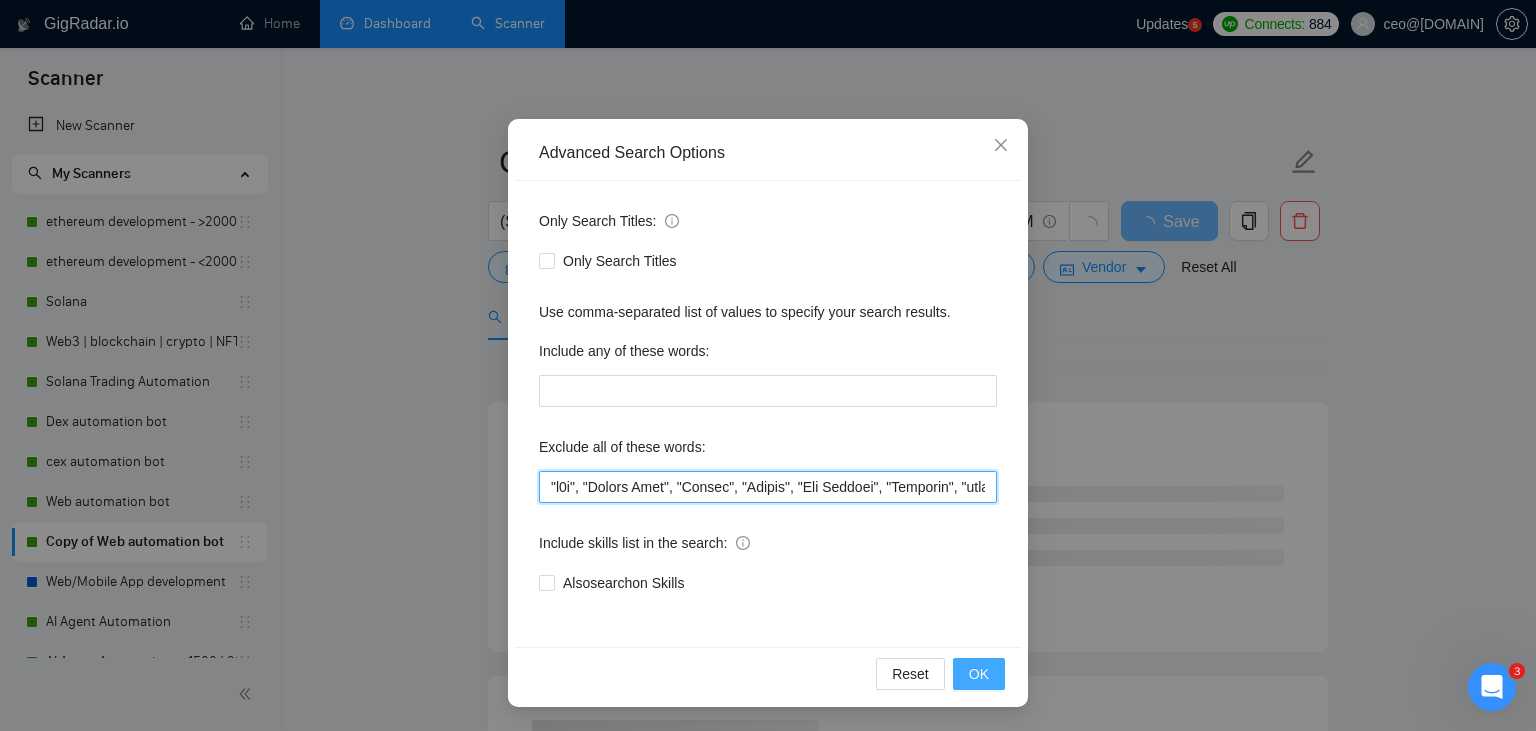 type on ""n8n", "Europe Only", "Modify", "Update", "Art Project", "Pakistan", "join our team", "Azure DevOps", "DevOps", "Flutter", "Equity-Only", "Equity Only", test, "cursor.ai", "ninja trader", "AI improvement", woocomerce, game, gaming, dating, date, "no-code", "low code", airtable, "go high level", "immediate purchase", pinescript, "pine script", zapier, Zoho, zendesk, make.com, flutter, "smart suite", "go lang", LangChain, sandwich, c#, c++, ruby, "ai specialist", seo, Java, "You will work closely", Ton, Betting, gambling, Sui, "hyper ledger", (Fix*), Unity, Manager, laravel, "php", "wordpress", "shopify", "eSport", "eSports", gaming, "Sales Team", "freelancer only", "freelancers only", "No agency", "Not agency", "No agencies", "Not agencies", "metaverse", "Consultant", "Audit", "Game", gaming, voting, "P2E", Ton, Betting, lottery, gambling, casino, onlyfans, onlyfan, "only fans", "only fan", music, "Quality Assurance", QA, "power automate", "power automation", "n8n", "bubble.io", bubble, notion, "ready-made"..." 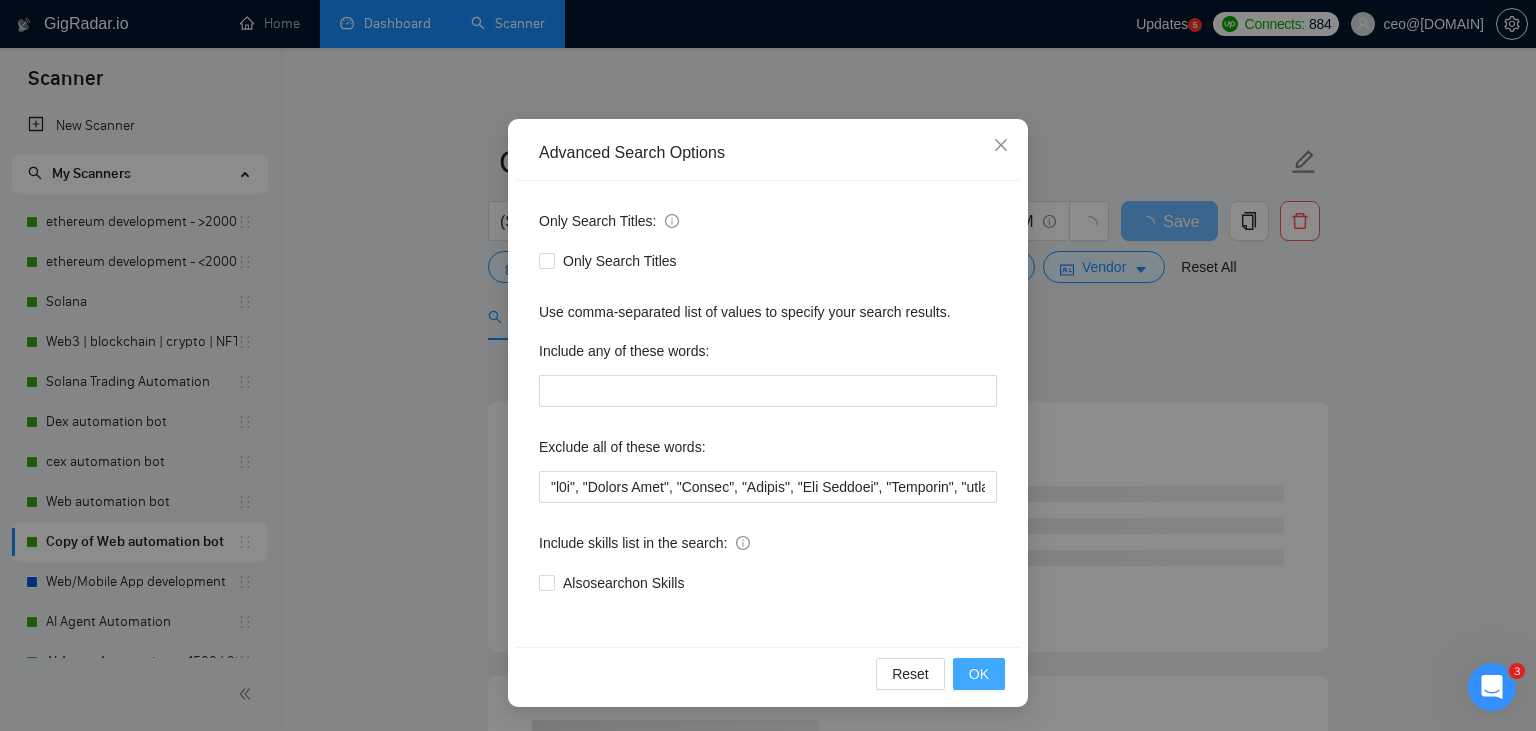 click on "OK" at bounding box center (979, 674) 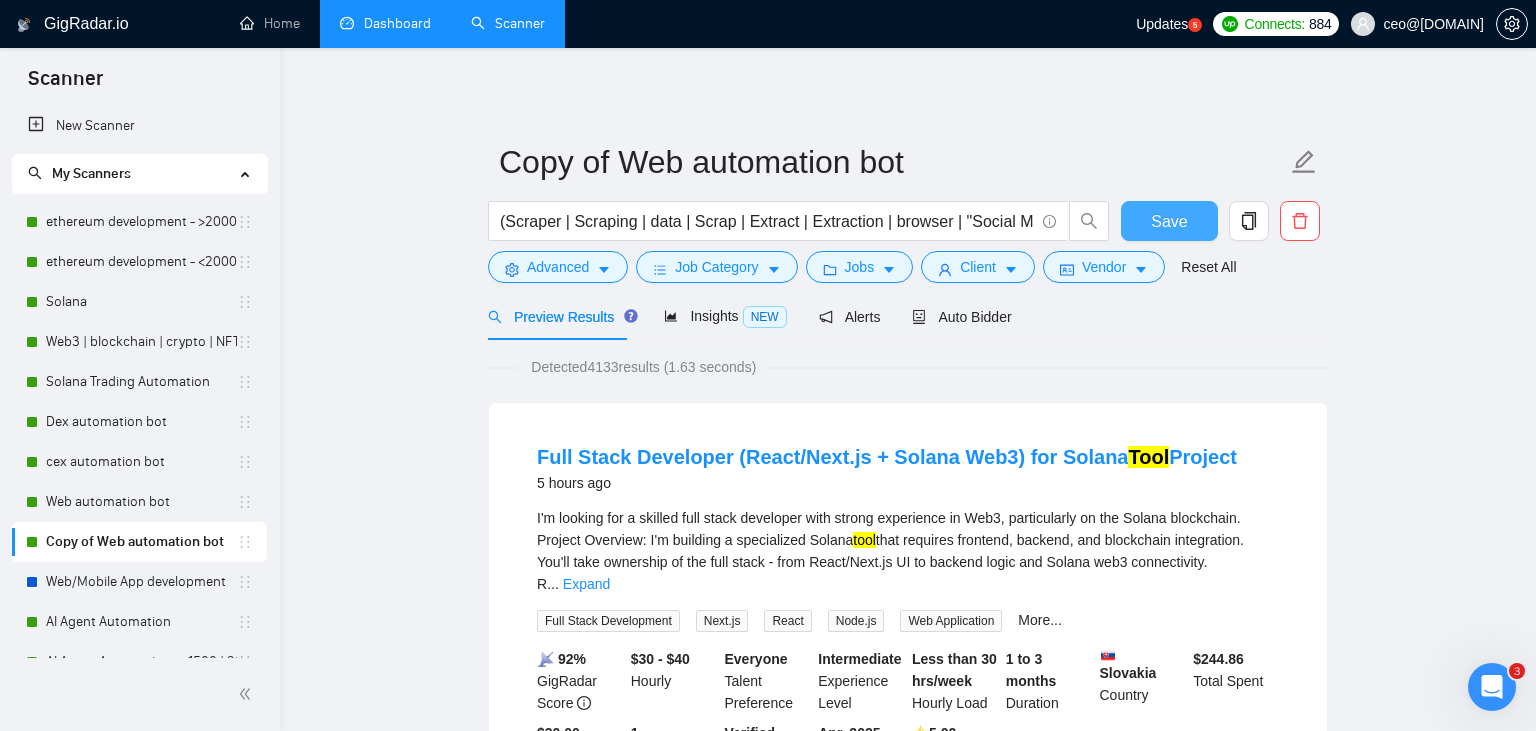click on "Save" at bounding box center [1169, 221] 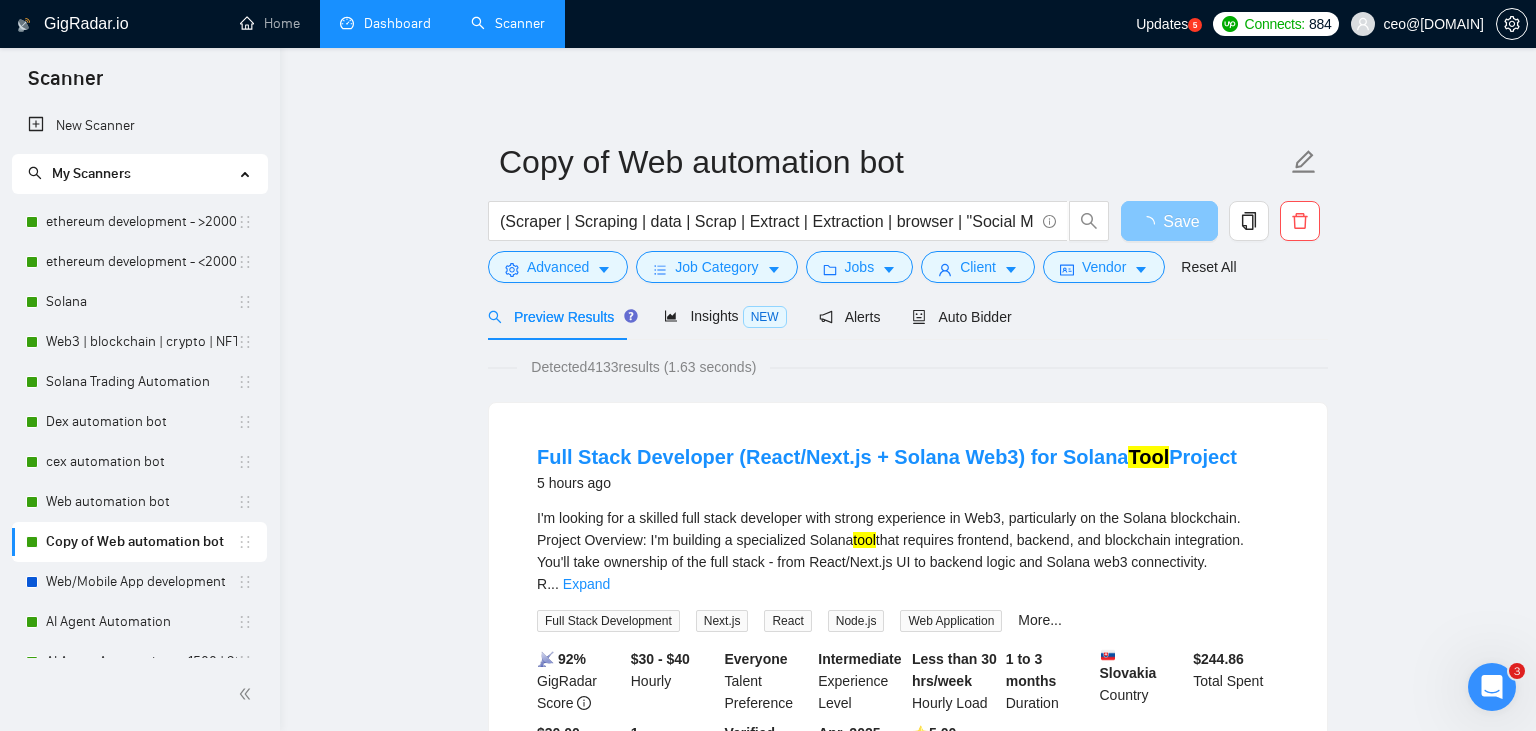 scroll, scrollTop: 305, scrollLeft: 0, axis: vertical 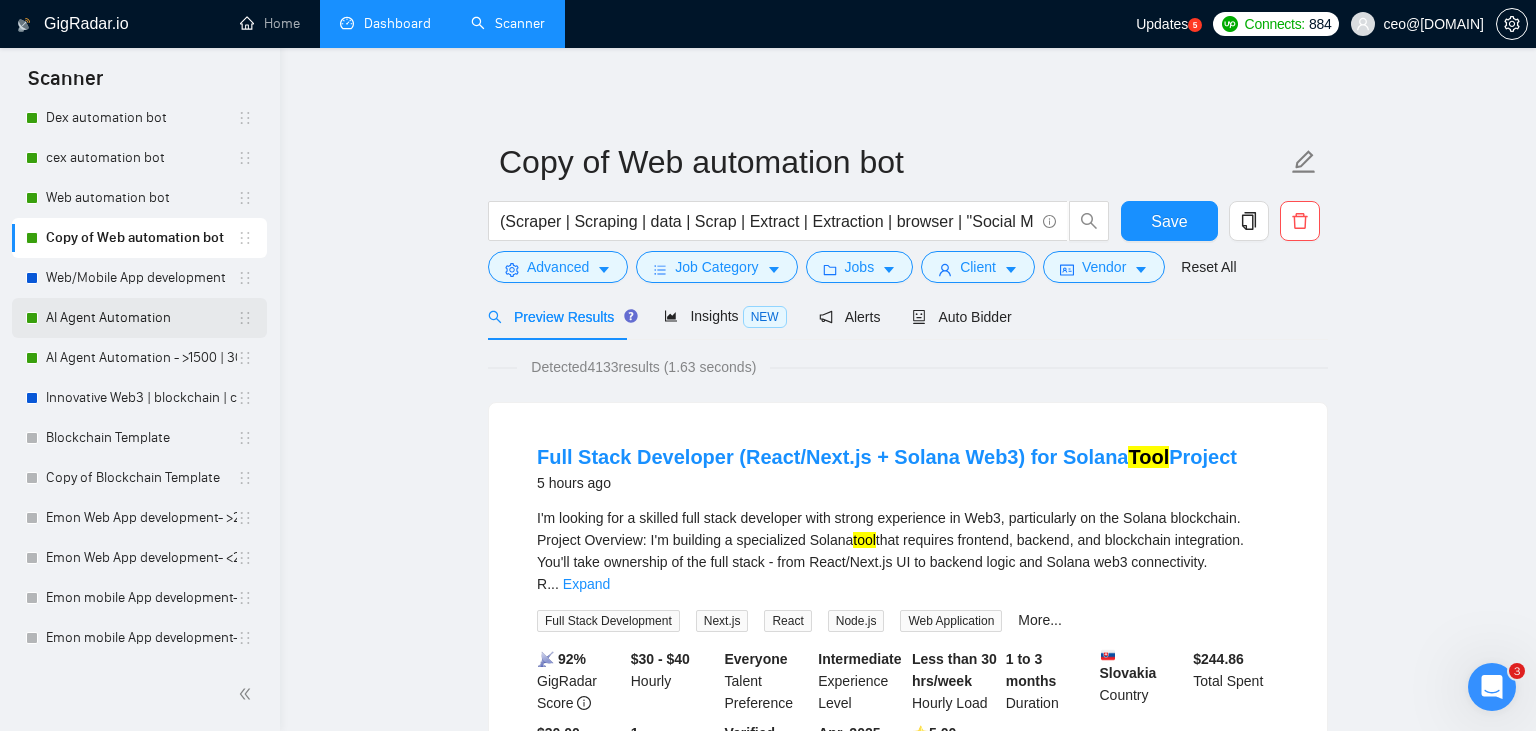 click on "AI Agent Automation" at bounding box center [141, 318] 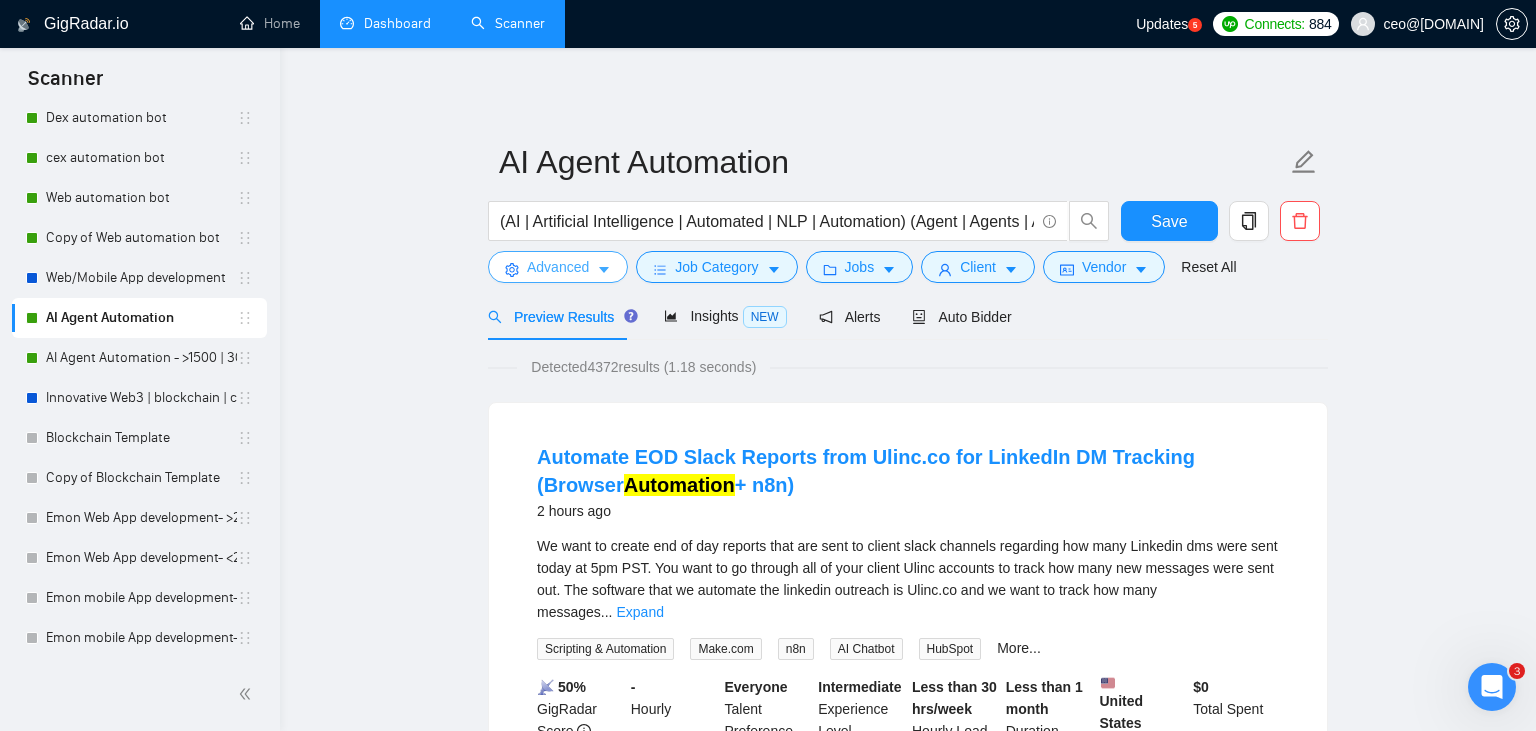 click on "Advanced" at bounding box center (558, 267) 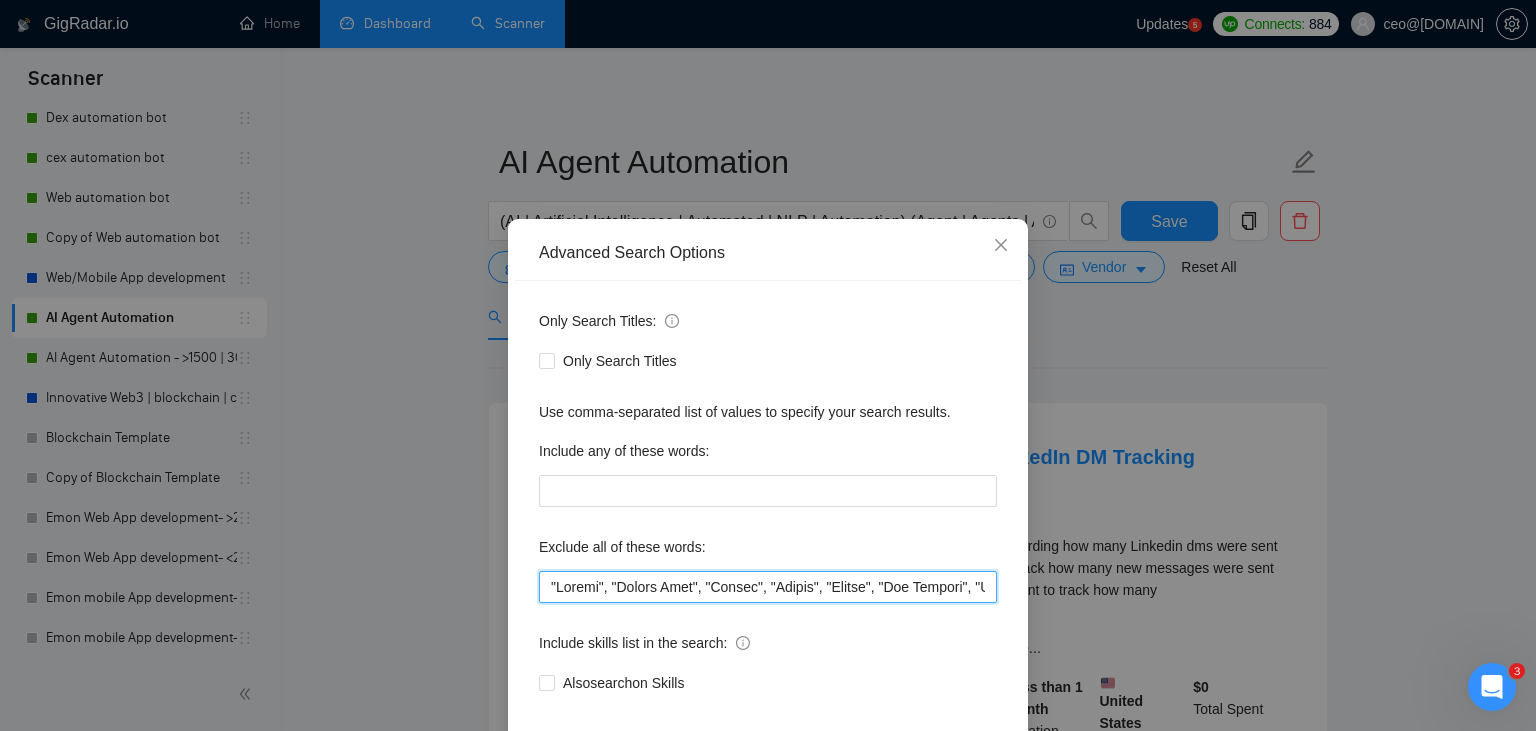 click at bounding box center [768, 587] 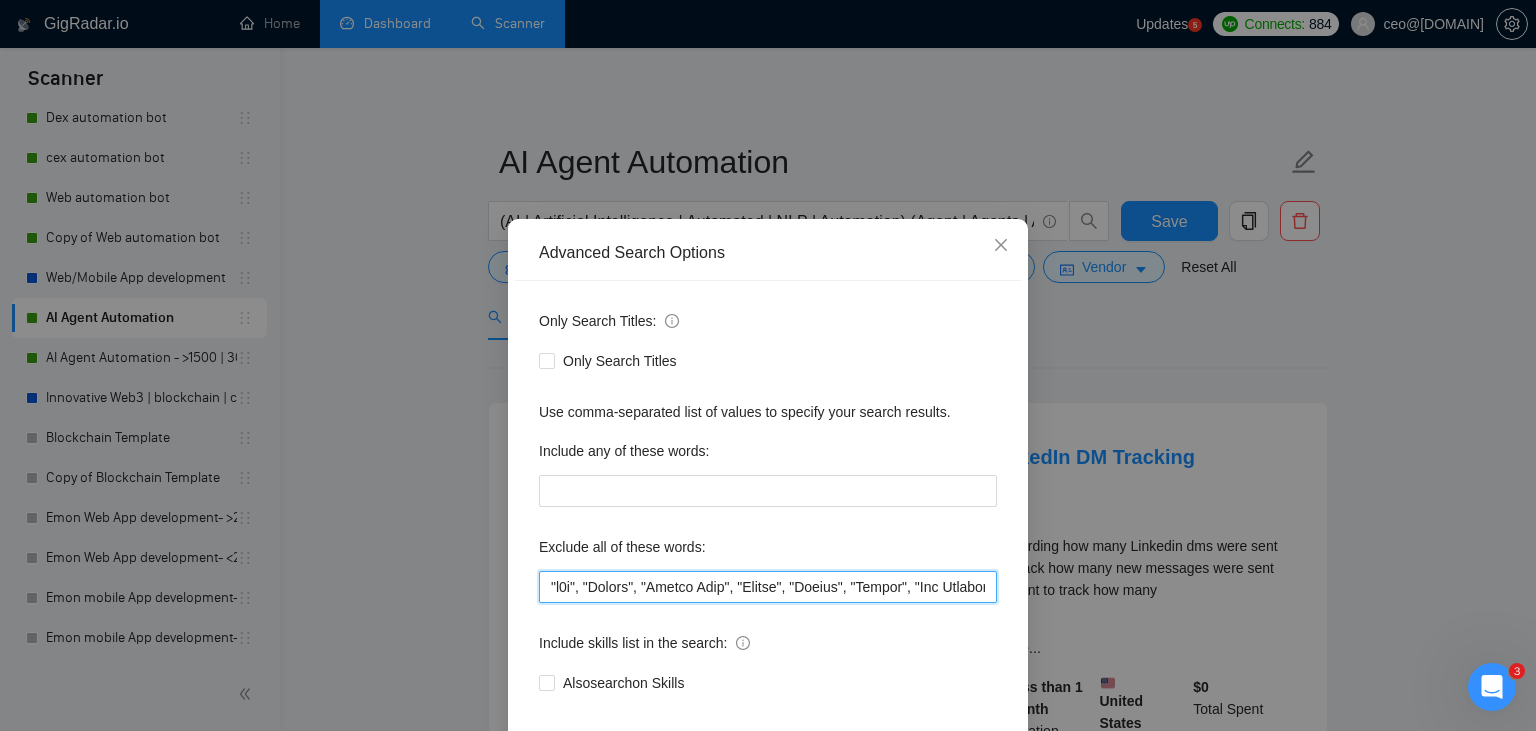 scroll, scrollTop: 101, scrollLeft: 0, axis: vertical 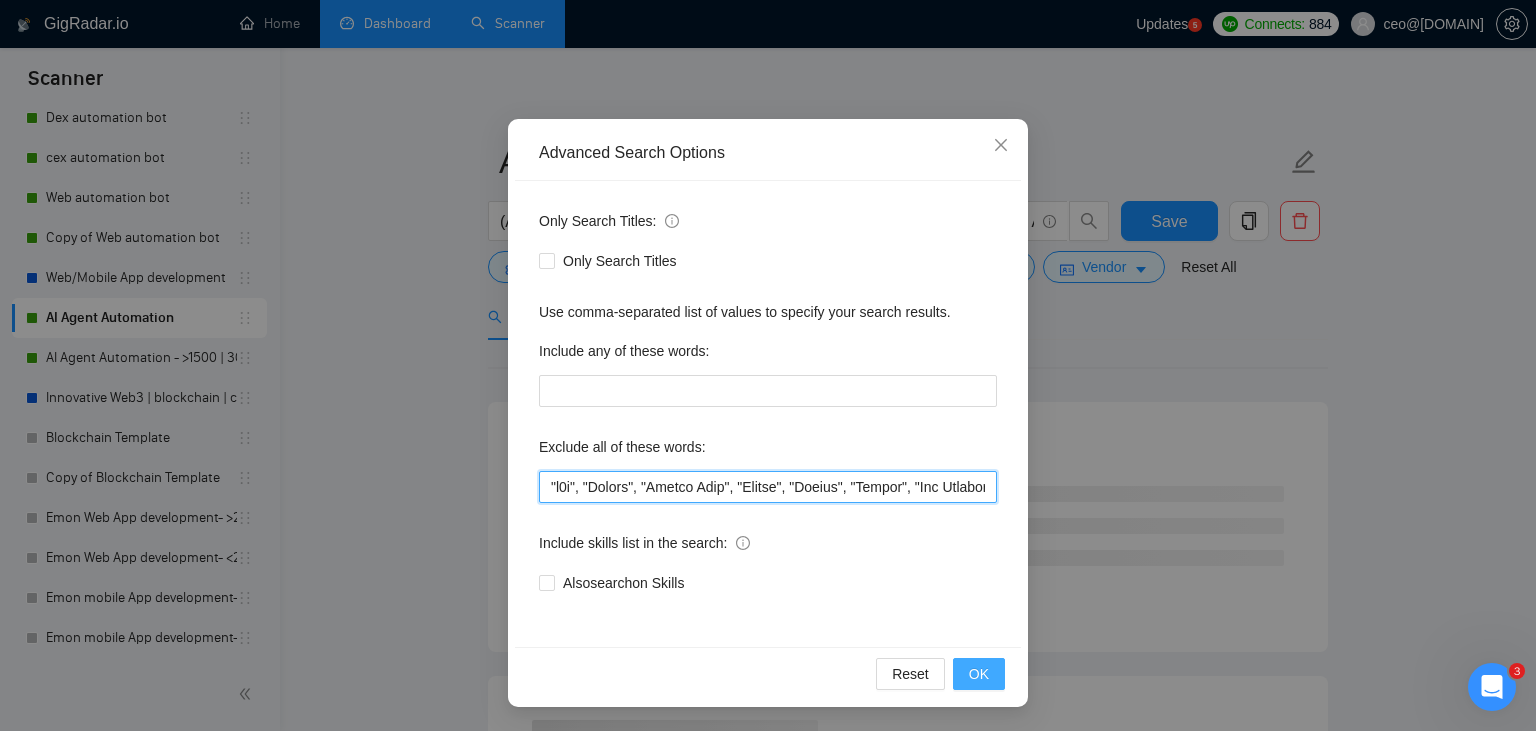type on ""Europe Only", "Modify", "Update", "Avatar", "Art Project", "Pakistan", "join our team", "Azure DevOps", "DevOps", "Flutter", "Equity-Only", "Equity Only", test, ea, "ninja trader", "AI improvement", game, gaming, dating, date, "no-code", "low code", airtable, "go high level", "immediate purchase", pinescript, "pine script", zapier, Zoho, zendesk, make.com, flutter, "smart suite", "go lang", LangChain, sandwich, c#, c++, ruby, "ai specialist", seo, Java, Ton, Betting, gambling, Sui, "hyper ledger", (Fix*), Unity, Manager, laravel, "php", "wordpress", "shopify", "eSport", "eSports", gaming, "Sales Team", "freelancer only", "freelancers only", "No agency", "Not agency", "No agencies", "Not agencies", "metaverse", "Consultant", "Audit", "Game", gaming, voting, "P2E", Ton, Betting, lottery, gambling, casino, onlyfans, onlyfan, "only fans", "only fan", music, "Quality Assurance", QA, "power automate", "power automation", "n8n", "bubble.io", bubble, notion, "ready-made", "YouTube Automation Spec..." 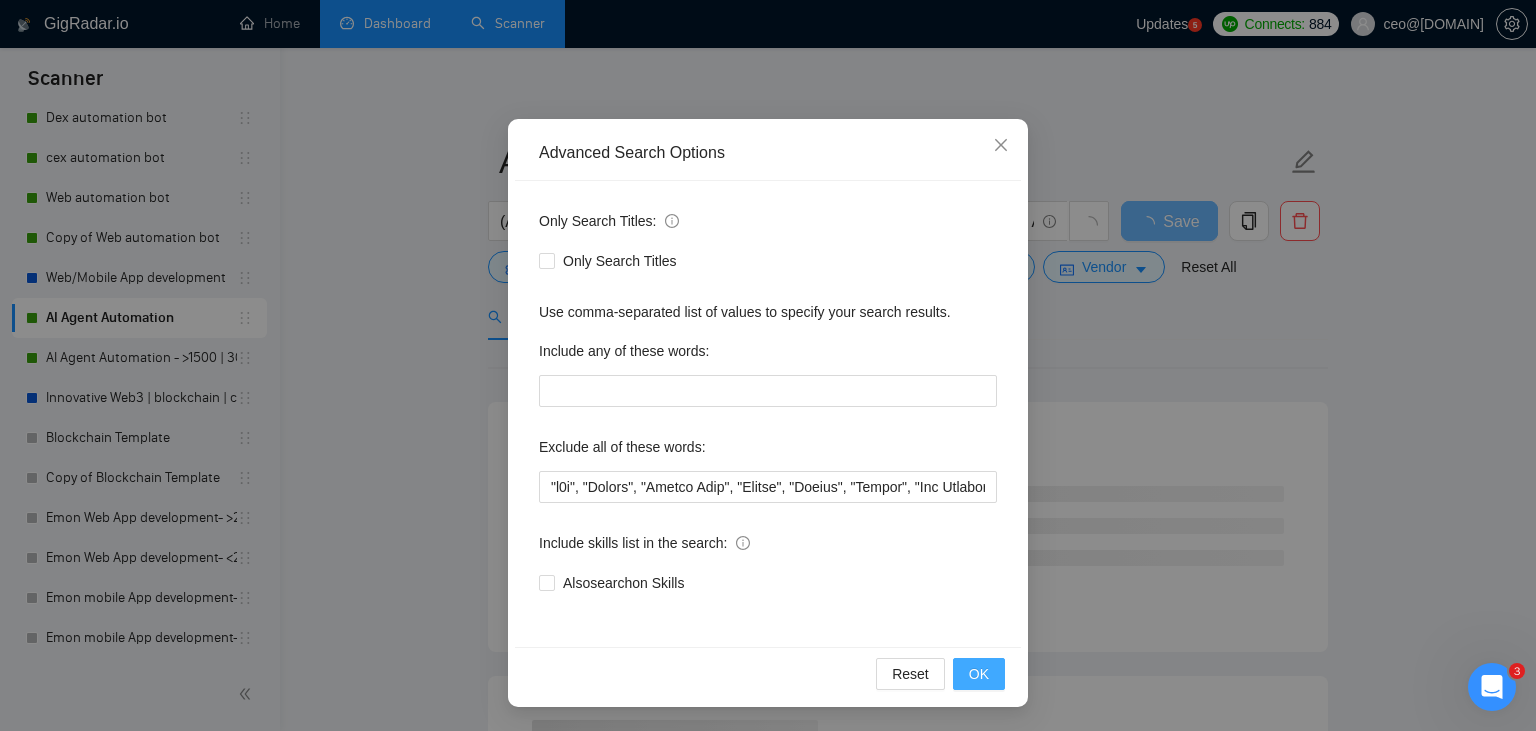 click on "OK" at bounding box center (979, 674) 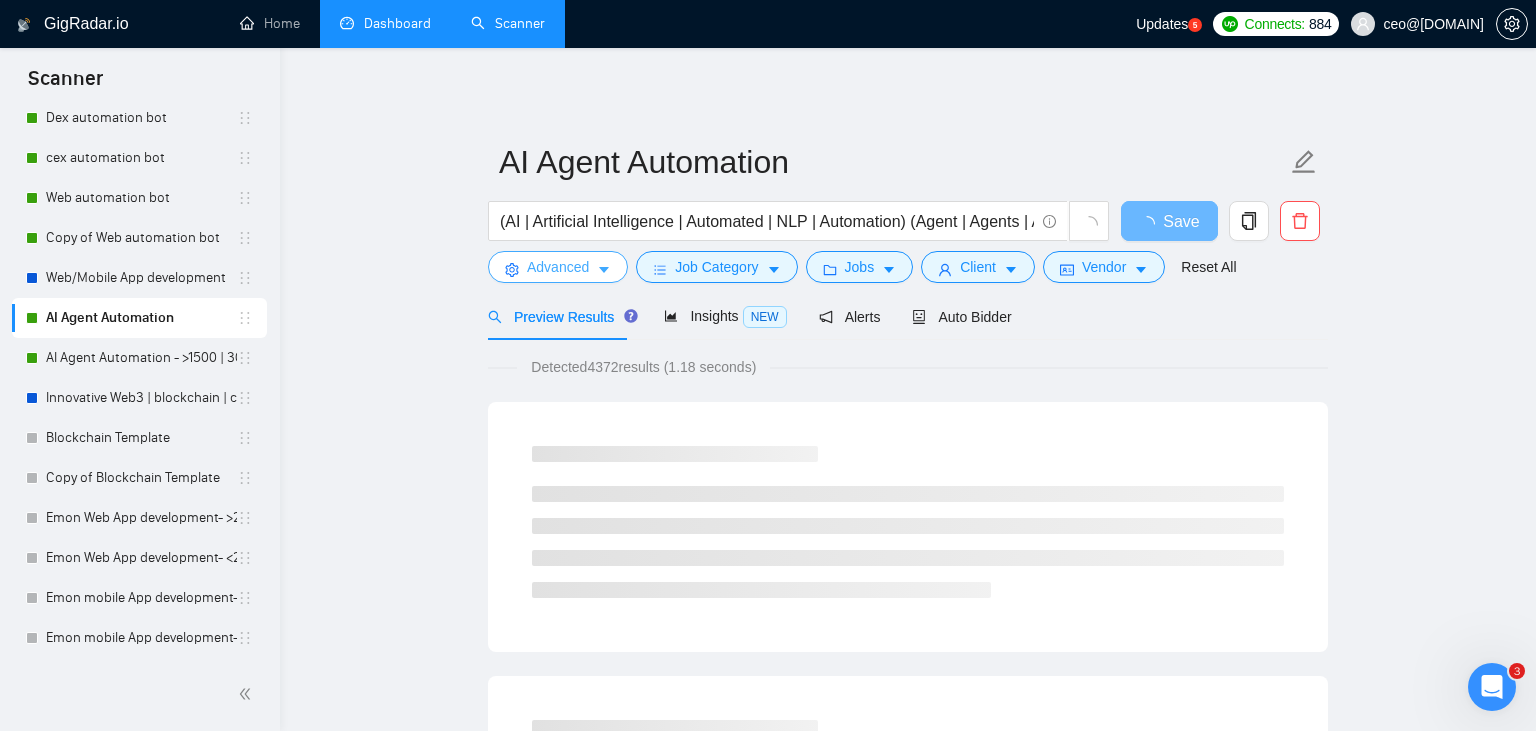 scroll, scrollTop: 0, scrollLeft: 0, axis: both 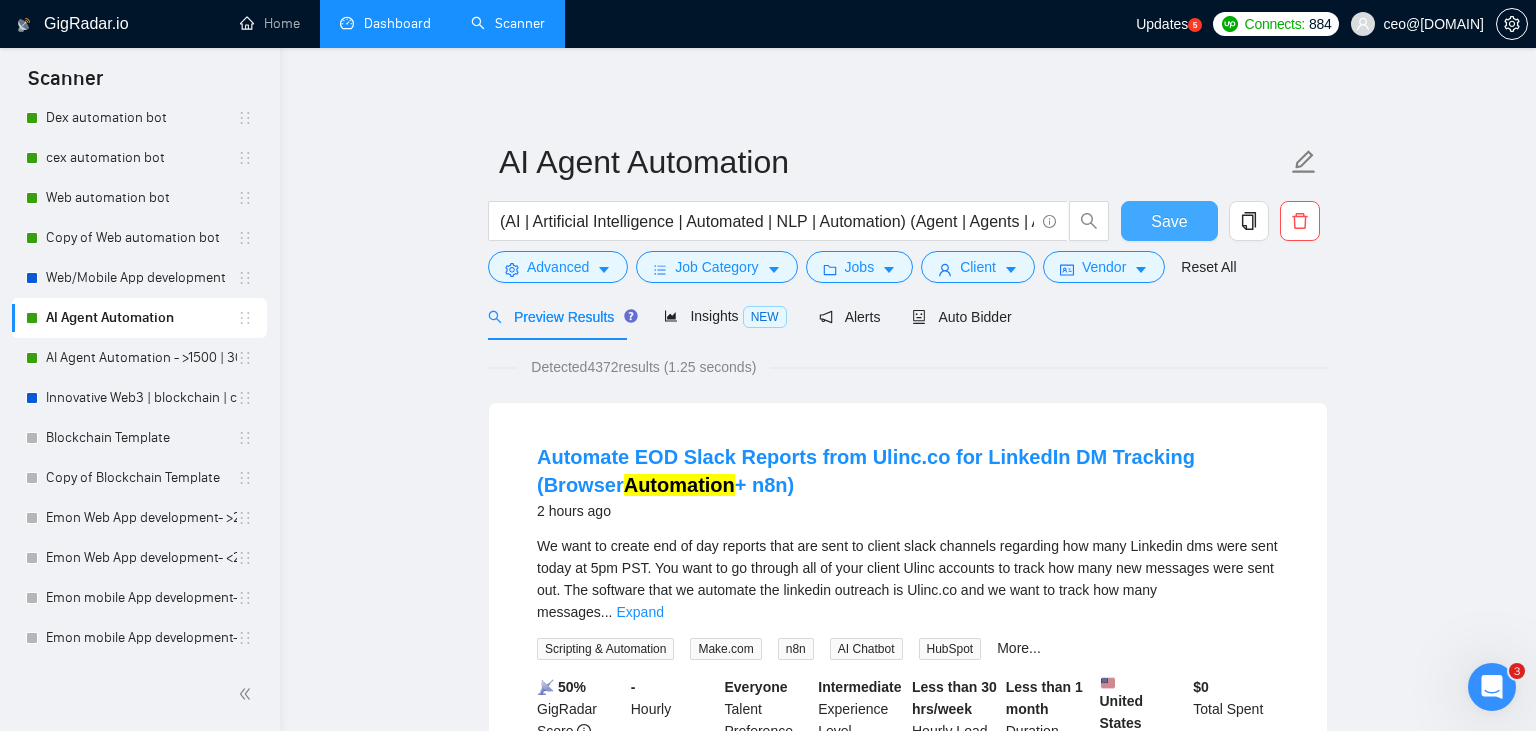 click on "Save" at bounding box center [1169, 221] 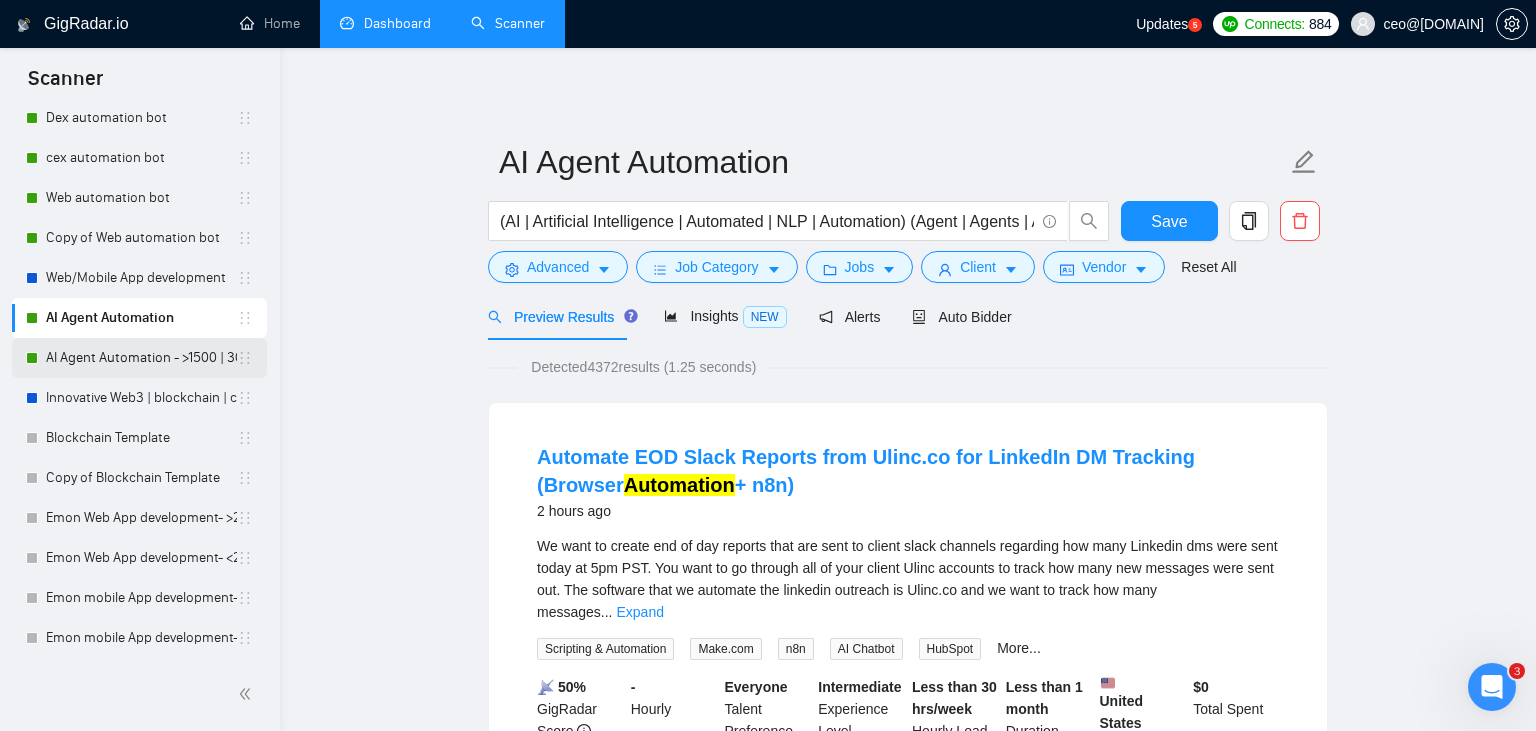 click on "AI Agent Automation - >1500 | 30&/h" at bounding box center [141, 358] 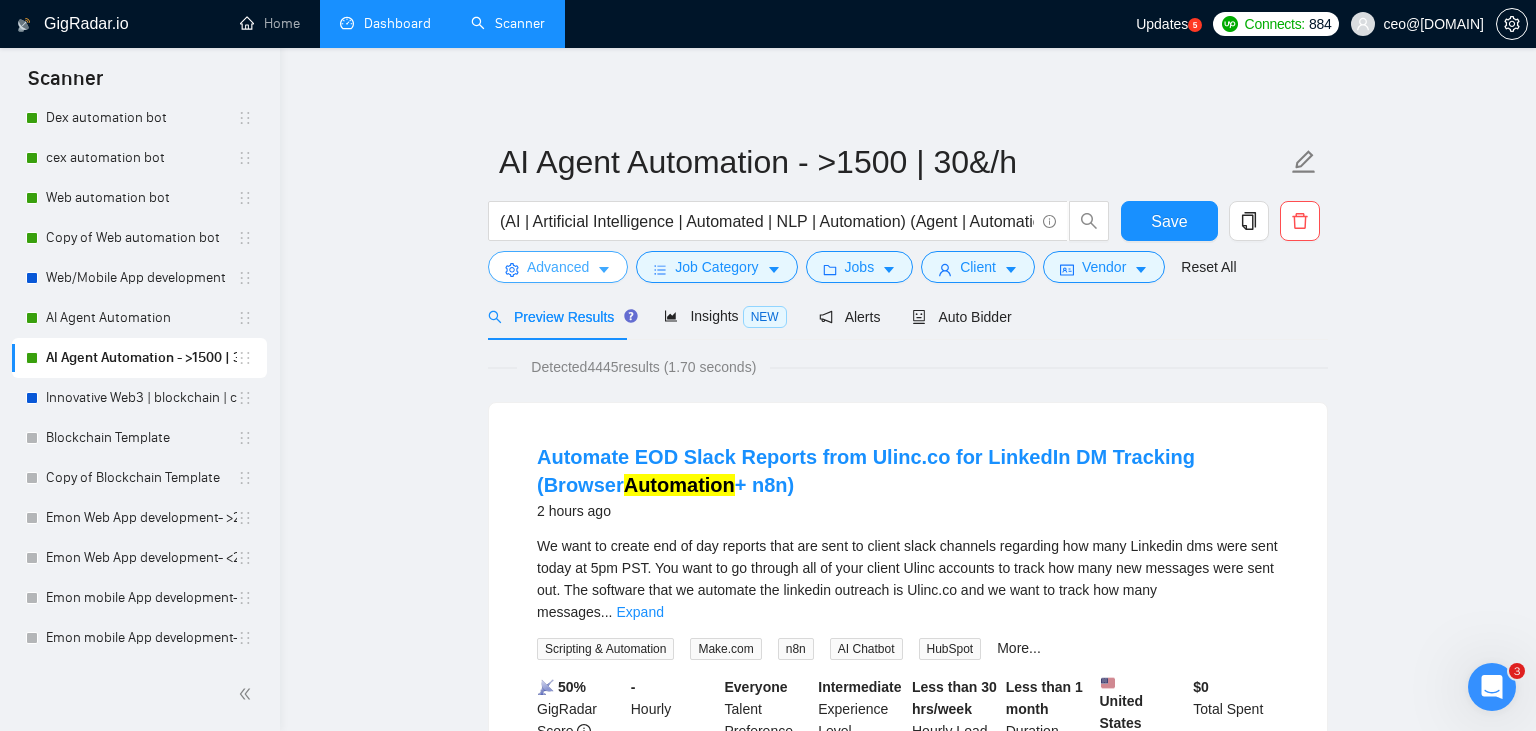 click on "Advanced" at bounding box center (558, 267) 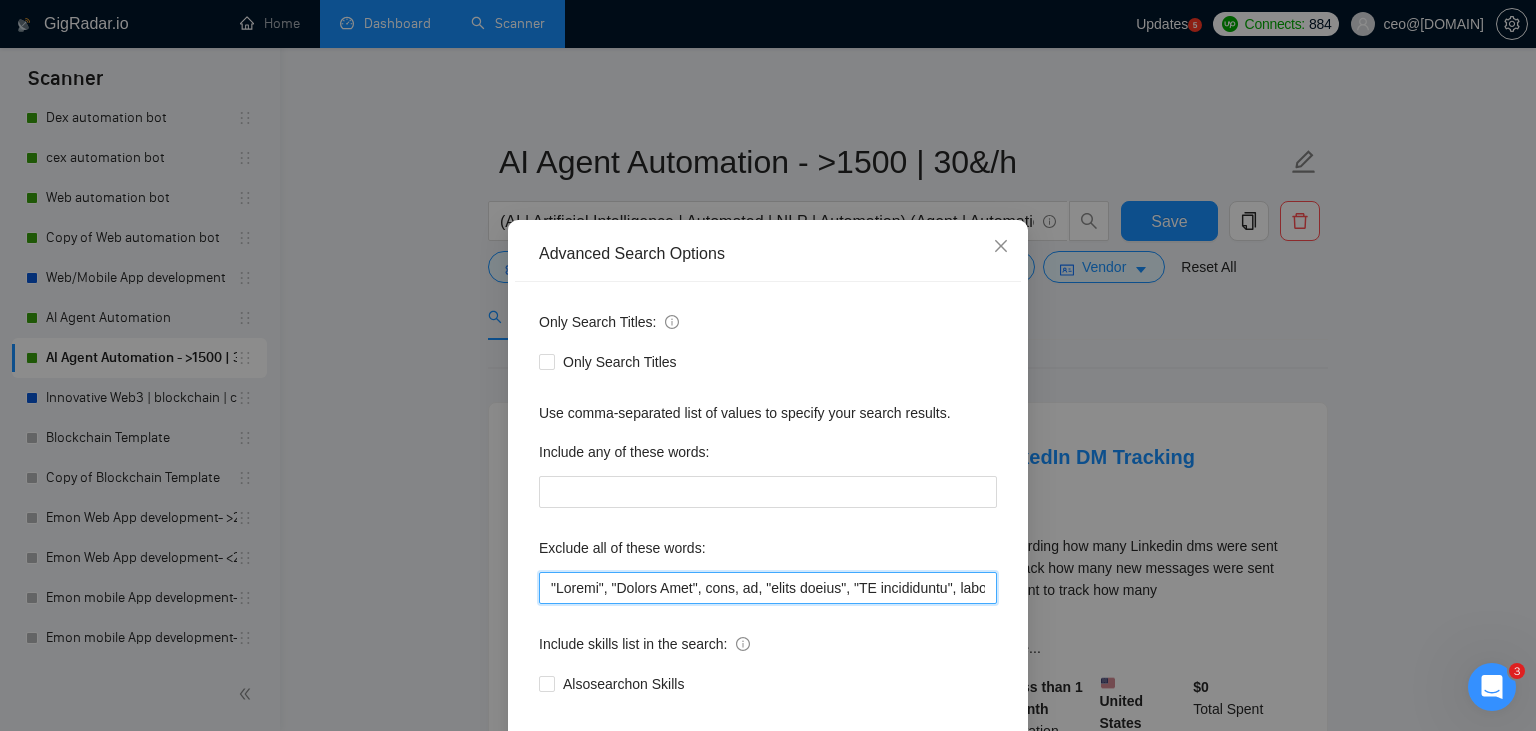 click at bounding box center (768, 588) 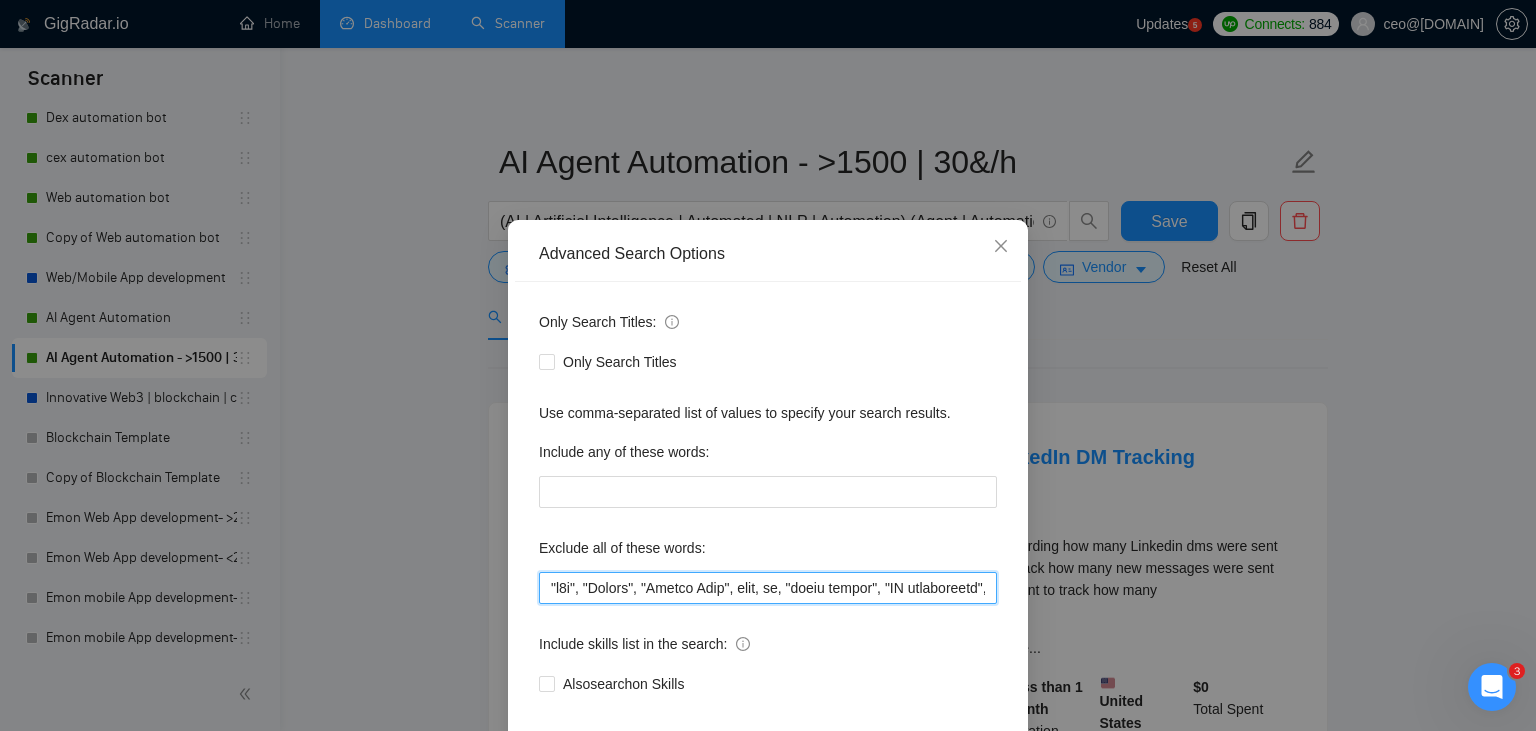 scroll, scrollTop: 101, scrollLeft: 0, axis: vertical 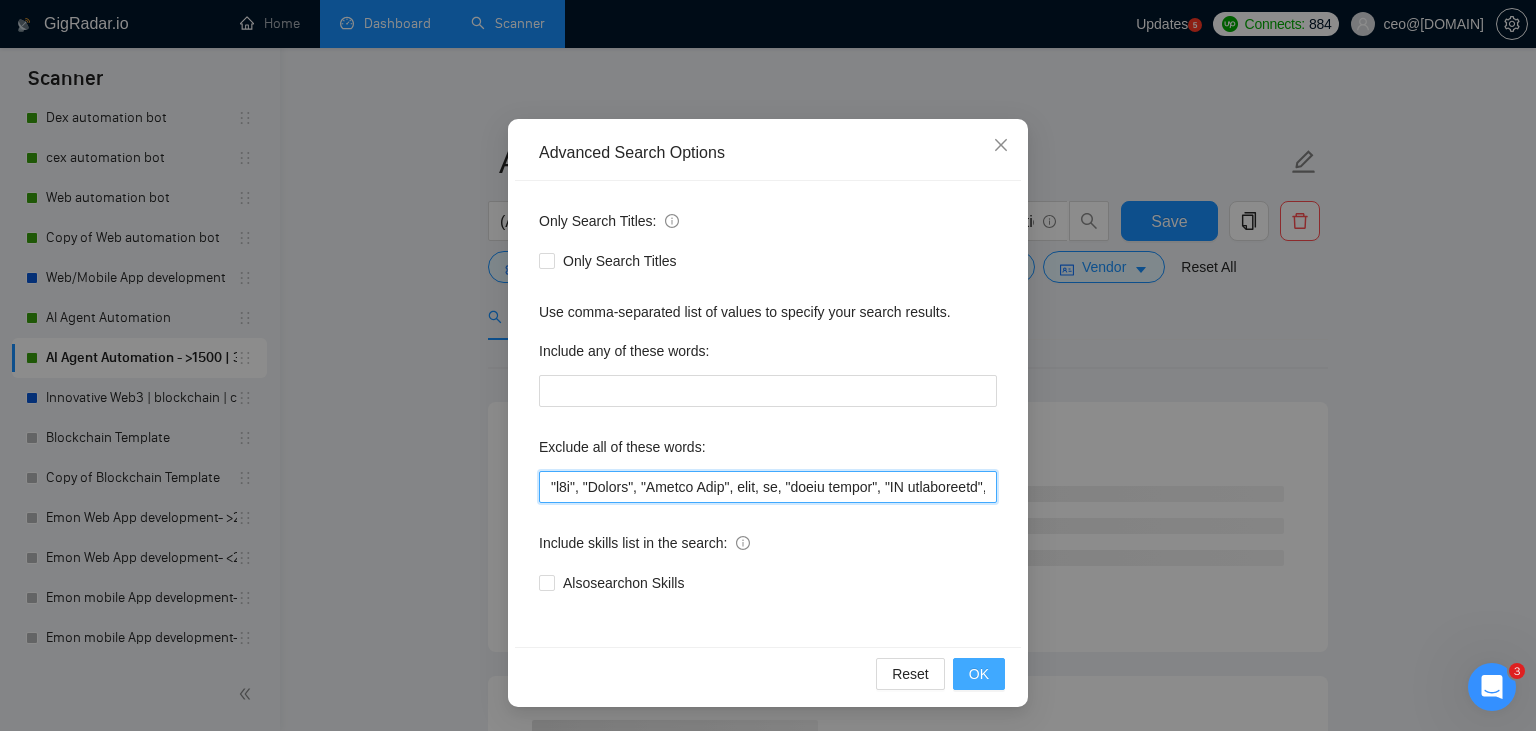 type on ""n8n", "Launch", "Europe Only", test, ea, "ninja trader", "AI improvement", game, gaming, dating, date, "no-code", "low code", airtable, "go high level", "immediate purchase", pinescript, "pine script", zapier, Zoho, zendesk, make.com, flutter, "smart suite", "go lang", LangChain, sandwich, c#, c++, ruby, "ai specialist", seo, Java, "You will work closely", Ton, Betting, gambling, Sui, "hyper ledger", (Fix*), Unity, Manager, laravel, "php", "wordpress", "shopify", "eSport", "eSports", gaming, "Sales Team", "freelancer only", "freelancers only", "No agency", "Not agency", "No agencies", "Not agencies", "metaverse", "Consultant", "Audit", "Game", gaming, voting, "P2E", "The ideal candidate should have a solid understanding", "The ideal candidate will have extensive experience in blockchain development", "innovative team", " The ideal candidate will have experience in developing decentralized applications", "work with a dynamic and innovative", "You will work closely", Ton, Betting, lottery, gambling, casino,..." 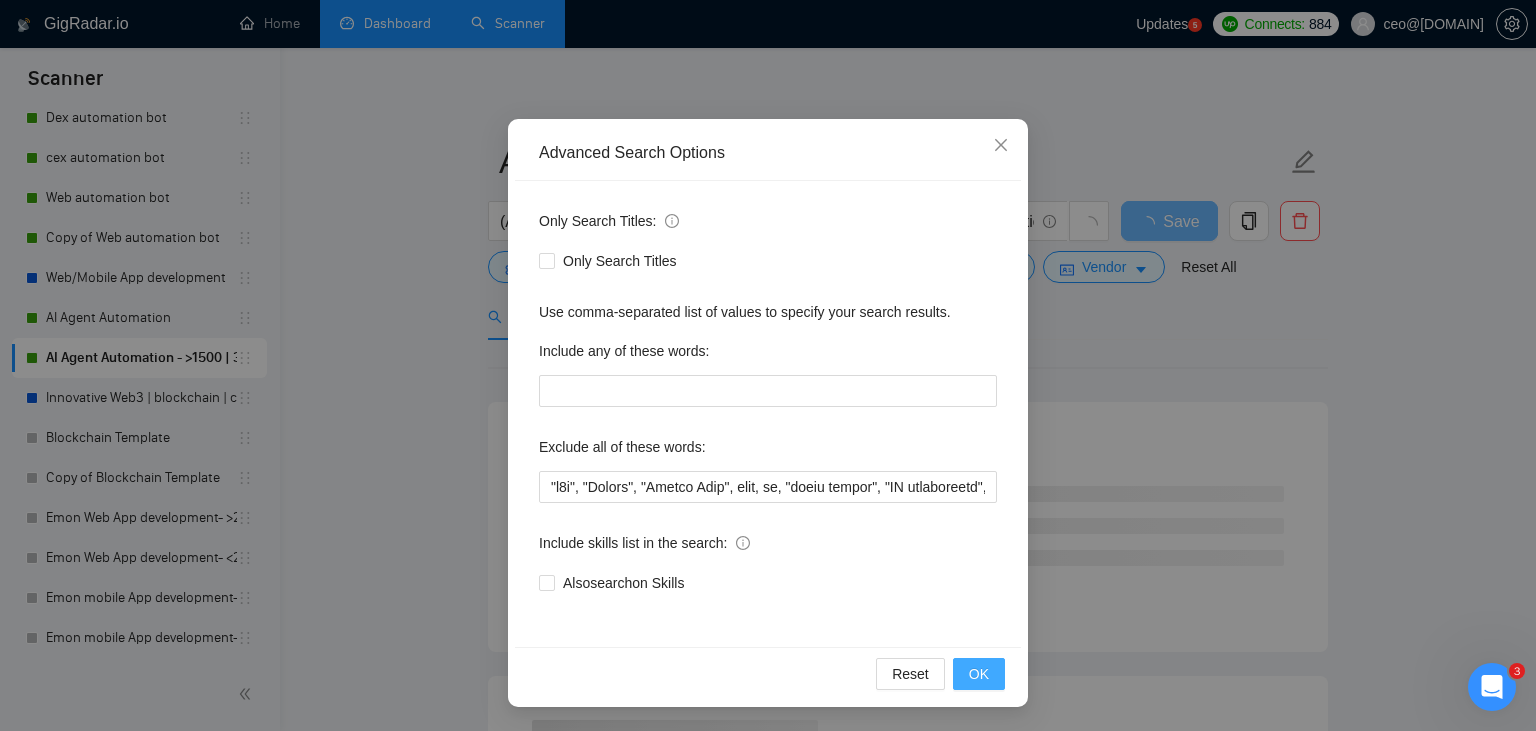 click on "OK" at bounding box center [979, 674] 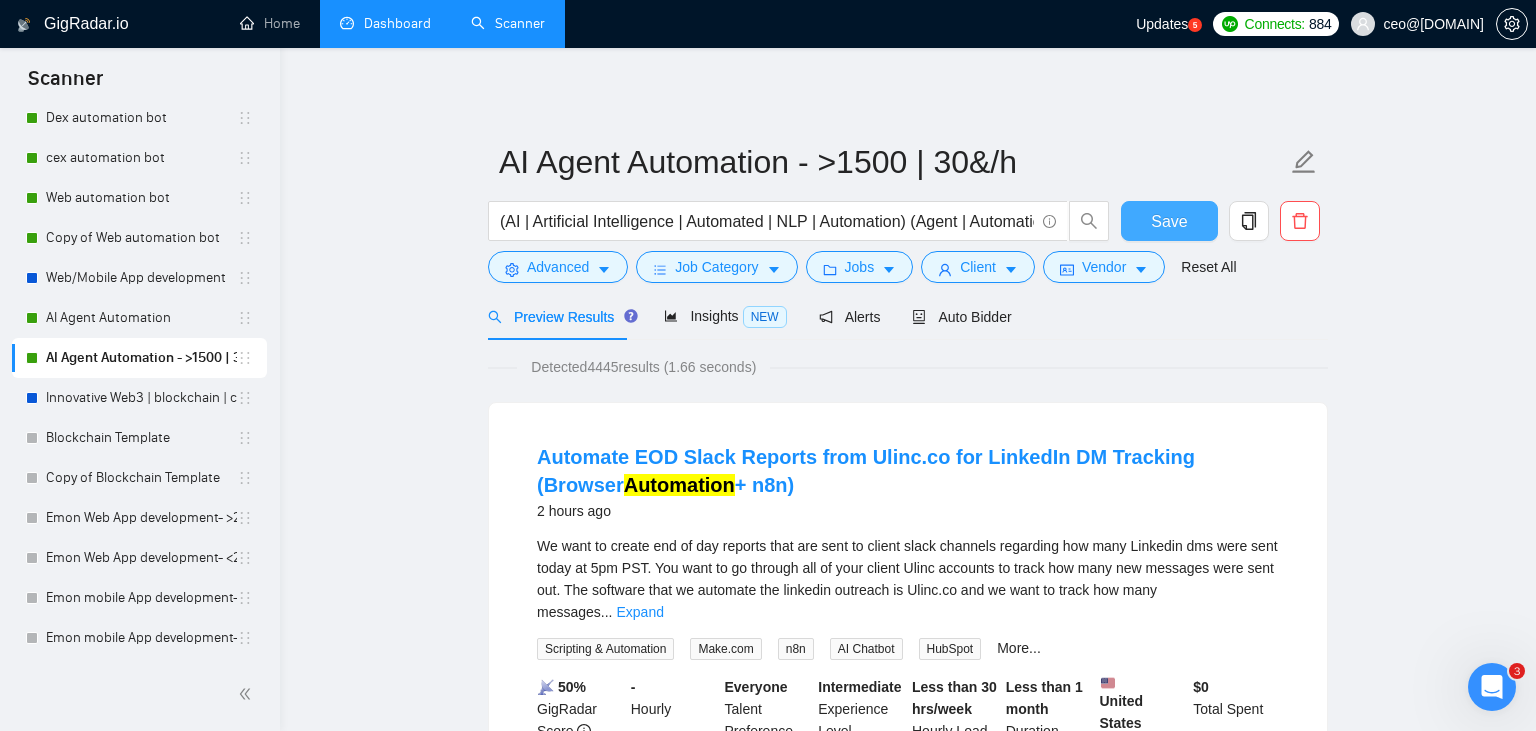 click on "Save" at bounding box center (1169, 221) 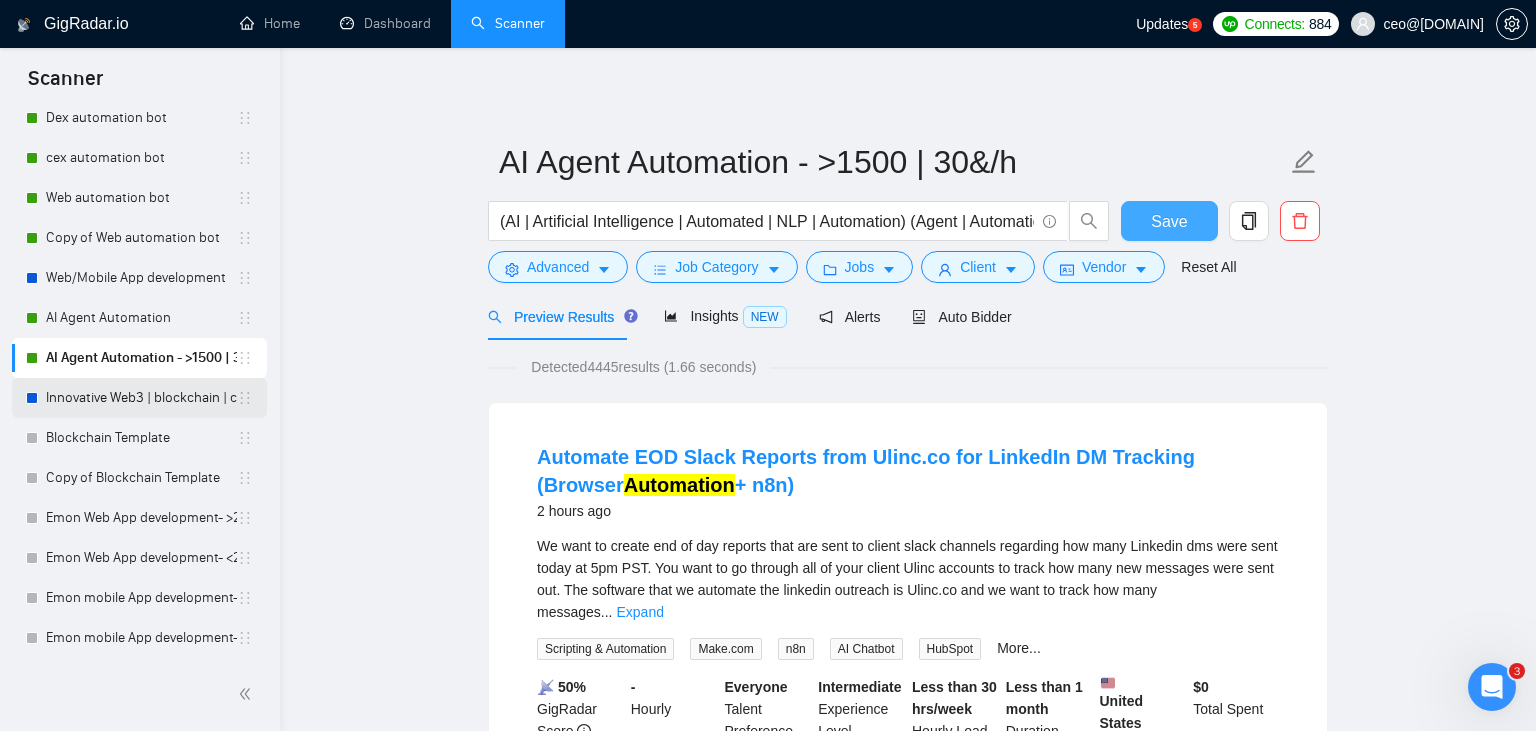 scroll, scrollTop: 0, scrollLeft: 0, axis: both 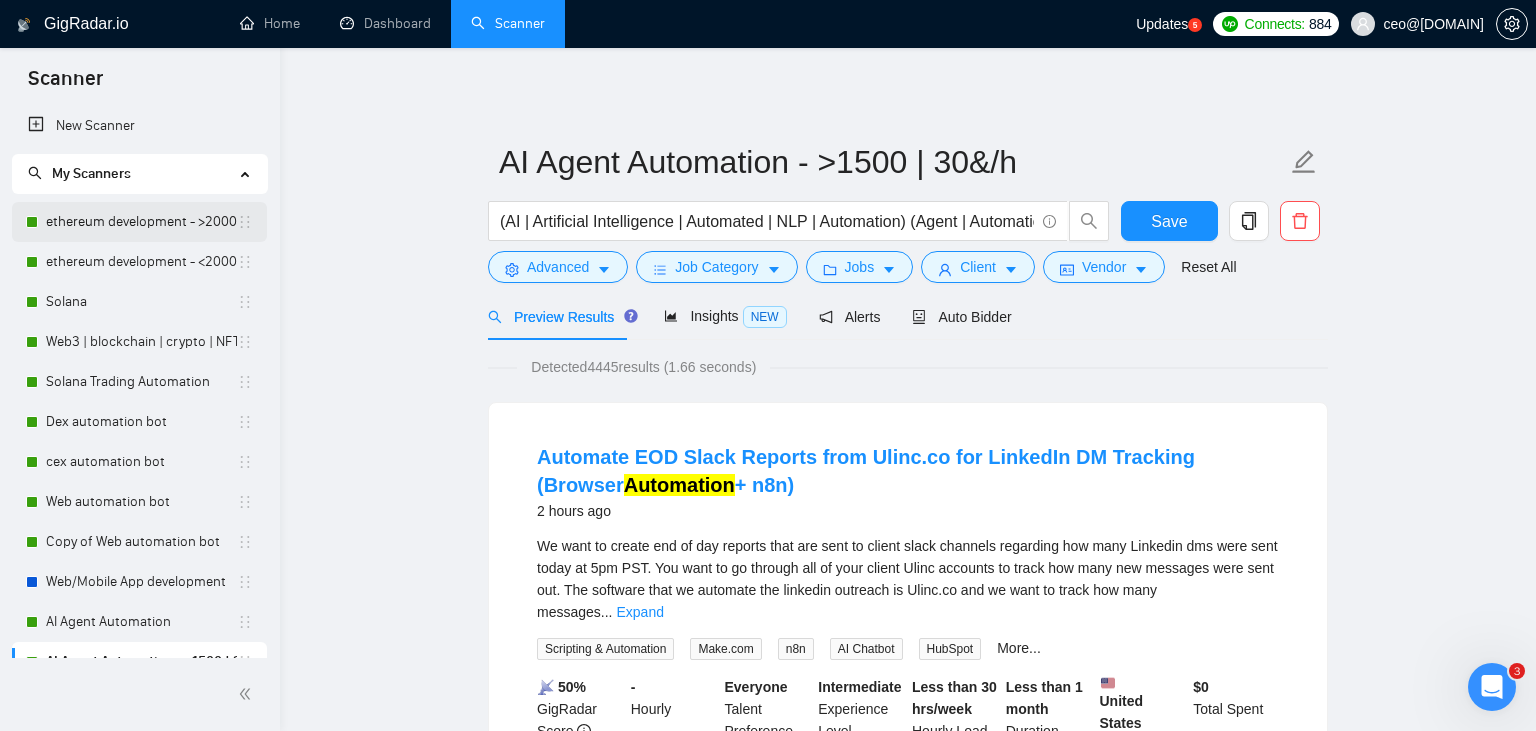 click on "ethereum development - >2000/30" at bounding box center [141, 222] 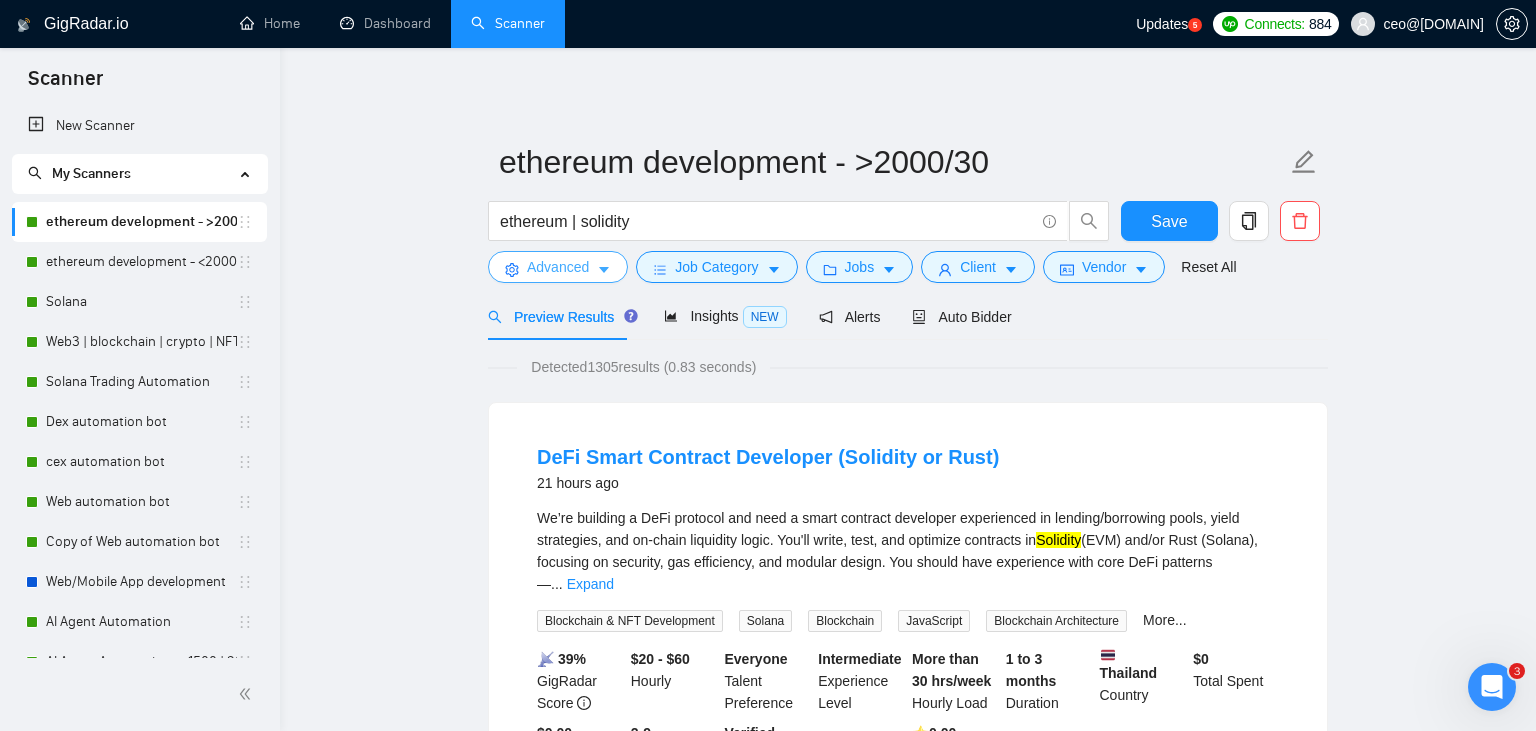 click on "Advanced" at bounding box center (558, 267) 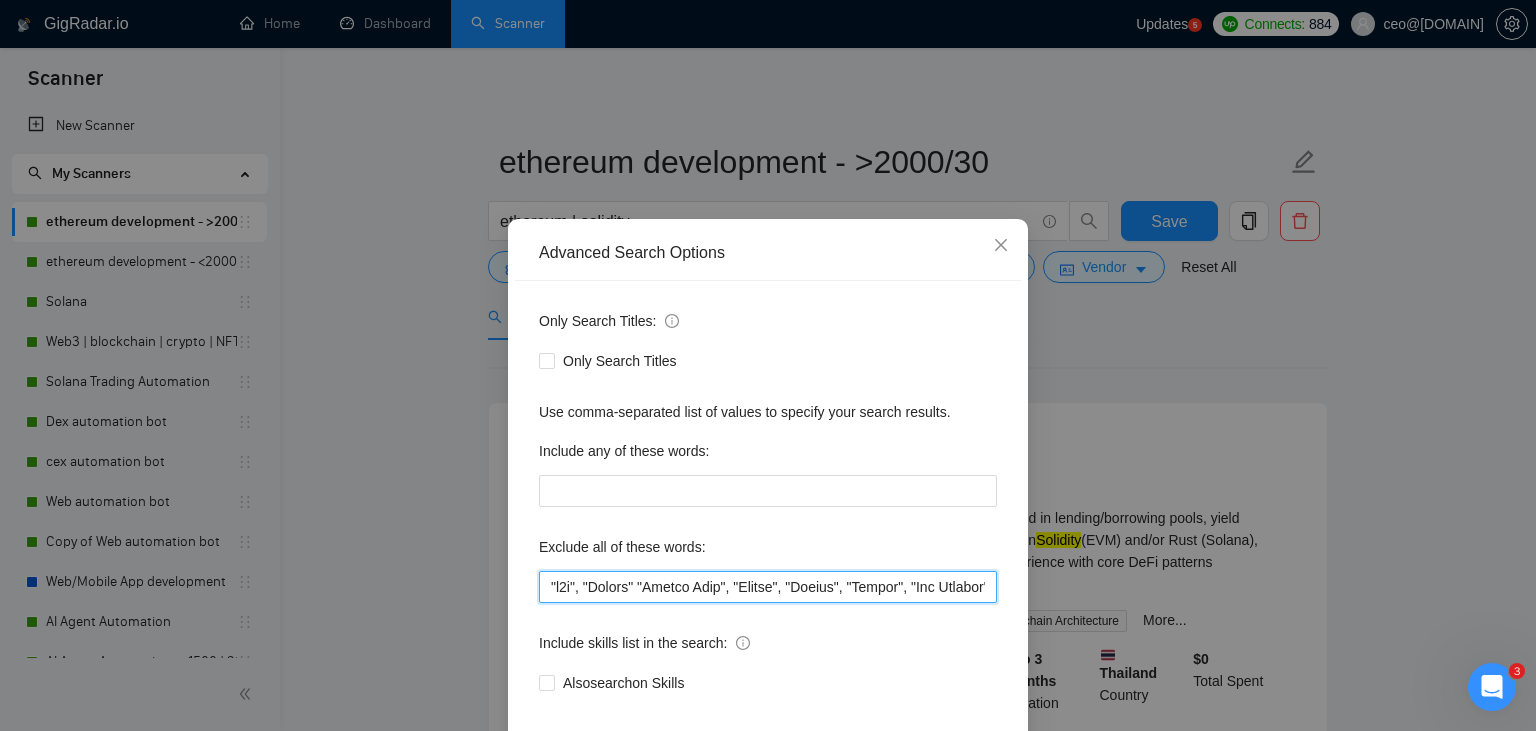 click at bounding box center [768, 587] 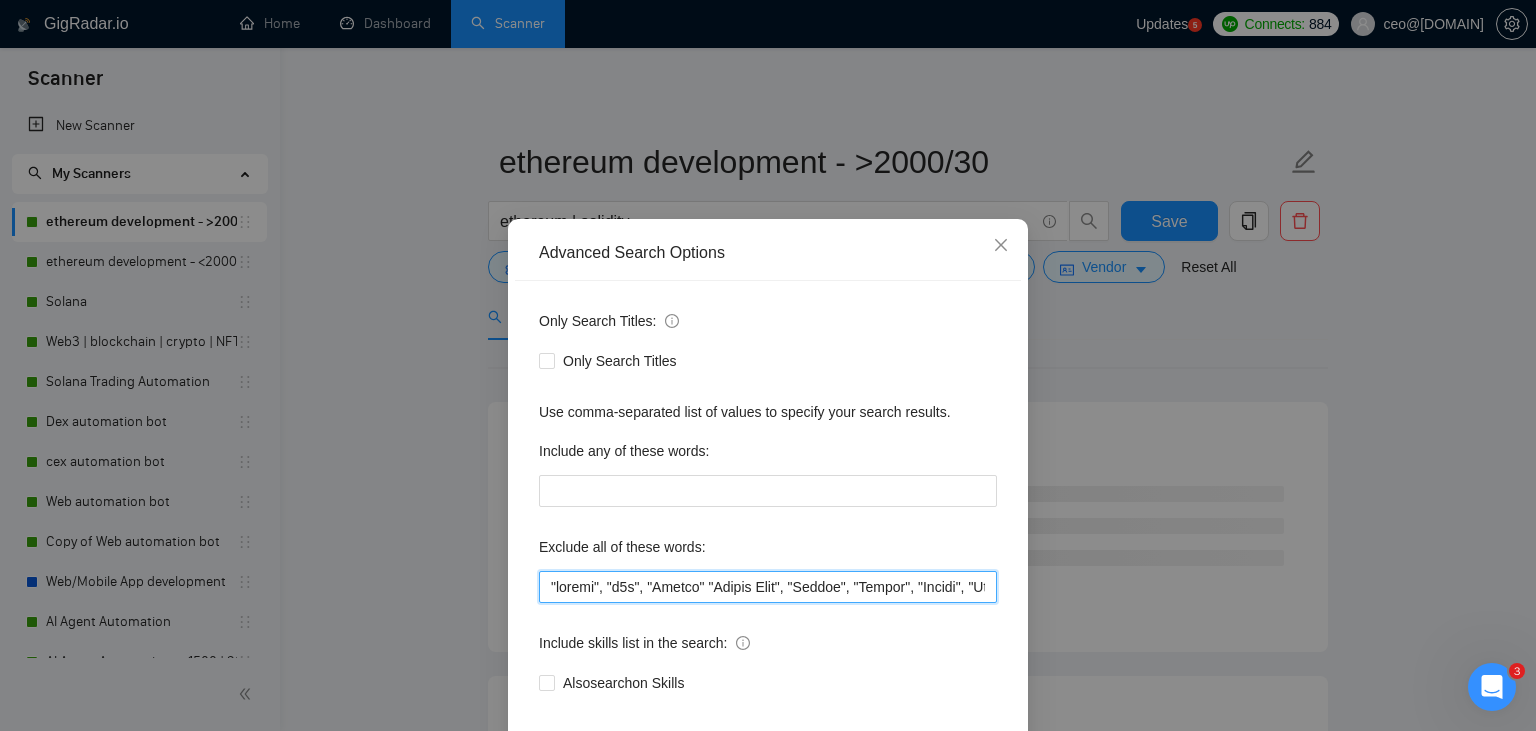 click at bounding box center [768, 587] 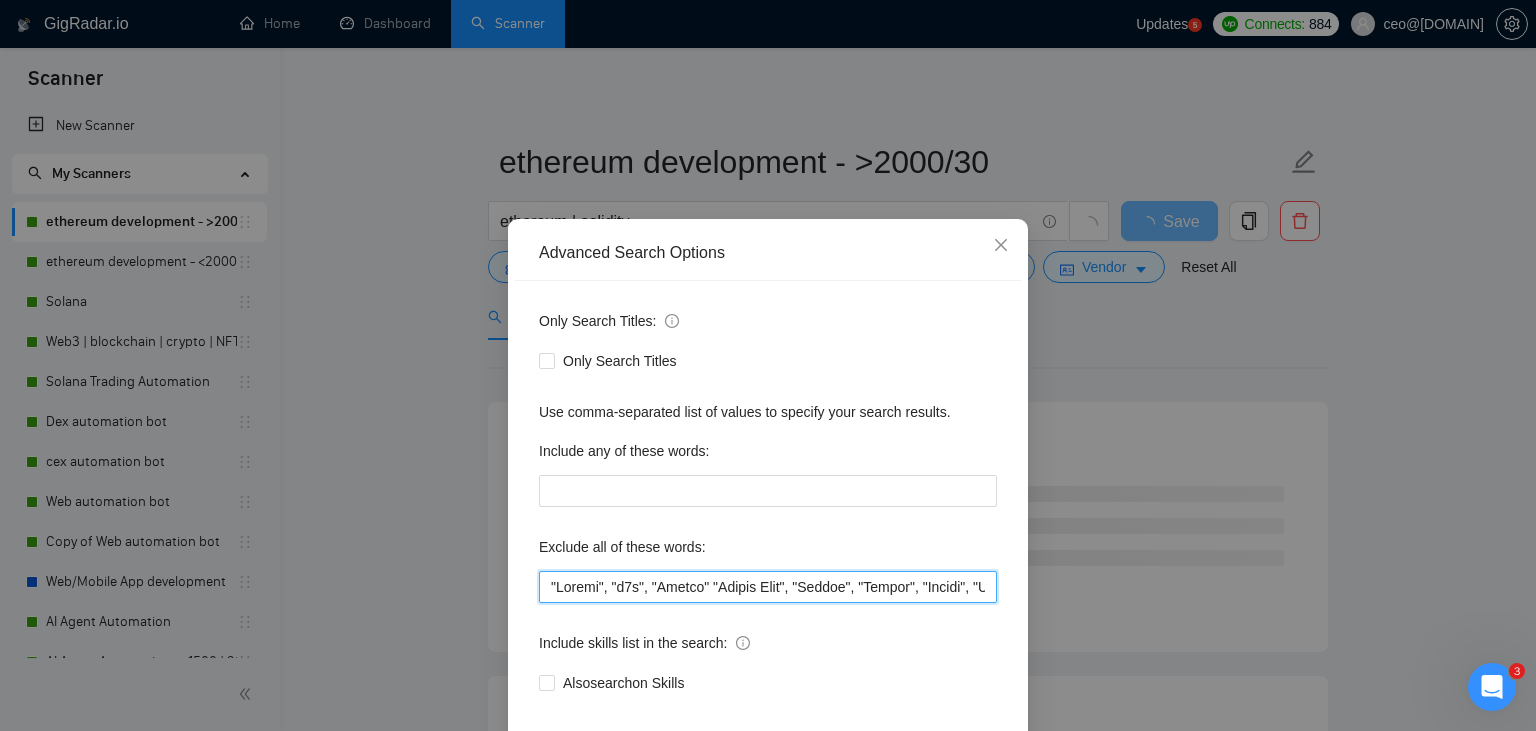 drag, startPoint x: 611, startPoint y: 589, endPoint x: 502, endPoint y: 588, distance: 109.004585 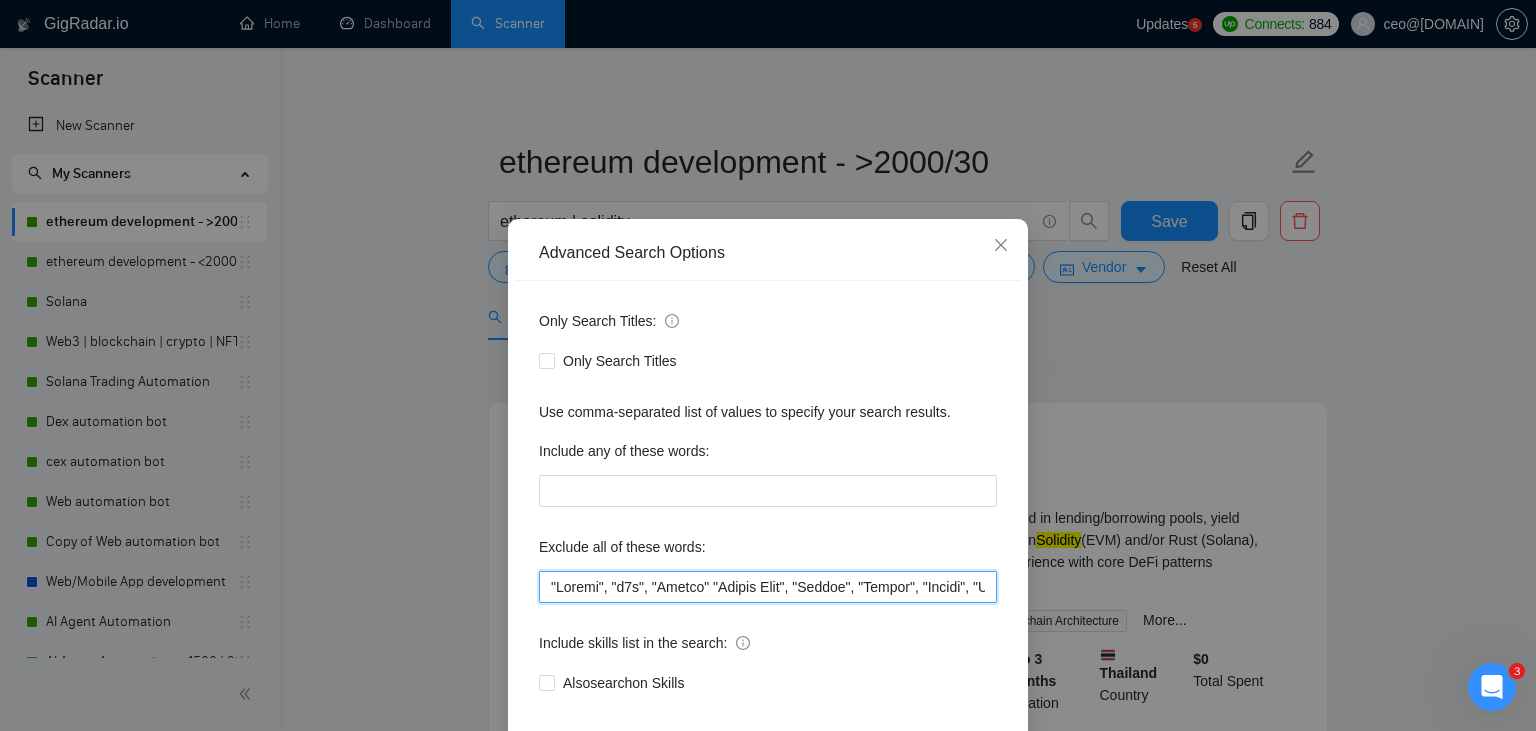 click at bounding box center [768, 587] 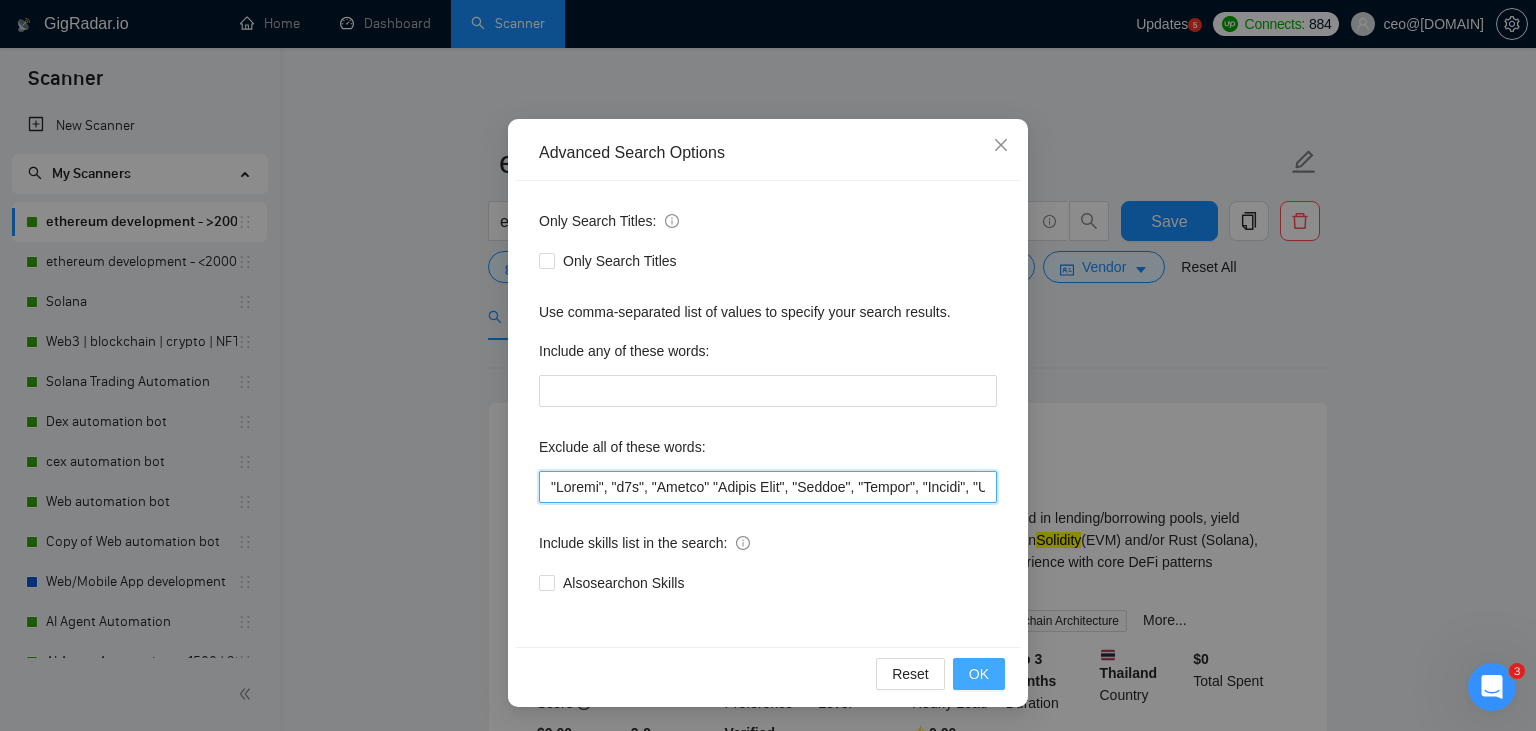 type on ""Review", "n8n", "Launch" "Europe Only", "Modify", "Update", "Avatar", "Art Project", "Pakistan", "join our team", "Azure DevOps", "DevOps", "Flutter", "Equity-Only", "Equity Only", "Generating Image Variations", "Image Generation", STACKS, STX, Betting, gambling, casino, Sui, Unity, Manager, bot, automation, scripting, laravel, "php", "wordpress", "shopify", "eSport", gaming, games, "crypto recovery", "eSports", "Sales Team", "frontend developer", "freelancer only", "freelancers only", "No agency", "Not agency", "No agencies", "Not agencies", "metaverse", "Consultant", "Audit", "Game", "passed test", sports, "Meet with CTO", "skill test", "bubble.io", advisor, Wocommerce, flutter, go, "fund raising", "UI/UX designer", teacher, netsuite, "c++", "c#", readymade, cto, "Consultation", Debugging, lottery, mentor, coaching, Tron, MEV, "Crypto Moderator", raffle, "strategy only", tinder, "No companies", cardano, woocommerce, wine, writer, Coach, ECU, GHL, training, setup, "website update", "website updates", "Vi..." 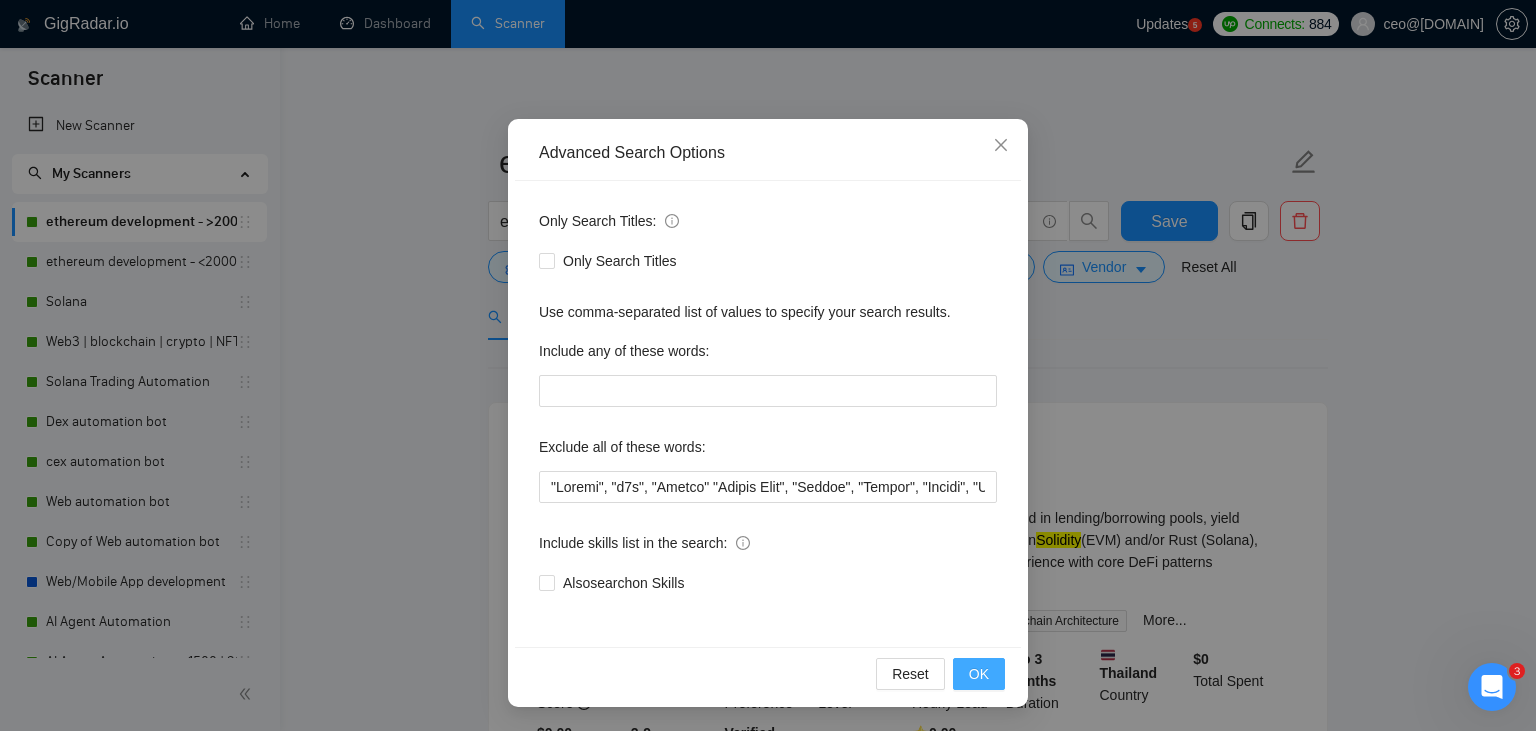 click on "OK" at bounding box center [979, 674] 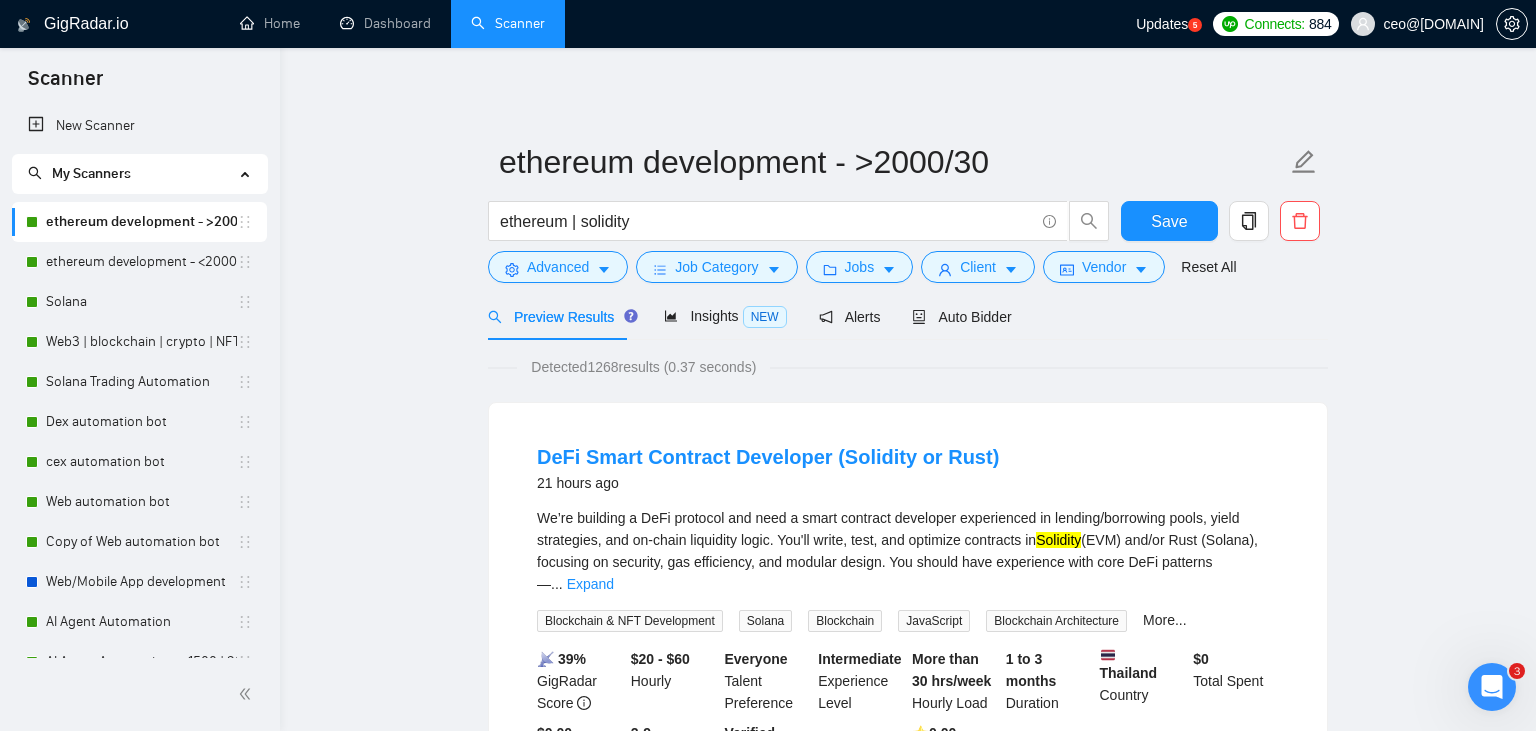 scroll, scrollTop: 1, scrollLeft: 0, axis: vertical 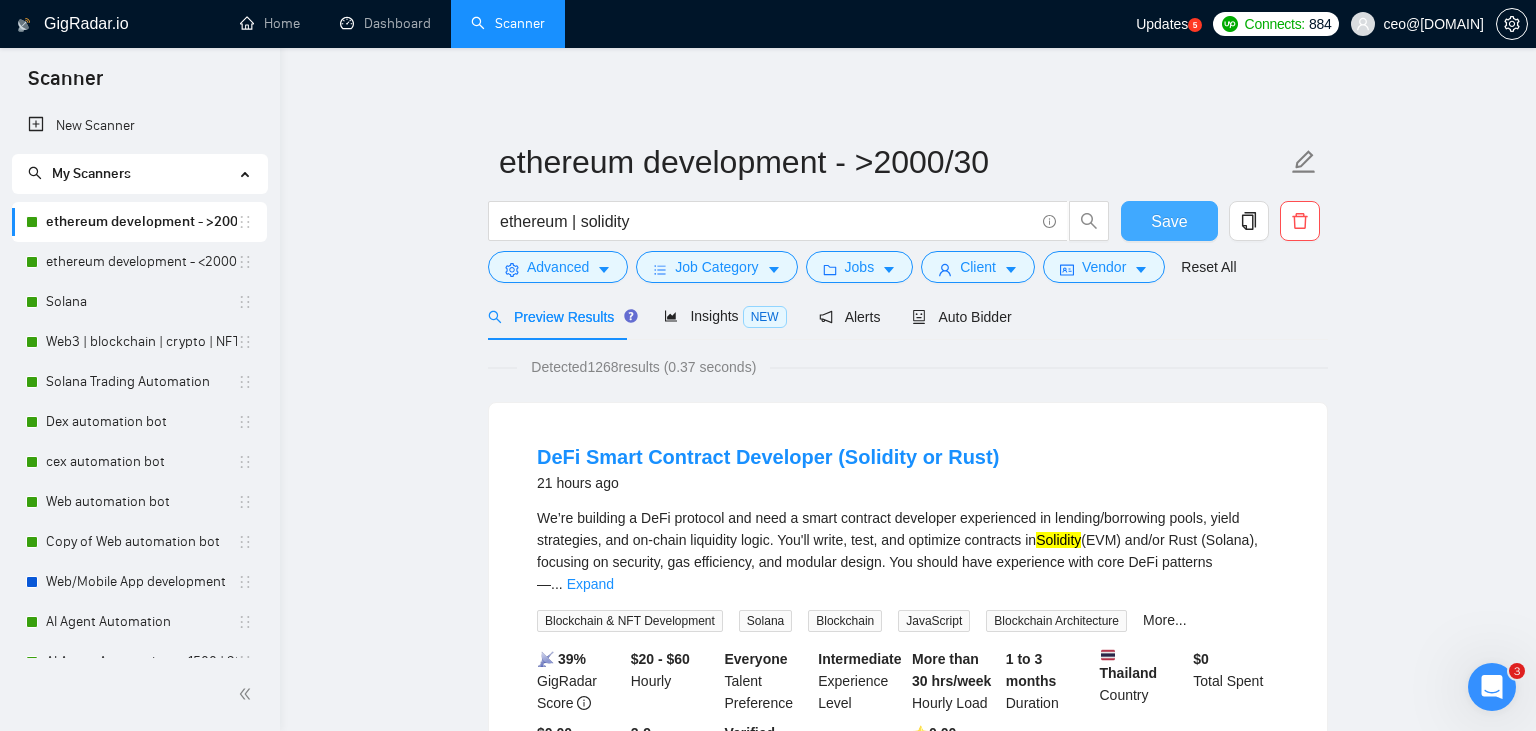 click on "Save" at bounding box center [1169, 221] 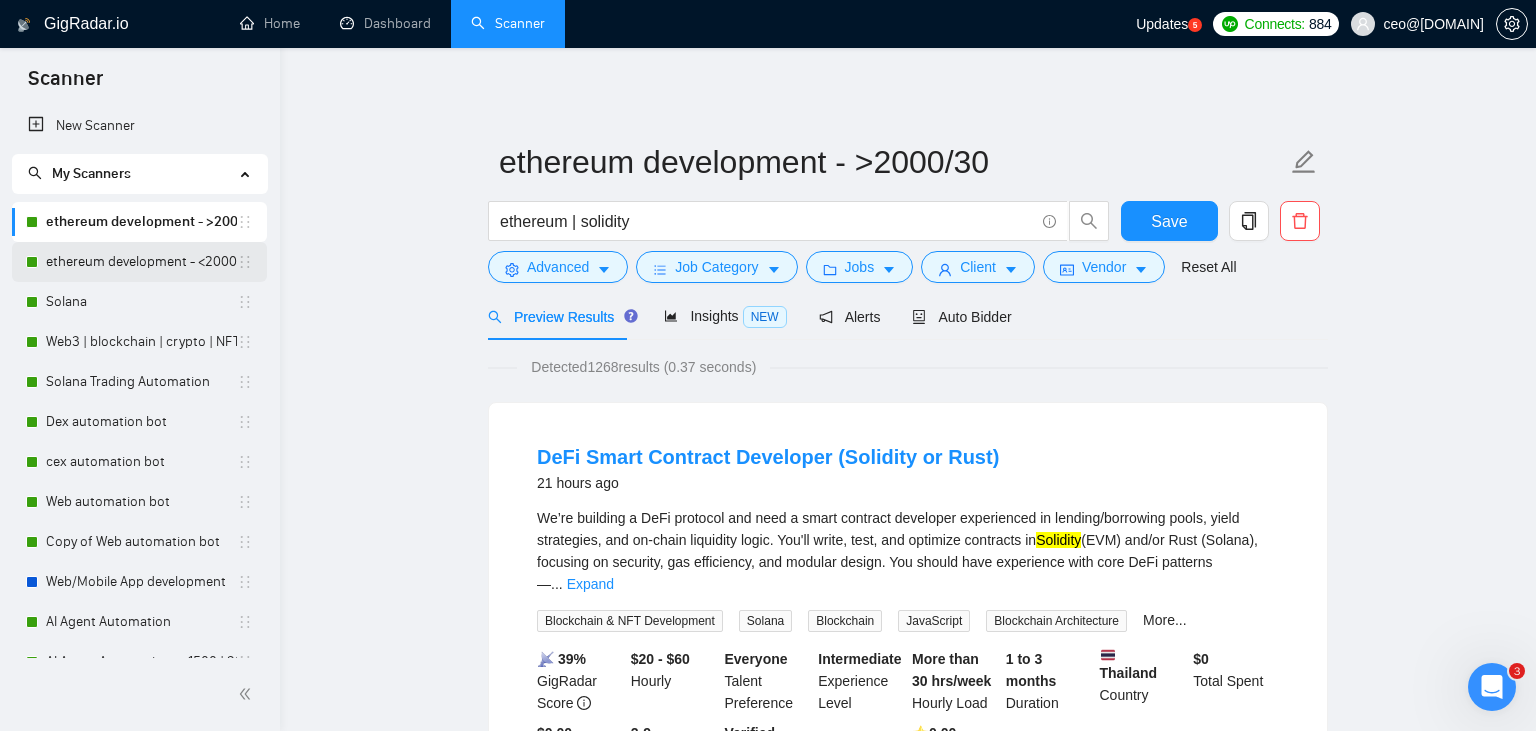 click on "ethereum development - <2000/30" at bounding box center (141, 262) 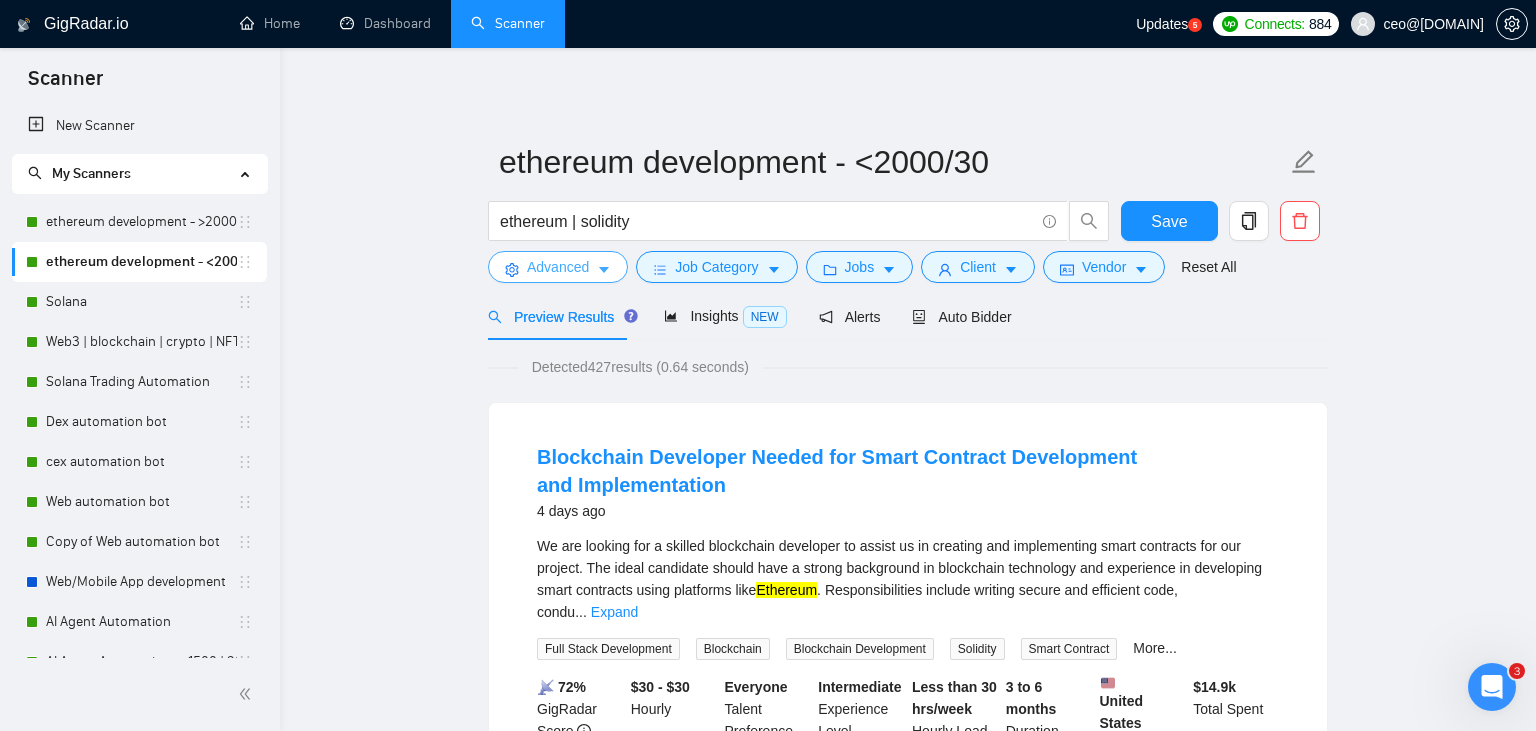 click at bounding box center [604, 269] 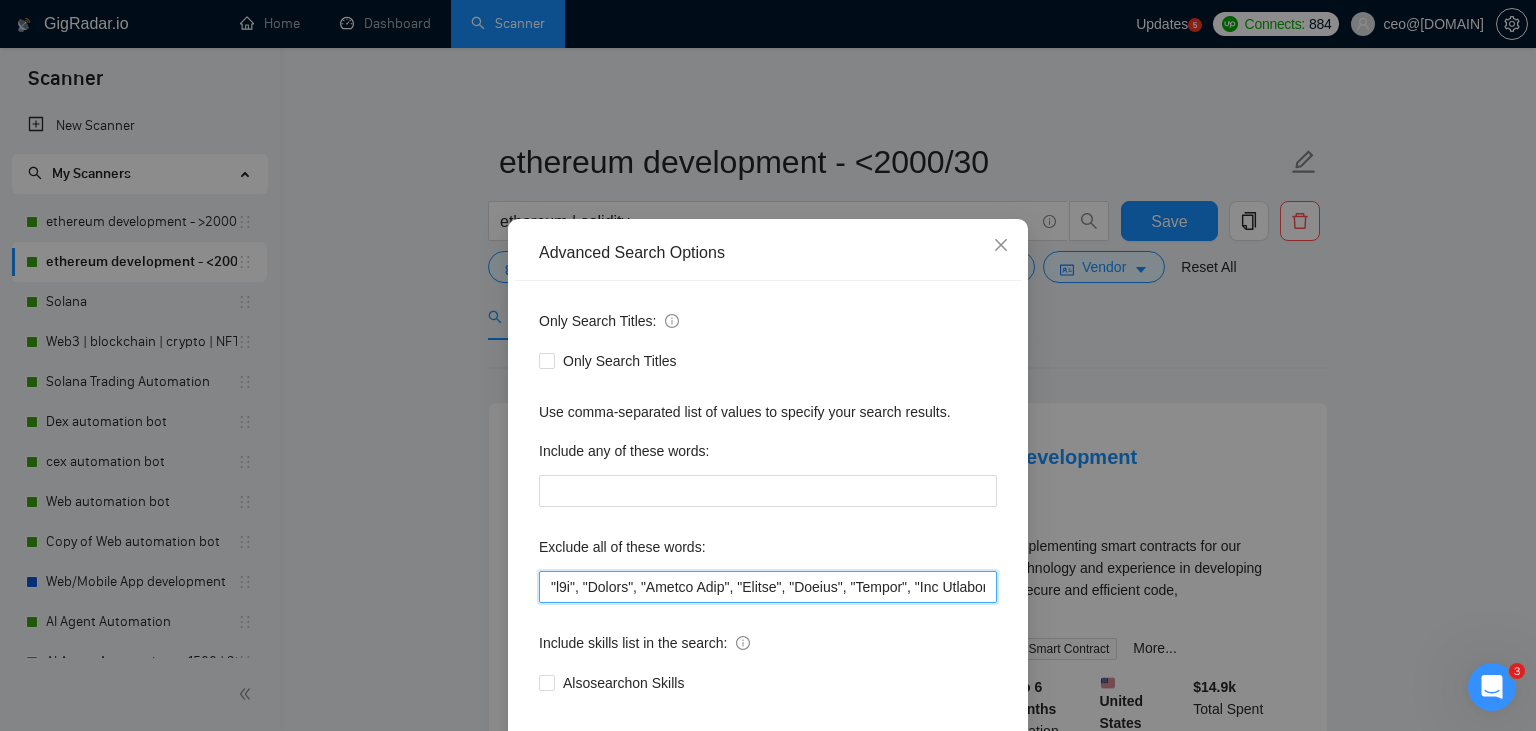 click at bounding box center [768, 587] 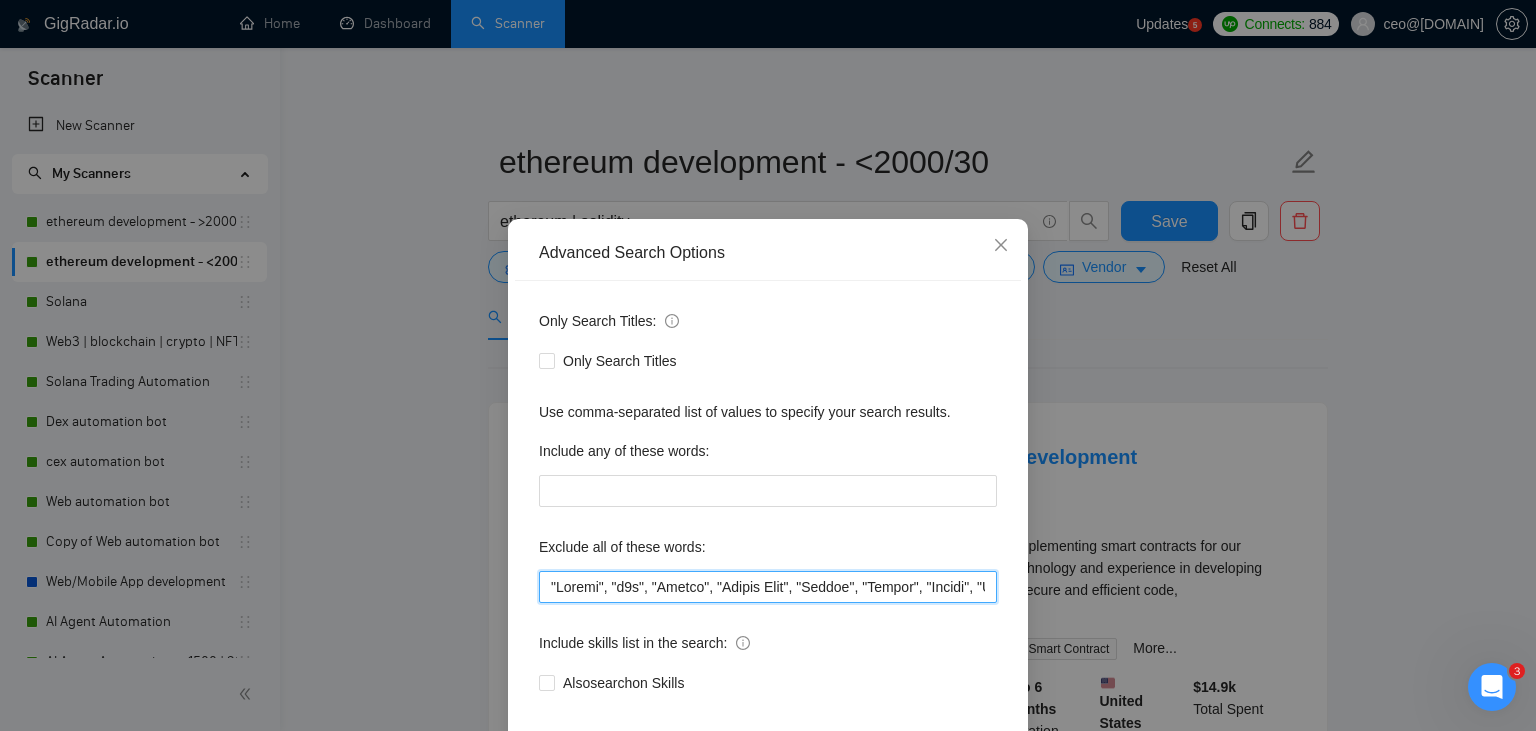 scroll, scrollTop: 101, scrollLeft: 0, axis: vertical 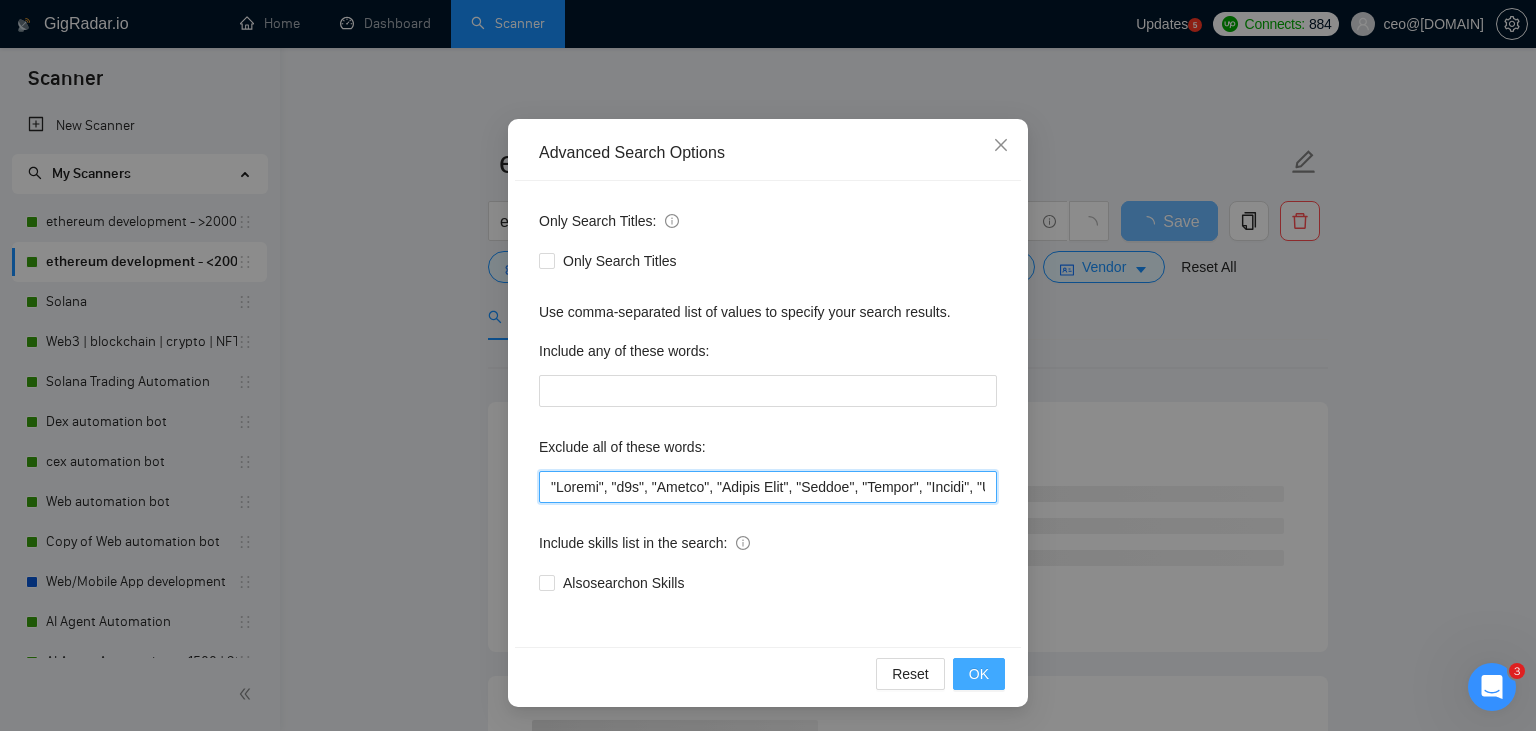 type on ""Review", "n8n", "Launch", "Europe Only", "Modify", "Update", "Avatar", "Art Project", "Pakistan", "join our team", "Azure DevOps", "DevOps","Flutter", "Equity-Only", "Equity Only", "Generating Image Variations", "Image Generation", STACKS, STX, Betting, gambling, casino, Sui, Unity, Manager, bot, automation, scripting, laravel, "php", "wordpress", "shopify", "eSport", gaming, games, "crypto recovery", "eSports", "Sales Team", "frontend developer", "freelancer only", "freelancers only", "No agency", "Not agency", "No agencies", "Not agencies", "metaverse", "Consultant", "Audit", "Game", "passed test", sports, "Meet with CTO", "skill test", "bubble.io", advisor, Wocommerce, flutter, go, "fund raising", "UI/UX designer", teacher, netsuite, "c++", "c#", readymade, cto, "Consultation", Debugging, lottery, mentor, coaching, Tron, MEV, "Crypto Moderator", raffle, "strategy only", tinder, "No companies", cardano, woocommerce, wine, writer, Coach, ECU, GHL, training, setup, "website update", "website updates", "Vi..." 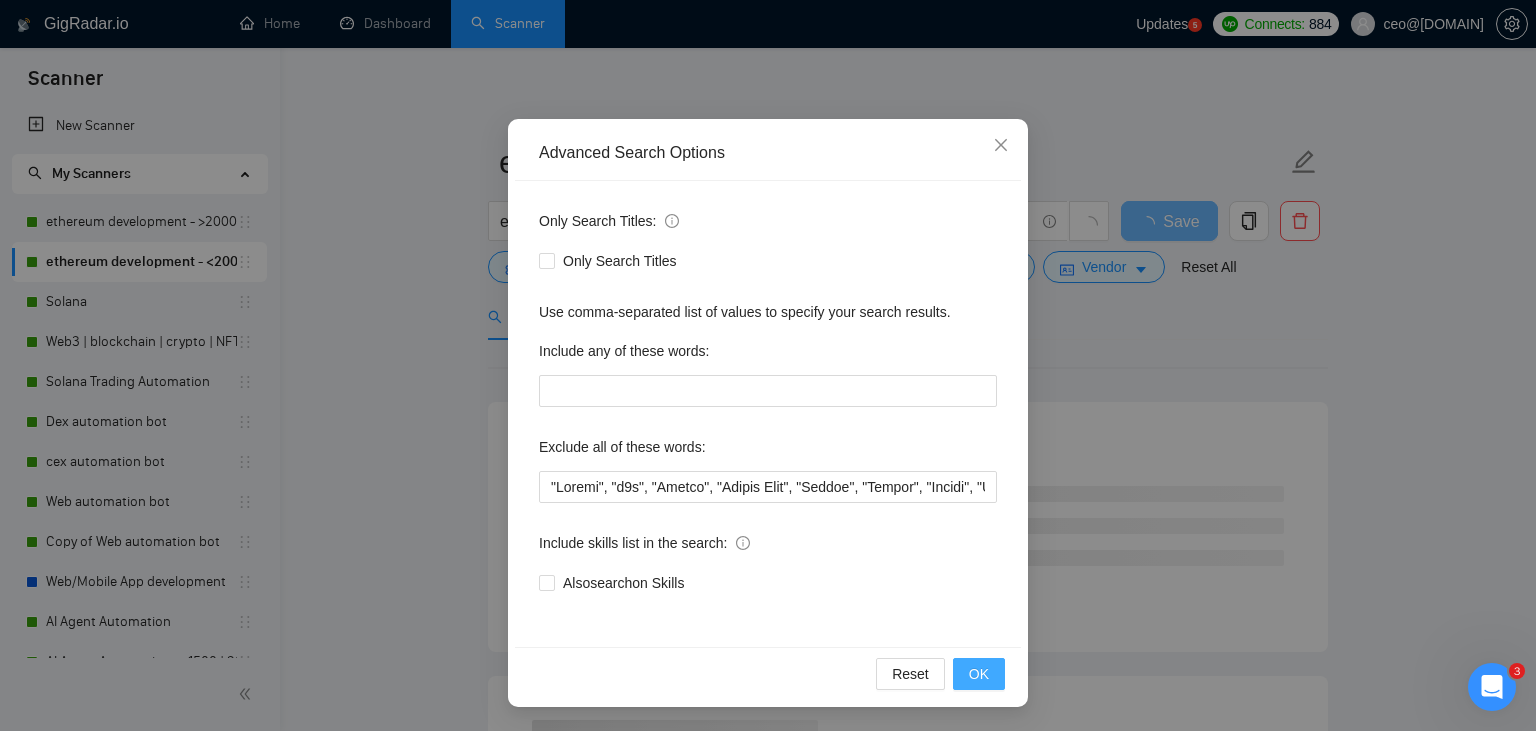 click on "OK" at bounding box center (979, 674) 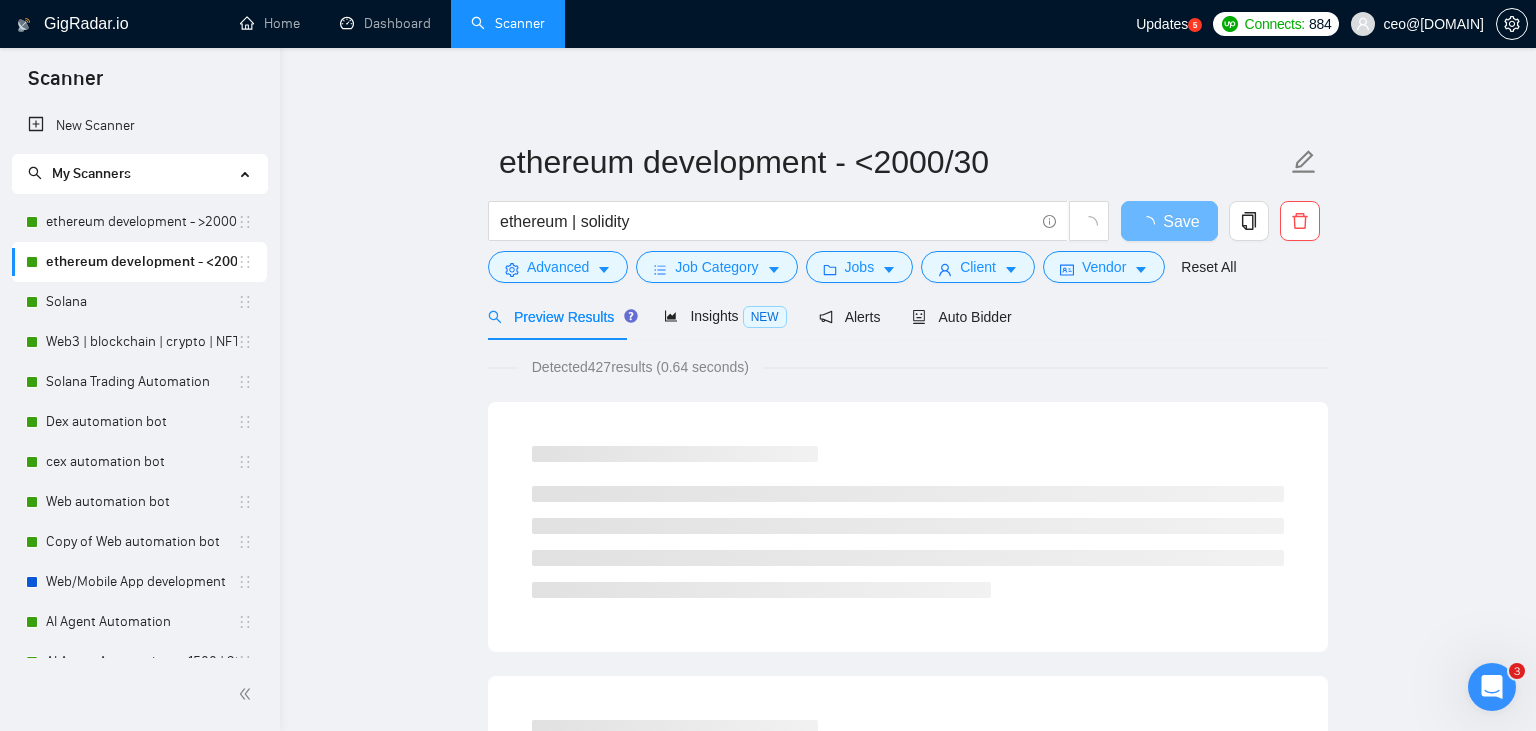 scroll, scrollTop: 1, scrollLeft: 0, axis: vertical 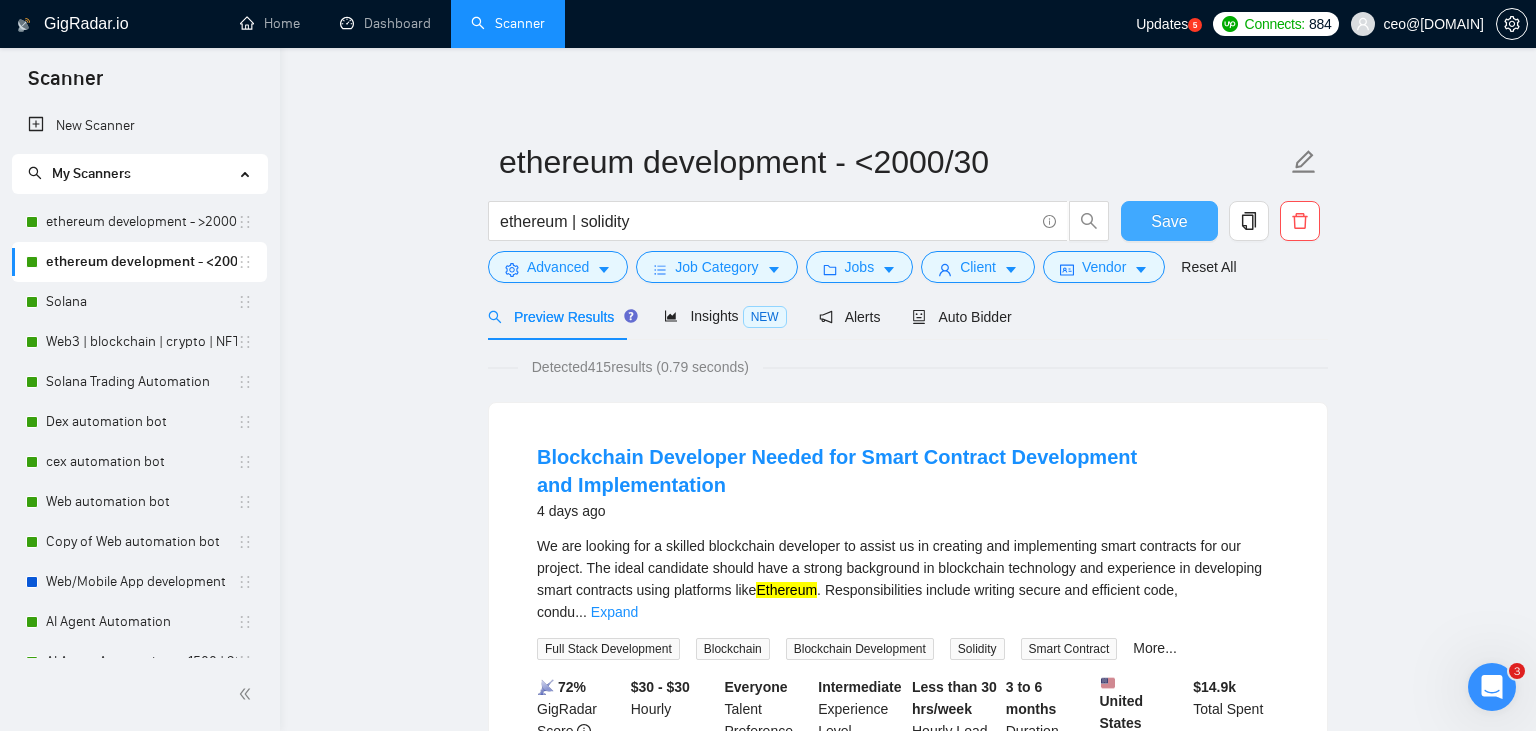 click on "Save" at bounding box center (1169, 221) 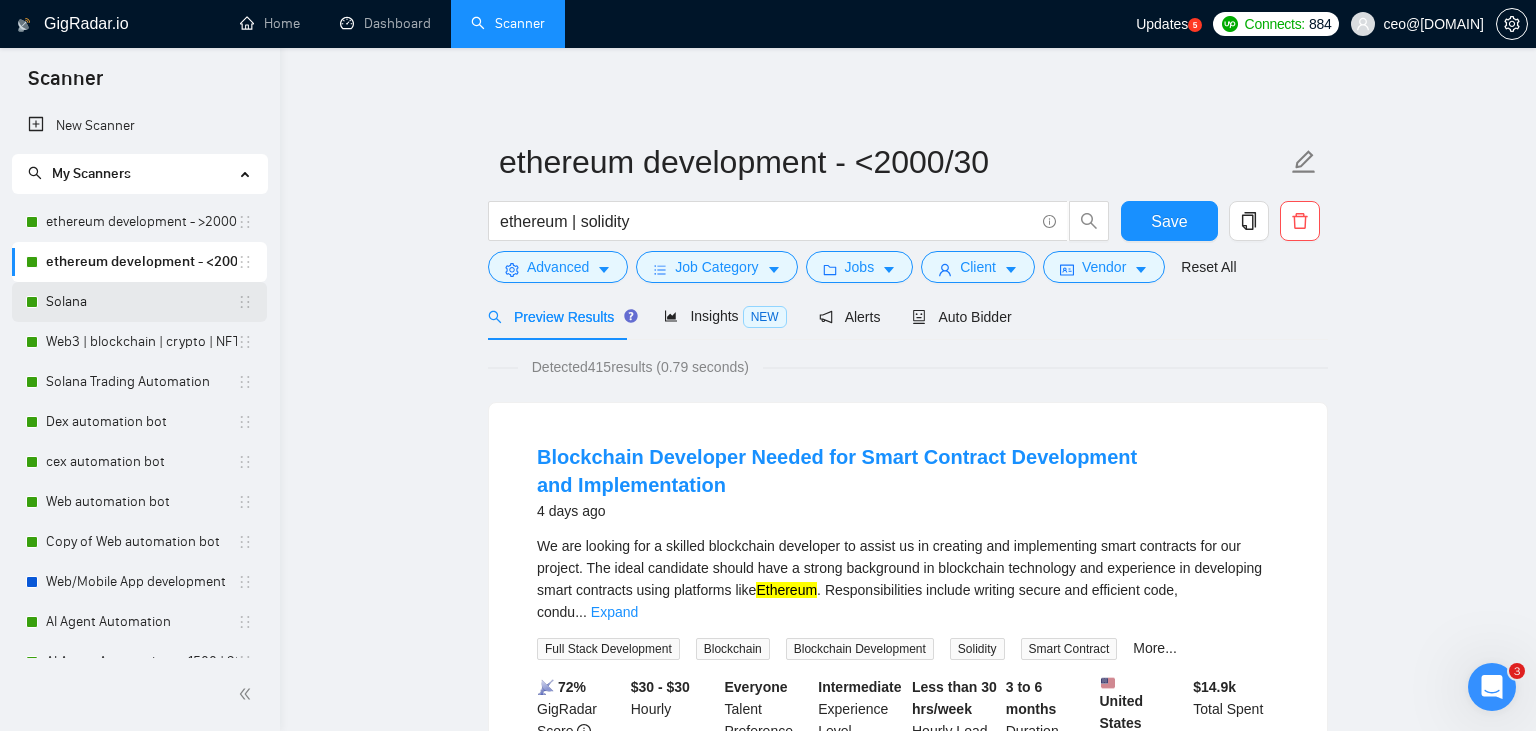 click on "Solana" at bounding box center (141, 302) 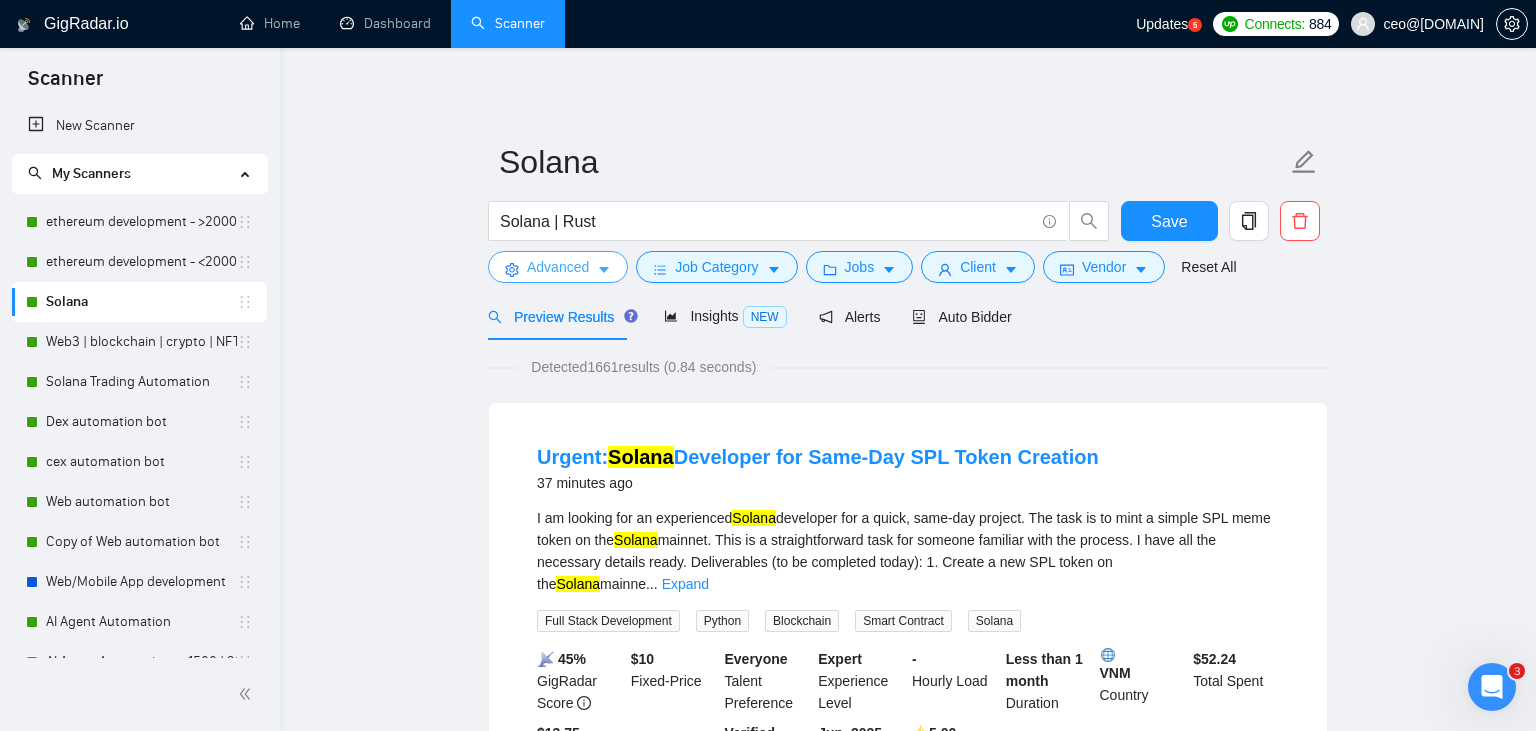 click on "Advanced" at bounding box center (558, 267) 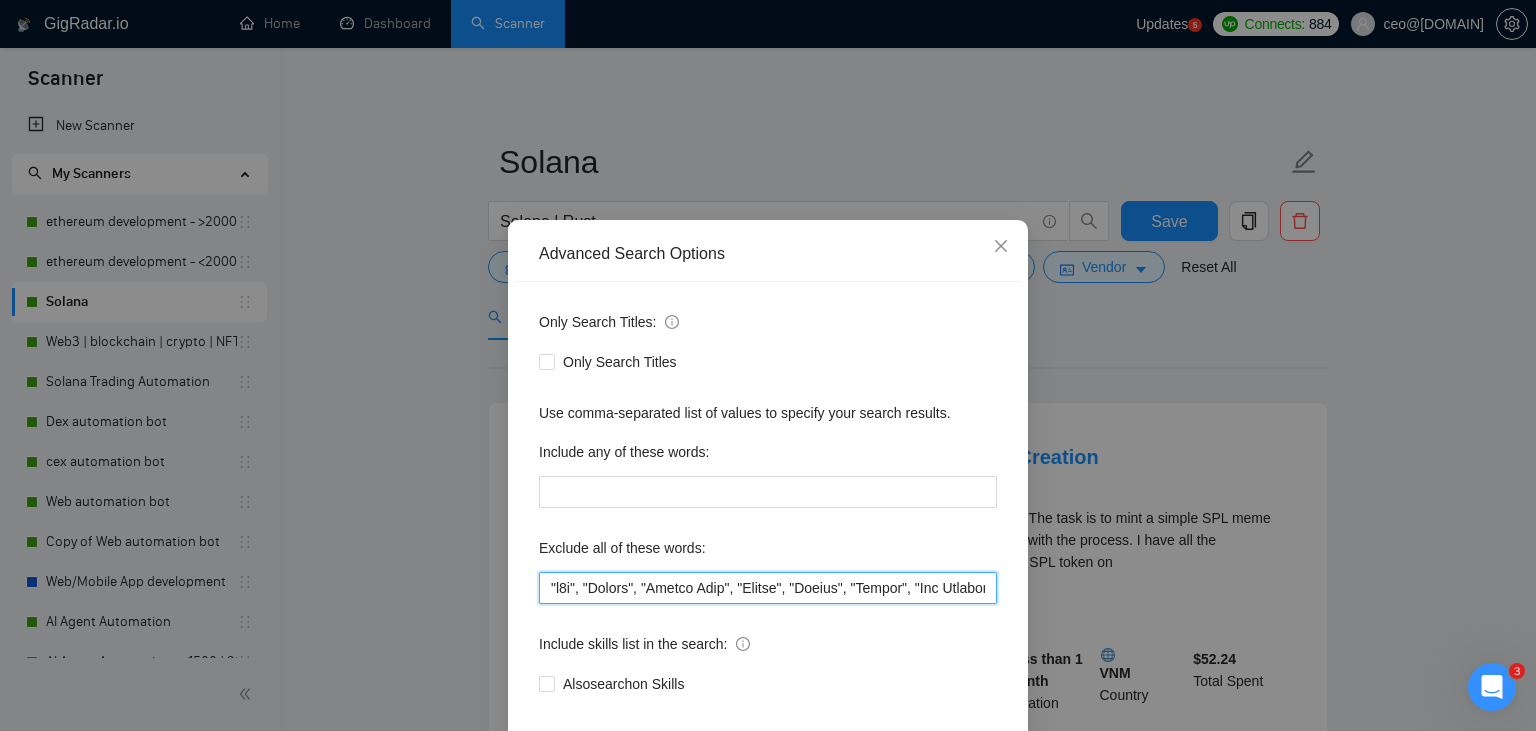 click at bounding box center (768, 588) 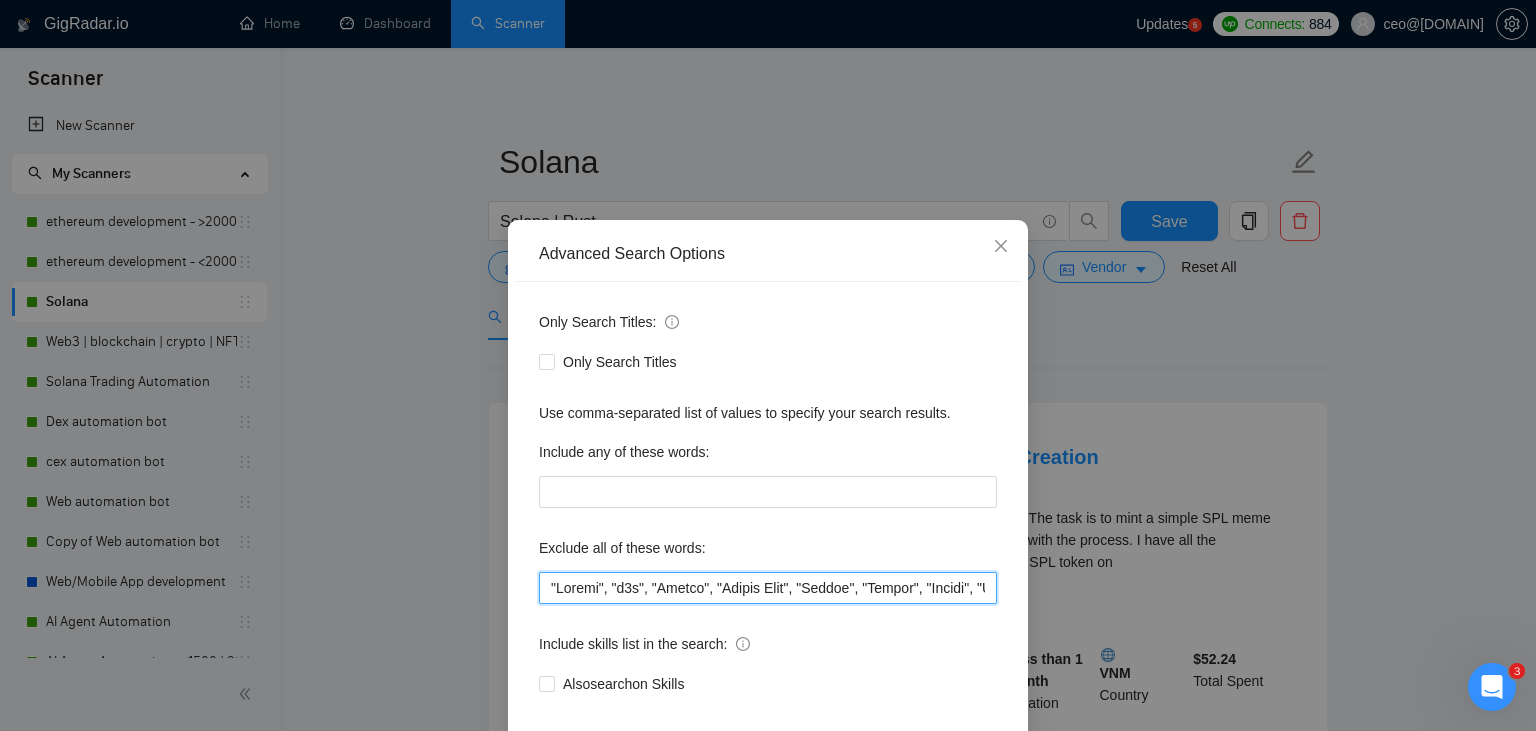 scroll, scrollTop: 101, scrollLeft: 0, axis: vertical 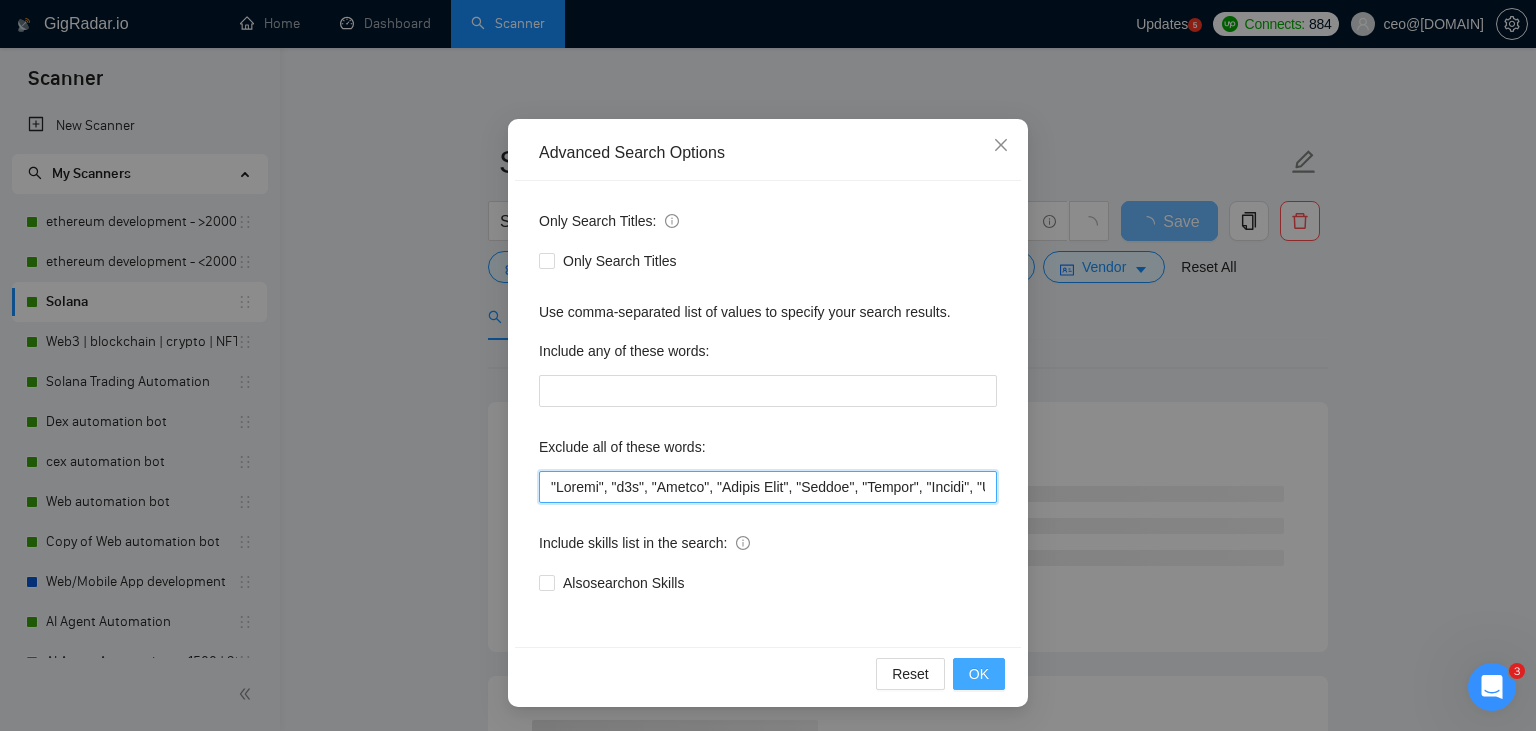 type on ""Review", "n8n", "Launch", "Europe Only", "Modify", "Update", "Avatar", "Art Project", "[COUNTRY]", "join our team", "Azure DevOps", "DevOps", "Flutter", "Equity-Only", "Equity Only", "Generating Image Variations", "Image Generation", STACKS, STX, Betting, gambling, casino, Sui, Unity, Manager, bot, automation, scripting, laravel, "php", "wordpress", "shopify", "eSport", gaming, games, "crypto recovery", "eSports", "Sales Team", "frontend developer", "freelancer only", "freelancers only", "No agency", "Not agency", "No agencies", "Not agencies", "metaverse", "Consultant", "Audit", "Game", "passed test", sports, "Meet with CTO", "skill test", "bubble.io", advisor, Wocommerce, flutter, go, "fund raising", "UI/UX designer", teacher, netsuite, "c++", "c#", readymade, cto, "Consultation", Debugging, lottery, mentor, coaching, Tron, MEV, "Crypto Moderator", raffle, "strategy only", tinder, "No companies", cardano, woocommerce, wine, writer, Coach, ECU, GHL, training, setup, "website update", "website updates", "V..." 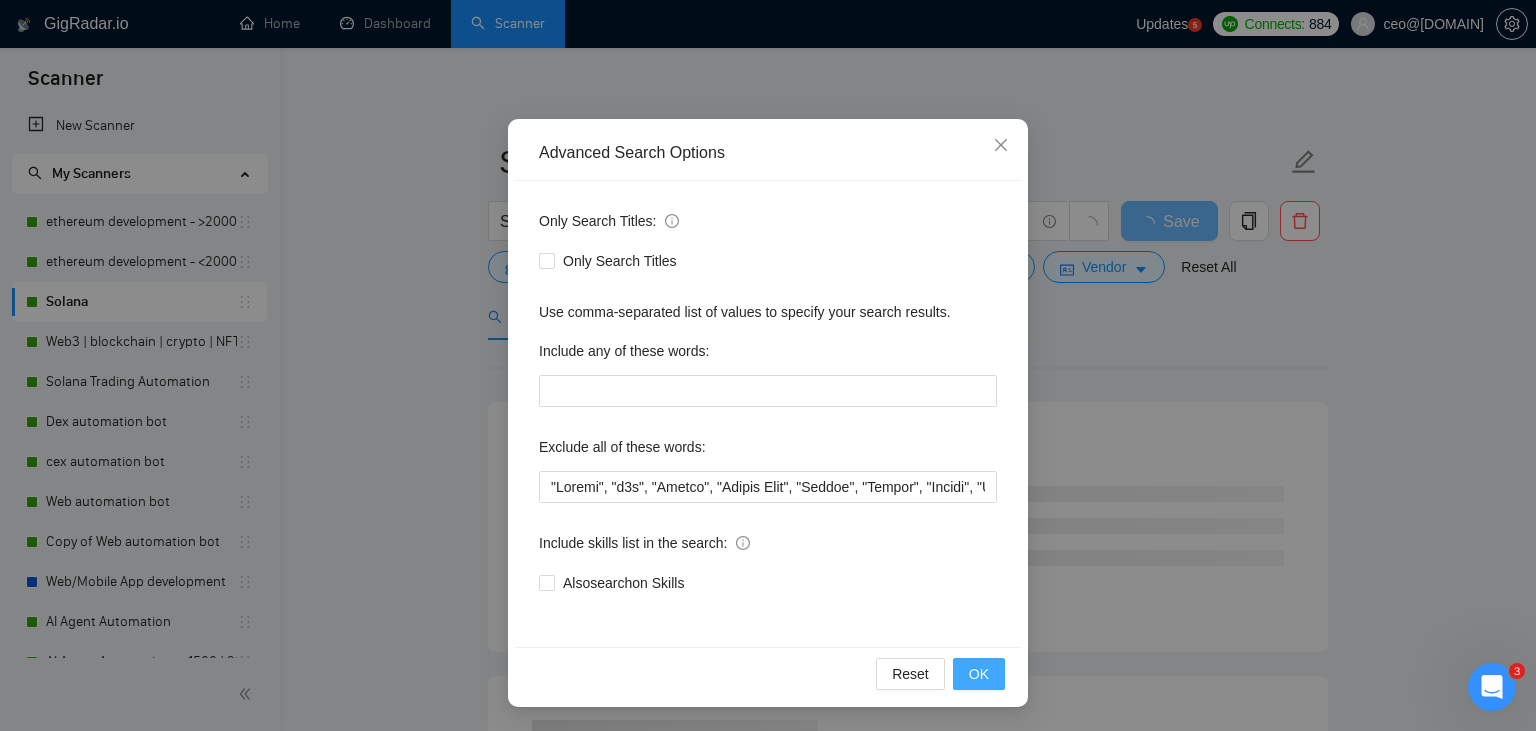 click on "OK" at bounding box center (979, 674) 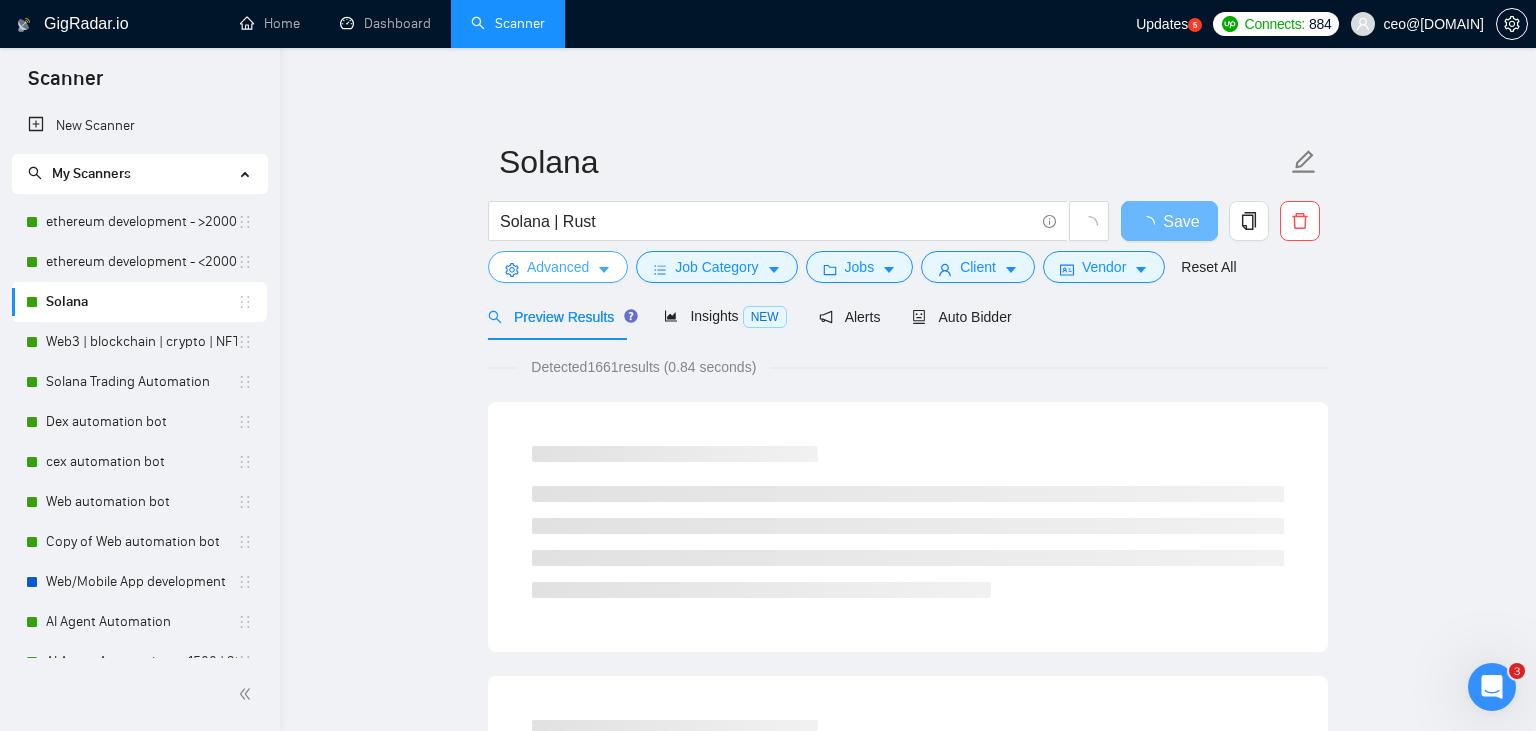 scroll, scrollTop: 0, scrollLeft: 0, axis: both 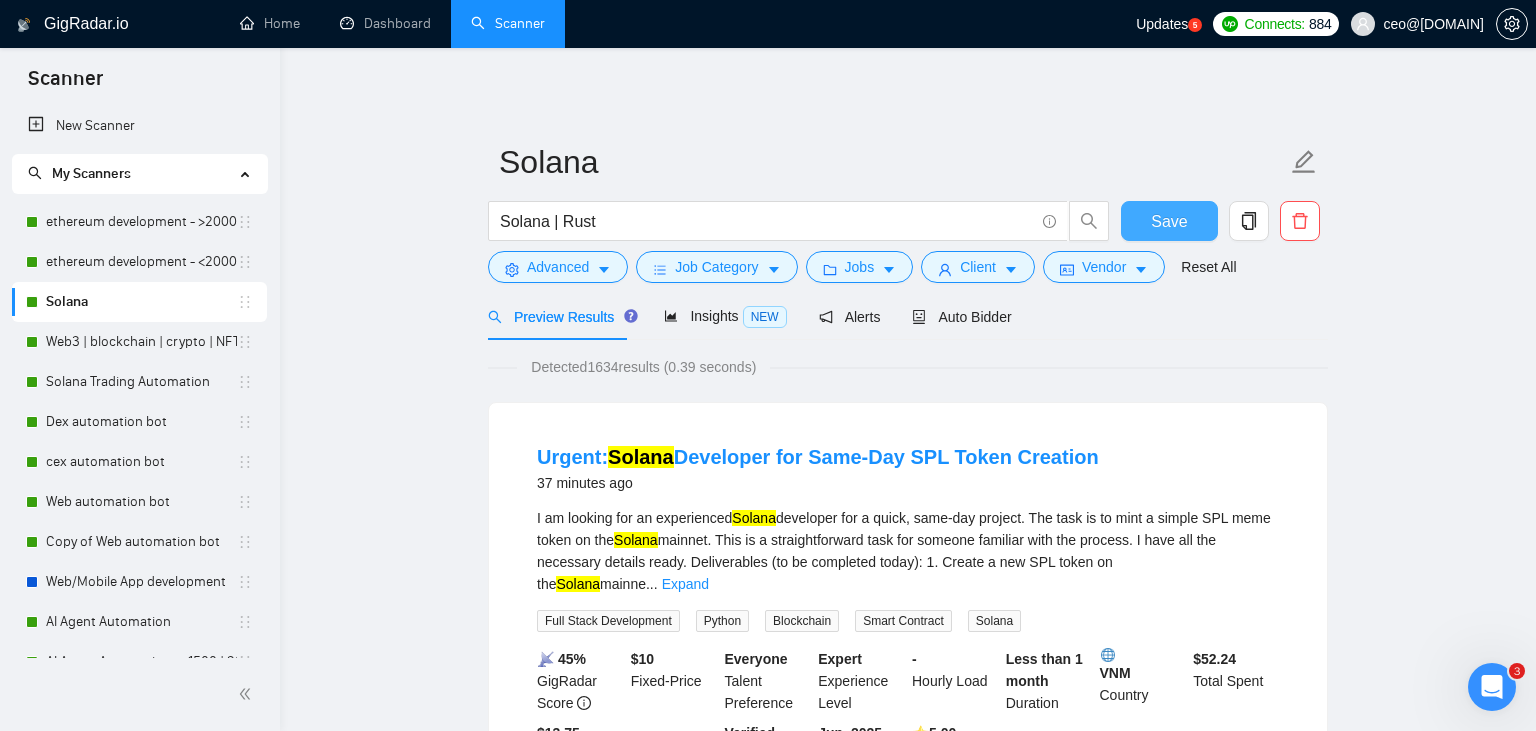 click on "Save" at bounding box center [1169, 221] 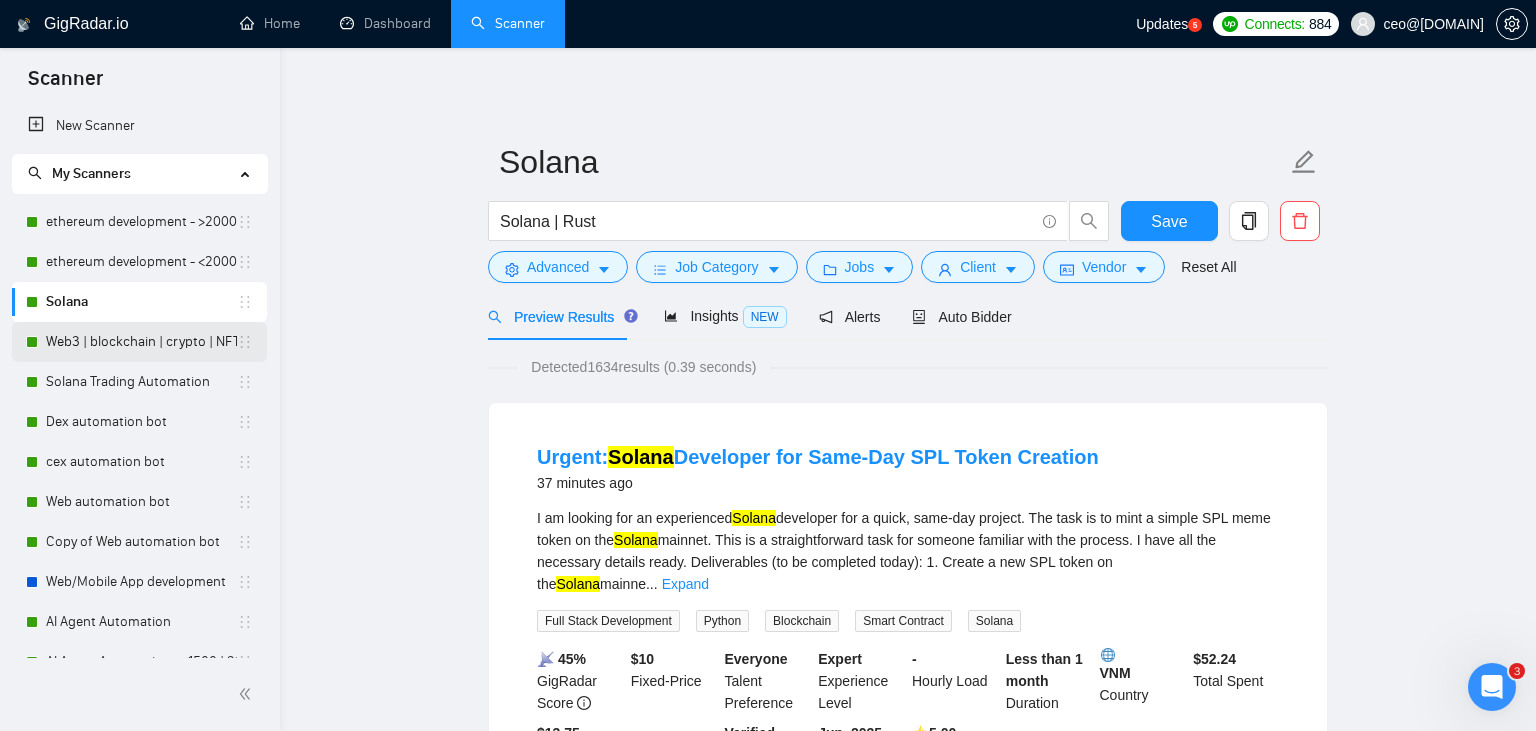 click on "Web3 | blockchain | crypto | NFT | erc20 | dapp on title" at bounding box center (141, 342) 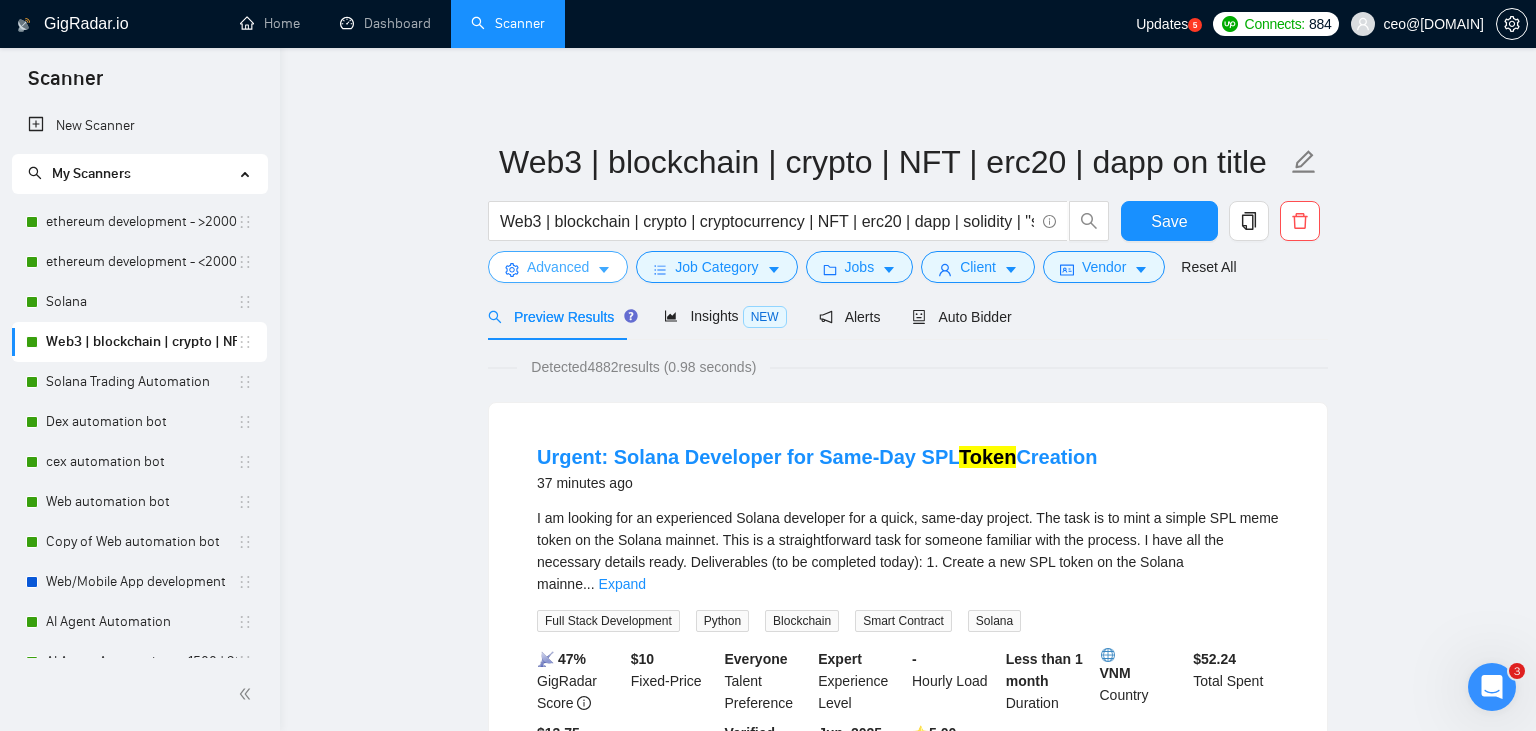 click on "Advanced" at bounding box center (558, 267) 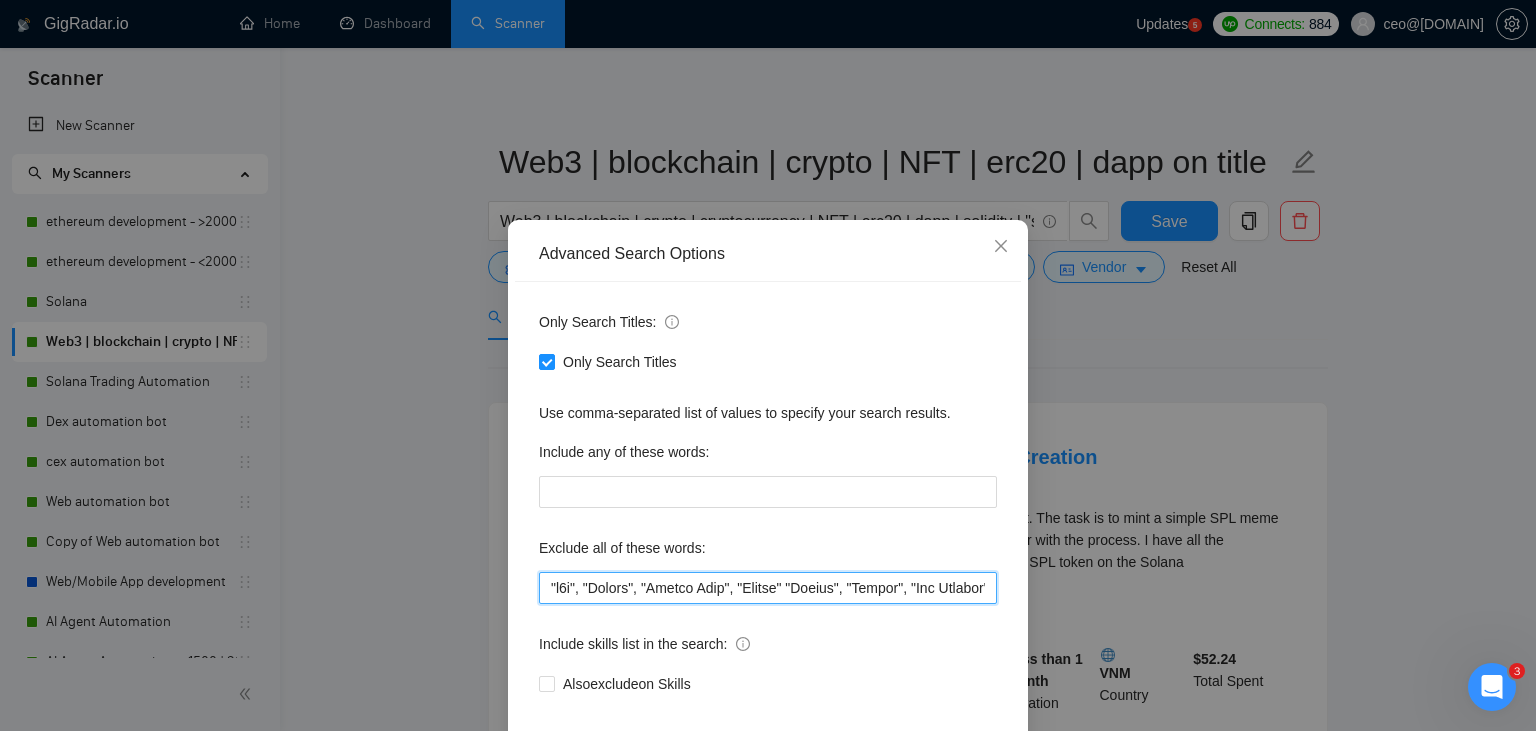 click at bounding box center [768, 588] 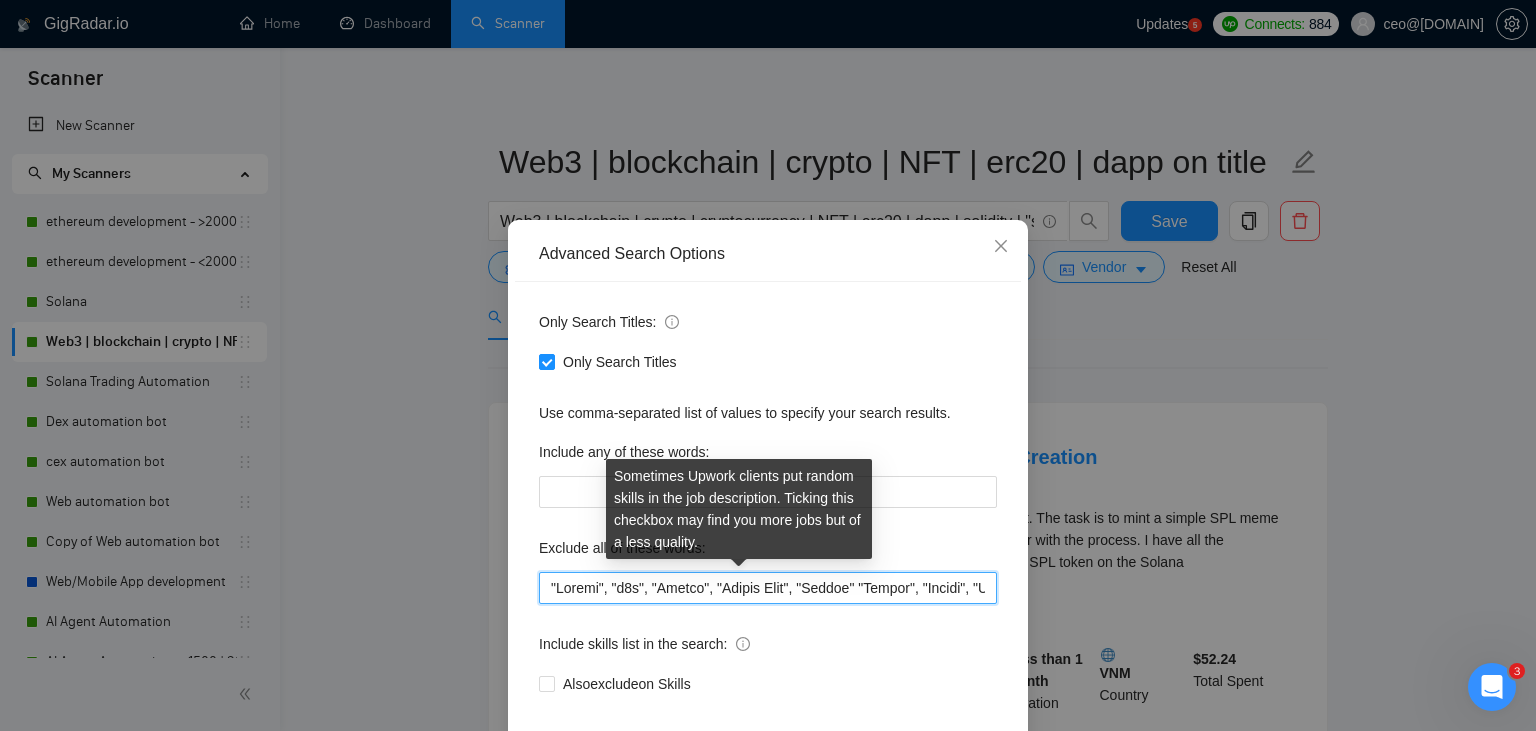 scroll, scrollTop: 101, scrollLeft: 0, axis: vertical 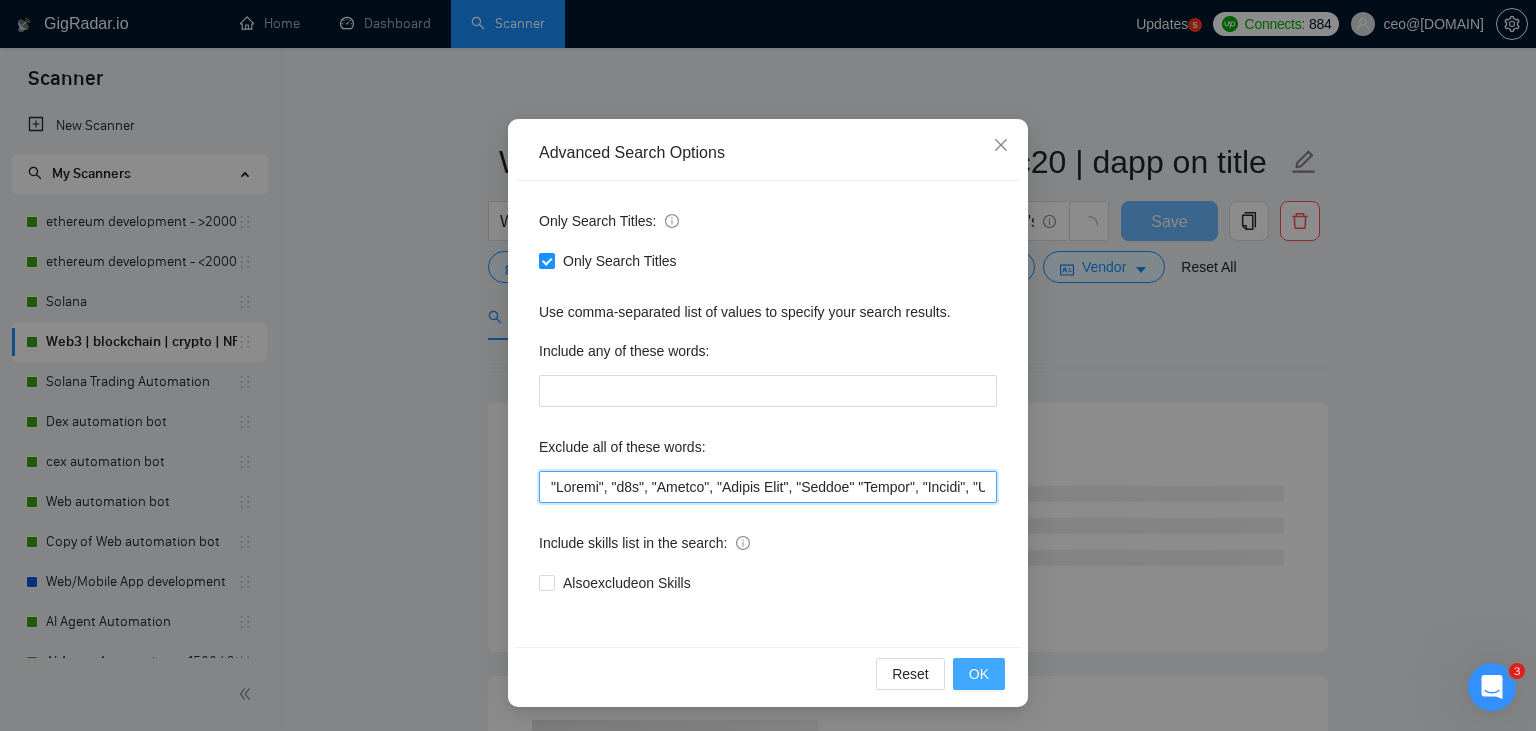 type on ""Review", "n8n", "Launch", "Europe Only", "Modify" "Update", "Avatar", "Art Project", "[COUNTRY]", "join our team", "Azure DevOps", "DevOps", "Flutter", "Equity-Only", "Equity Only", "Generating Image Variations", "Image Generation", STACKS, STX, Betting, gambling, casino, Sui, Unity, Manager, bot, innovative, automation, scripting, laravel, "php", "wordpress", "shopify", "eSport", gaming, games, "crypto recovery", "eSports", "Sales Team", "frontend developer", "freelancer only", "freelancers only", "No agency", "Not agency", "No agencies", "Not agencies", "metaverse", "Consultant", "Audit", "Game", "passed test", sports, "Meet with CTO", "skill test", "bubble.io", advisor, Wocommerce, go, "fund raising", "UI/UX designer", teacher, netsuite, "c++", "c#", readymade, cto, "Consultation", Debugging, lottery, mentor, coaching, Tron, MEV, "Crypto Moderator", raffle, "strategy only", tinder, "No companies", cardano, woocommerce, wine, writer, Coach, ECU, GHL, training, setup, "website update", "website updates", ..." 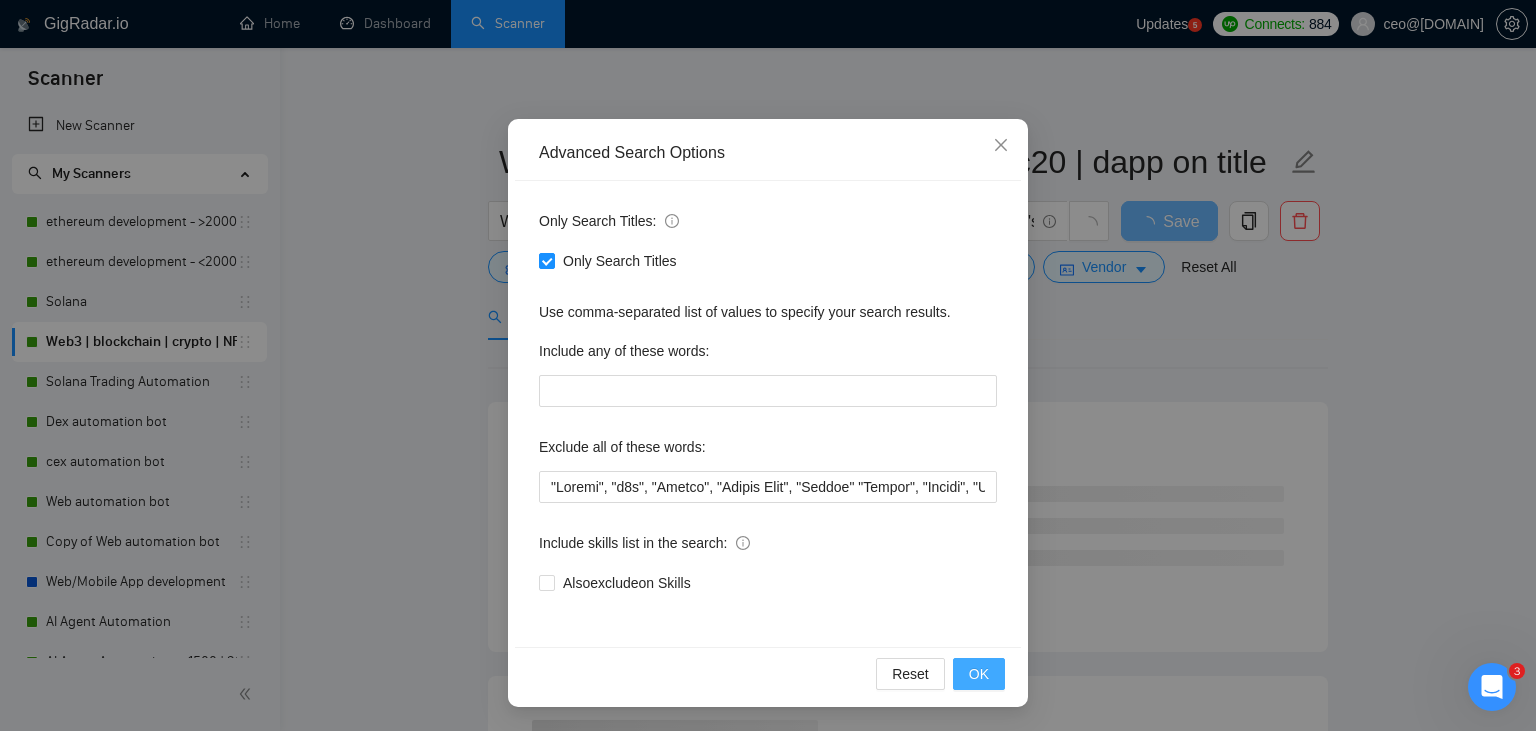click on "OK" at bounding box center (979, 674) 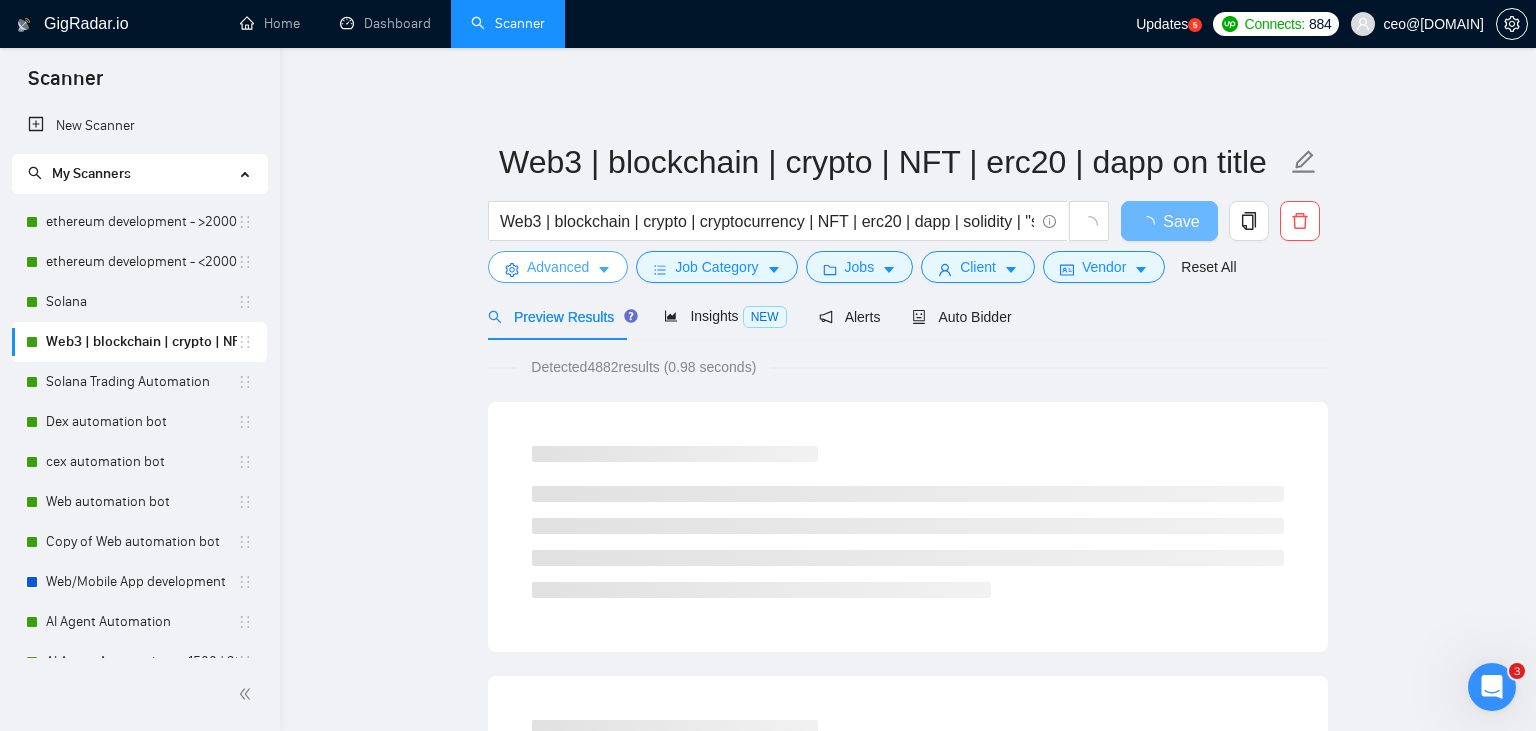 scroll, scrollTop: 0, scrollLeft: 0, axis: both 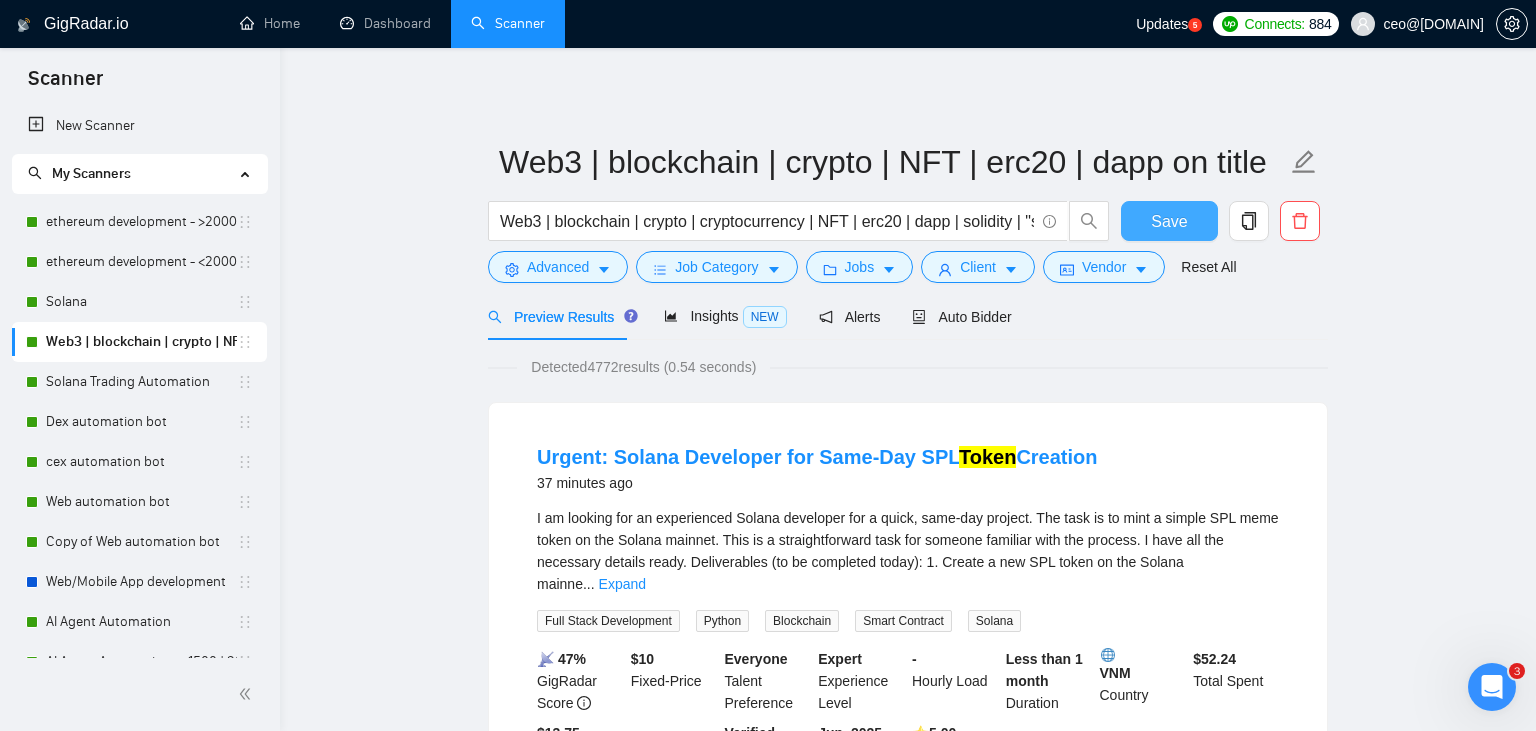 click on "Save" at bounding box center [1169, 221] 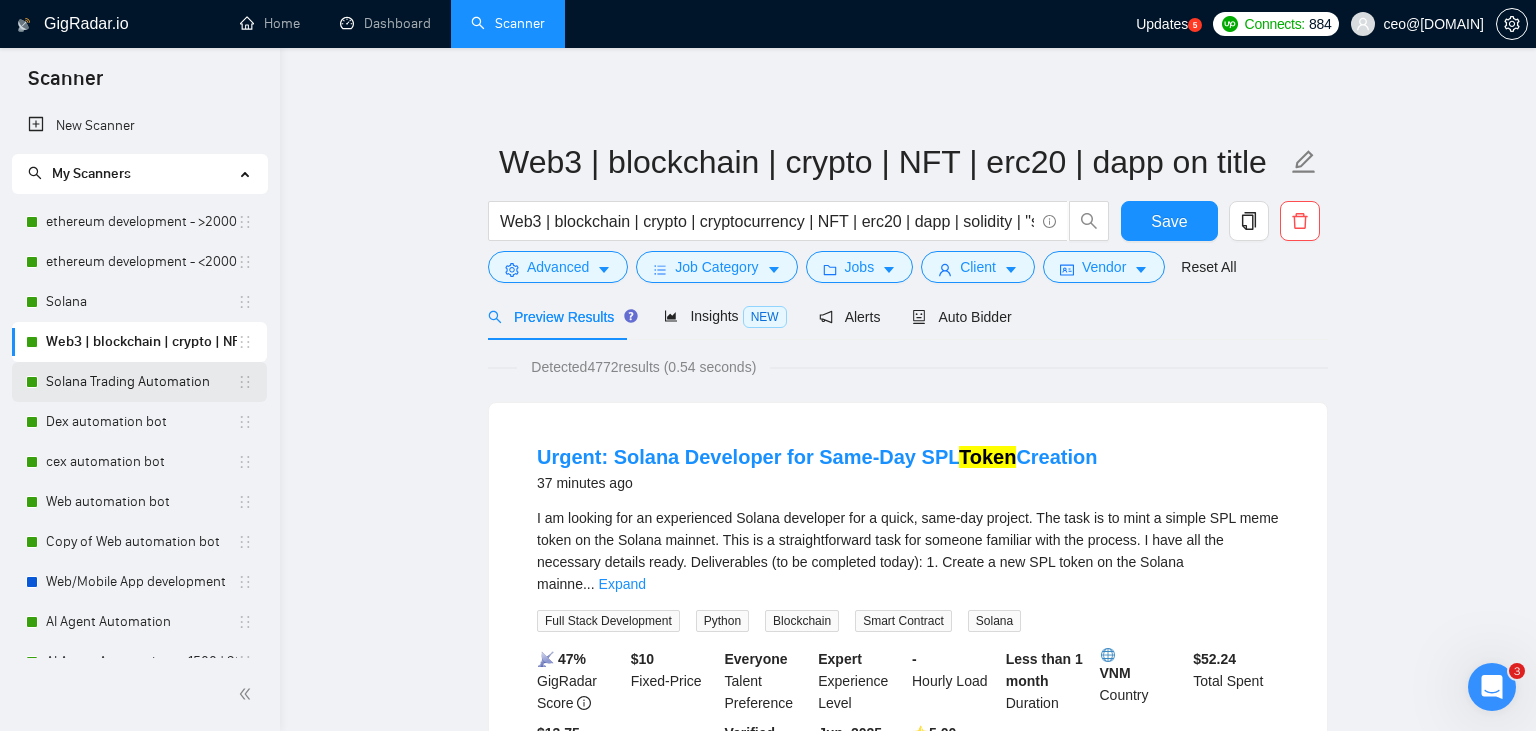 click on "Solana Trading Automation" at bounding box center [141, 382] 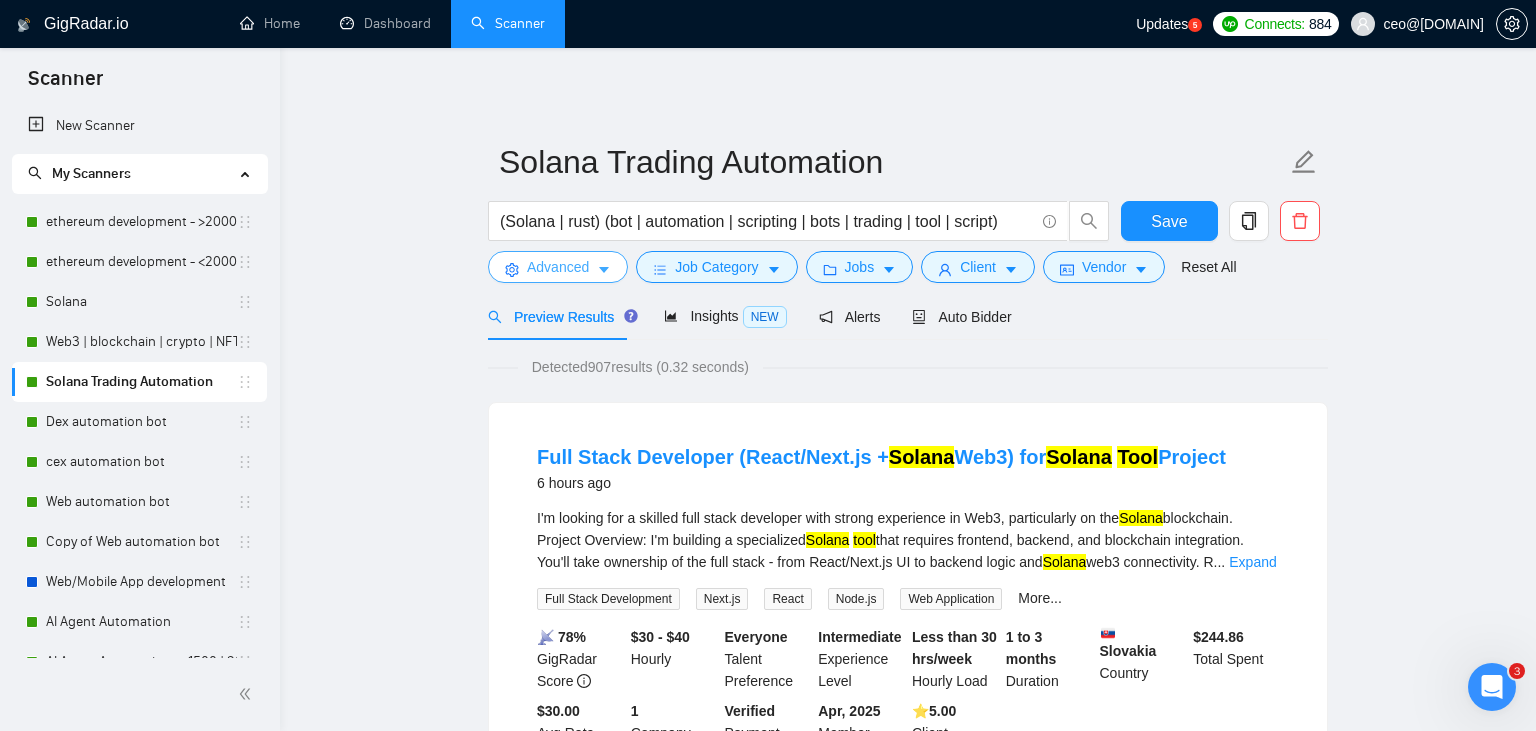 click on "Advanced" at bounding box center (558, 267) 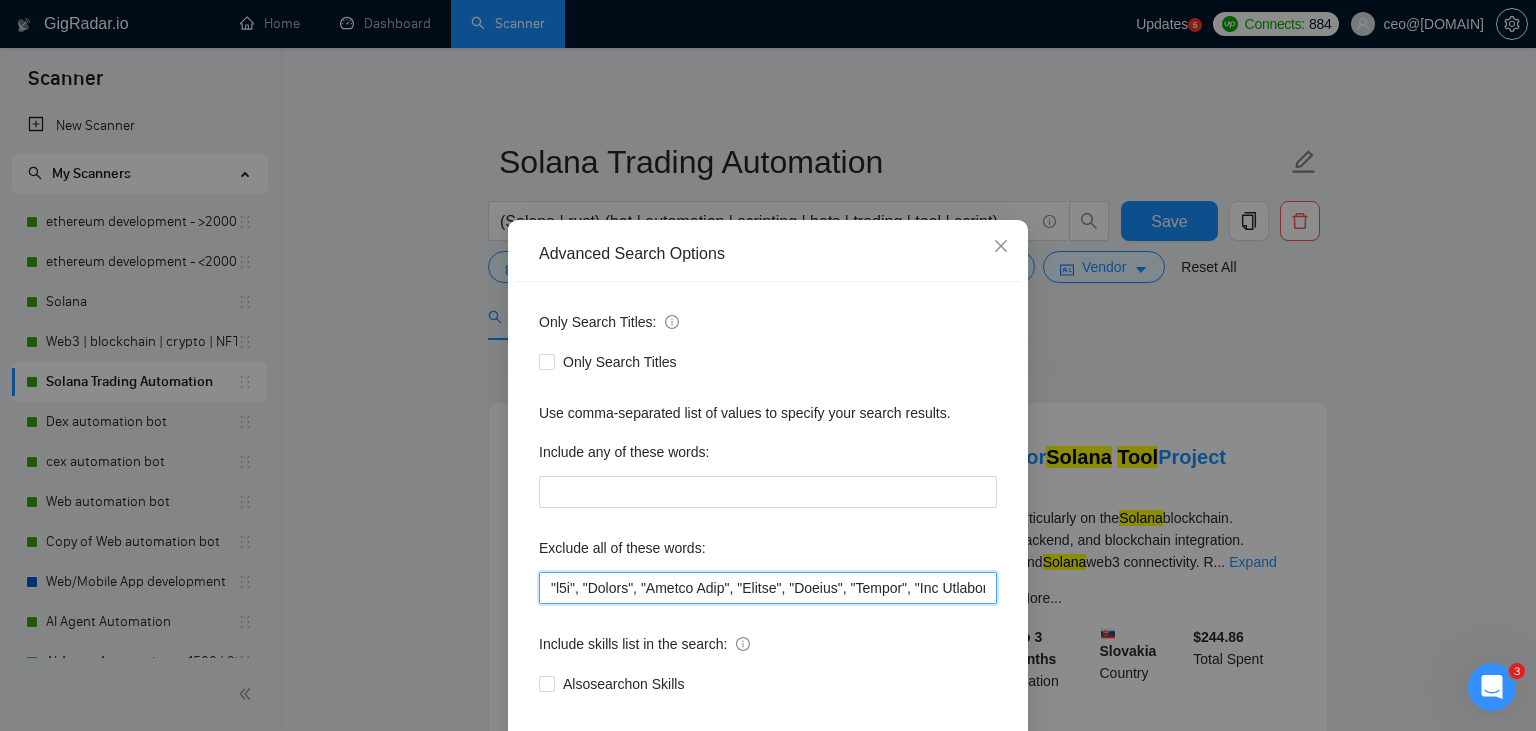 click at bounding box center [768, 588] 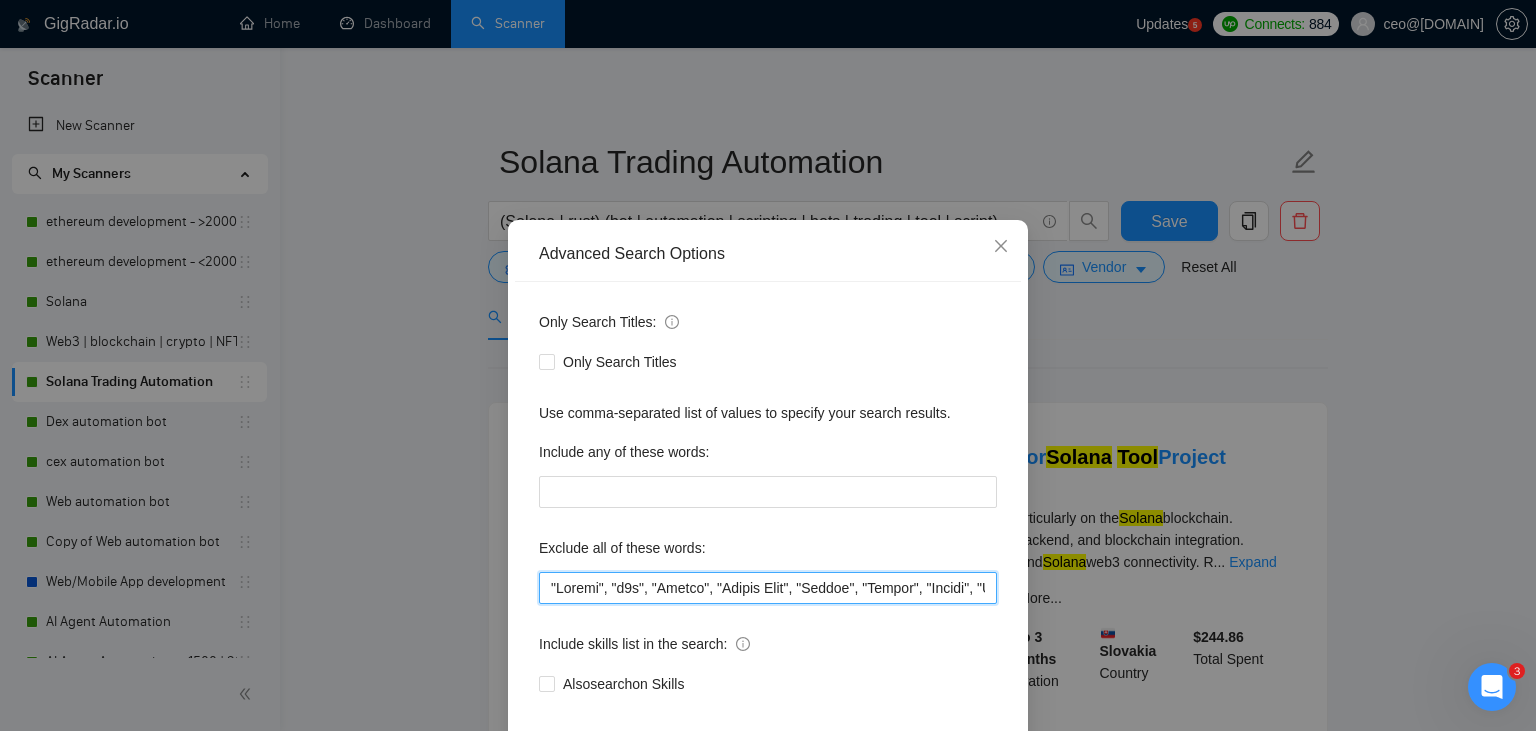 scroll, scrollTop: 101, scrollLeft: 0, axis: vertical 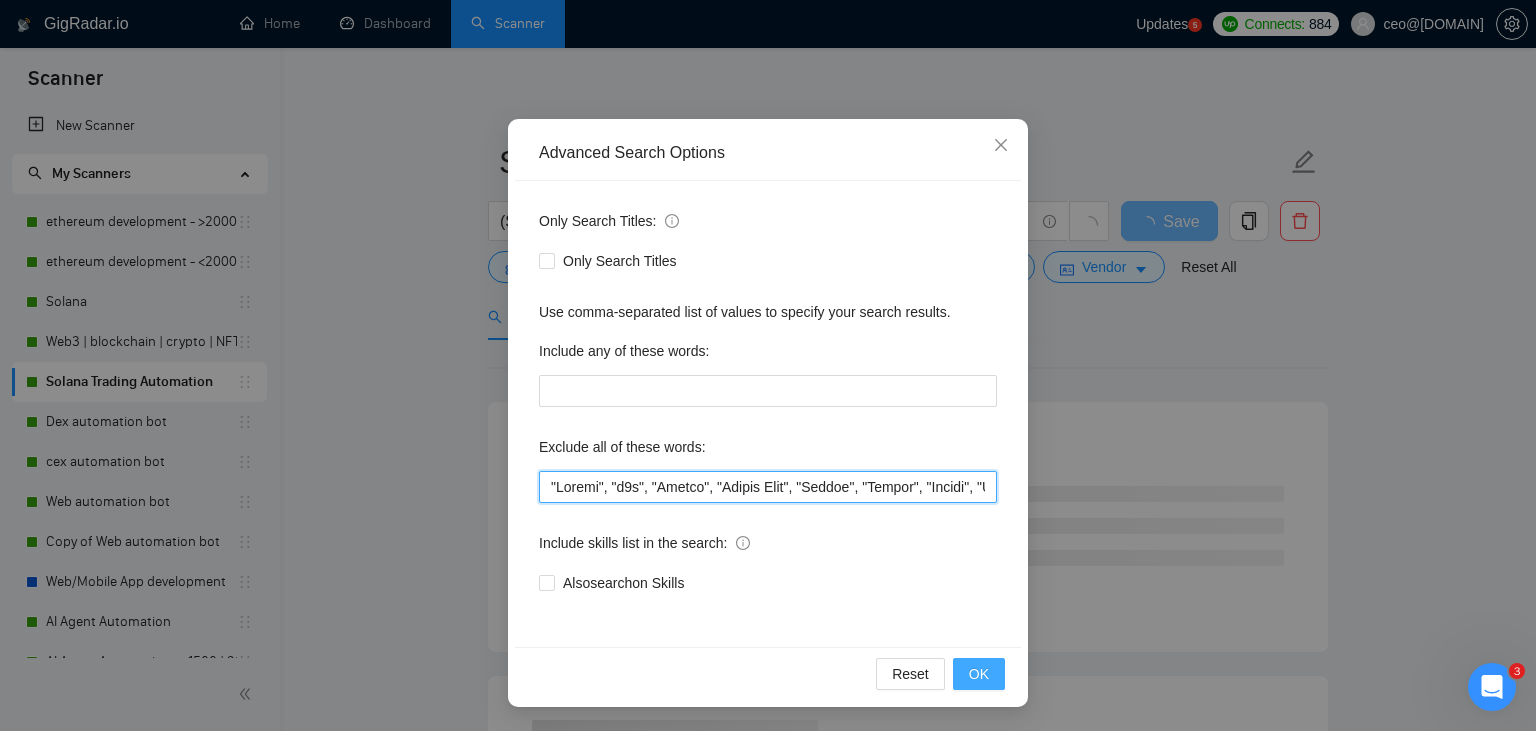 type on ""Review", "n8n", "Launch", "Europe Only", "Modify", "Update", "Avatar", "Art Project", "Pakistan", "join our team", "Azure DevOps", "DevOps", "Flutter", "Equity-Only", "Equity Only", "Generating Image Variations", "Image Generation", Ton, STACKS, STX, Betting, gambling, casino, golang, innovative, Sui, Unity, Manager, laravel, "php", "wordpress", "shopify", "eSport", gaming, "crypto recovery", "eSports", "Sales Team", "frontend developer", "freelancer only", "freelancers only", "No agency", "Not agency", "No agencies", "Not agencies", "metaverse", "Consultant", "Audit", "Game", "P2E", "passed test", sports, "improve decentralized apps", "Quality Assurance", QA, "Meet with CTO", "skill test", "bubble.io", advisor, Wocommerce, flutter, go, "Already Done", "already has a script ready", teacher, "c++", "c#", "who already has a script ready", readymade, coaching, "modify", "Need Updates",  "Need Update", Tron, MEV, raffle, "strategy only", guide, Coach, ECU, consulting, assistance, training, "website update", "..." 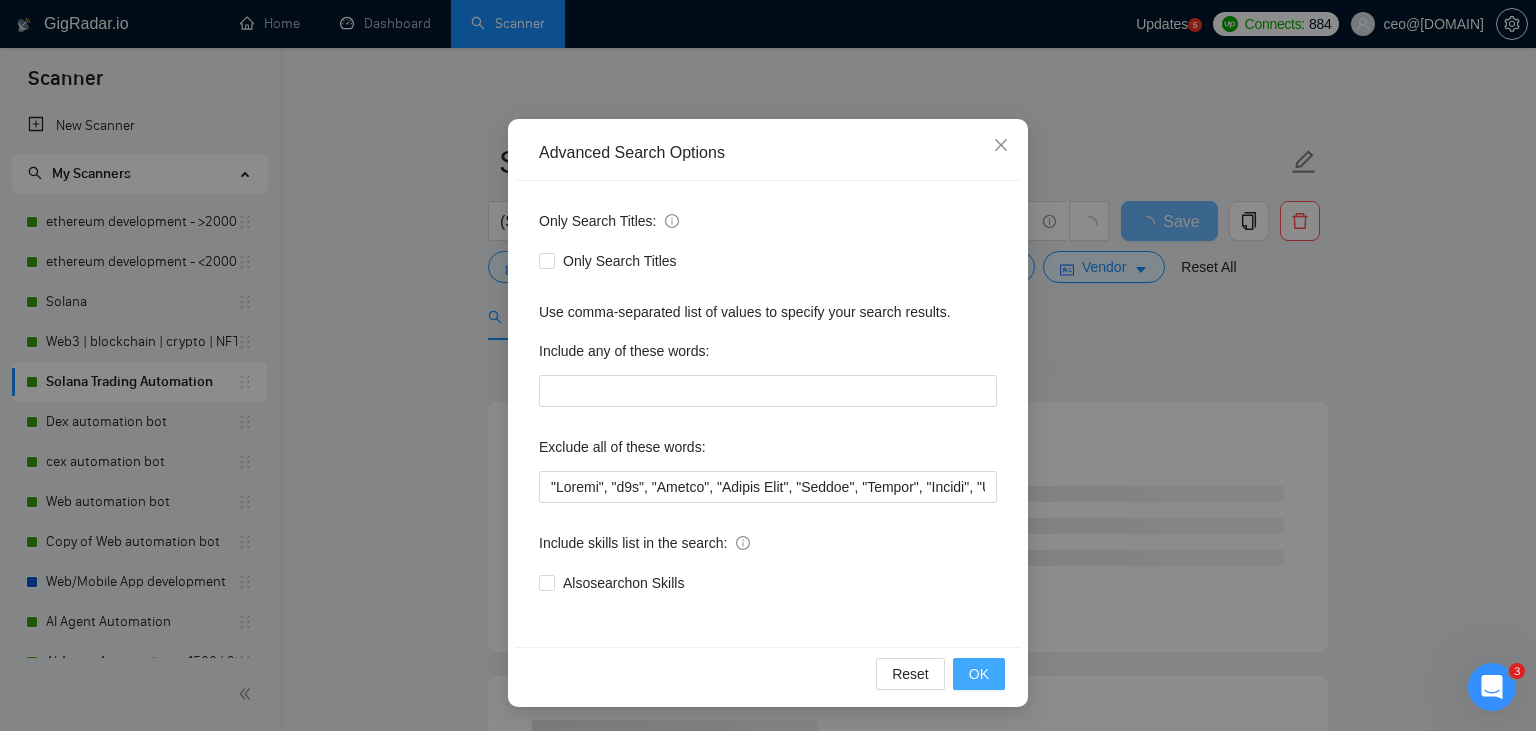 click on "OK" at bounding box center [979, 674] 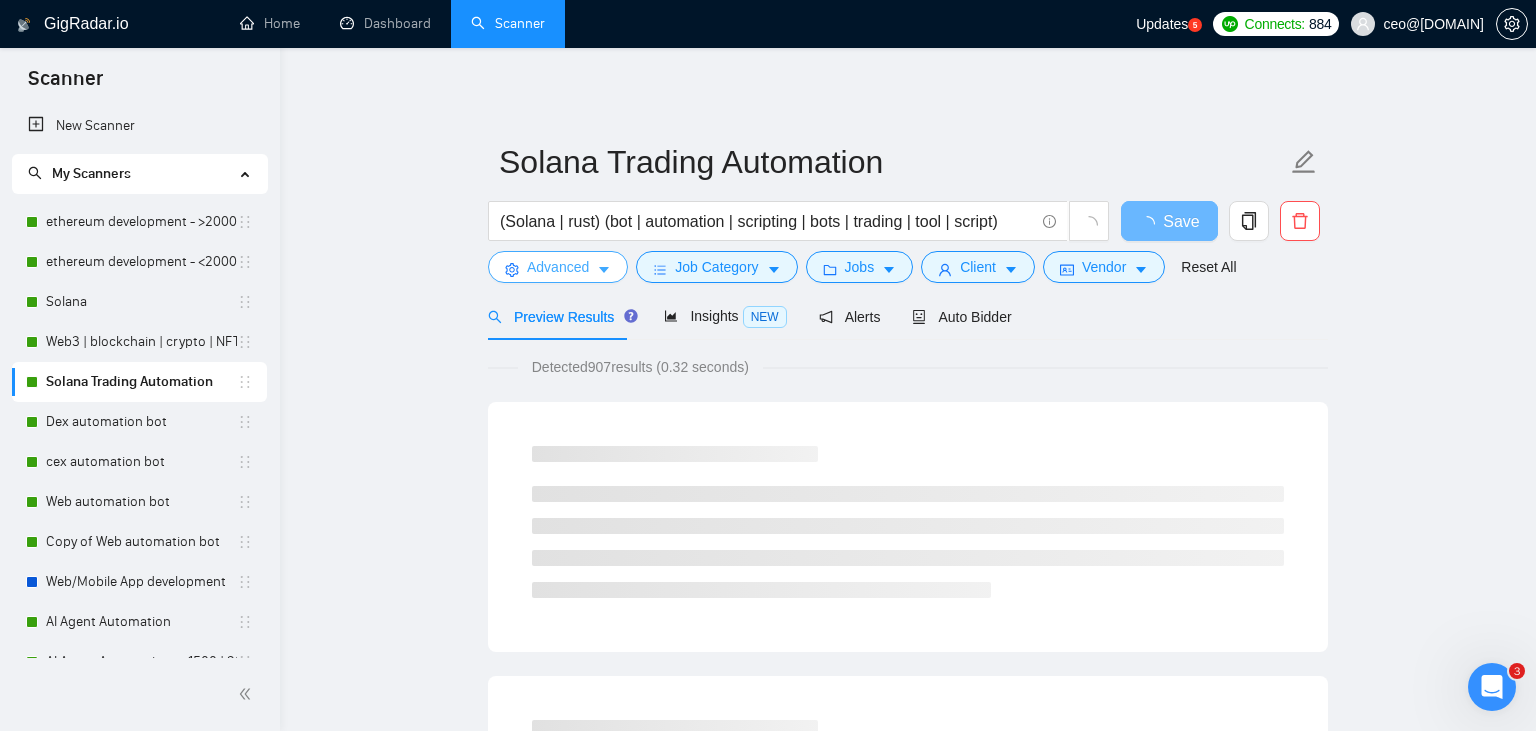 scroll, scrollTop: 0, scrollLeft: 0, axis: both 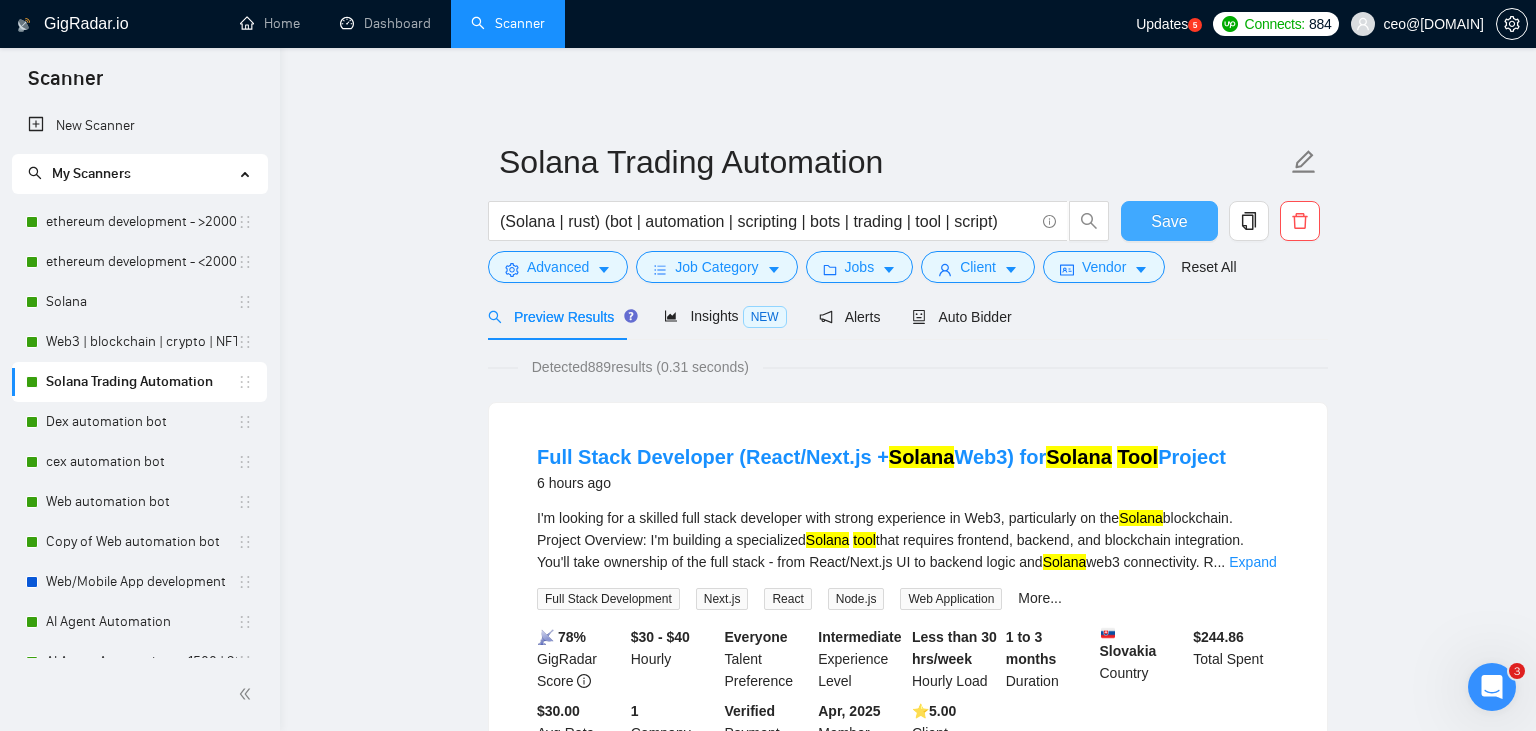 click on "Save" at bounding box center (1169, 221) 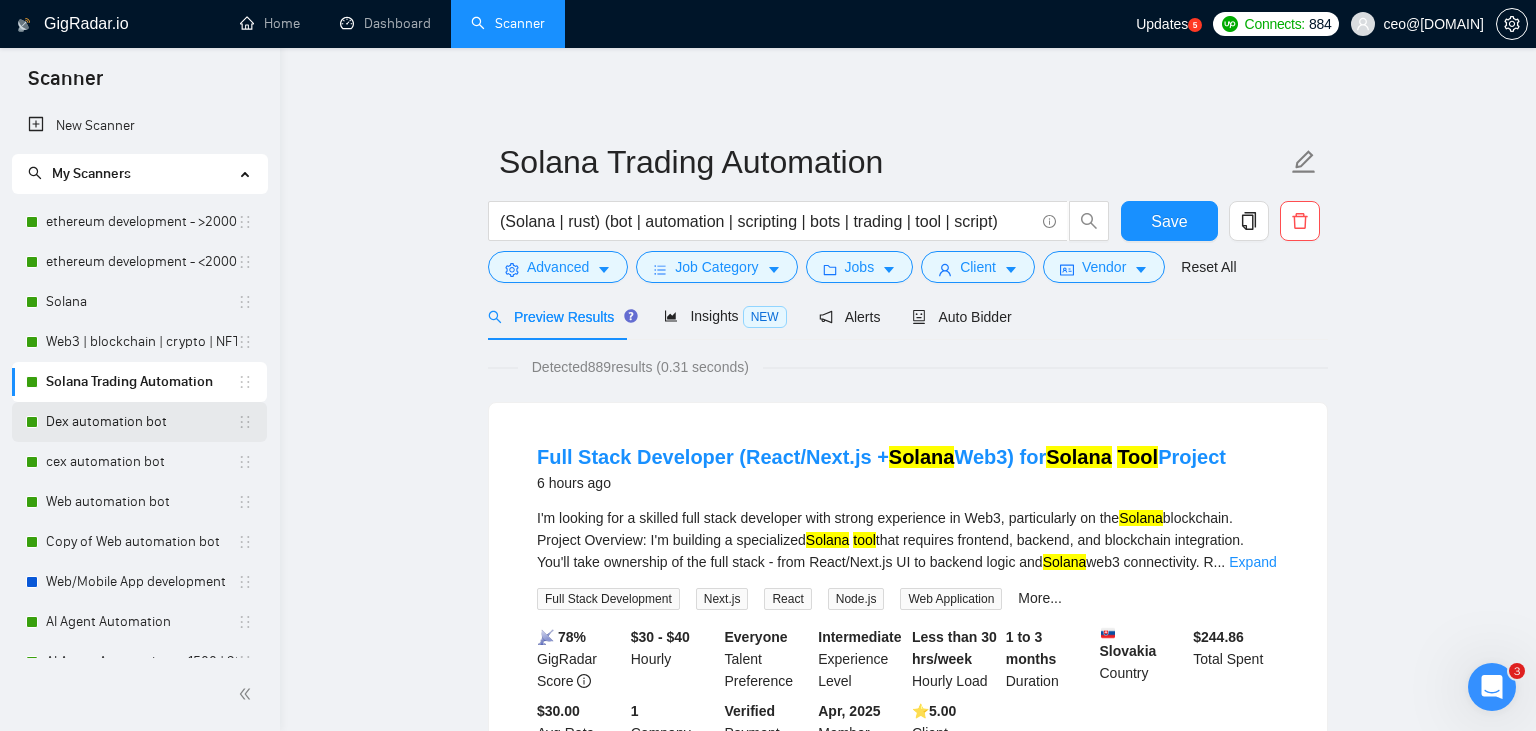 click on "Dex automation bot" at bounding box center [141, 422] 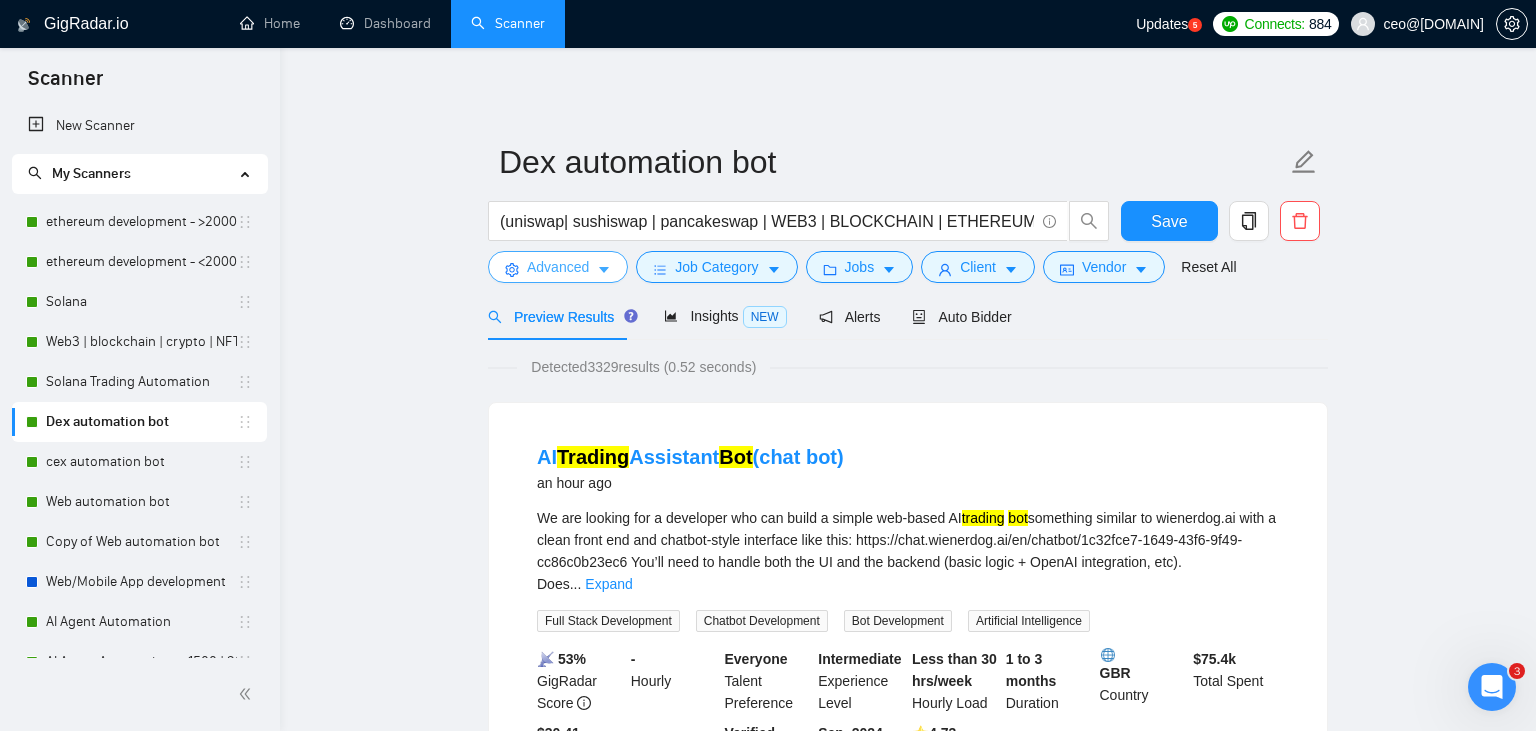 click 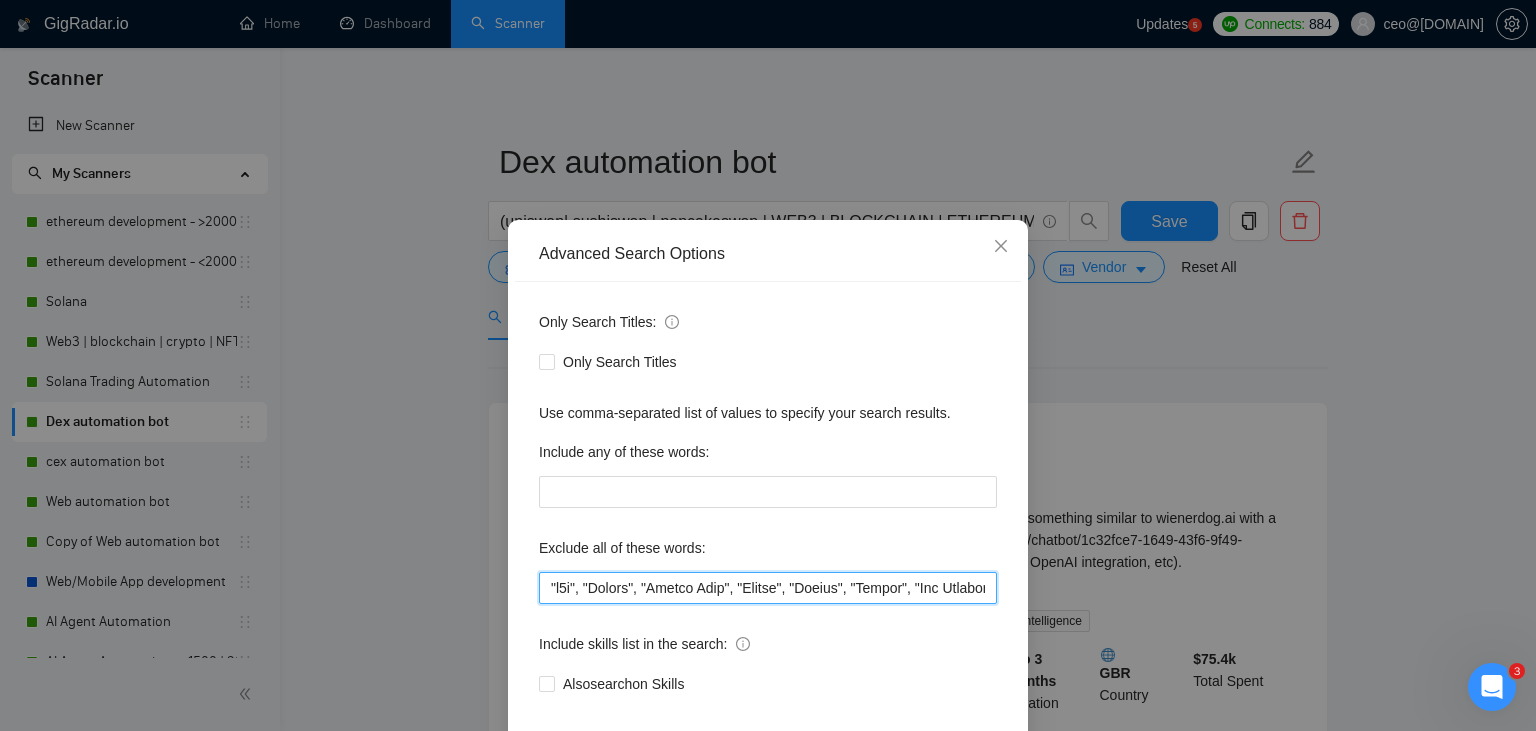 click at bounding box center [768, 588] 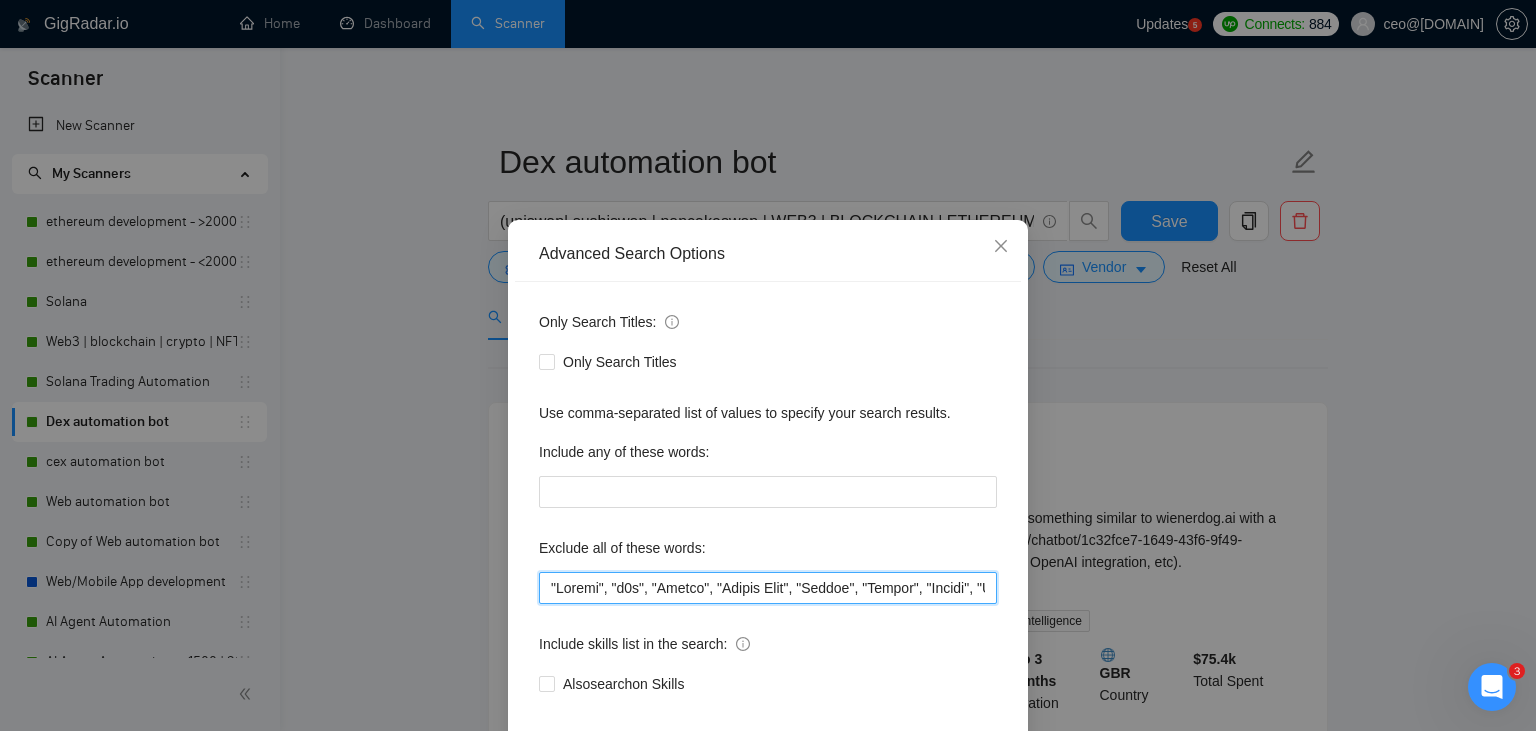scroll, scrollTop: 101, scrollLeft: 0, axis: vertical 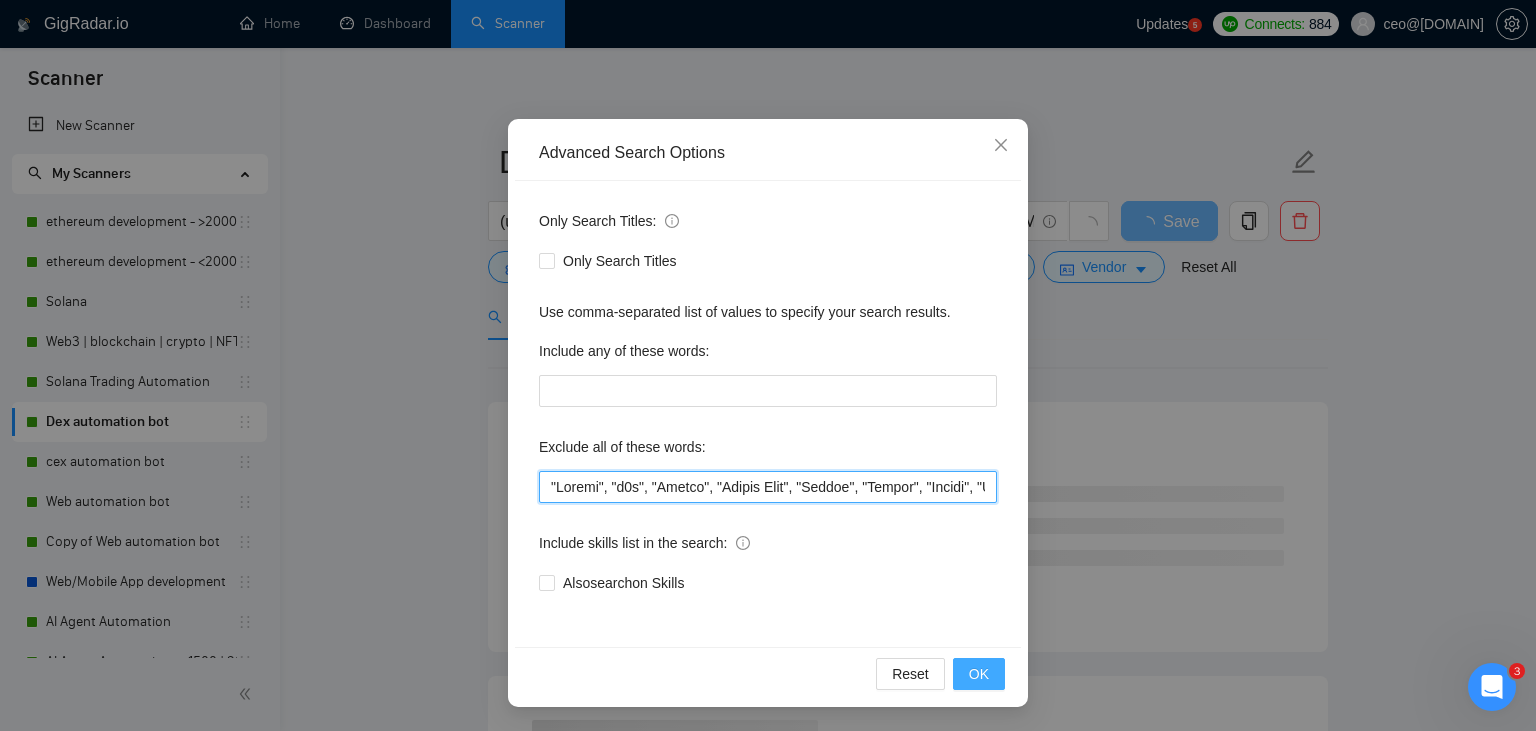 type on ""Review", "n8n", "Launch", "Europe Only", "Modify", "Update", "Avatar", "Art Project", "Pakistan", "join our team", "Azure DevOps", "DevOps", "Flutter""Equity-Only", Equity Only", "Generating Image Variations", "Image Generation", STACKS, STX, forex, cex, ibkr, gaming, lottery, innovative, bitcoin, BTC, guidance, "ninja trader", "AI improvement", "immediate purchase", pinescript, cto, "pine script", zapier, iotex, "go lang", go, golang, sandwich, c#, c++, Java, Ton, Betting, gambling, Sui, "hyper ledger", (Fix*), Unity, Manager, laravel, "php", "wordpress", "shopify", "eSport", "eSports", "Sales Team", "freelancer only", "freelancers only", "No agency", "Not agency", "No agencies", "Not agencies", "metaverse", "Consultant", "Audit", "Game", "P2E", Ton, Betting, gambling, Sui, (Fix*), Unity, Manager, laravel, "php", "wordpress", "shopify", "eSport", "eSports", "Sales Team", "freelancer only", "freelancers only", casino, "Quality Assurance", QA, "c++", "Ready-Made", "skill test", "already has a script ready"..." 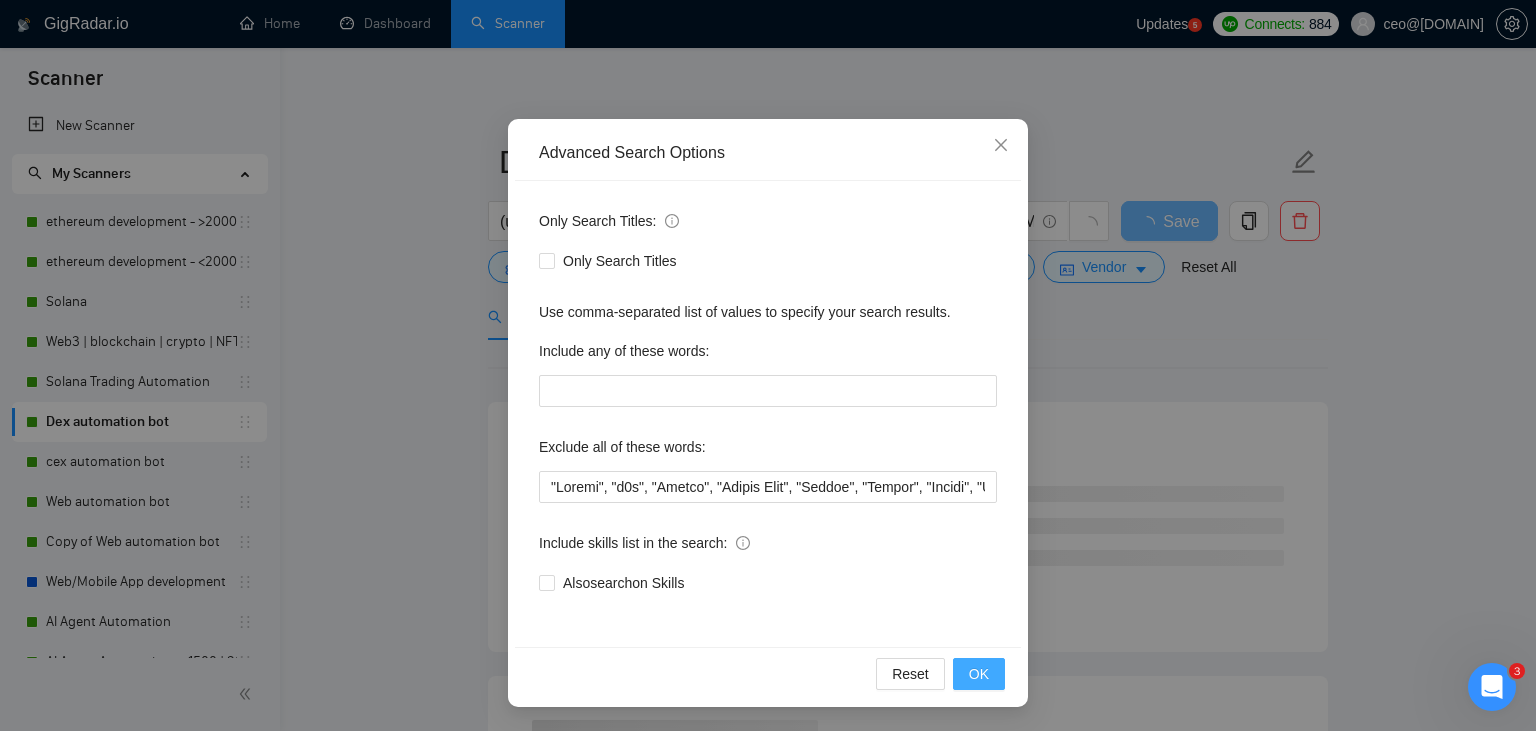click on "OK" at bounding box center (979, 674) 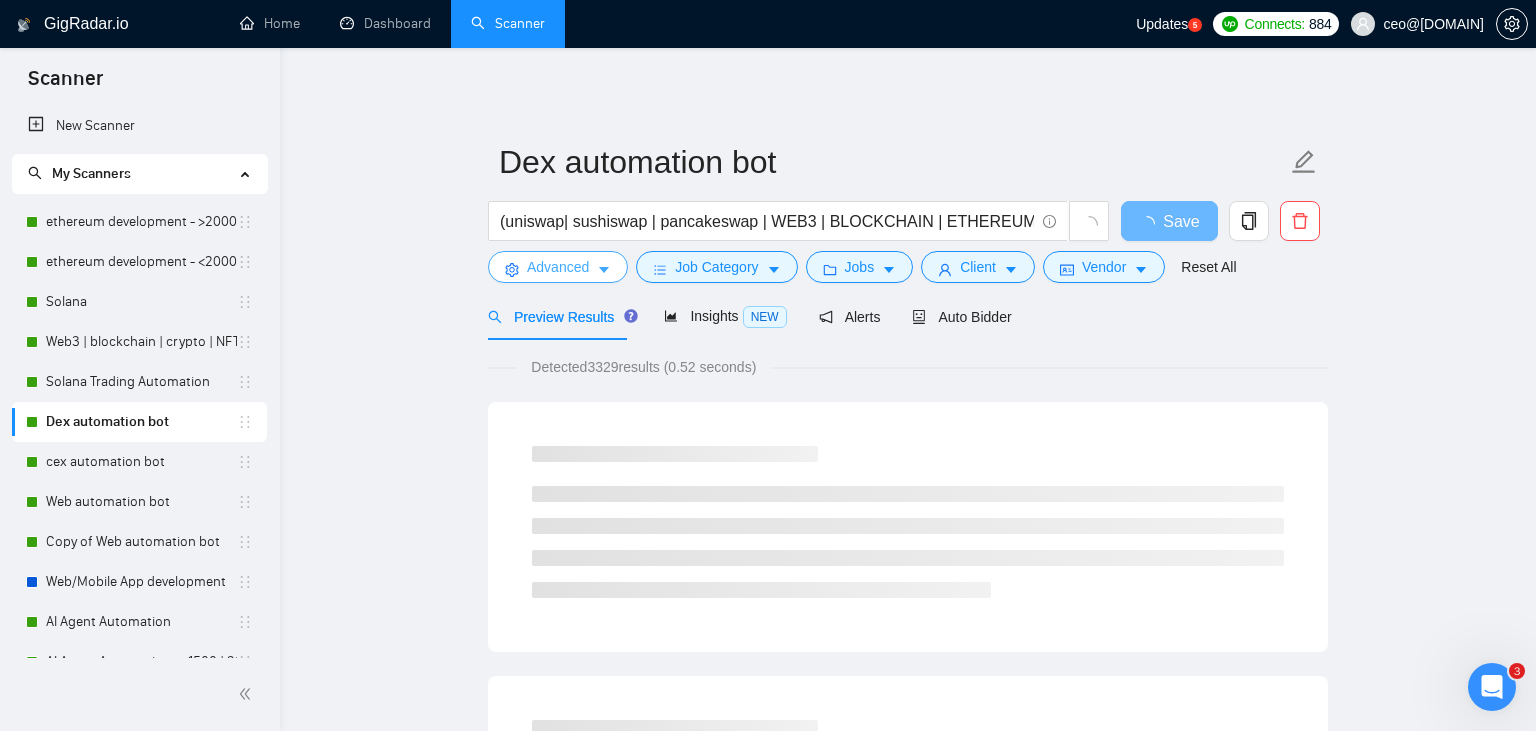 scroll, scrollTop: 0, scrollLeft: 0, axis: both 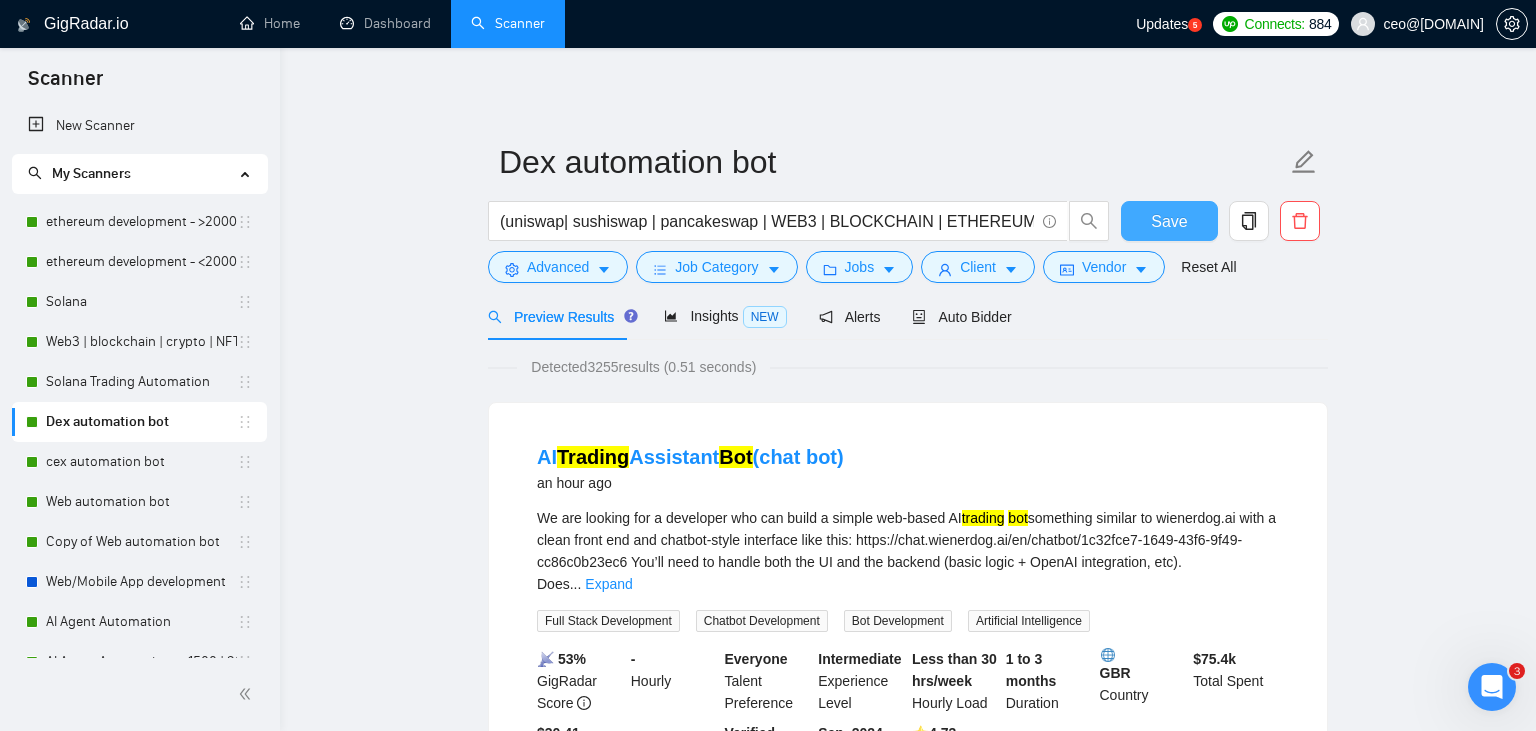 click on "Save" at bounding box center [1169, 221] 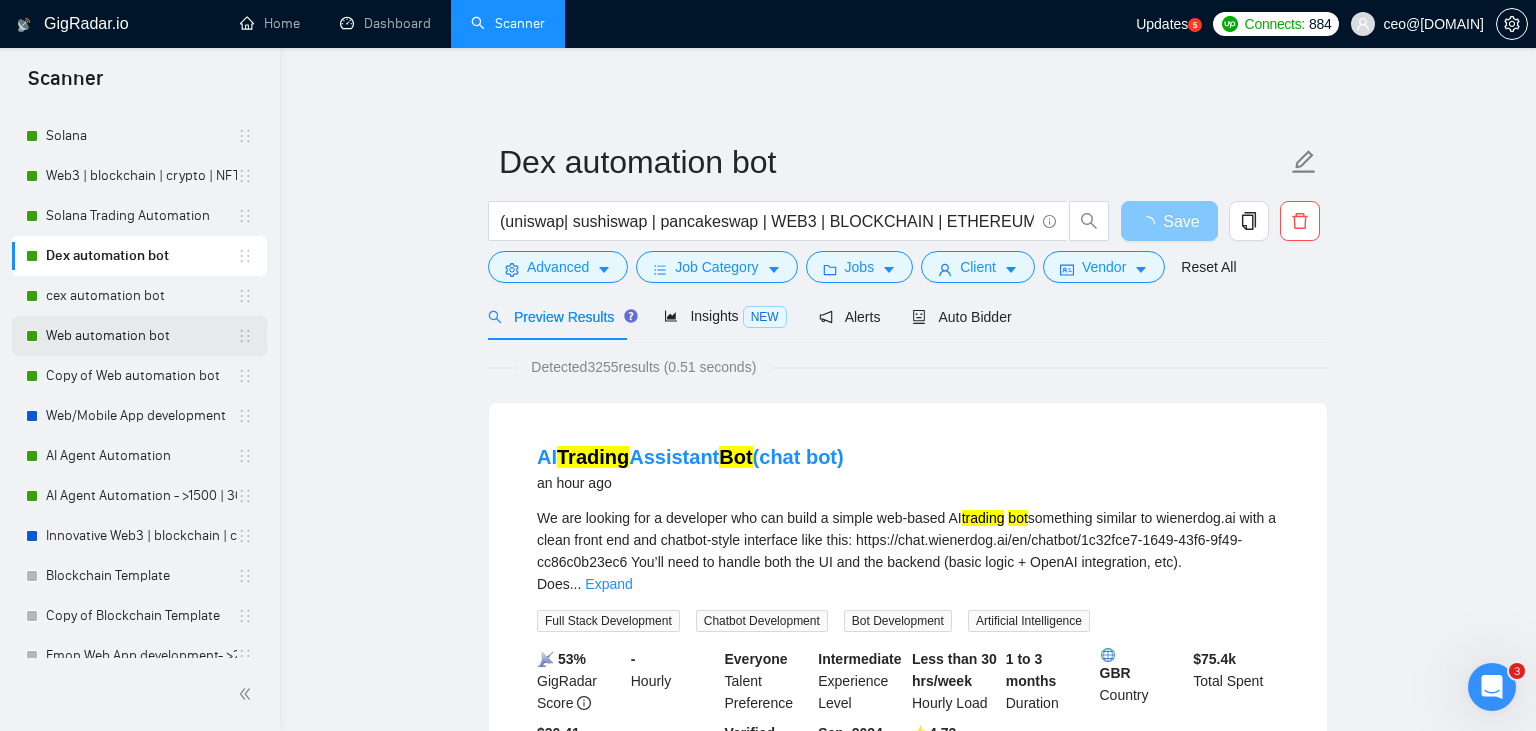 scroll, scrollTop: 301, scrollLeft: 0, axis: vertical 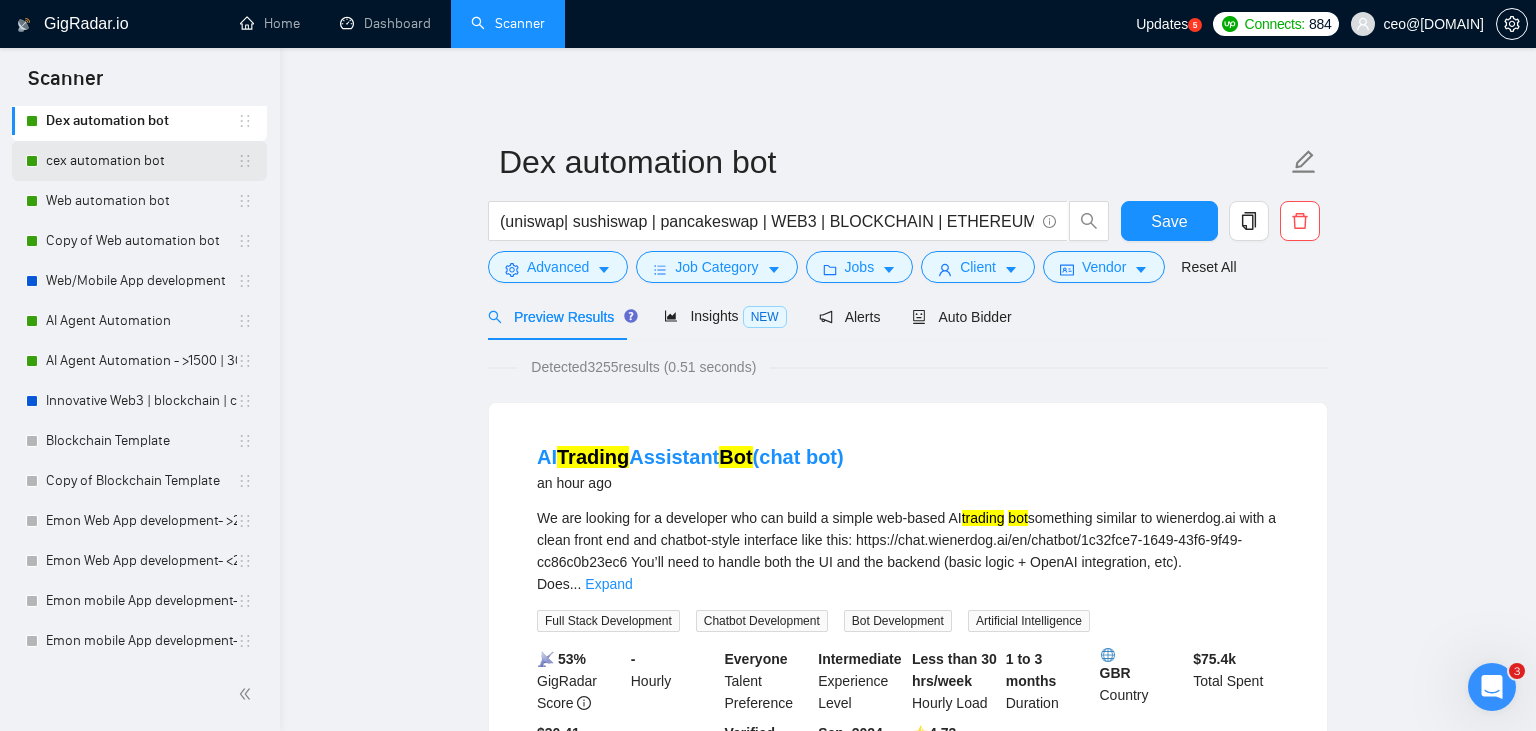 click on "cex automation bot" at bounding box center [141, 161] 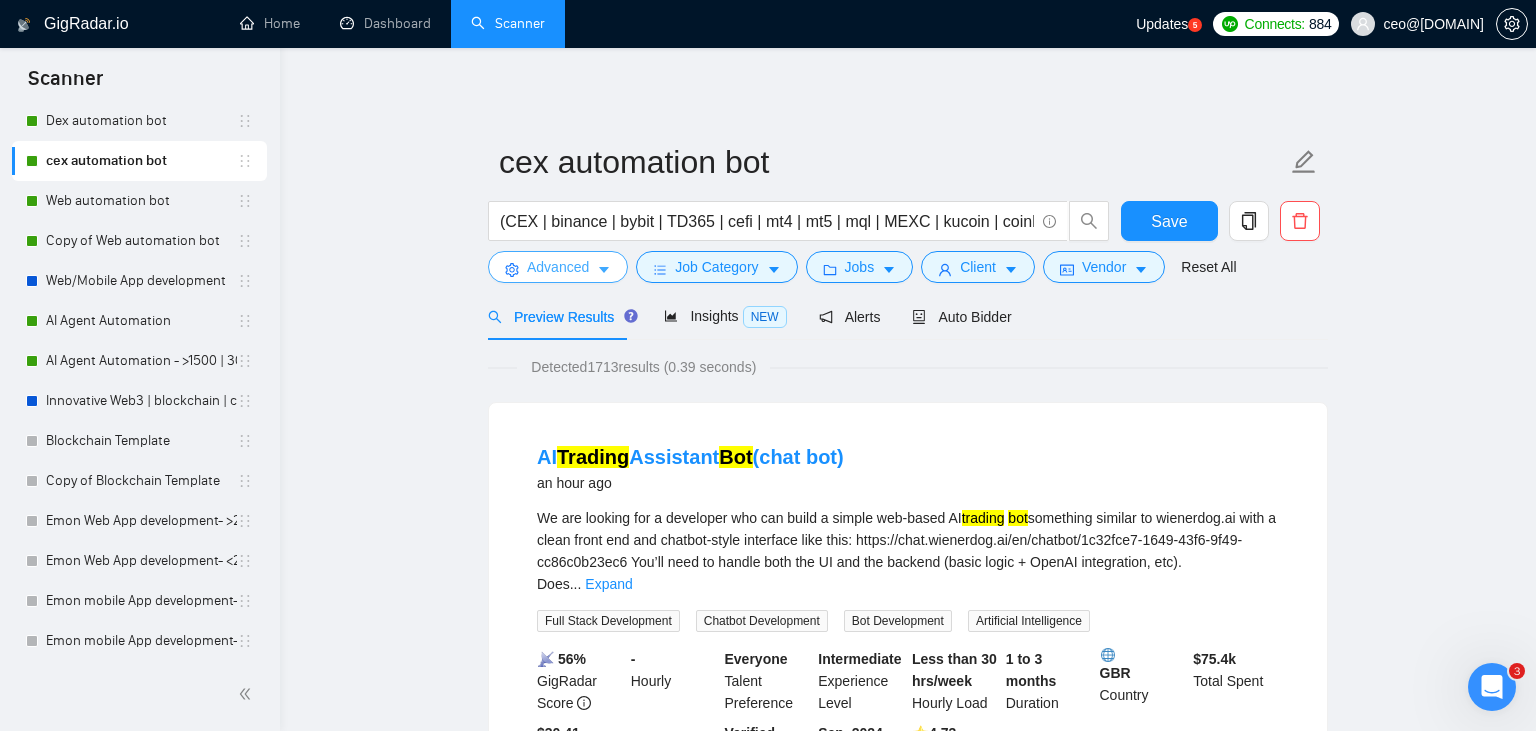 click on "Advanced" at bounding box center [558, 267] 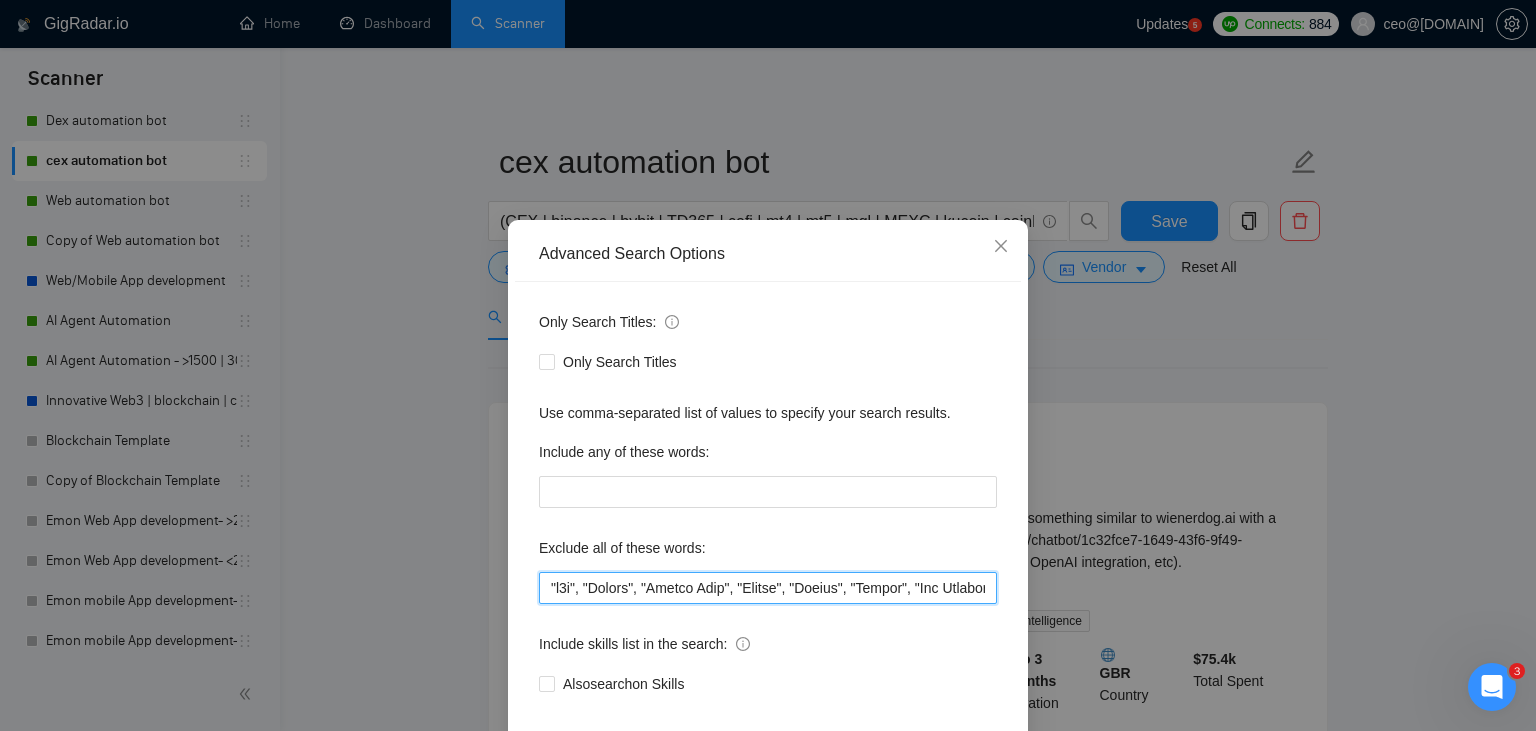 click at bounding box center (768, 588) 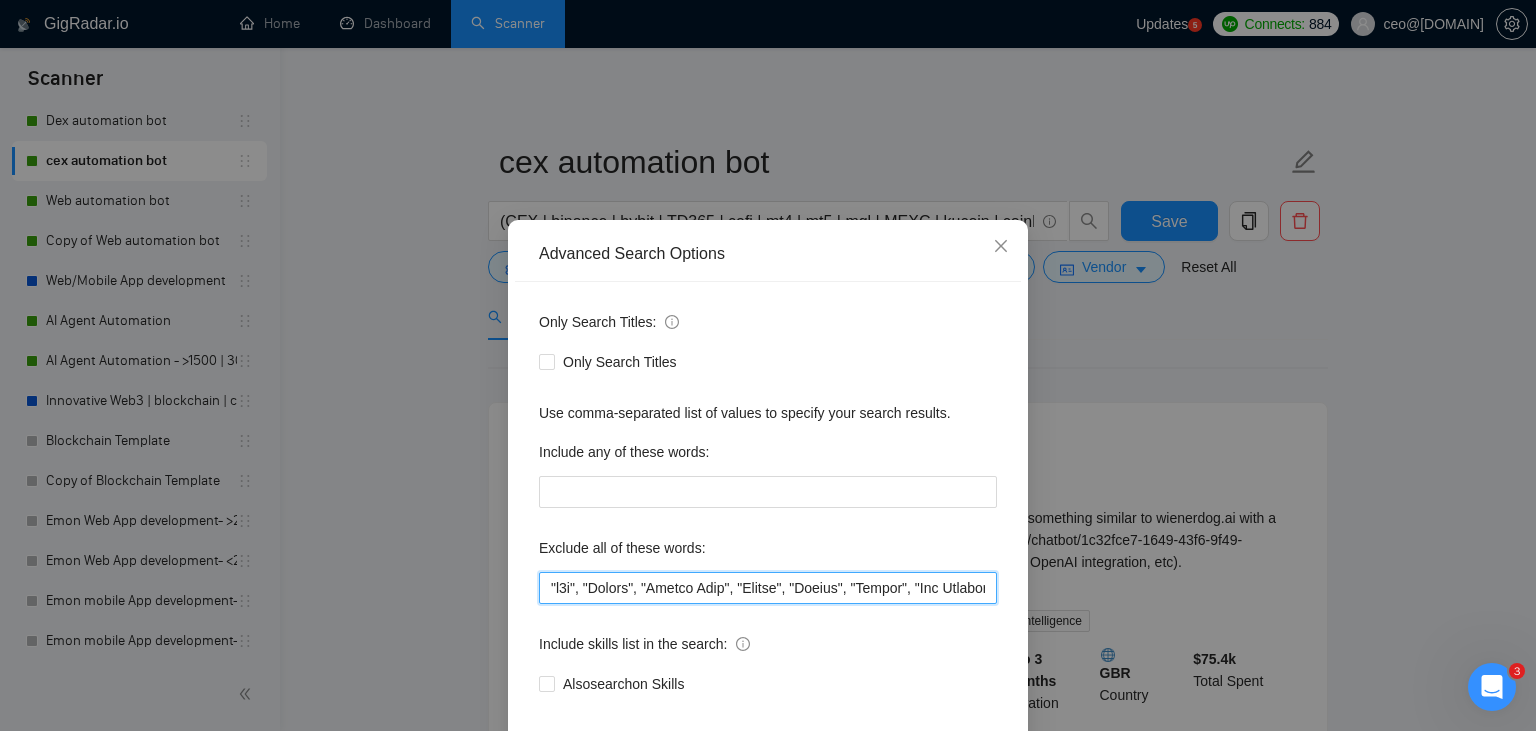 paste on ""Review"," 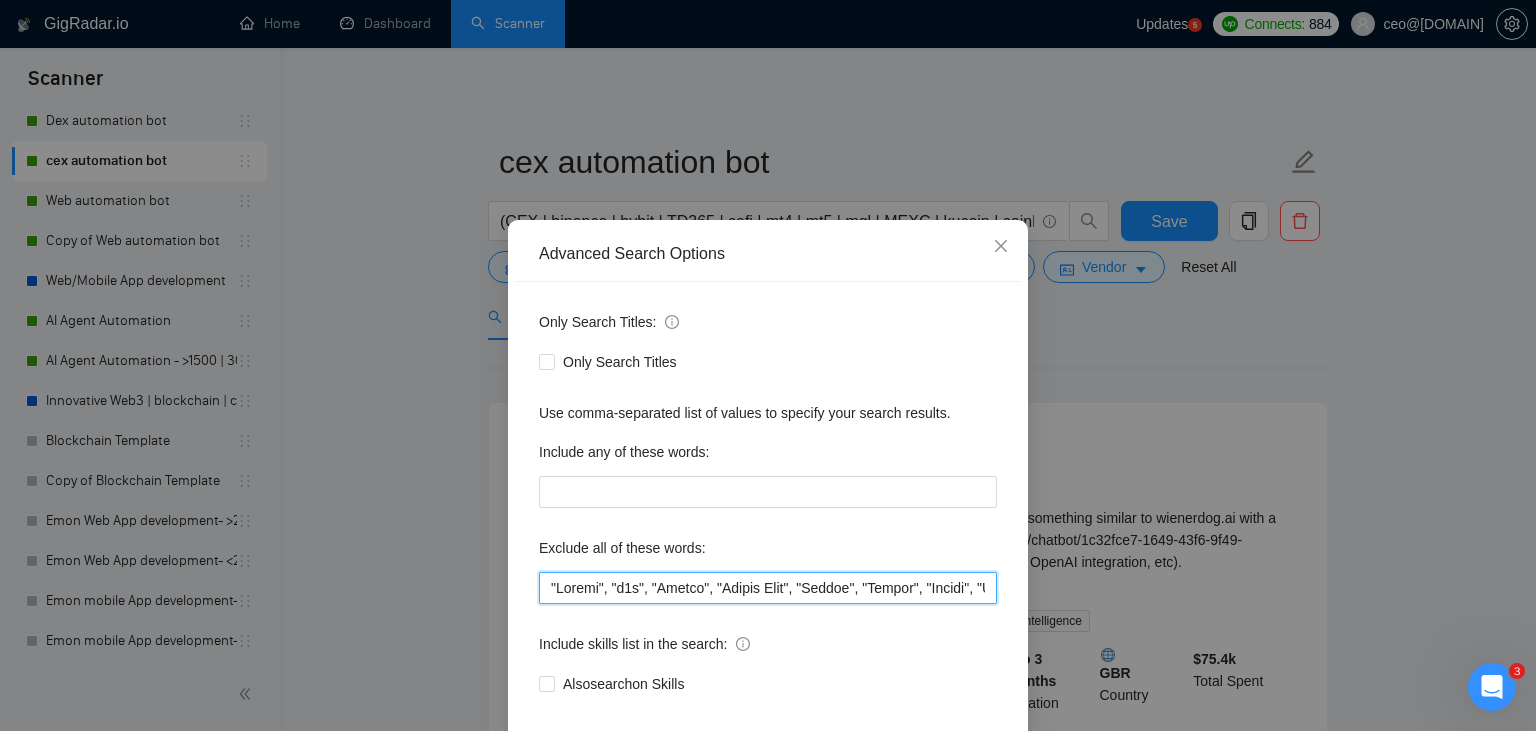 scroll, scrollTop: 101, scrollLeft: 0, axis: vertical 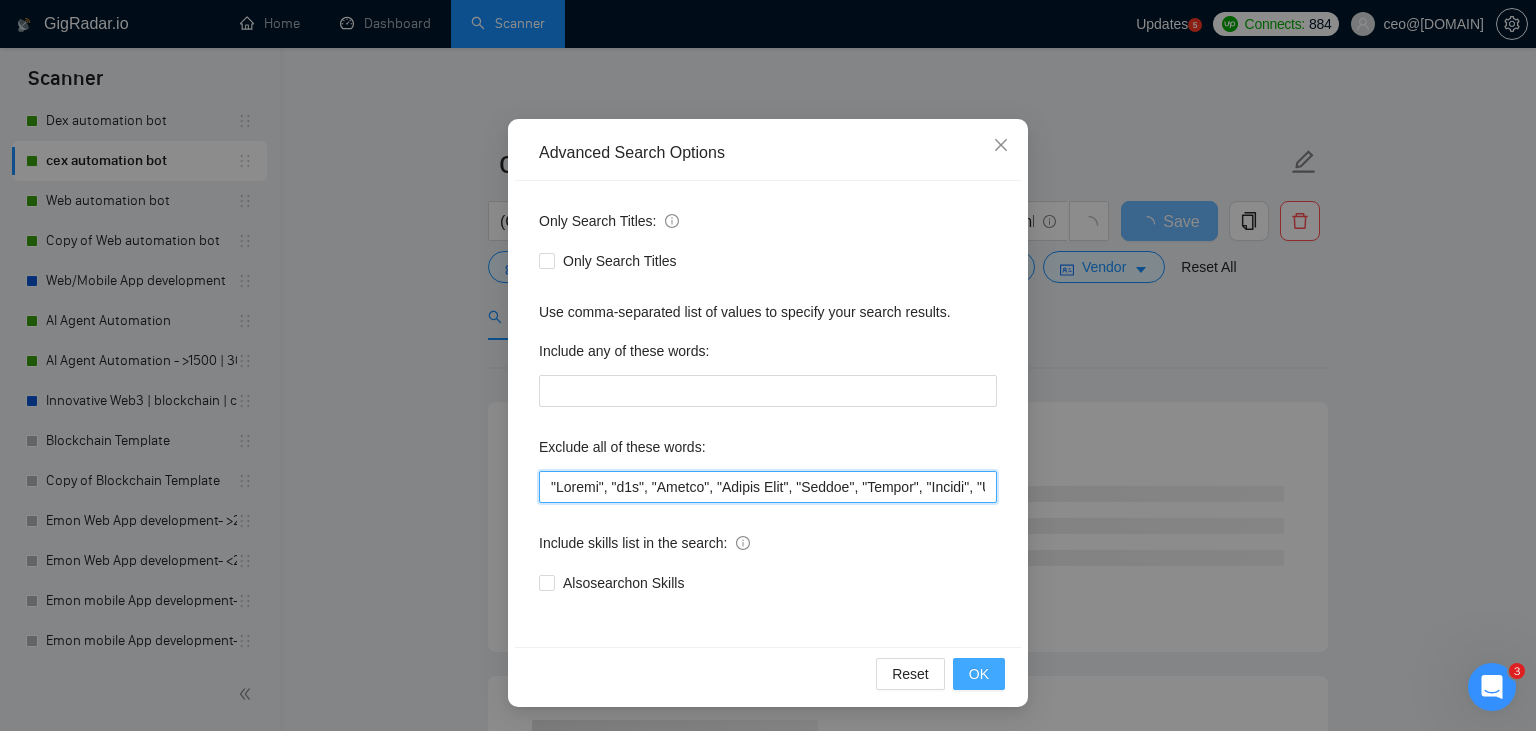 type on ""Review", "n8n", "Launch", "Europe Only", "Modify", "Update", "Avatar", "Art Project", "Pakistan", "join our team", "Azure DevOps", "DevOps", "Flutter", "Equity-Only", "Equity Only", "Generating Image Variations", "Image Generation", "ninja trader", "AI improvement", go, golang, "immediate purchase", pinescript, "pine script", zapier, "go lang", sandwich, c#, "C#", cAlgo, cTrader, c++, "ai specialist", seo, Java, Ton, Betting, gambling, Sui, game, gaming, P2E, Unity, Manager, laravel, "php", "wordpress", "shopify", "eSport", "eSports", "Sales Team", "freelancer only", "freelancers only", "No agency", "Not agency", "No agencies", "Not agencies", "metaverse", "Consultant", "Audit", "Game", "P2E", Ton, Betting, lottery, gambling, Sui, "hyper ledger", (Fix*), Unity, Manager, laravel, "php", "wordpress", "shopify", "eSport", "eSports", "Sales Team", "freelancers only", casino, "Quality Assurance", QA, "ready-made", "skill test", "already has a script ready", teacher, "c++", "who already has a script ready", rea..." 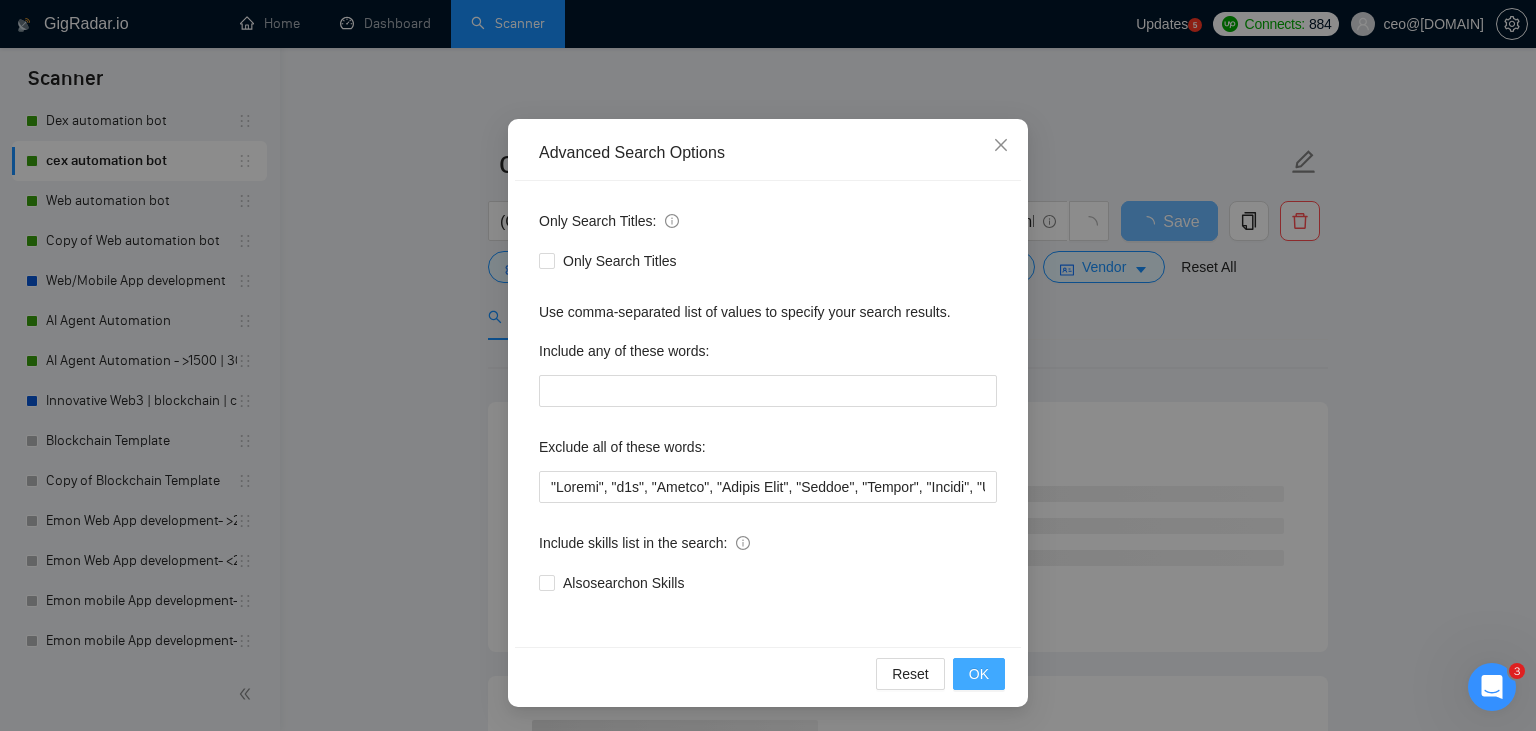 click on "OK" at bounding box center (979, 674) 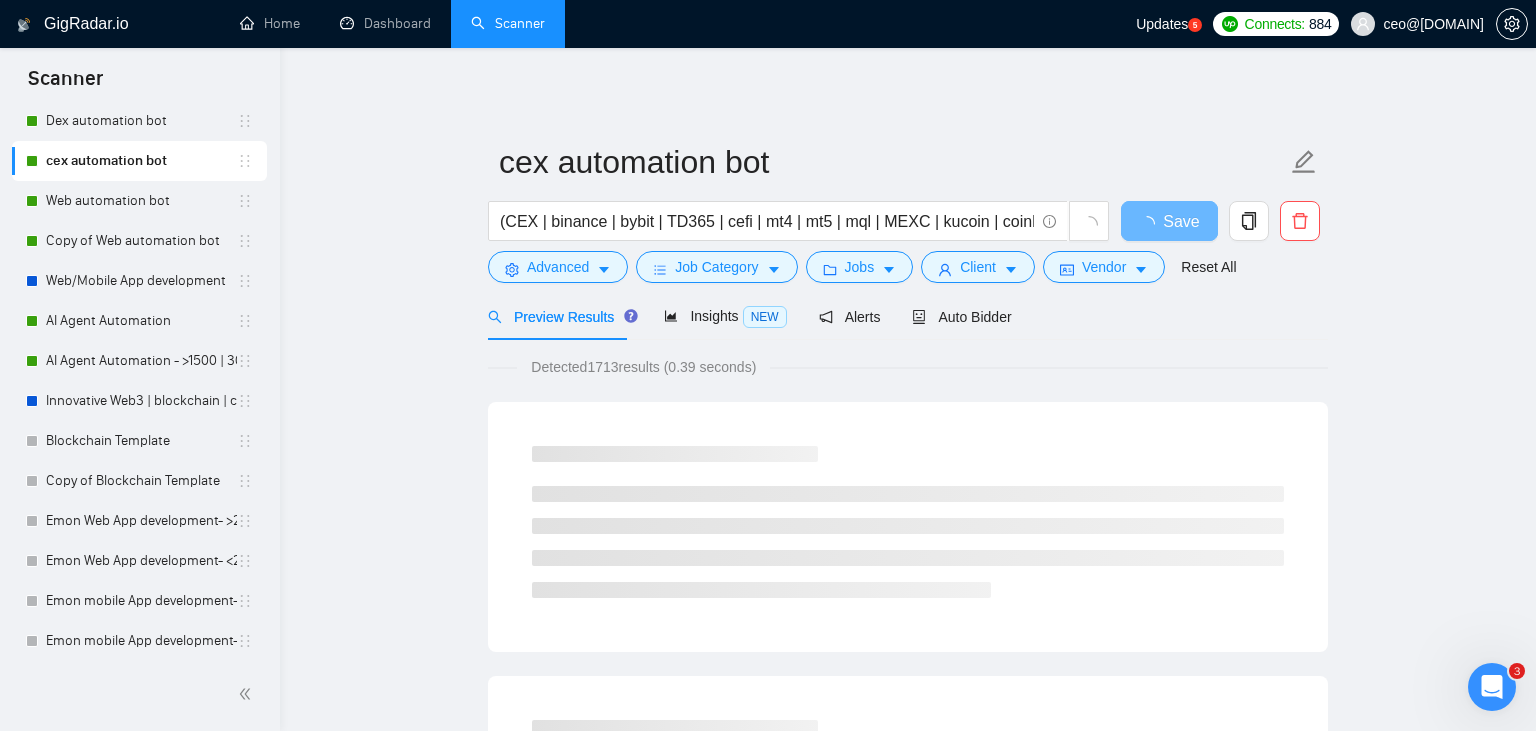 scroll, scrollTop: 1, scrollLeft: 0, axis: vertical 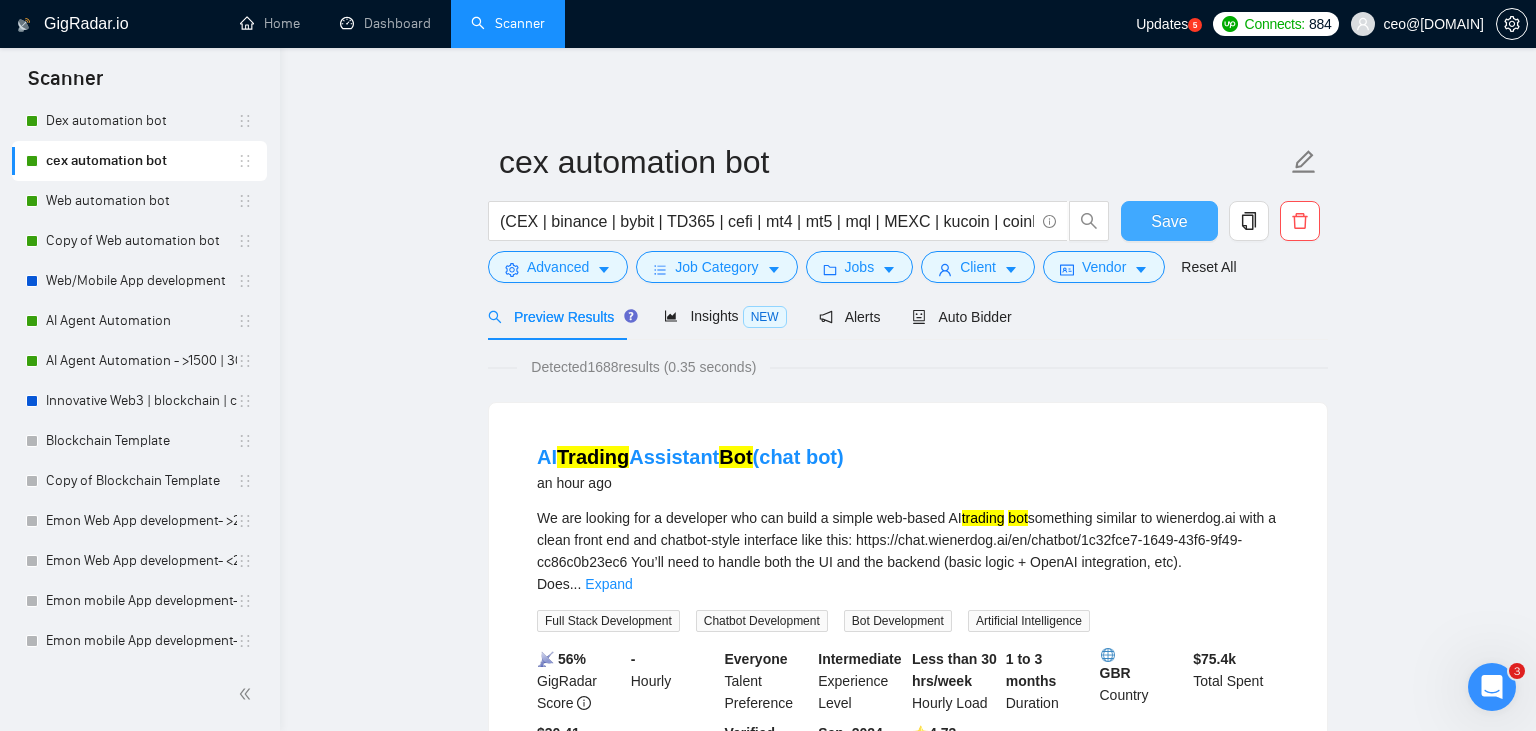 click on "Save" at bounding box center [1169, 221] 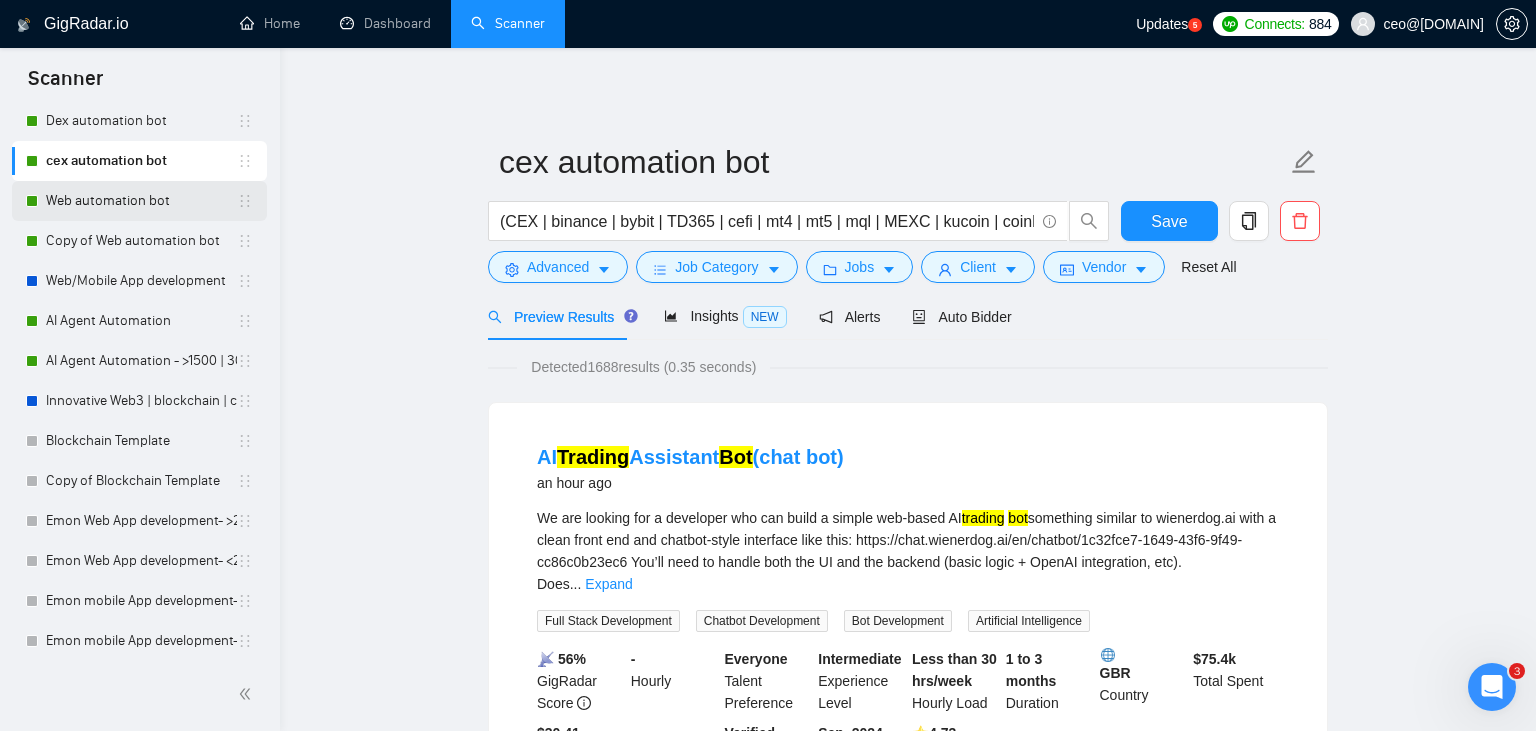 click on "Web automation bot" at bounding box center (141, 201) 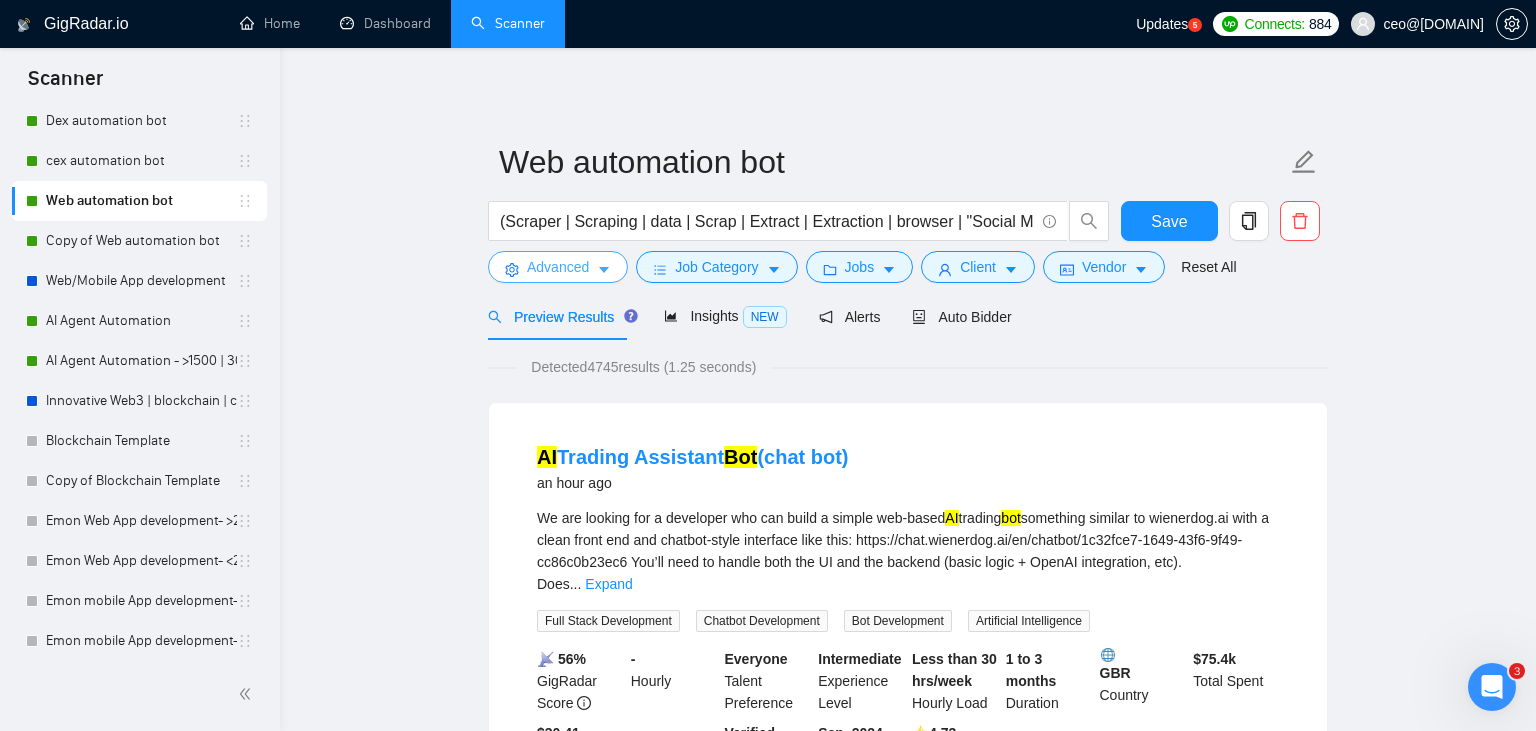 click on "Advanced" at bounding box center (558, 267) 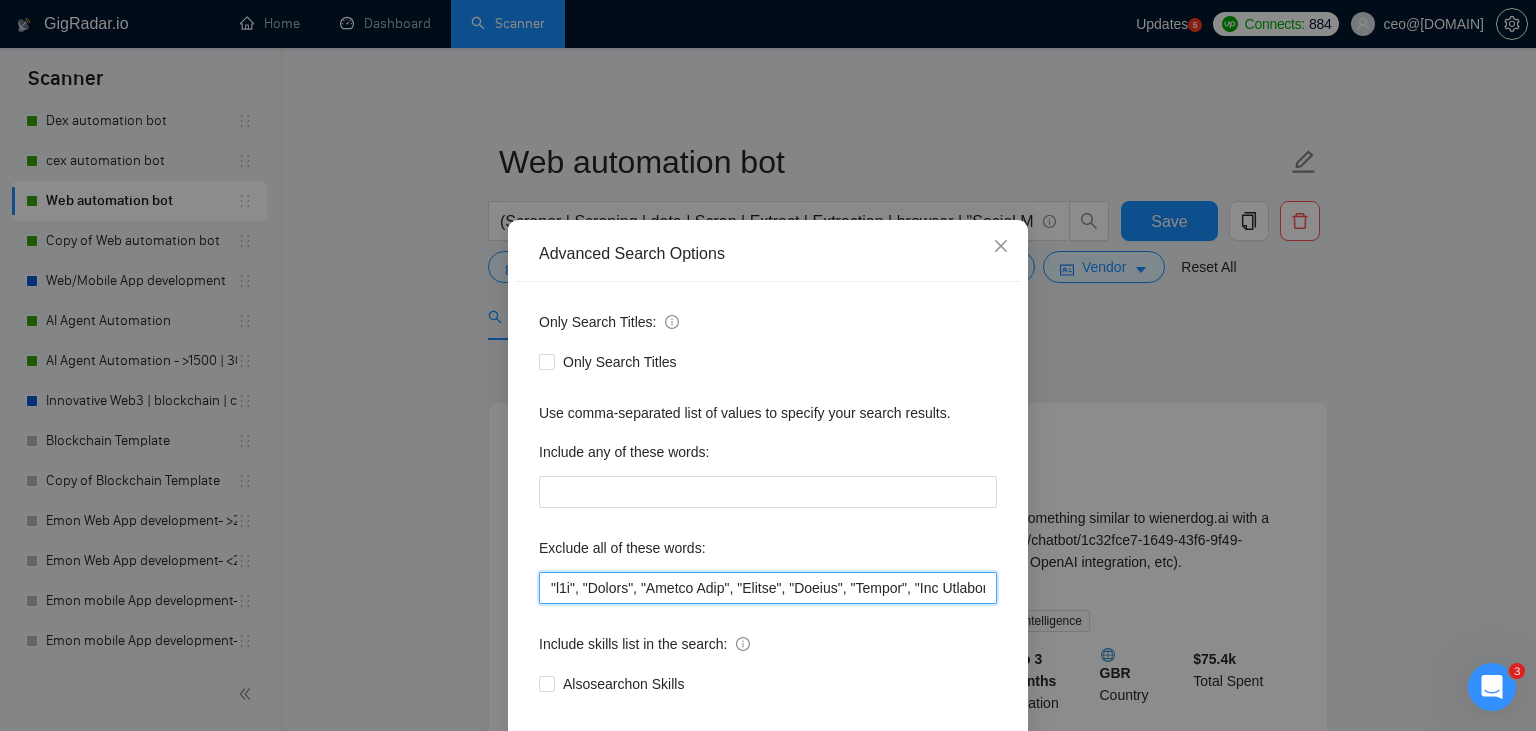 click at bounding box center (768, 588) 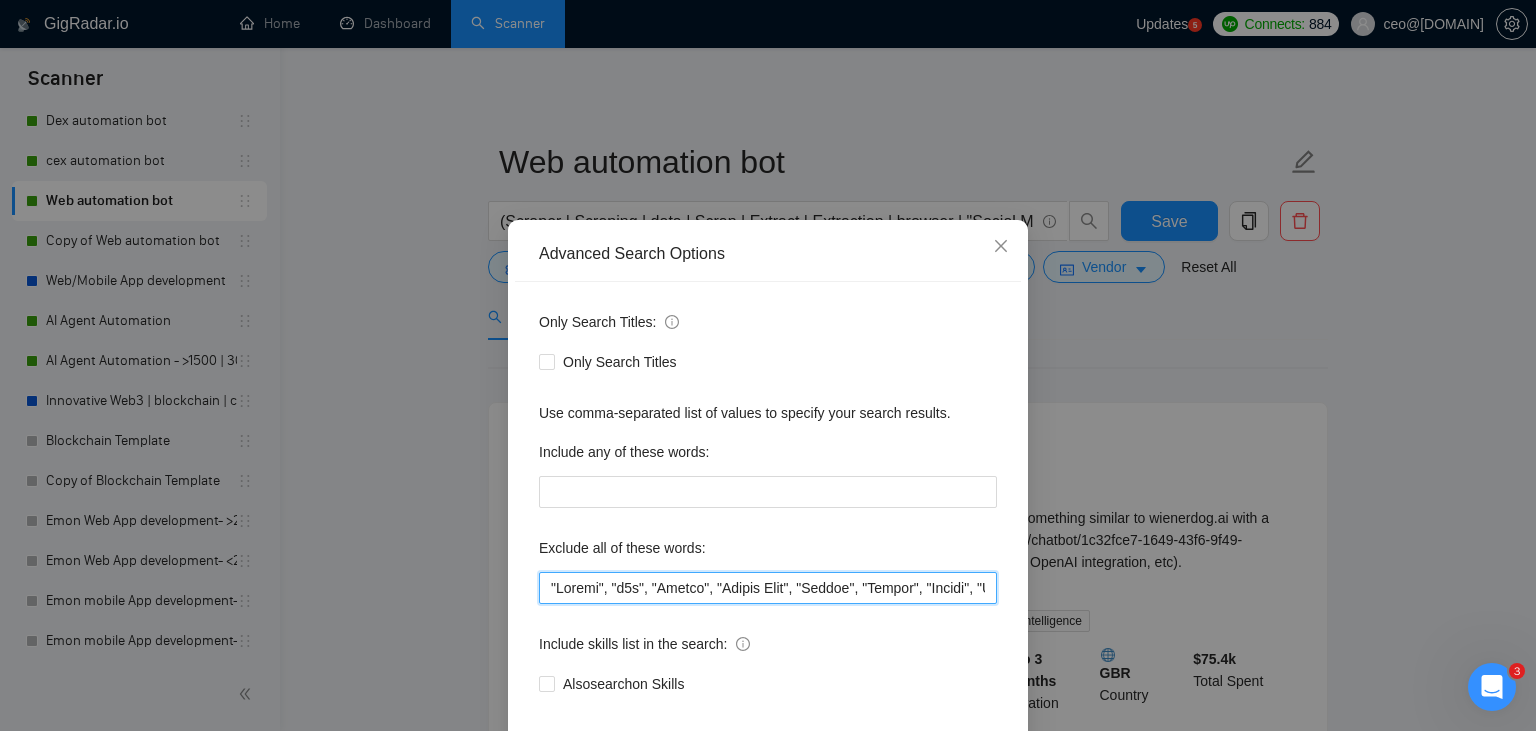 scroll, scrollTop: 101, scrollLeft: 0, axis: vertical 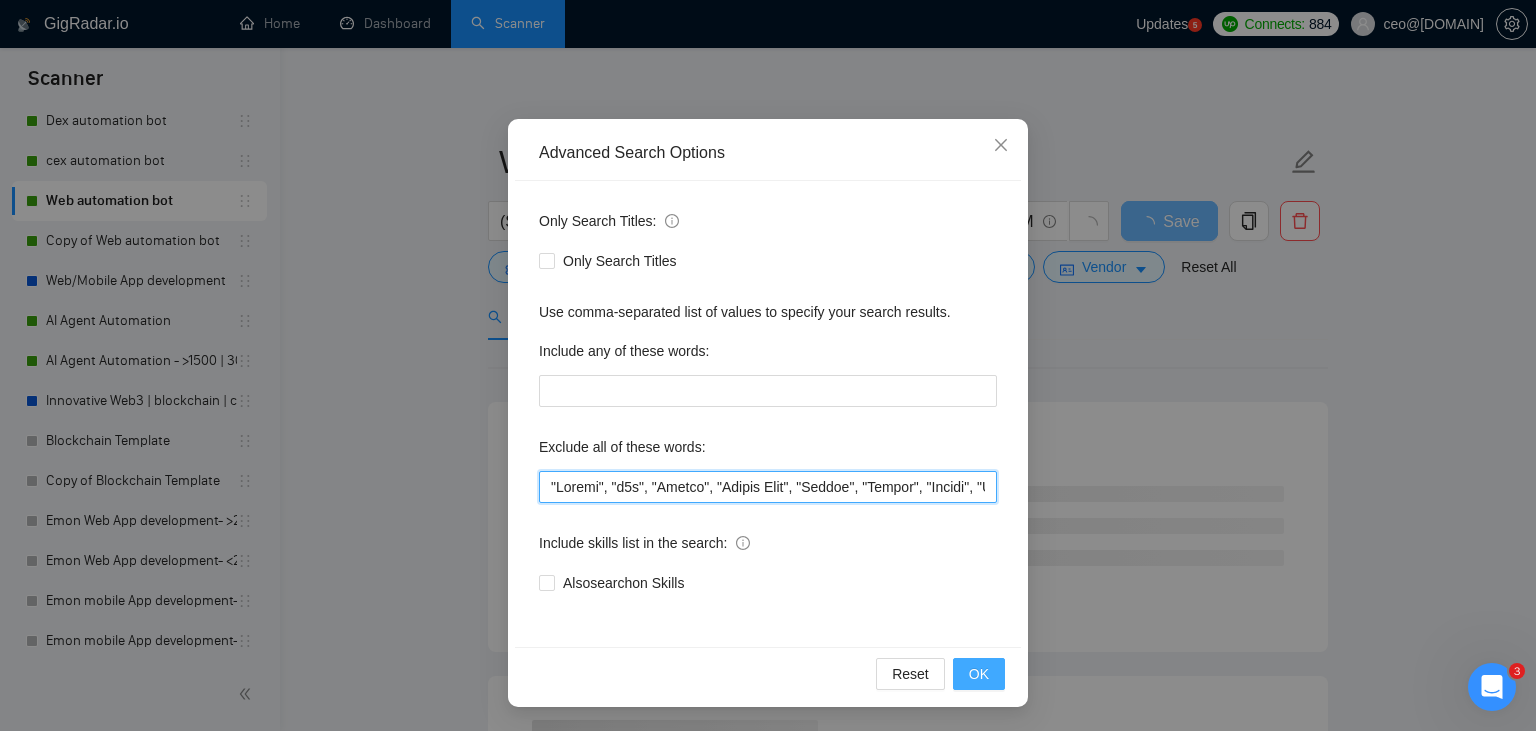 type on ""Review", "n8n", "Launch", "Europe Only", "Modify", "Update", "Avatar", "Art Project", "Pakistan", "join our team", "Azure DevOps", "DevOps", "Flutter", "Equity-Only", "Equity Only", test, "cursor.ai", "ninja trader", "AI improvement", woocomerce, game, gaming, dating, date, "no-code", "low code", airtable, "go high level", "immediate purchase", pinescript, "pine script", zapier, Zoho, zendesk, make.com, flutter, "smart suite", "go lang", LangChain, sandwich, c#, c++, ruby, "ai specialist", seo, Java, "You will work closely", Ton, Betting, gambling, Sui, "hyper ledger", (Fix*), Unity, Manager, laravel, "php", "wordpress", "shopify", "eSport", "eSports", gaming, "Sales Team", "freelancer only", "freelancers only", "No agency", "Not agency", "No agencies", "Not agencies", "metaverse", "Consultant", "Audit", "Game", gaming, voting, "P2E", Ton, Betting, lottery, gambling, casino, onlyfans, onlyfan, "only fans", "only fan", music, "Quality Assurance", QA, "power automate", "power automation", "n8n", "bubble.io"..." 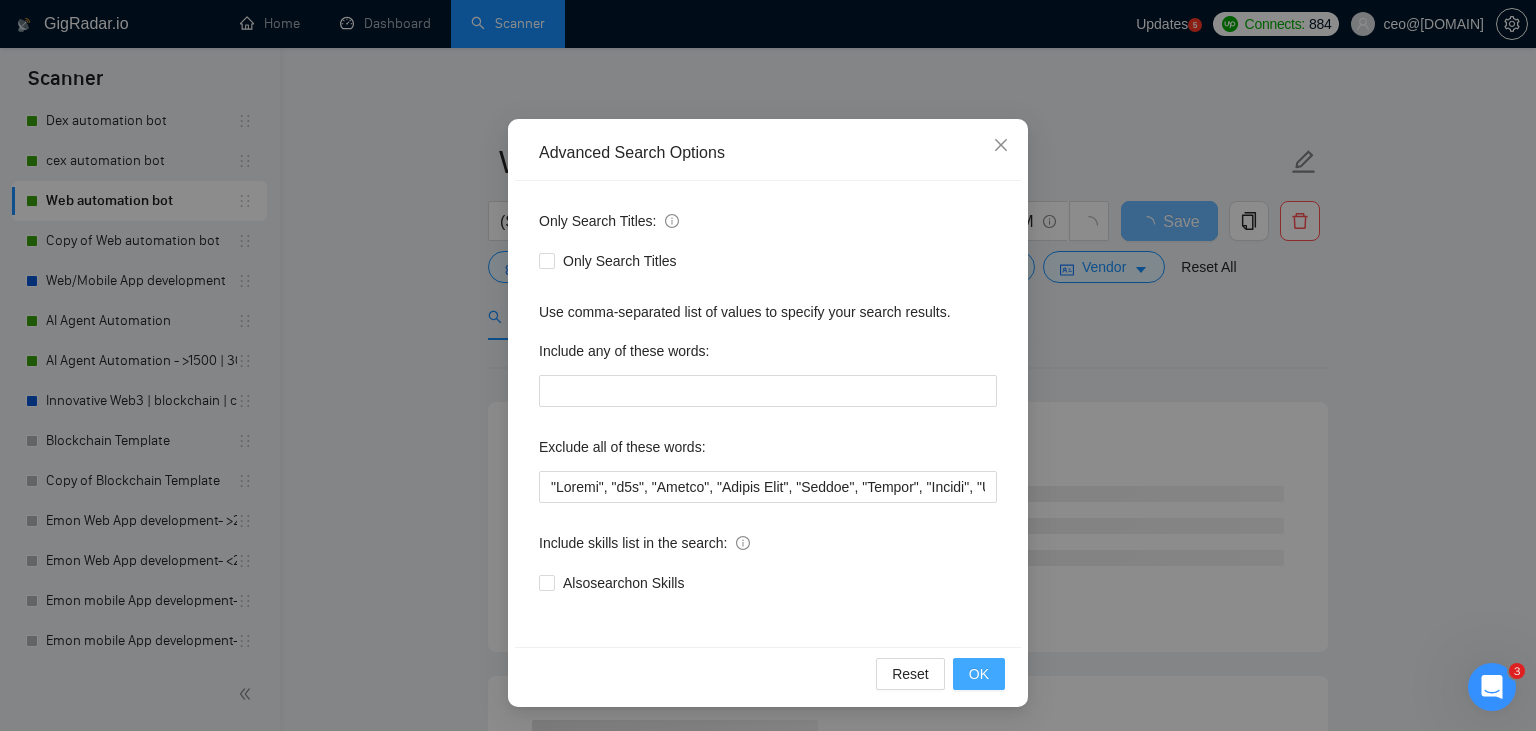 click on "OK" at bounding box center [979, 674] 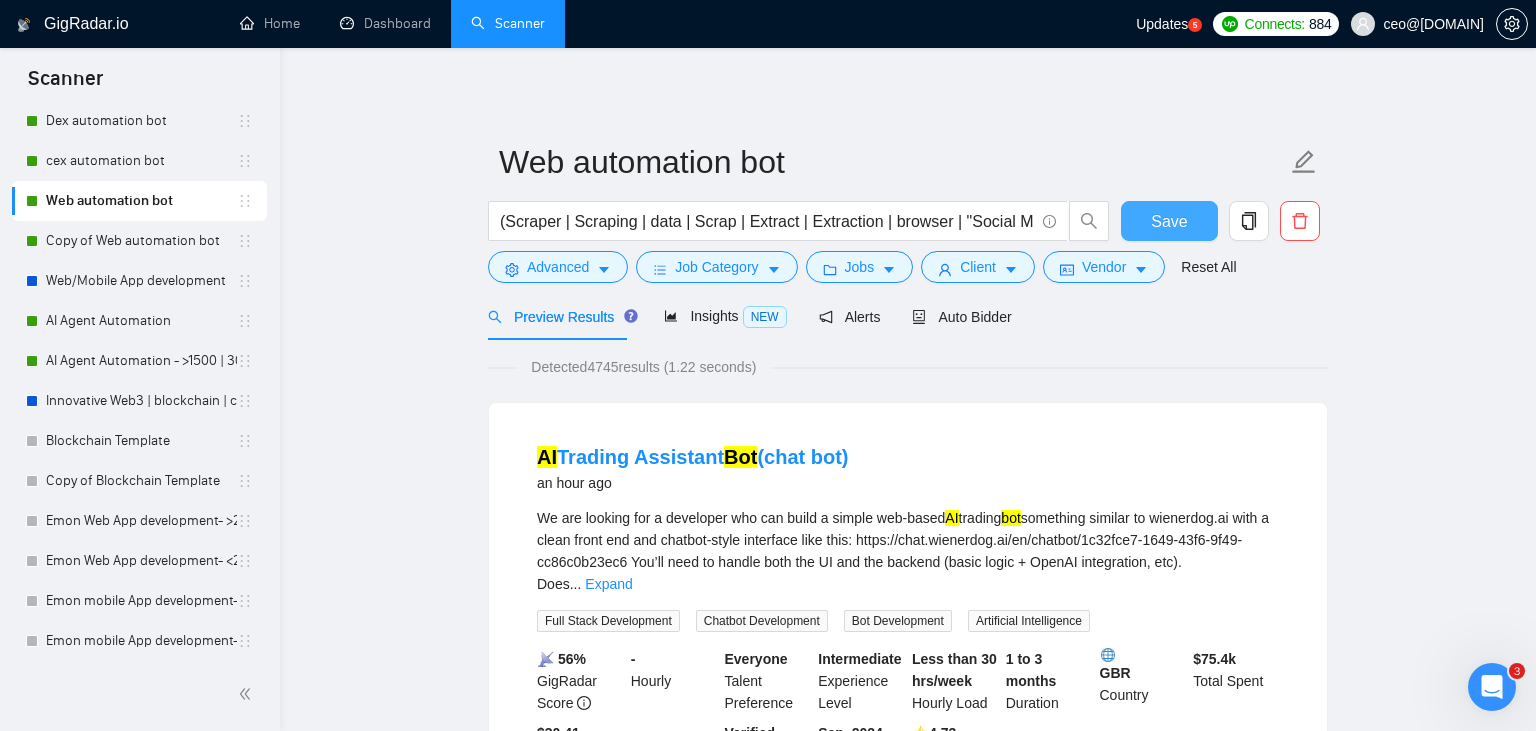 click on "Save" at bounding box center [1169, 221] 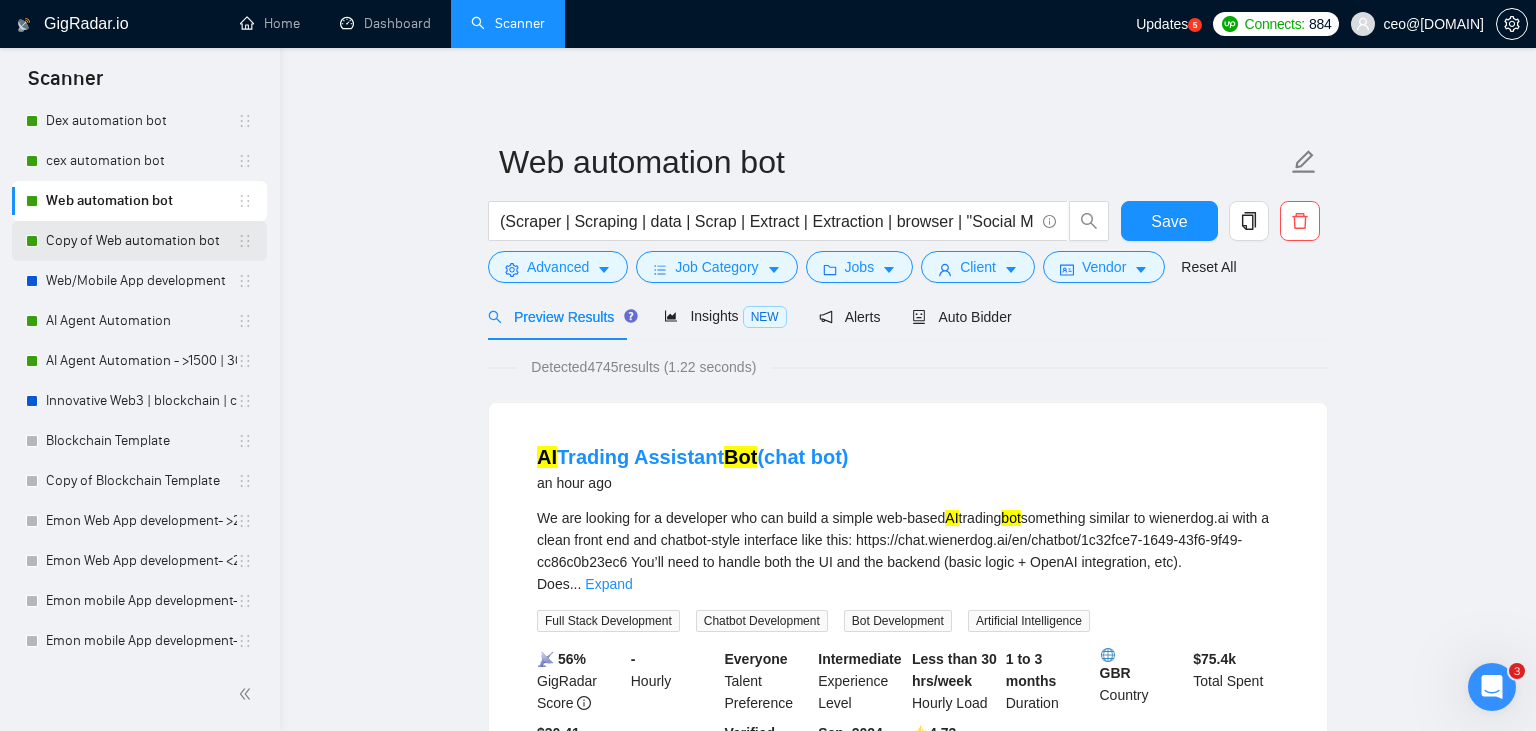 click on "Copy of Web automation bot" at bounding box center [141, 241] 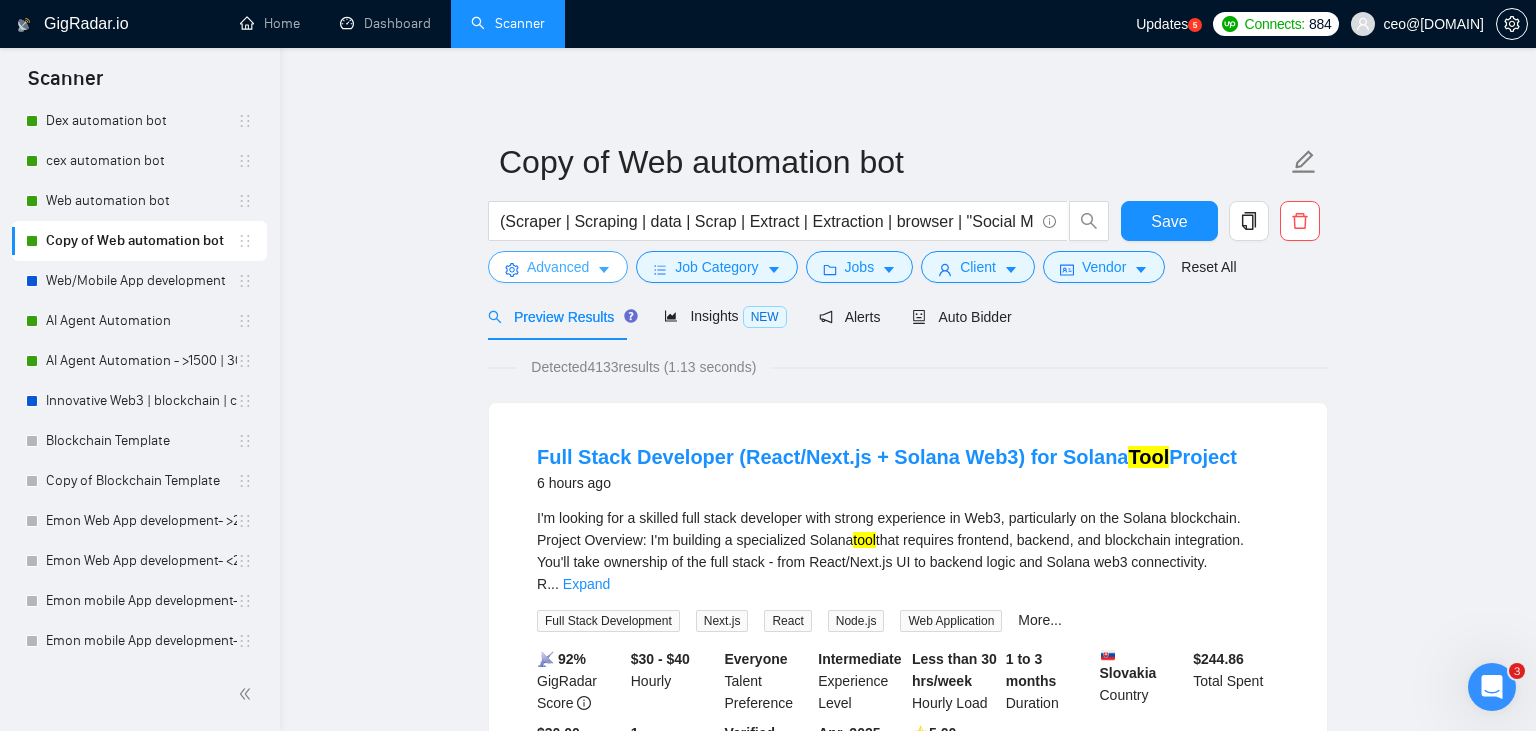 click on "Advanced" at bounding box center (558, 267) 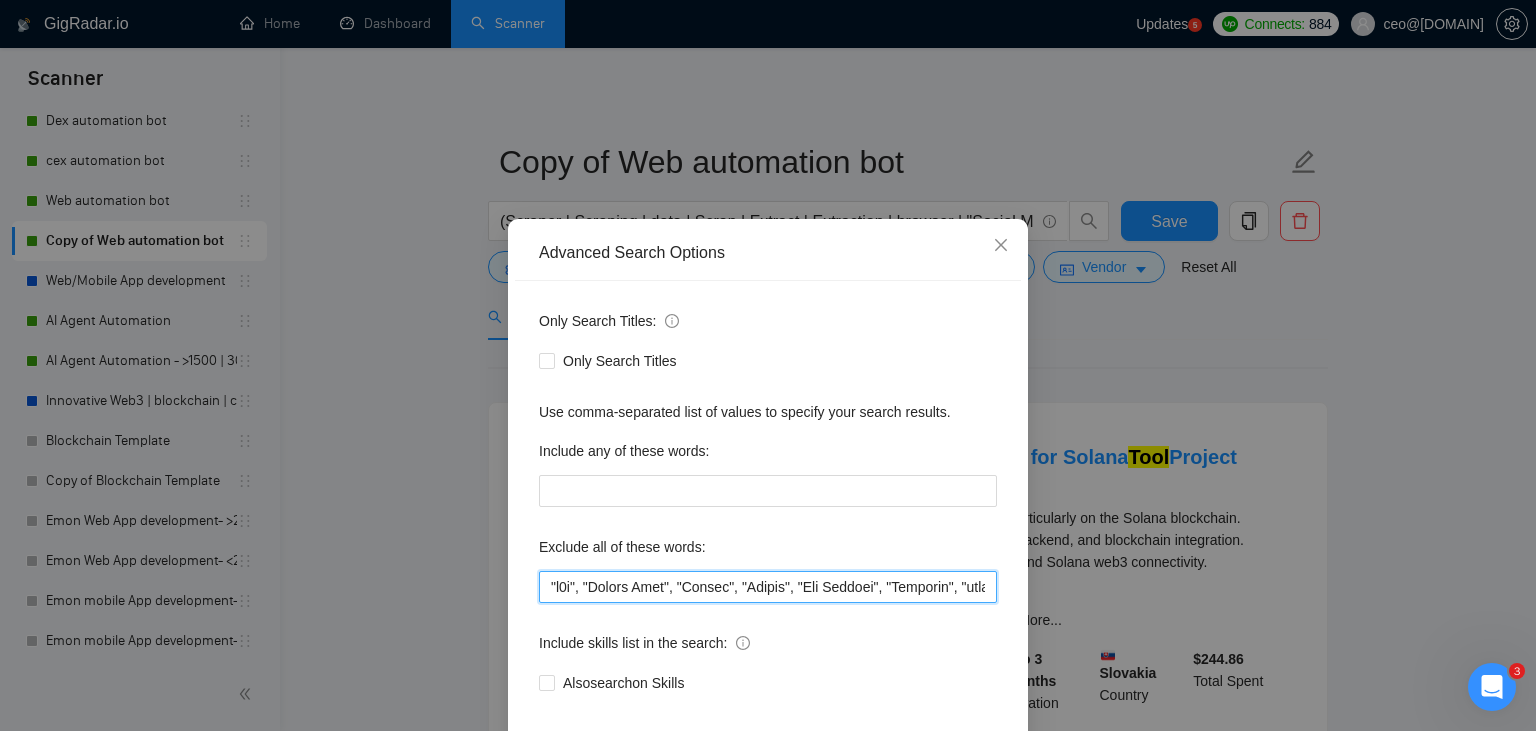 click at bounding box center [768, 587] 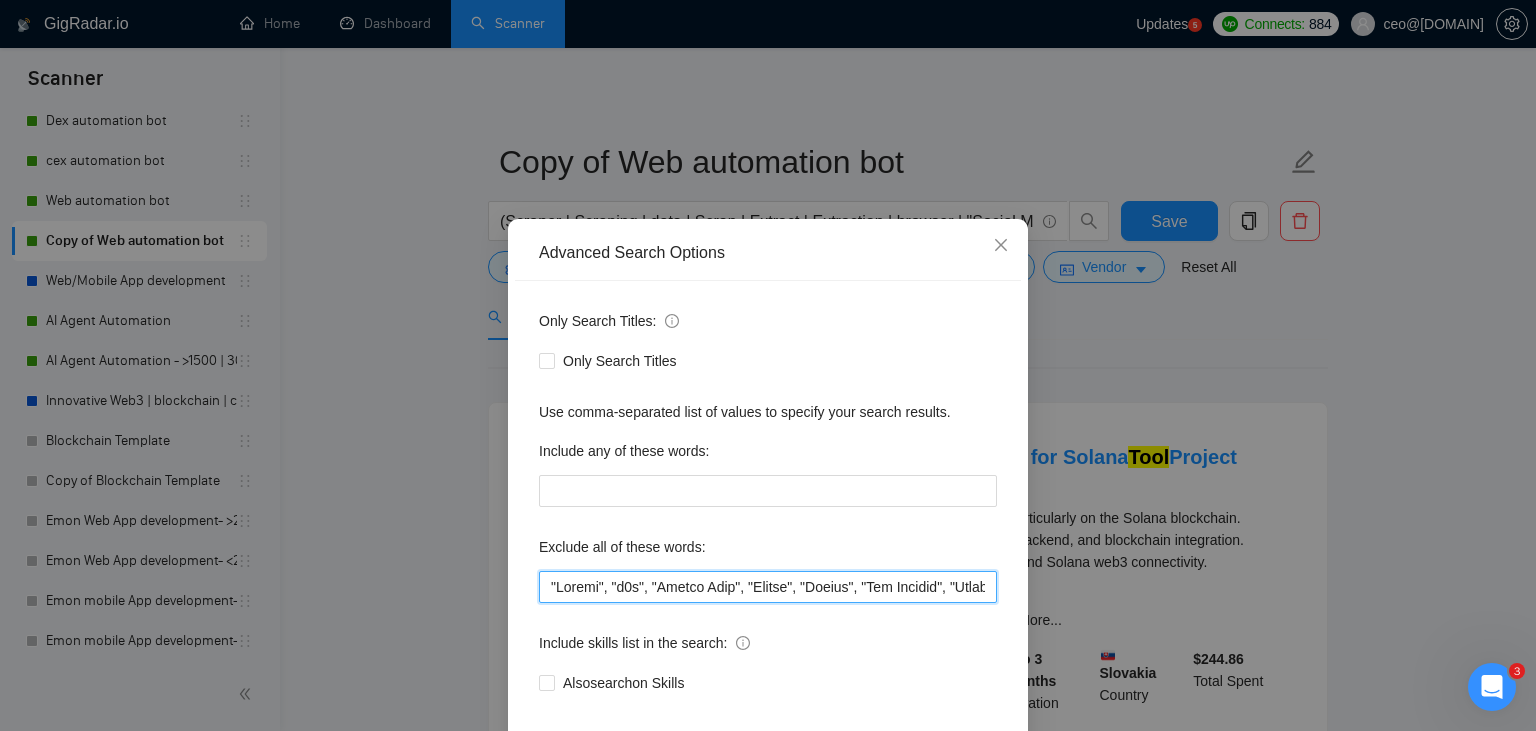 scroll, scrollTop: 101, scrollLeft: 0, axis: vertical 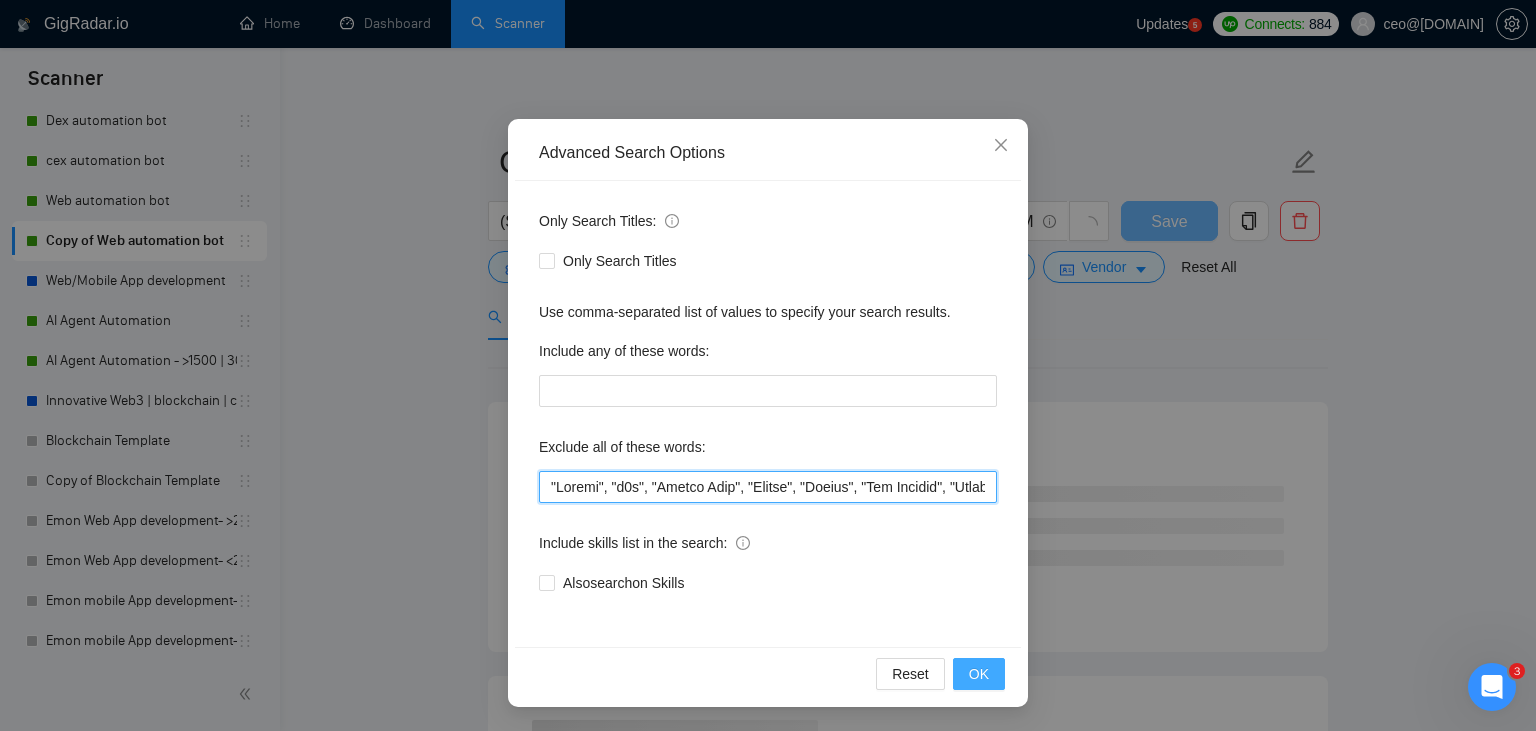 type on ""Review", "[PLATFORM]", "[LOCATION] Only", "Modify", "Update", "Art Project", "Pakistan", "join our team", "[PLATFORM]", "DevOps", "Flutter", "Equity-Only", "Equity Only", test, "[PLATFORM]", "[PLATFORM]", "AI improvement", woocomerce, game, gaming, dating, date, "no-code", "low code", airtable, "[PLATFORM]", "immediate purchase", pinescript, "pine script", zapier, Zoho, zendesk, make.com, flutter, "smart suite", "go lang", LangChain, sandwich, c#, c++, ruby, "ai specialist", seo, Java, "You will work closely", Ton, Betting, gambling, Sui, "hyper ledger", (Fix*), Unity, Manager, laravel, "php", "wordpress", "shopify", "eSport", "eSports", gaming, "Sales Team", "freelancer only", "freelancers only", "No agency", "Not agency", "No agencies", "Not agencies", "metaverse", "Consultant", "Audit", "Game", gaming, voting, "P2E", Ton, Betting, lottery, gambling, casino, onlyfans, onlyfan, "only fans", "only fan", music, "Quality Assurance", QA, "power automate", "power automation", "[PLATFORM]", "[PLATFORM]", bubble, notion, "r..."" 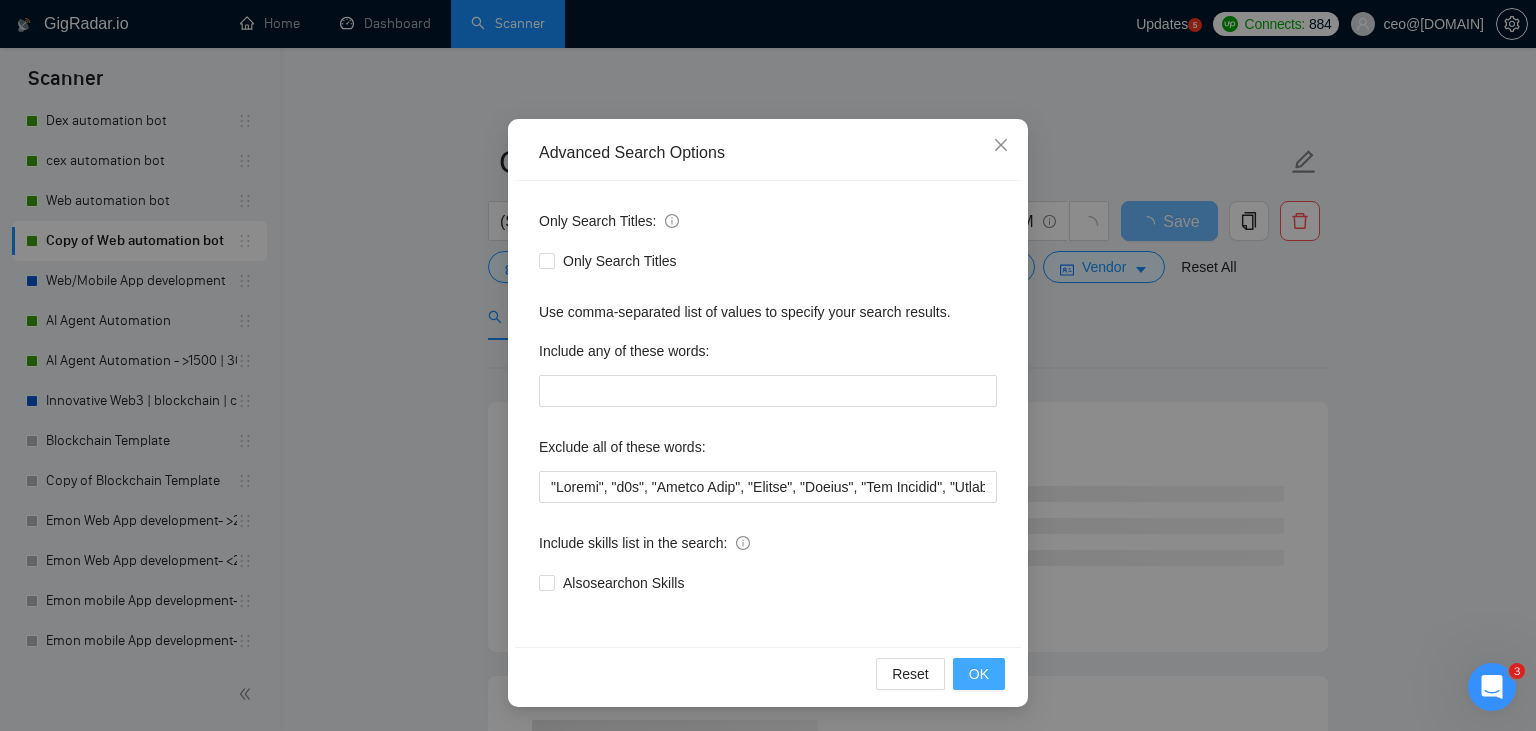 click on "OK" at bounding box center (979, 674) 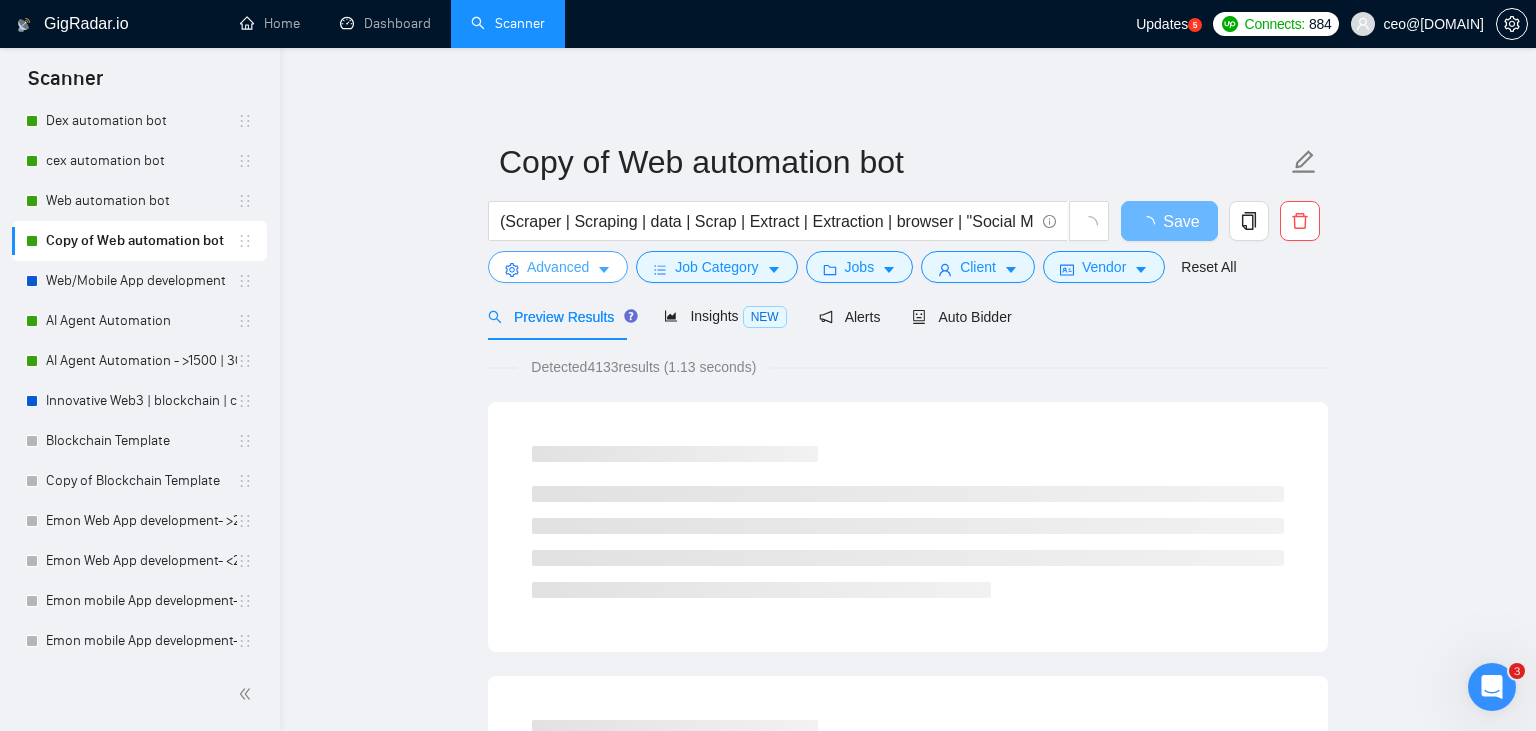 scroll, scrollTop: 0, scrollLeft: 0, axis: both 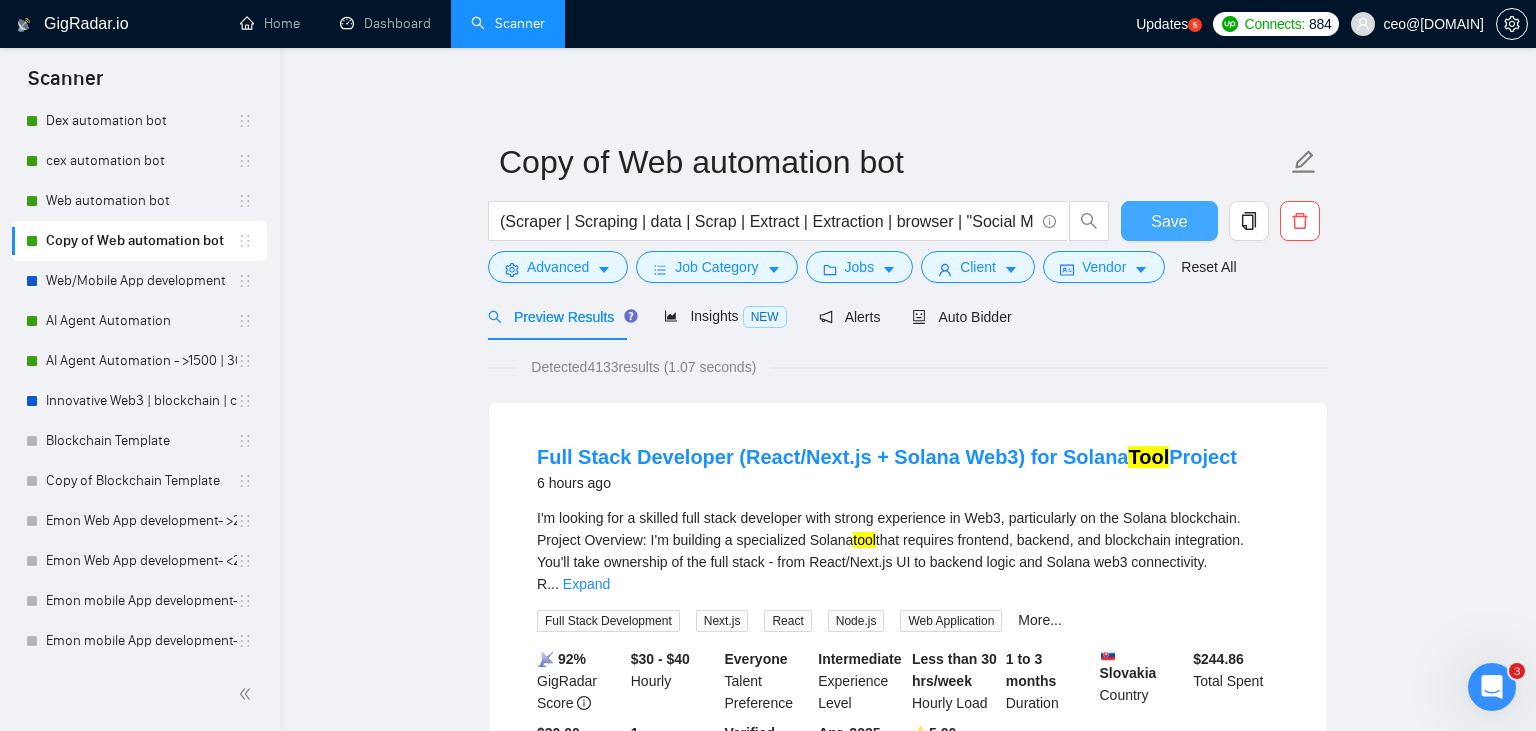 click on "Save" at bounding box center [1169, 221] 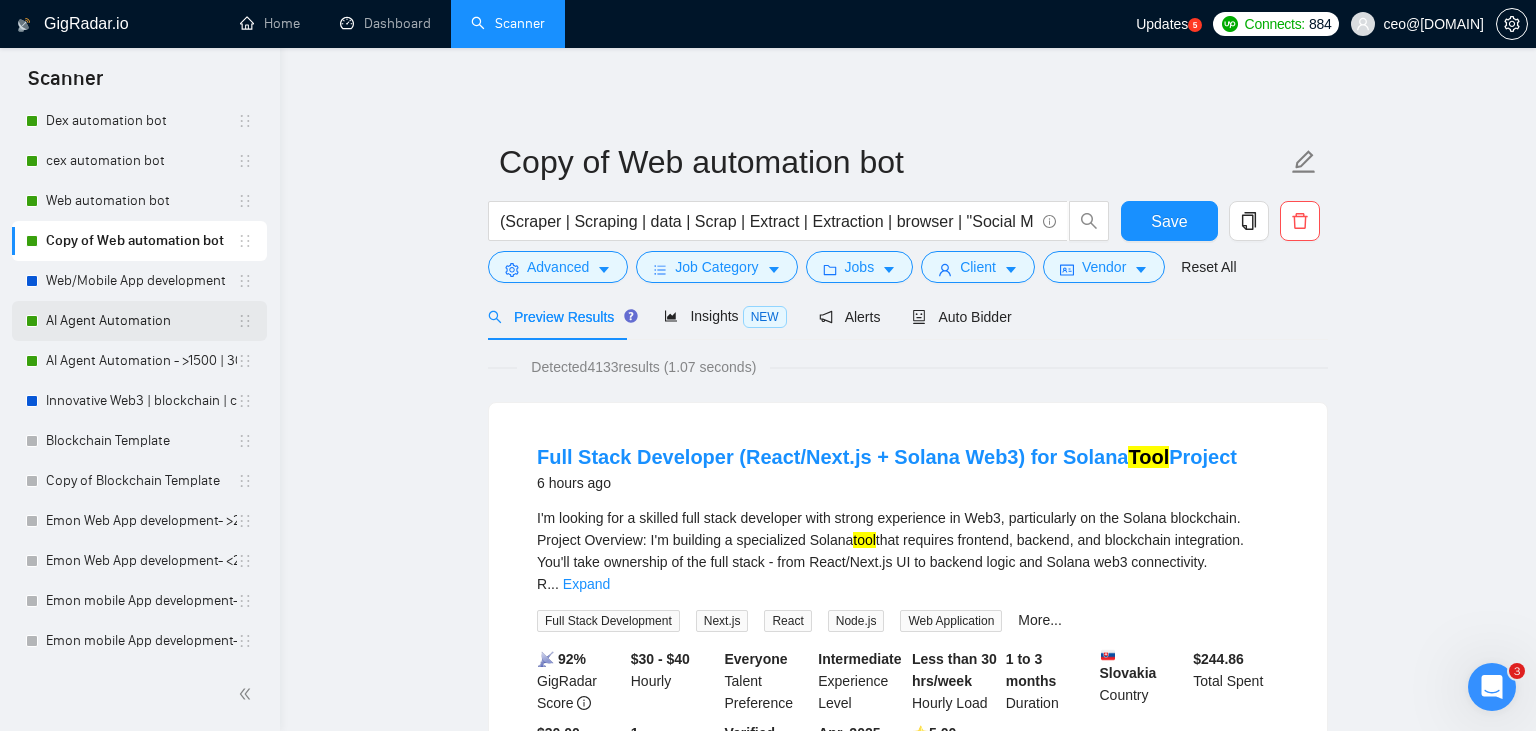 click on "AI Agent Automation" at bounding box center (141, 321) 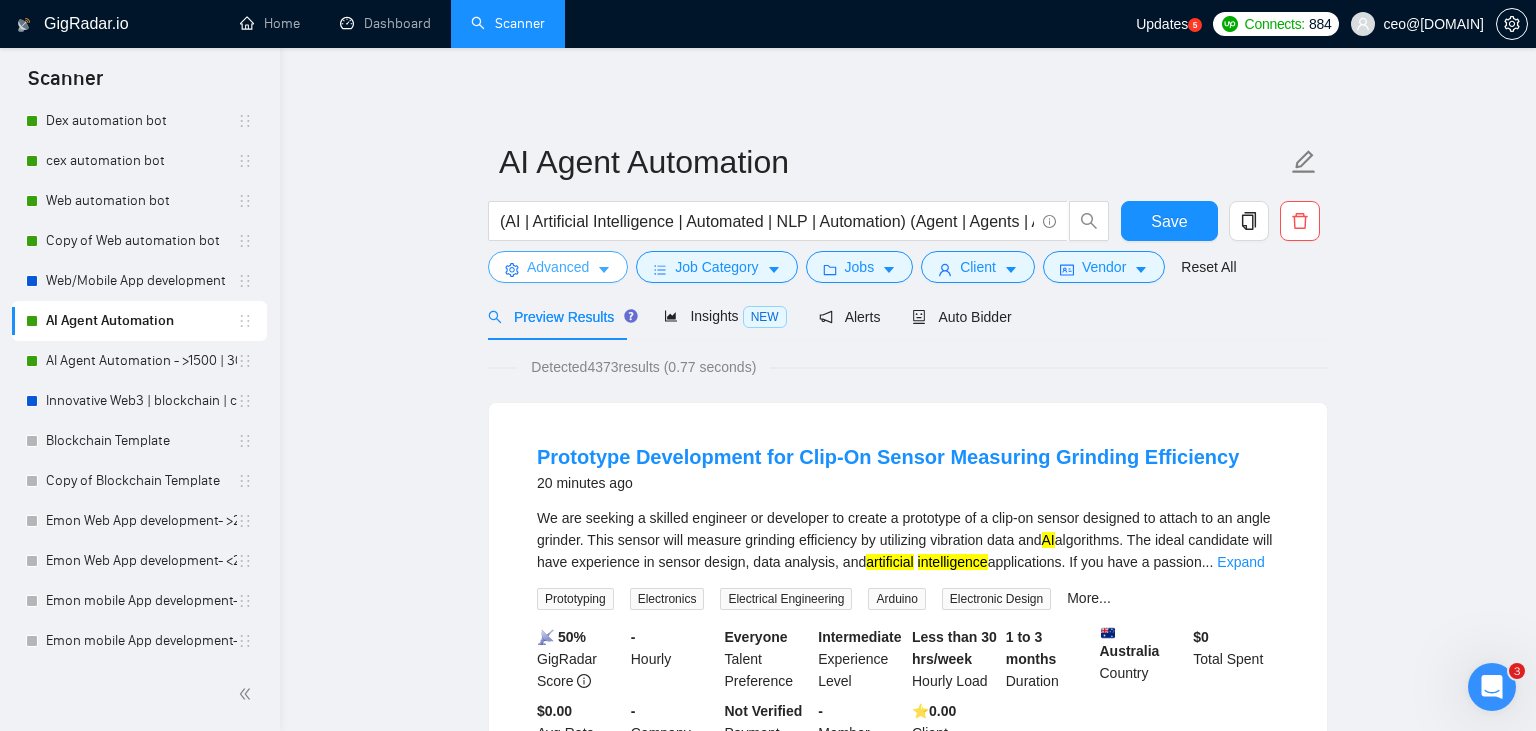 click on "Advanced" at bounding box center (558, 267) 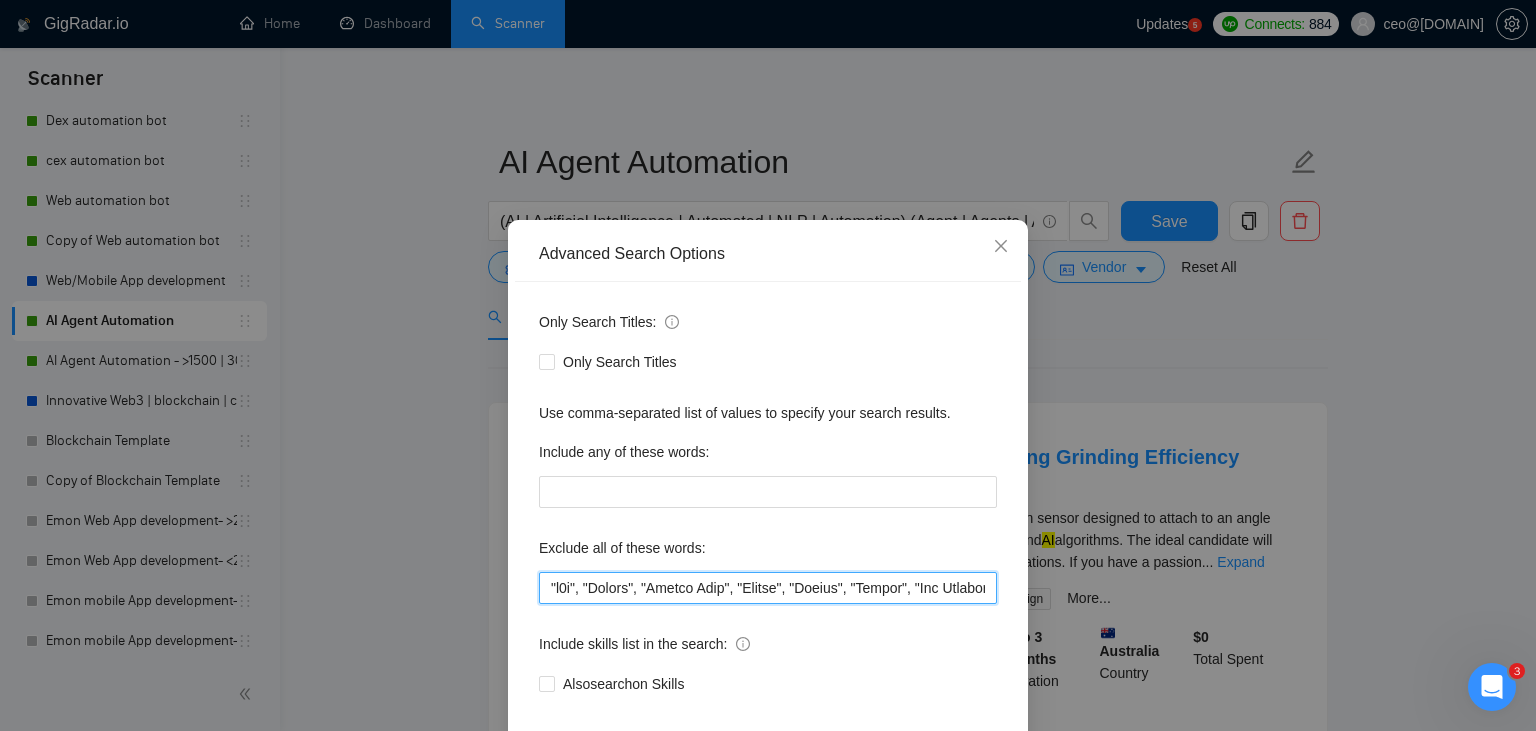 click at bounding box center (768, 588) 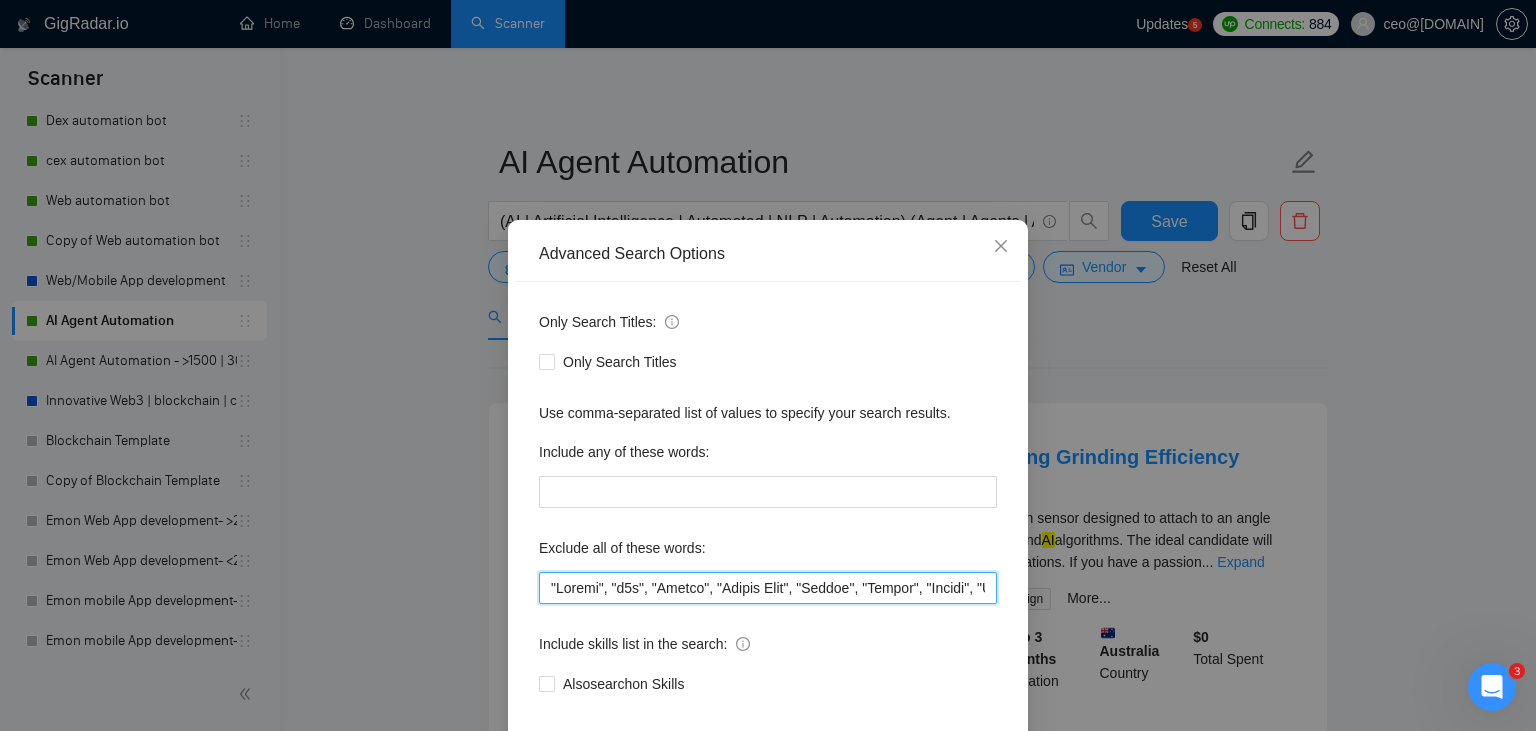 scroll, scrollTop: 101, scrollLeft: 0, axis: vertical 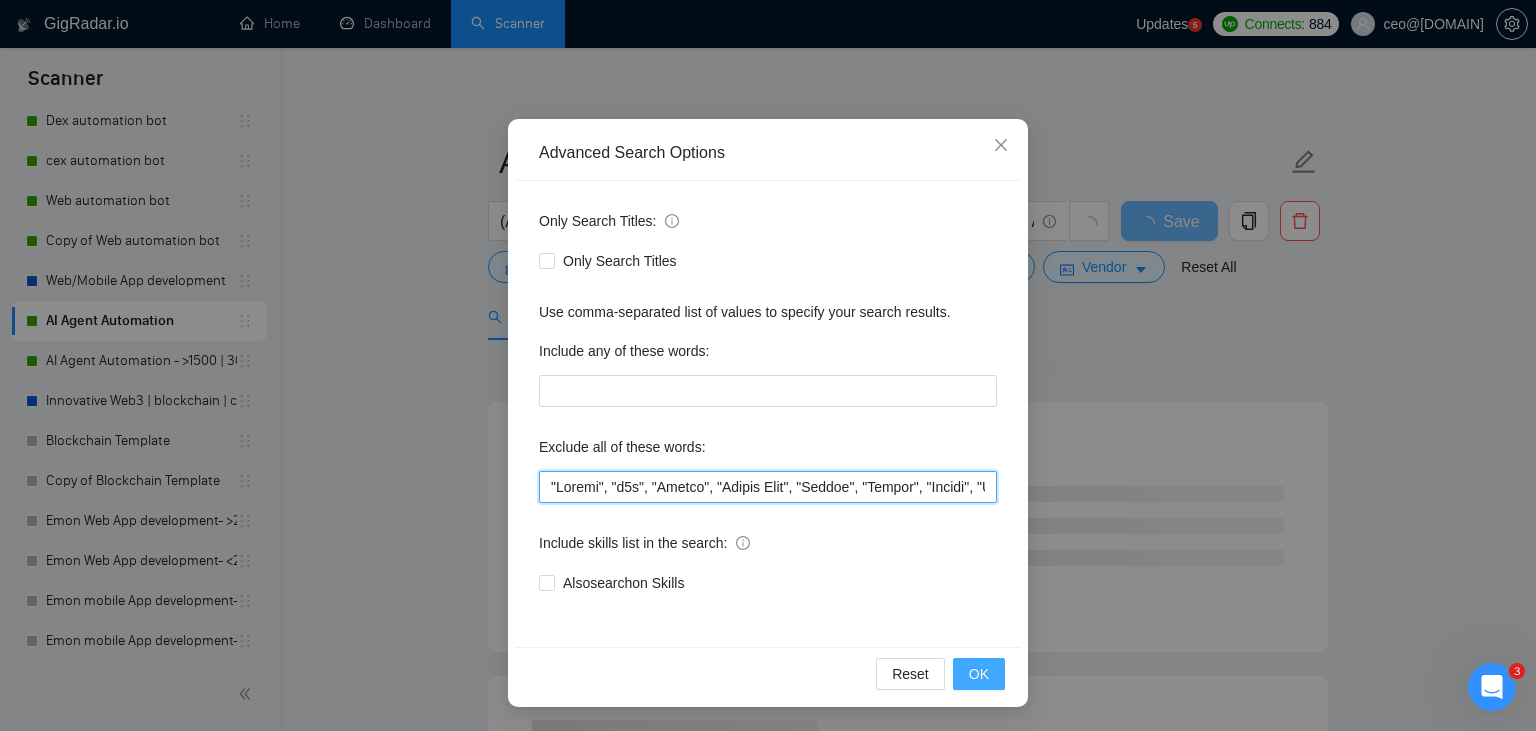 type on ""Review", "n8n", "Launch", "Europe Only", "Modify", "Update", "Avatar", "Art Project", "Pakistan", "join our team", "Azure DevOps", "DevOps", "Flutter", "Equity-Only", "Equity Only", test, ea, "ninja trader", "AI improvement", game, gaming, dating, date, "no-code", "low code", airtable, "go high level", "immediate purchase", pinescript, "pine script", zapier, Zoho, zendesk, make.com, flutter, "smart suite", "go lang", LangChain, sandwich, c#, c++, ruby, "ai specialist", seo, Java, Ton, Betting, gambling, Sui, "hyper ledger", (Fix*), Unity, Manager, laravel, "php", "wordpress", "shopify", "eSport", "eSports", gaming, "Sales Team", "freelancer only", "freelancers only", "No agency", "Not agency", "No agencies", "Not agencies", "metaverse", "Consultant", "Audit", "Game", gaming, voting, "P2E", Ton, Betting, lottery, gambling, casino, onlyfans, onlyfan, "only fans", "only fan", music, "Quality Assurance", QA, "power automate", "power automation", "n8n", "bubble.io", bubble, notion, "ready-made", "YouTube Autom..." 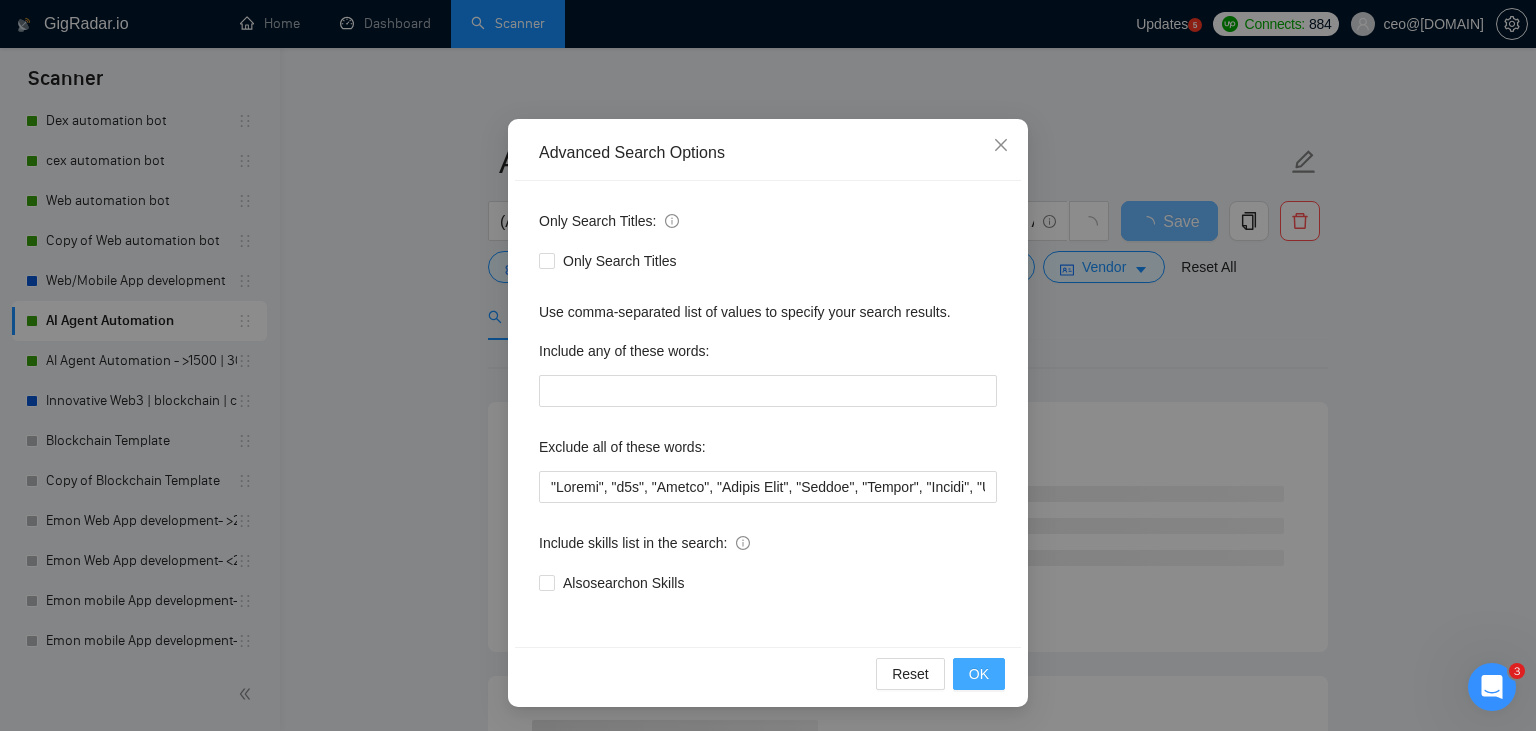 click on "OK" at bounding box center (979, 674) 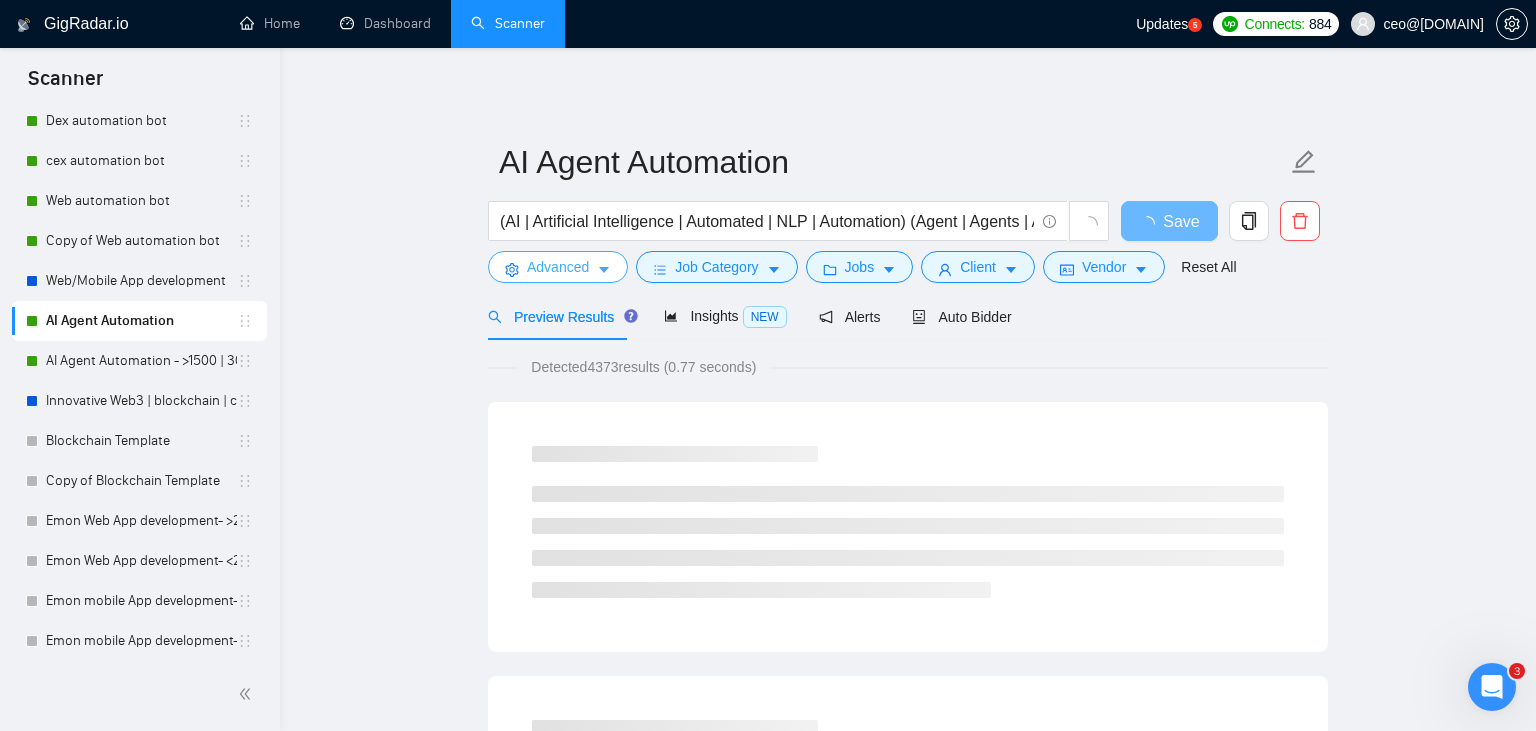 scroll, scrollTop: 0, scrollLeft: 0, axis: both 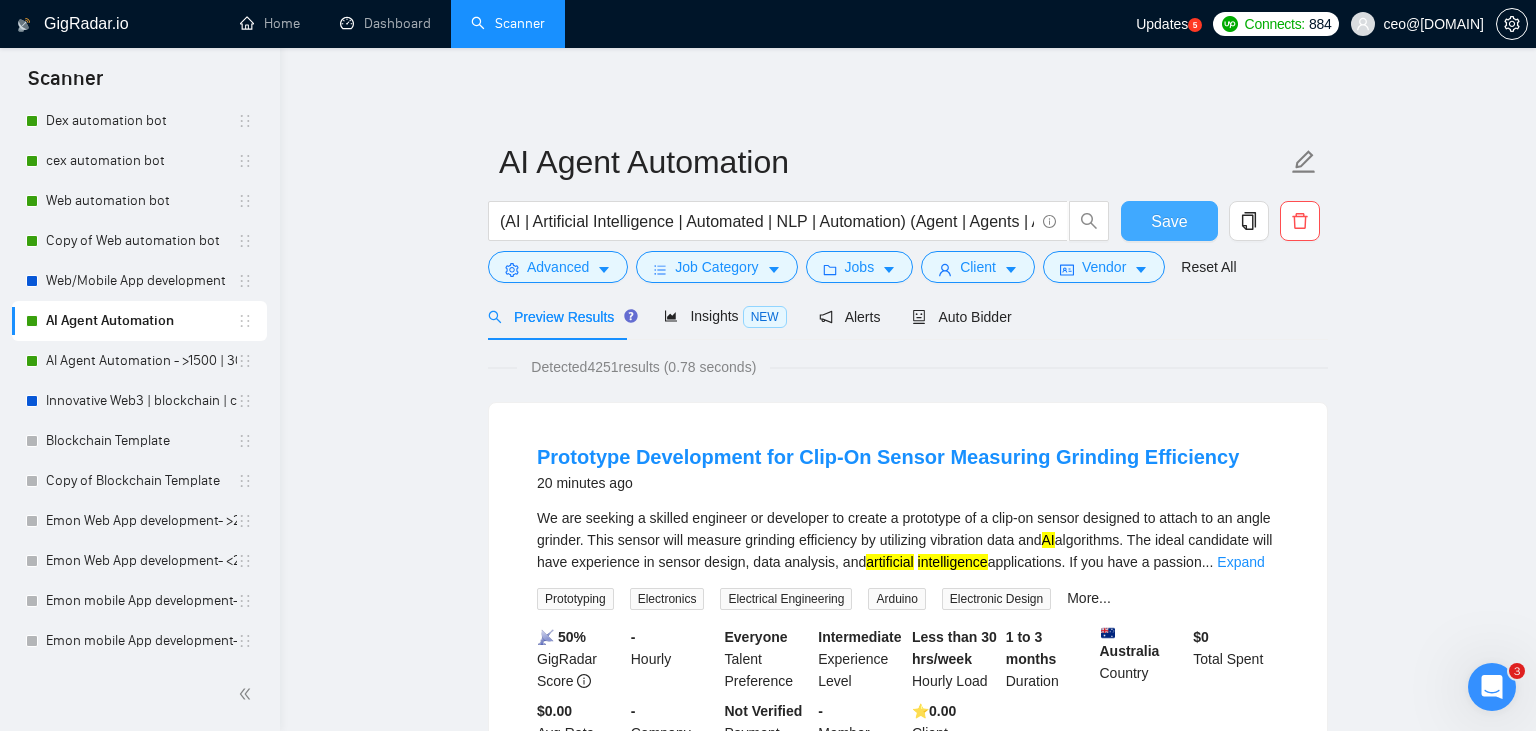 click on "Save" at bounding box center (1169, 221) 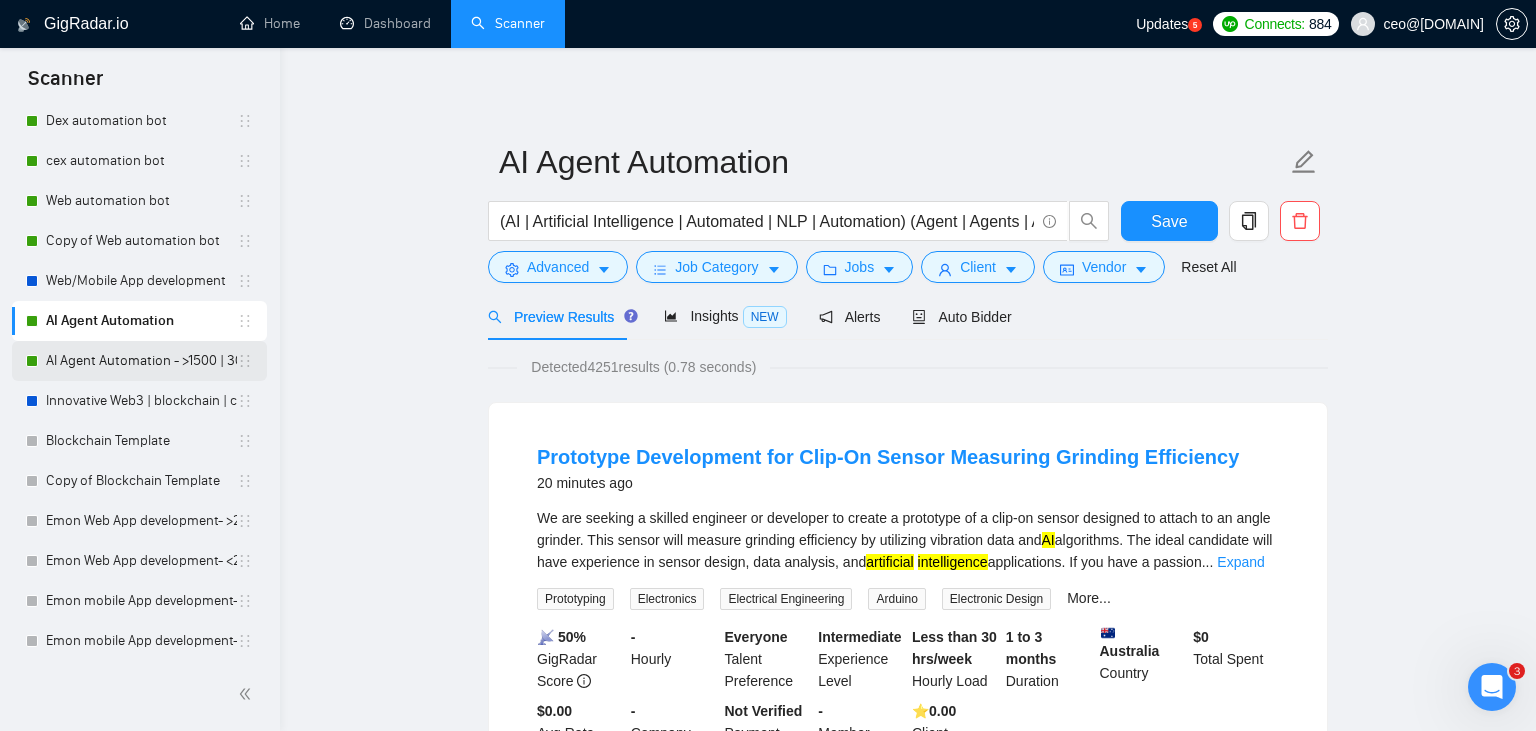 click on "AI Agent Automation - >1500 | 30&/h" at bounding box center [141, 361] 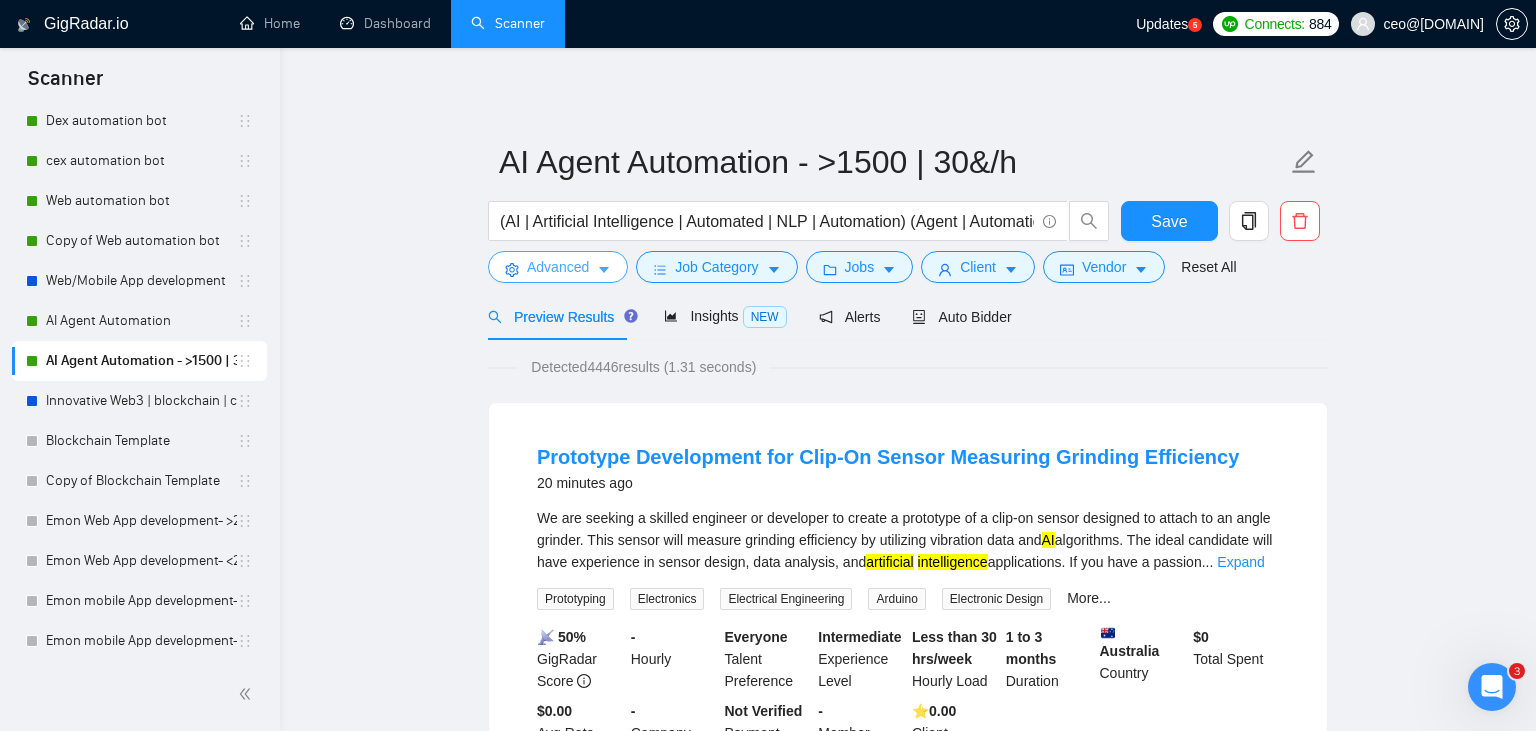 click on "Advanced" at bounding box center (558, 267) 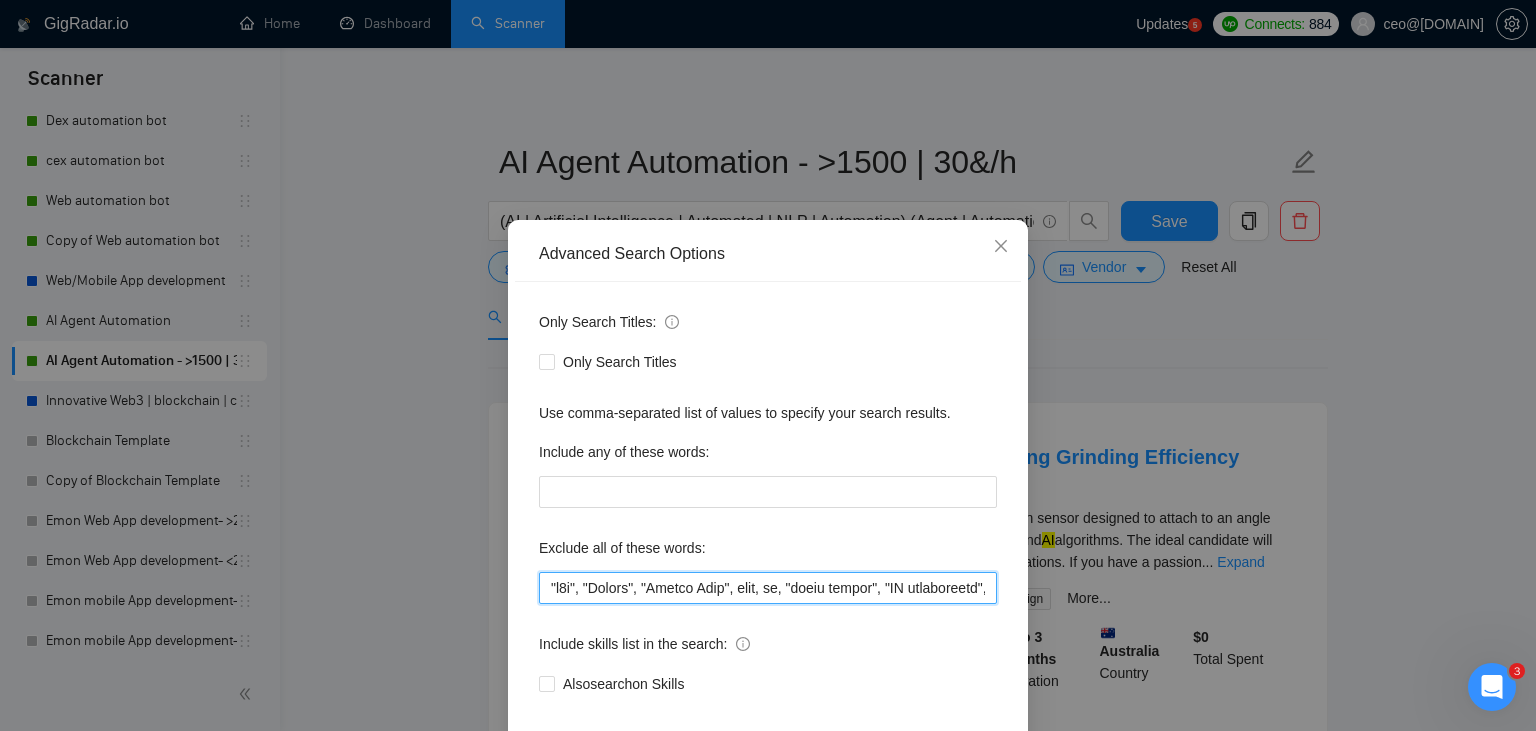 click at bounding box center (768, 588) 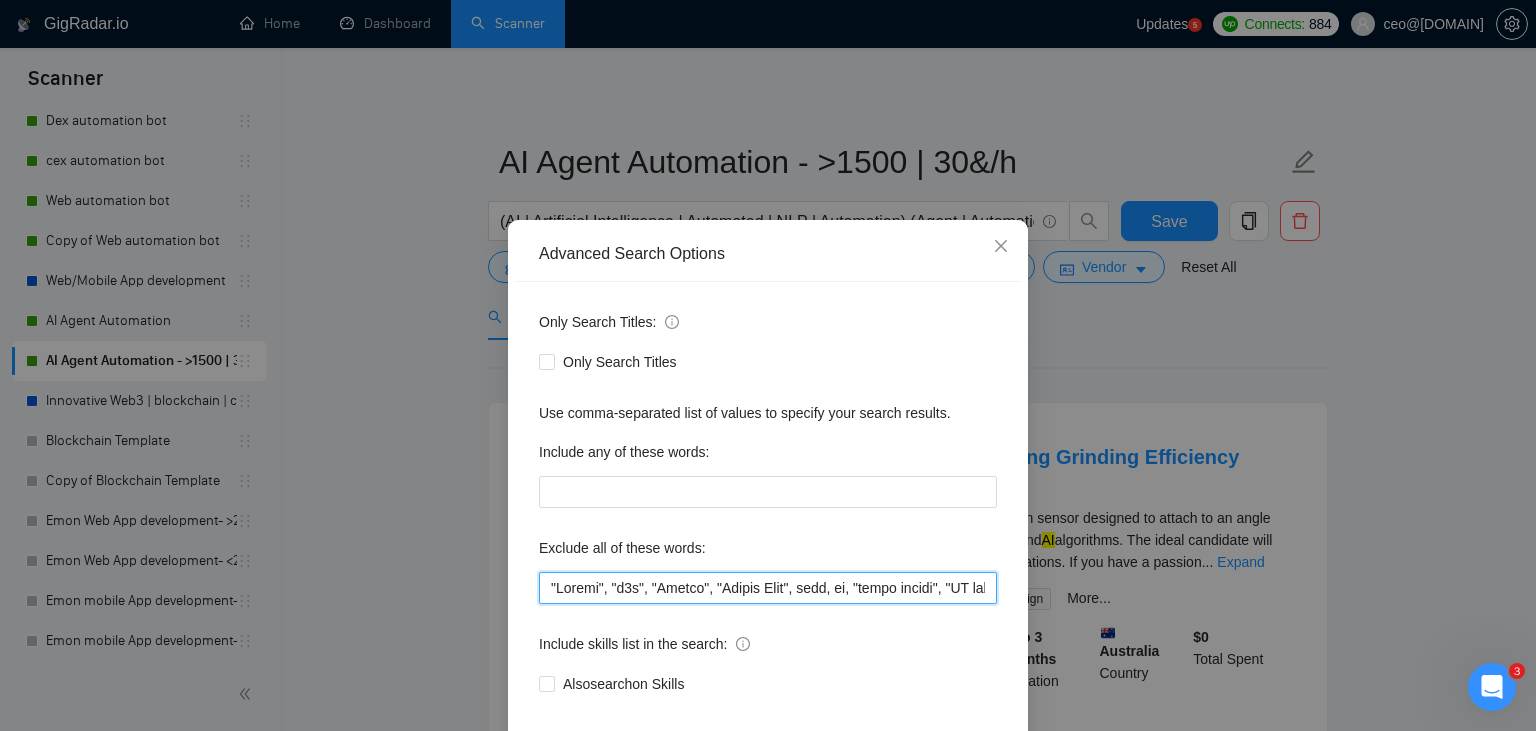 scroll, scrollTop: 101, scrollLeft: 0, axis: vertical 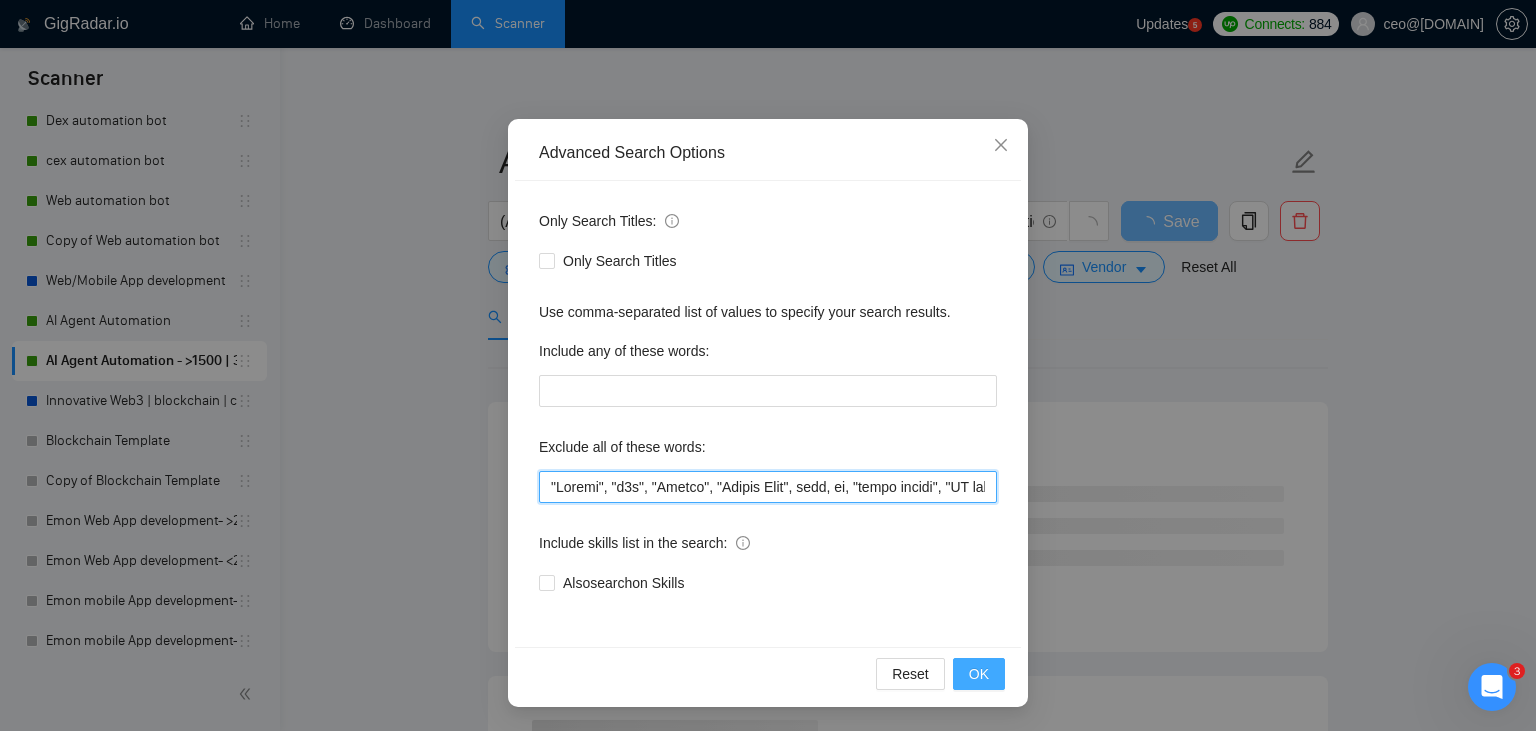 type on ""Review", "n8n", "Launch", "Europe Only", test, ea, "ninja trader", "AI improvement", game, gaming, dating, date, "no-code", "low code", airtable, "go high level", "immediate purchase", pinescript, "pine script", zapier, Zoho, zendesk, make.com, flutter, "smart suite", "go lang", LangChain, sandwich, c#, c++, ruby, "ai specialist", seo, Java, "You will work closely", Ton, Betting, gambling, Sui, "hyper ledger", (Fix*), Unity, Manager, laravel, "php", "wordpress", "shopify", "eSport", "eSports", gaming, "Sales Team", "freelancer only", "freelancers only", "No agency", "Not agency", "No agencies", "Not agencies", "metaverse", "Consultant", "Audit", "Game", gaming, voting, "P2E", "The ideal candidate should have a solid understanding", "The ideal candidate will have extensive experience in blockchain development", "innovative team", " The ideal candidate will have experience in developing decentralized applications", "work with a dynamic and innovative", "You will work closely", Ton, Betting, lottery, gamblin..." 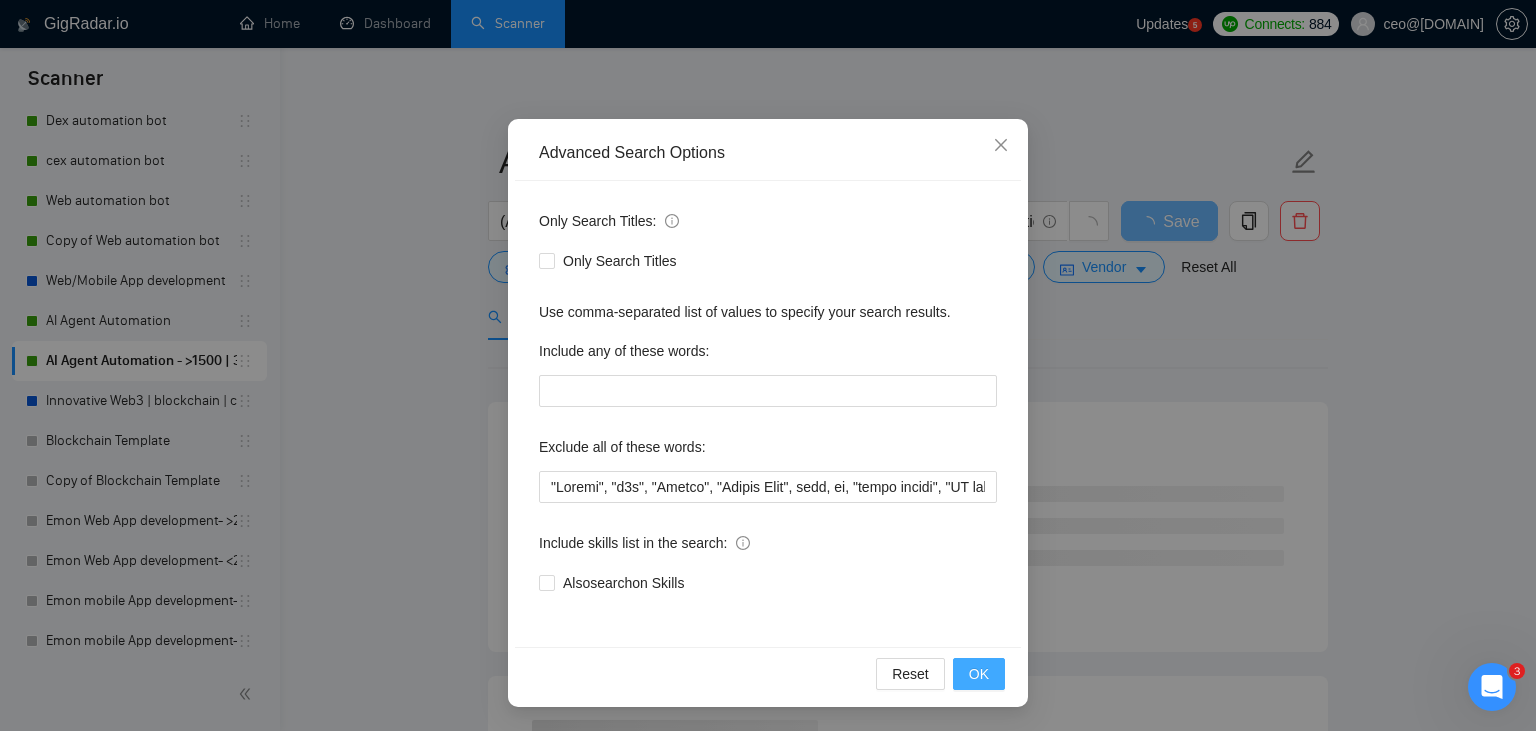 click on "OK" at bounding box center [979, 674] 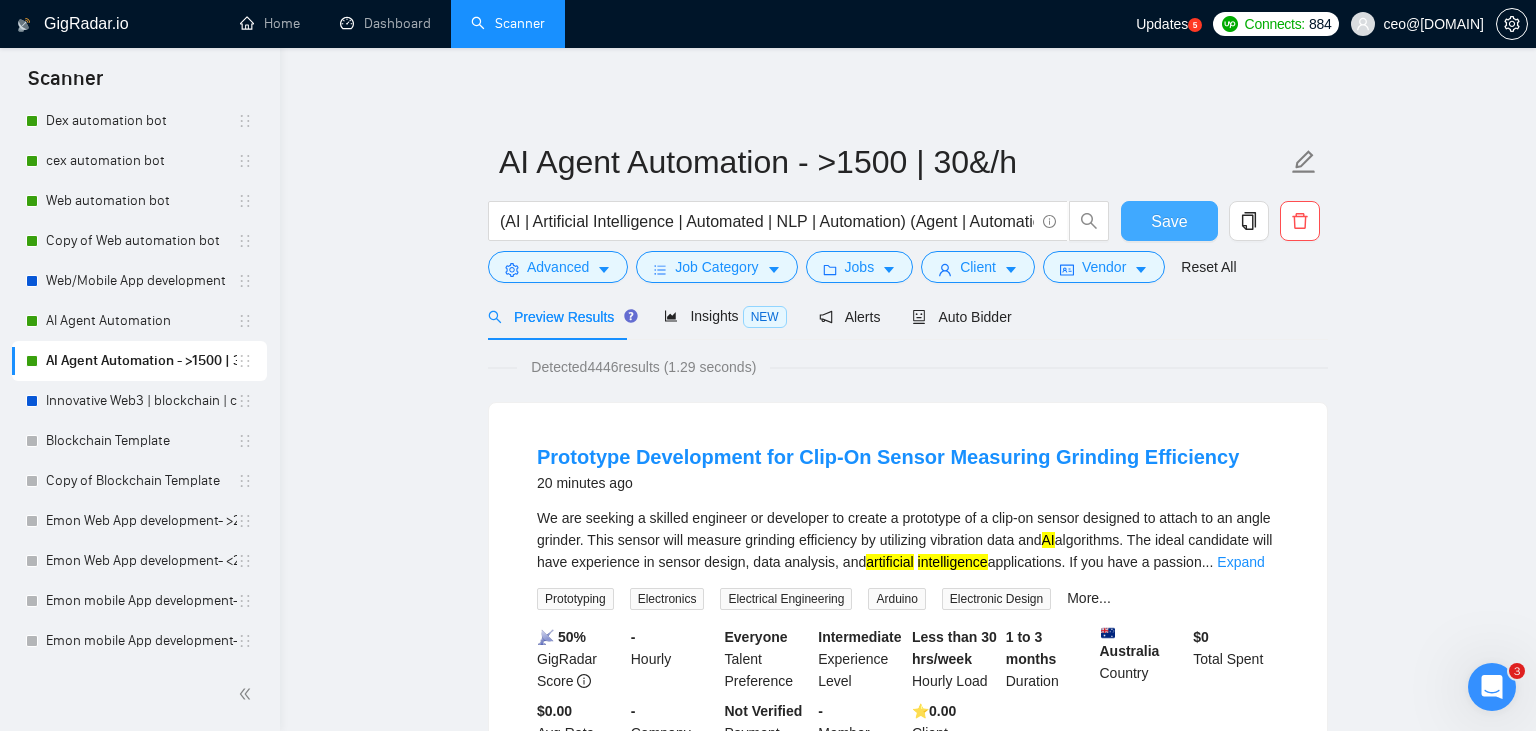 click on "Save" at bounding box center (1169, 221) 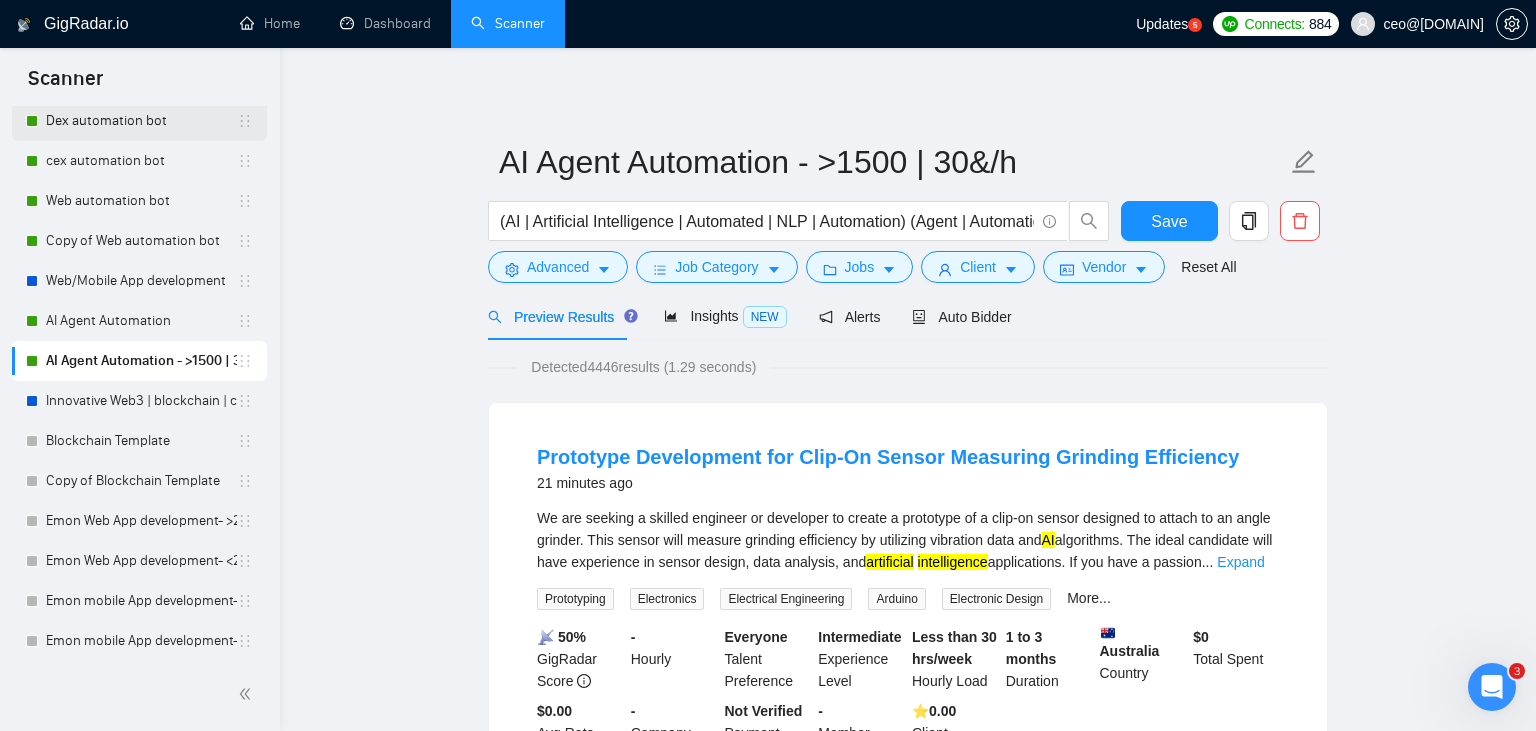 click on "Dex automation bot" at bounding box center [141, 121] 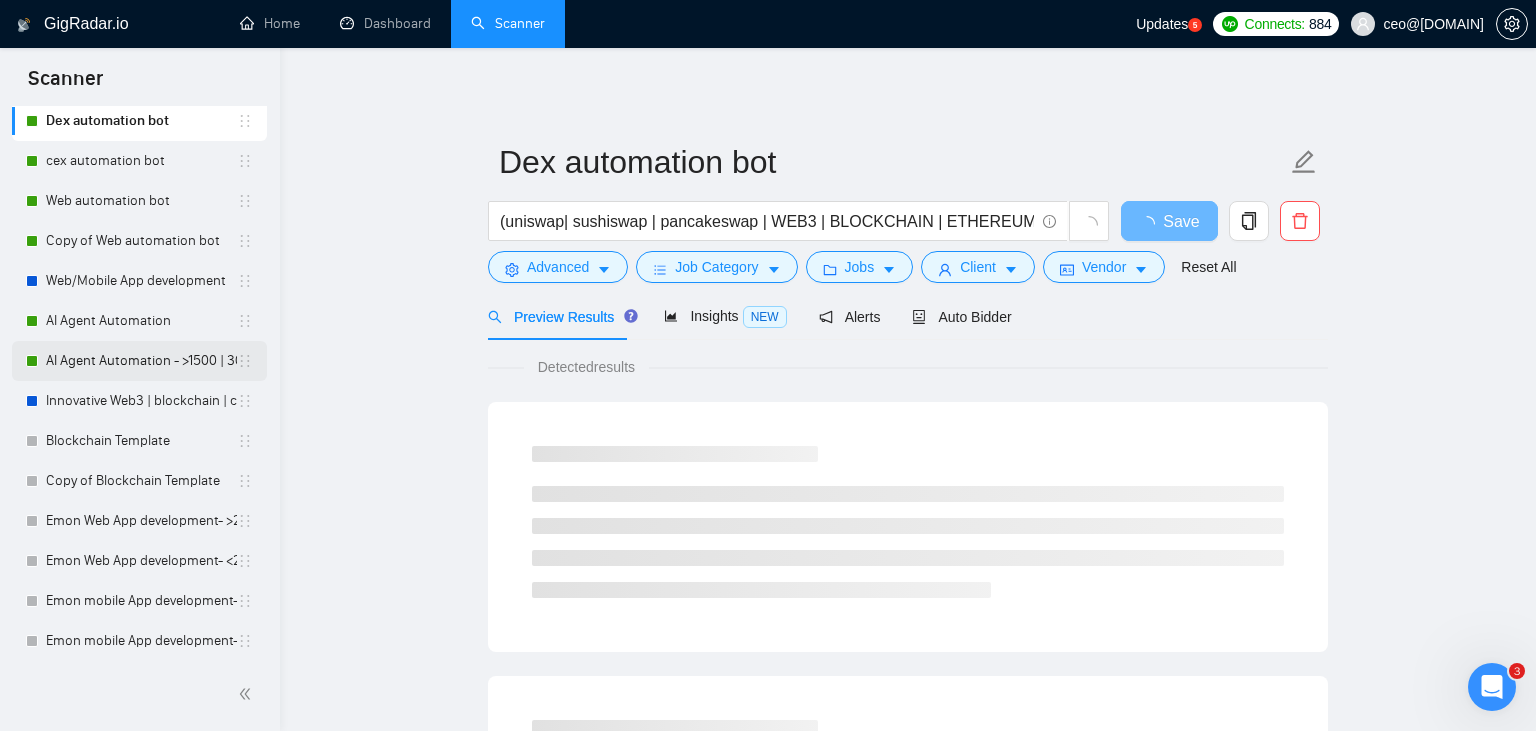 click on "AI Agent Automation - >1500 | 30&/h" at bounding box center (141, 361) 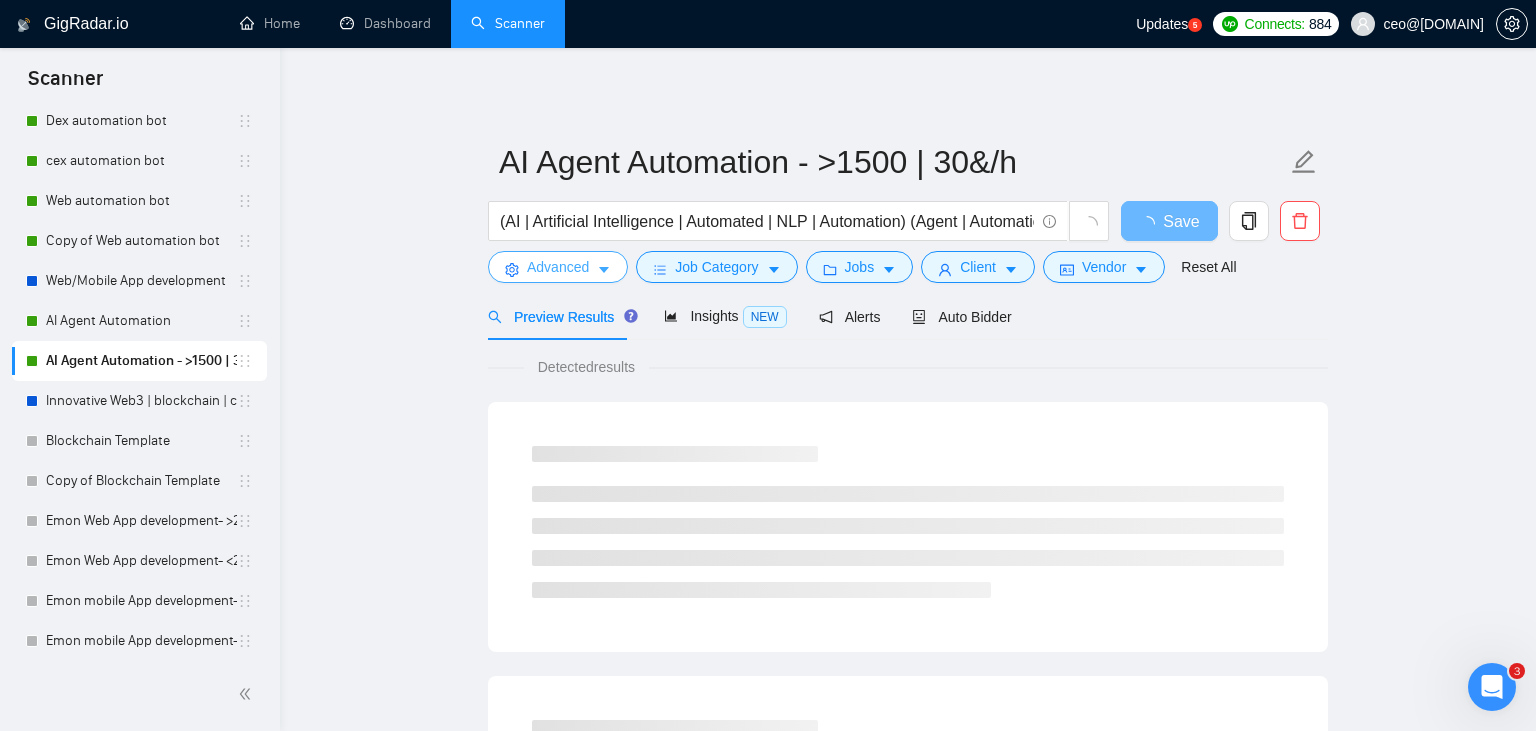 click on "Advanced" at bounding box center [558, 267] 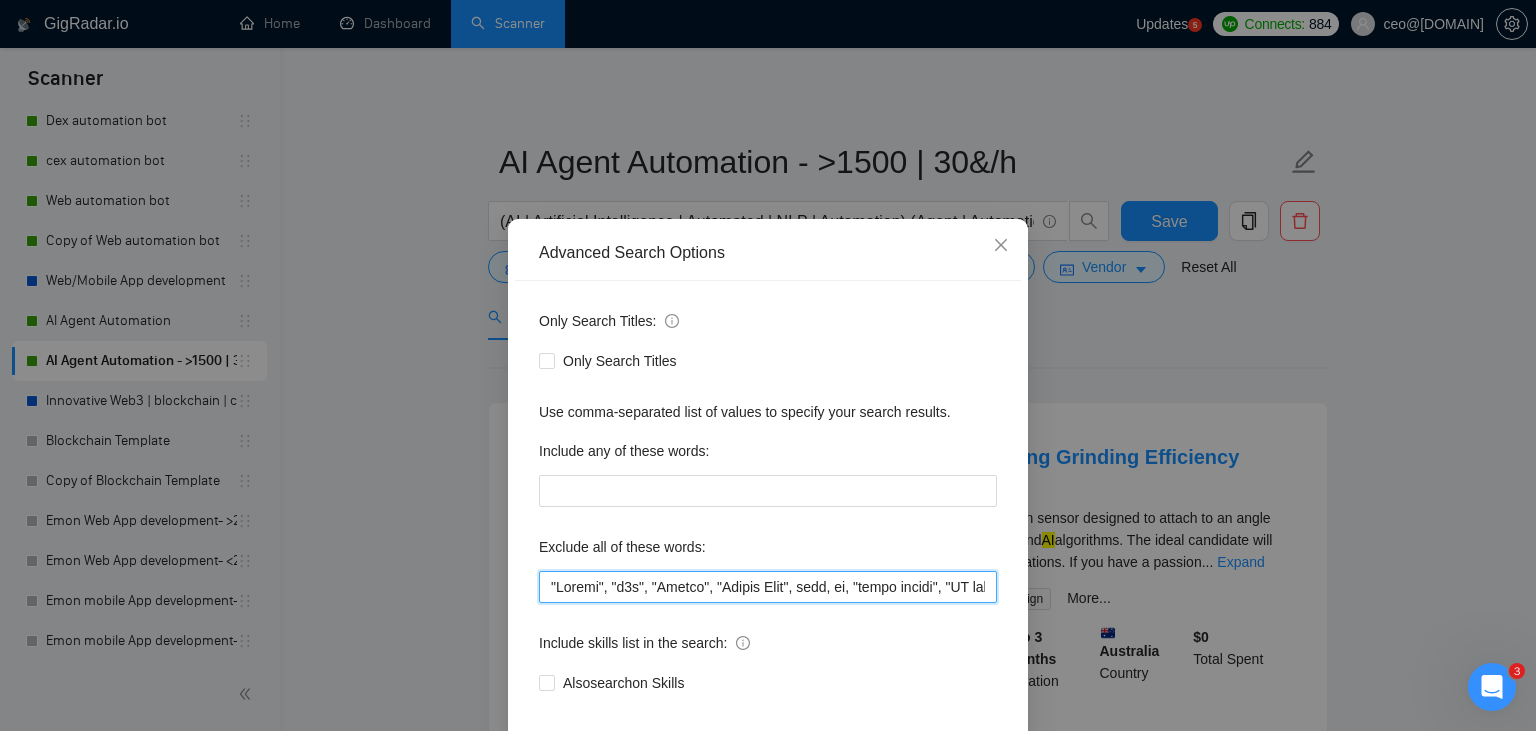 click at bounding box center [768, 587] 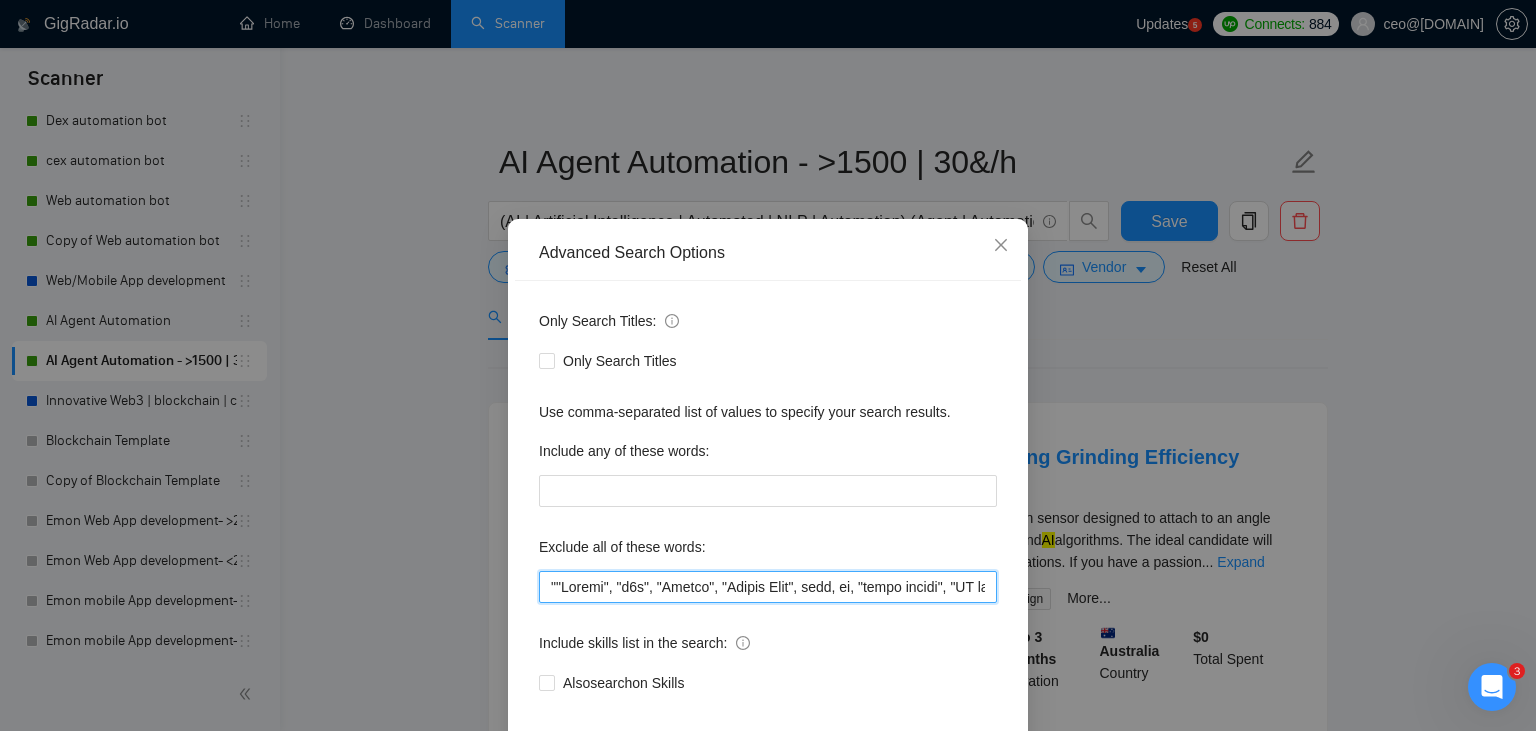 paste on "NO AGENCIES" 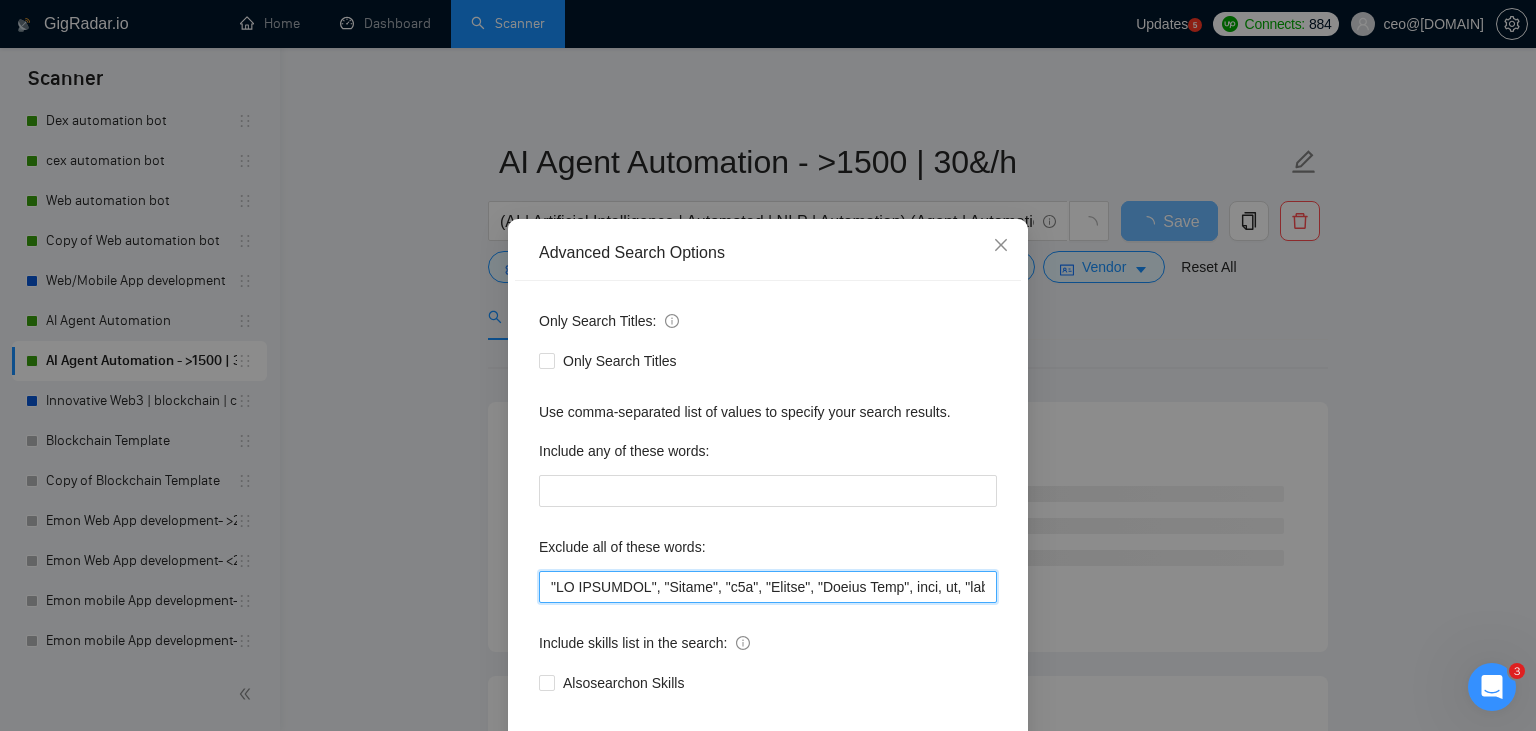 drag, startPoint x: 654, startPoint y: 598, endPoint x: 534, endPoint y: 590, distance: 120.26637 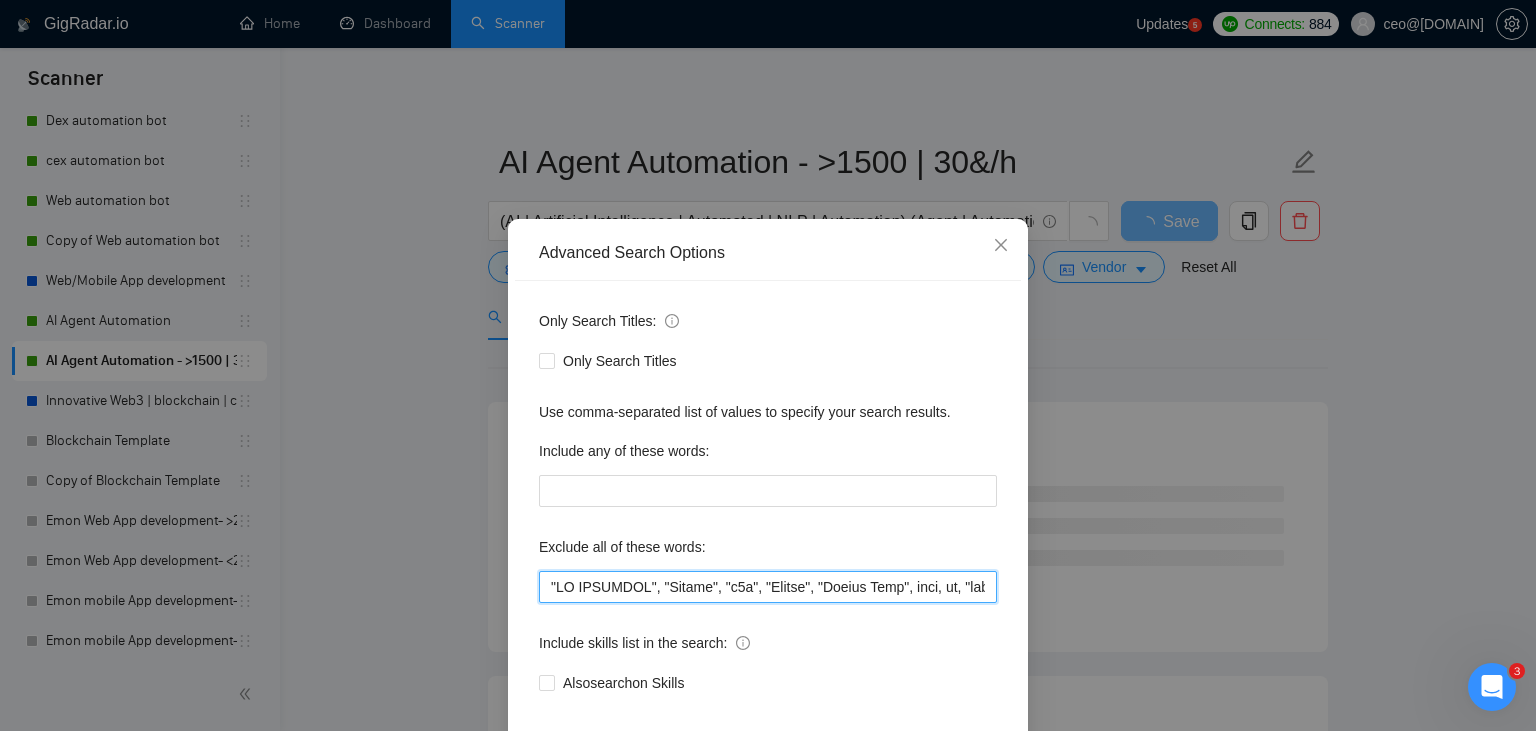 scroll, scrollTop: 101, scrollLeft: 0, axis: vertical 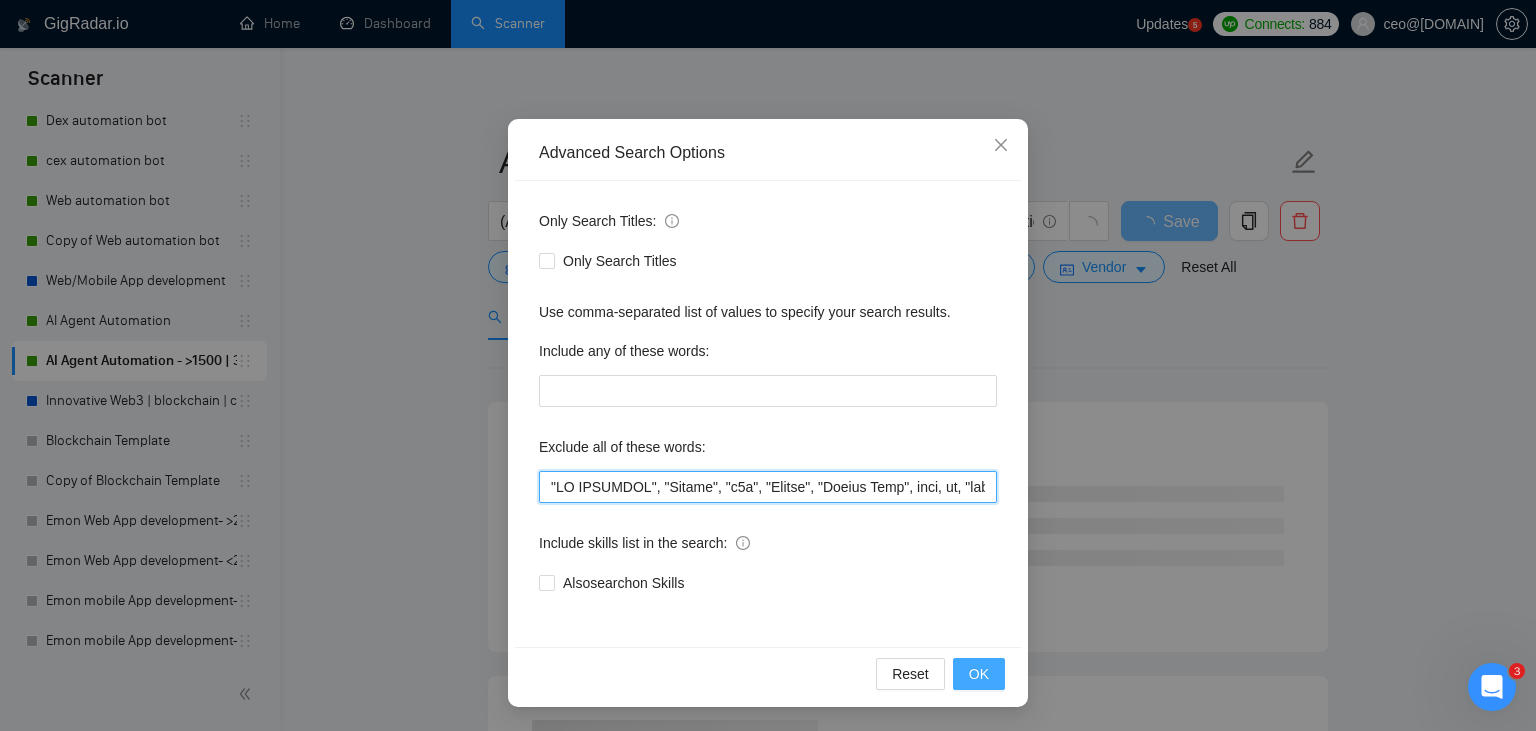 type on ""NO AGENCIES", "Review", "n8n", "Launch", "Europe Only", test, ea, "ninja trader", "AI improvement", game, gaming, dating, date, "no-code", "low code", airtable, "go high level", "immediate purchase", pinescript, "pine script", zapier, Zoho, zendesk, make.com, flutter, "smart suite", "go lang", LangChain, sandwich, c#, c++, ruby, "ai specialist", seo, Java, "You will work closely", Ton, Betting, gambling, Sui, "hyper ledger", (Fix*), Unity, Manager, laravel, "php", "wordpress", "shopify", "eSport", "eSports", gaming, "Sales Team", "freelancer only", "freelancers only", "No agency", "Not agency", "No agencies", "Not agencies", "metaverse", "Consultant", "Audit", "Game", gaming, voting, "P2E", "The ideal candidate should have a solid understanding", "The ideal candidate will have extensive experience in blockchain development", "innovative team", " The ideal candidate will have experience in developing decentralized applications", "work with a dynamic and innovative", "You will work closely", Ton, Betting, l..." 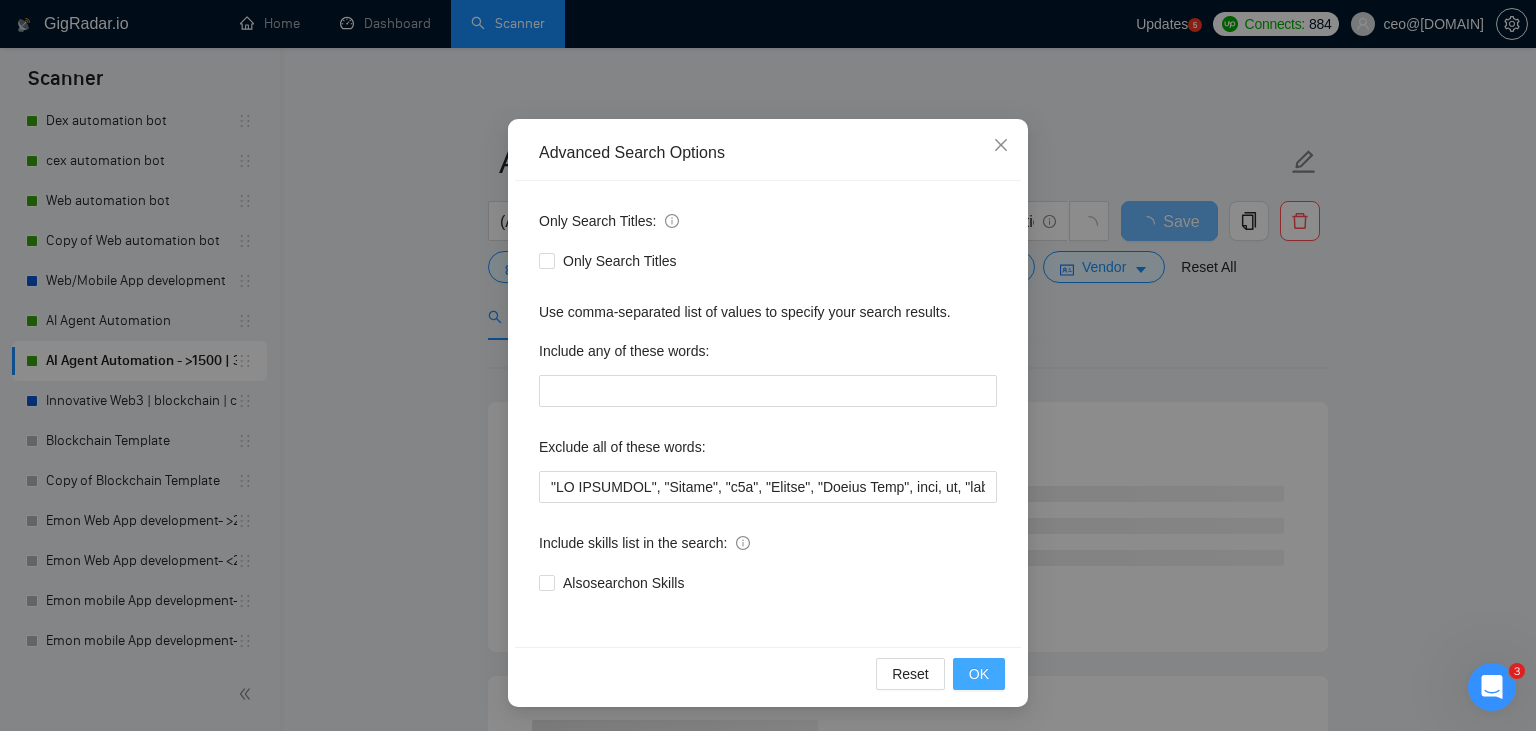 click on "OK" at bounding box center (979, 674) 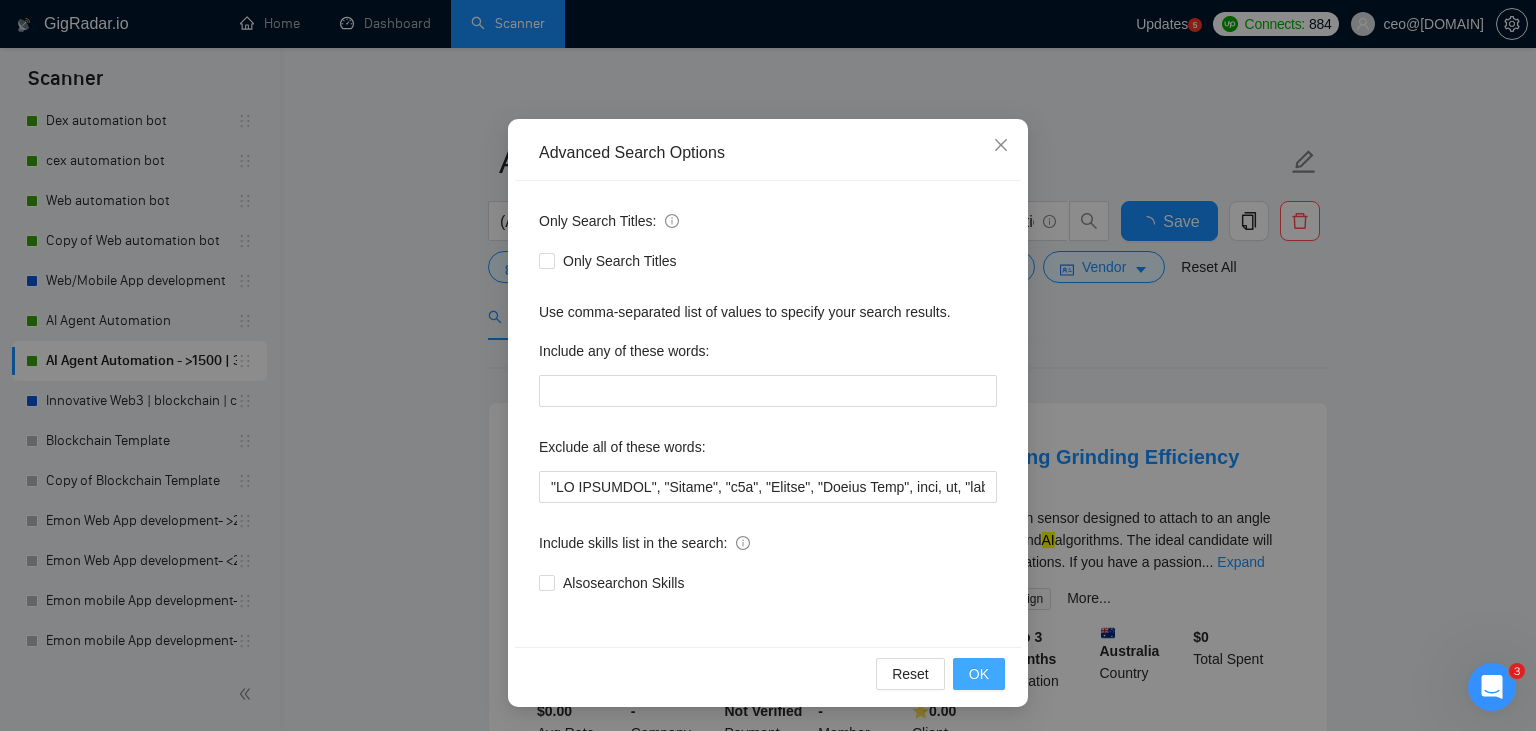 scroll, scrollTop: 1, scrollLeft: 0, axis: vertical 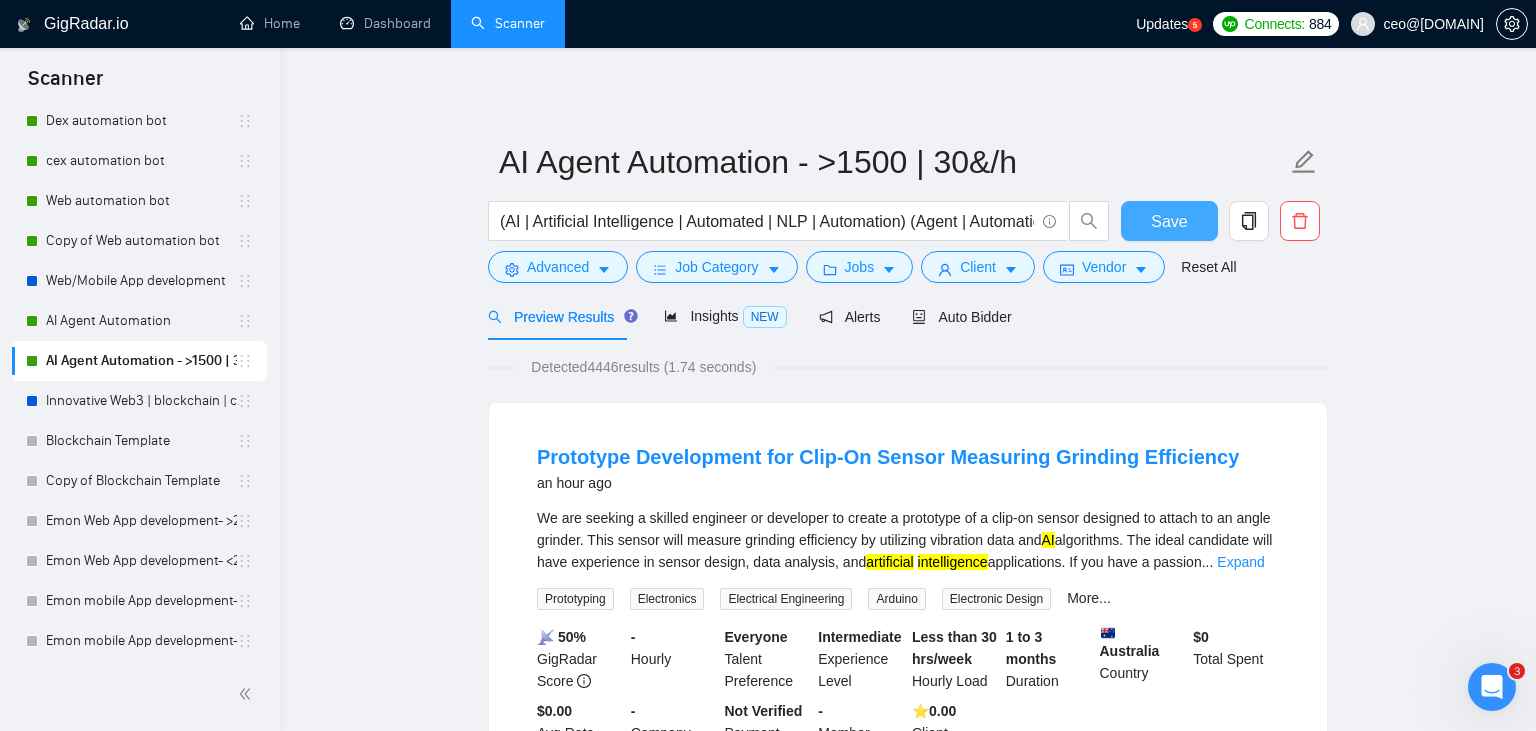 click on "Save" at bounding box center (1169, 221) 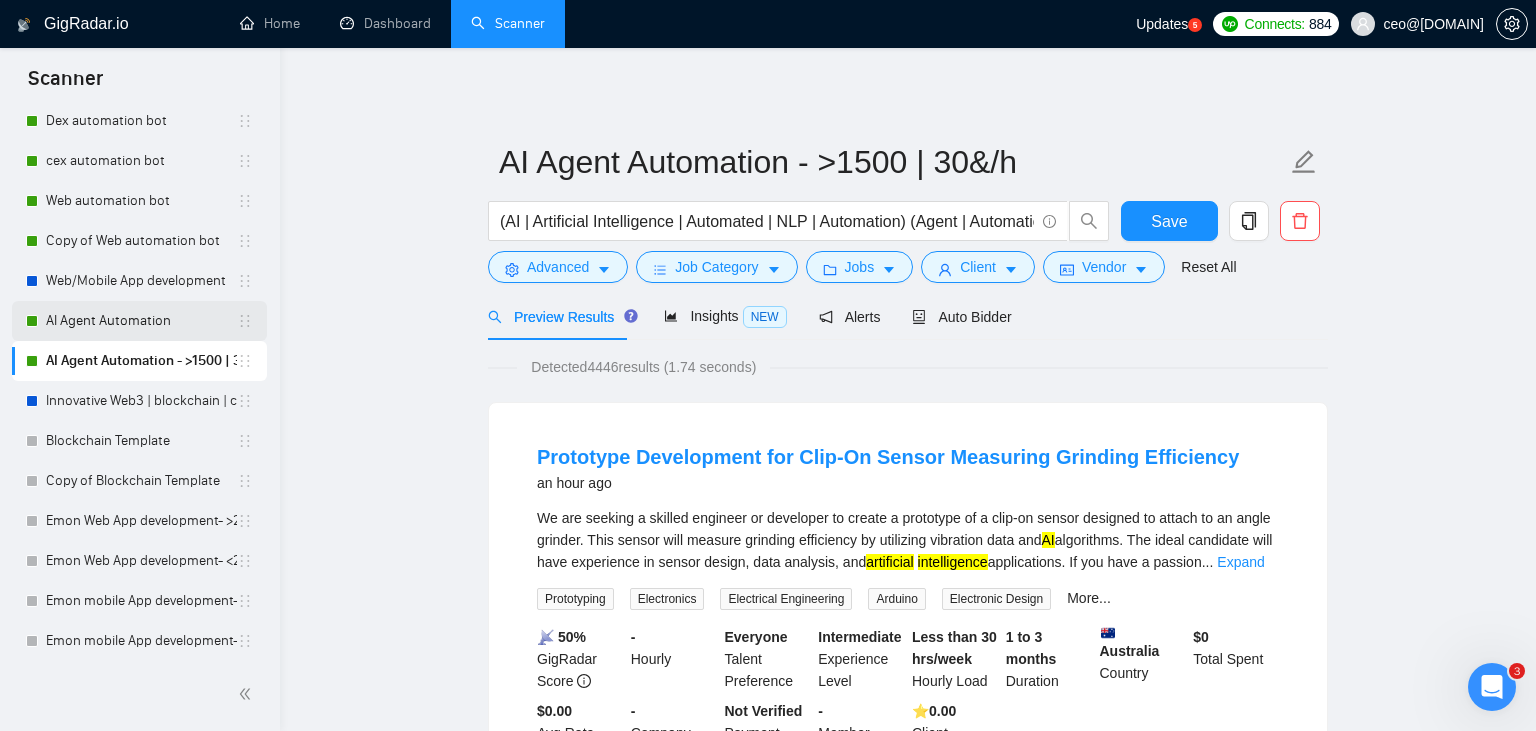 click on "AI Agent Automation" at bounding box center (141, 321) 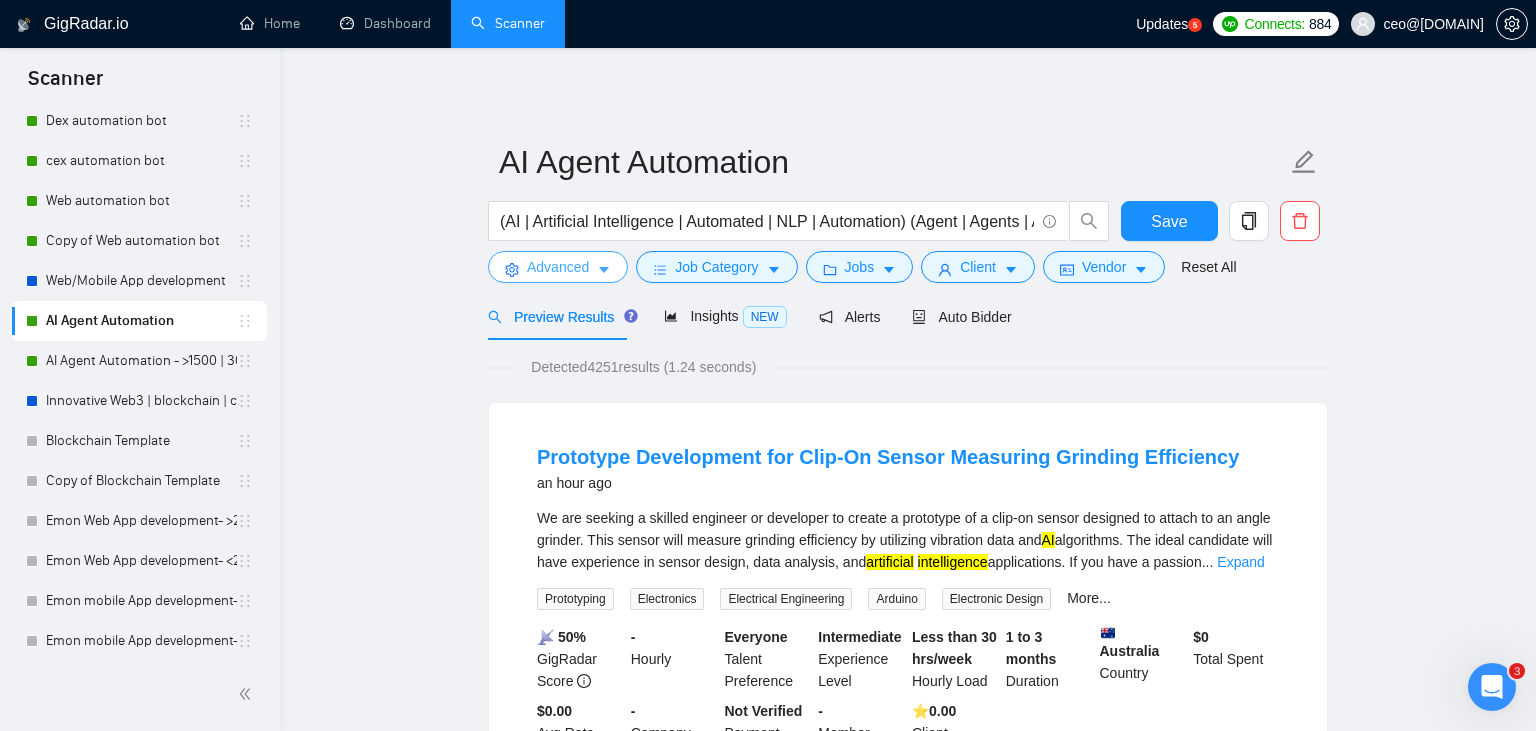 click on "Advanced" at bounding box center [558, 267] 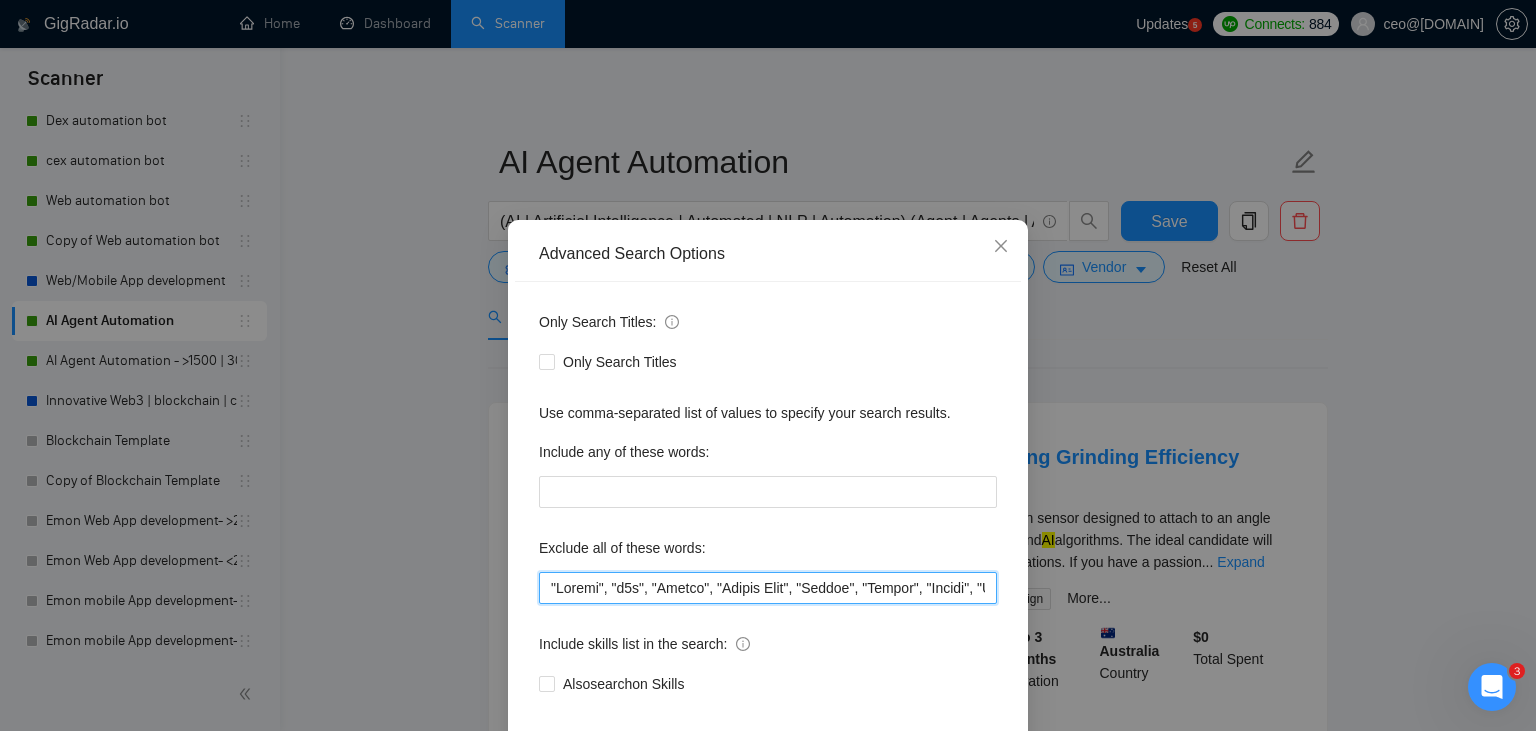 click at bounding box center (768, 588) 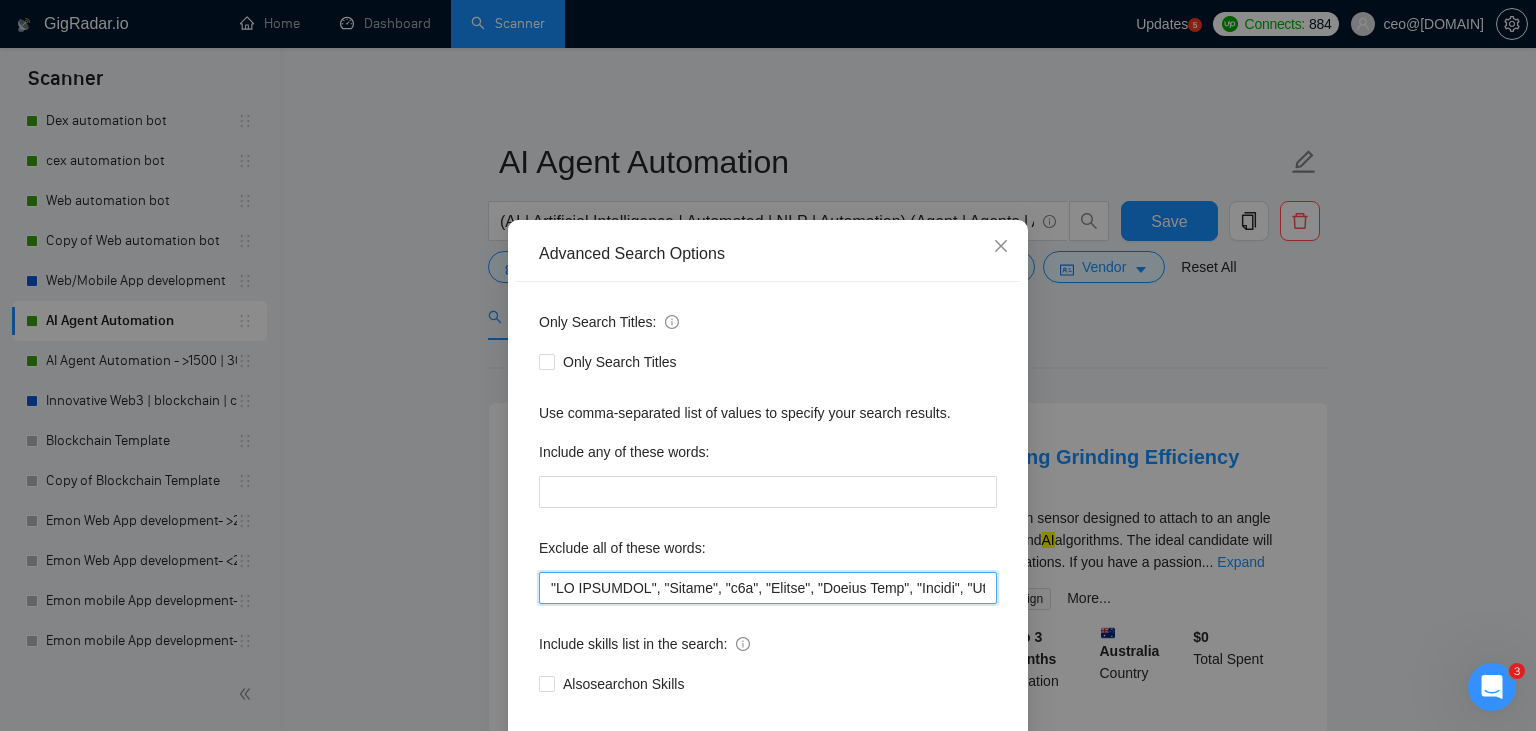 scroll, scrollTop: 101, scrollLeft: 0, axis: vertical 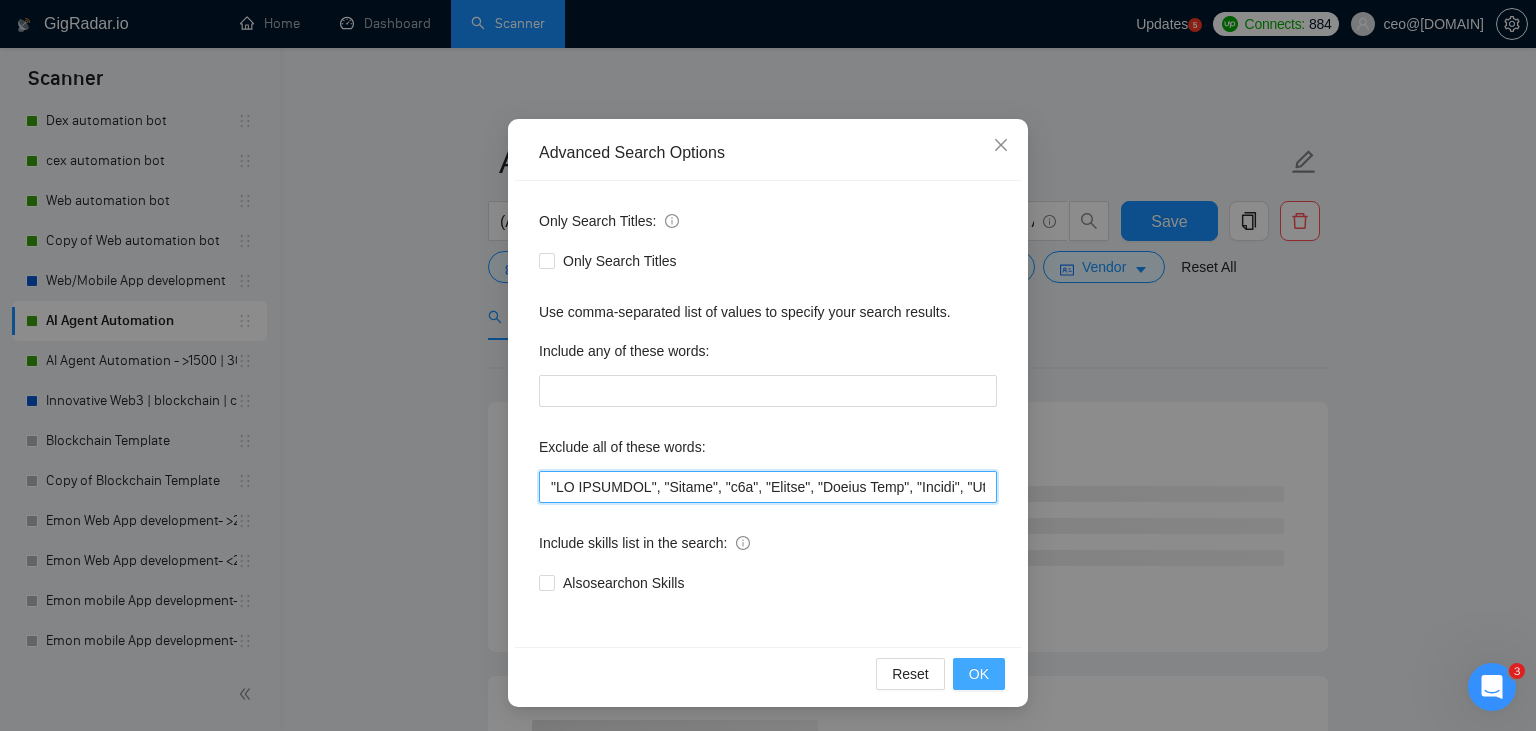 type on ""NO AGENCIES", "Review", "[PLATFORM]", "Launch", "[LOCATION] Only", "Modify", "Update", "Avatar", "Art Project", "Pakistan", "join our team", "[PLATFORM]", "DevOps", "Flutter", "Equity-Only", "Equity Only", test, ea, "[PLATFORM]", "AI improvement", game, gaming, dating, date, "no-code", "low code", airtable, "[PLATFORM]", "immediate purchase", pinescript, "pine script", zapier, Zoho, zendesk, make.com, flutter, "smart suite", "go lang", LangChain, sandwich, c#, c++, ruby, "ai specialist", seo, Java, Ton, Betting, gambling, Sui, "hyper ledger", (Fix*), Unity, Manager, laravel, "php", "wordpress", "shopify", "eSport", "eSports", gaming, "Sales Team", "freelancer only", "freelancers only", "No agency", "Not agency", "No agencies", "Not agencies", "metaverse", "Consultant", "Audit", "Game", gaming, voting, "P2E", Ton, Betting, lottery, gambling, casino, onlyfans, onlyfan, "only fans", "only fan", music, "Quality Assurance", QA, "power automate", "power automation", "[PLATFORM]", "[PLATFORM]", bubble, notion, "ready-made",..."" 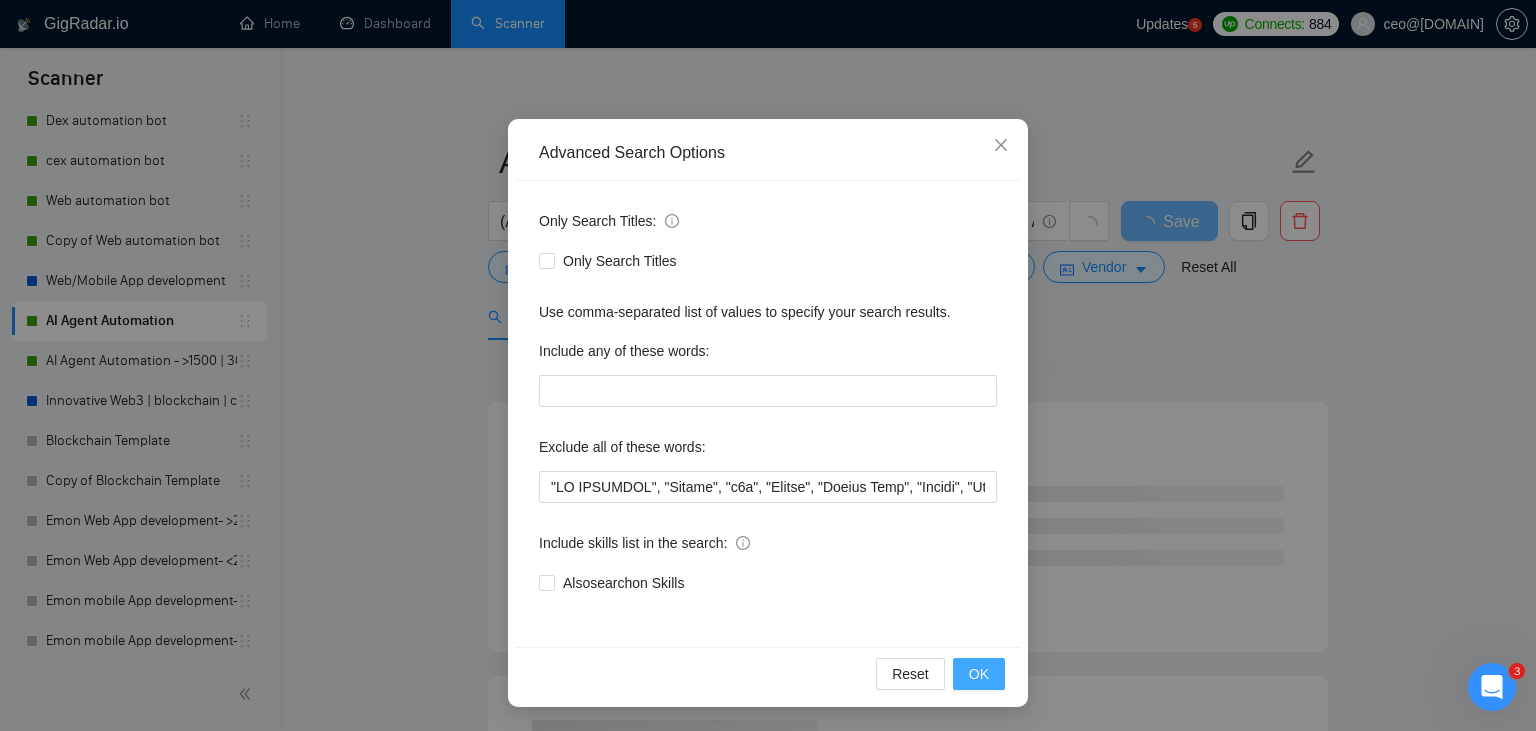 click on "OK" at bounding box center [979, 674] 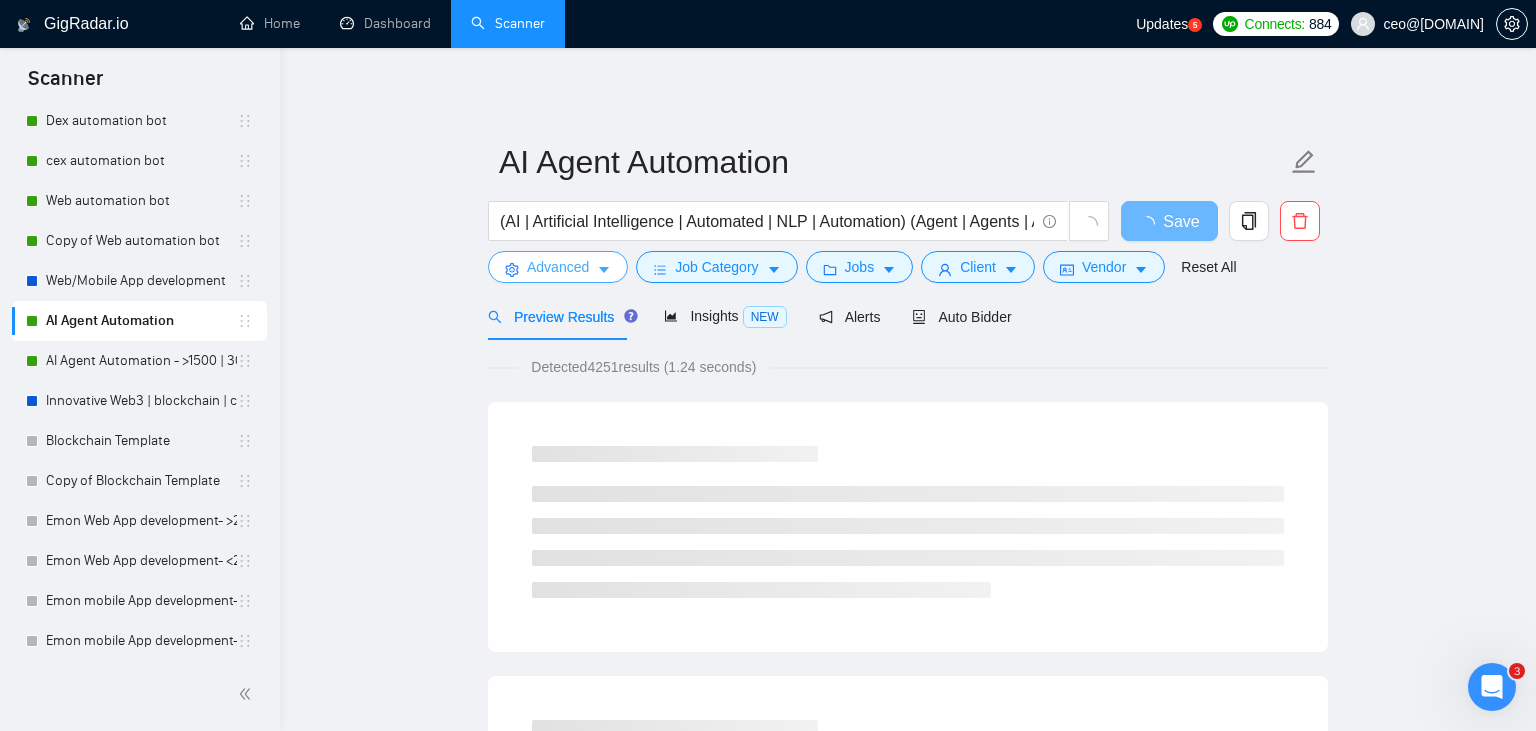 scroll, scrollTop: 0, scrollLeft: 0, axis: both 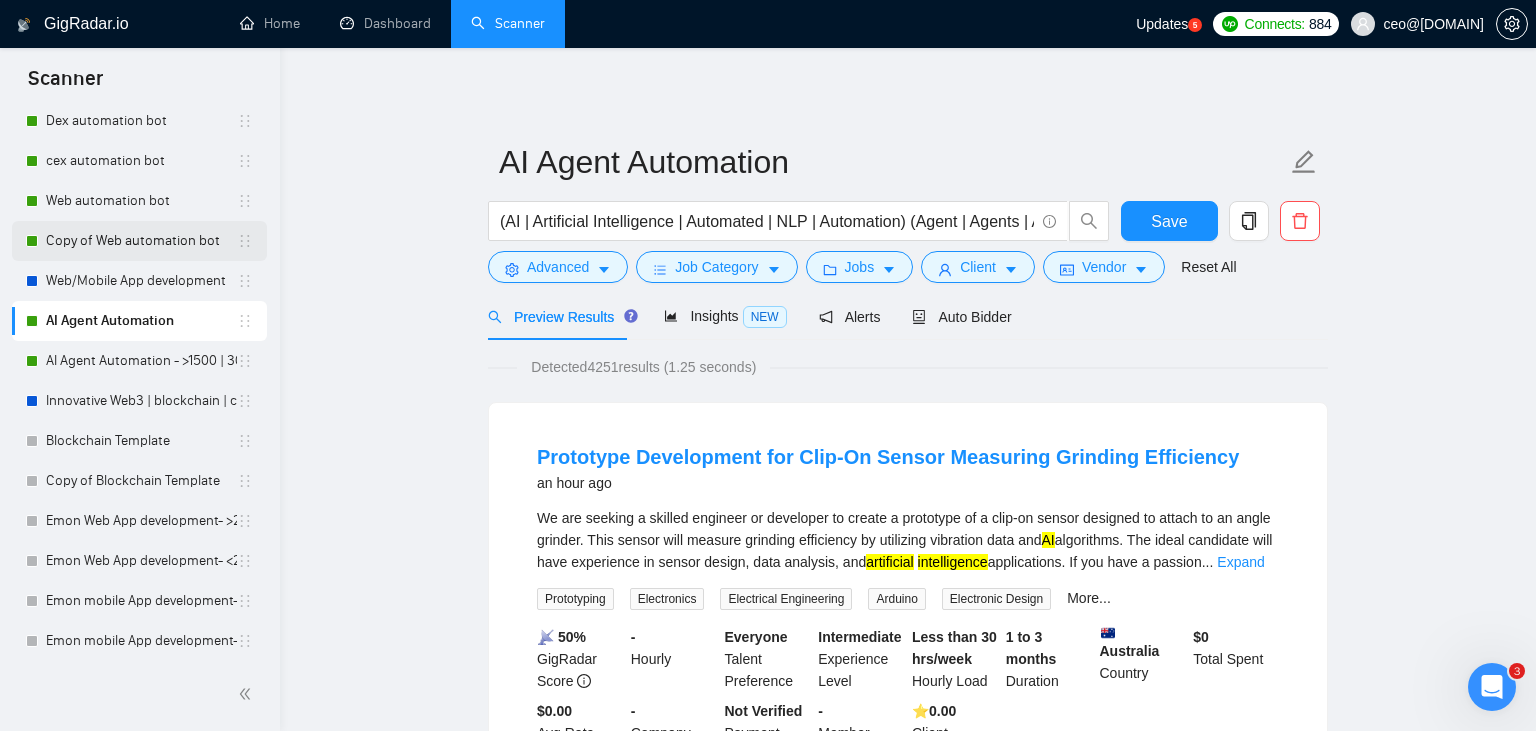 click on "Copy of Web automation bot" at bounding box center (141, 241) 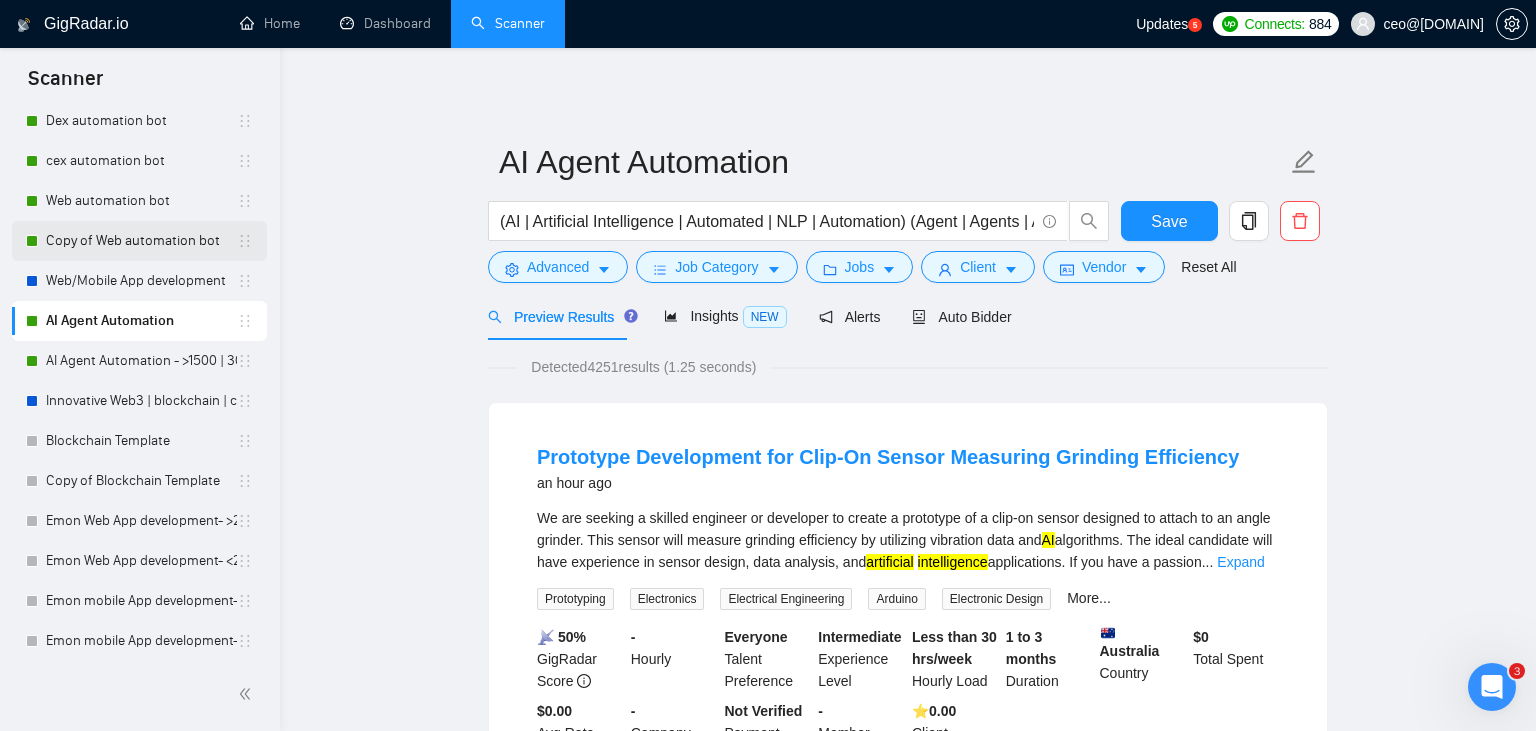 click on "Copy of Web automation bot" at bounding box center (141, 241) 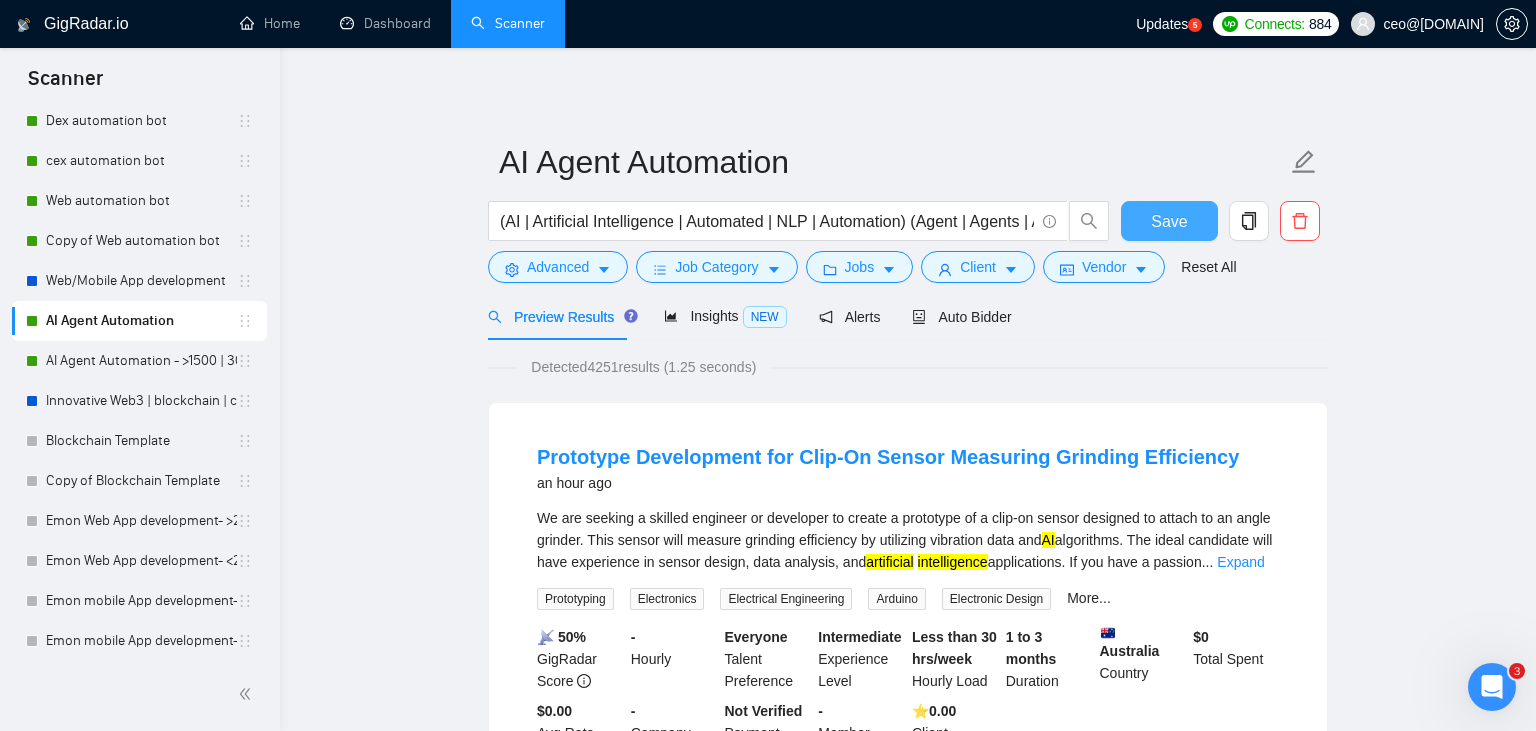 click on "Save" at bounding box center [1169, 221] 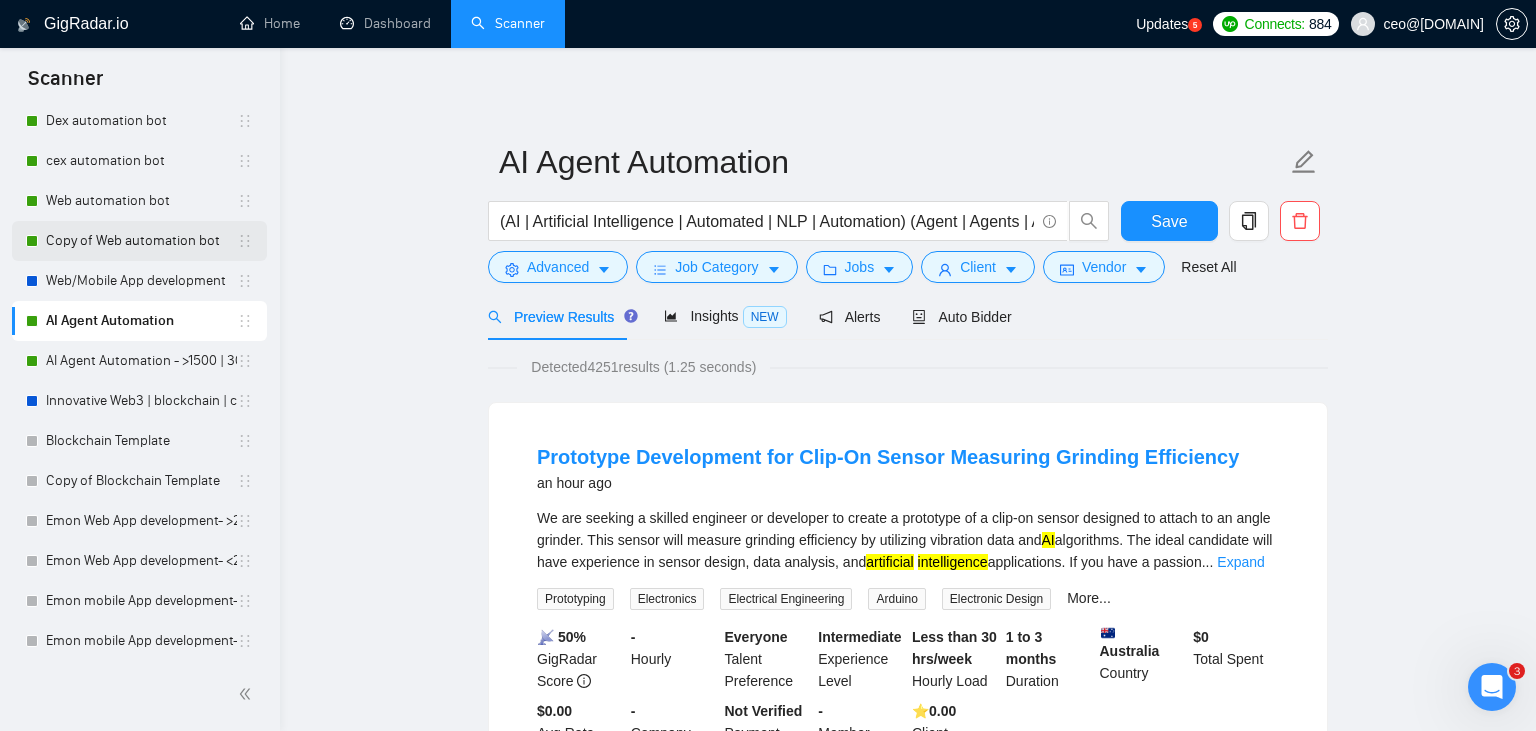 click on "Copy of Web automation bot" at bounding box center [141, 241] 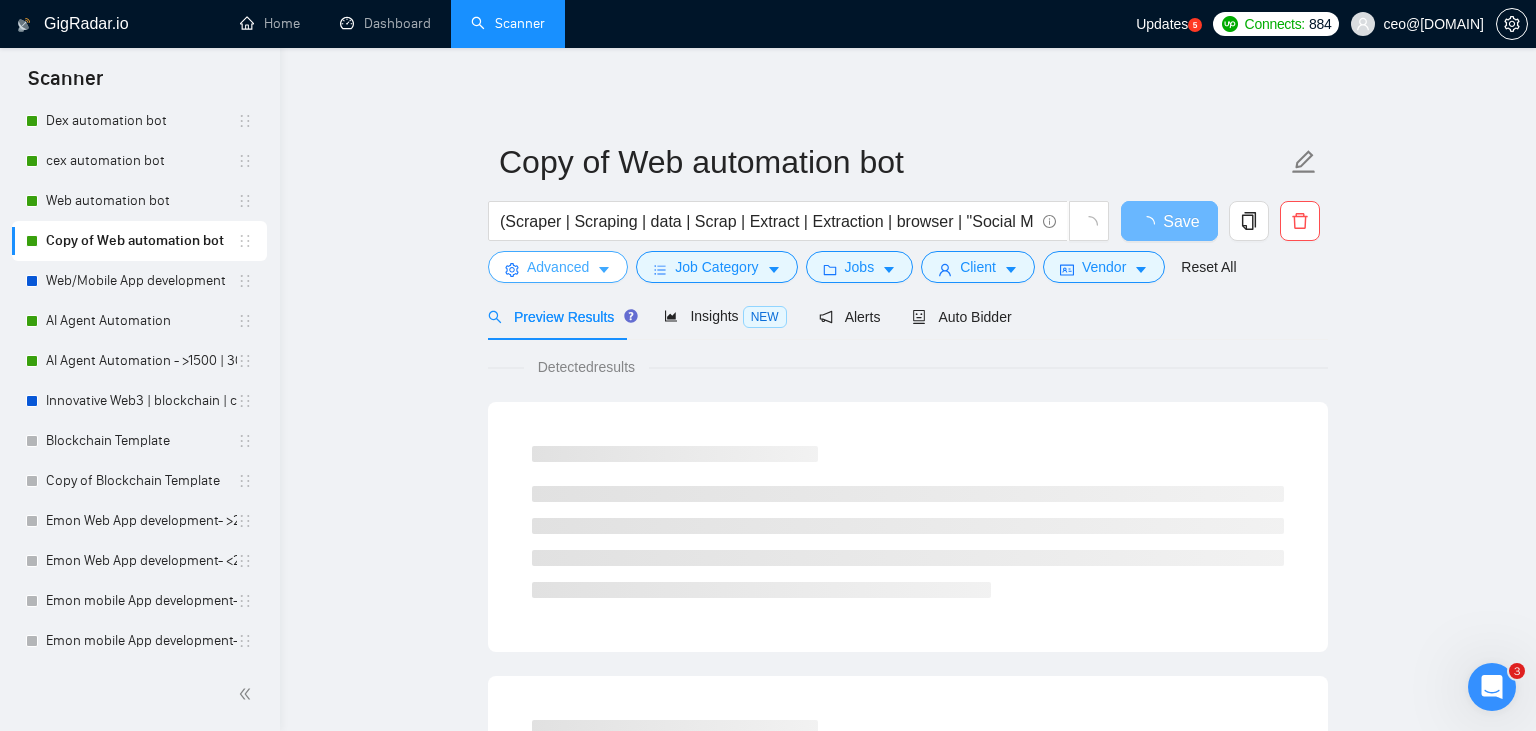 click on "Advanced" at bounding box center (558, 267) 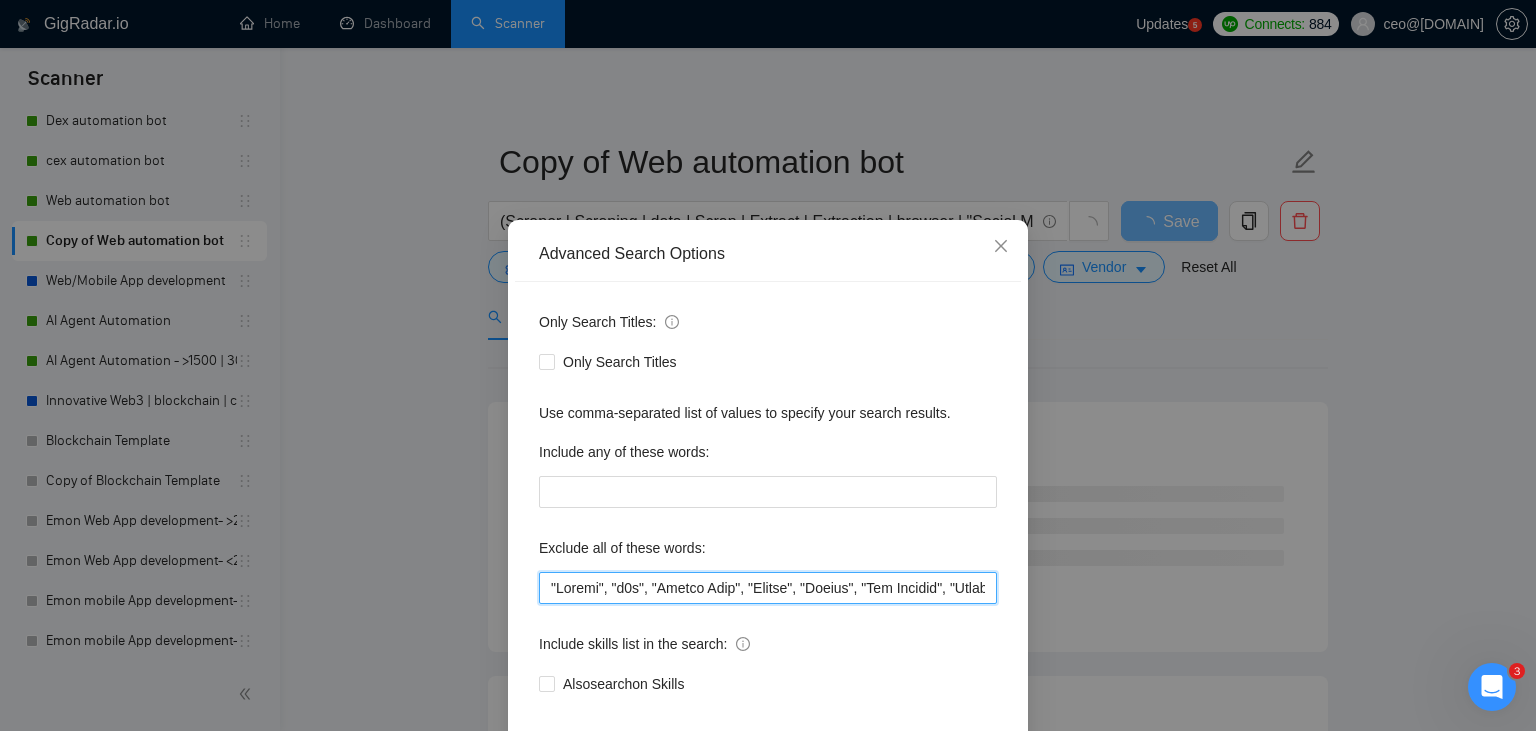 click at bounding box center [768, 588] 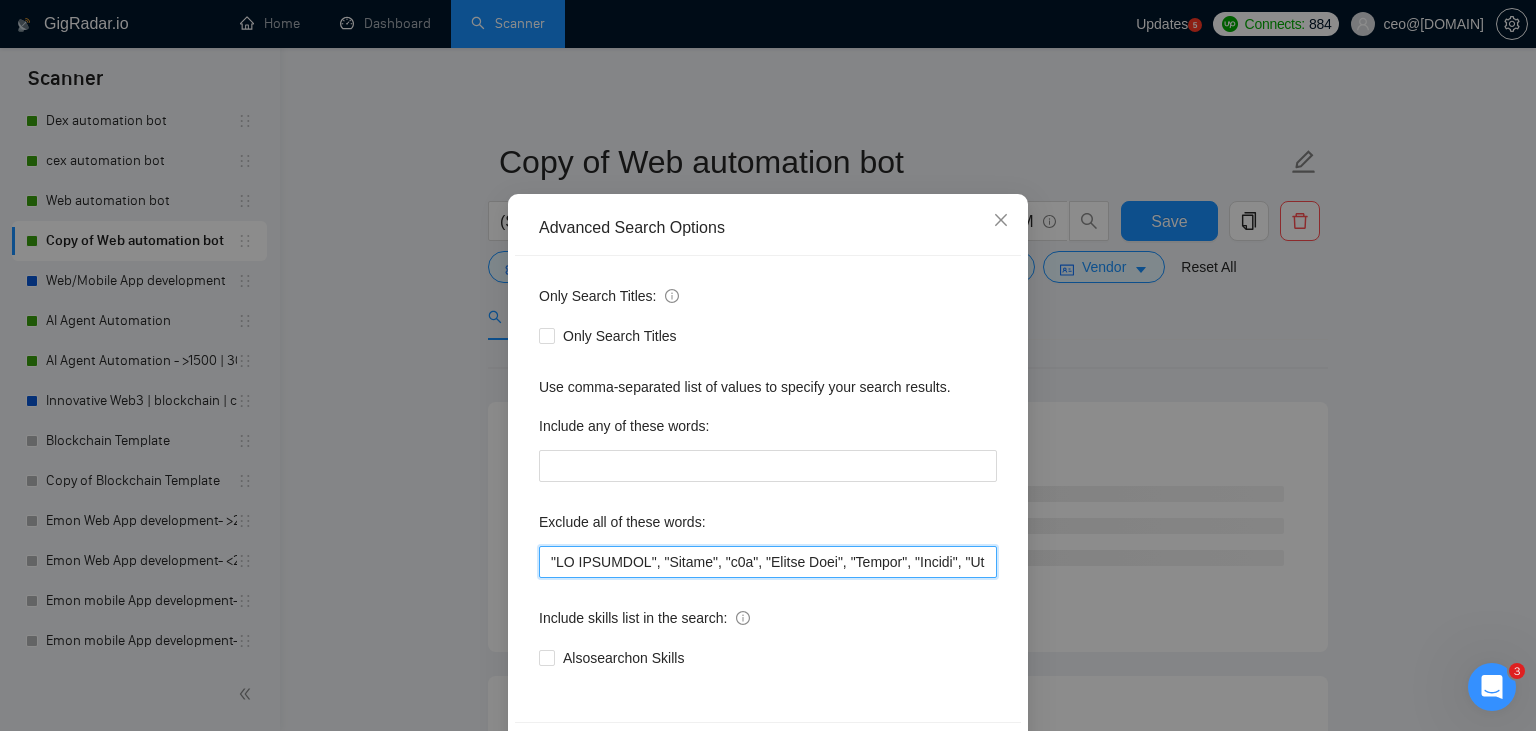scroll, scrollTop: 101, scrollLeft: 0, axis: vertical 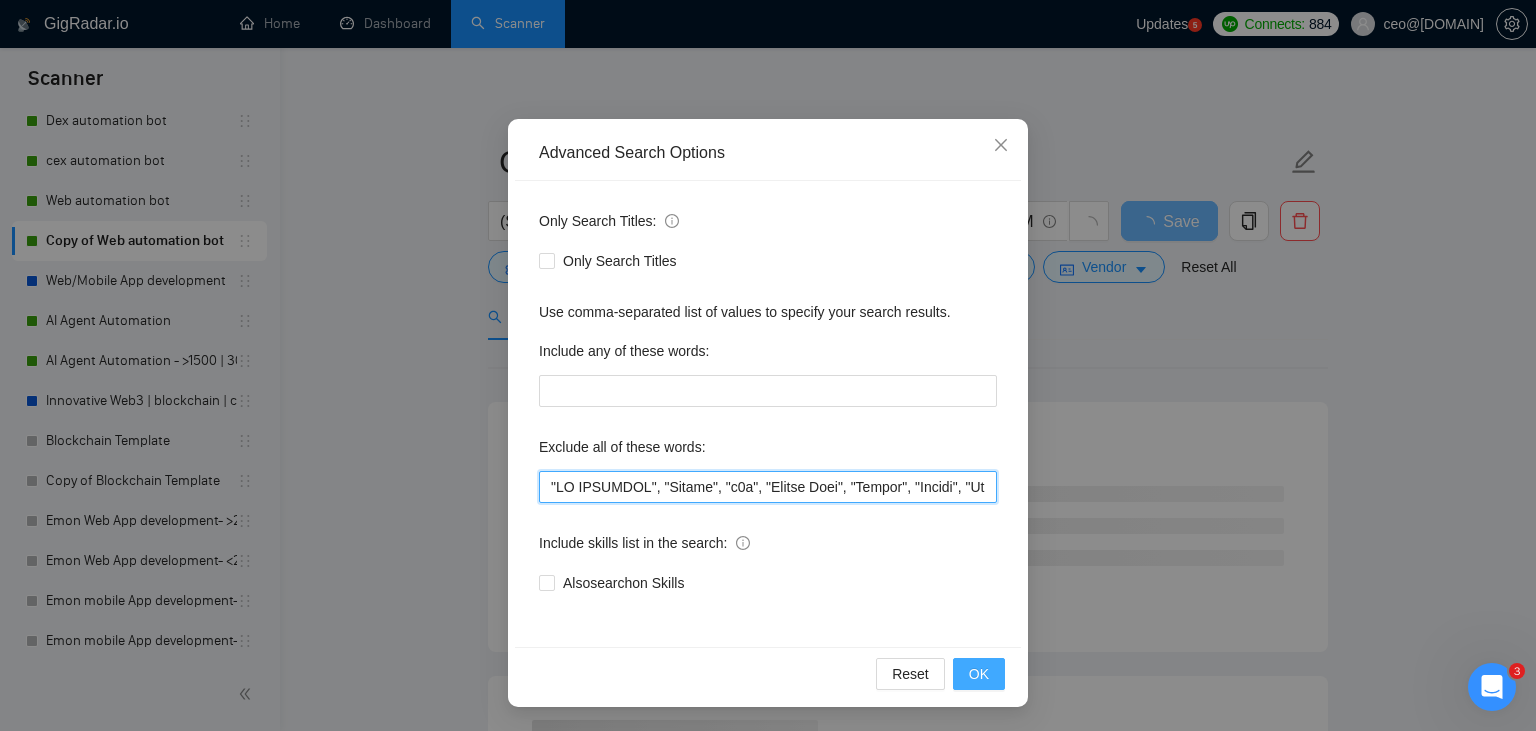type on ""NO AGENCIES", "Review", "n8n", "Europe Only", "Modify", "Update", "Art Project", "[COUNTRY]", "join our team", "Azure DevOps", "DevOps", "Flutter", "Equity-Only", "Equity Only", test, "cursor.ai", "ninja trader", "AI improvement", woocomerce, game, gaming, dating, date, "no-code", "low code", airtable, "go high level", "immediate purchase", pinescript, "pine script", zapier, Zoho, zendesk, make.com, flutter, "smart suite", "go lang", LangChain, sandwich, c#, c++, ruby, "ai specialist", seo, Java, "You will work closely", Ton, Betting, gambling, Sui, "hyper ledger", (Fix*), Unity, Manager, laravel, "php", "wordpress", "shopify", "eSport", "eSports", gaming, "Sales Team", "freelancer only", "freelancers only", "No agency", "Not agency", "No agencies", "Not agencies", "metaverse", "Consultant", "Audit", "Game", gaming, voting, "P2E", Ton, Betting, lottery, gambling, casino, onlyfans, onlyfan, "only fans", "only fan", music, "Quality Assurance", QA, "power automate", "power automation", "n8n", "bubble.io", bub..." 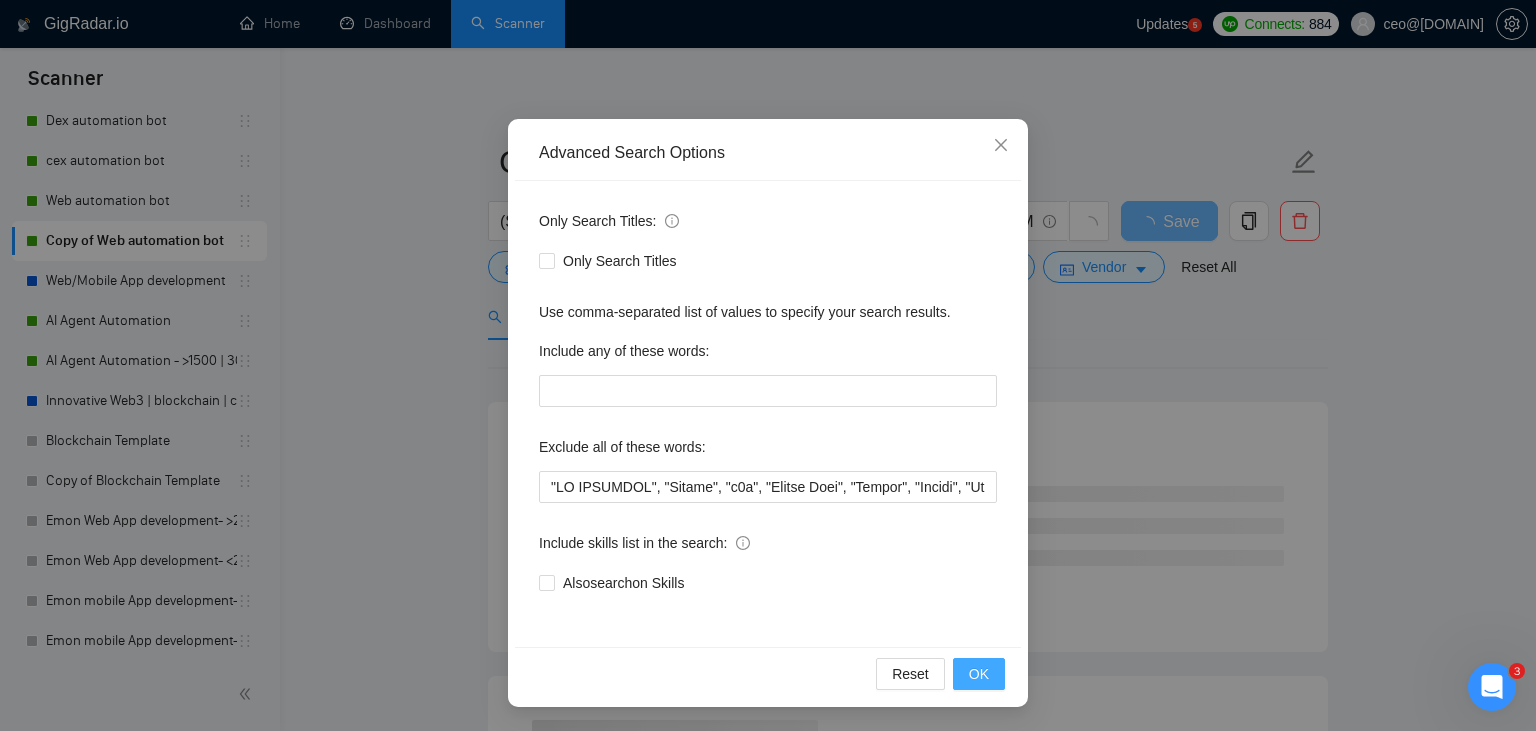 click on "OK" at bounding box center [979, 674] 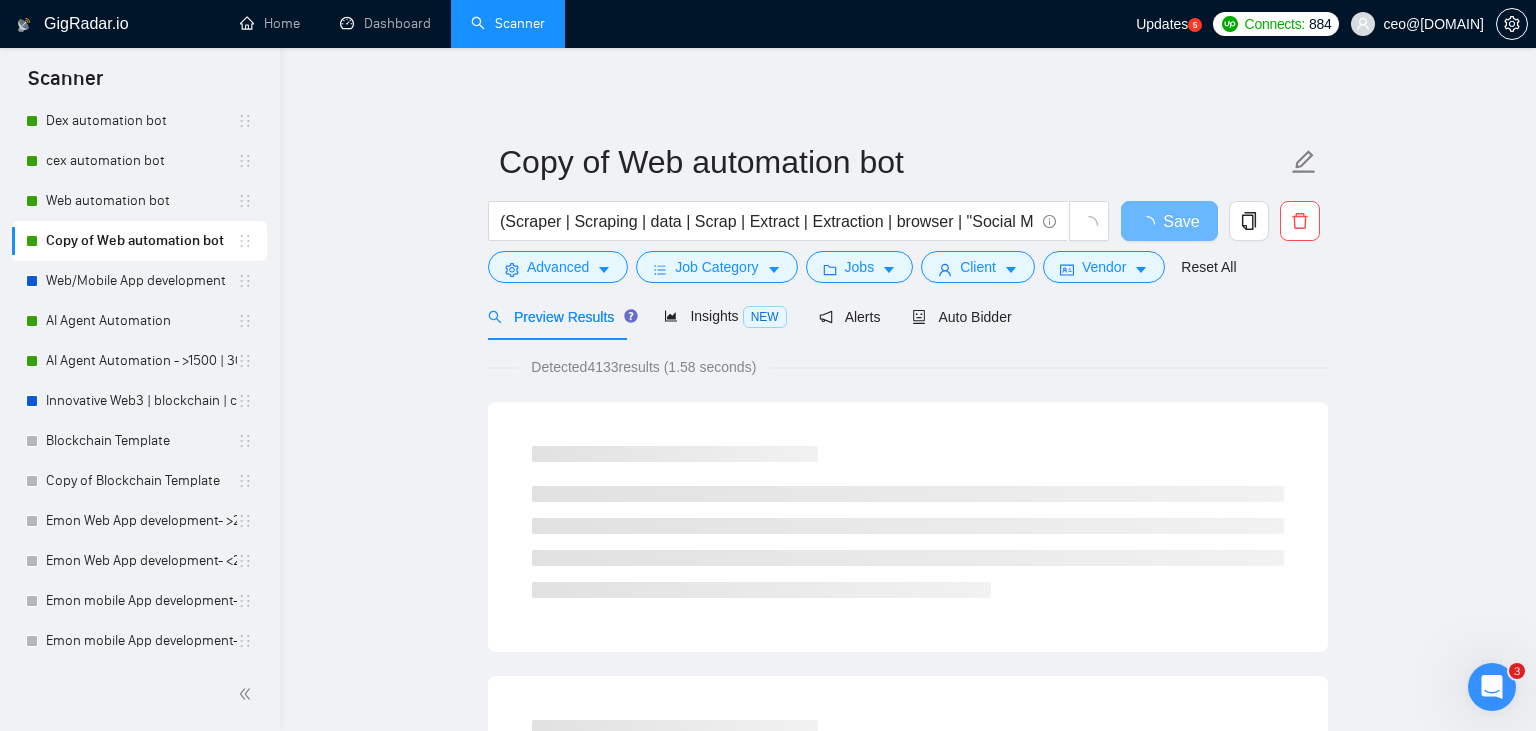 scroll, scrollTop: 1, scrollLeft: 0, axis: vertical 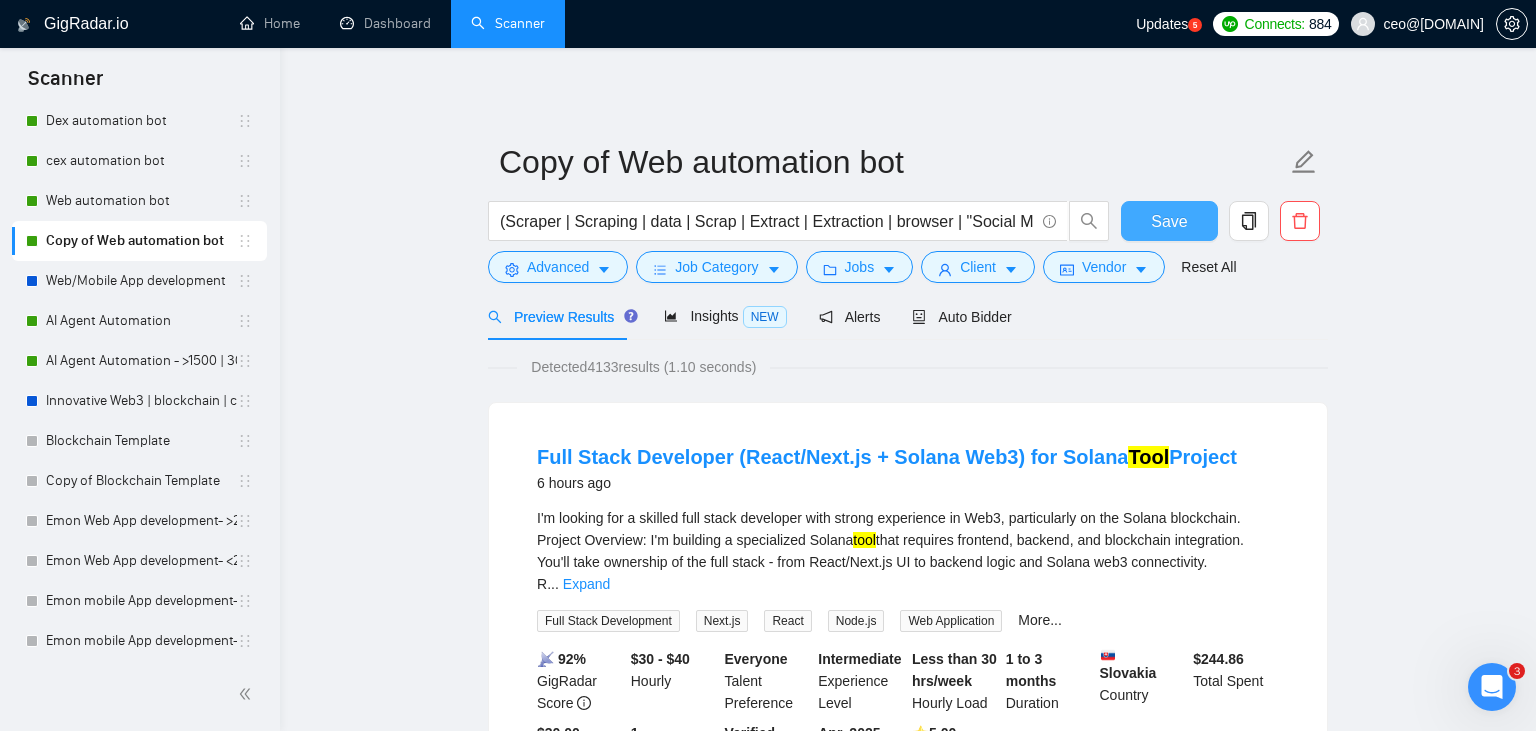 click on "Save" at bounding box center [1169, 221] 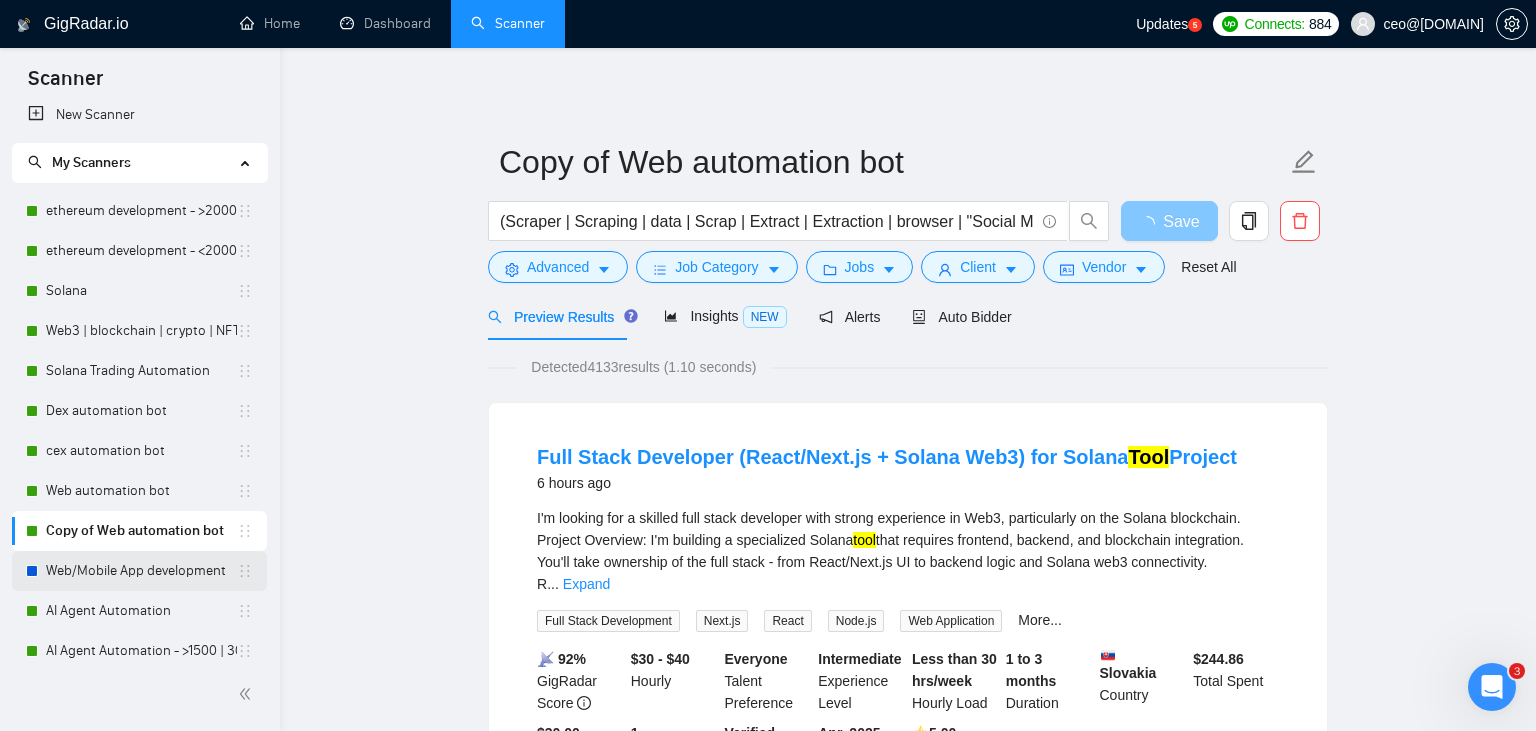 scroll, scrollTop: 10, scrollLeft: 0, axis: vertical 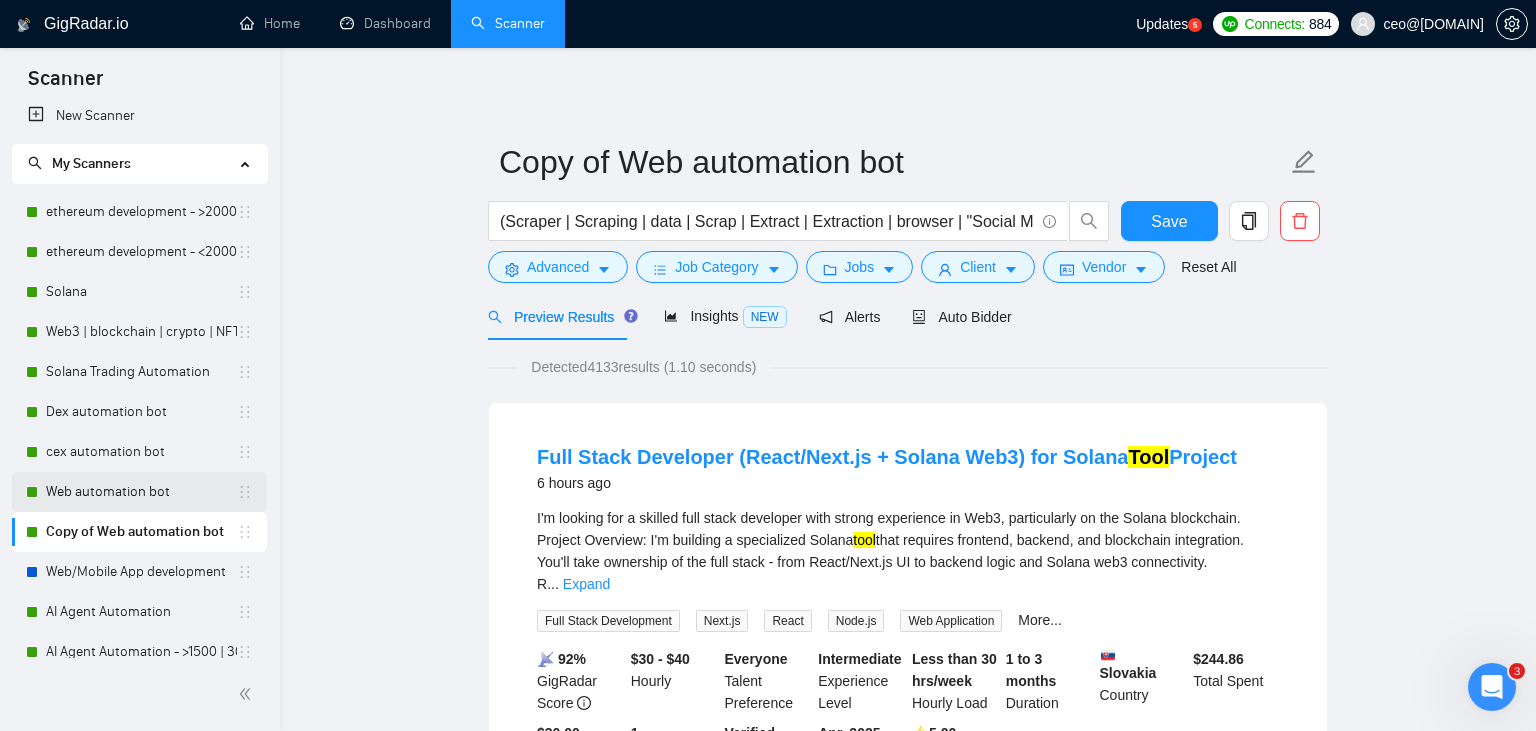 click on "Web automation bot" at bounding box center [141, 492] 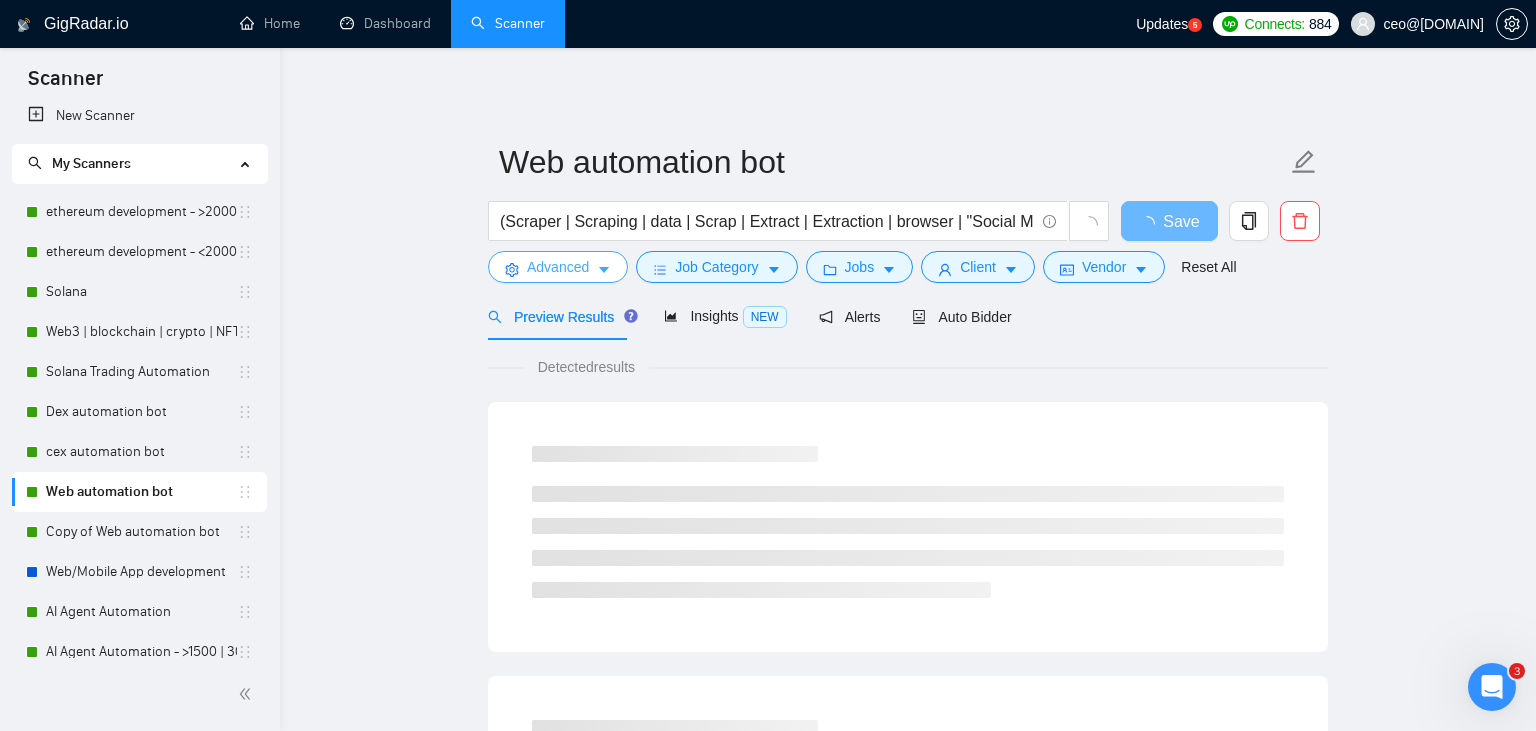 click on "Advanced" at bounding box center (558, 267) 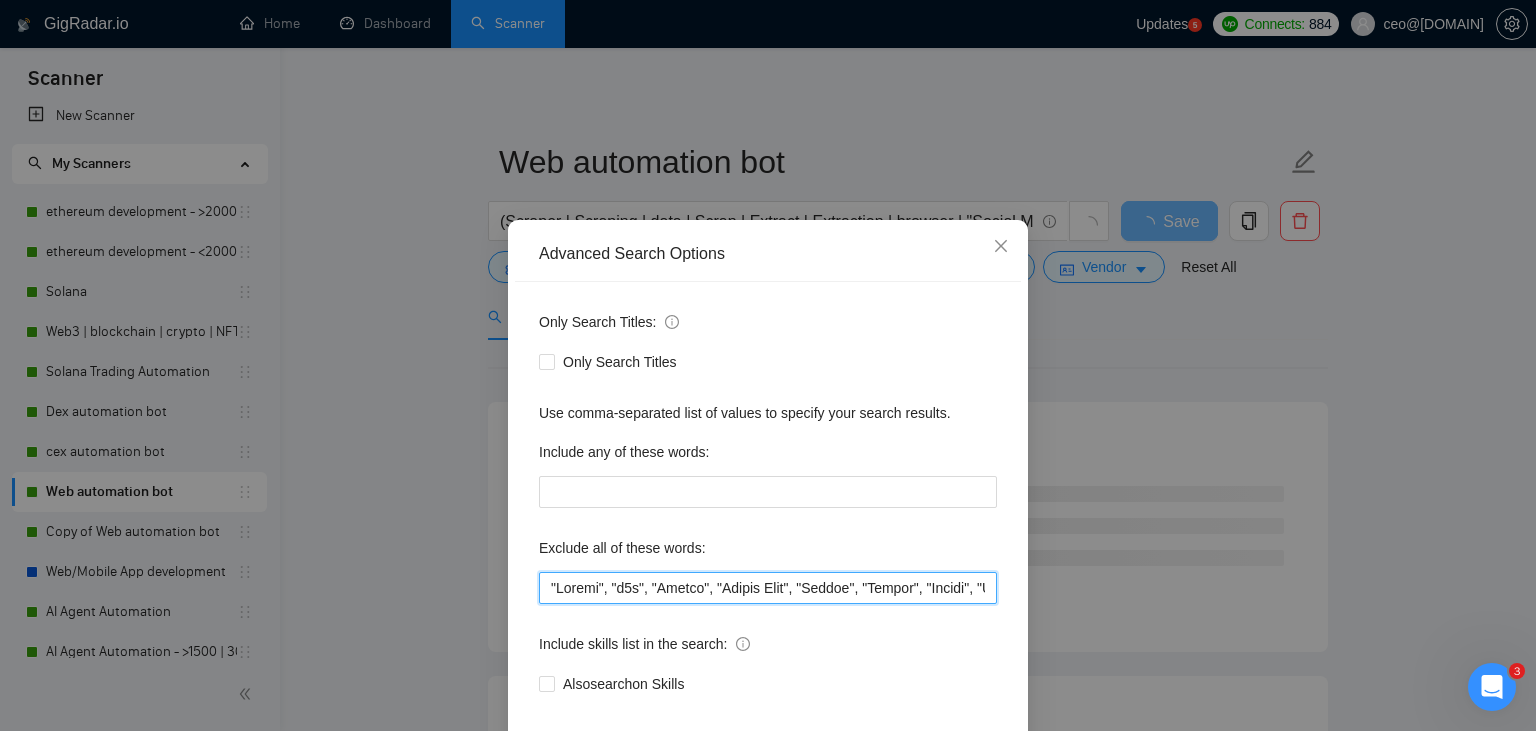 click at bounding box center [768, 588] 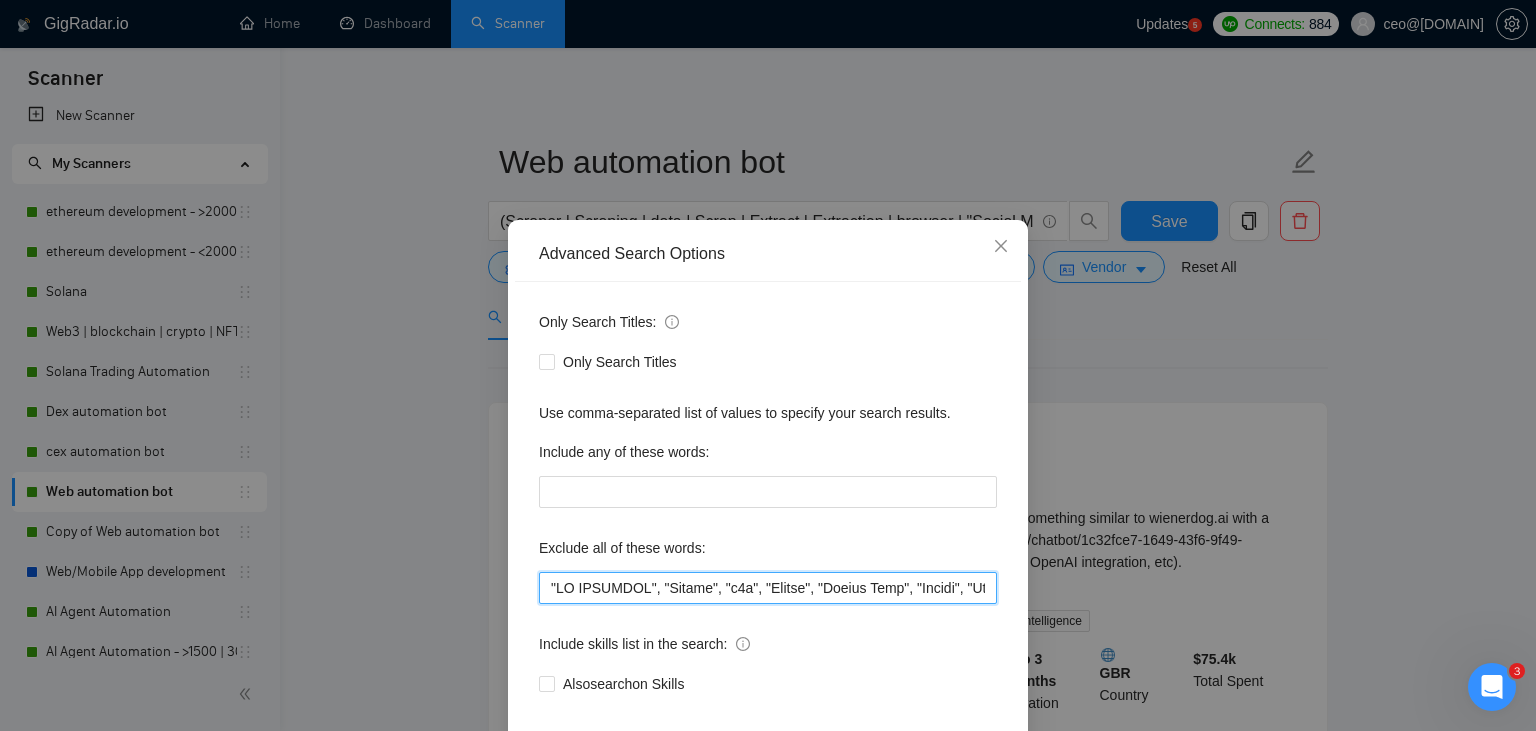 scroll, scrollTop: 101, scrollLeft: 0, axis: vertical 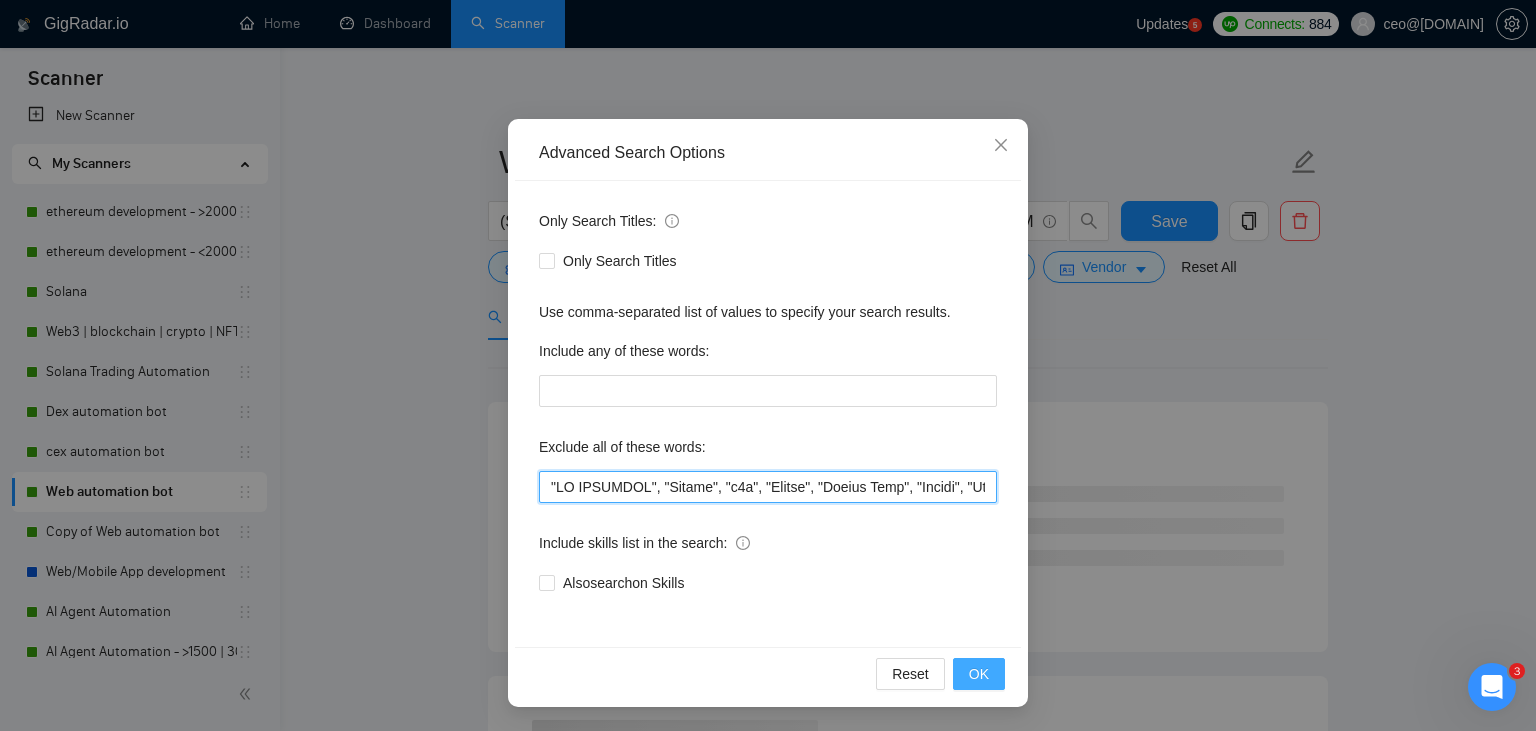 type on ""NO AGENCIES", "Review", "n8n", "Launch", "Europe Only", "Modify", "Update", "Avatar", "Art Project", "Pakistan", "join our team", "Azure DevOps", "DevOps", "Flutter", "Equity-Only", "Equity Only", "Generating Image Variations", "Image Generation", "ninja trader", "AI improvement", woocomerce, game, gaming, dating, date, "no-code", "low code", airtable, "go high level", "immediate purchase", pinescript, "pine script", zapier, Zoho, zendesk, make.com, flutter, "smart suite", "go lang", LangChain, sandwich, c#, c++, ruby, "ai specialist", seo, Java, "You will work closely", Ton, Betting, gambling, Sui, "hyper ledger", (Fix*), Unity, Manager, laravel, "php", "wordpress", "shopify", "eSport", "eSports", gaming, "Sales Team", "freelancer only", "freelancers only", "No agency", "Not agency", "No agencies", "Not agencies", "metaverse", "Consultant", "Audit", "Game", gaming, voting, "P2E", Ton, Betting, lottery, gambling, casino, onlyfans, onlyfan, "only fans", "only fan", music, "Quality Assurance", QA, "power automate", "power automation", "n8..." 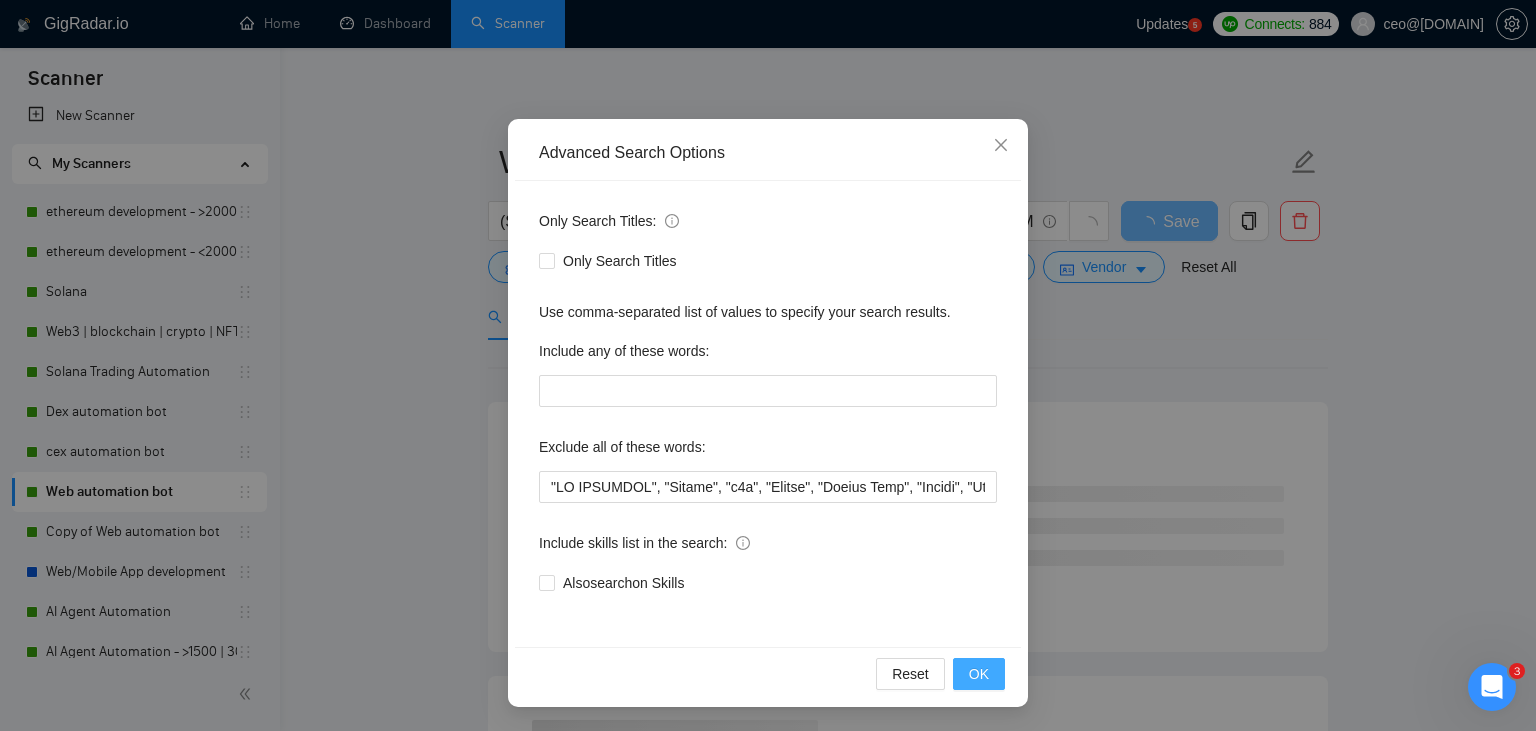 click on "OK" at bounding box center (979, 674) 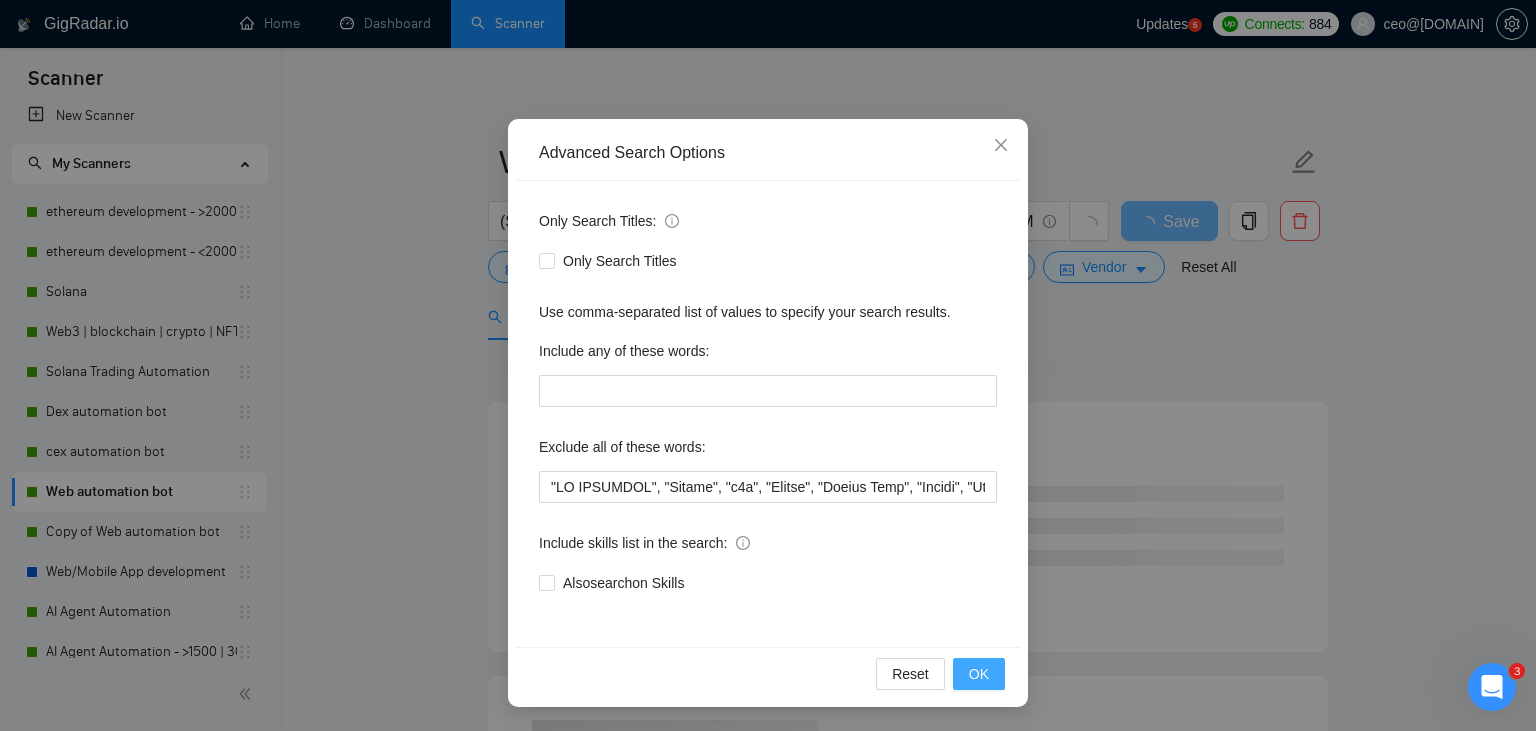 scroll, scrollTop: 1, scrollLeft: 0, axis: vertical 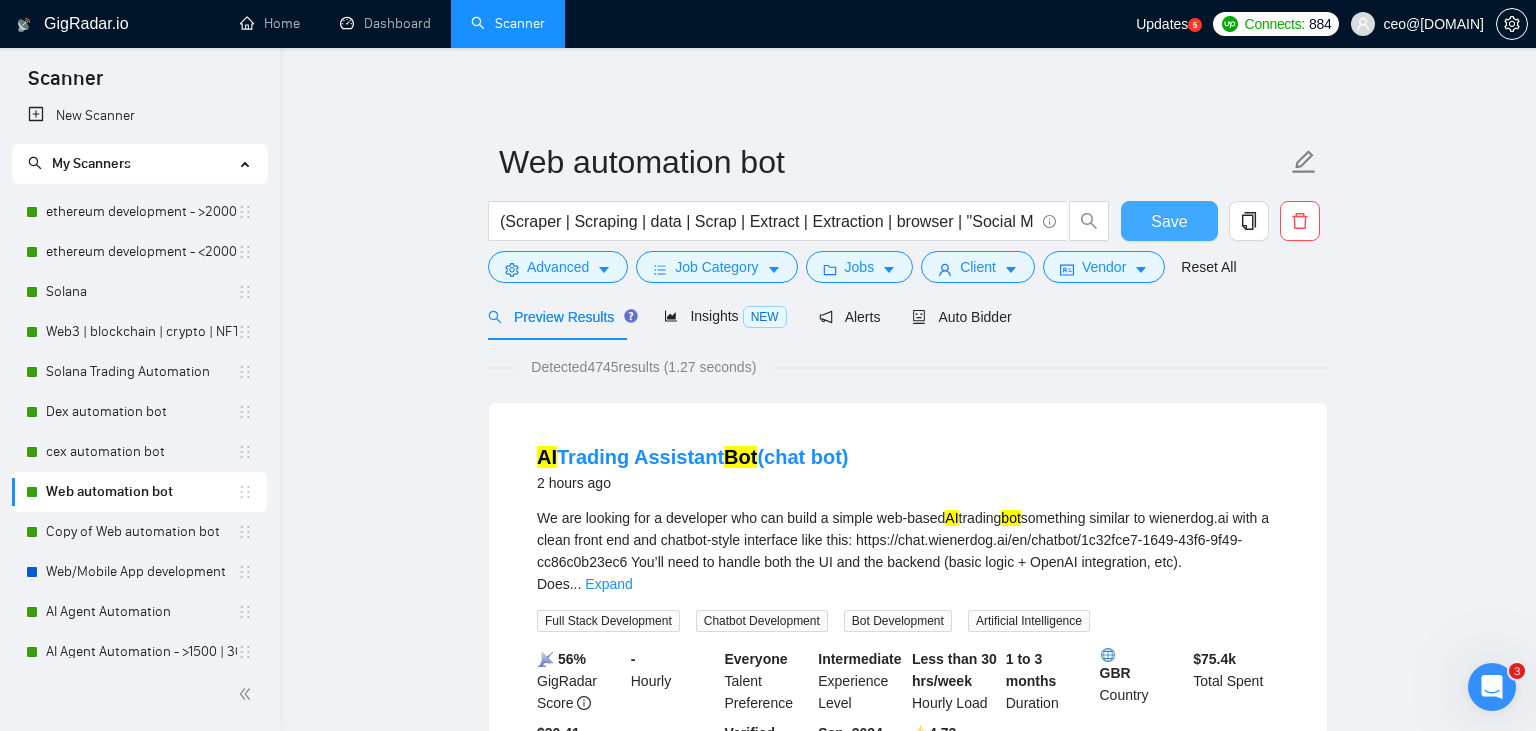 click on "Save" at bounding box center (1169, 221) 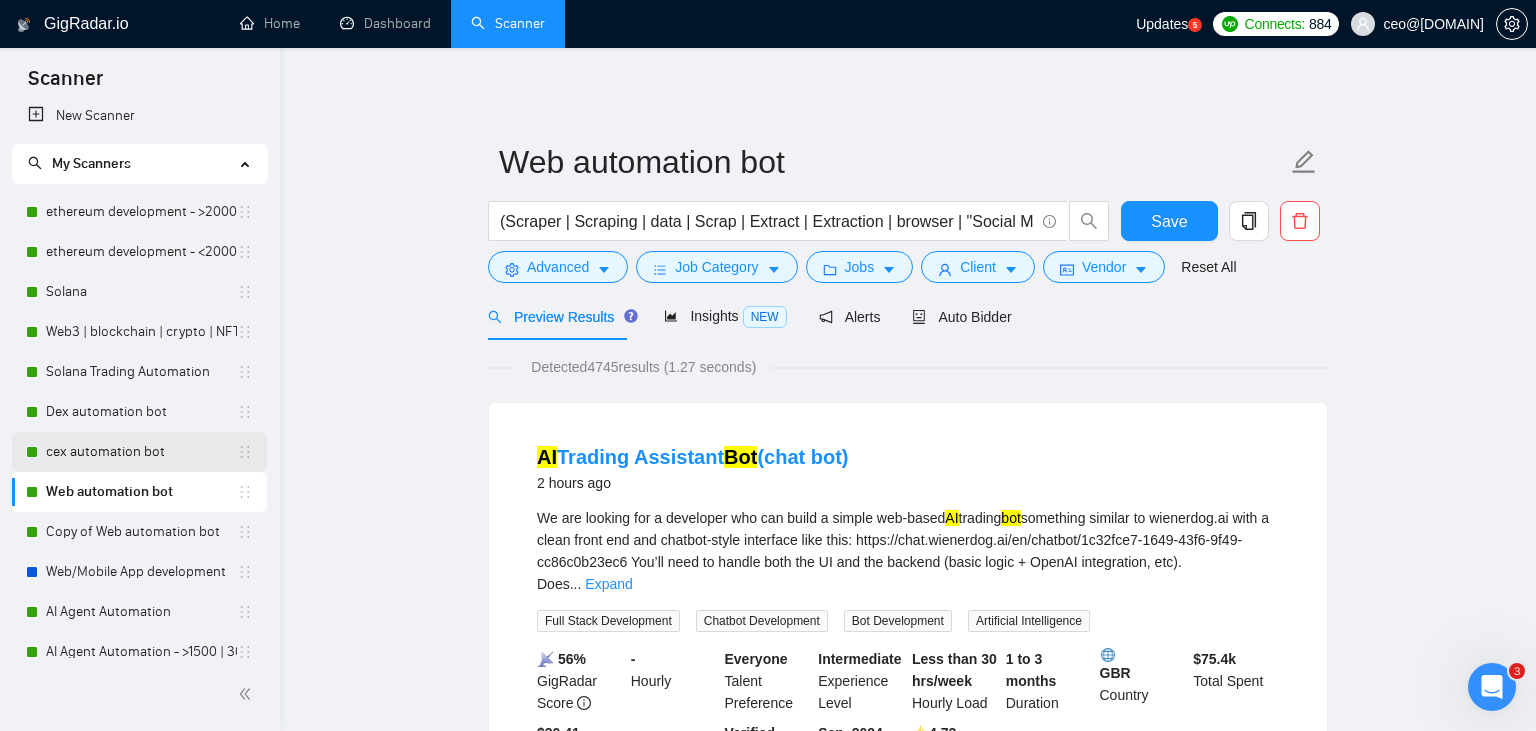 click on "cex automation bot" at bounding box center [141, 452] 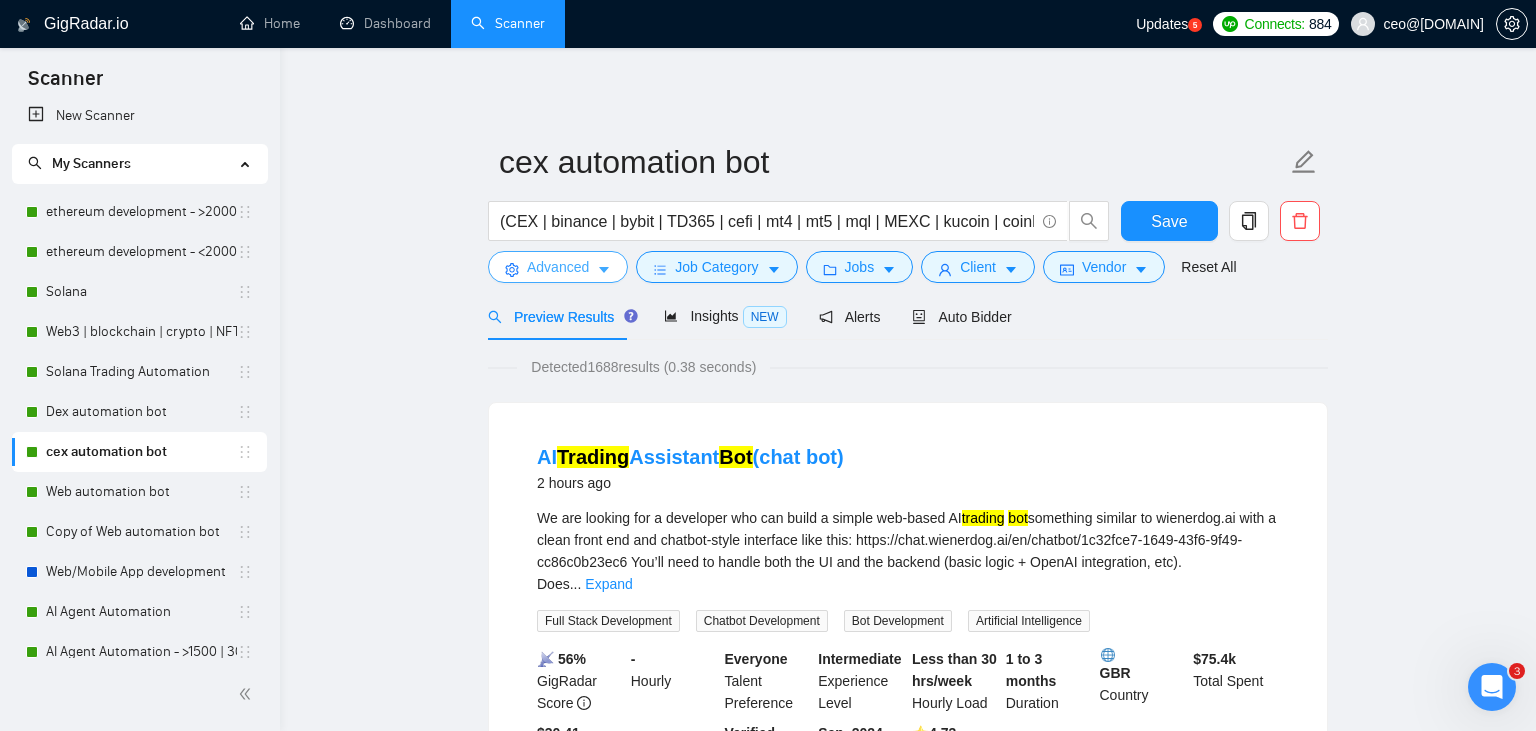 click on "Advanced" at bounding box center (558, 267) 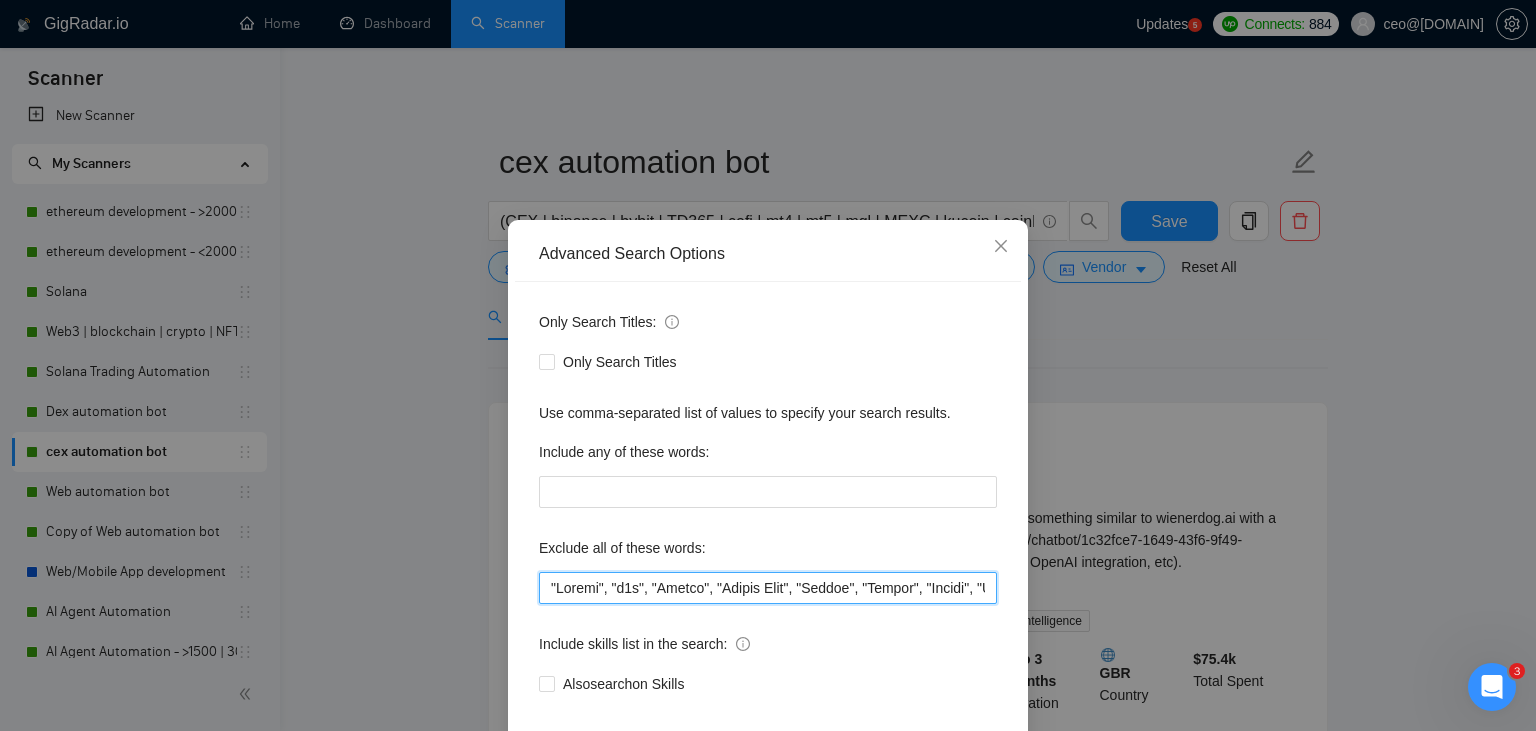 click at bounding box center (768, 588) 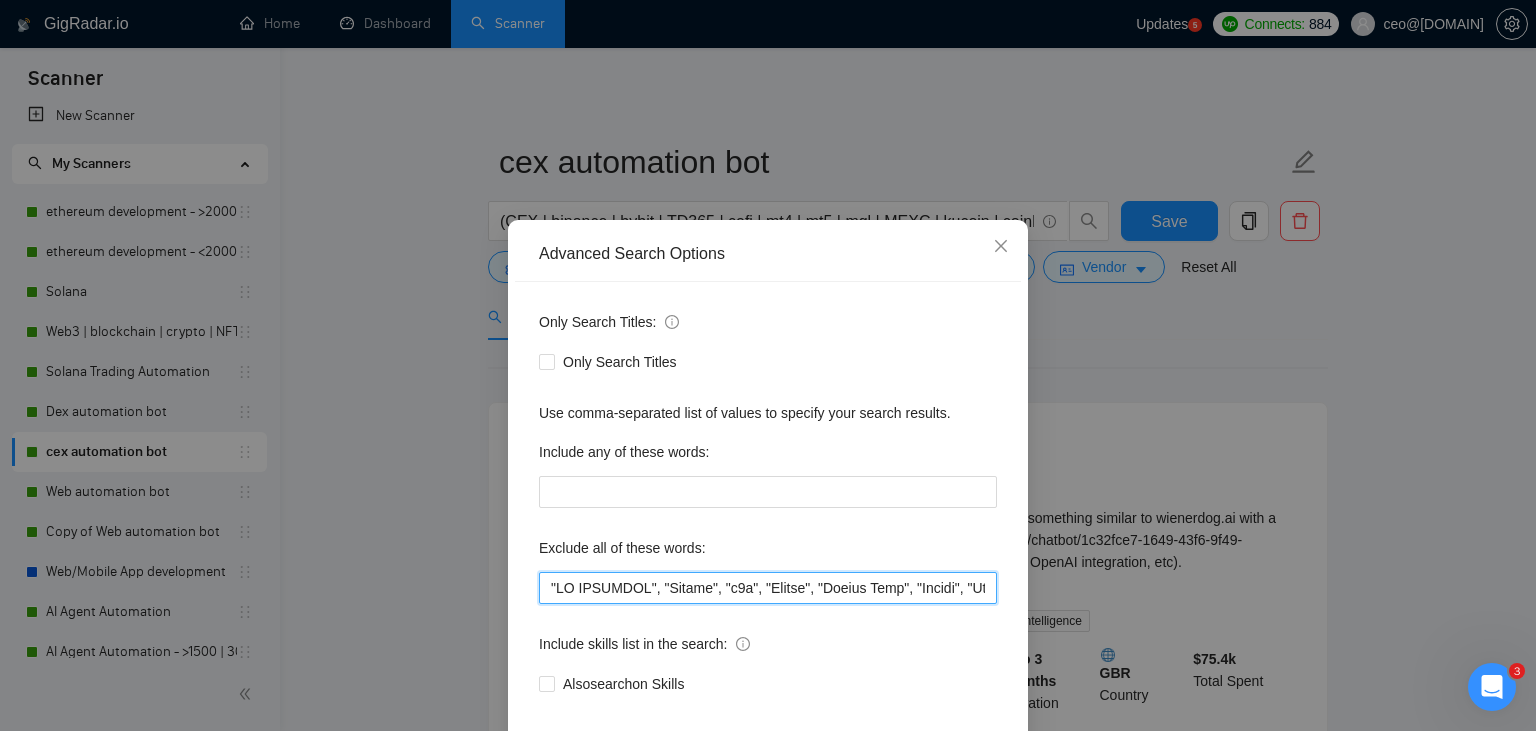 scroll, scrollTop: 101, scrollLeft: 0, axis: vertical 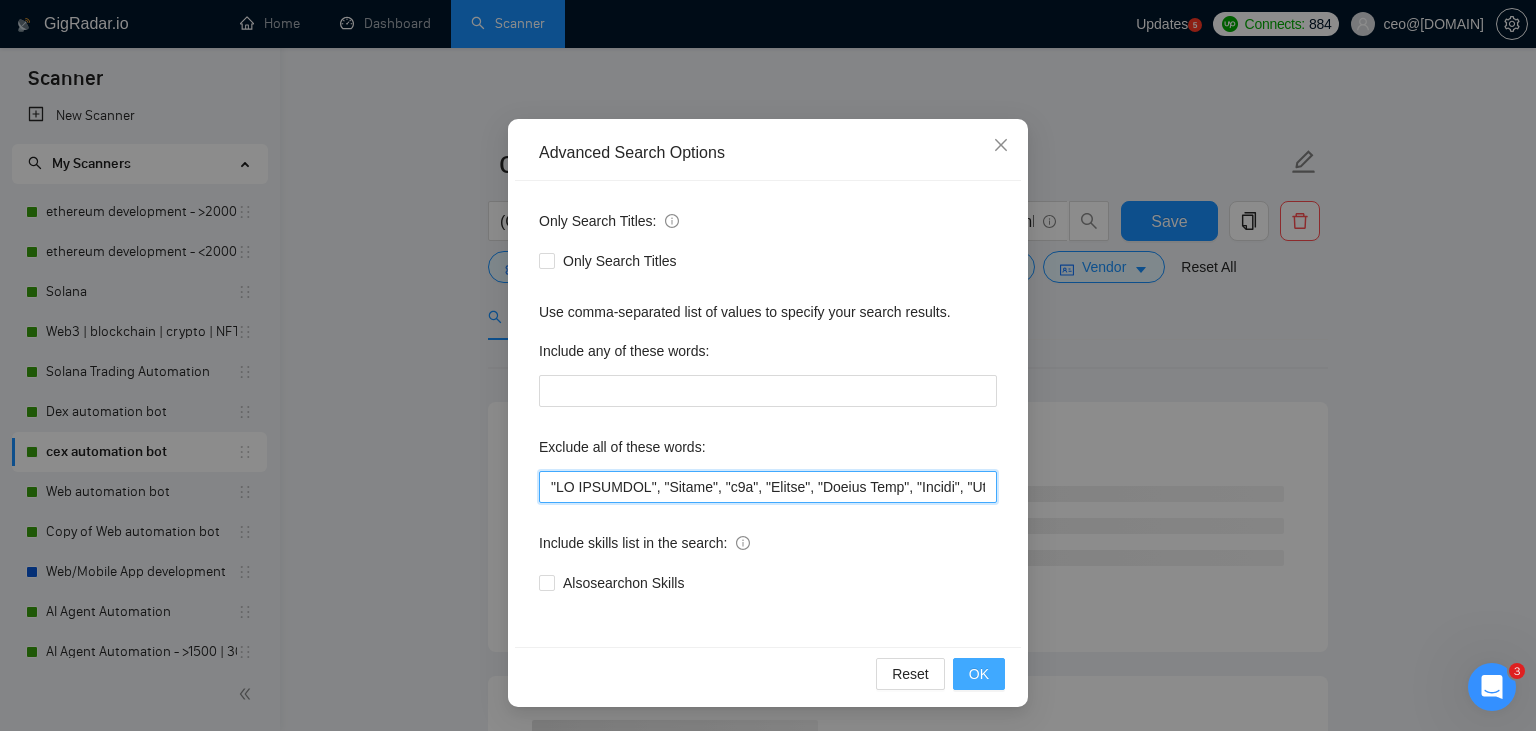 type on ""NO AGENCIES", "Review", "n8n", "Launch", "Europe Only", "Modify", "Update", "Avatar", "Art Project", "Pakistan", "join our team", "Azure DevOps", "DevOps", "Flutter", "Equity-Only", "Equity Only", "Generating Image Variations", "Image Generation", "ninja trader", "AI improvement", go, golang, "immediate purchase", pinescript, "pine script", zapier, "go lang", sandwich, c#, "C#", cAlgo, cTrader, c++, "ai specialist", seo, Java, Ton, Betting, gambling, Sui, game, gaming, P2E, Unity, Manager, laravel, "php", "wordpress", "shopify", "eSport", "eSports", "Sales Team", "freelancer only", "freelancers only", "No agency", "Not agency", "No agencies", "Not agencies", "metaverse", "Consultant", "Audit", "Game", "P2E", Ton, Betting, lottery, gambling, Sui, "hyper ledger", (Fix*), Unity, Manager, laravel, "php", "wordpress", "shopify", "eSport", "eSports", "Sales Team", "freelancers only", casino, "Quality Assurance", QA, "ready-made", "skill test", "already has a script ready", teacher, "c++", "who already has a scr..." 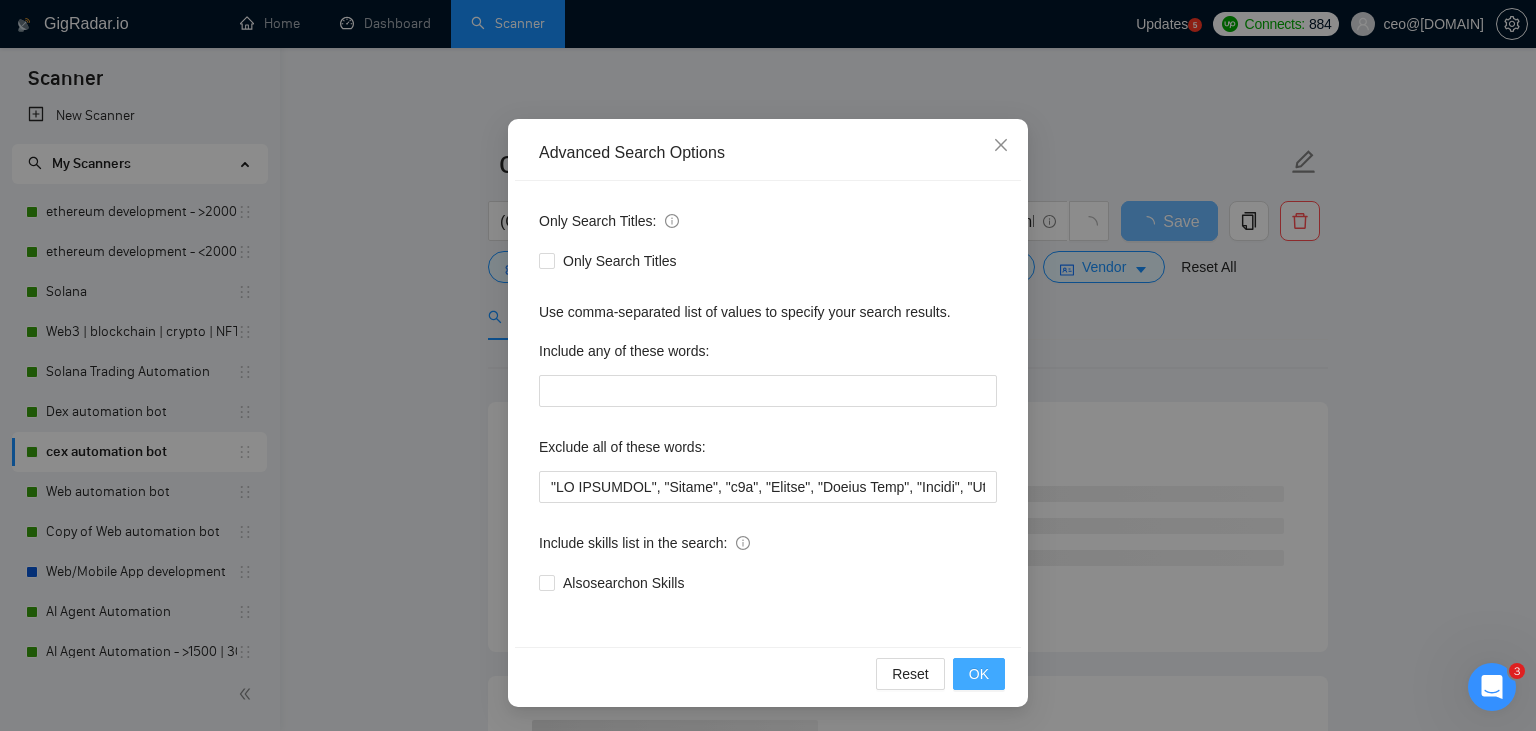 click on "OK" at bounding box center [979, 674] 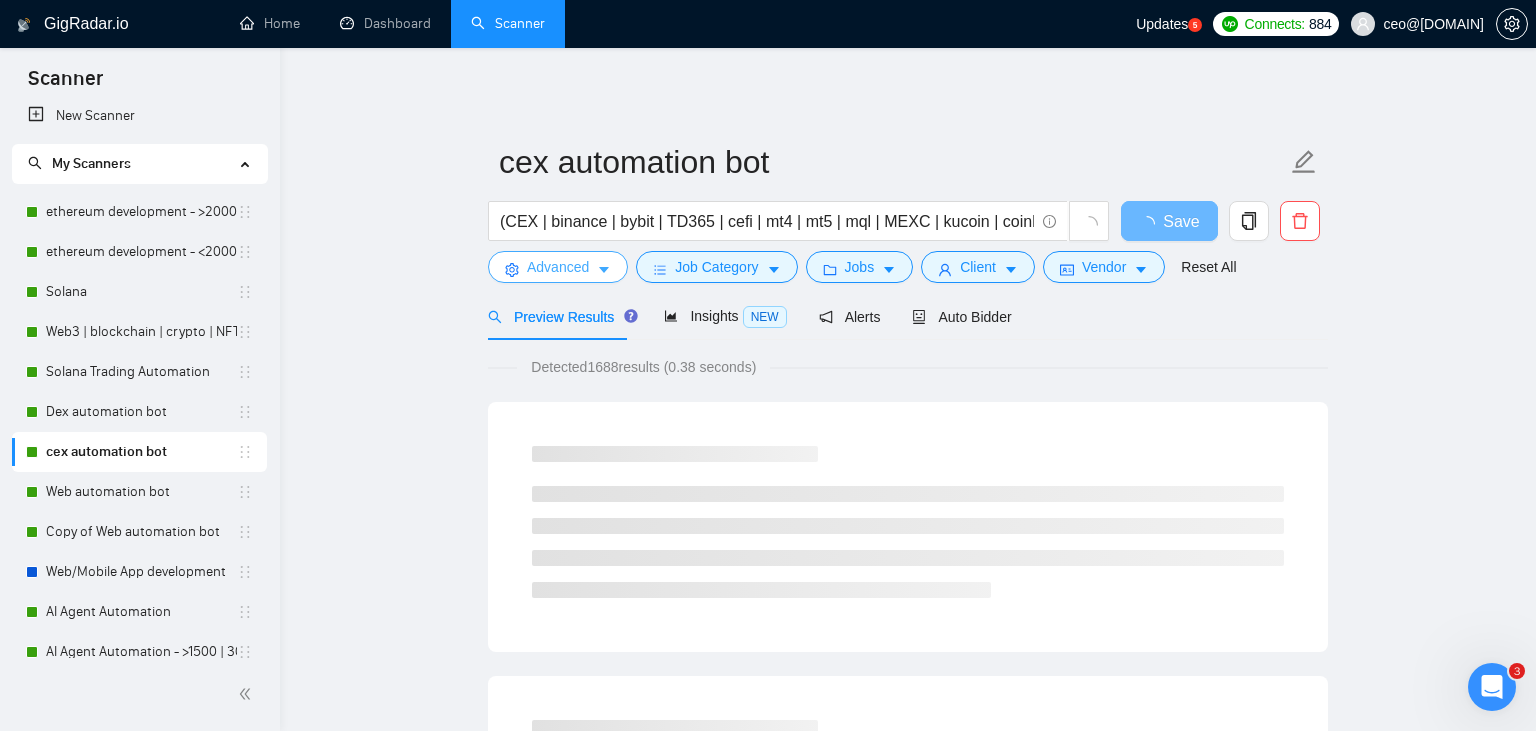 scroll, scrollTop: 0, scrollLeft: 0, axis: both 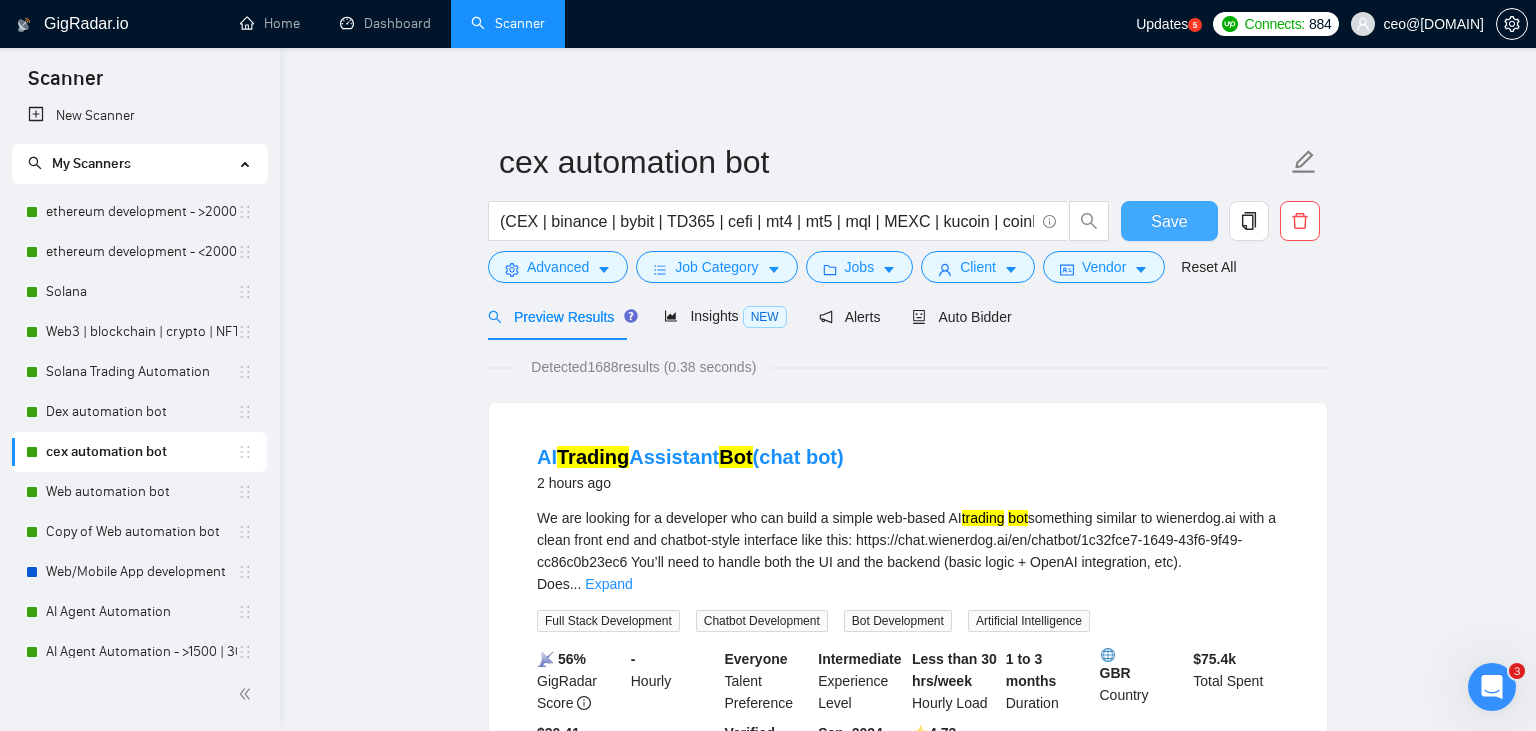 click on "Save" at bounding box center (1169, 221) 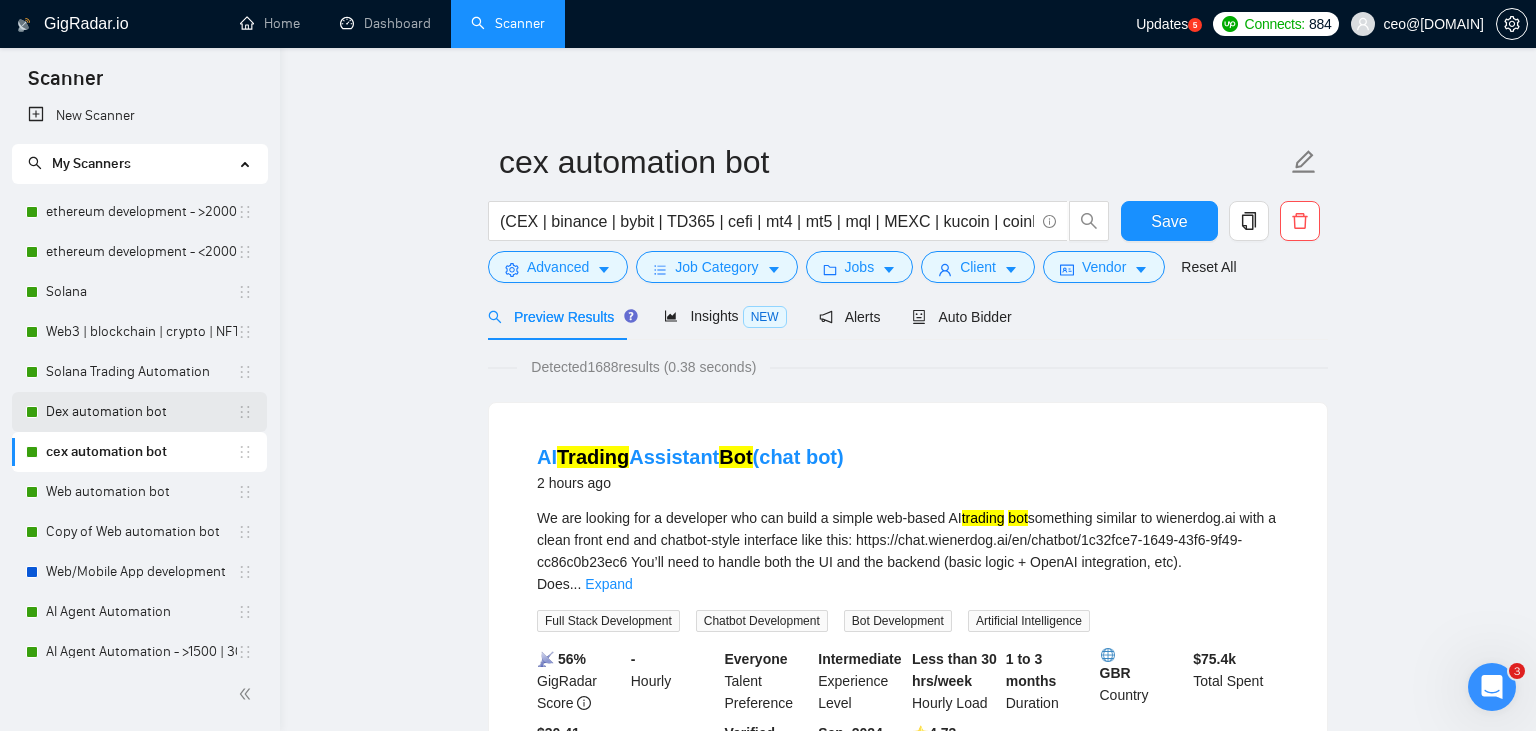 click on "Dex automation bot" at bounding box center (141, 412) 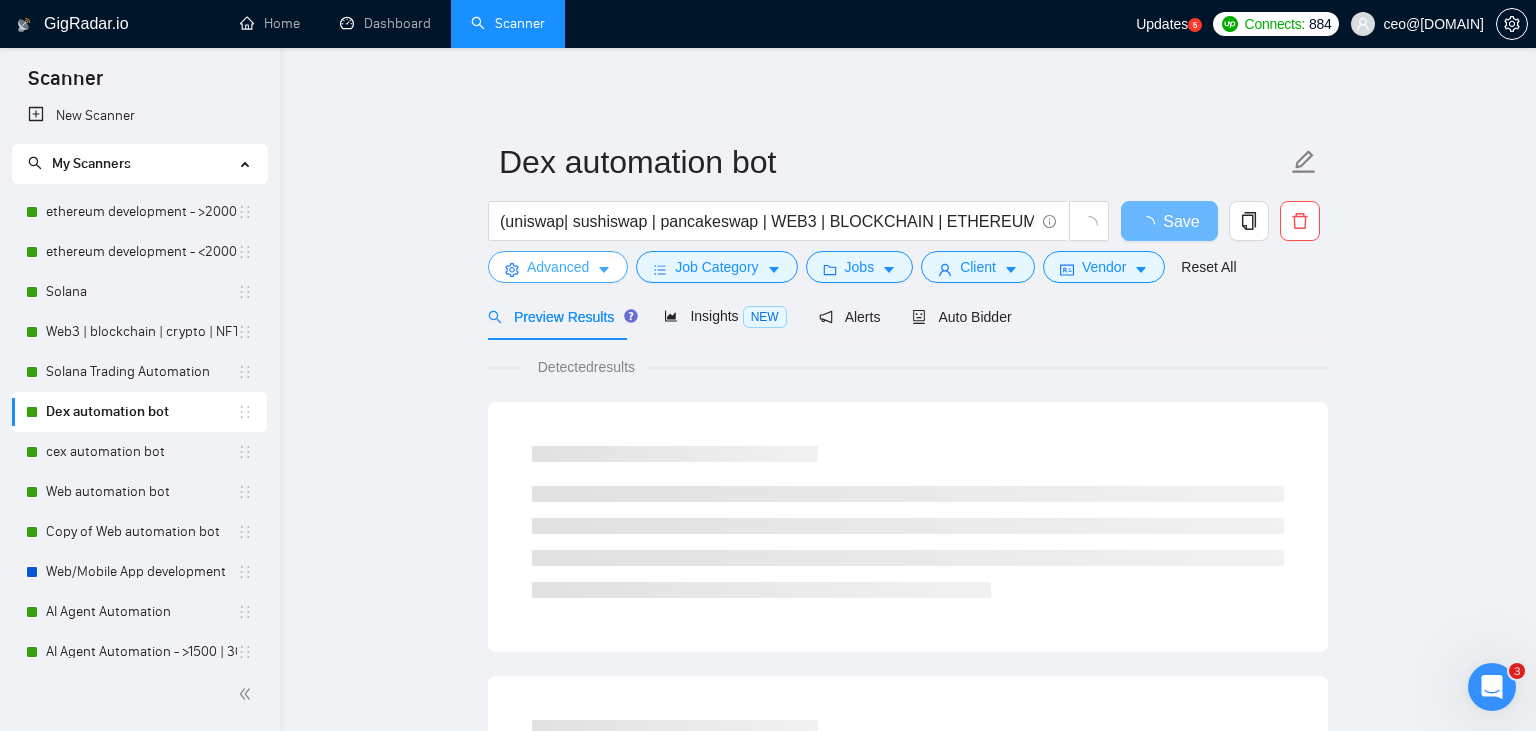 click on "Advanced" at bounding box center [558, 267] 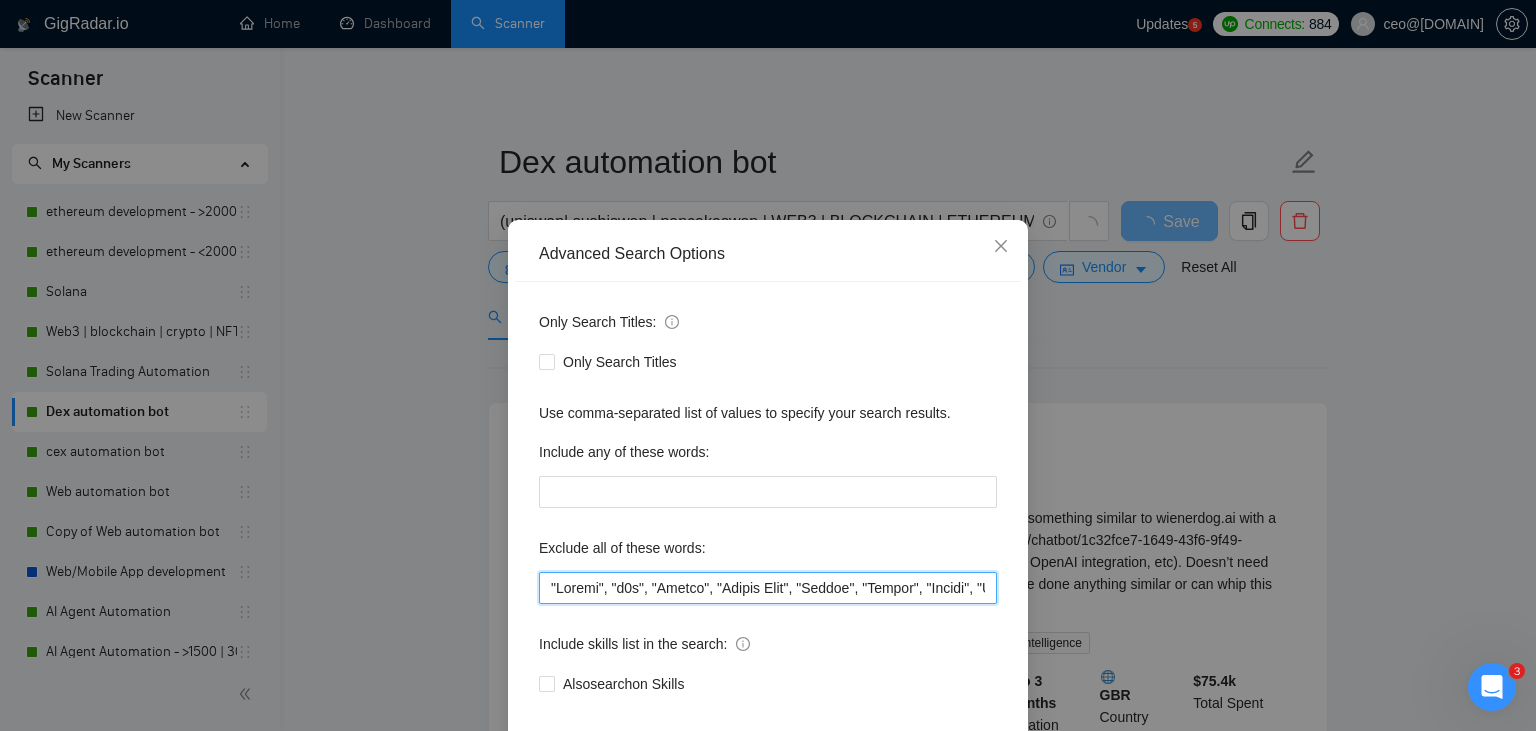 click at bounding box center [768, 588] 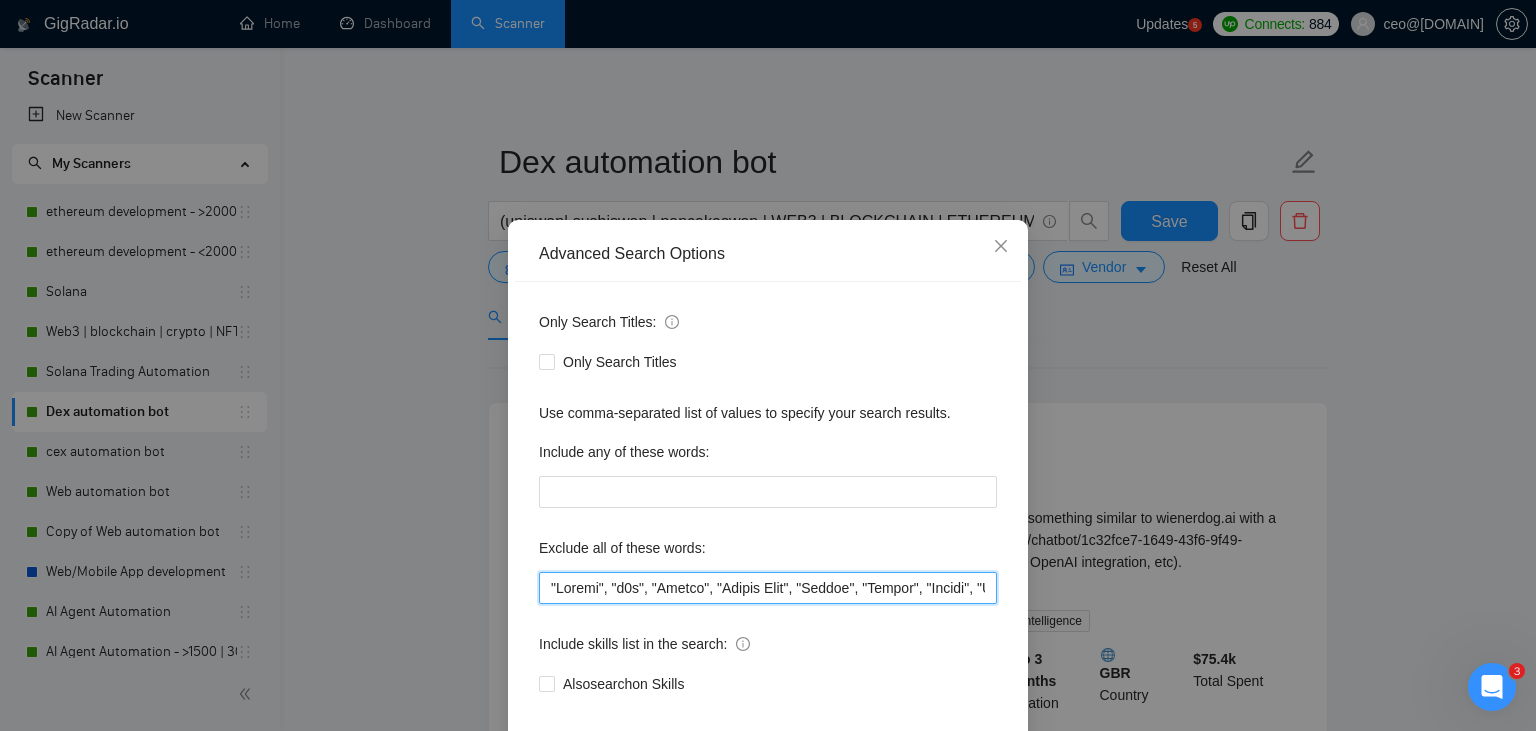 paste on ""NO AGENCIES"," 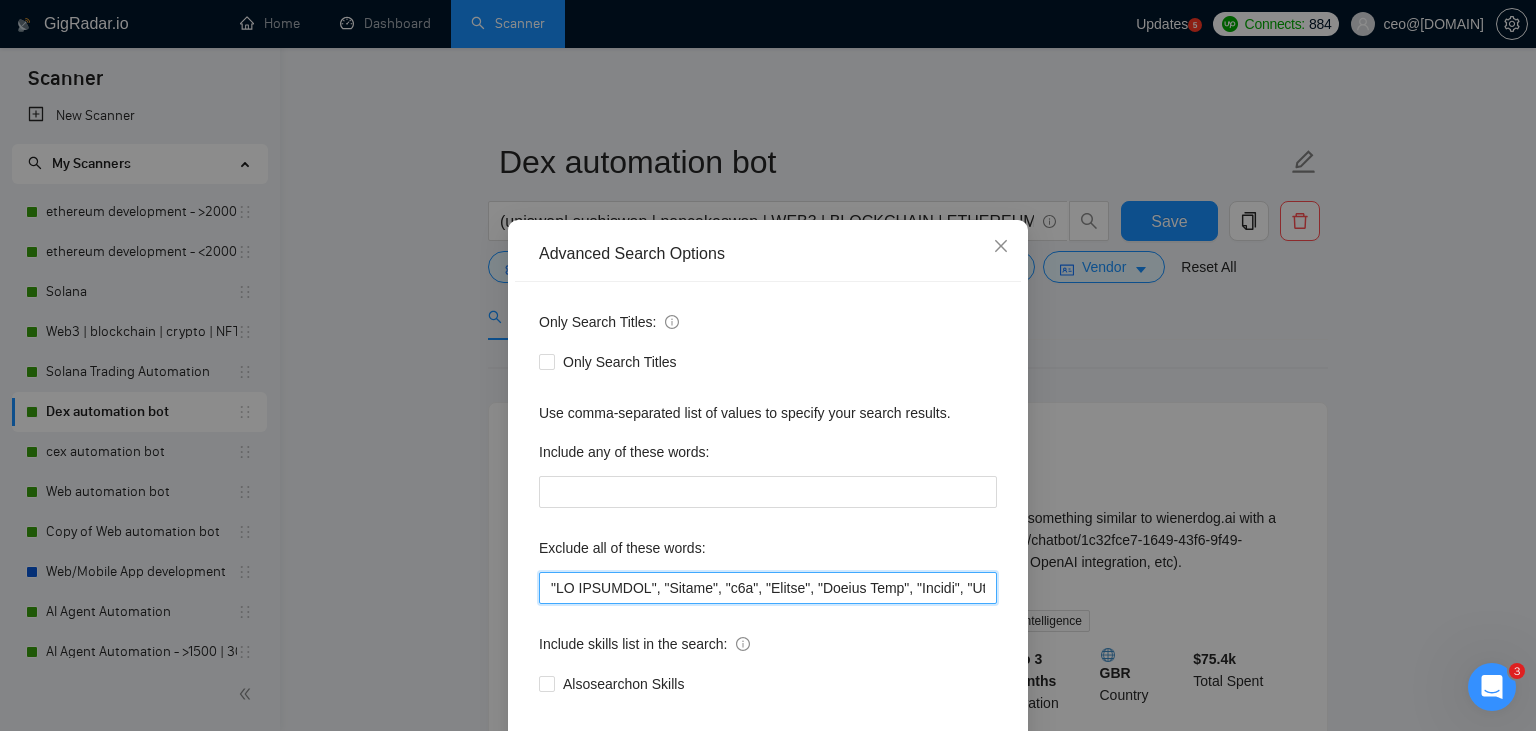 scroll, scrollTop: 101, scrollLeft: 0, axis: vertical 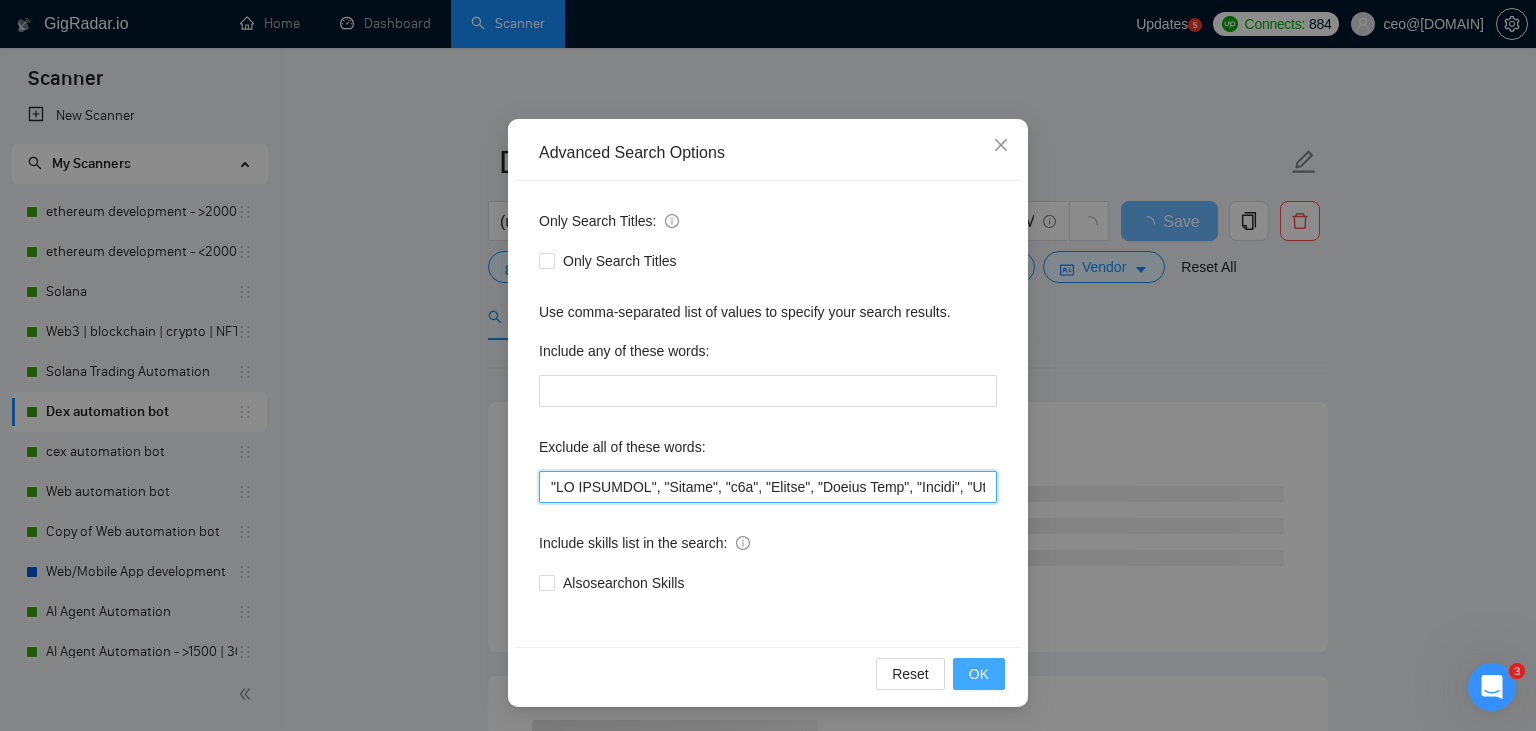 type on ""NO AGENCIES", "Review", "n8n", "Launch", "Europe Only", "Modify", "Update", "Avatar", "Art Project", "Pakistan", "join our team", "Azure DevOps", "DevOps", "Flutter""Equity-Only", Equity Only", "Generating Image Variations", "Image Generation", STACKS, STX, forex, cex, ibkr, gaming, lottery, innovative, bitcoin, BTC, guidance, "ninja trader", "AI improvement", "immediate purchase", pinescript, cto, "pine script", zapier, iotex, "go lang", go, golang, sandwich, c#, c++, Java, Ton, Betting, gambling, Sui, "hyper ledger", (Fix*), Unity, Manager, laravel, "php", "wordpress", "shopify", "eSport", "eSports", "Sales Team", "freelancer only", "freelancers only", "No agency", "Not agency", "No agencies", "Not agencies", "metaverse", "Consultant", "Audit", "Game", "P2E", Ton, Betting, gambling, Sui, (Fix*), Unity, Manager, laravel, "php", "wordpress", "shopify", "eSport", "eSports", "Sales Team", "freelancer only", "freelancers only", casino, "Quality Assurance", QA, "c++", "Ready-Made", "skill test", "already has ..." 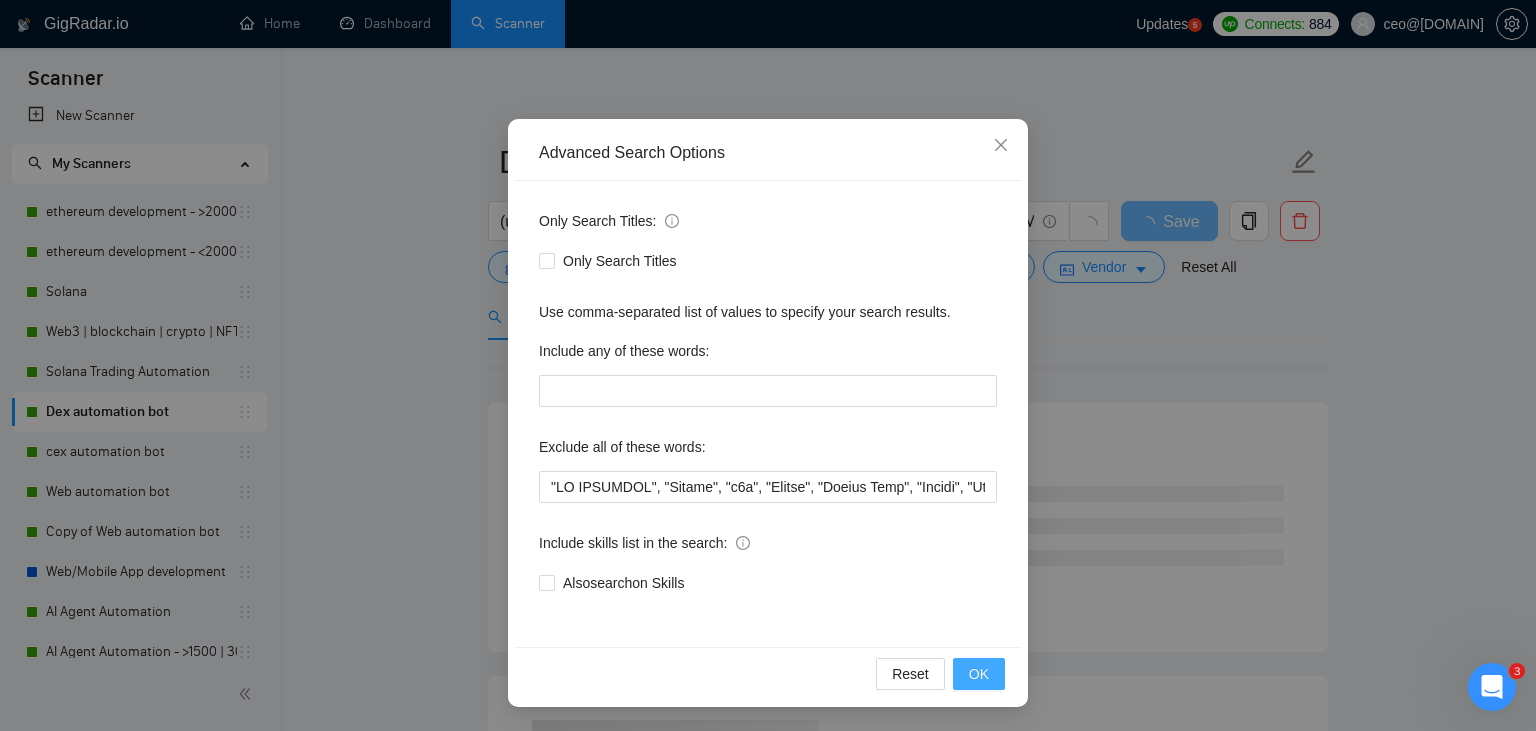 click on "OK" at bounding box center [979, 674] 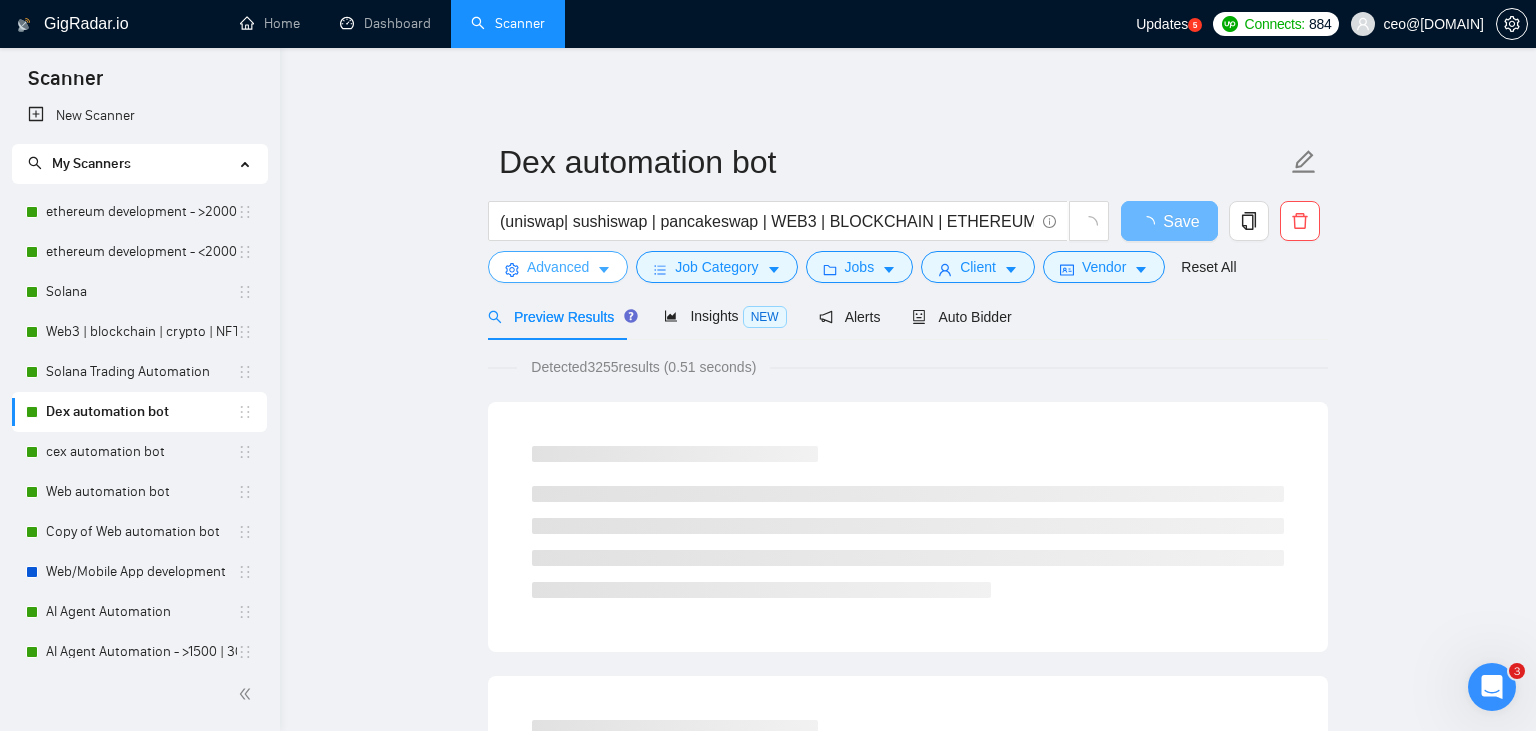 scroll, scrollTop: 0, scrollLeft: 0, axis: both 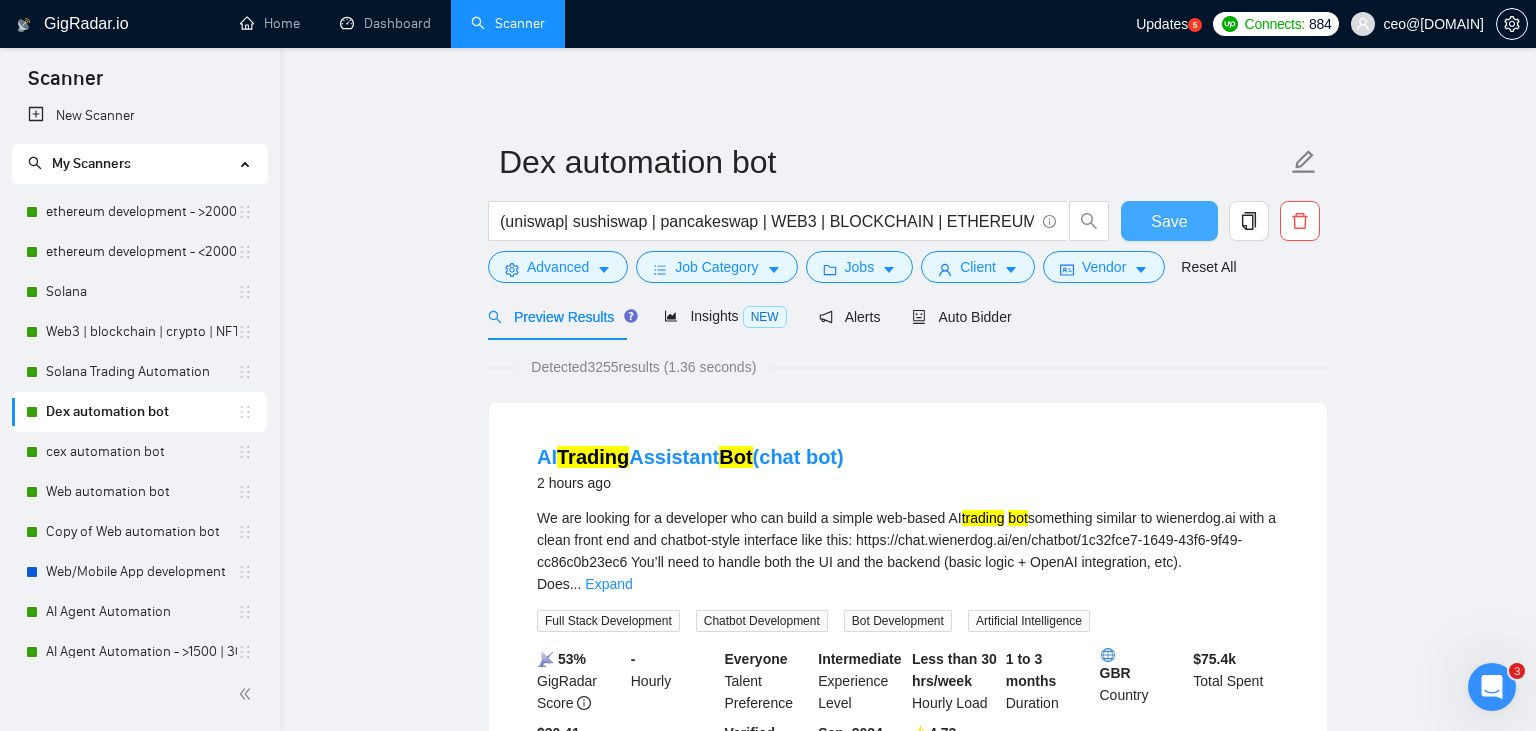 click on "Save" at bounding box center [1169, 221] 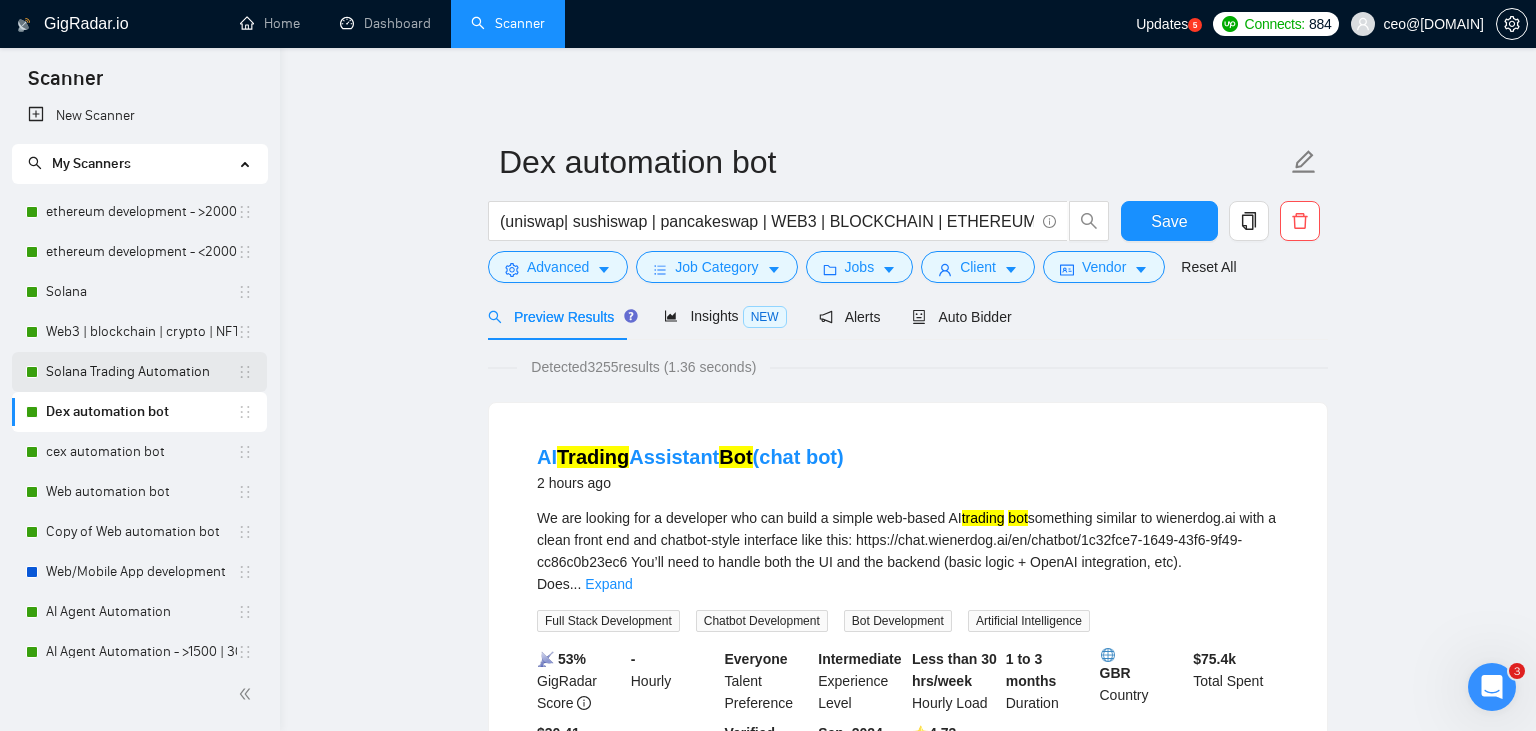 click on "Solana Trading Automation" at bounding box center (141, 372) 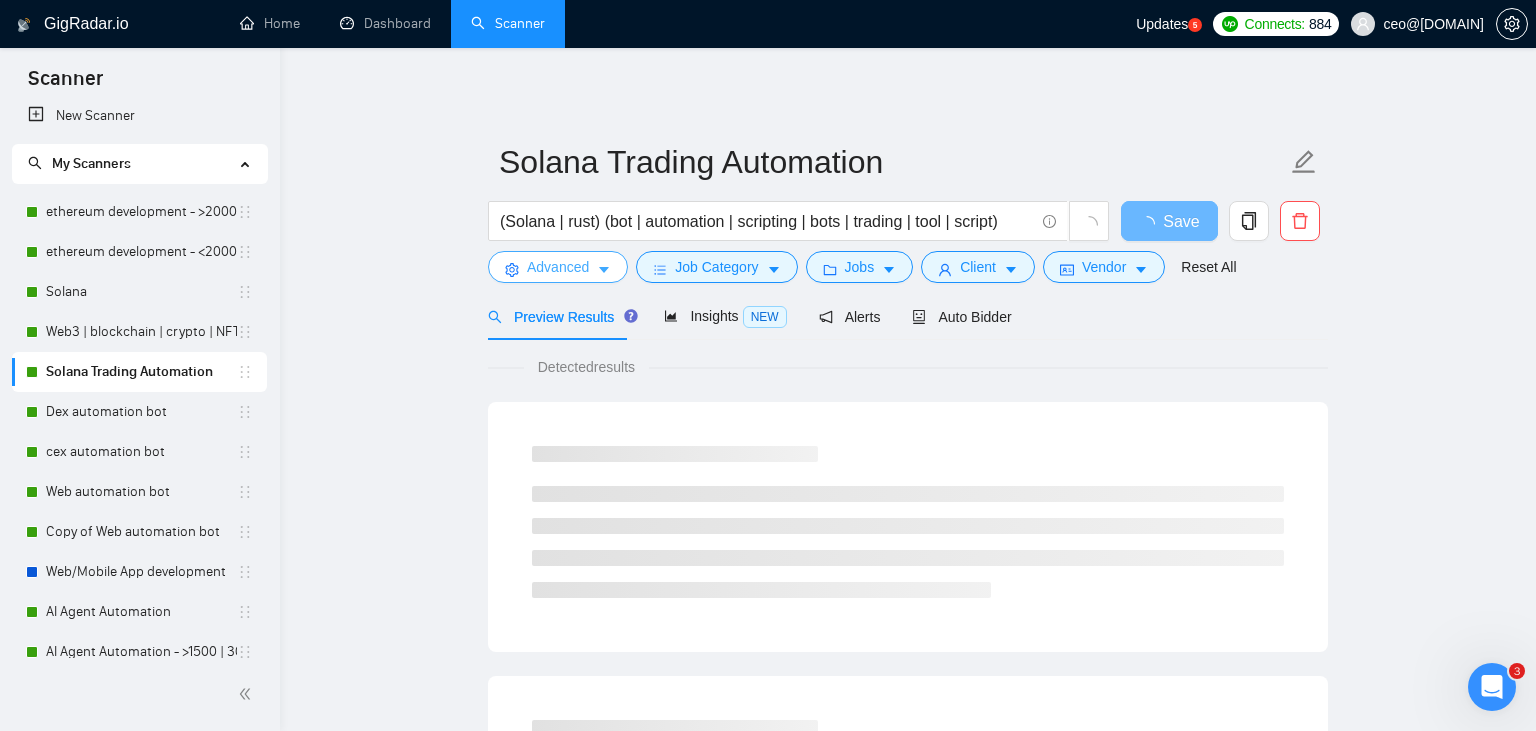 click on "Advanced" at bounding box center [558, 267] 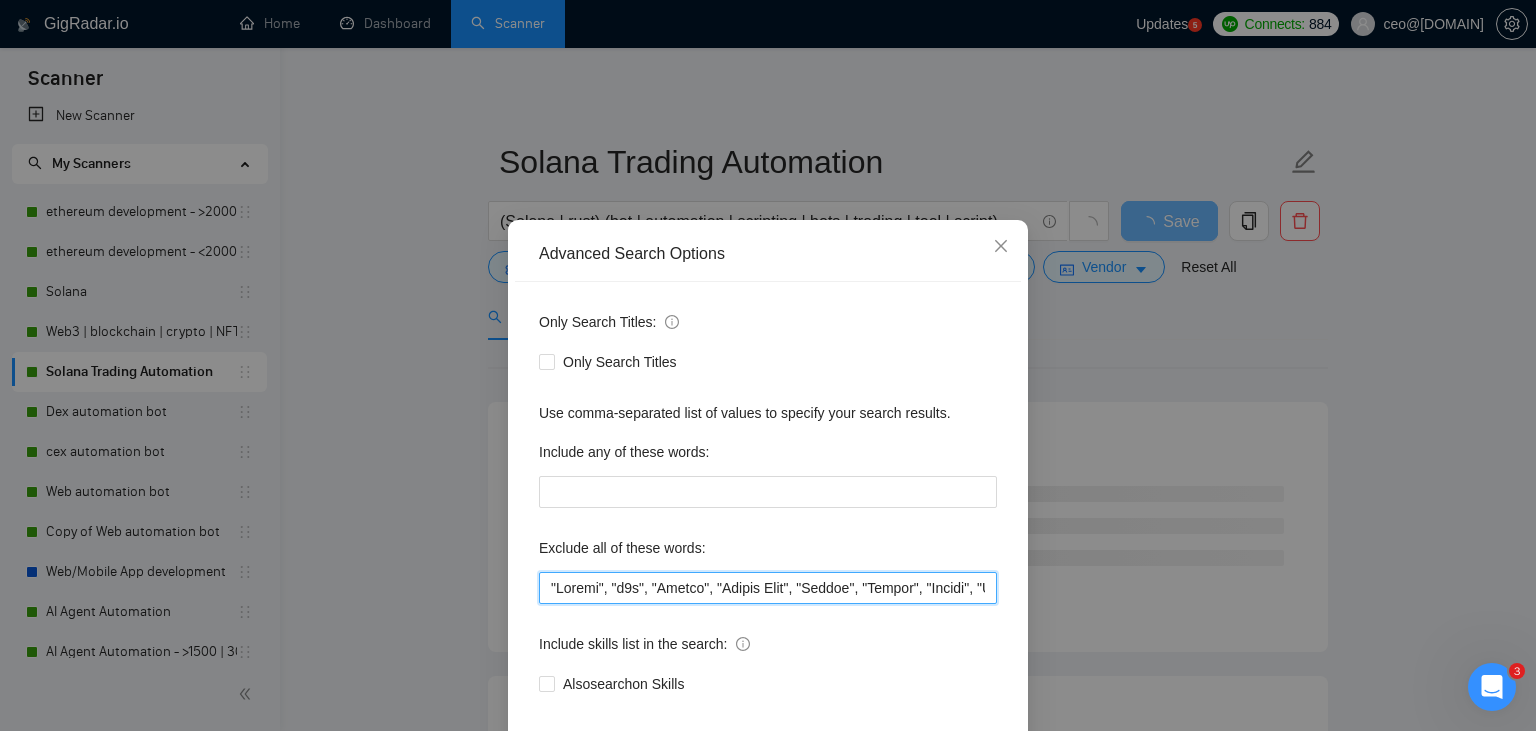 click at bounding box center [768, 588] 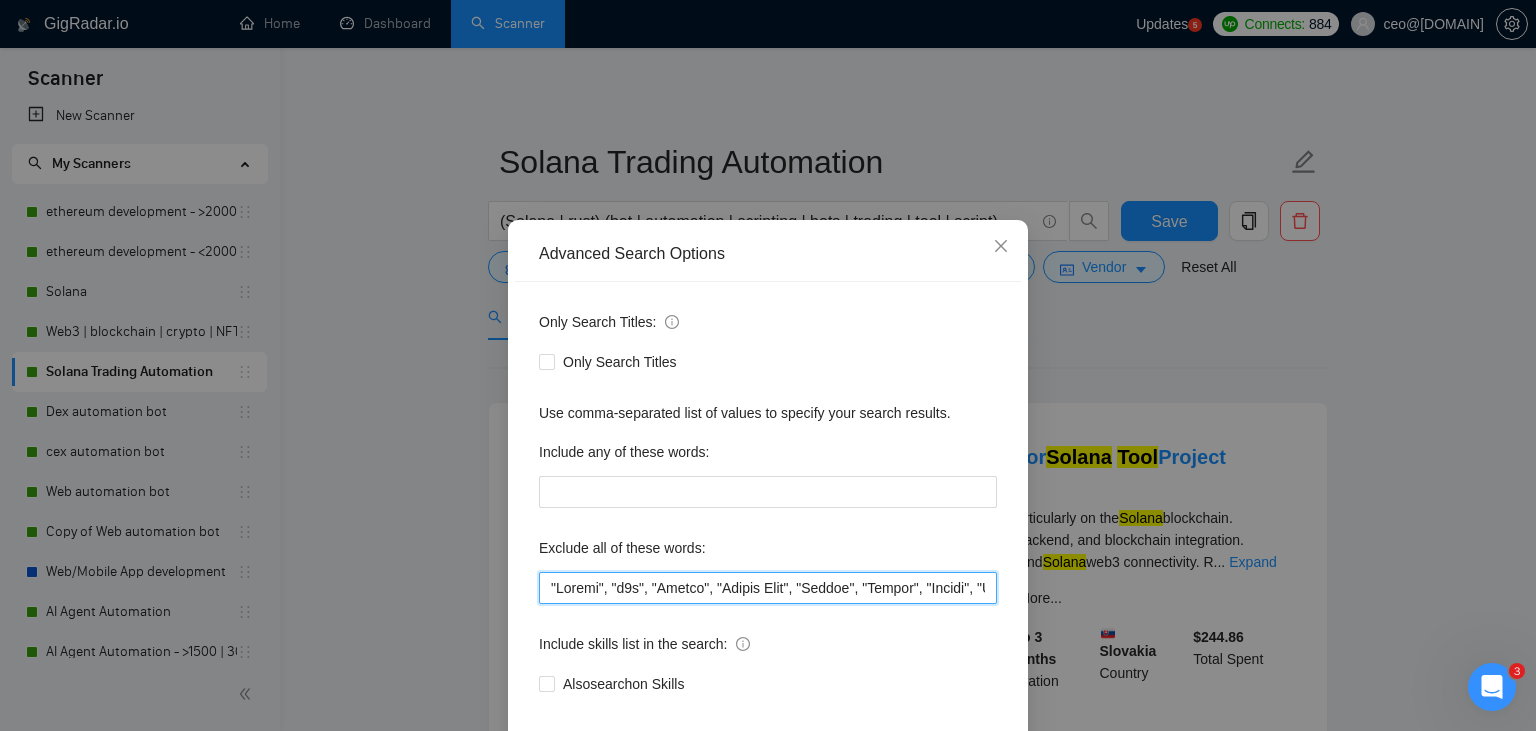 paste on ""NO AGENCIES"," 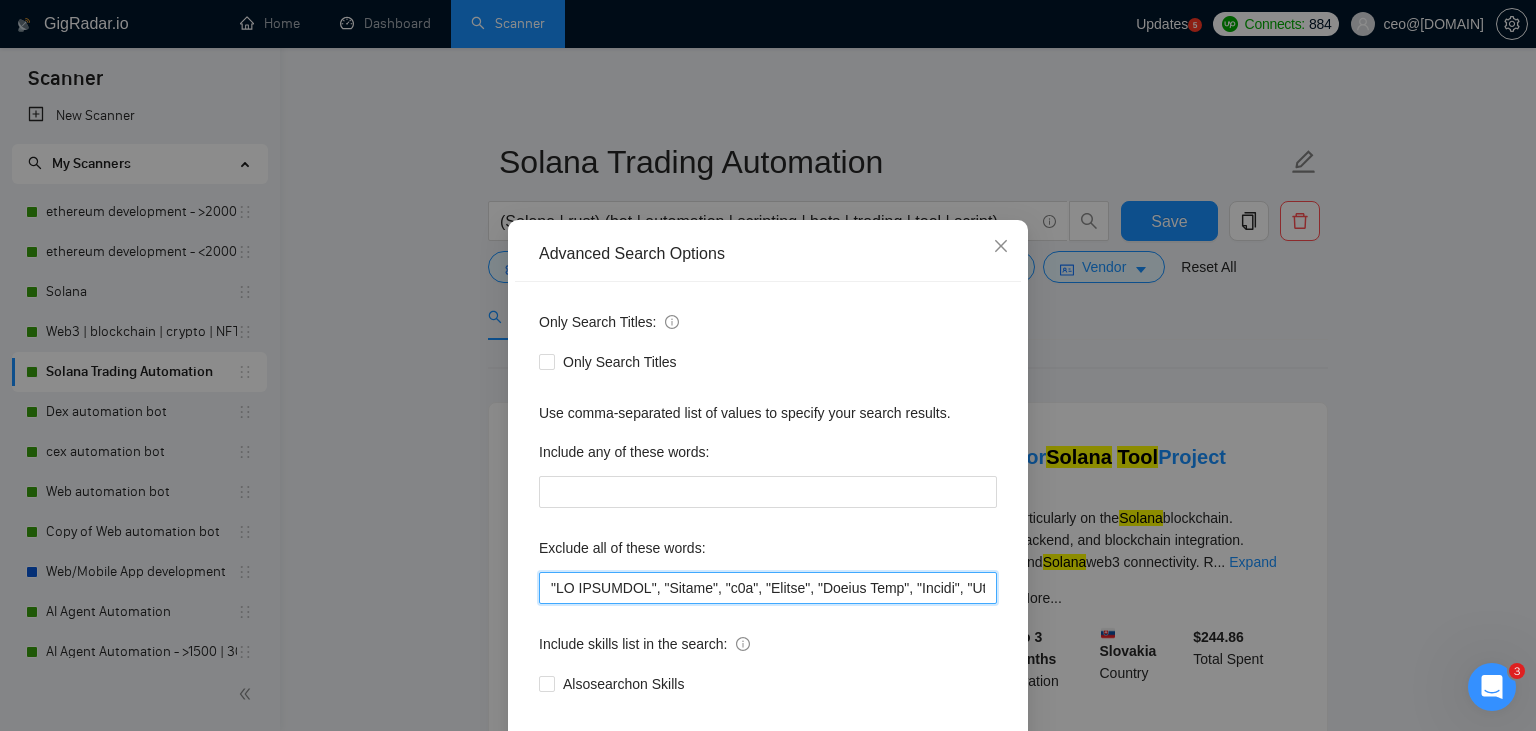 scroll, scrollTop: 101, scrollLeft: 0, axis: vertical 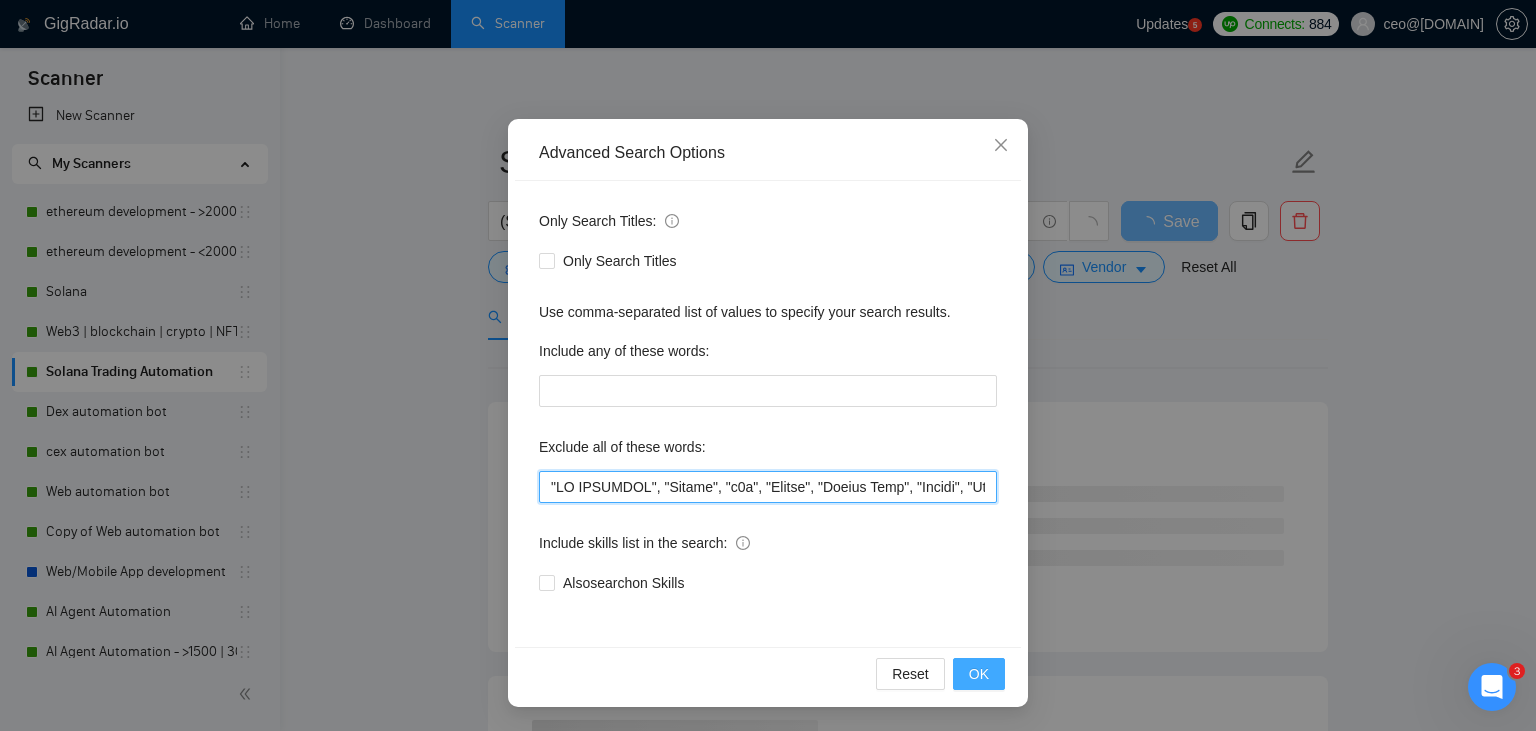 type on ""NO AGENCIES", "Review", "n8n", "Launch", "Europe Only", "Modify", "Update", "Avatar", "Art Project", "[COUNTRY]", "join our team", "Azure DevOps", "DevOps", "Flutter", "Equity-Only", "Equity Only", "Generating Image Variations", "Image Generation", Ton, STACKS, STX, Betting, gambling, casino, golang, innovative, Sui, Unity, Manager, laravel, "php", "wordpress", "shopify", "eSport", gaming, "crypto recovery", "eSports", "Sales Team", "frontend developer", "freelancer only", "freelancers only", "No agency", "Not agency", "No agencies", "Not agencies", "metaverse", "Consultant", "Audit", "Game", "P2E", "passed test", sports, "improve decentralized apps", "Quality Assurance", QA, "Meet with CTO", "skill test", "bubble.io", advisor, Wocommerce, flutter, go, "Already Done", "already has a script ready", teacher, "c++", "c#", "who already has a script ready", readymade, coaching, "modify", "Need Updates",  "Need Update", Tron, MEV, raffle, "strategy only", guide, Coach, ECU, consulting, assistance, training, "web..."" 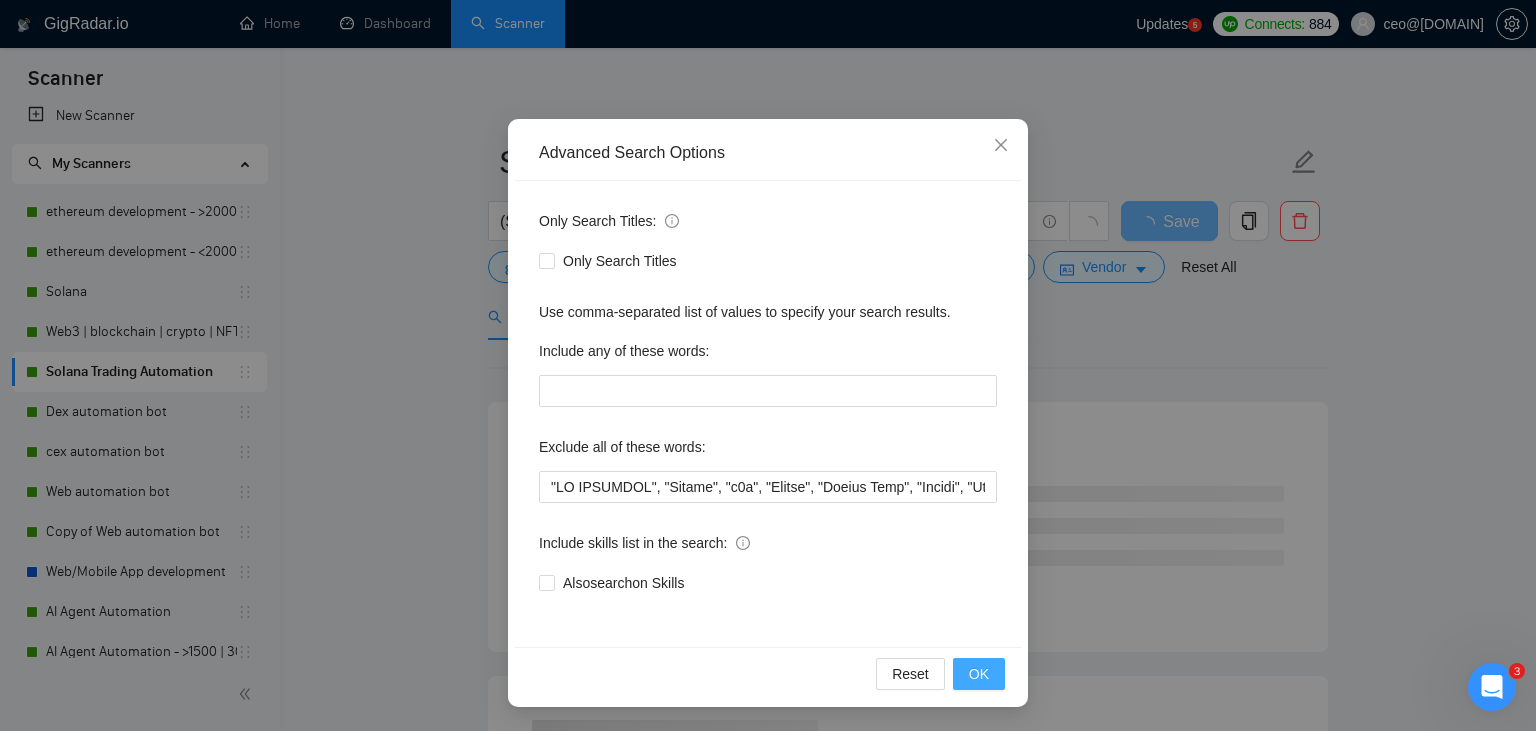 click on "OK" at bounding box center [979, 674] 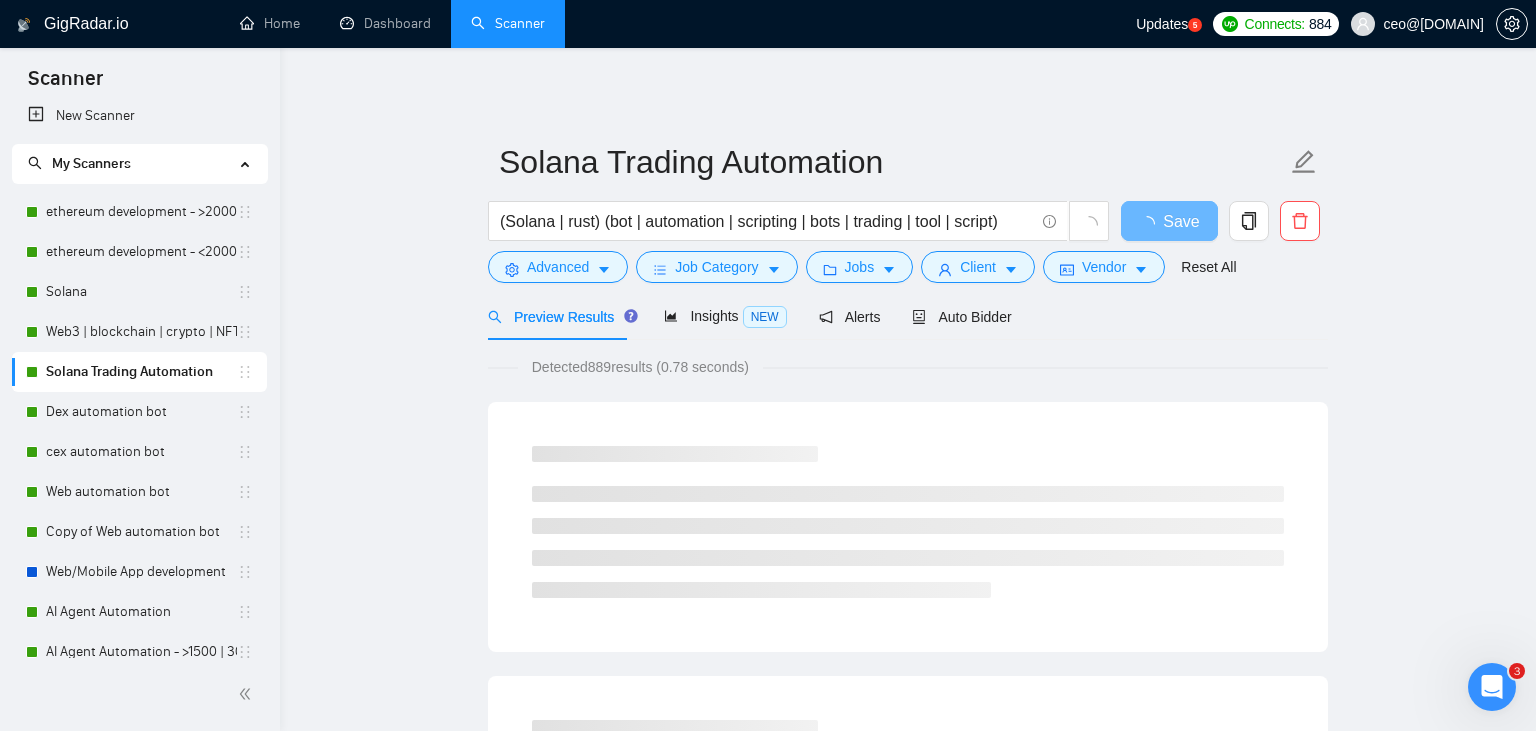 scroll, scrollTop: 0, scrollLeft: 0, axis: both 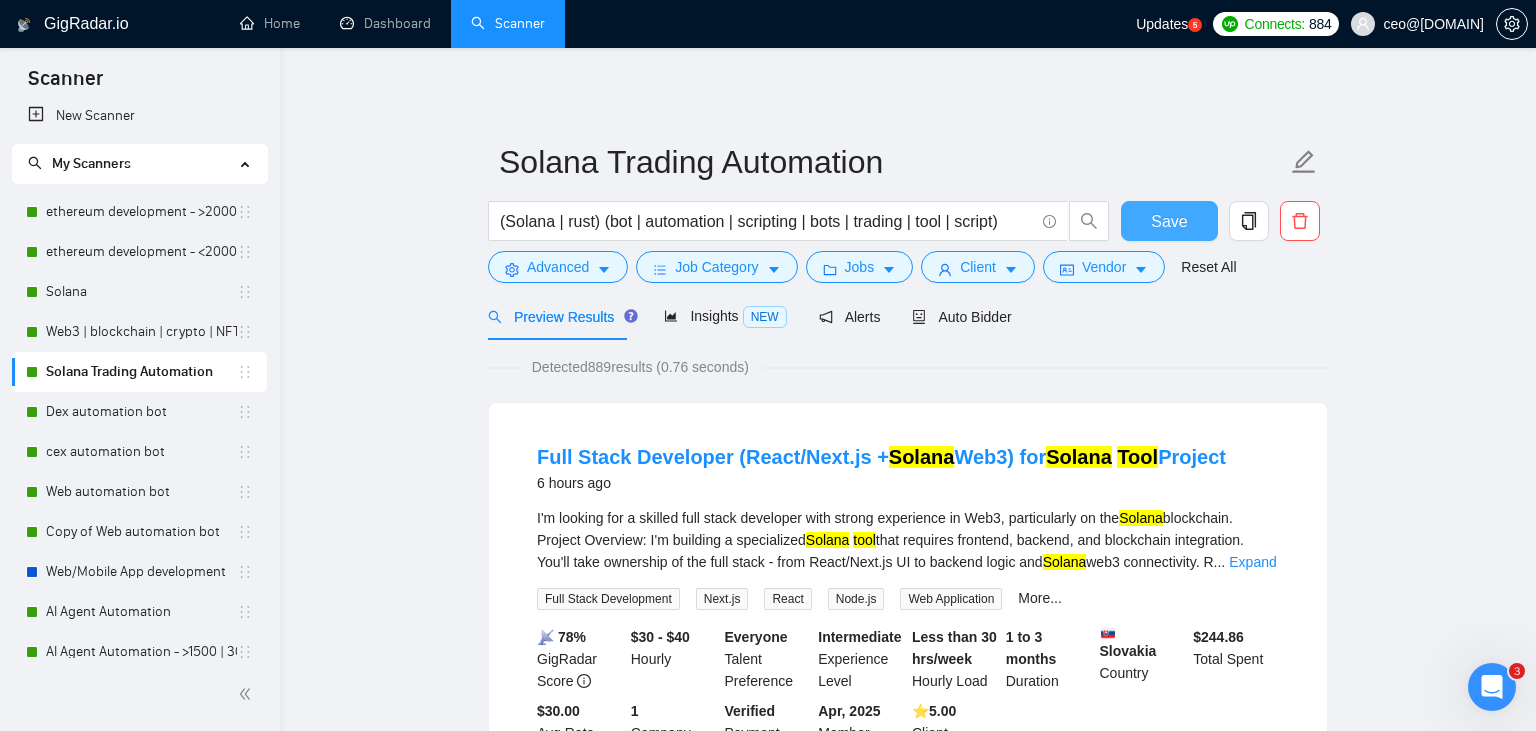 click on "Save" at bounding box center (1169, 221) 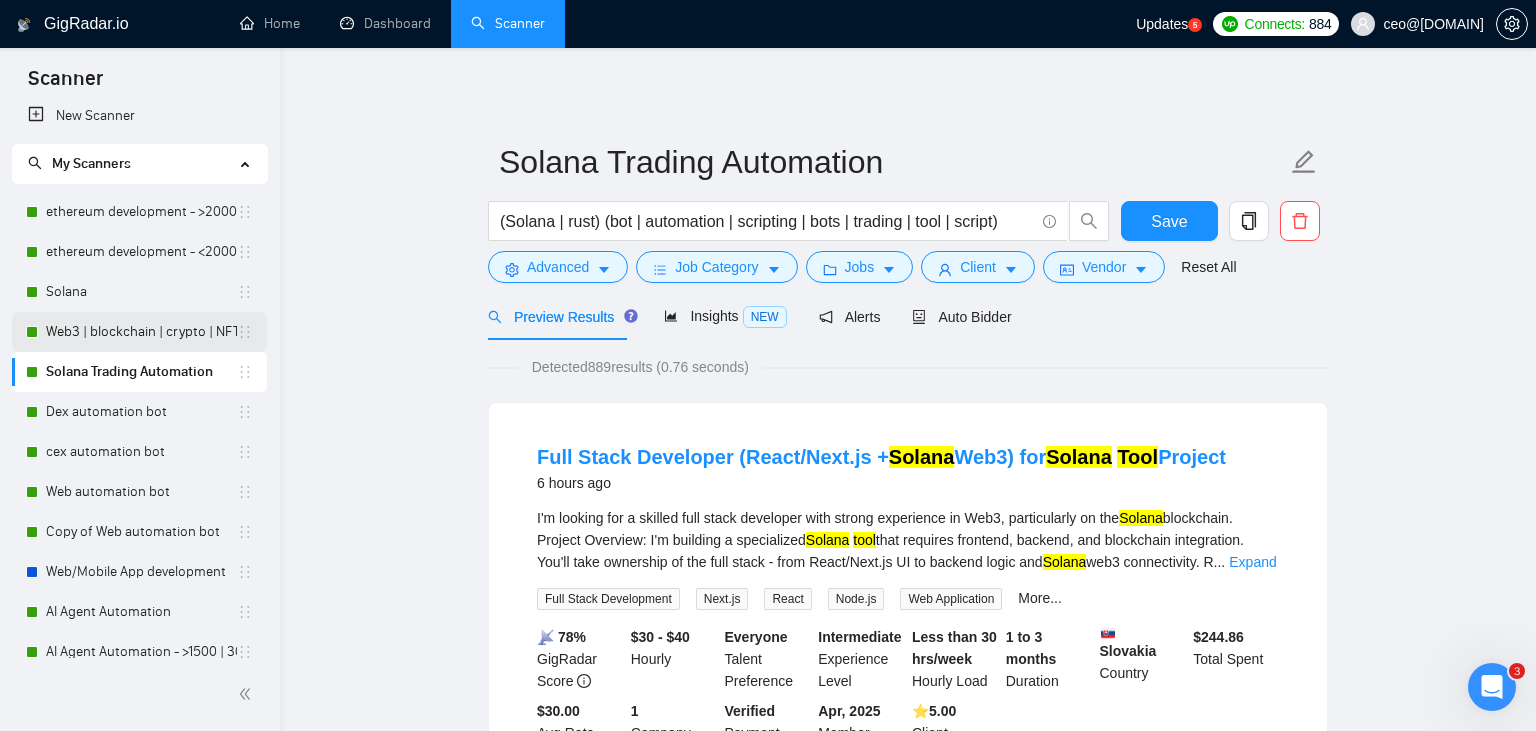 click on "Web3 | blockchain | crypto | NFT | erc20 | dapp on title" at bounding box center [141, 332] 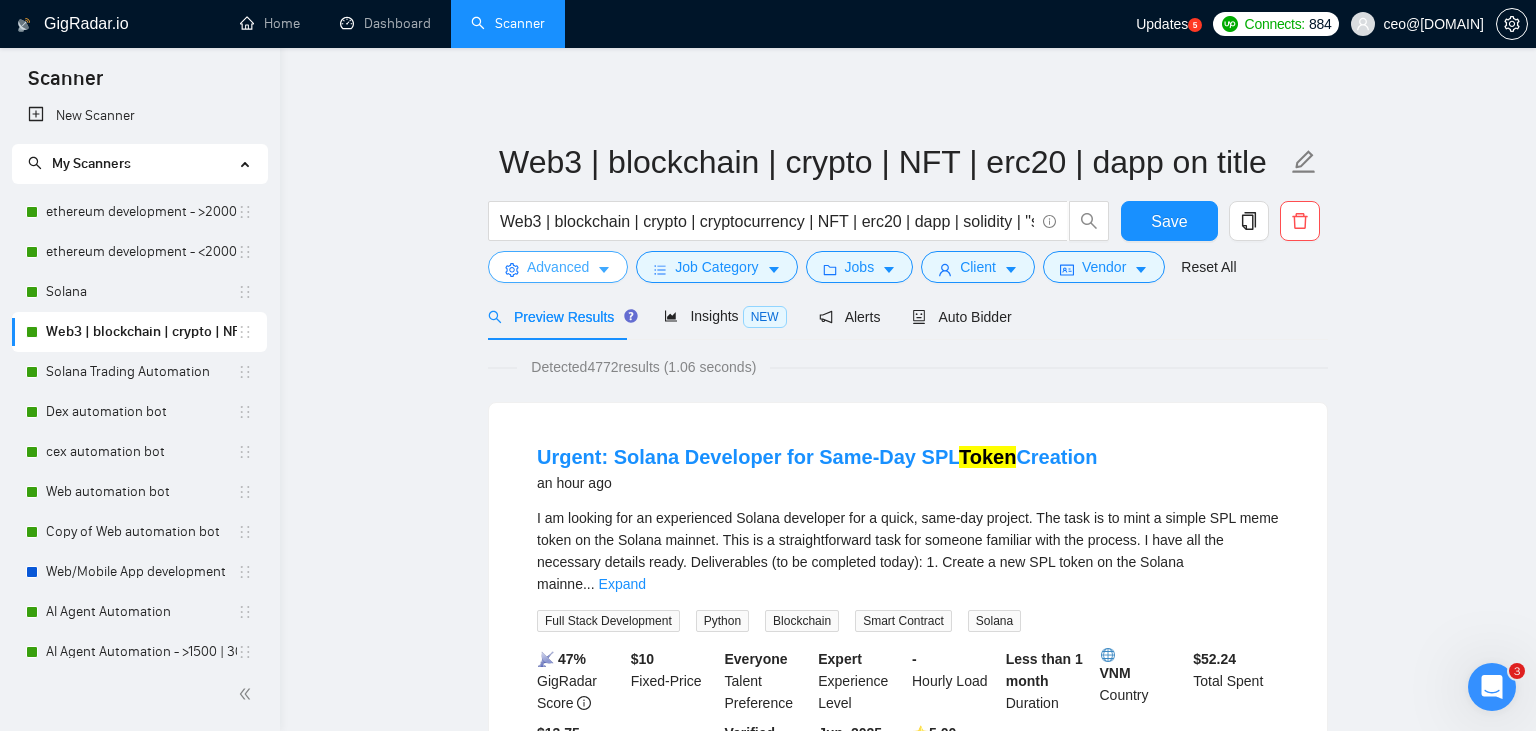 click on "Advanced" at bounding box center [558, 267] 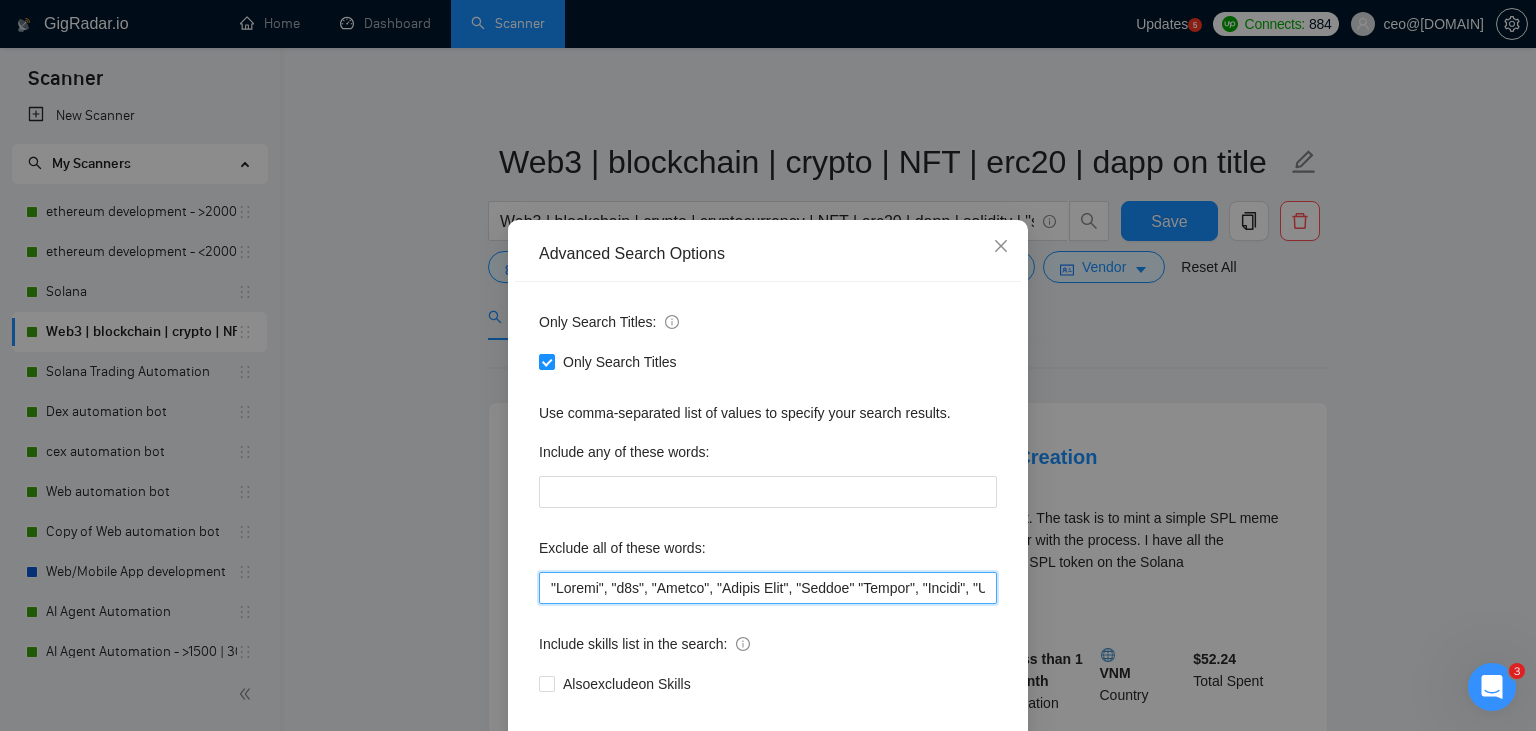 click at bounding box center [768, 588] 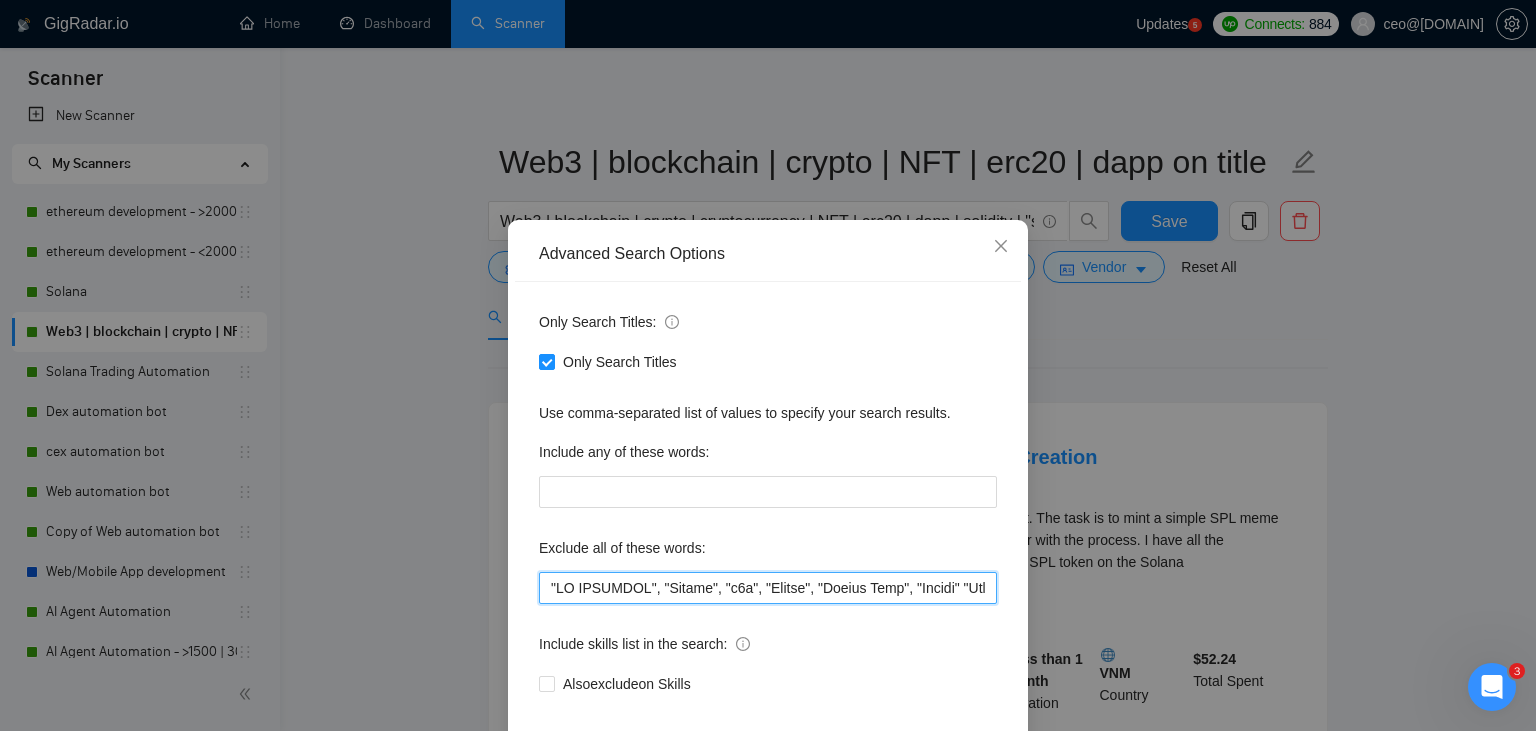 scroll, scrollTop: 101, scrollLeft: 0, axis: vertical 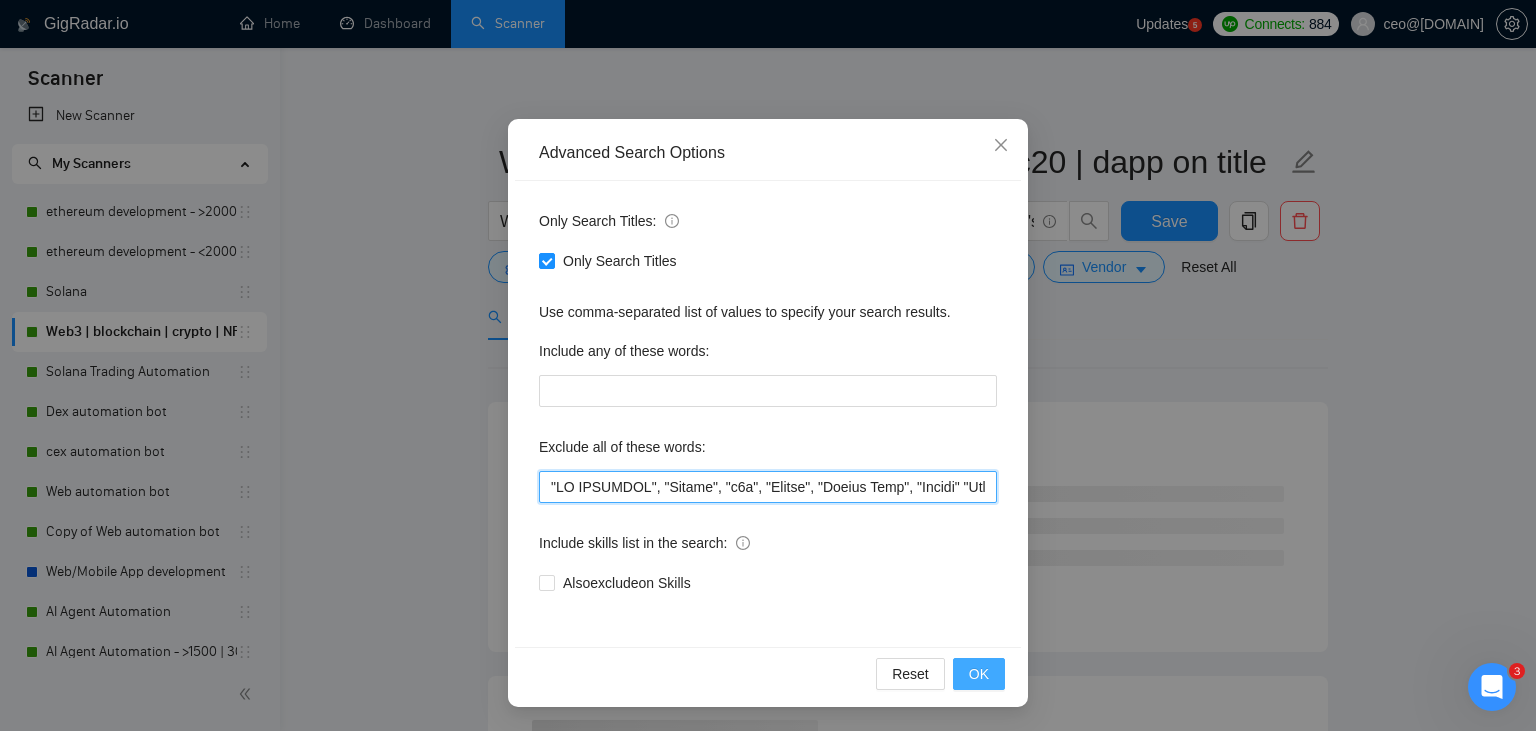 type on ""NO AGENCIES", "Review", "n8n", "Launch", "Europe Only", "Modify" "Update", "Avatar", "Art Project", "Pakistan", "join our team", "Azure DevOps", "DevOps", "Flutter", "Equity-Only", "Equity Only", "Generating Image Variations", "Image Generation", STACKS, STX, Betting, gambling, casino, Sui, Unity, Manager, bot, innovative, automation, scripting, laravel, "php", "wordpress", "shopify", "eSport", gaming, games, "crypto recovery", "eSports", "Sales Team", "frontend developer", "freelancer only", "freelancers only", "No agency", "Not agency", "No agencies", "Not agencies", "metaverse", "Consultant", "Audit", "Game", "passed test", sports, "Meet with CTO", "skill test", "bubble.io", advisor, Wocommerce, go, "fund raising", "UI/UX designer", teacher, netsuite, "c++", "c#", readymade, cto, "Consultation", Debugging, lottery, mentor, coaching, Tron, MEV, "Crypto Moderator", raffle, "strategy only", tinder, "No companies", cardano, woocommerce, wine, writer, Coach, ECU, GHL, training, setup, "website update", "web..." 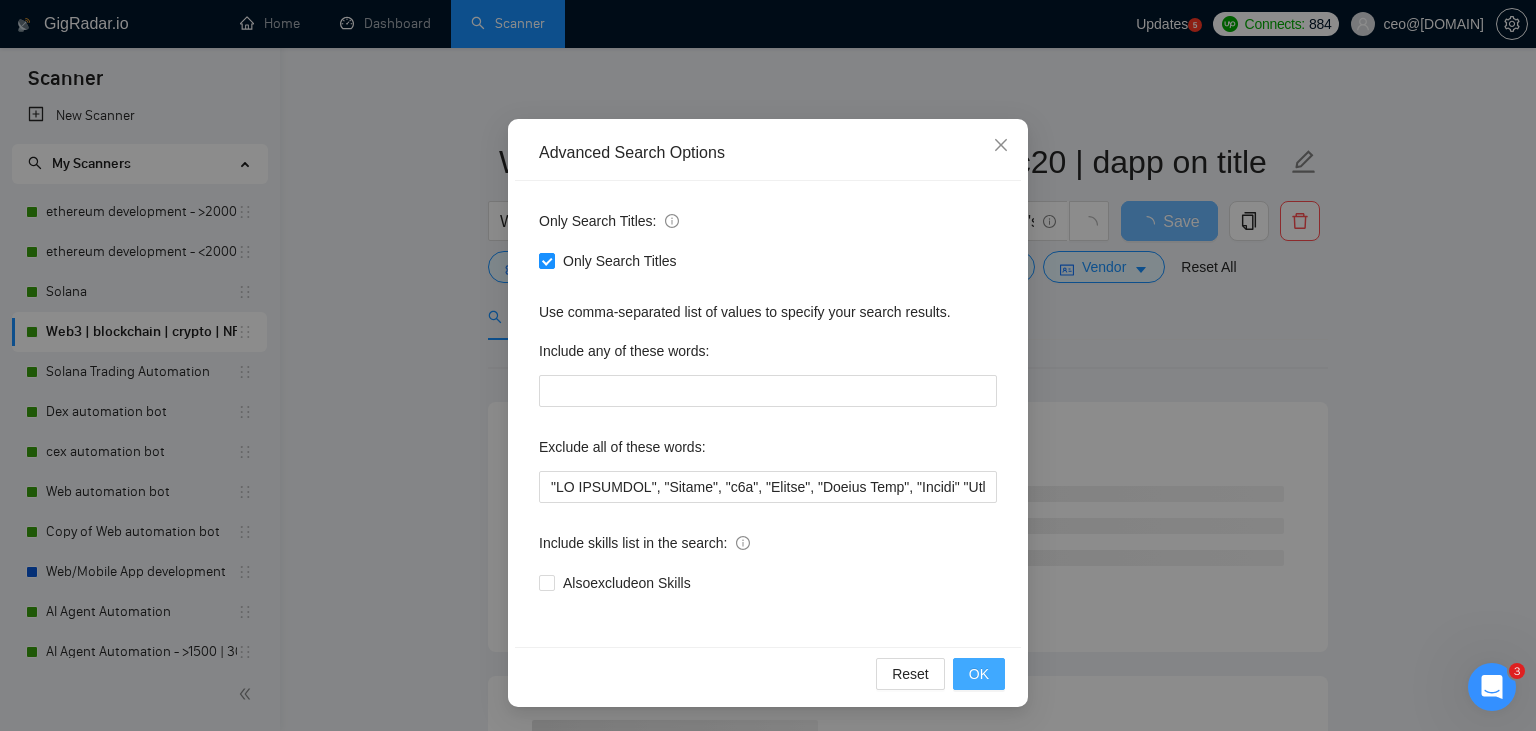 click on "OK" at bounding box center (979, 674) 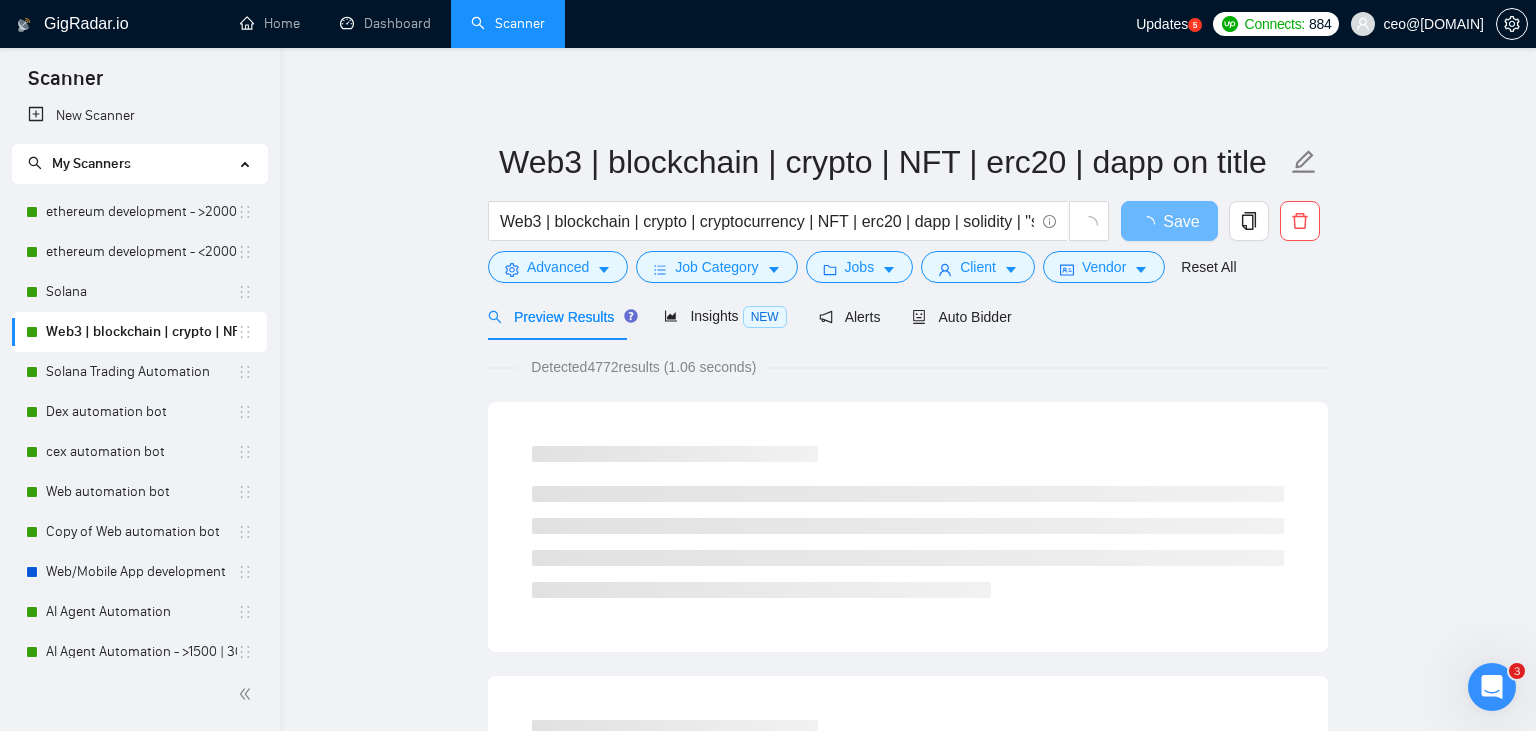 scroll, scrollTop: 1, scrollLeft: 0, axis: vertical 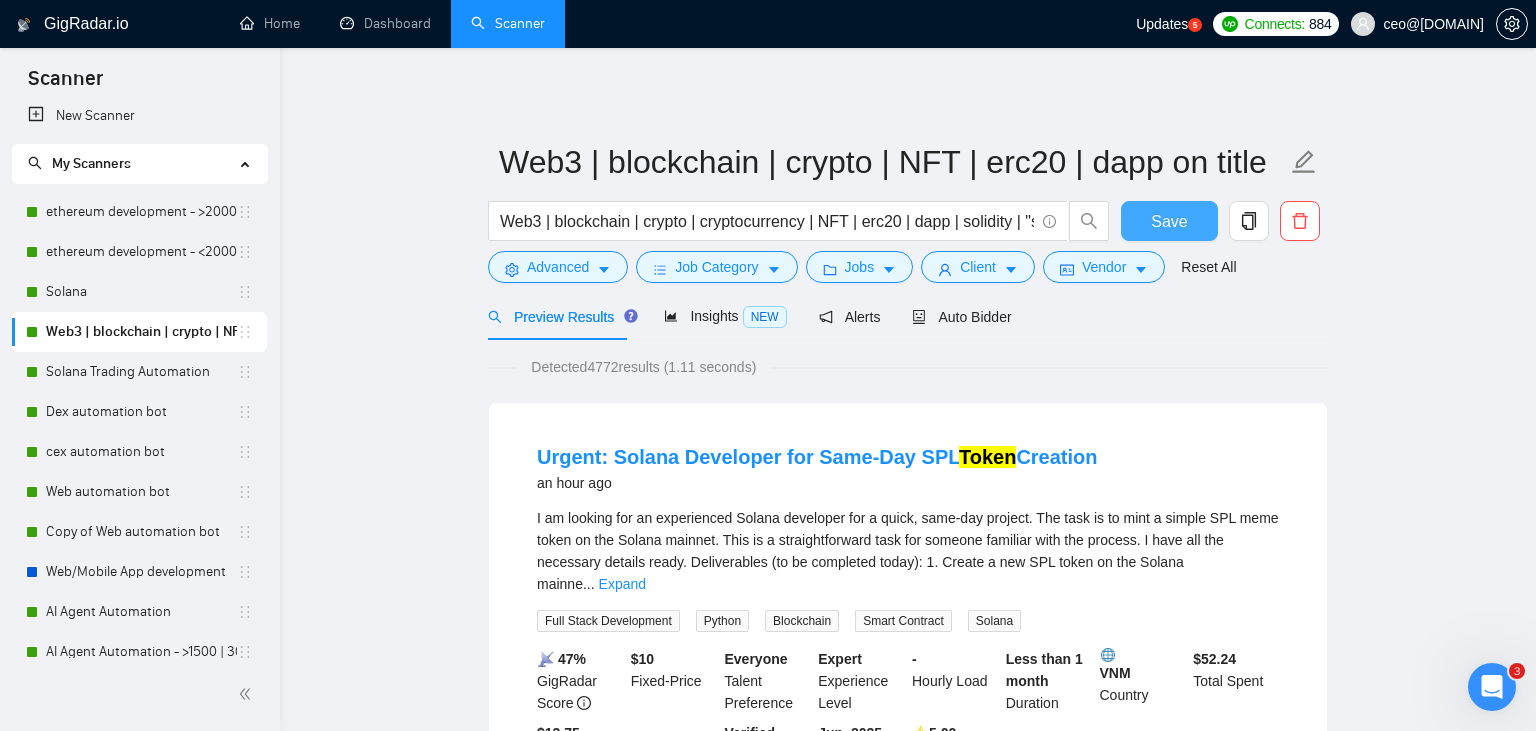 click on "Save" at bounding box center (1169, 221) 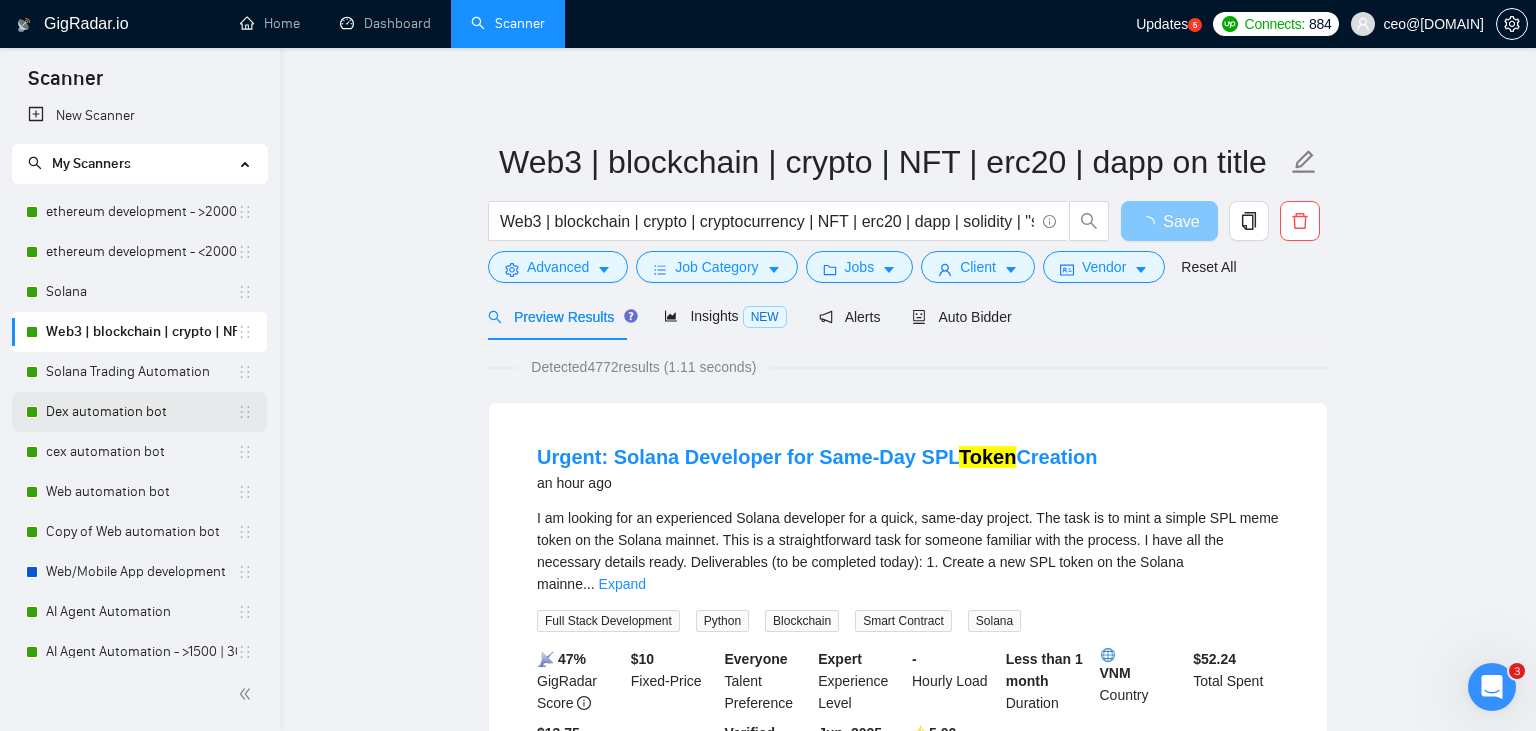 scroll, scrollTop: 0, scrollLeft: 0, axis: both 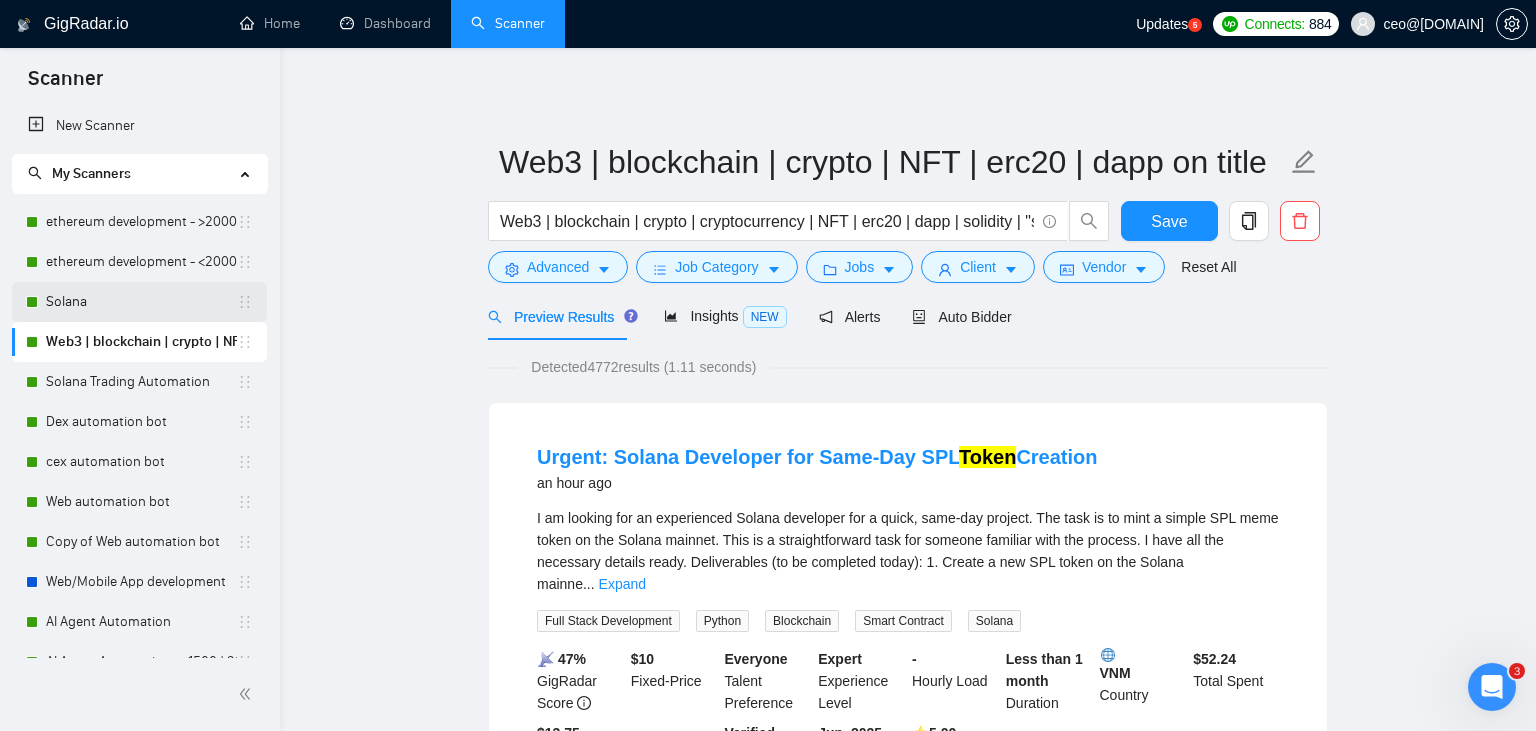 click on "Solana" at bounding box center (141, 302) 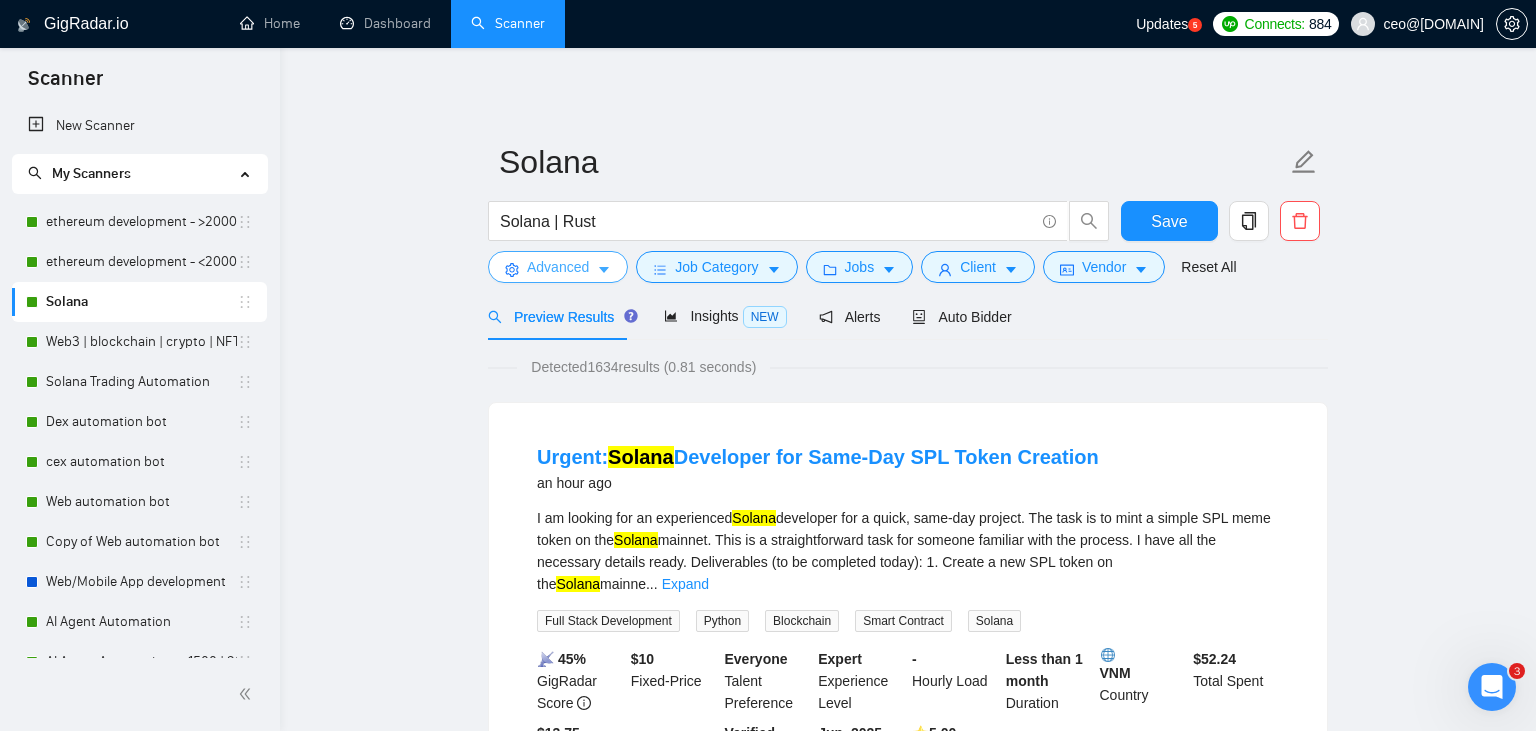 click on "Advanced" at bounding box center [558, 267] 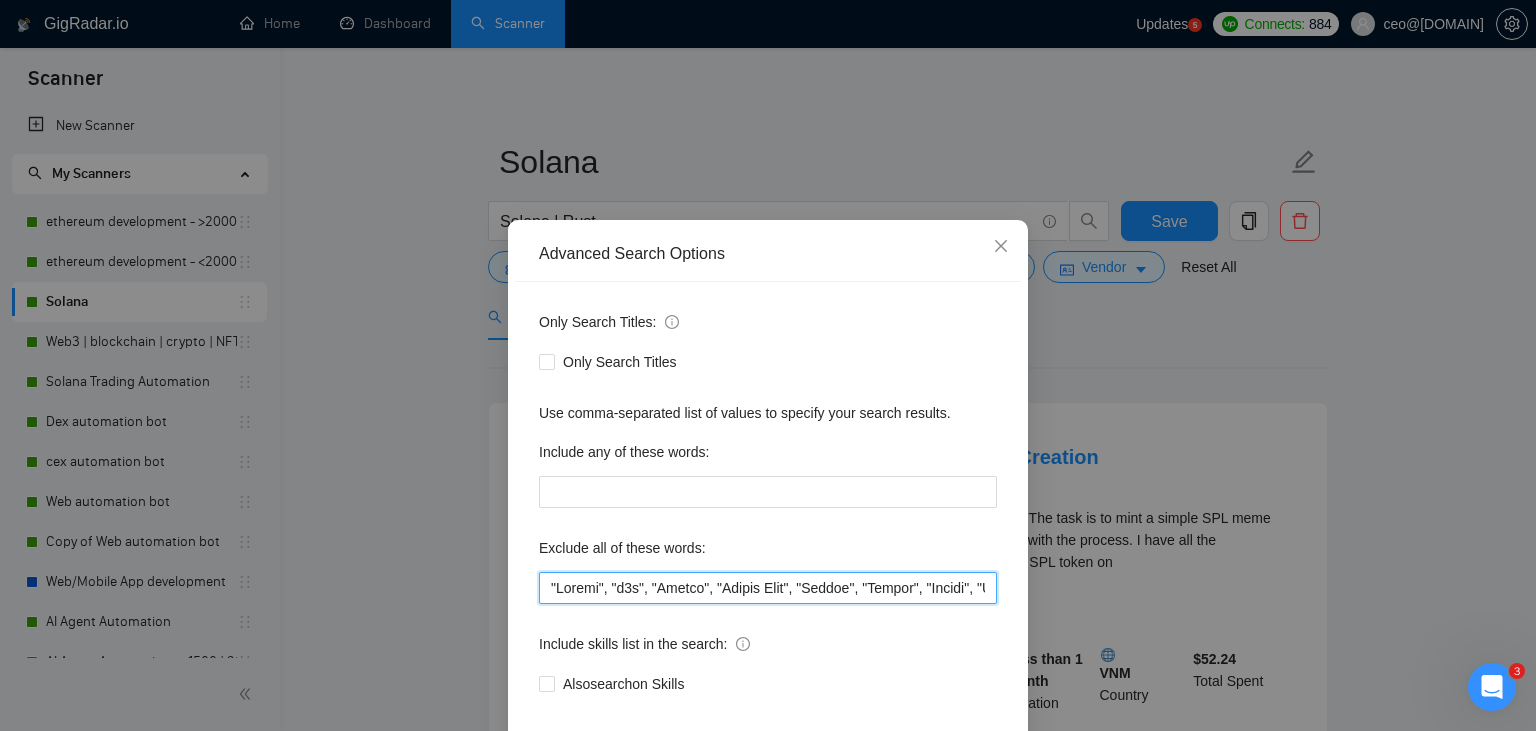 click at bounding box center [768, 588] 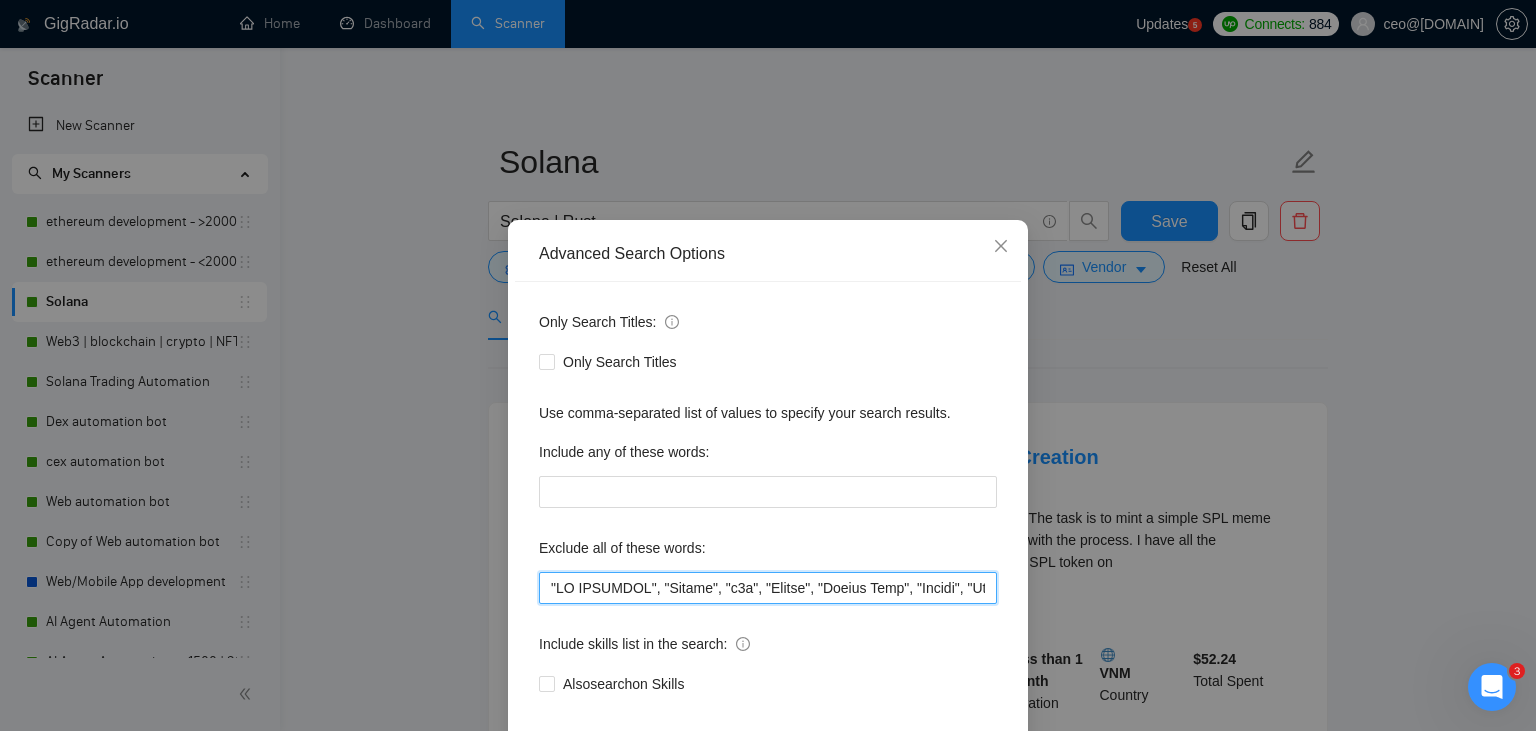 scroll, scrollTop: 101, scrollLeft: 0, axis: vertical 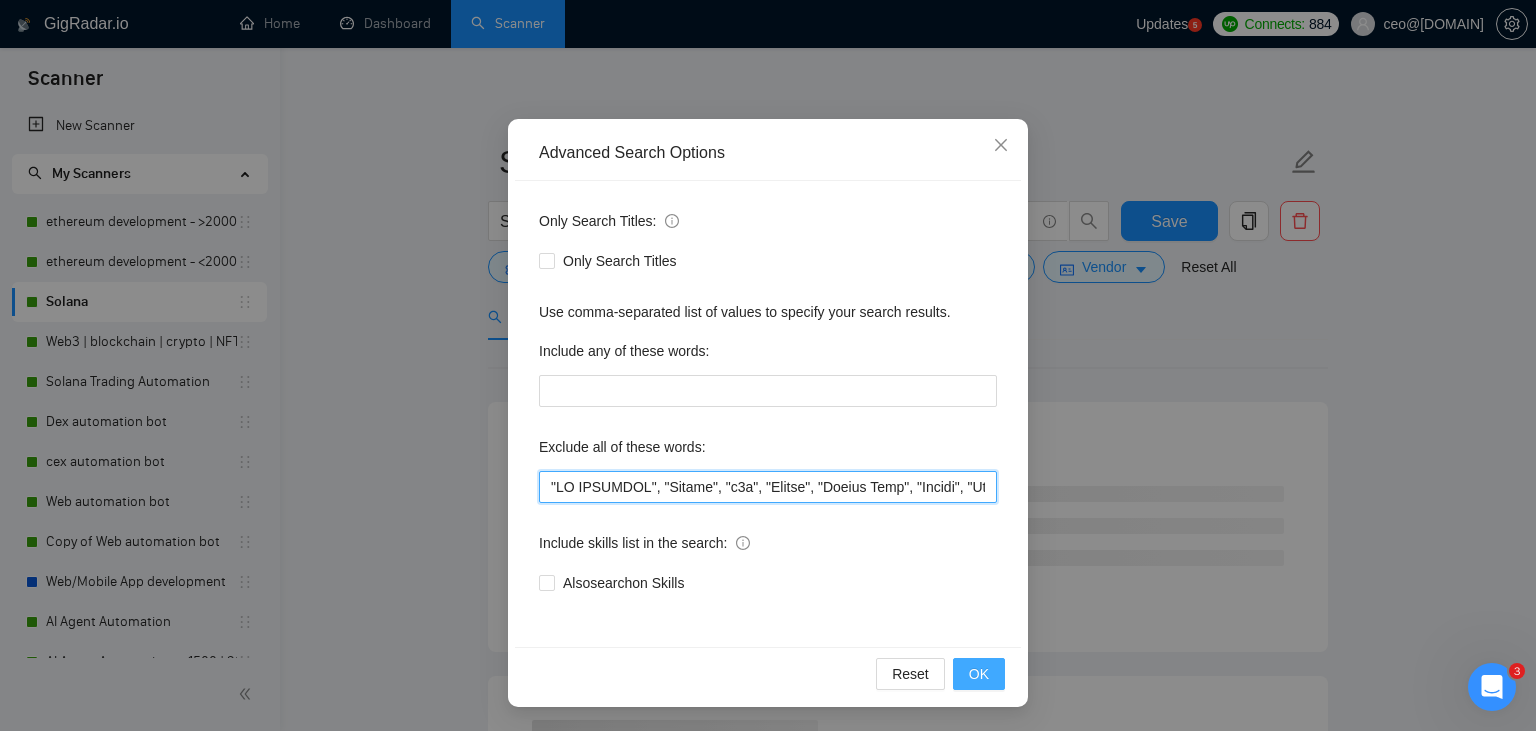 type on ""NO AGENCIES", "Review", "n8n", "Launch", "Europe Only", "Modify", "Update", "Avatar", "Art Project", "Pakistan", "join our team", "Azure DevOps", "DevOps", "Flutter", "Equity-Only", "Equity Only", "Generating Image Variations", "Image Generation", STACKS, STX, Betting, gambling, casino, Sui, Unity, Manager, bot, automation, scripting, laravel, "php", "wordpress", "shopify", "eSport", gaming, games, "crypto recovery", "eSports", "Sales Team", "frontend developer", "freelancer only", "freelancers only", "No agency", "Not agency", "No agencies", "Not agencies", "metaverse", "Consultant", "Audit", "Game", "passed test", sports, "Meet with CTO", "skill test", "bubble.io", advisor, Wocommerce, flutter, go, "fund raising", "UI/UX designer", teacher, netsuite, "c++", "c#", readymade, cto, "Consultation", Debugging, lottery, mentor, coaching, Tron, MEV, "Crypto Moderator", raffle, "strategy only", tinder, "No companies", cardano, woocommerce, wine, writer, Coach, ECU, GHL, training, setup, "website update", "websi..." 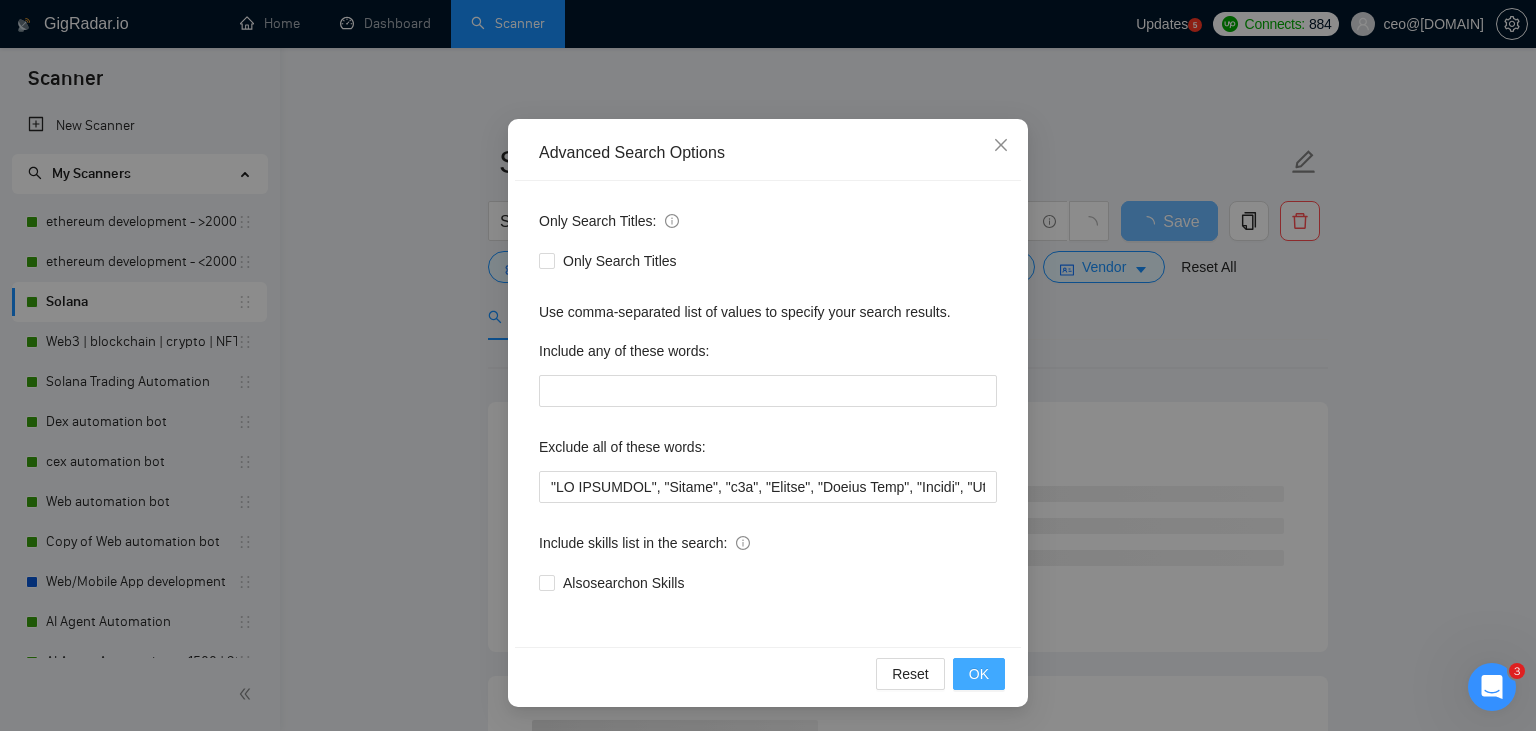 click on "OK" at bounding box center (979, 674) 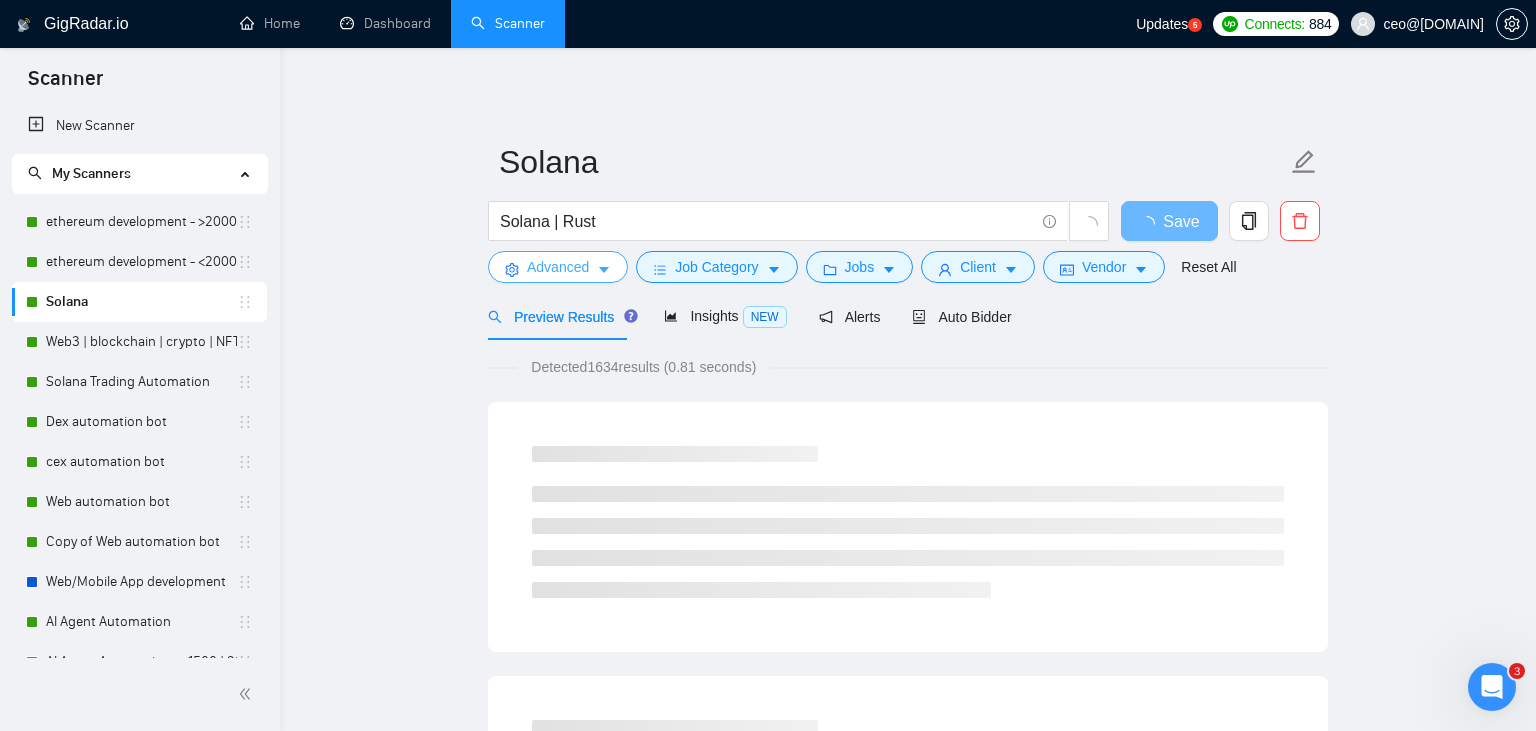scroll, scrollTop: 0, scrollLeft: 0, axis: both 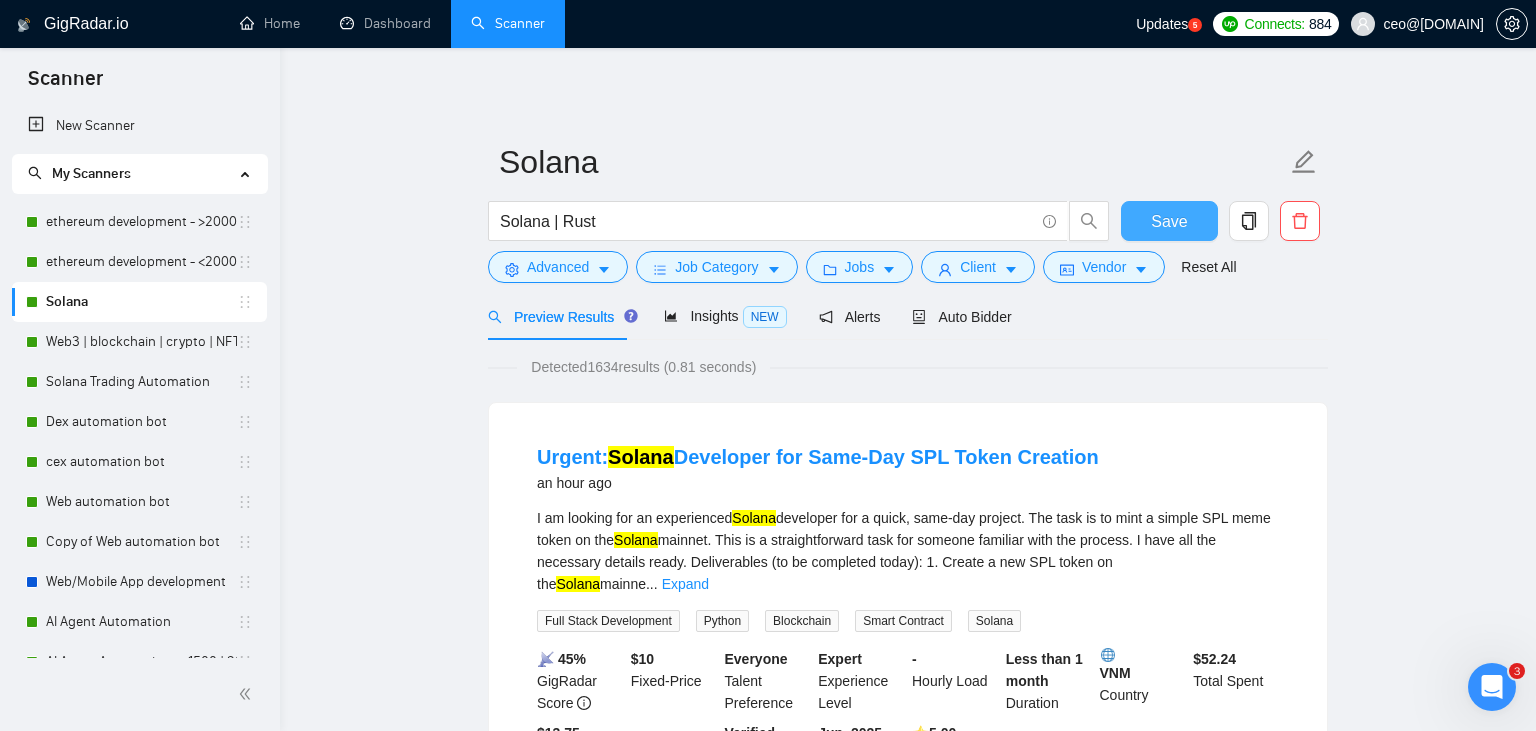 click on "Save" at bounding box center (1169, 221) 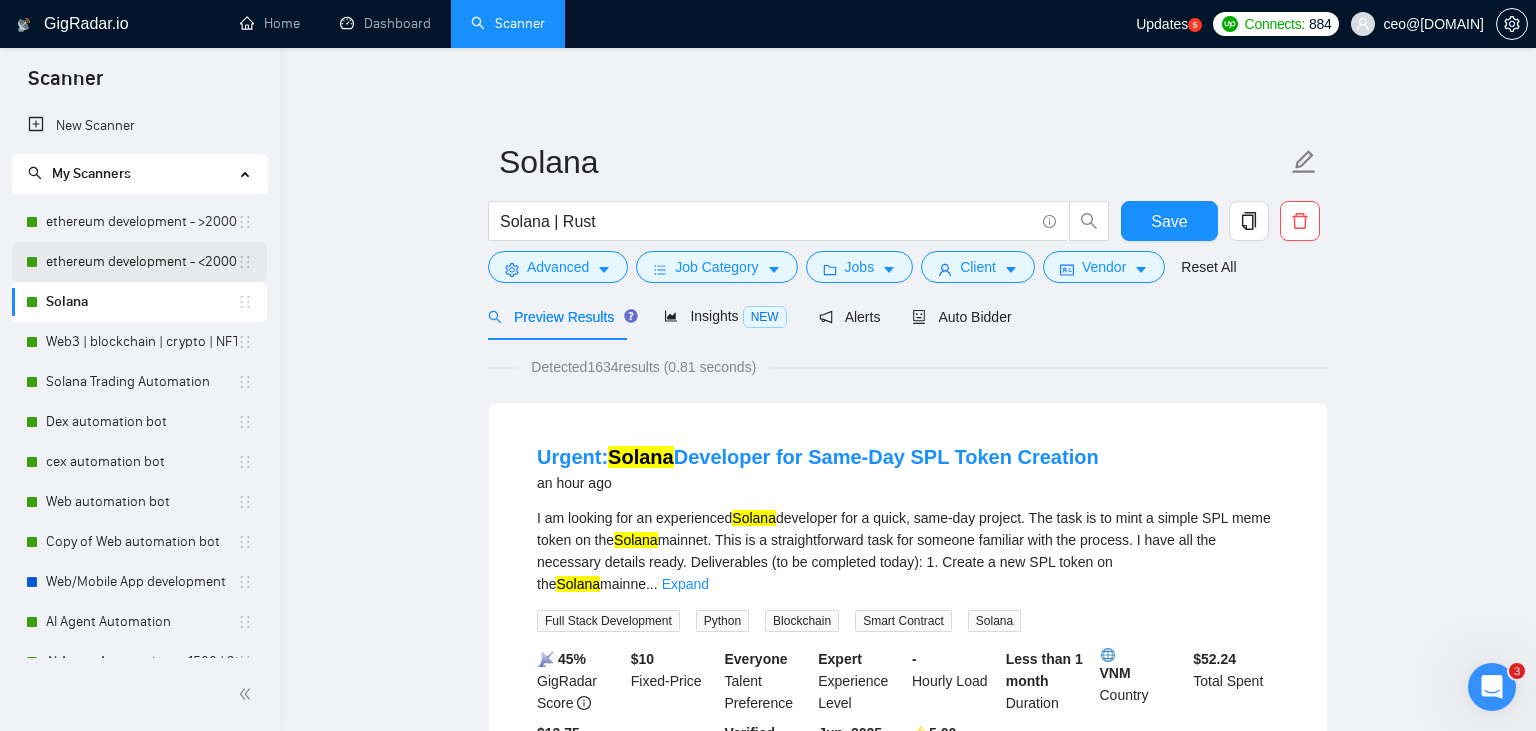 click on "ethereum development - <2000/30" at bounding box center (141, 262) 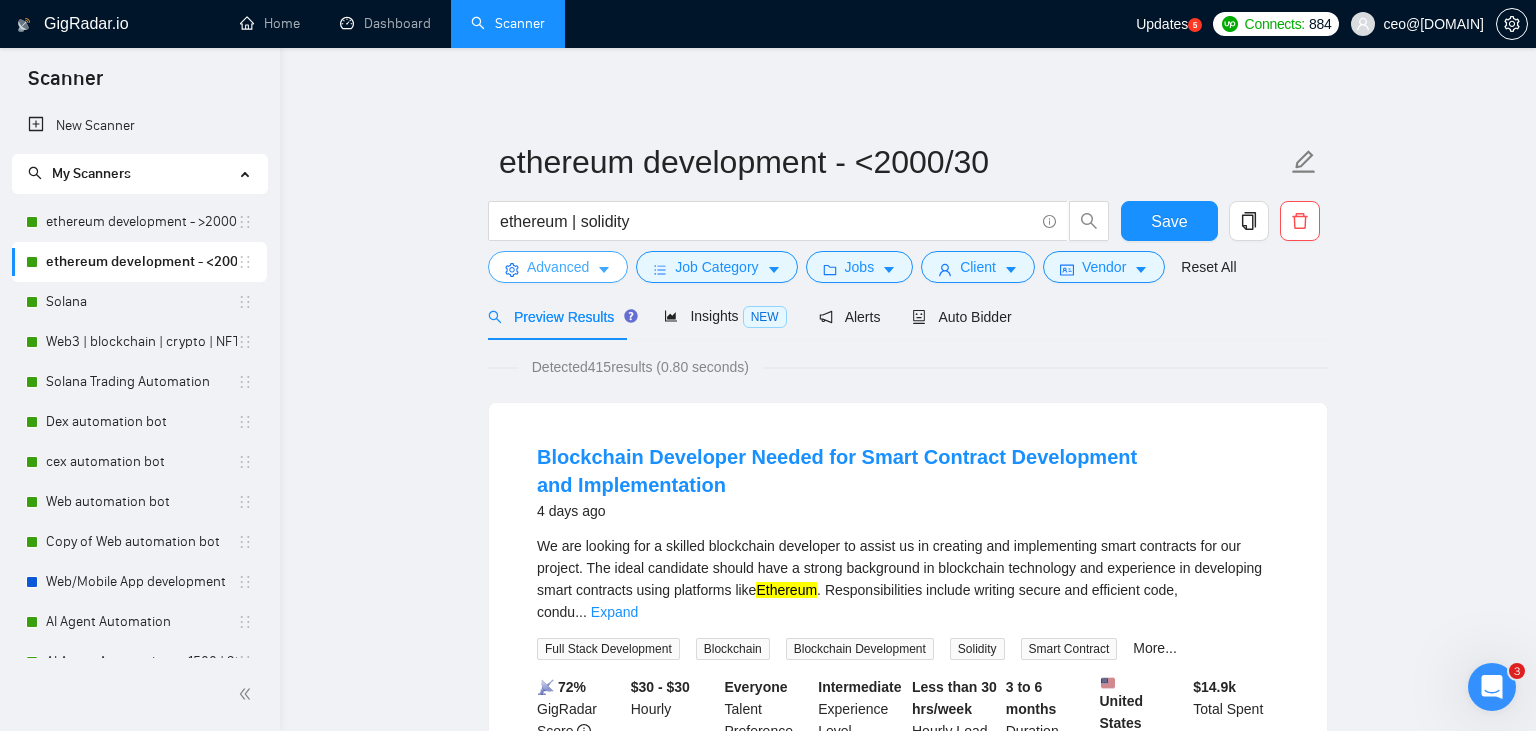 click on "Advanced" at bounding box center (558, 267) 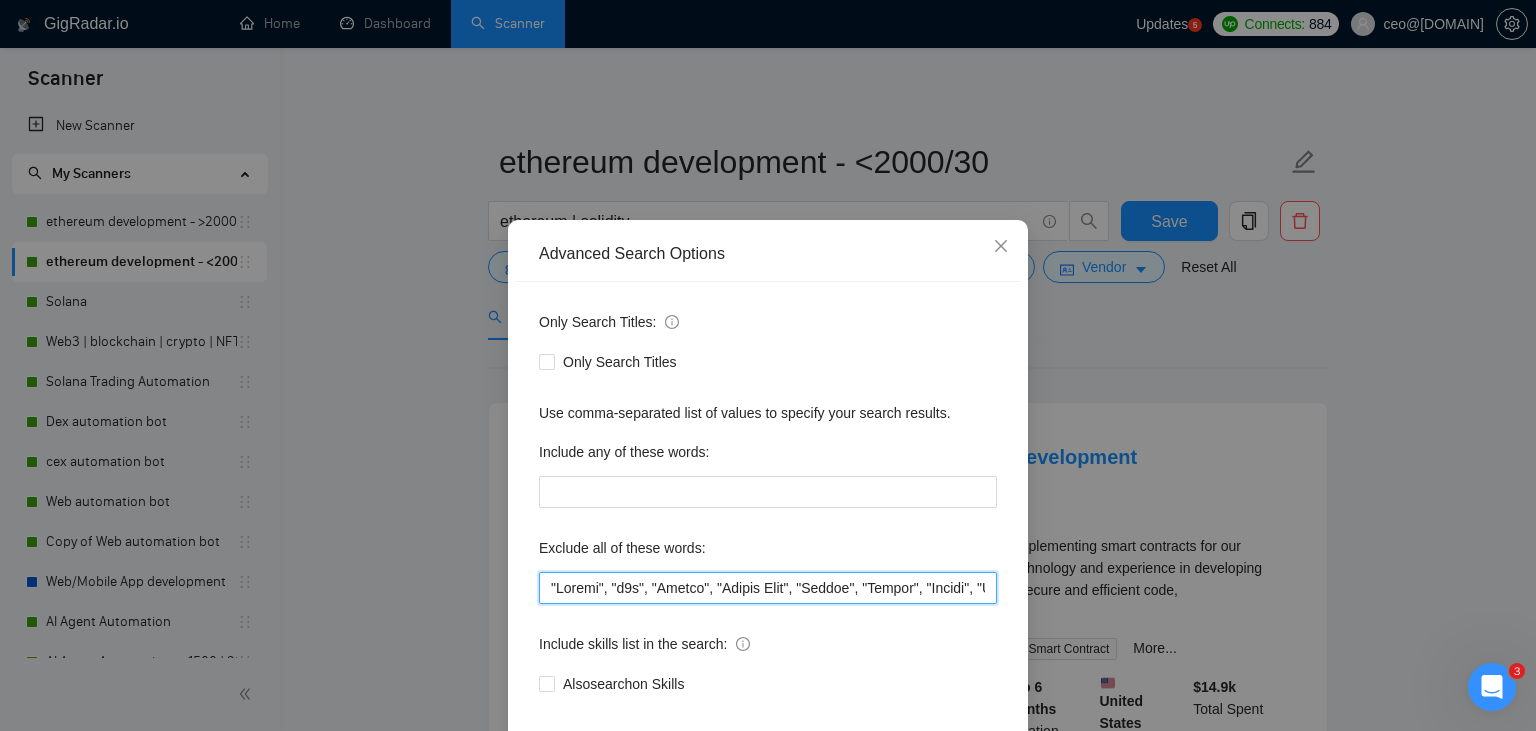 click at bounding box center (768, 588) 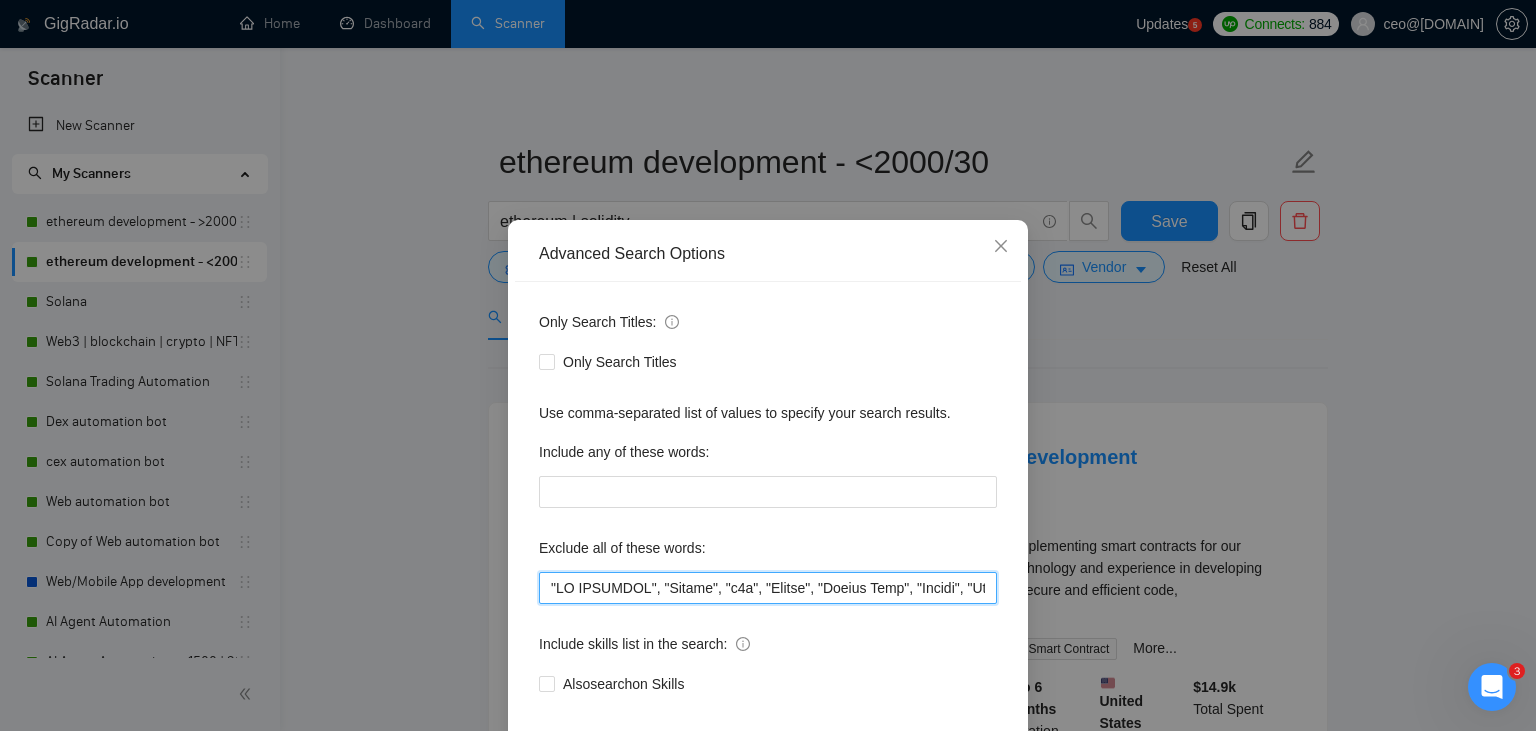scroll, scrollTop: 101, scrollLeft: 0, axis: vertical 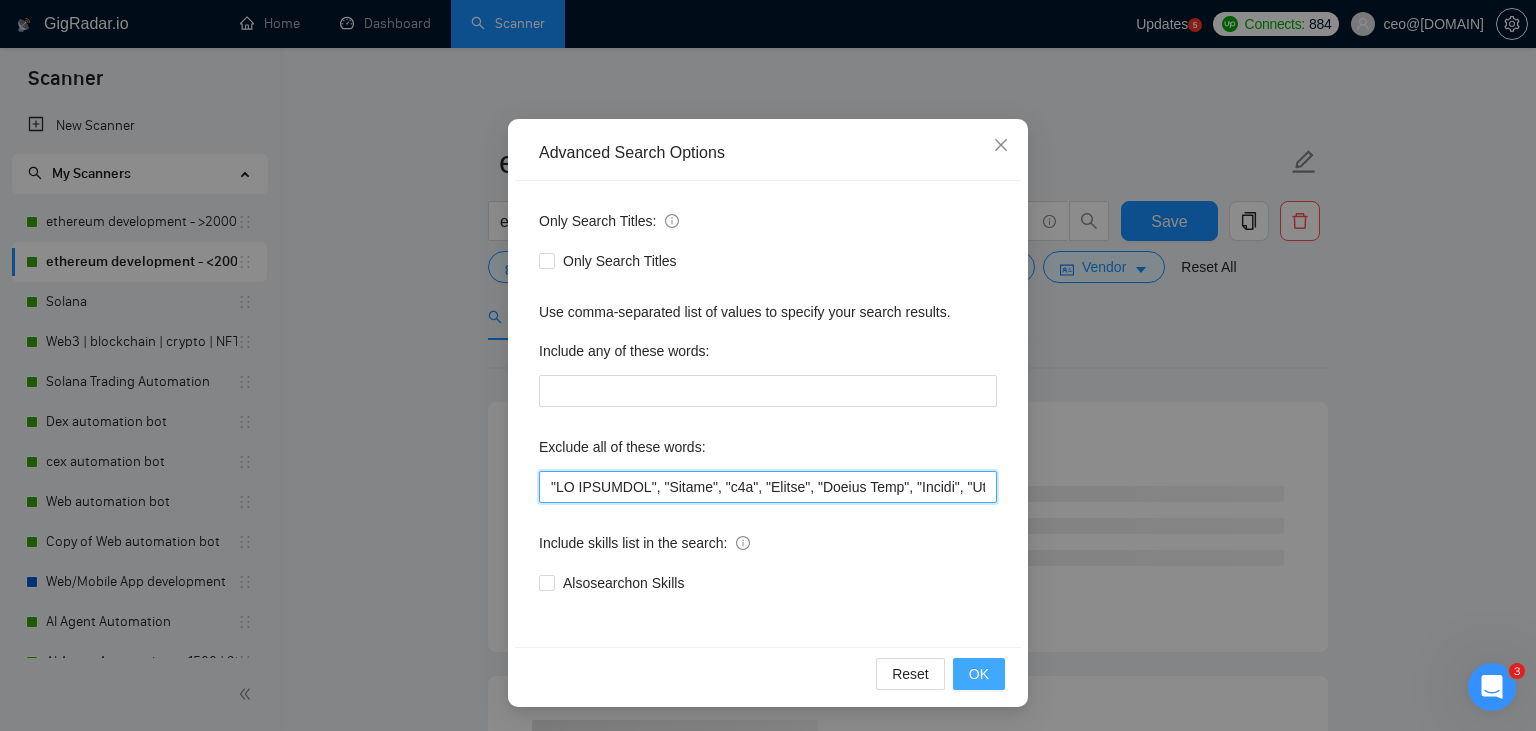 type on ""NO AGENCIES", "Review", "n8n", "Launch", "Europe Only", "Modify", "Update", "Avatar", "Art Project", "[COUNTRY]", "join our team", "Azure DevOps", "DevOps","Flutter", "Equity-Only", "Equity Only", "Generating Image Variations", "Image Generation", STACKS, STX, Betting, gambling, casino, Sui, Unity, Manager, bot, automation, scripting, laravel, "php", "wordpress", "shopify", "eSport", gaming, games, "crypto recovery", "eSports", "Sales Team", "frontend developer", "freelancer only", "freelancers only", "No agency", "Not agency", "No agencies", "Not agencies", "metaverse", "Consultant", "Audit", "Game", "passed test", sports, "Meet with CTO", "skill test", "bubble.io", advisor, Wocommerce, flutter, go, "fund raising", "UI/UX designer", teacher, netsuite, "c++", "c#", readymade, cto, "Consultation", Debugging, lottery, mentor, coaching, Tron, MEV, "Crypto Moderator", raffle, "strategy only", tinder, "No companies", cardano, woocommerce, wine, writer, Coach, ECU, GHL, training, setup, "website update", "websit..." 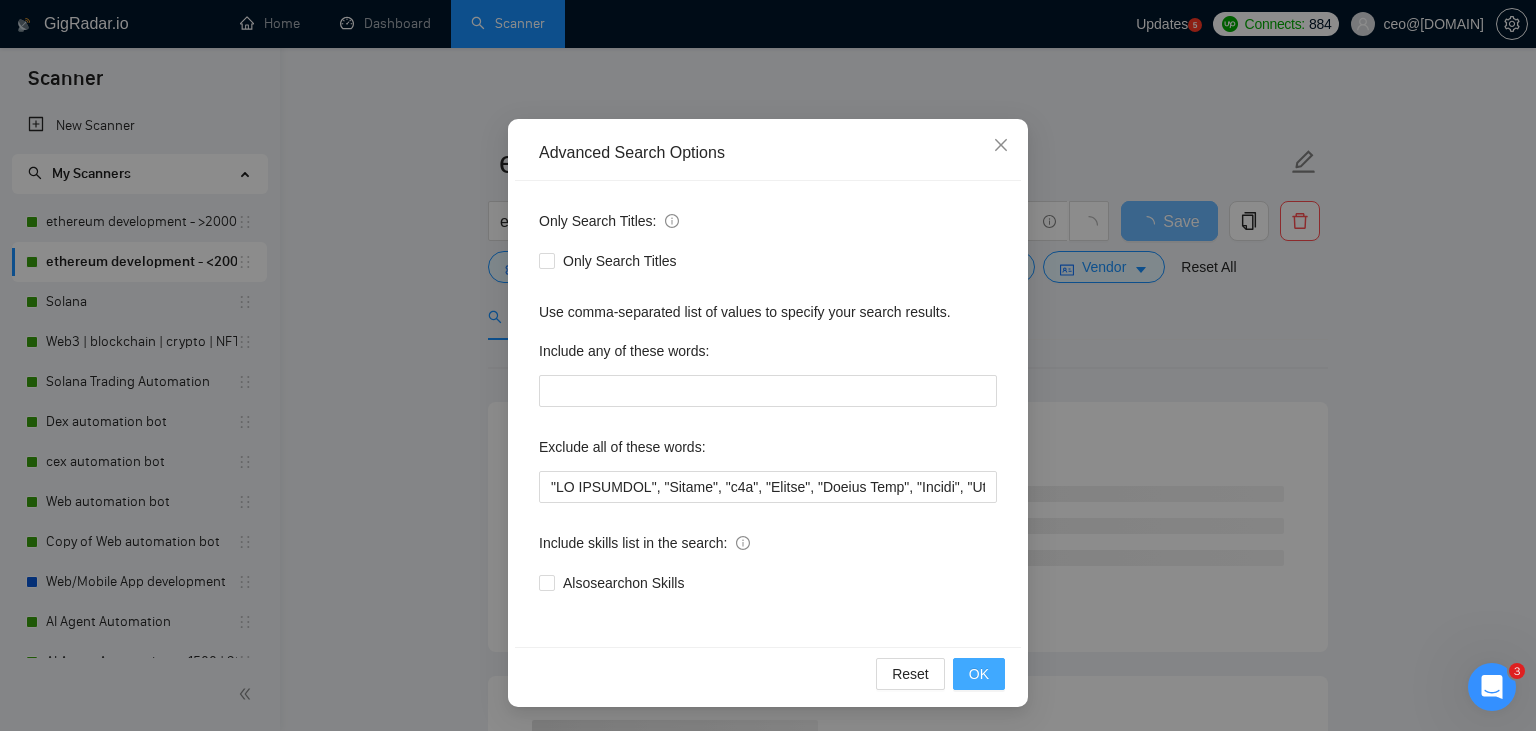 click on "OK" at bounding box center (979, 674) 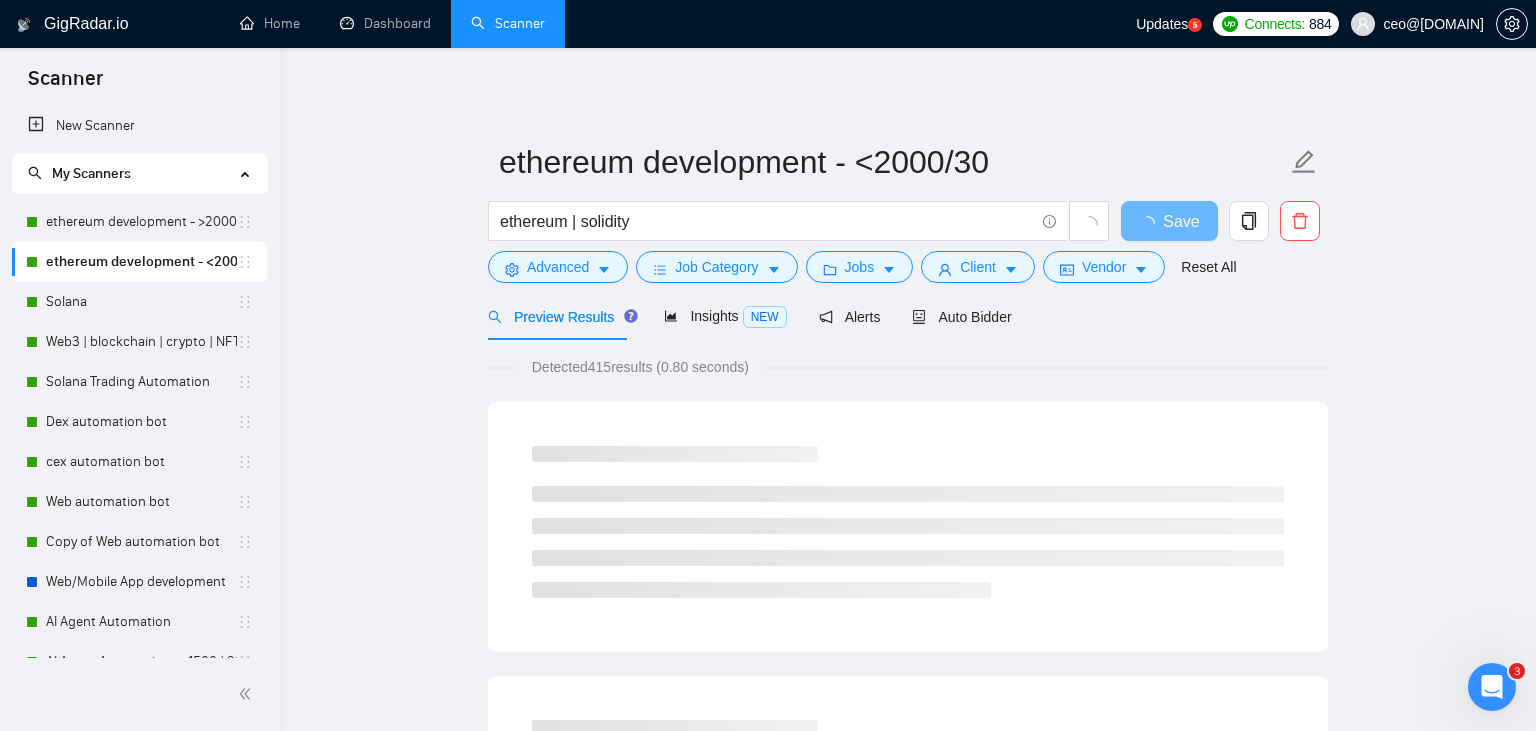 scroll, scrollTop: 1, scrollLeft: 0, axis: vertical 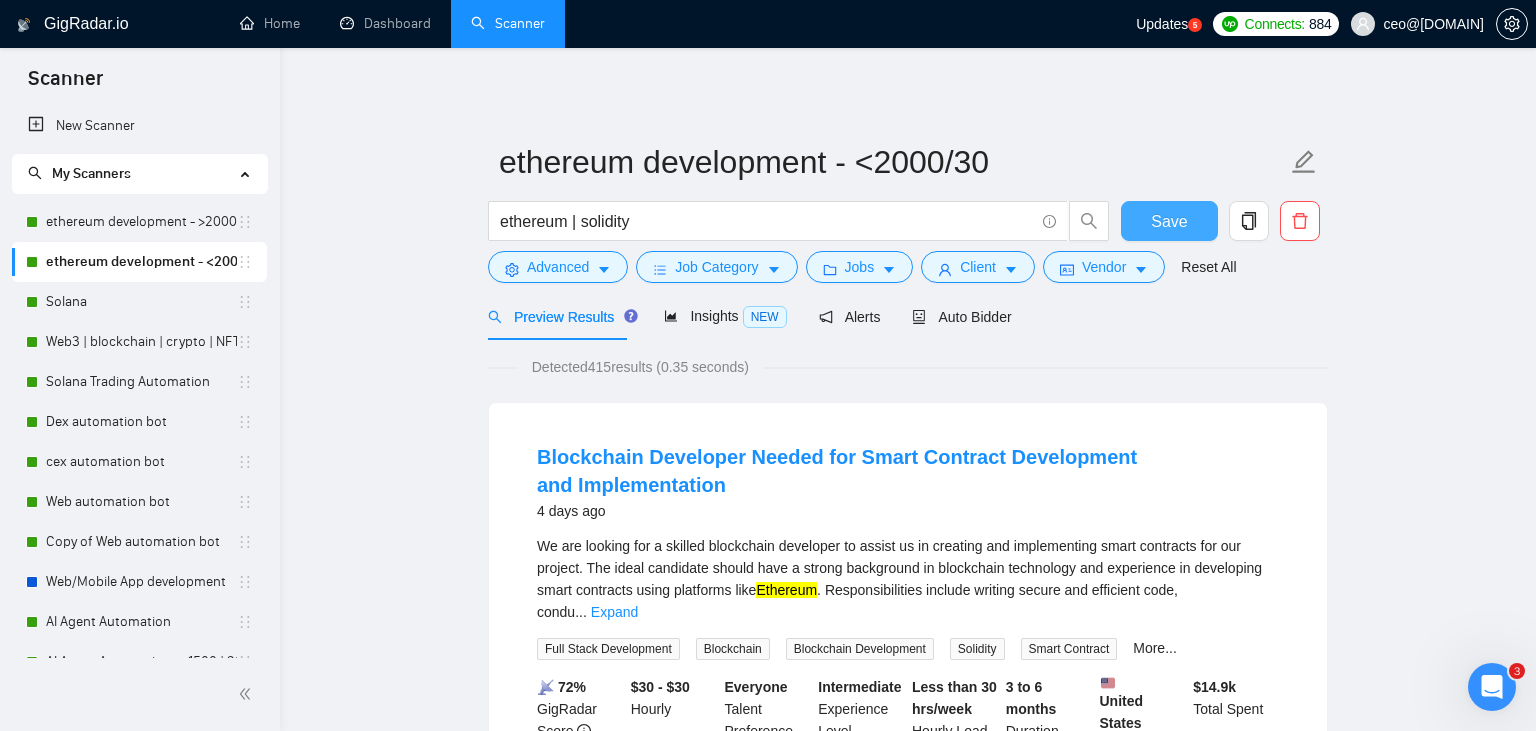 click on "Save" at bounding box center (1169, 221) 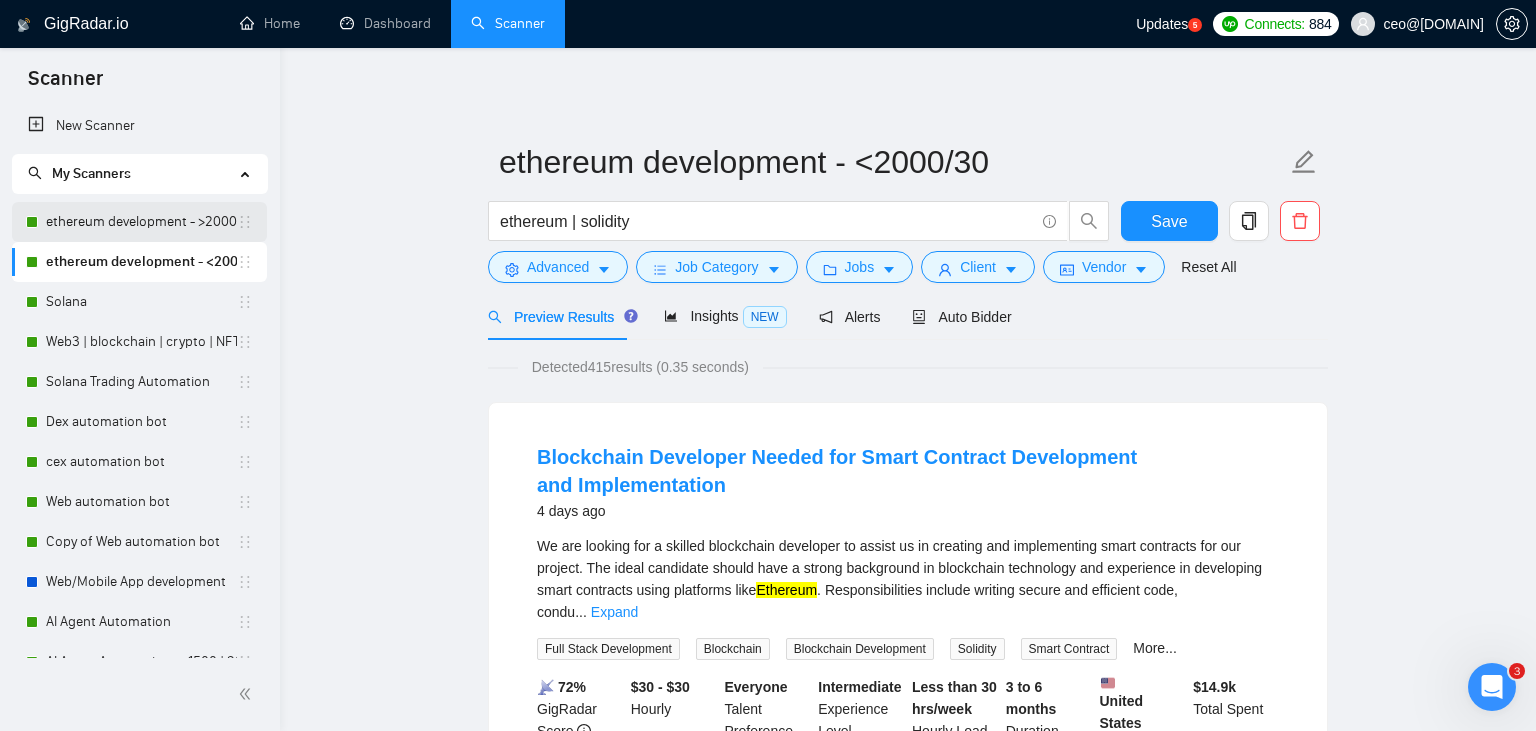 click on "ethereum development - >2000/30" at bounding box center (141, 222) 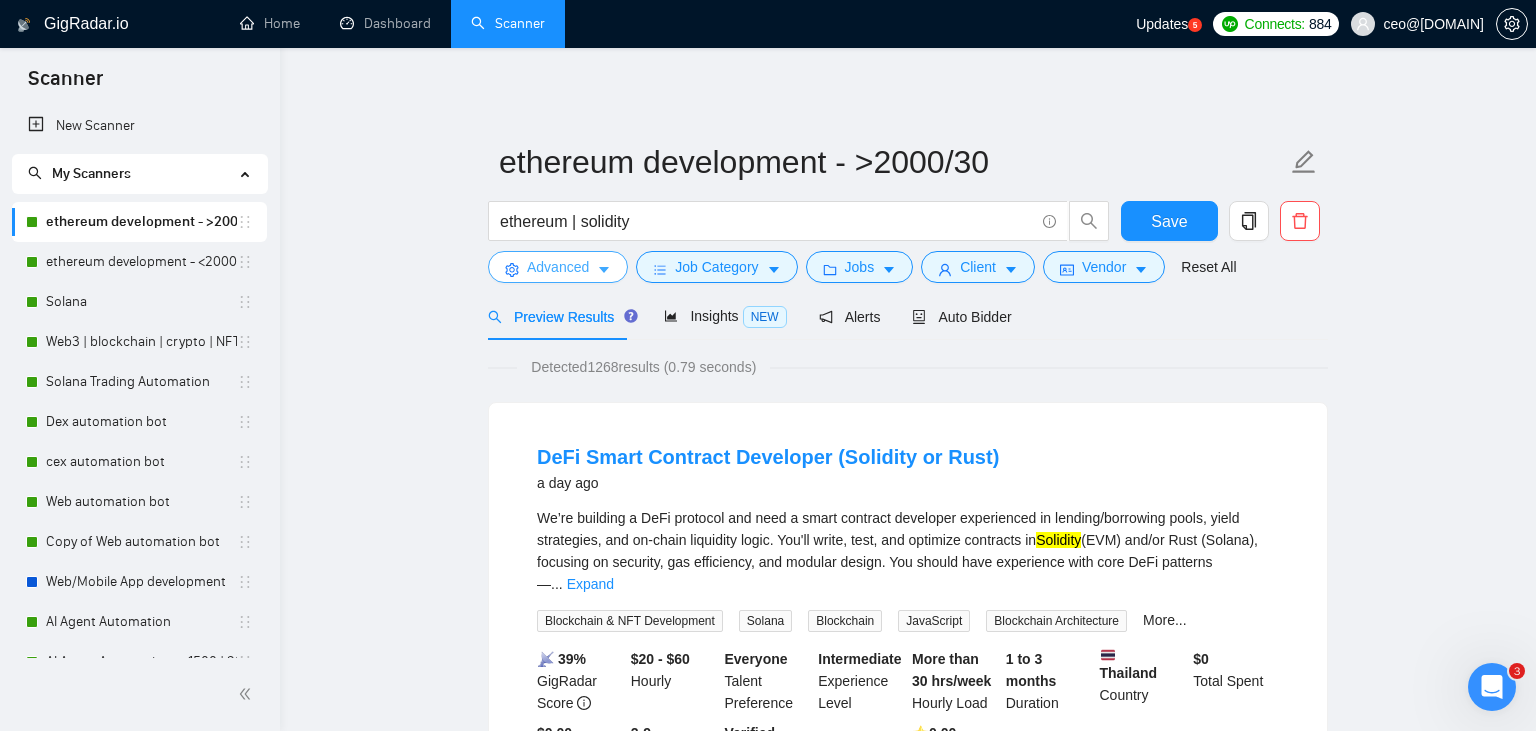 click on "Advanced" at bounding box center (558, 267) 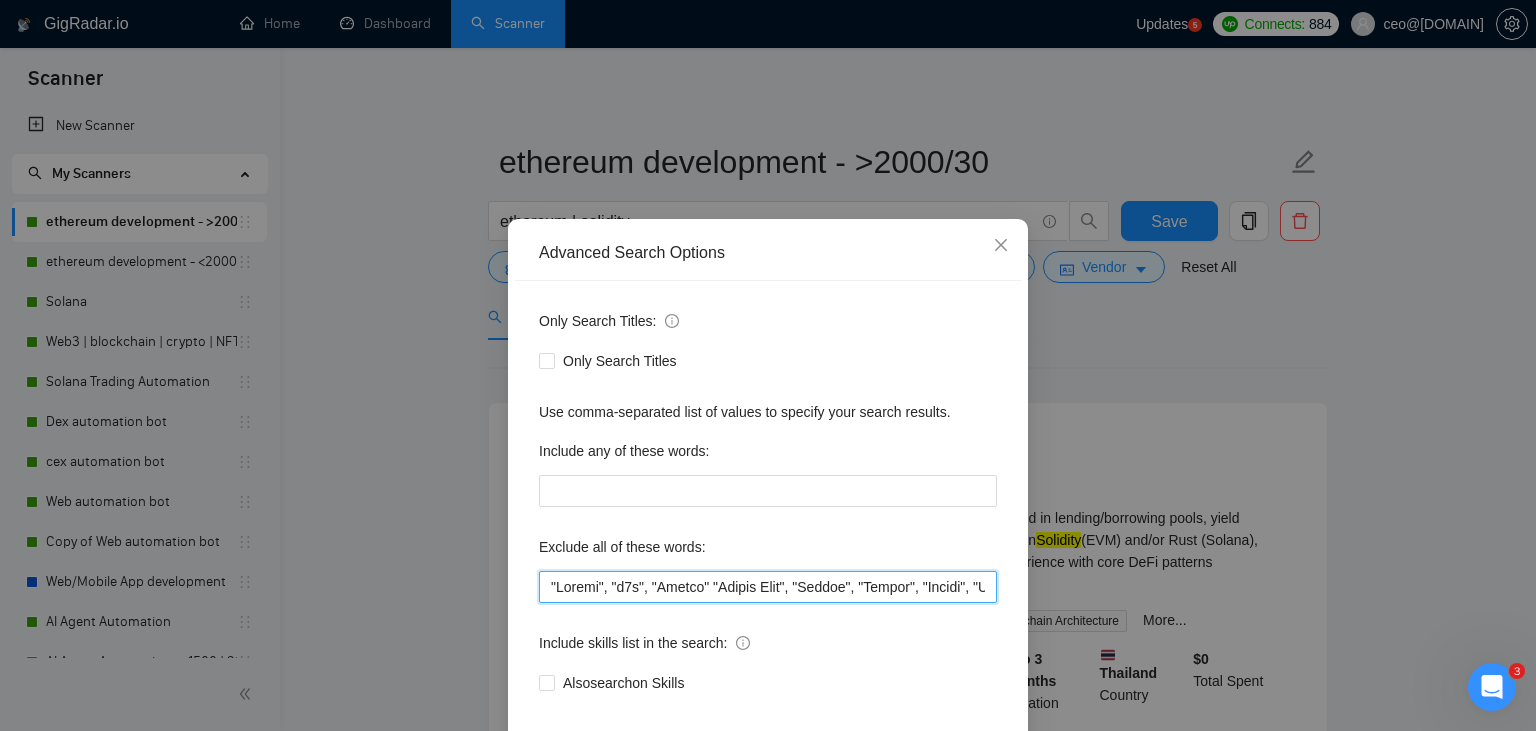 click at bounding box center [768, 587] 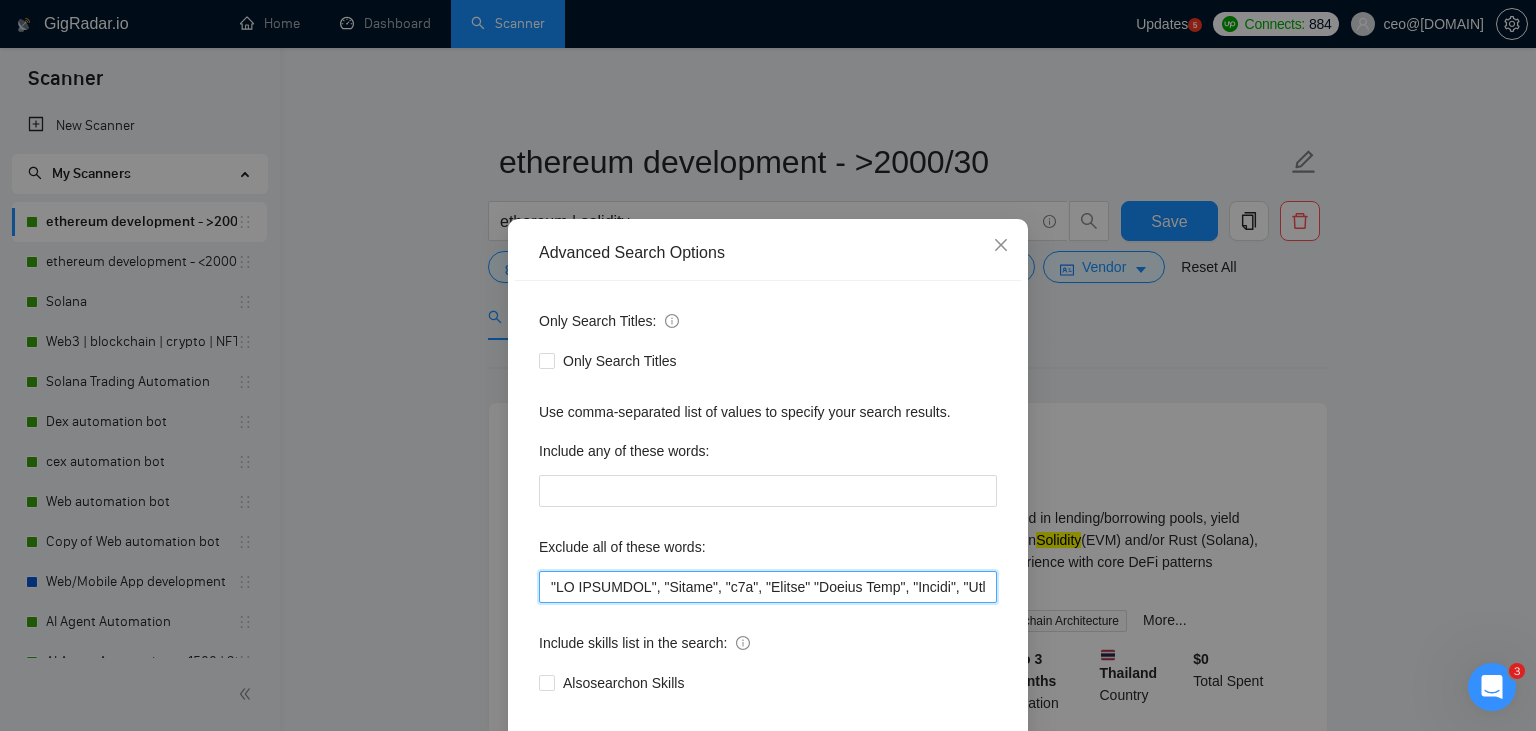 scroll, scrollTop: 101, scrollLeft: 0, axis: vertical 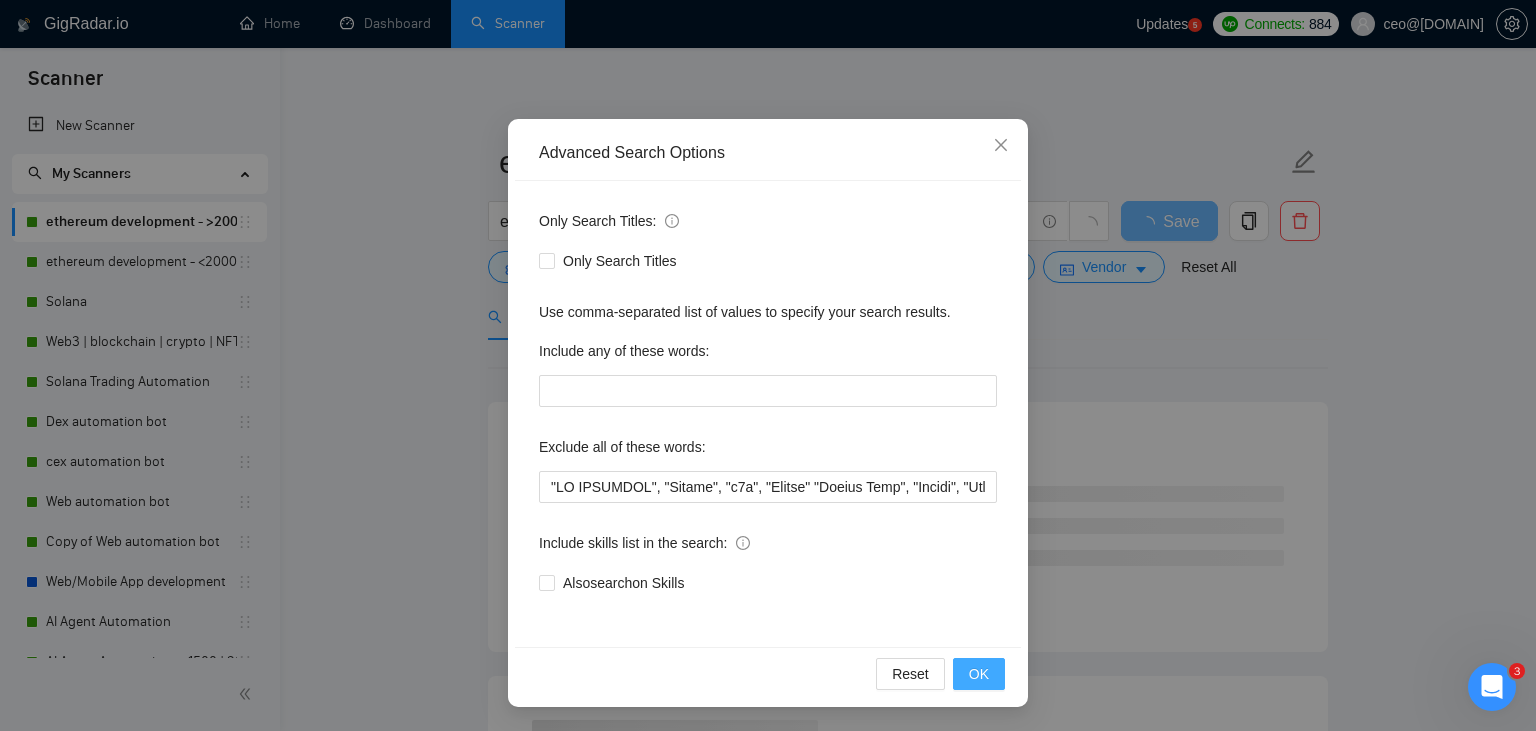 click on "OK" at bounding box center [979, 674] 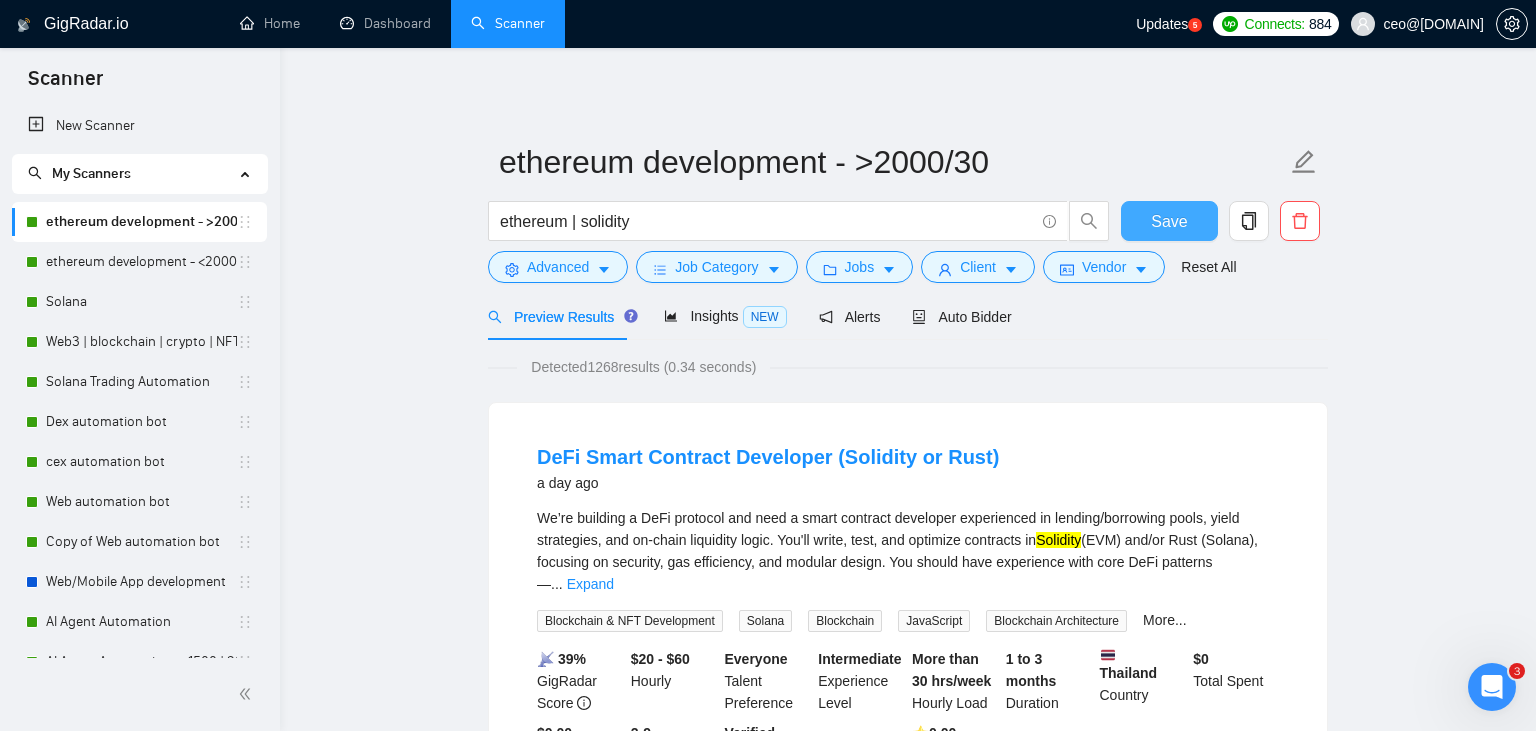 click on "Save" at bounding box center [1169, 221] 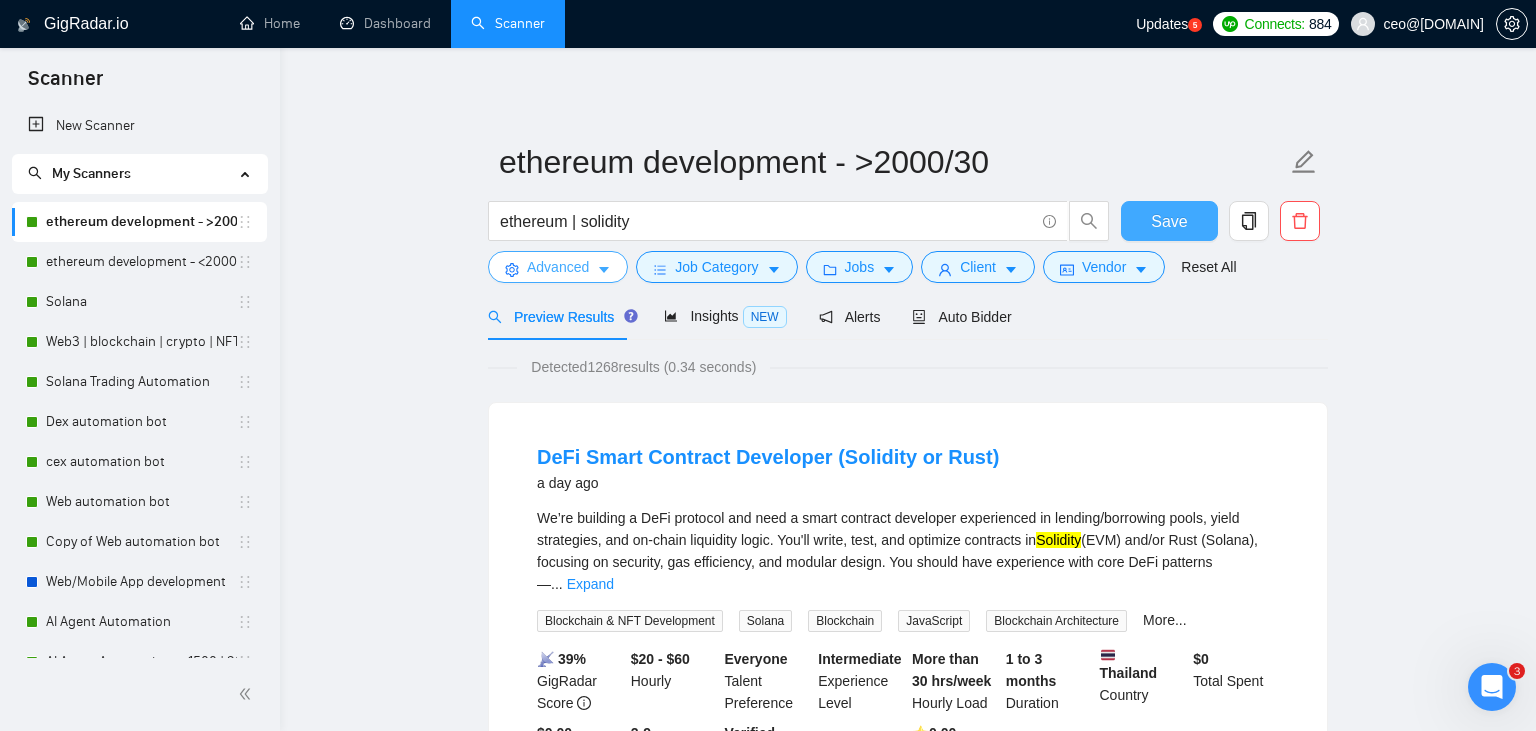 click on "Advanced" at bounding box center (558, 267) 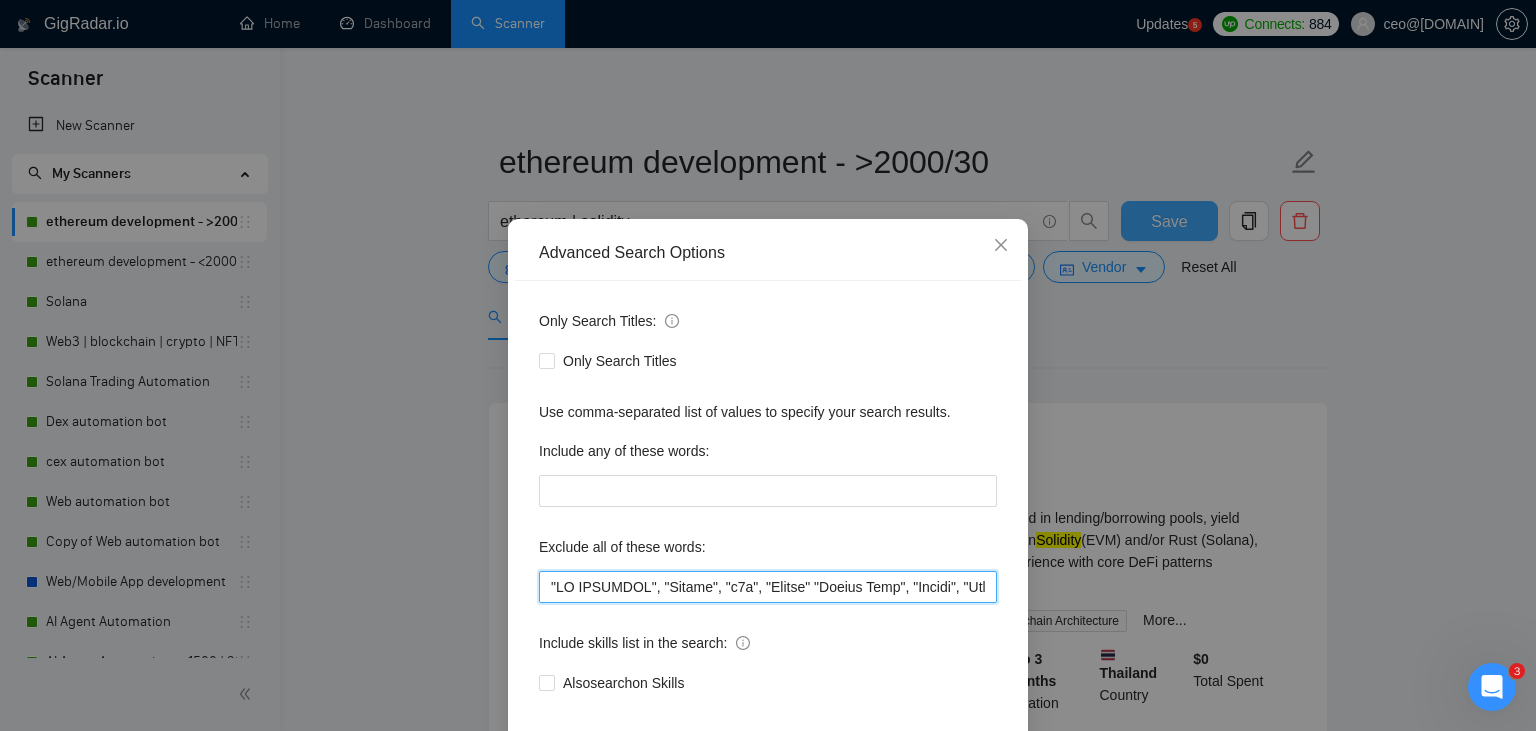 click at bounding box center (768, 587) 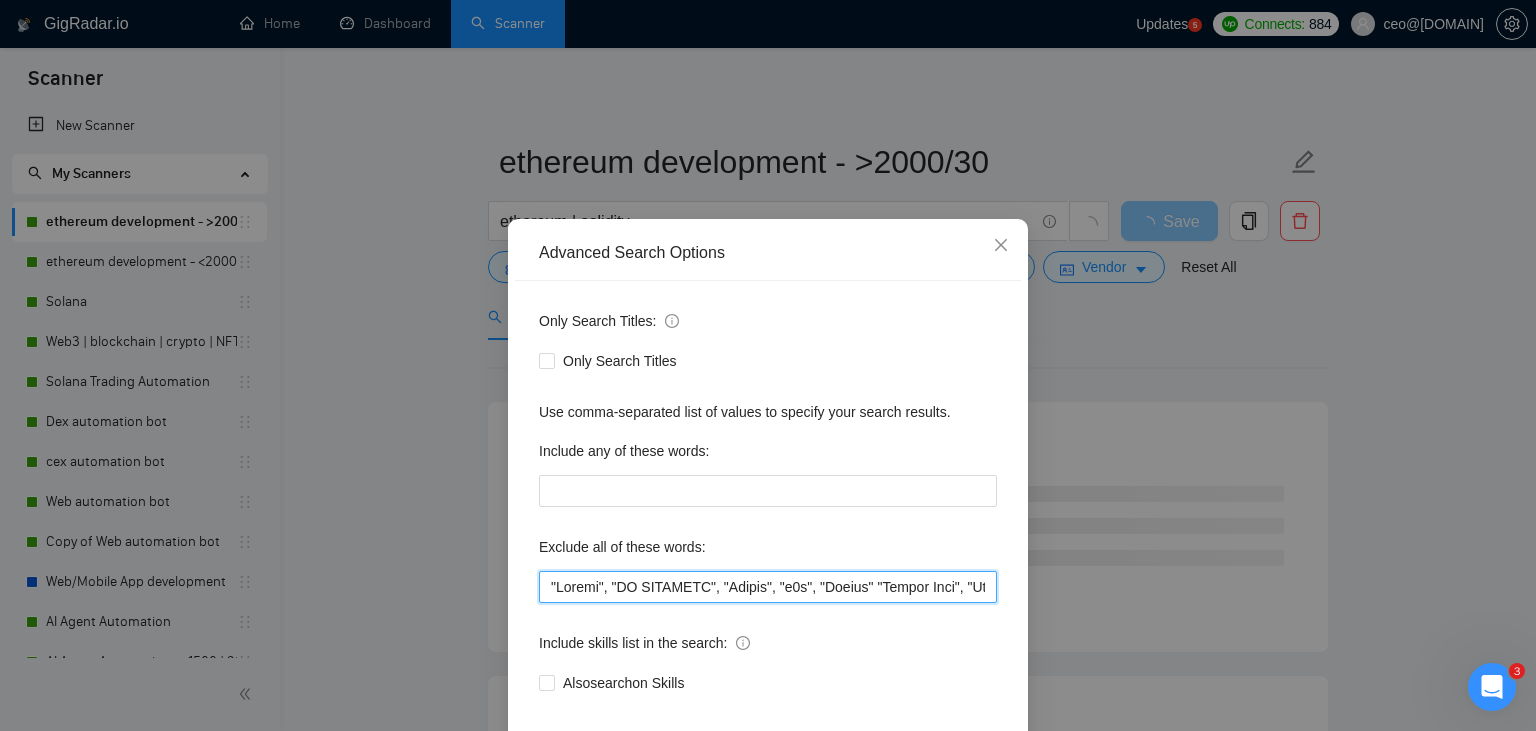 drag, startPoint x: 605, startPoint y: 588, endPoint x: 528, endPoint y: 588, distance: 77 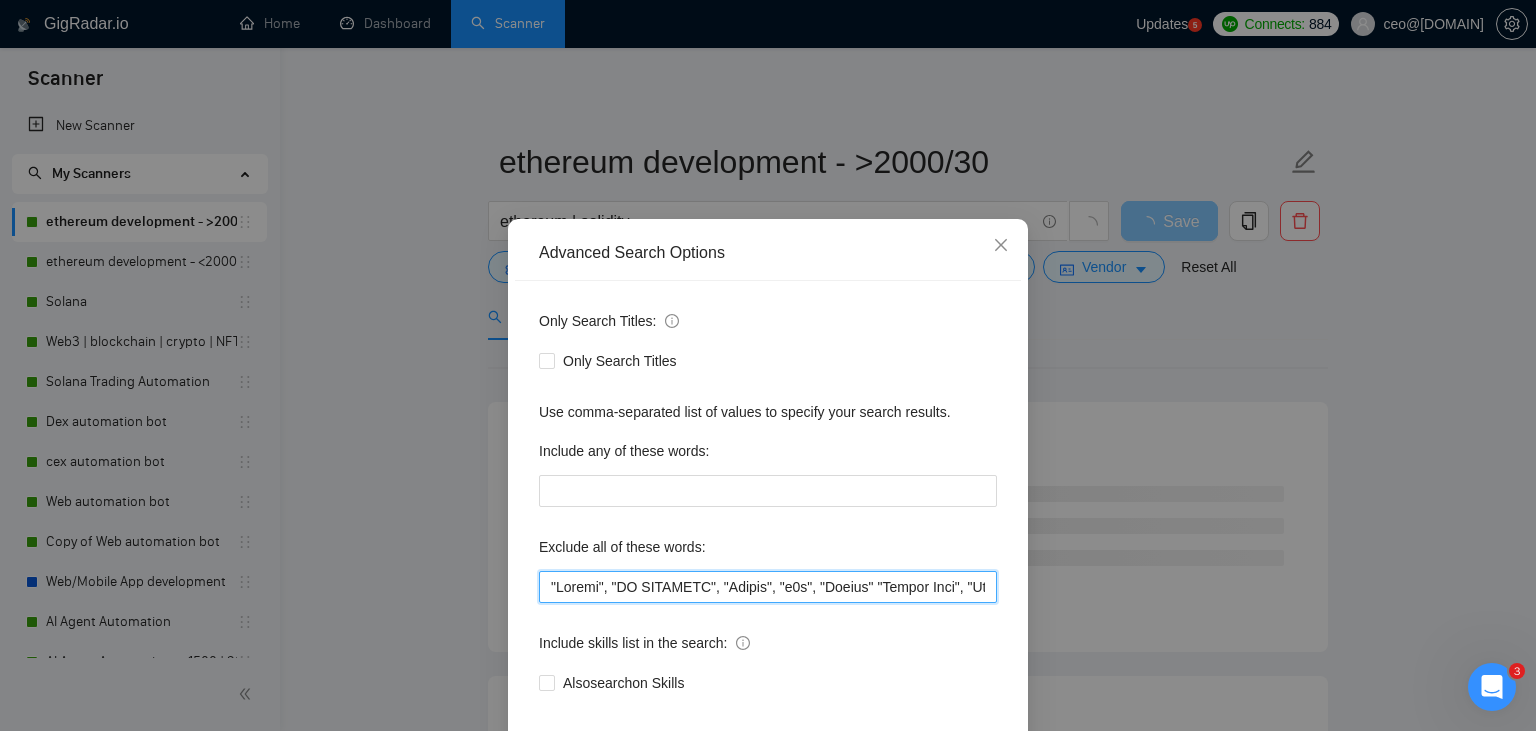 click at bounding box center (768, 587) 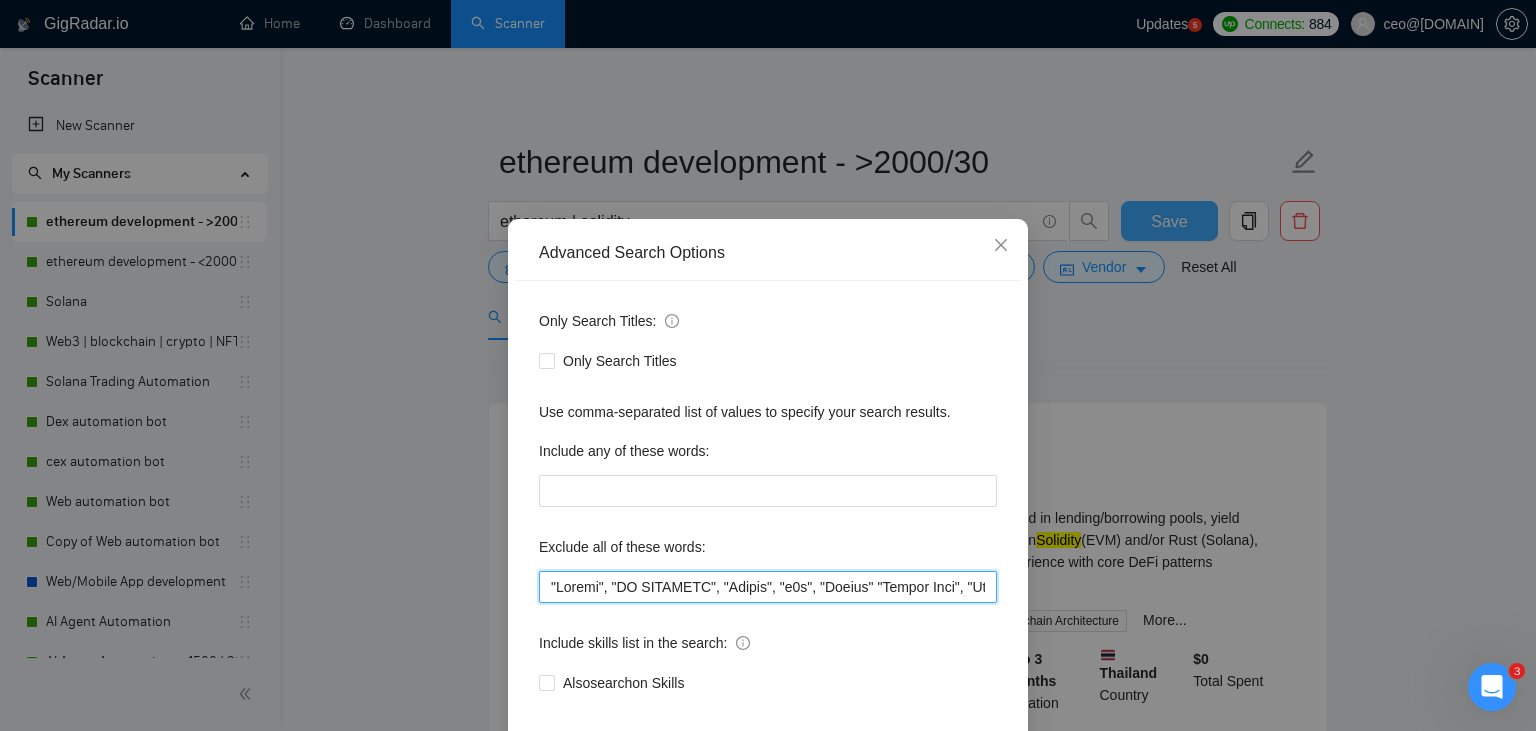 scroll, scrollTop: 101, scrollLeft: 0, axis: vertical 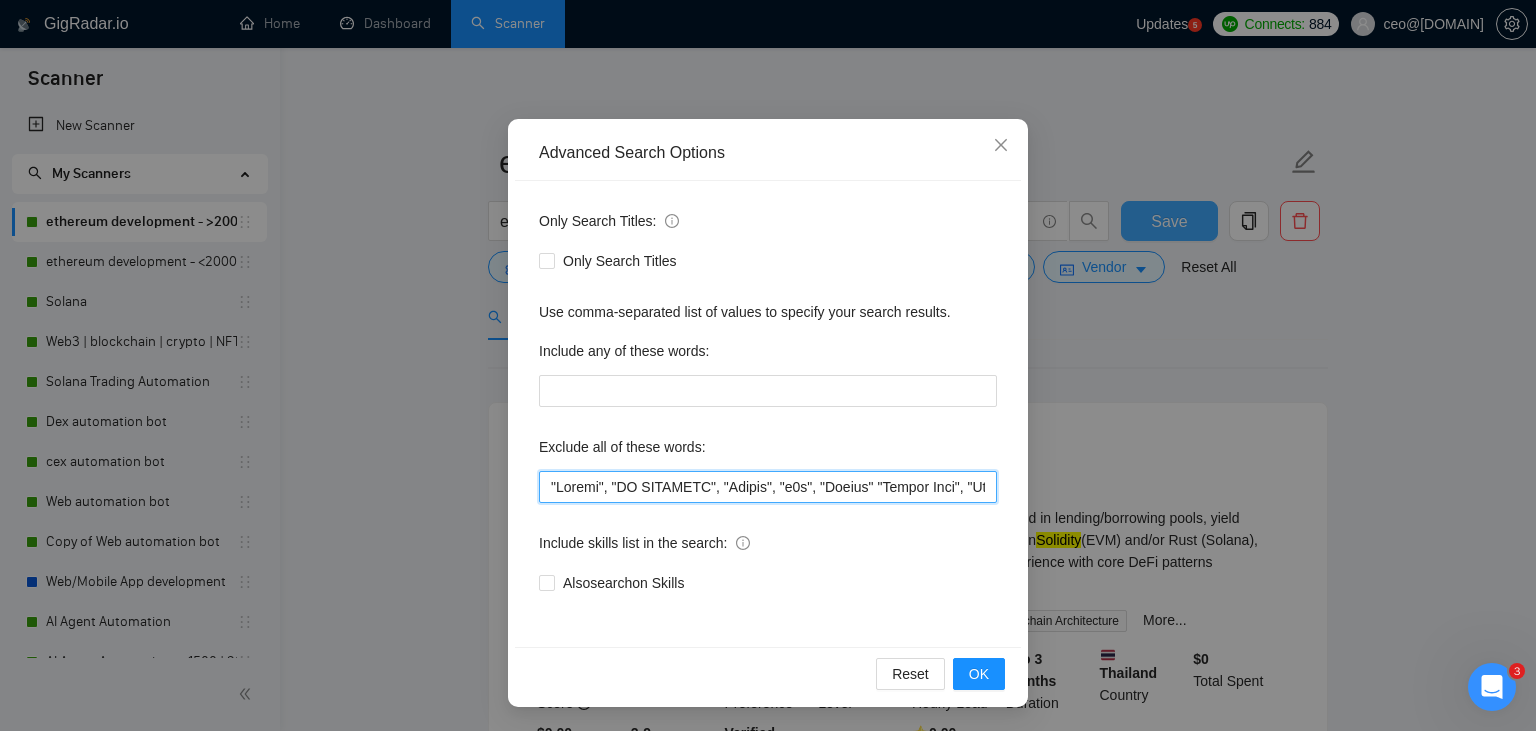 type on ""Retool", "NO AGENCIES", "Review", "n8n", "Launch" "Europe Only", "Modify", "Update", "Avatar", "Art Project", "Pakistan", "join our team", "Azure DevOps", "DevOps", "Flutter", "Equity-Only", "Equity Only", "Generating Image Variations", "Image Generation", STACKS, STX, Betting, gambling, casino, Sui, Unity, Manager, bot, automation, scripting, laravel, "php", "wordpress", "shopify", "eSport", gaming, games, "crypto recovery", "eSports", "Sales Team", "frontend developer", "freelancer only", "freelancers only", "No agency", "Not agency", "No agencies", "Not agencies", "metaverse", "Consultant", "Audit", "Game", "passed test", sports, "Meet with CTO", "skill test", "bubble.io", advisor, Wocommerce, flutter, go, "fund raising", "UI/UX designer", teacher, netsuite, "c++", "c#", readymade, cto, "Consultation", Debugging, lottery, mentor, coaching, Tron, MEV, "Crypto Moderator", raffle, "strategy only", tinder, "No companies", cardano, woocommerce, wine, writer, Coach, ECU, GHL, training, setup, "website update..." 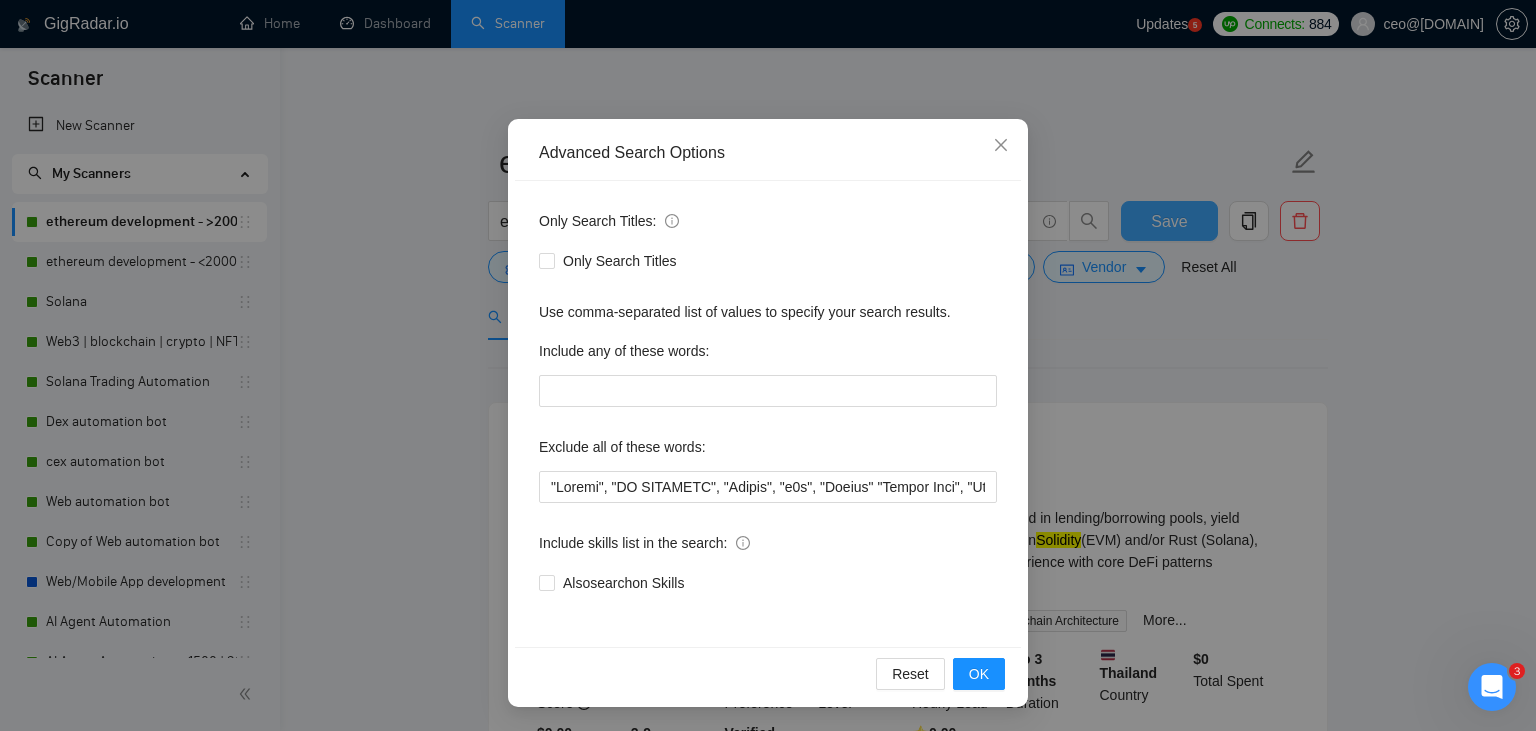 click on "Reset OK" at bounding box center [768, 673] 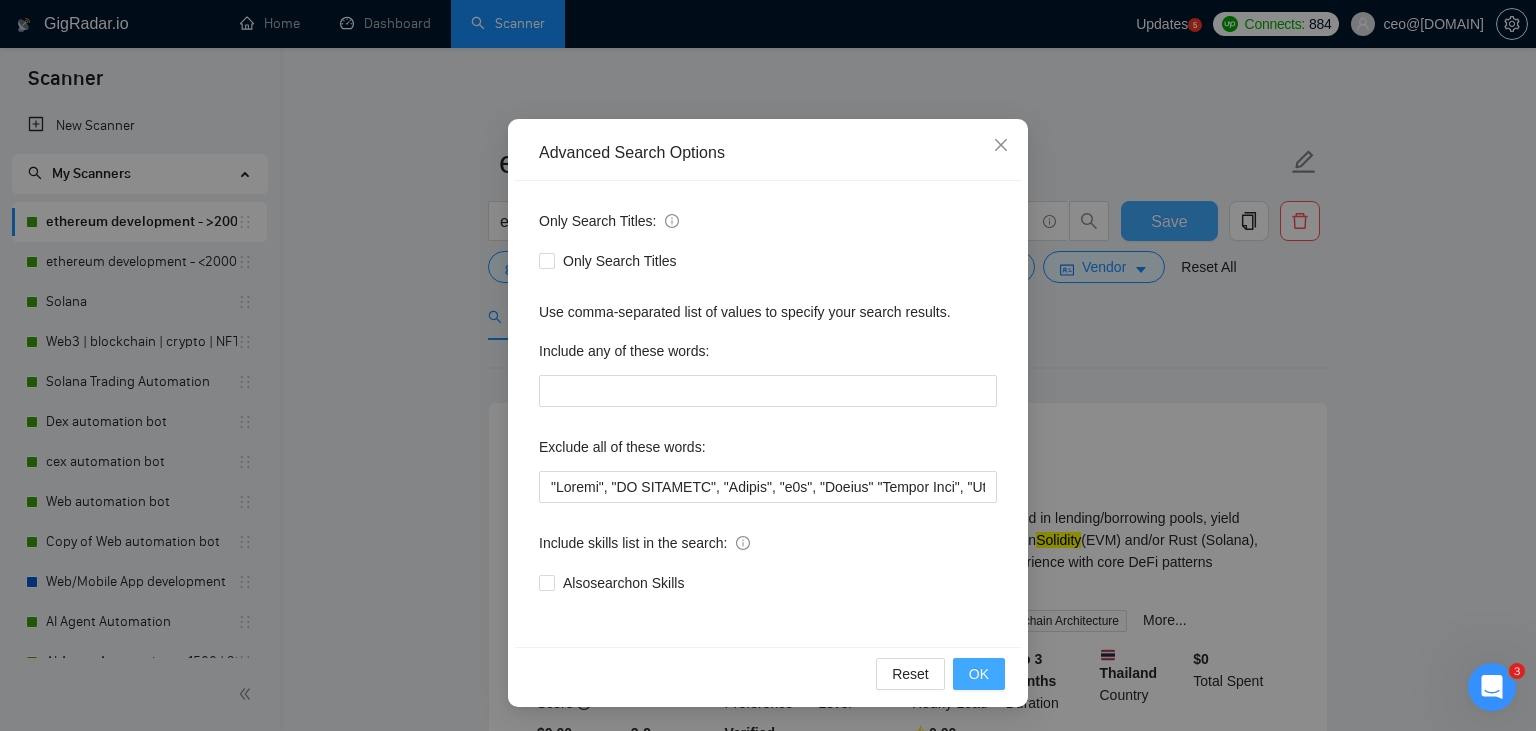 click on "OK" at bounding box center (979, 674) 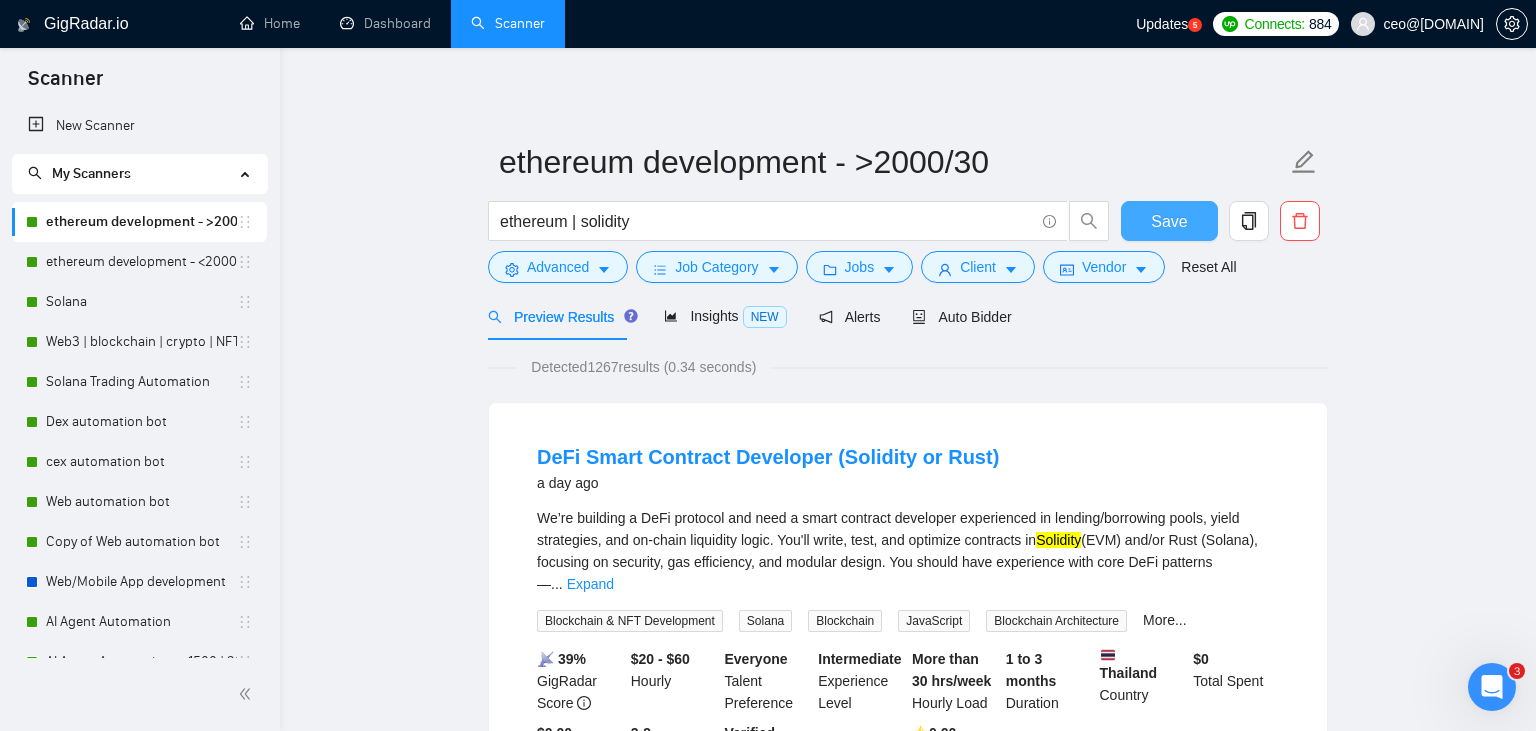 scroll, scrollTop: 0, scrollLeft: 0, axis: both 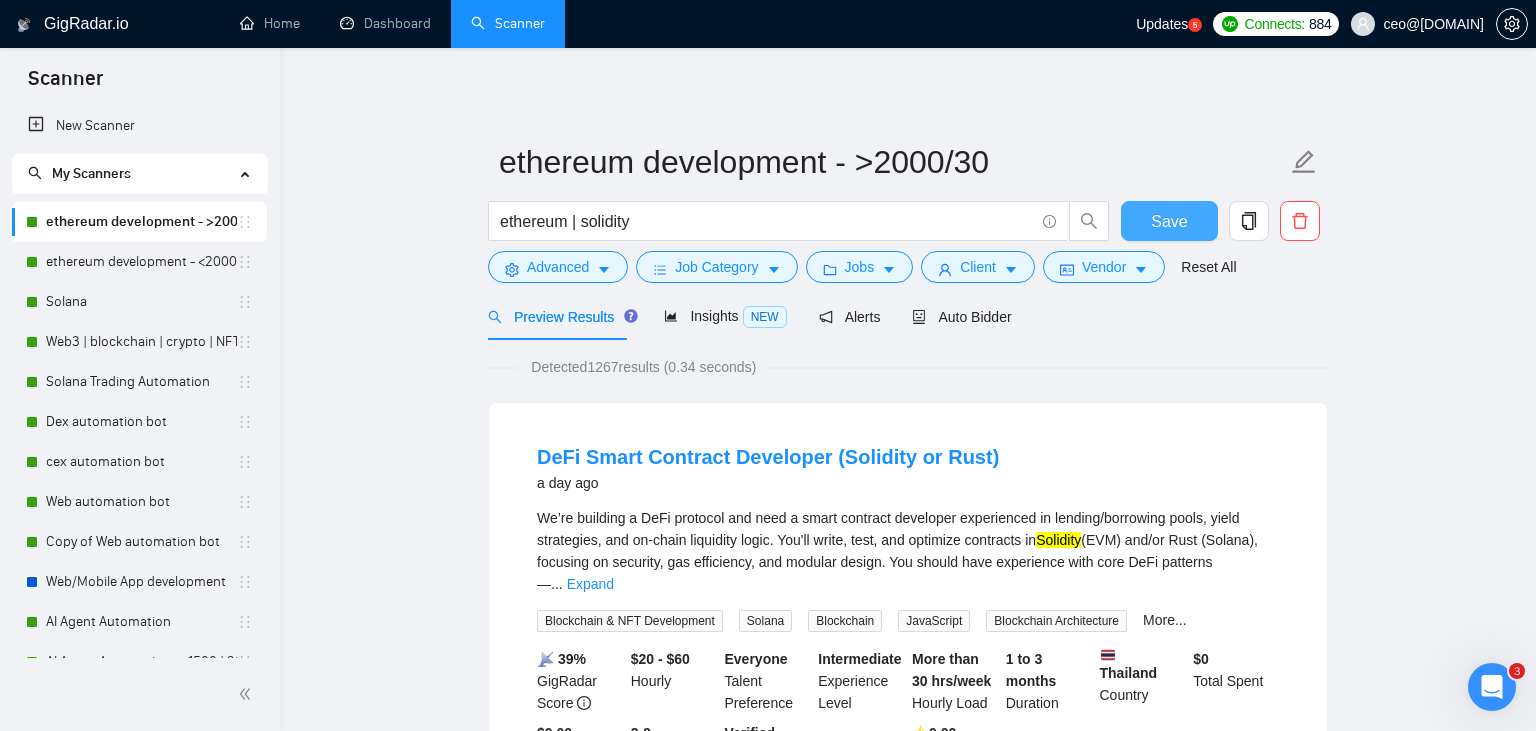 click on "Save" at bounding box center (1169, 221) 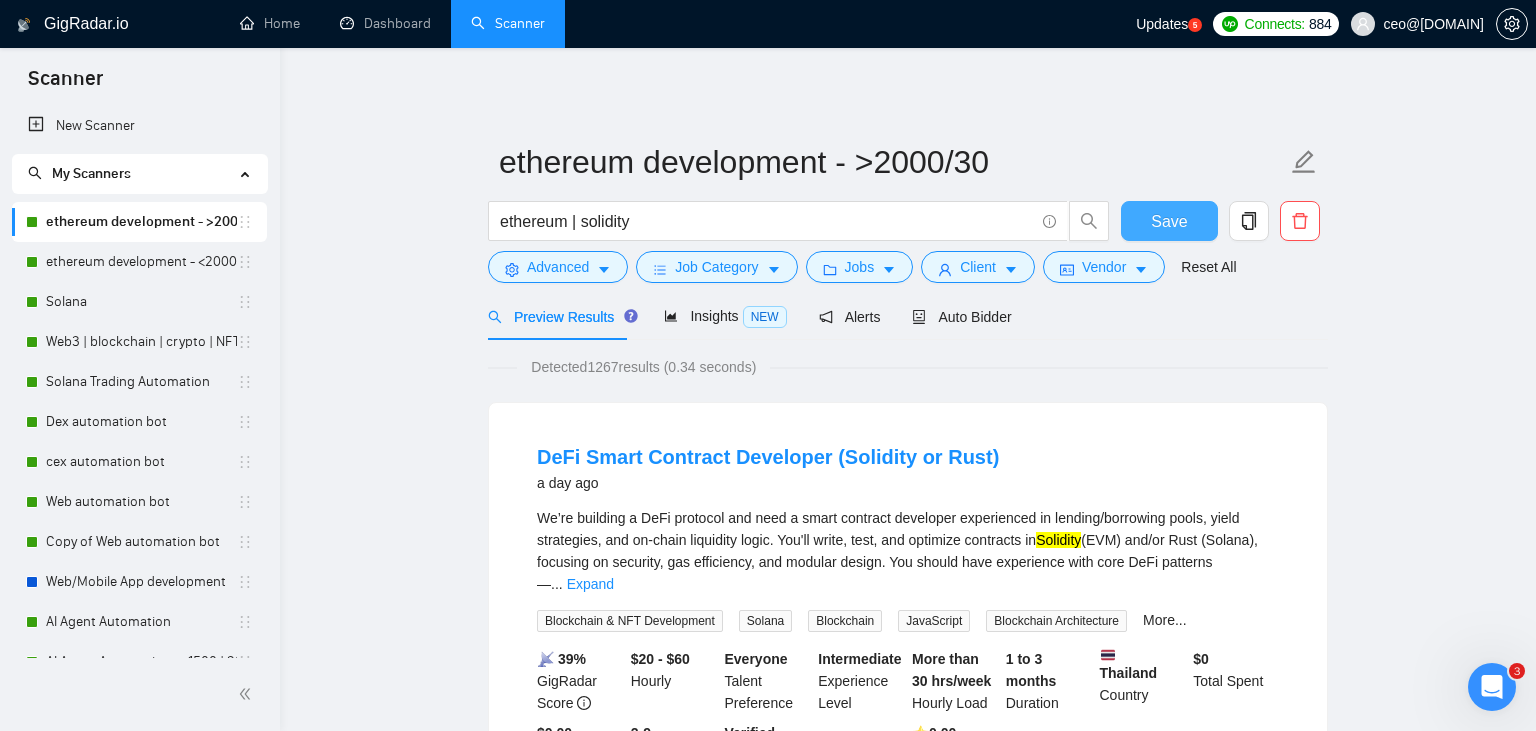click on "Save" at bounding box center [1169, 221] 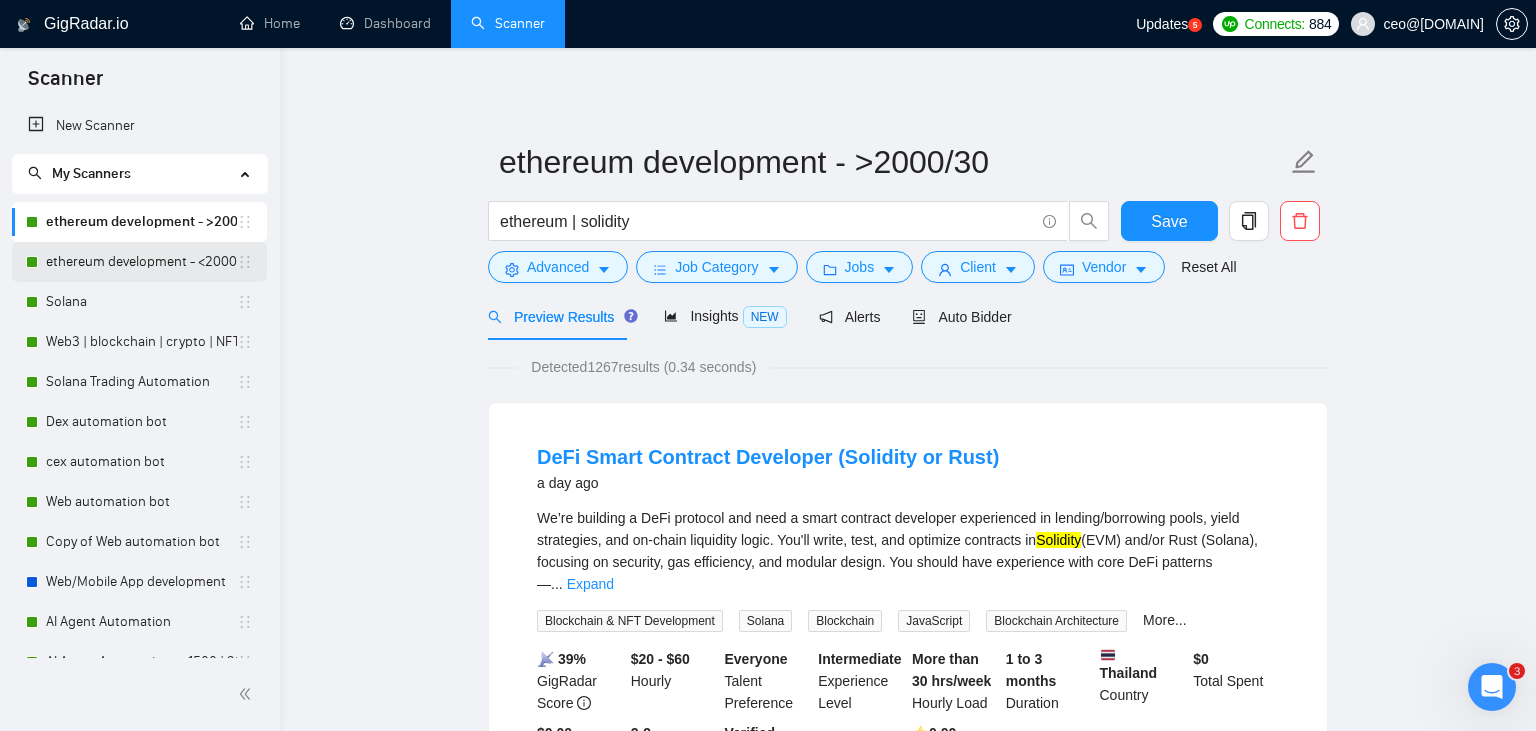 click on "ethereum development - <2000/30" at bounding box center [141, 262] 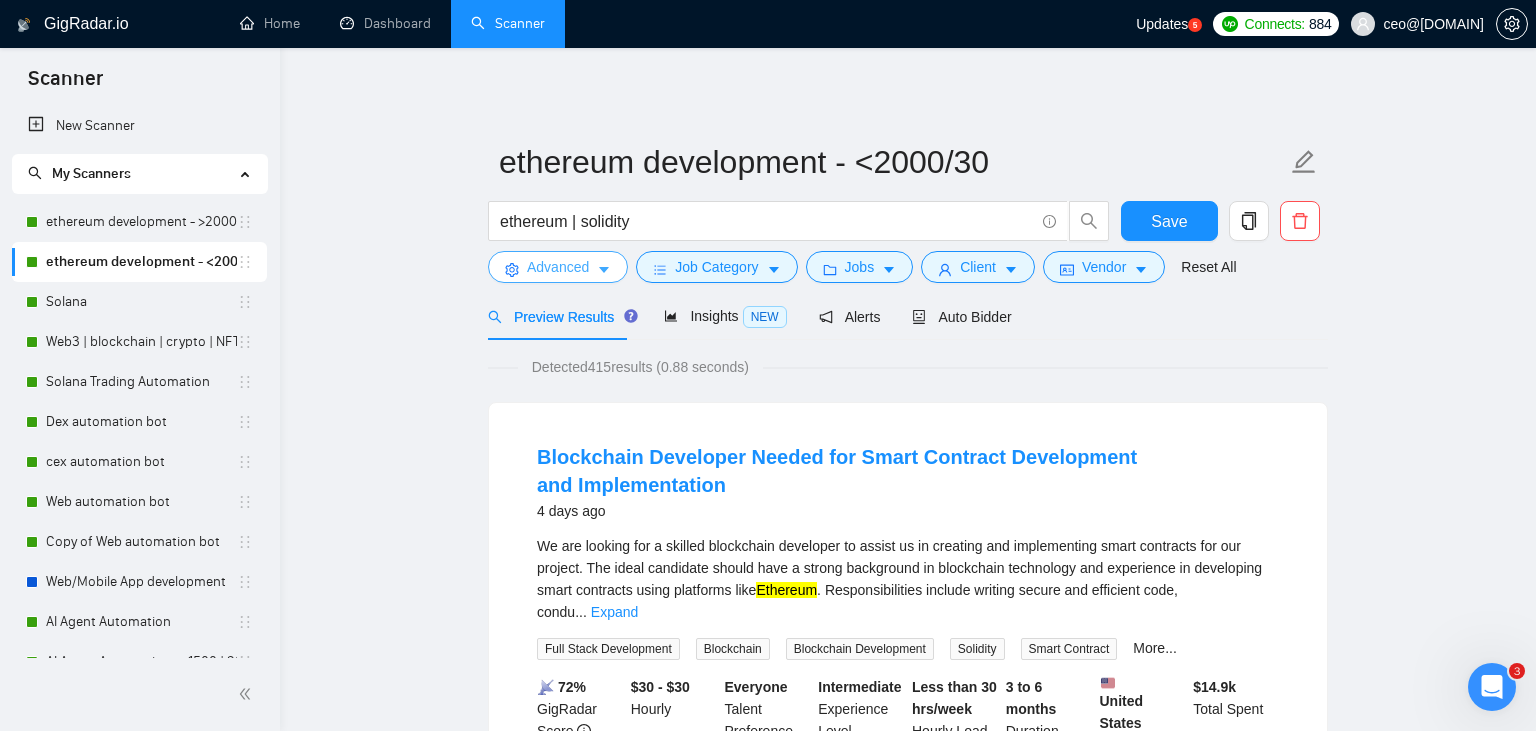 click on "Advanced" at bounding box center (558, 267) 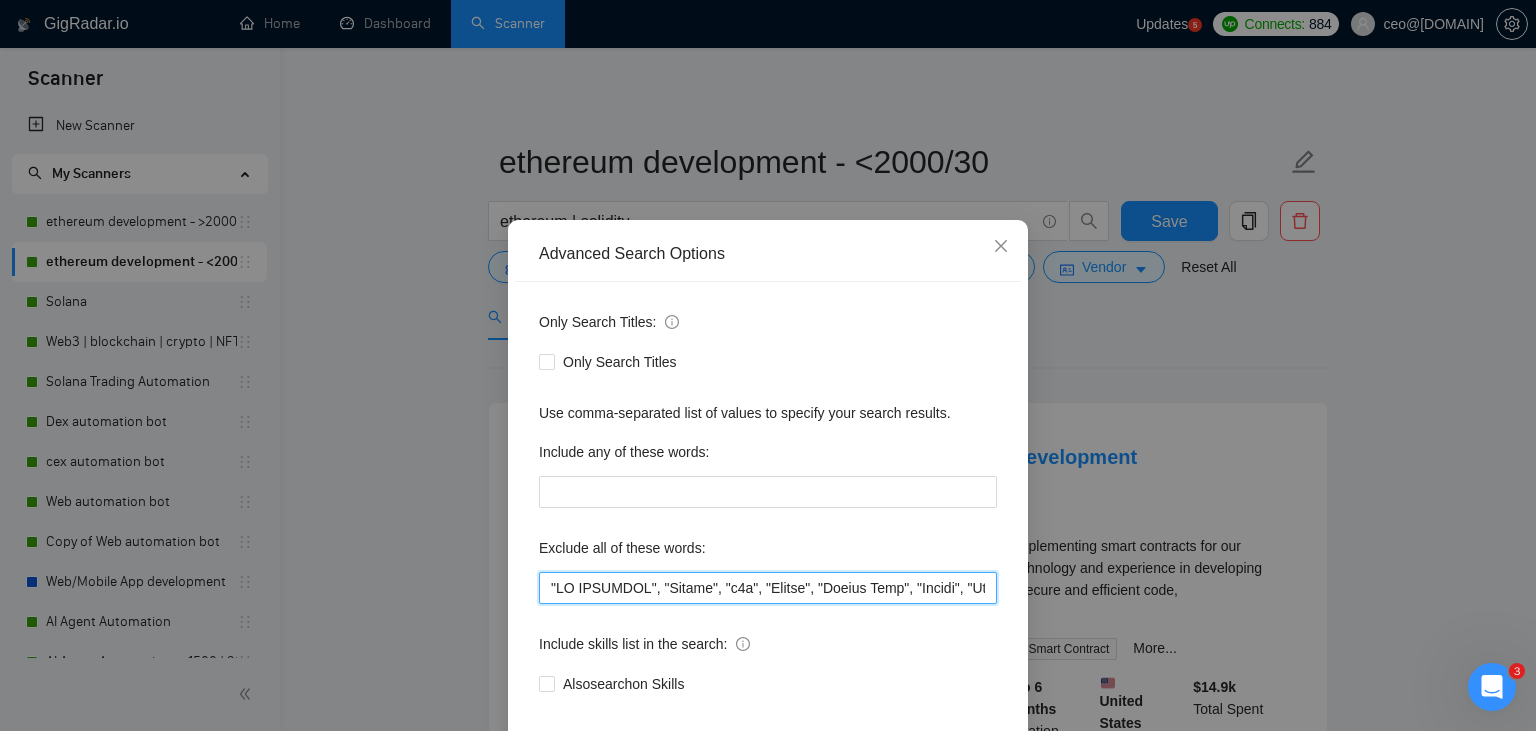 click at bounding box center (768, 588) 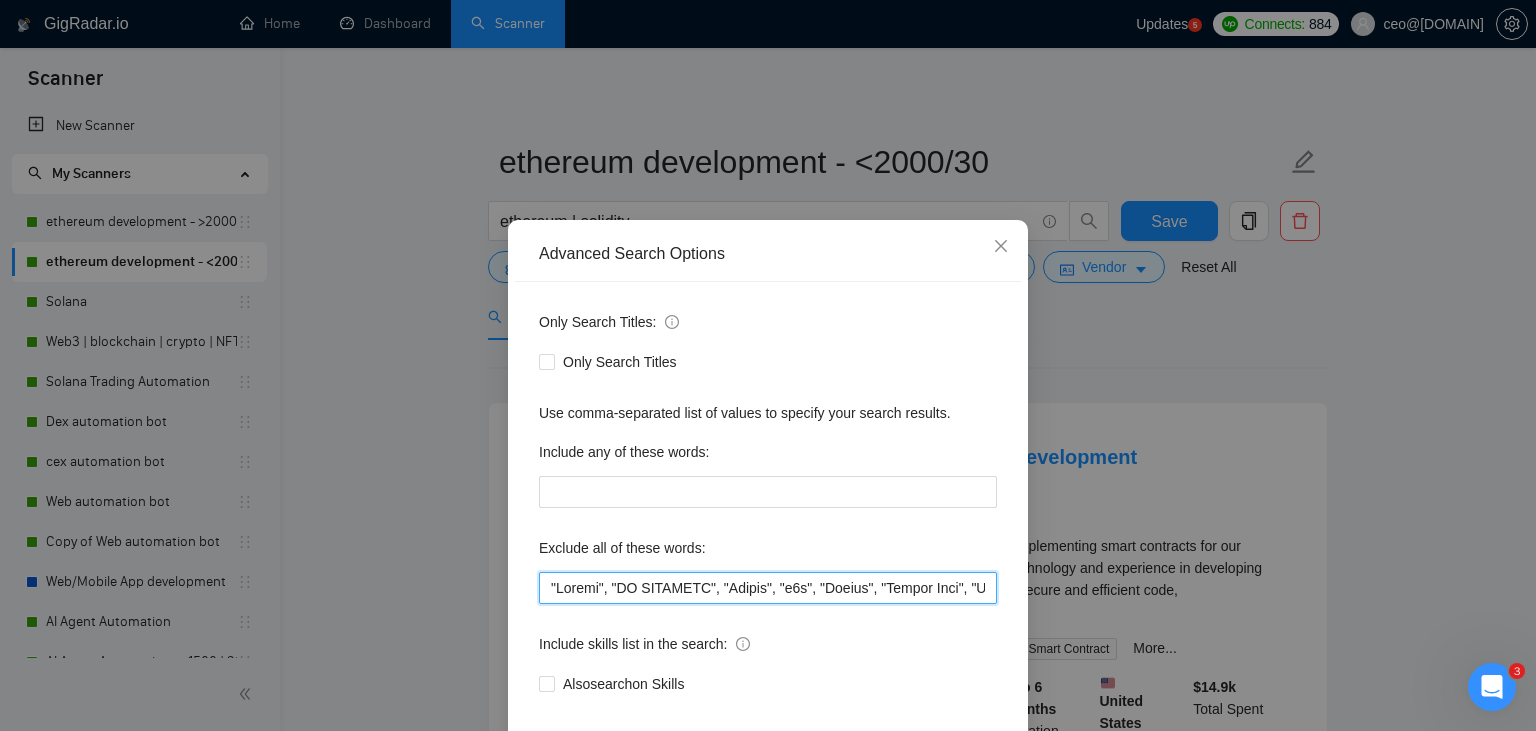 scroll, scrollTop: 101, scrollLeft: 0, axis: vertical 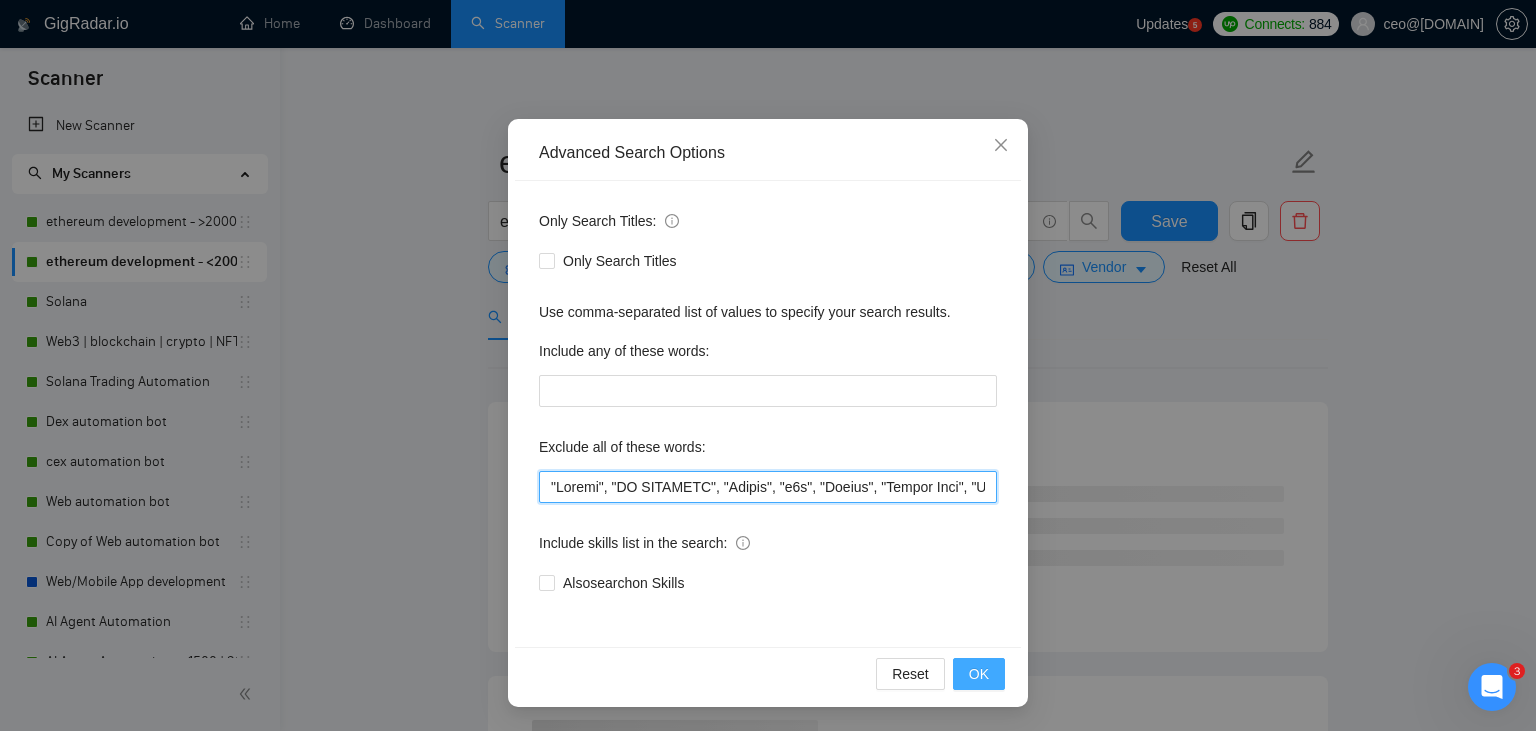 type on ""Retool", "NO AGENCIES", "Review", "n8n", "Launch", "Europe Only", "Modify", "Update", "Avatar", "Art Project", "Pakistan", "join our team", "Azure DevOps", "DevOps","Flutter", "Equity-Only", "Equity Only", "Generating Image Variations", "Image Generation", STACKS, STX, Betting, gambling, casino, Sui, Unity, Manager, bot, automation, scripting, laravel, "php", "wordpress", "shopify", "eSport", gaming, games, "crypto recovery", "eSports", "Sales Team", "frontend developer", "freelancer only", "freelancers only", "No agency", "Not agency", "No agencies", "Not agencies", "metaverse", "Consultant", "Audit", "Game", "passed test", sports, "Meet with CTO", "skill test", "bubble.io", advisor, Wocommerce, flutter, go, "fund raising", "UI/UX designer", teacher, netsuite, "c++", "c#", readymade, cto, "Consultation", Debugging, lottery, mentor, coaching, Tron, MEV, "Crypto Moderator", raffle, "strategy only", tinder, "No companies", cardano, woocommerce, wine, writer, Coach, ECU, GHL, training, setup, "website update..." 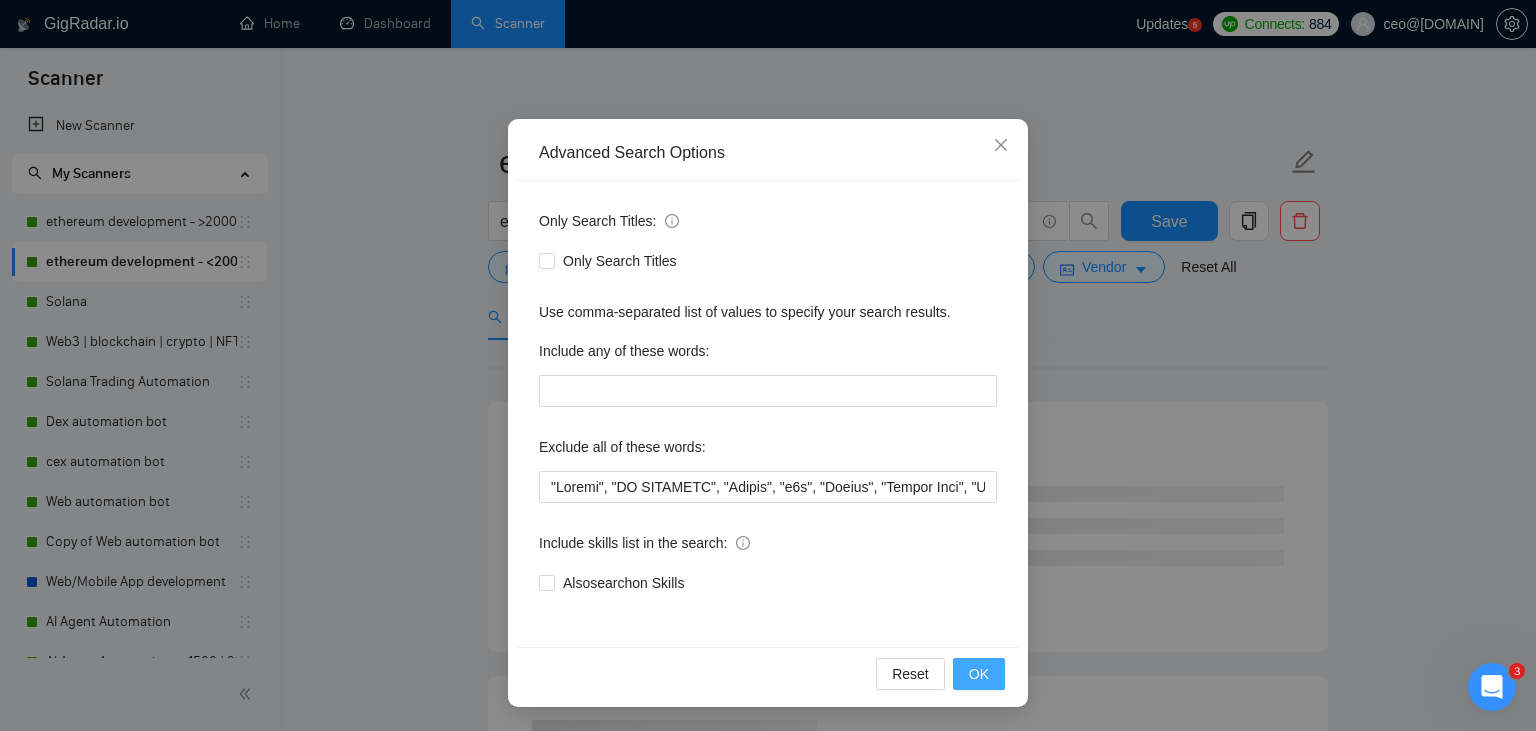 click on "OK" at bounding box center (979, 674) 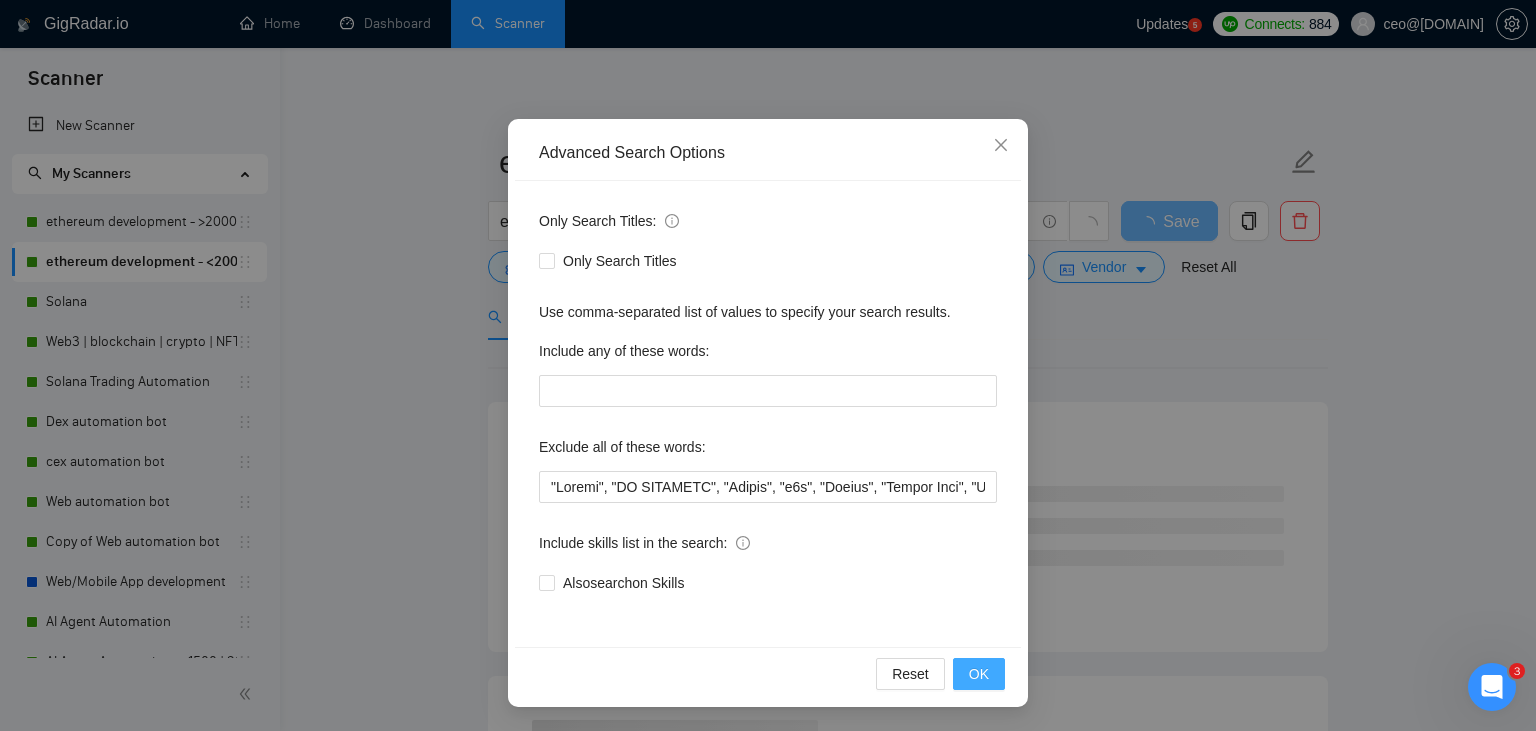 scroll, scrollTop: 1, scrollLeft: 0, axis: vertical 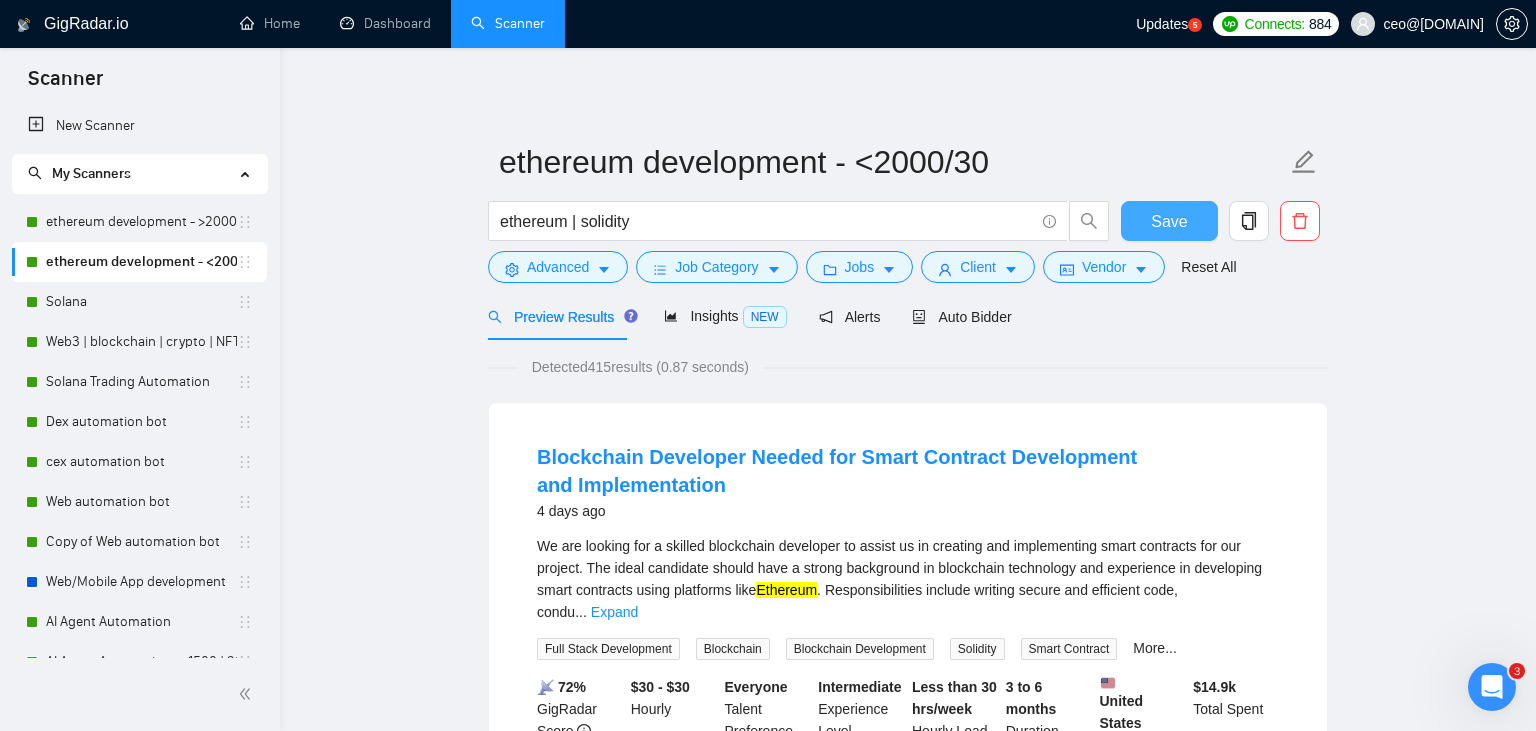 click on "Save" at bounding box center (1169, 221) 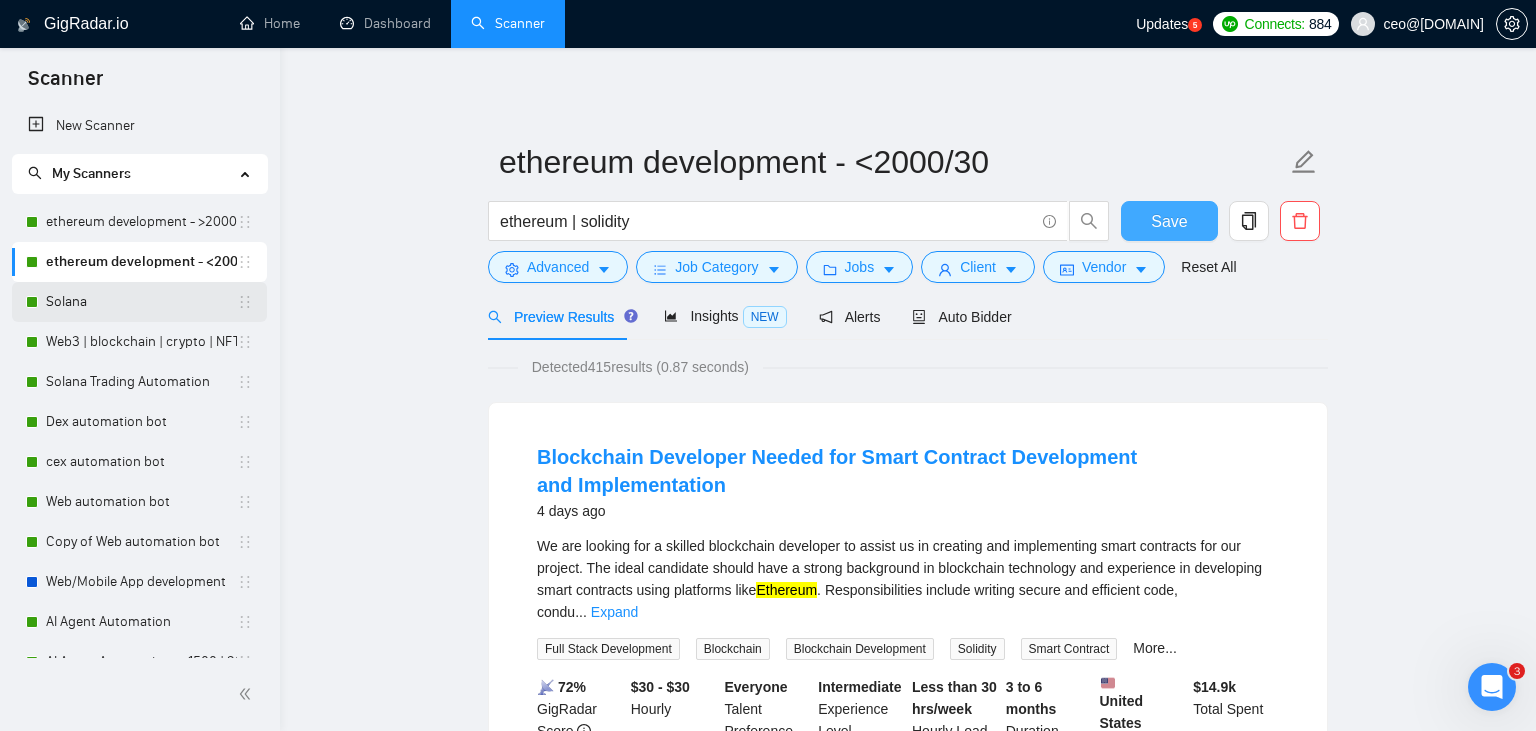 click on "Solana" at bounding box center (141, 302) 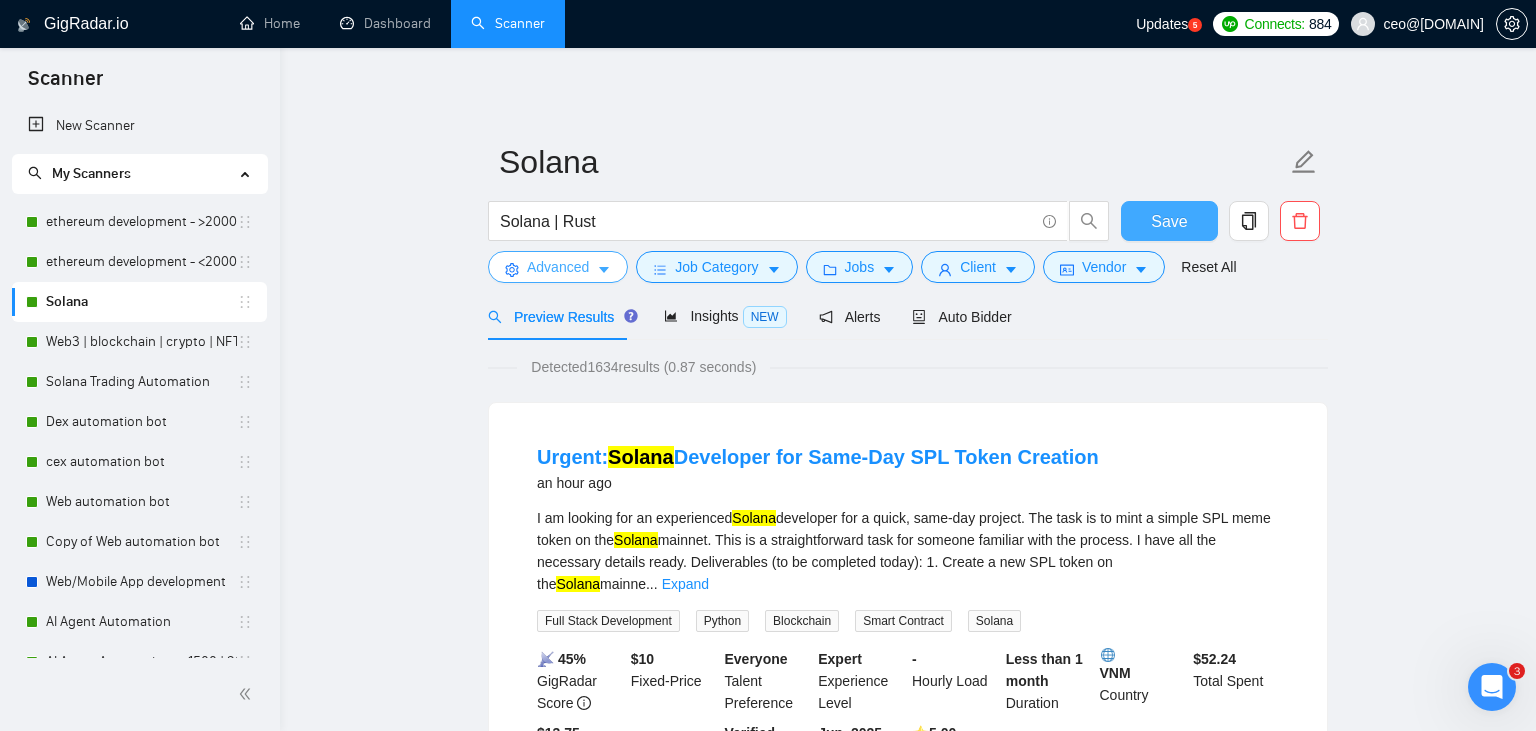 click on "Advanced" at bounding box center [558, 267] 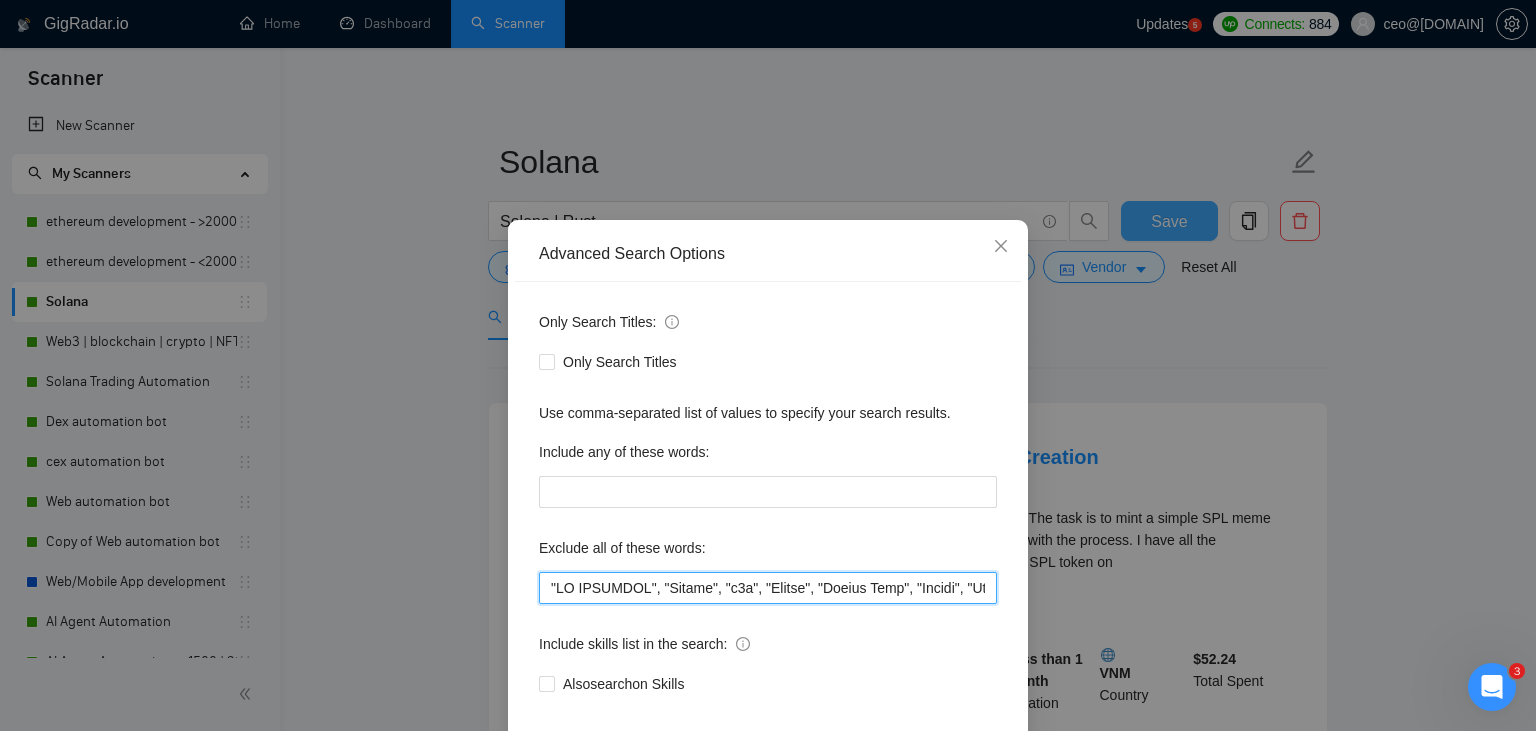 click at bounding box center (768, 588) 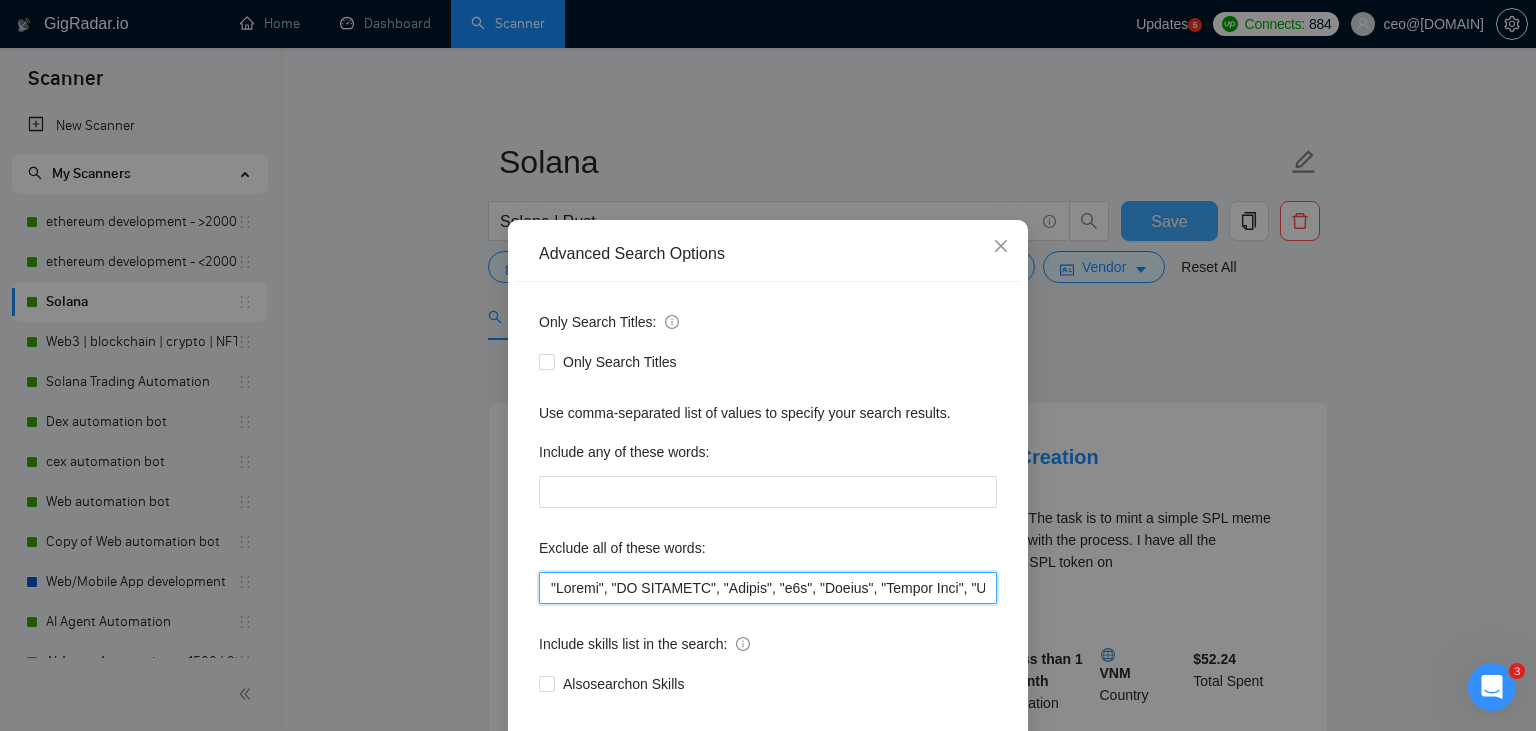 scroll, scrollTop: 101, scrollLeft: 0, axis: vertical 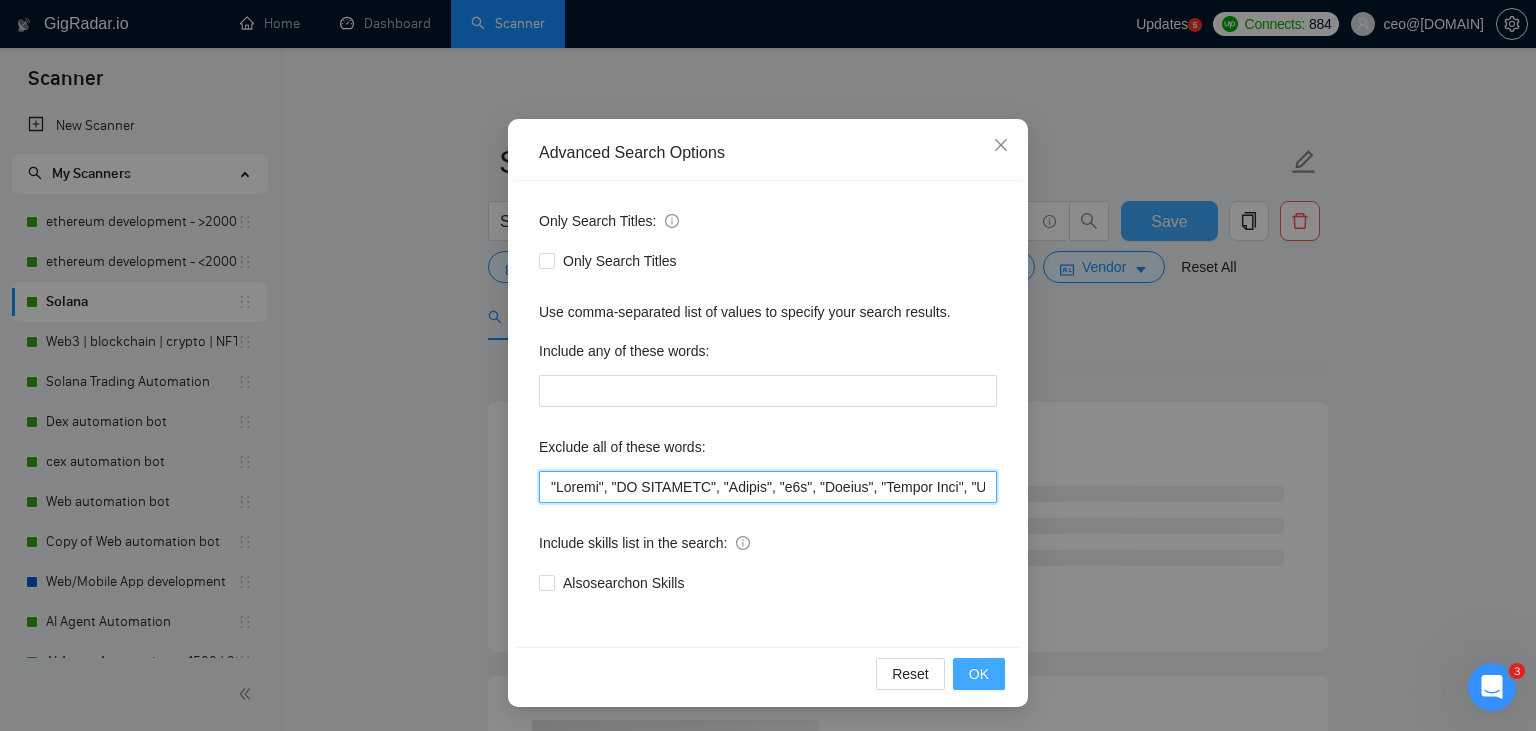 type on ""Retool", "NO AGENCIES", "Review", "n8n", "Launch", "Europe Only", "Modify", "Update", "Avatar", "Art Project", "Pakistan", "join our team", "Azure DevOps", "DevOps", "Flutter", "Equity-Only", "Equity Only", "Generating Image Variations", "Image Generation", STACKS, STX, Betting, gambling, casino, Sui, Unity, Manager, bot, automation, scripting, laravel, "php", "wordpress", "shopify", "eSport", gaming, games, "crypto recovery", "eSports", "Sales Team", "frontend developer", "freelancer only", "freelancers only", "No agency", "Not agency", "No agencies", "Not agencies", "metaverse", "Consultant", "Audit", "Game", "passed test", sports, "Meet with CTO", "skill test", "bubble.io", advisor, Wocommerce, flutter, go, "fund raising", "UI/UX designer", teacher, netsuite, "c++", "c#", readymade, cto, "Consultation", Debugging, lottery, mentor, coaching, Tron, MEV, "Crypto Moderator", raffle, "strategy only", tinder, "No companies", cardano, woocommerce, wine, writer, Coach, ECU, GHL, training, setup, "website updat..." 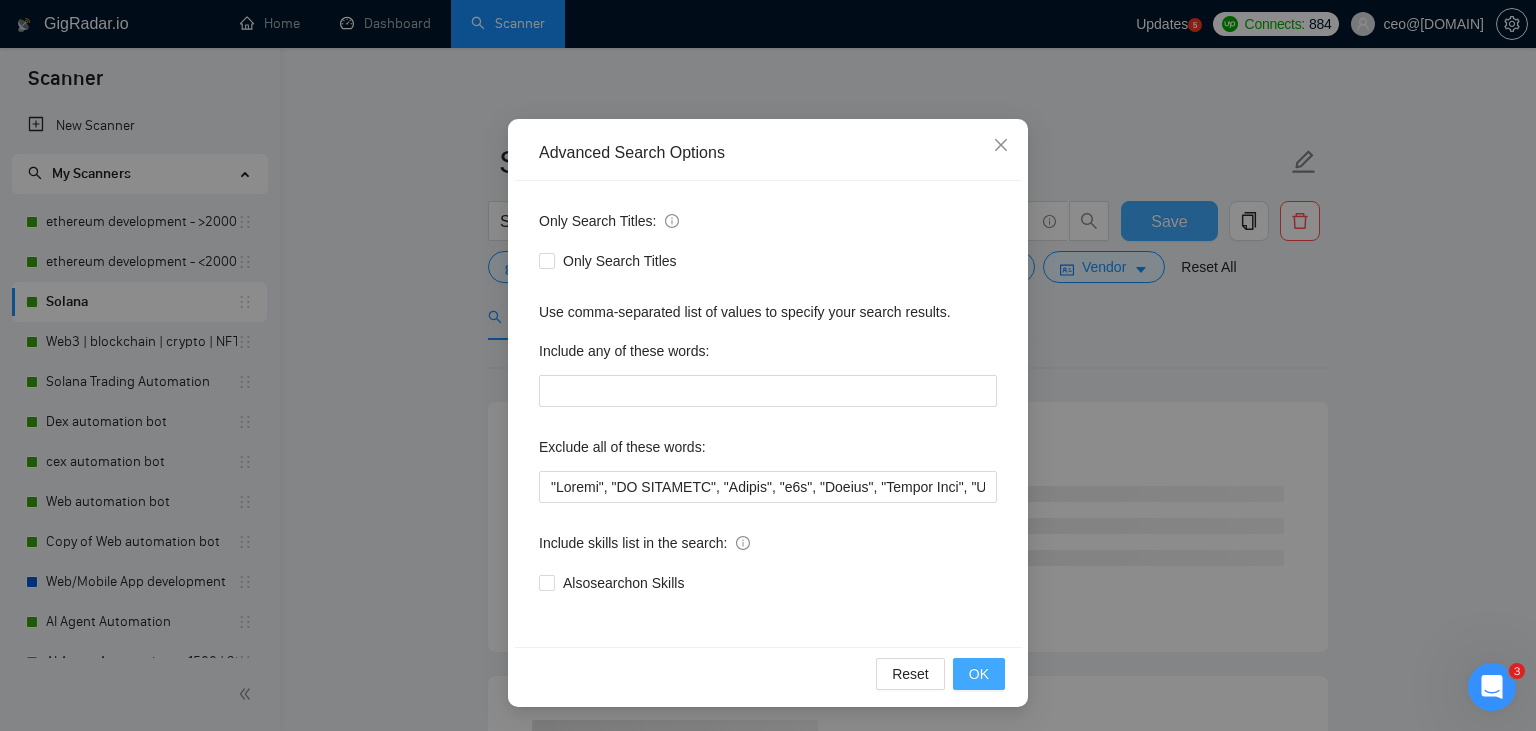 click on "OK" at bounding box center (979, 674) 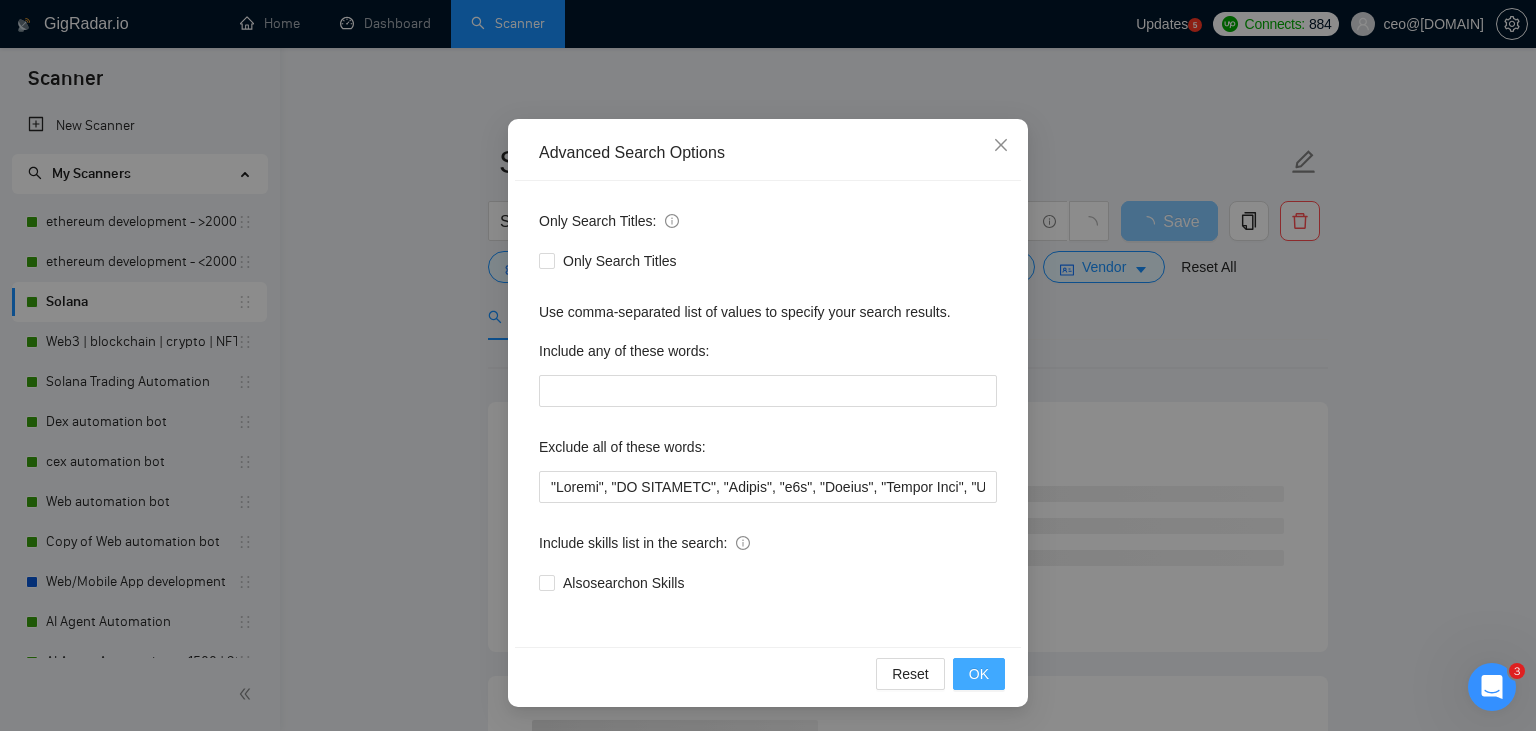 scroll, scrollTop: 1, scrollLeft: 0, axis: vertical 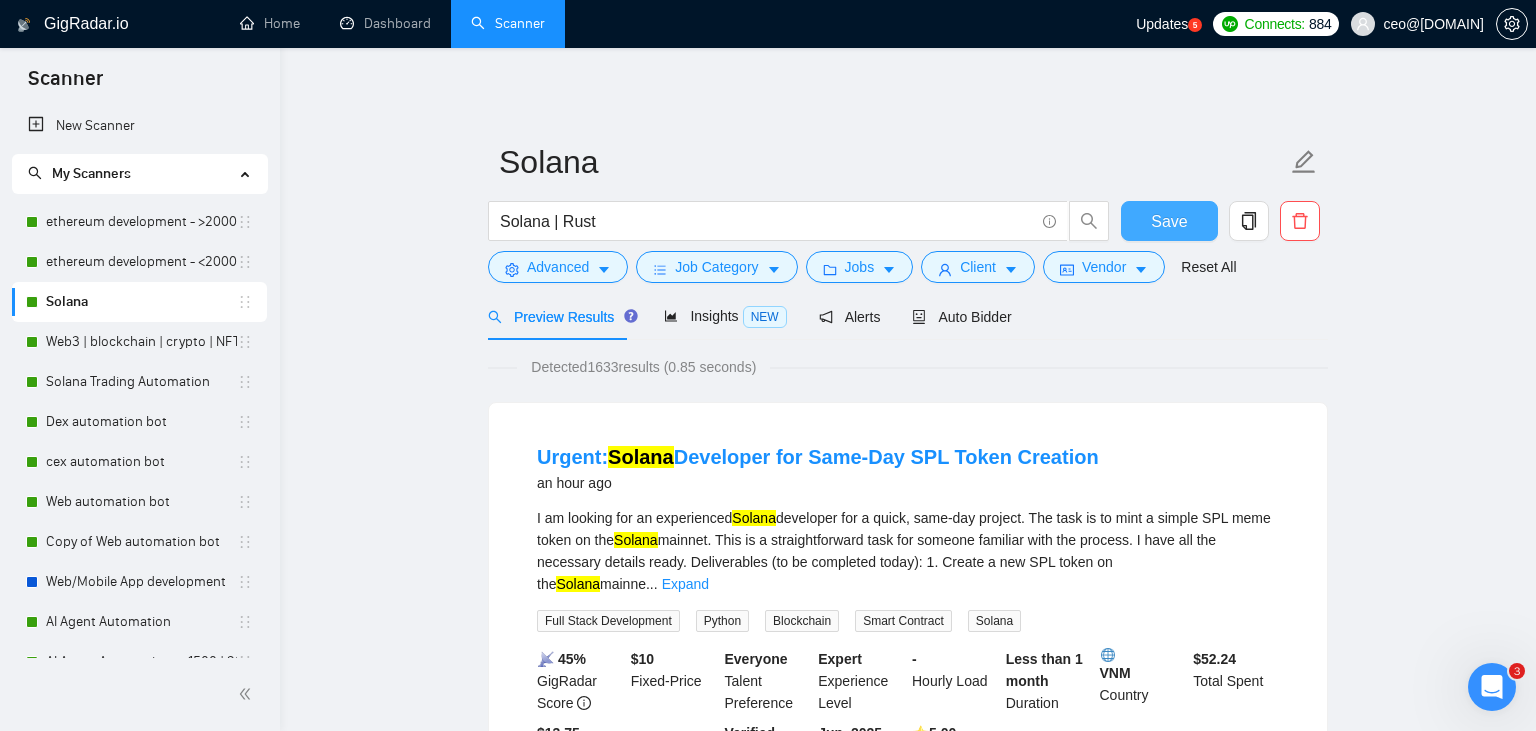 click on "Save" at bounding box center [1169, 221] 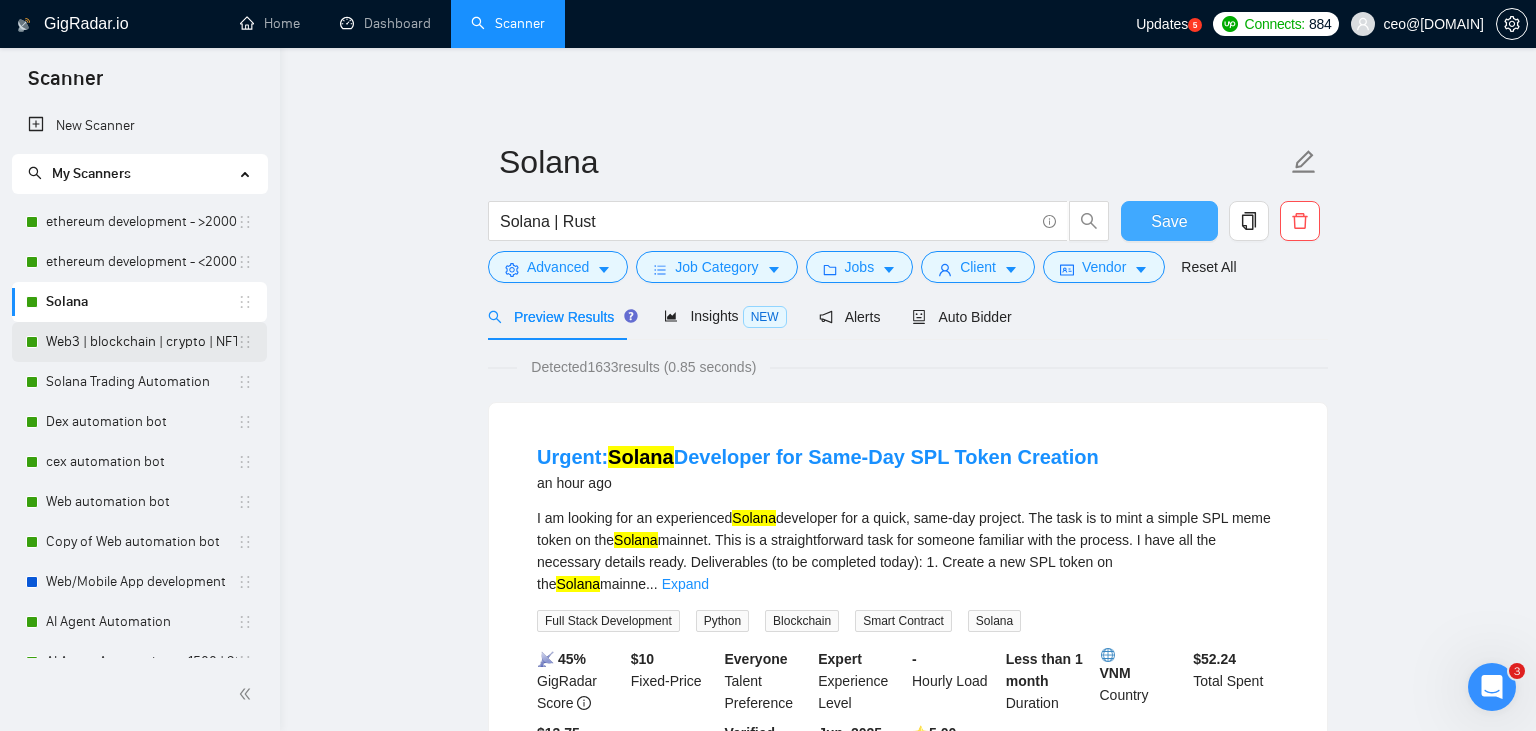 click on "Web3 | blockchain | crypto | NFT | erc20 | dapp on title" at bounding box center (141, 342) 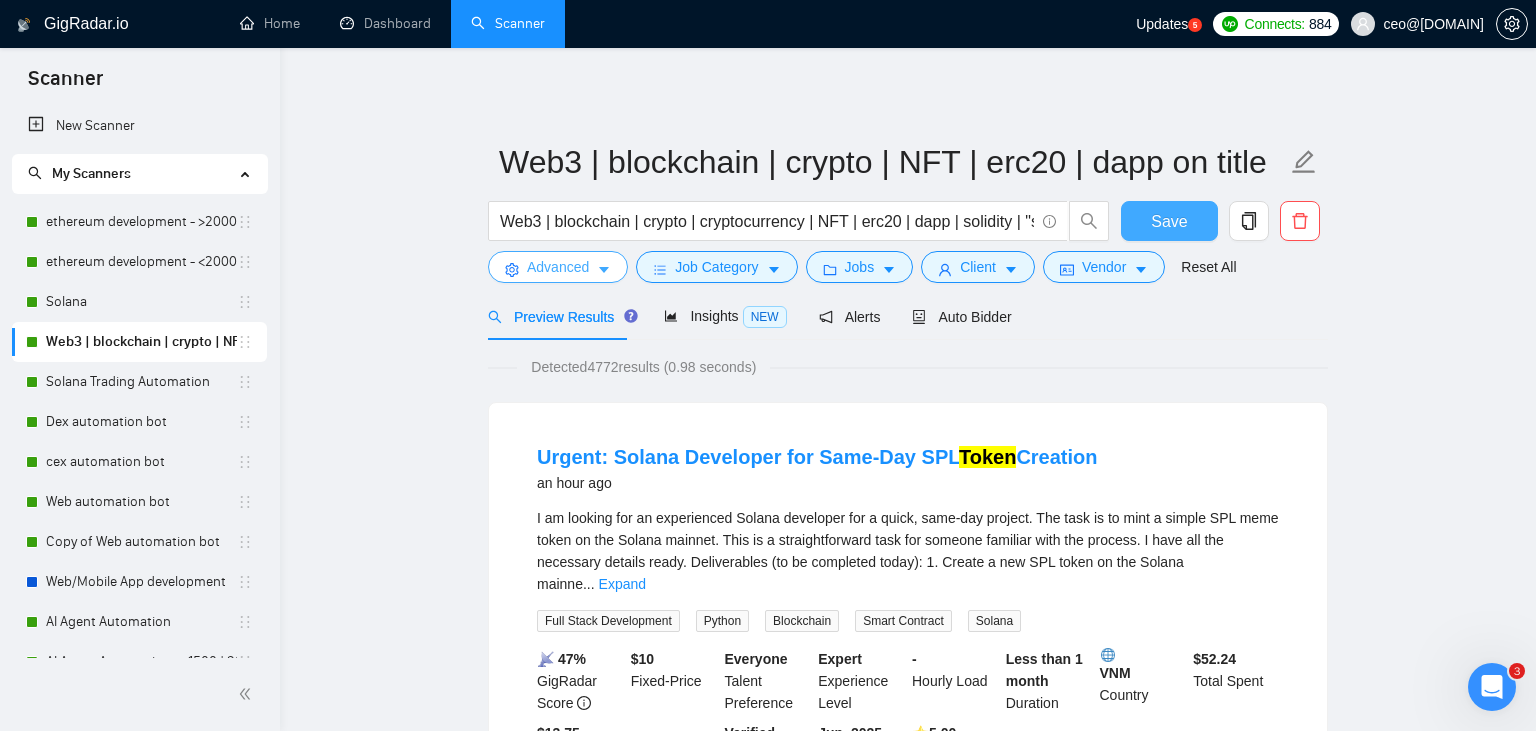 click on "Advanced" at bounding box center [558, 267] 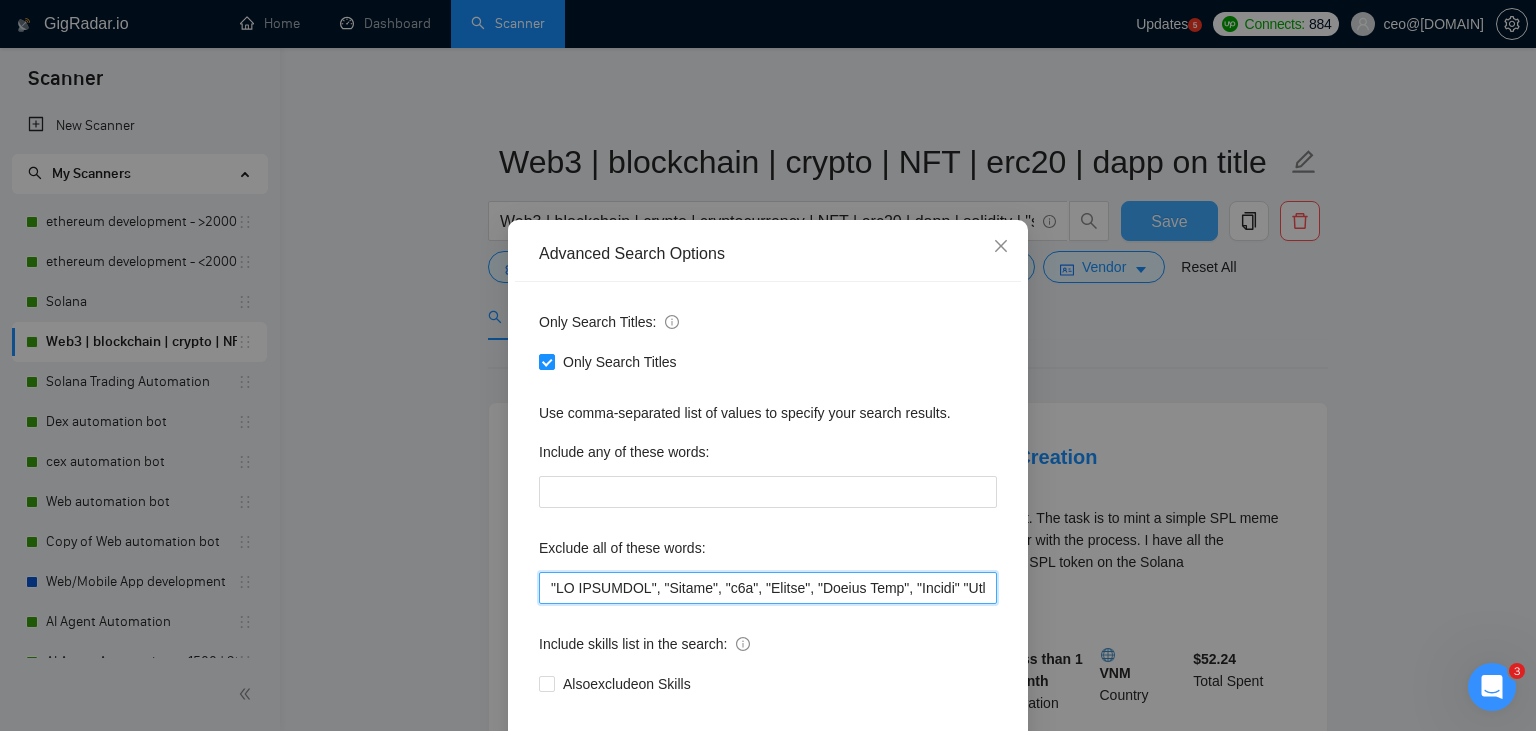 click at bounding box center [768, 588] 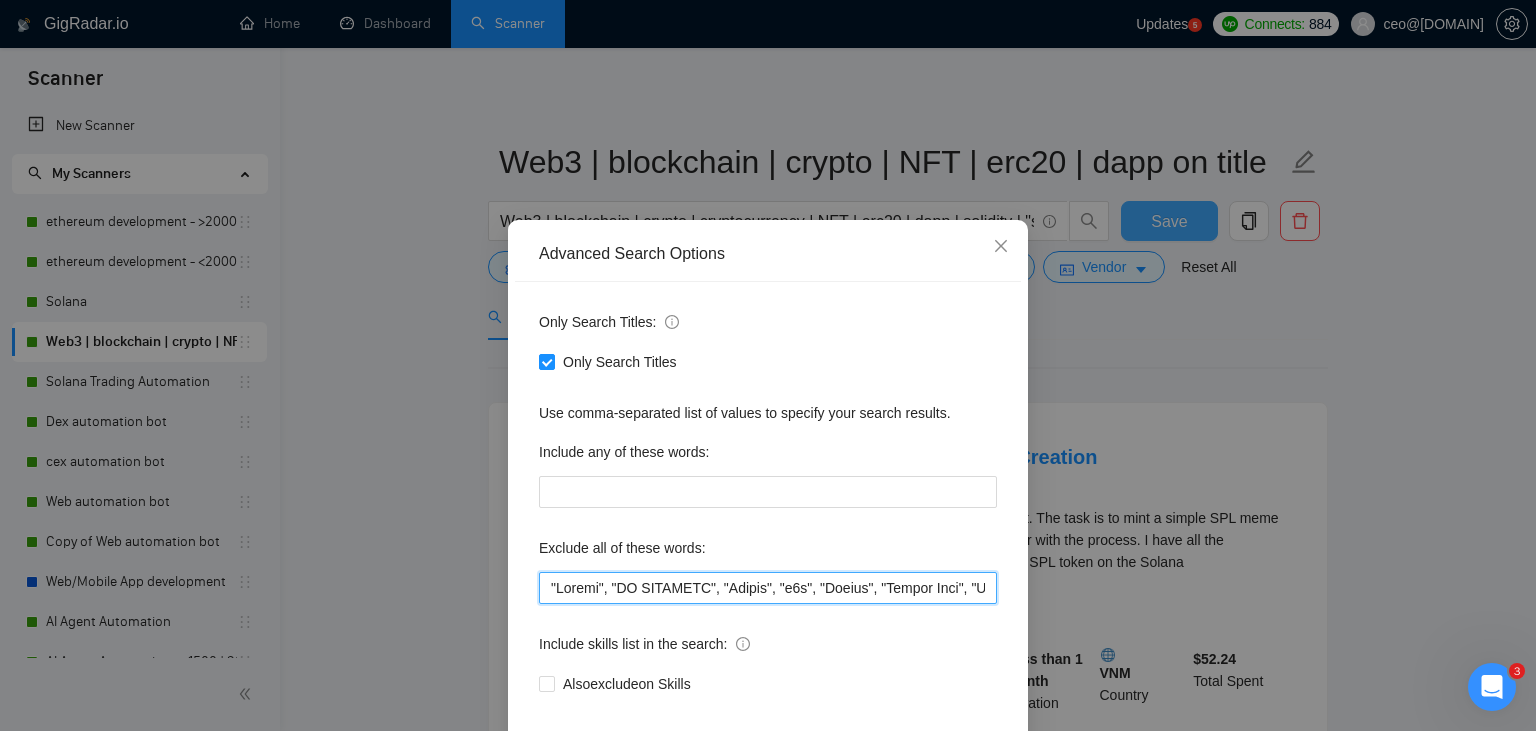 scroll, scrollTop: 101, scrollLeft: 0, axis: vertical 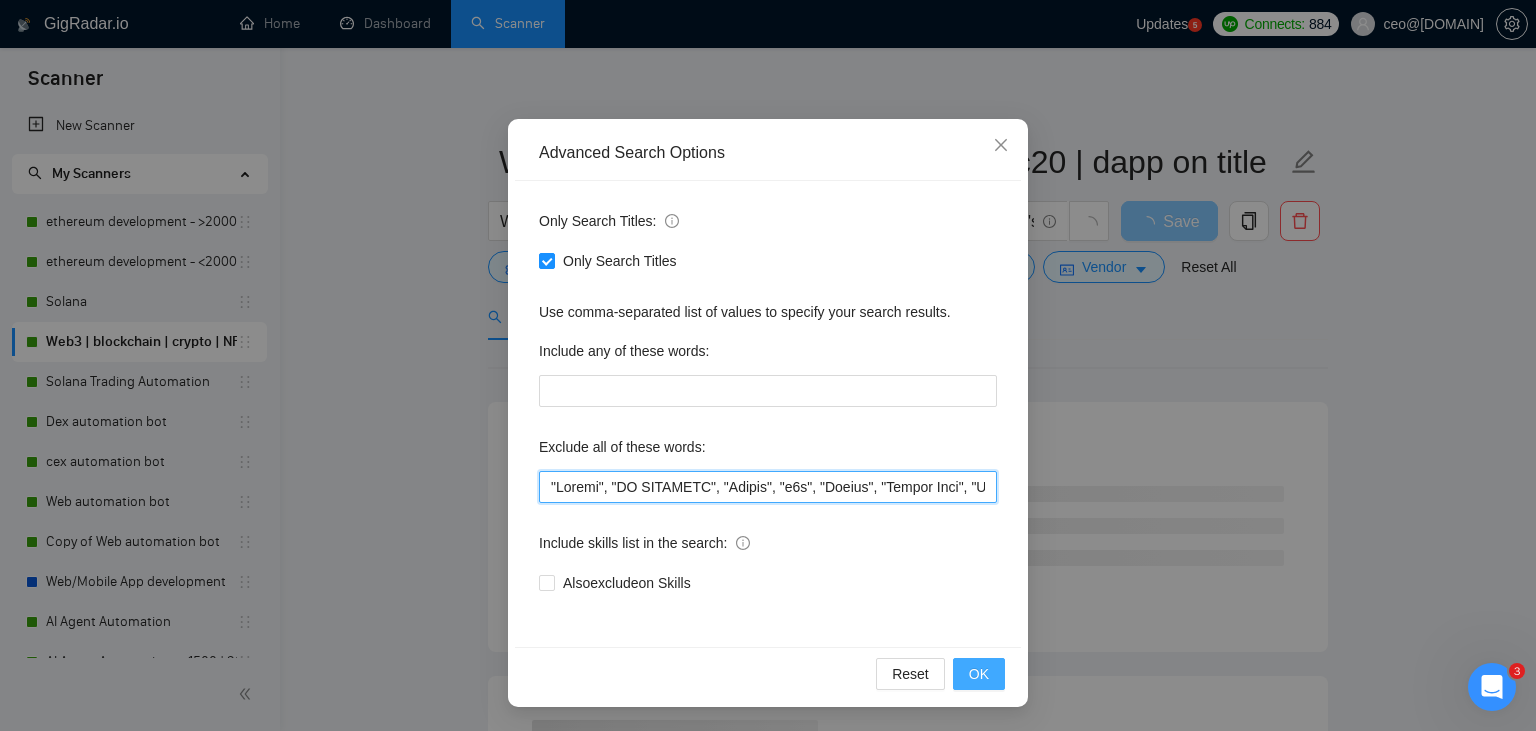 type on ""Retool", "NO AGENCIES", "Review", "n8n", "Launch", "Europe Only", "Modify" "Update", "Avatar", "Art Project", "Pakistan", "join our team", "Azure DevOps", "DevOps", "Flutter", "Equity-Only", "Equity Only", "Generating Image Variations", "Image Generation", STACKS, STX, Betting, gambling, casino, Sui, Unity, Manager, bot, innovative, automation, scripting, laravel, "php", "wordpress", "shopify", "eSport", gaming, games, "crypto recovery", "eSports", "Sales Team", "frontend developer", "freelancer only", "freelancers only", "No agency", "Not agency", "No agencies", "Not agencies", "metaverse", "Consultant", "Audit", "Game", "passed test", sports, "Meet with CTO", "skill test", "bubble.io", advisor, Wocommerce, go, "fund raising", "UI/UX designer", teacher, netsuite, "c++", "c#", readymade, cto, "Consultation", Debugging, lottery, mentor, coaching, Tron, MEV, "Crypto Moderator", raffle, "strategy only", tinder, "No companies", cardano, woocommerce, wine, writer, Coach, ECU, GHL, training, setup, "website upd..." 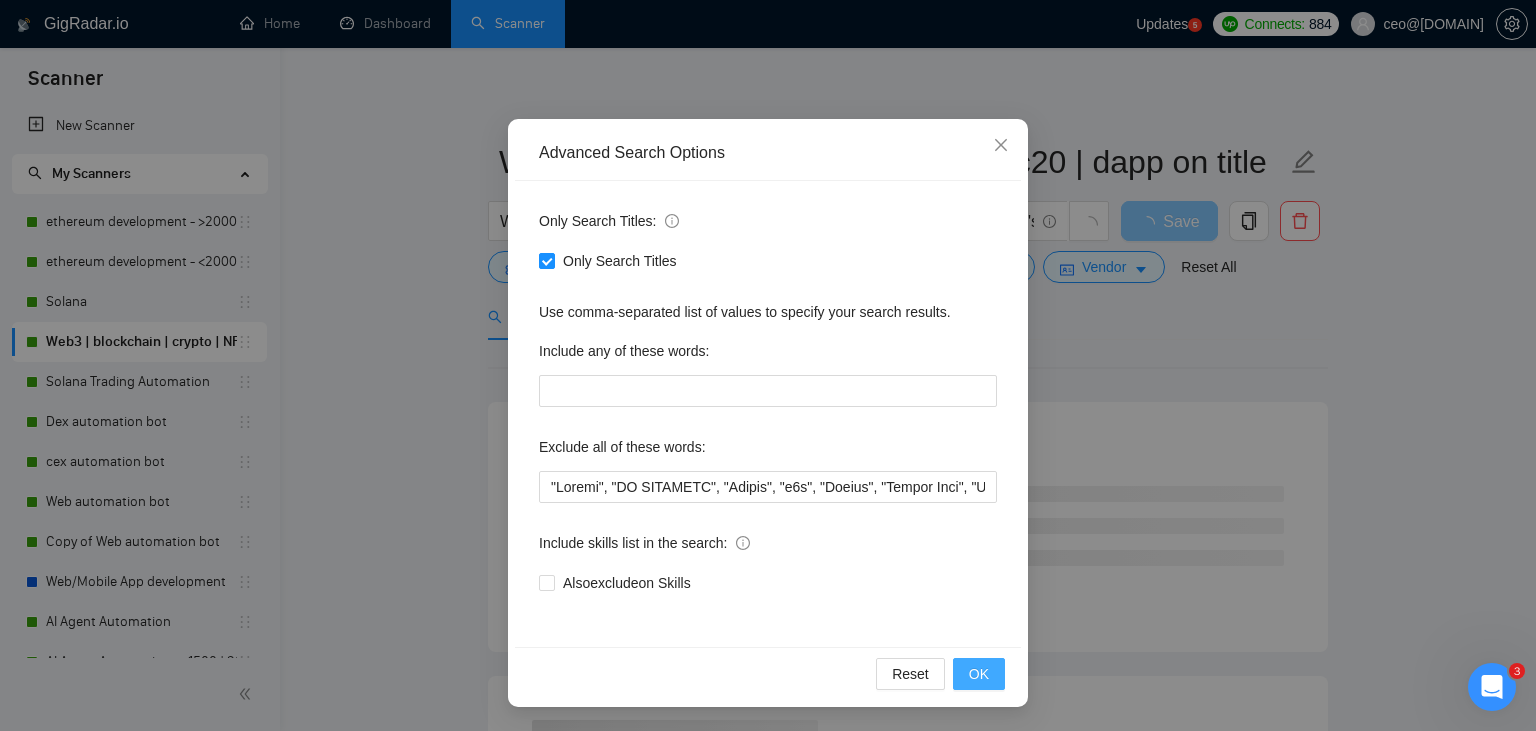 click on "OK" at bounding box center [979, 674] 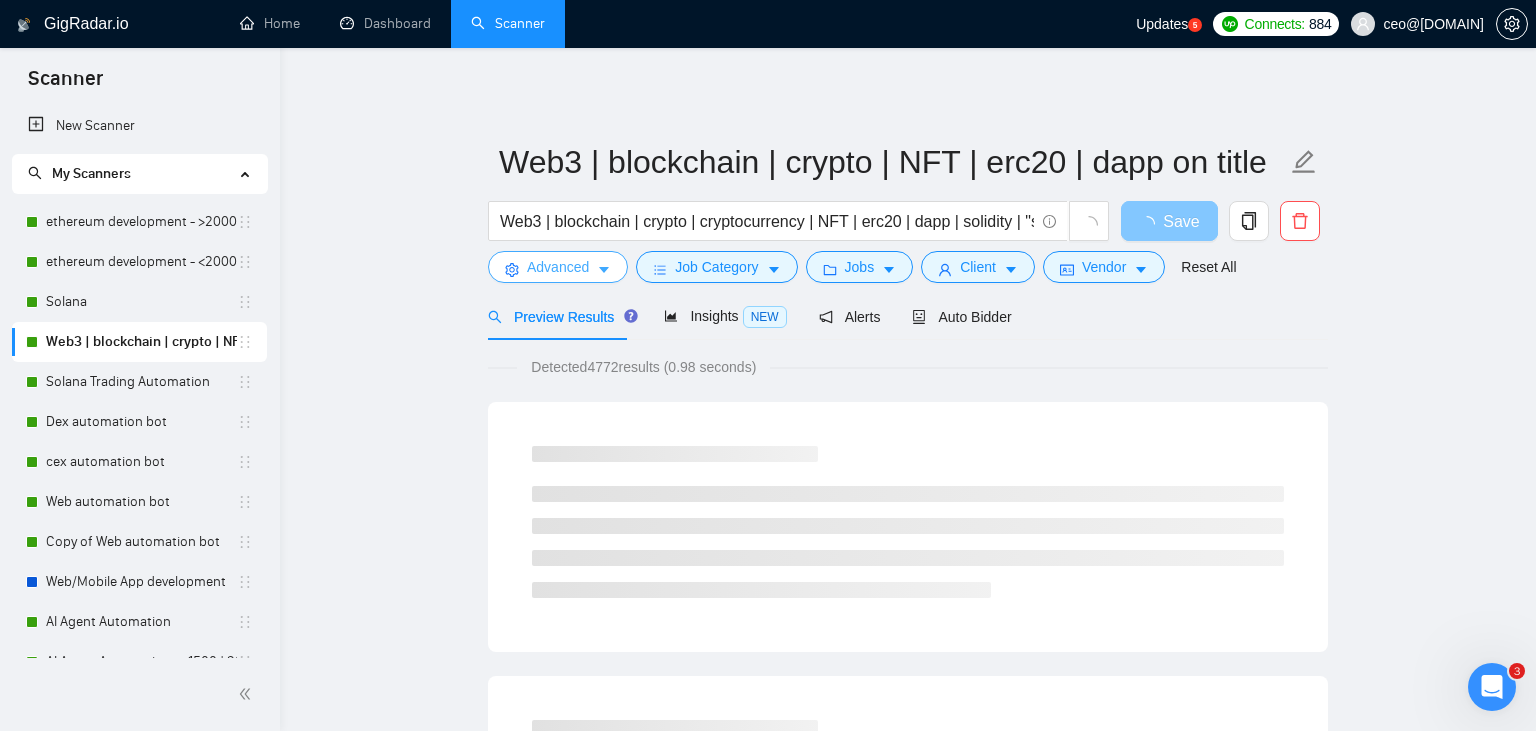 scroll, scrollTop: 0, scrollLeft: 0, axis: both 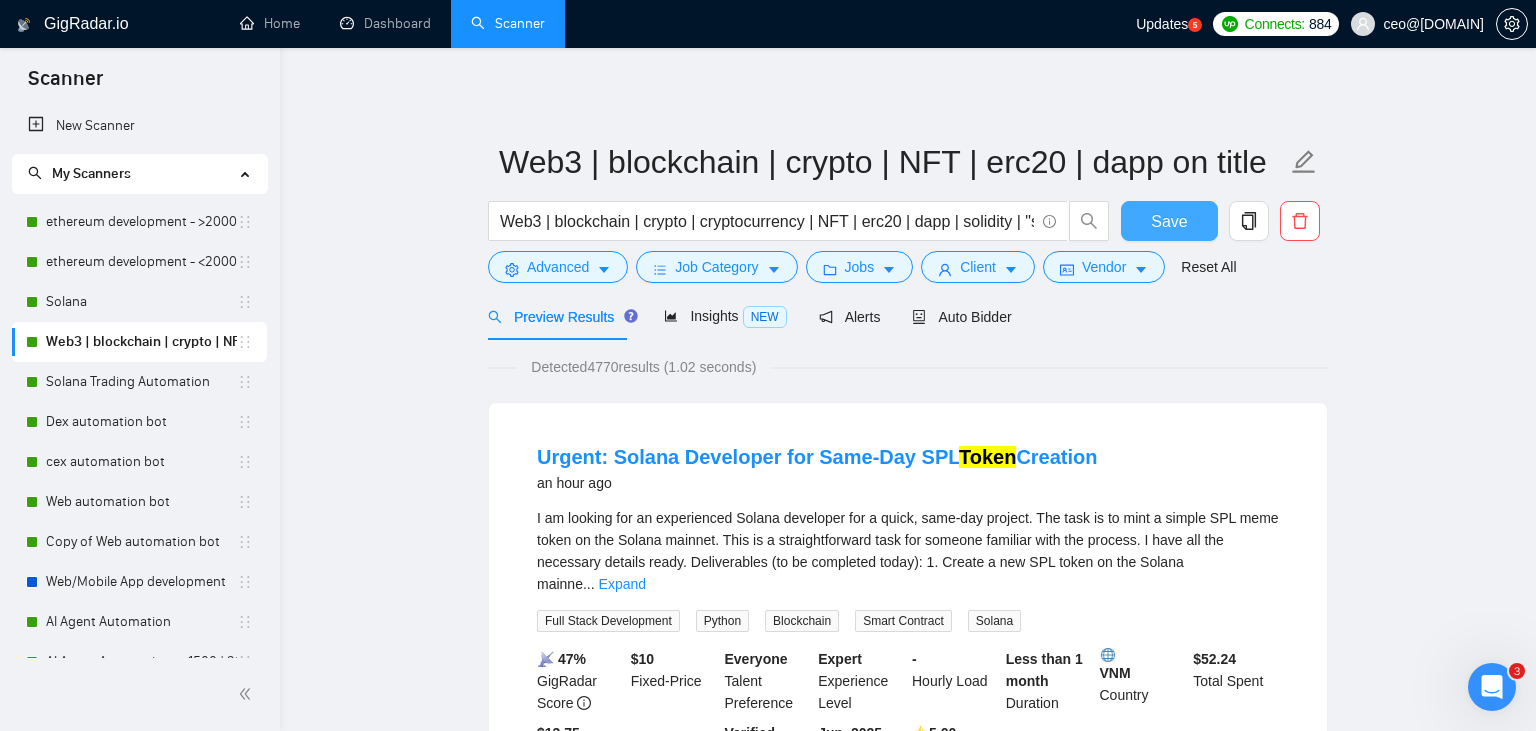 click on "Save" at bounding box center [1169, 221] 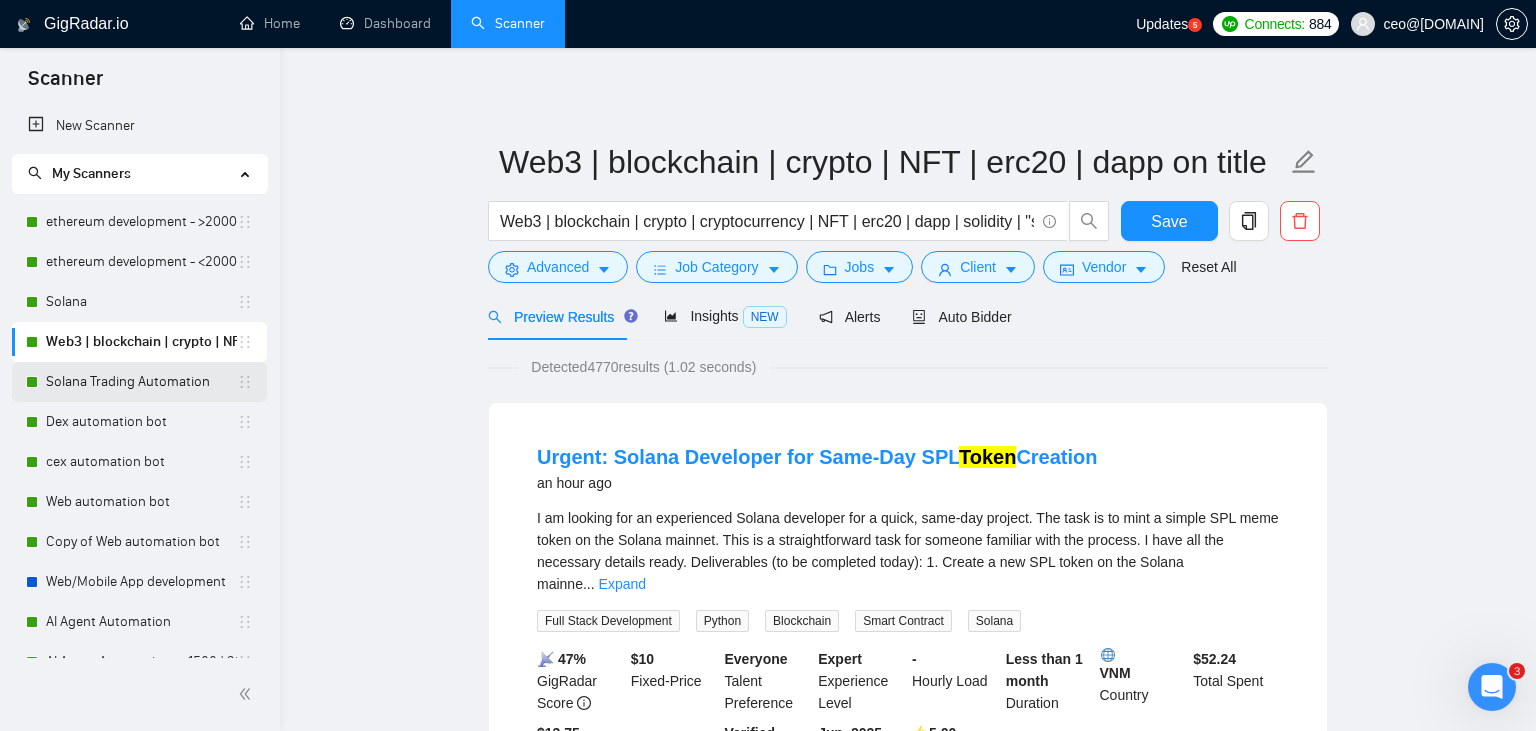 click on "Solana Trading Automation" at bounding box center [141, 382] 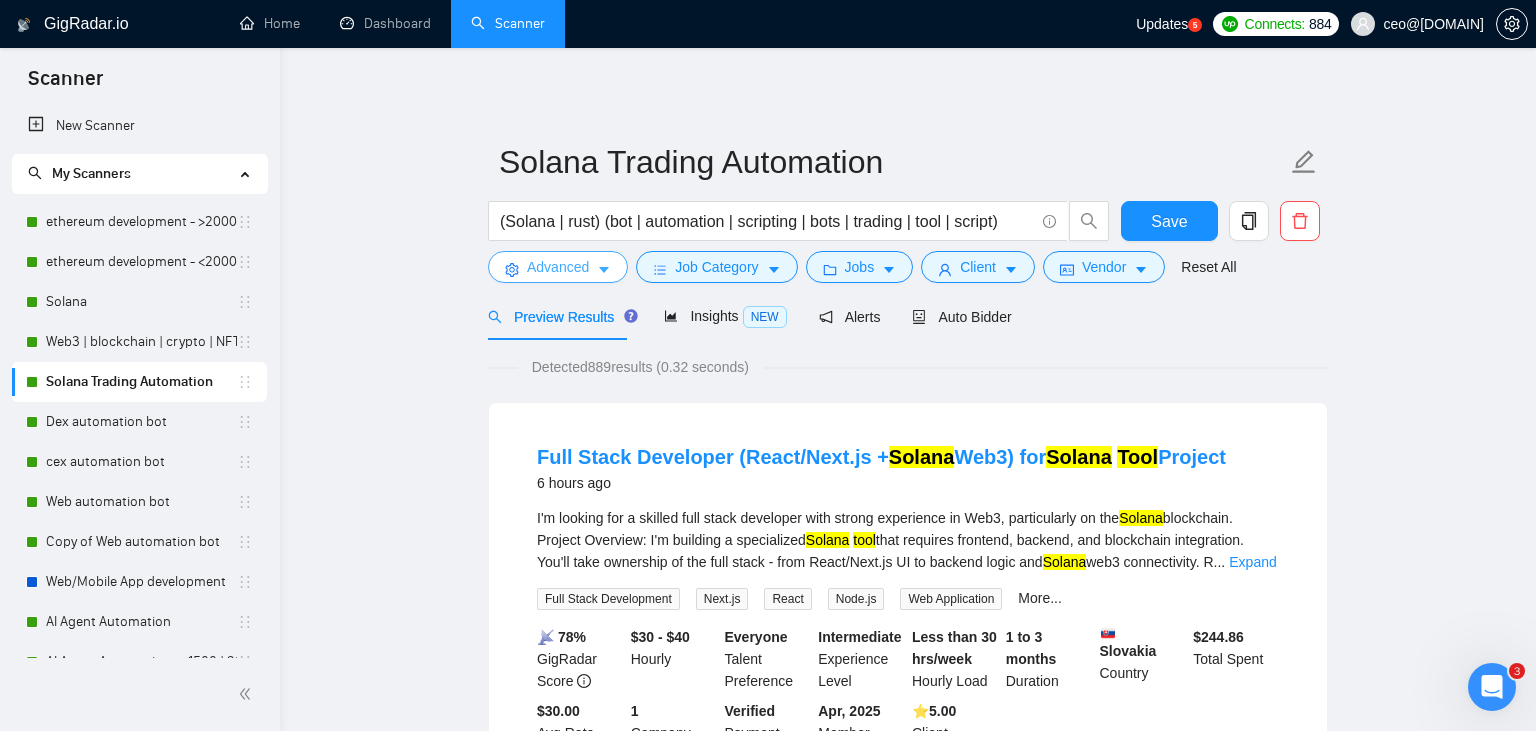 click on "Advanced" at bounding box center (558, 267) 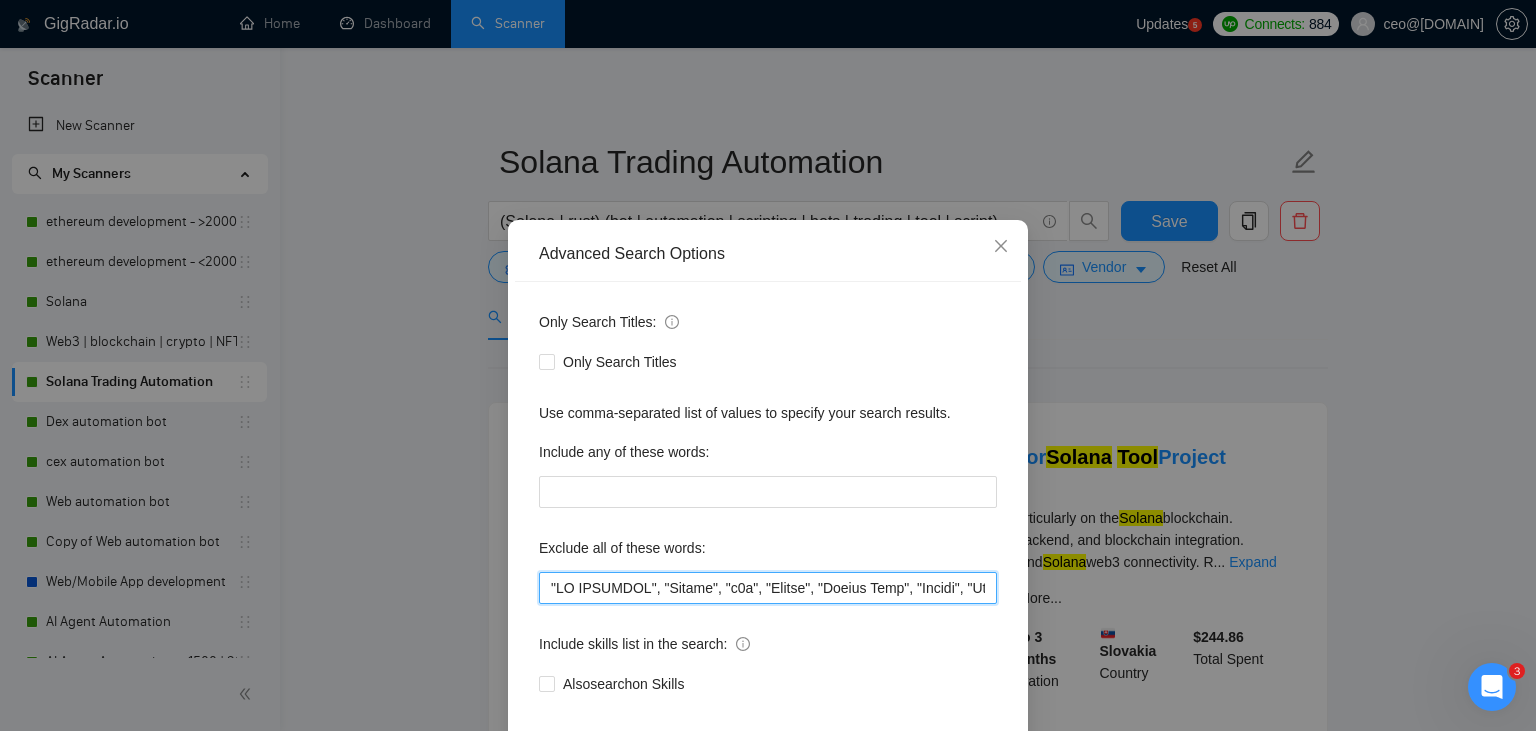 click at bounding box center [768, 588] 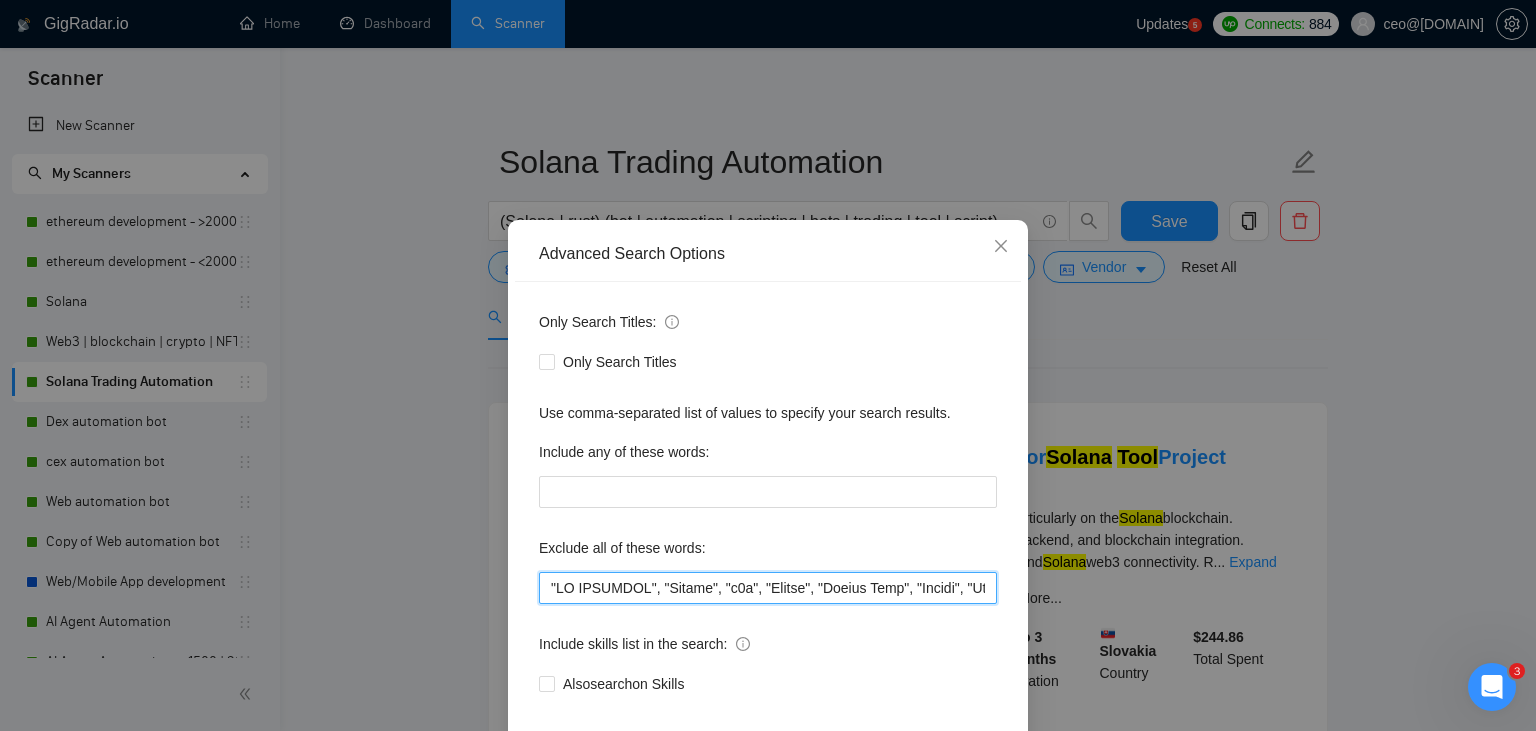 click at bounding box center (768, 588) 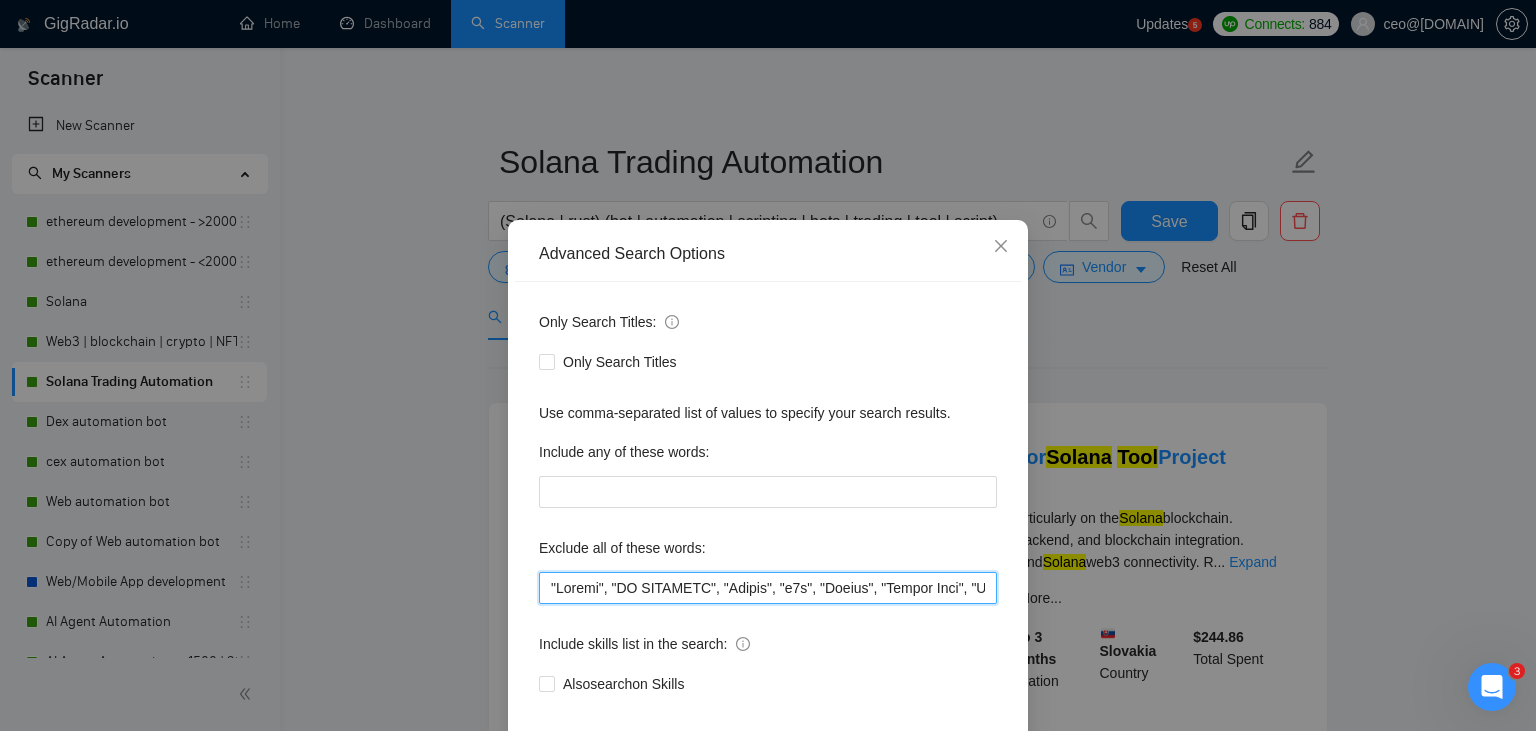scroll, scrollTop: 101, scrollLeft: 0, axis: vertical 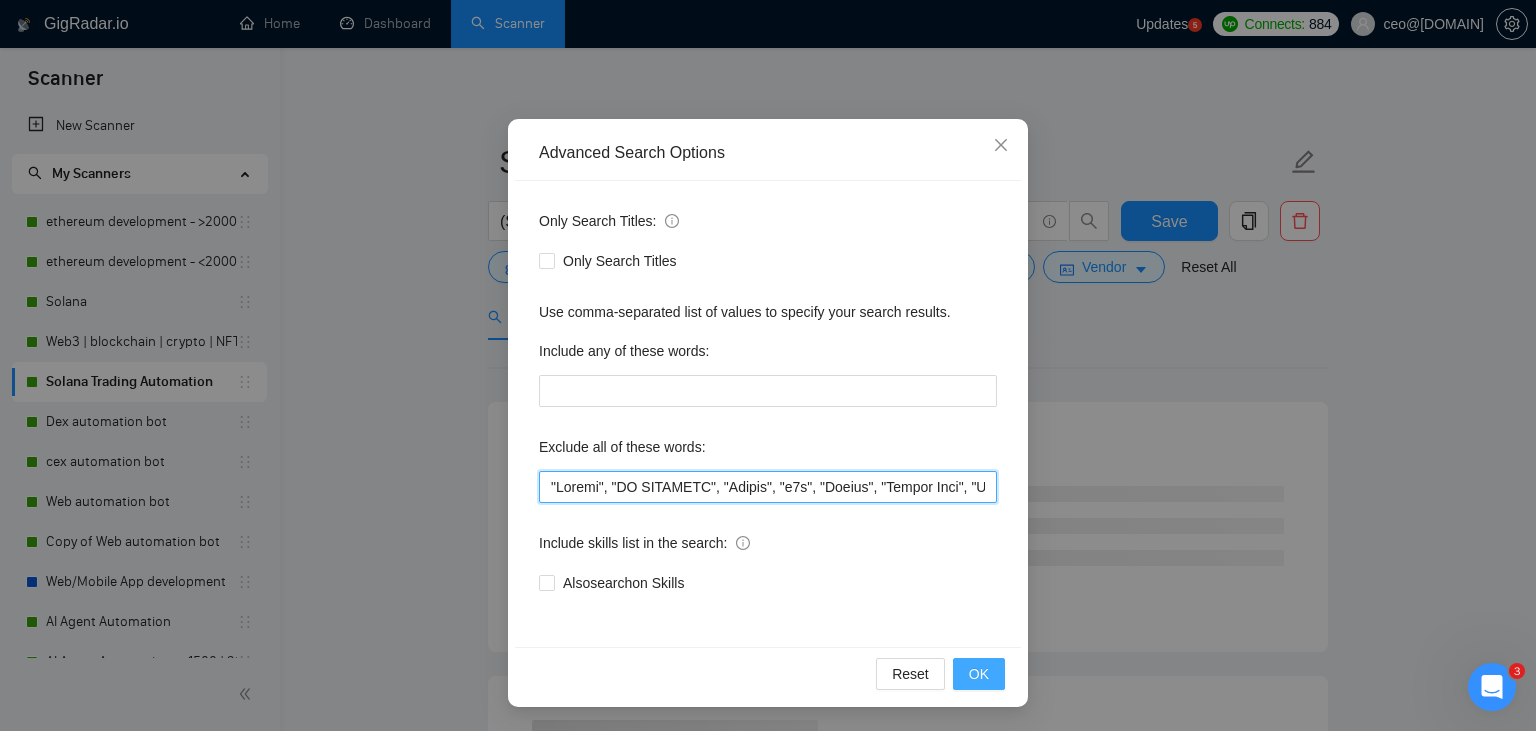 type on ""Retool", "NO AGENCIES", "Review", "n8n", "Launch", "Europe Only", "Modify", "Update", "Avatar", "Art Project", "Pakistan", "join our team", "Azure DevOps", "DevOps", "Flutter", "Equity-Only", "Equity Only", "Generating Image Variations", "Image Generation", Ton, STACKS, STX, Betting, gambling, casino, golang, innovative, Sui, Unity, Manager, laravel, "php", "wordpress", "shopify", "eSport", gaming, "crypto recovery", "eSports", "Sales Team", "frontend developer", "freelancer only", "freelancers only", "No agency", "Not agency", "No agencies", "Not agencies", "metaverse", "Consultant", "Audit", "Game", "P2E", "passed test", sports, "improve decentralized apps", "Quality Assurance", QA, "Meet with CTO", "skill test", "bubble.io", advisor, Wocommerce, flutter, go, "Already Done", "already has a script ready", teacher, "c++", "c#", "who already has a script ready", readymade, coaching, "modify", "Need Updates",  "Need Update", Tron, MEV, raffle, "strategy only", guide, Coach, ECU, consulting, assistance, trai..." 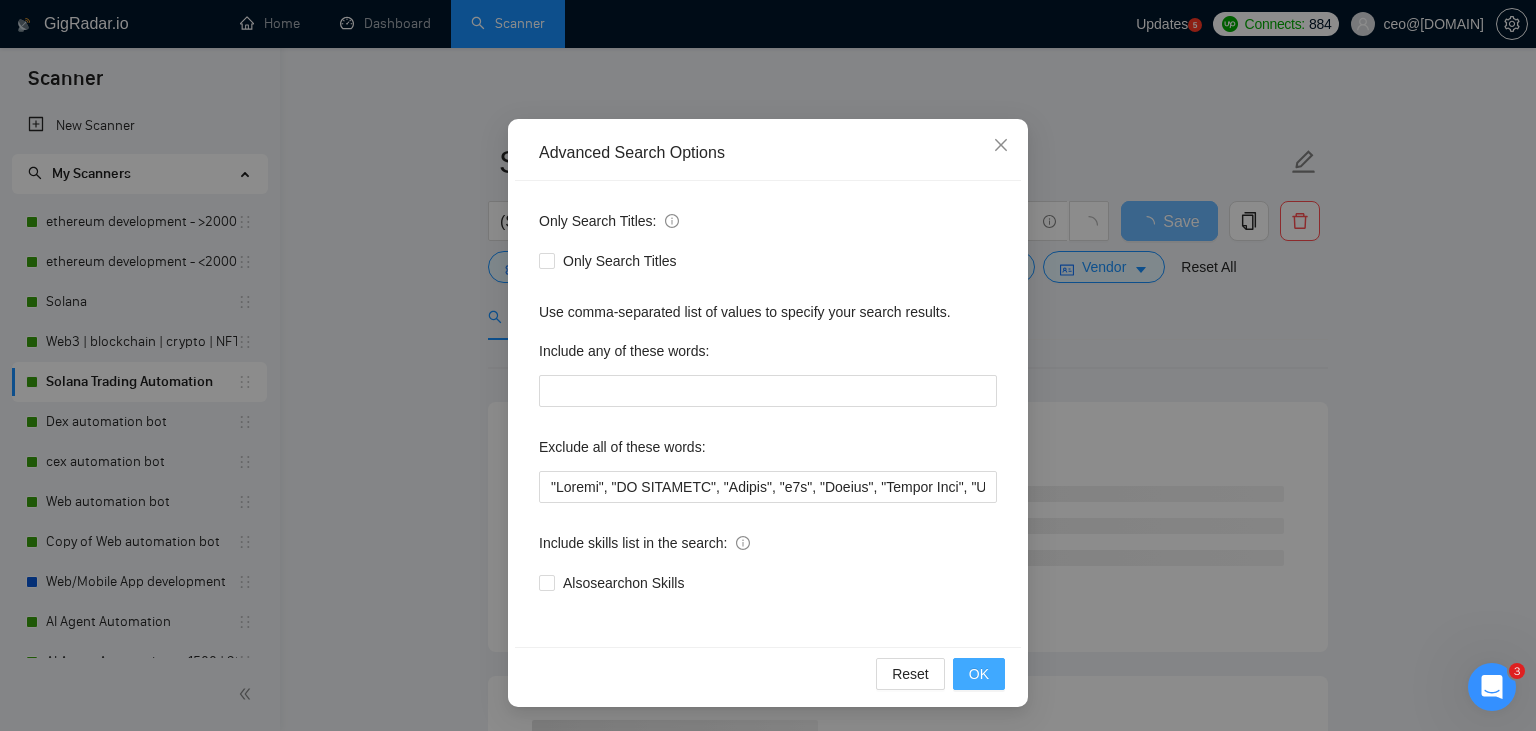 click on "OK" at bounding box center (979, 674) 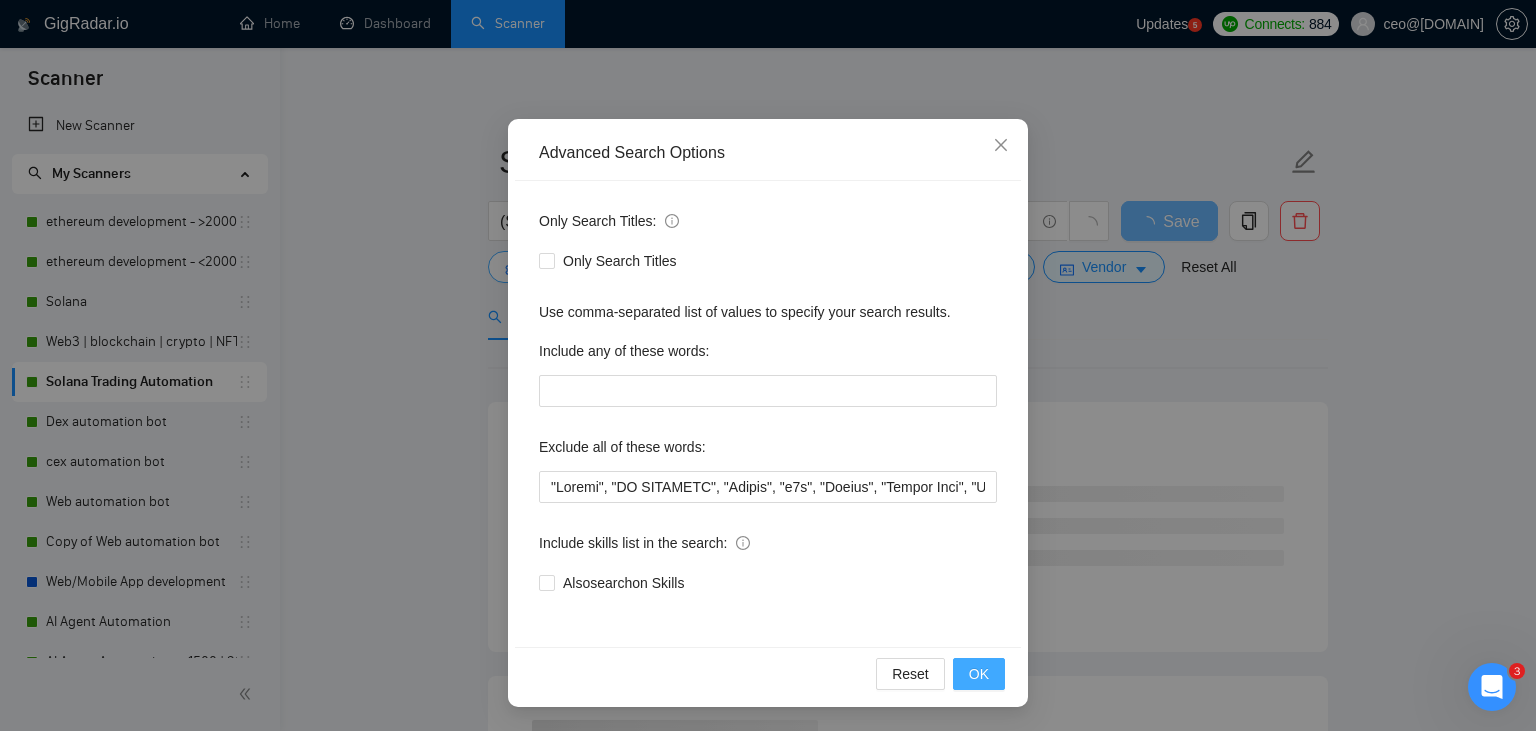 scroll, scrollTop: 0, scrollLeft: 0, axis: both 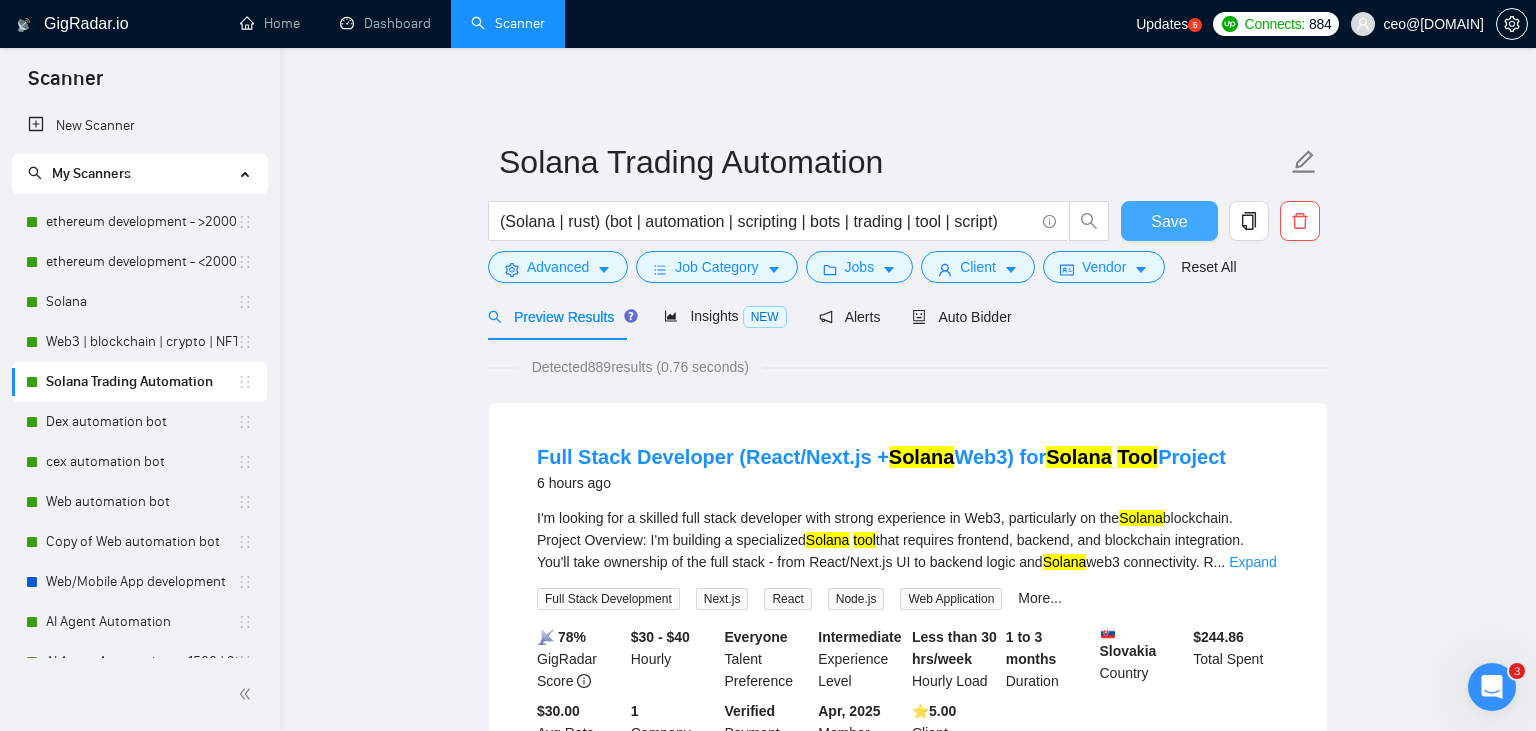 click on "Save" at bounding box center [1169, 221] 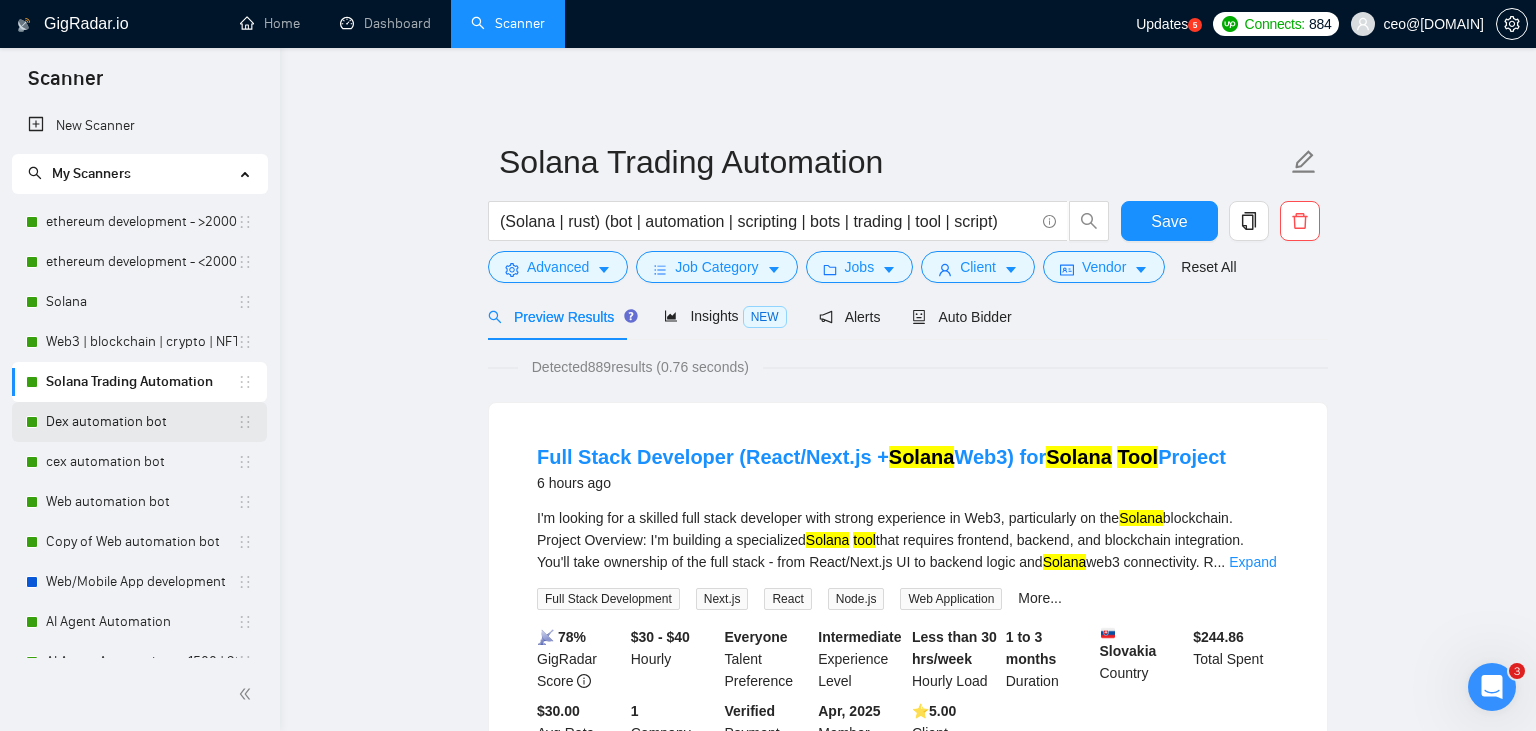 click on "Dex automation bot" at bounding box center [141, 422] 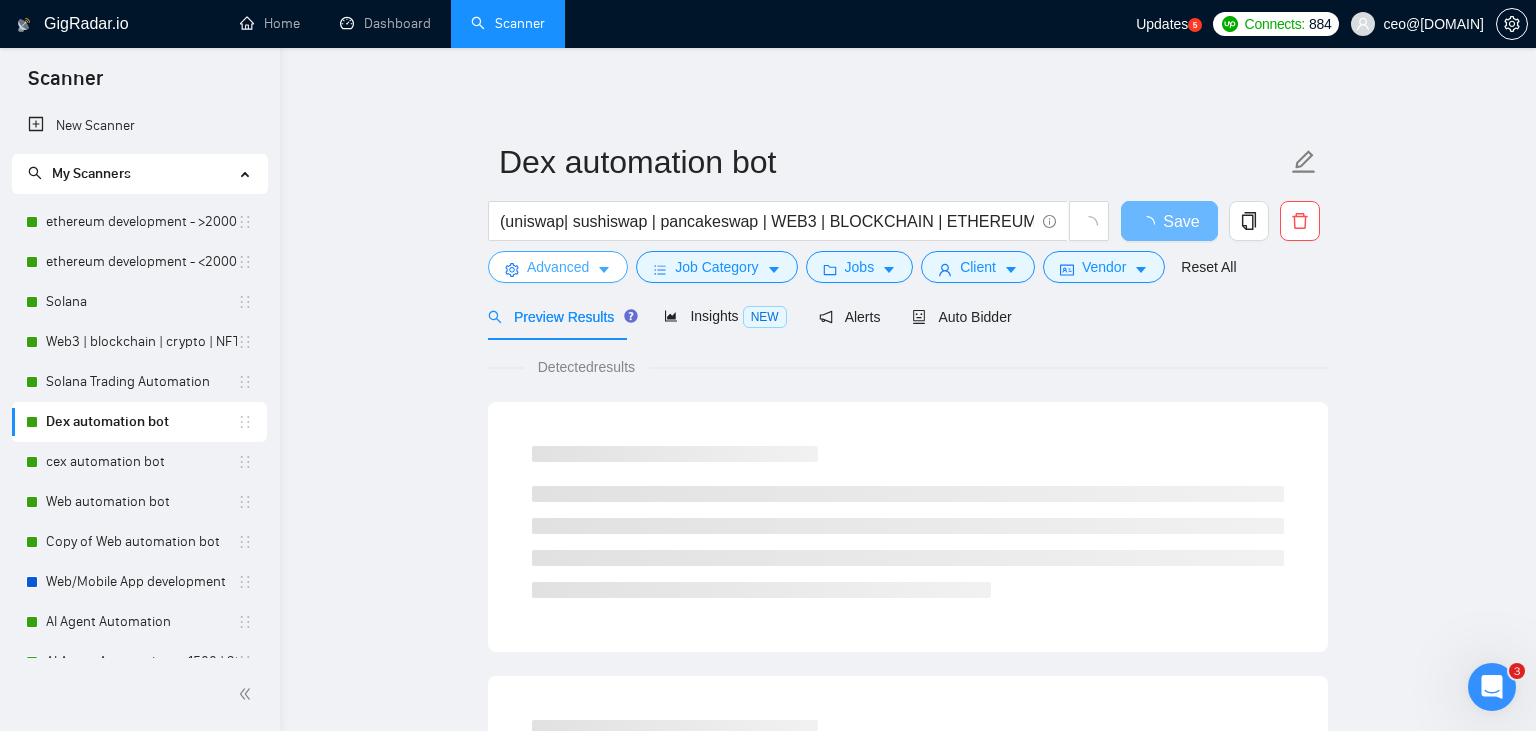 click on "Advanced" at bounding box center (558, 267) 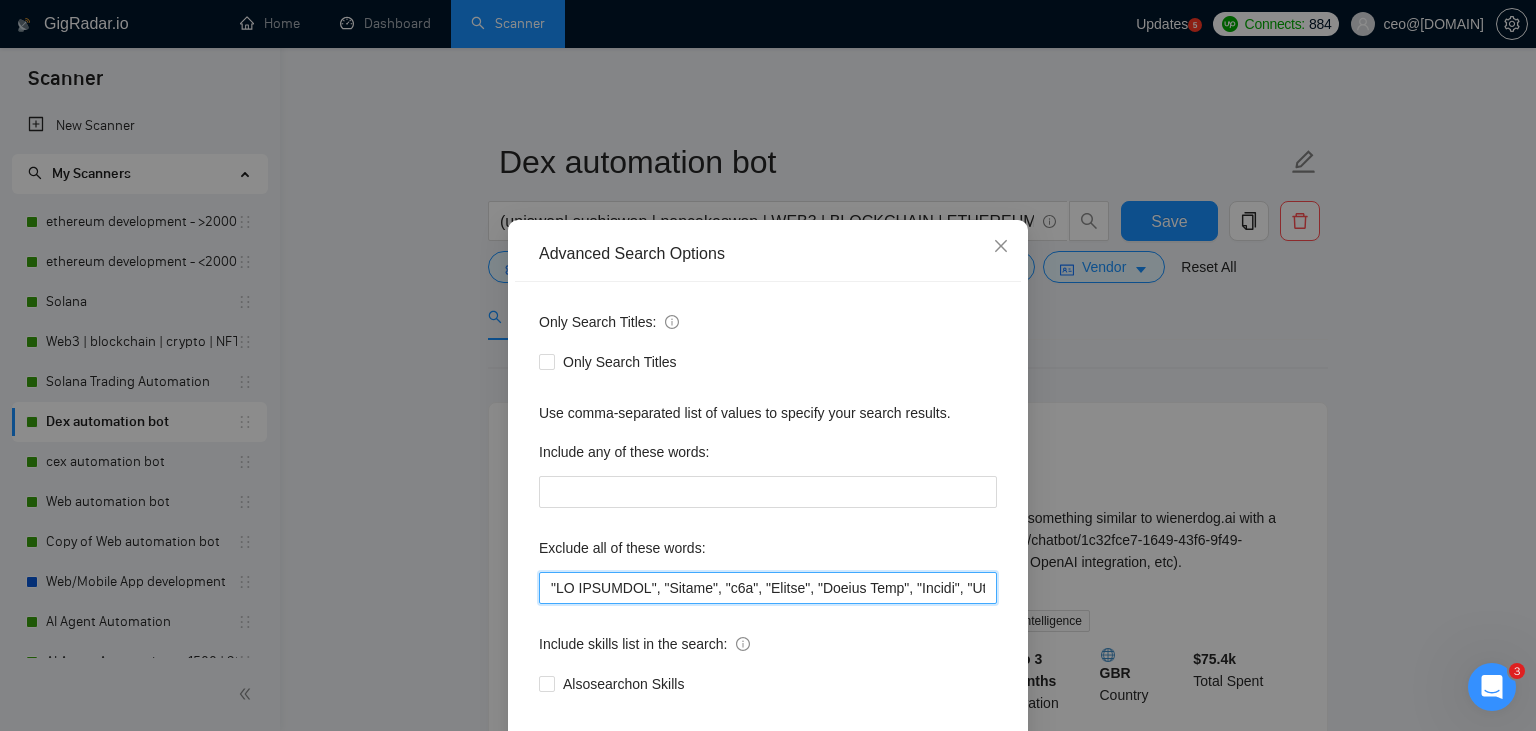 click at bounding box center [768, 588] 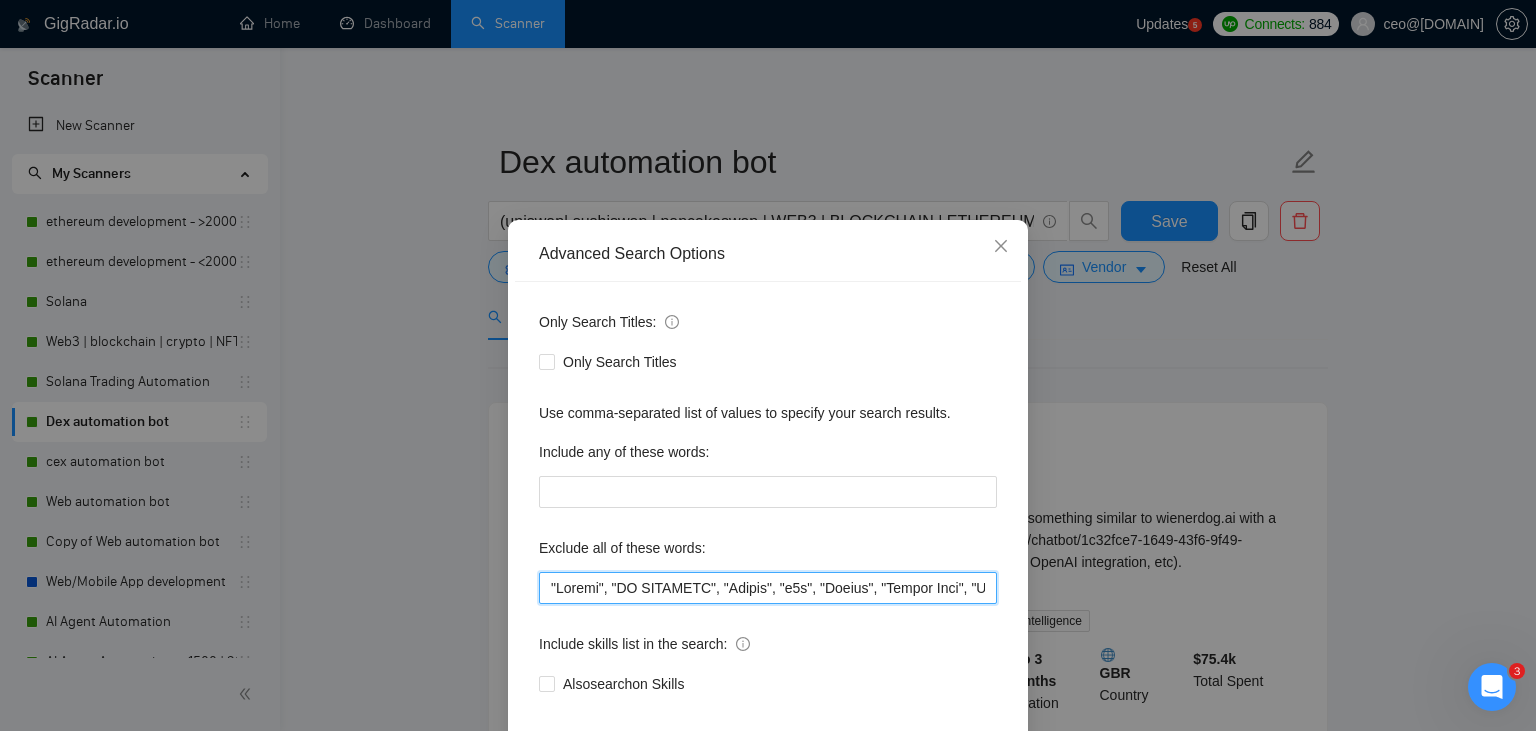 scroll, scrollTop: 101, scrollLeft: 0, axis: vertical 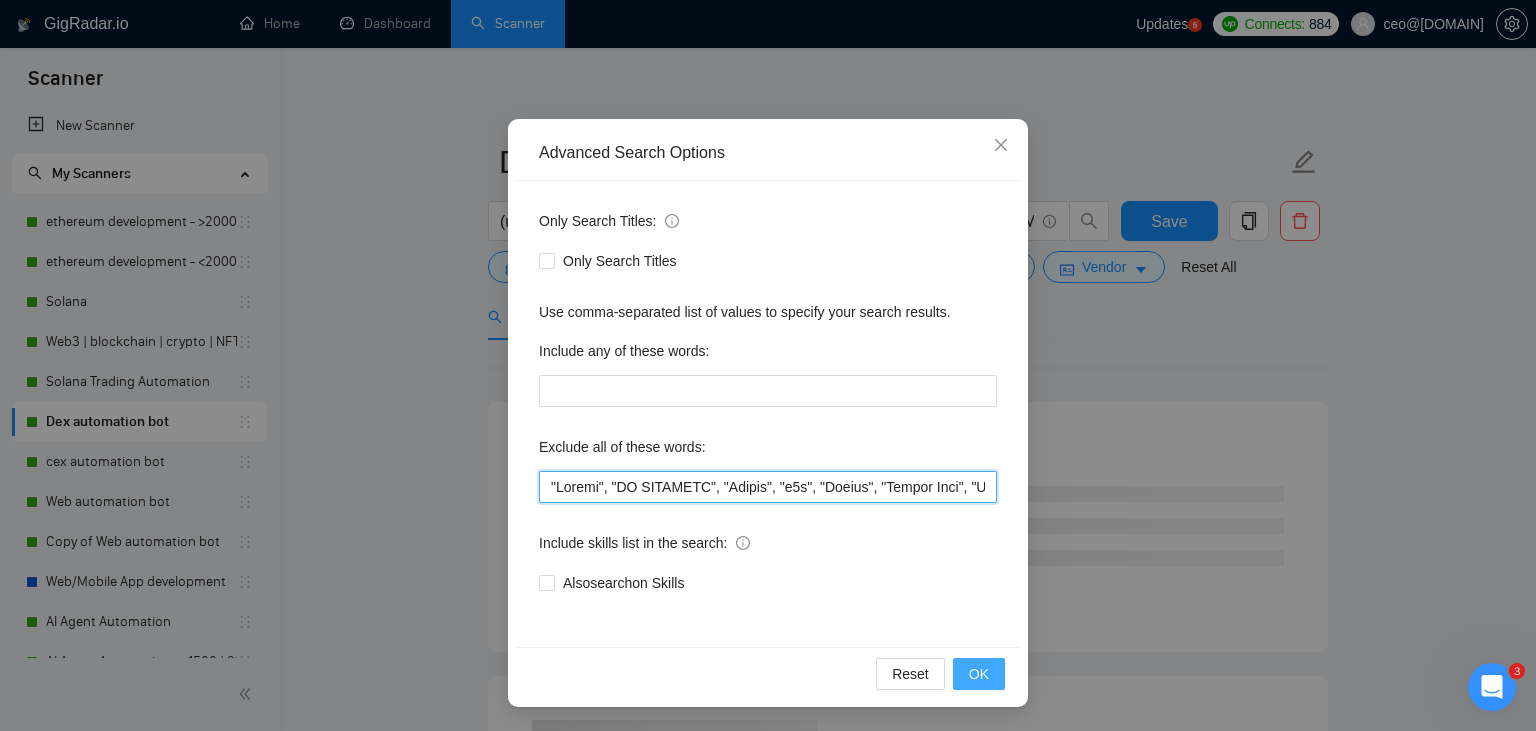 type on ""Retool", "NO AGENCIES", "Review", "[PLATFORM]", "Launch", "[LOCATION] Only", "Modify", "Update", "Avatar", "Art Project", "Pakistan", "join our team", "[PLATFORM]", "DevOps", "Flutter""Equity-Only", Equity Only", "Generating Image Variations", "Image Generation", STACKS, STX, forex, cex, ibkr, gaming, lottery, innovative, bitcoin, BTC, guidance, "[PLATFORM]", "AI improvement", "immediate purchase", pinescript, cto, "pine script", zapier, iotex, "go lang", go, golang, sandwich, c#, c++, Java, Ton, Betting, gambling, Sui, "hyper ledger", (Fix*), Unity, Manager, laravel, "php", "wordpress", "shopify", "eSport", "eSports", "Sales Team", "freelancer only", "freelancers only", "No agency", "Not agency", "No agencies", "Not agencies", "metaverse", "Consultant", "Audit", "Game", "P2E", Ton, Betting, gambling, Sui, (Fix*), Unity, Manager, laravel, "php", "wordpress", "shopify", "eSport", "eSports", "Sales Team", "freelancer only", "freelancers only", casino, "Quality Assurance", QA, "c++", "Ready-Made", "skill test", "al..."" 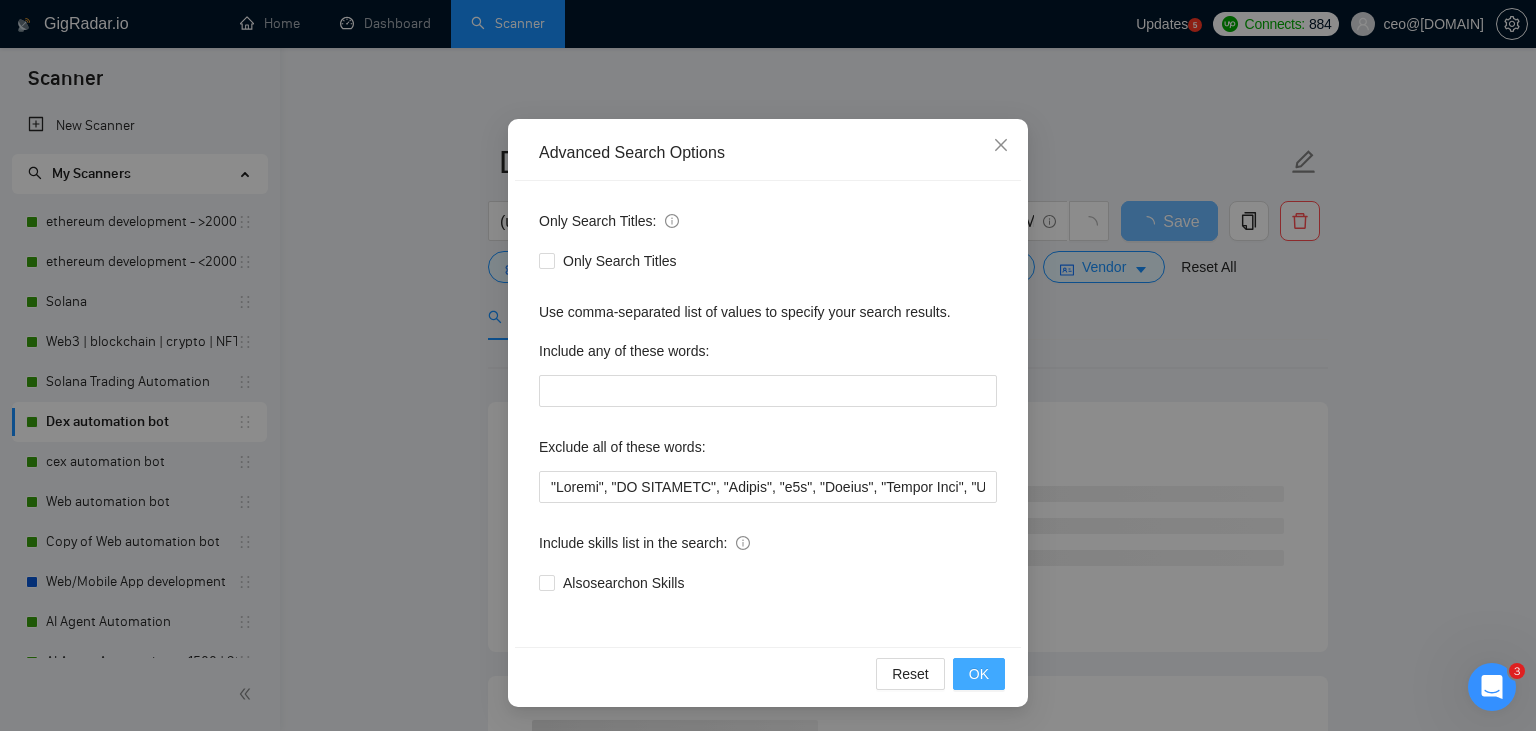 click on "OK" at bounding box center [979, 674] 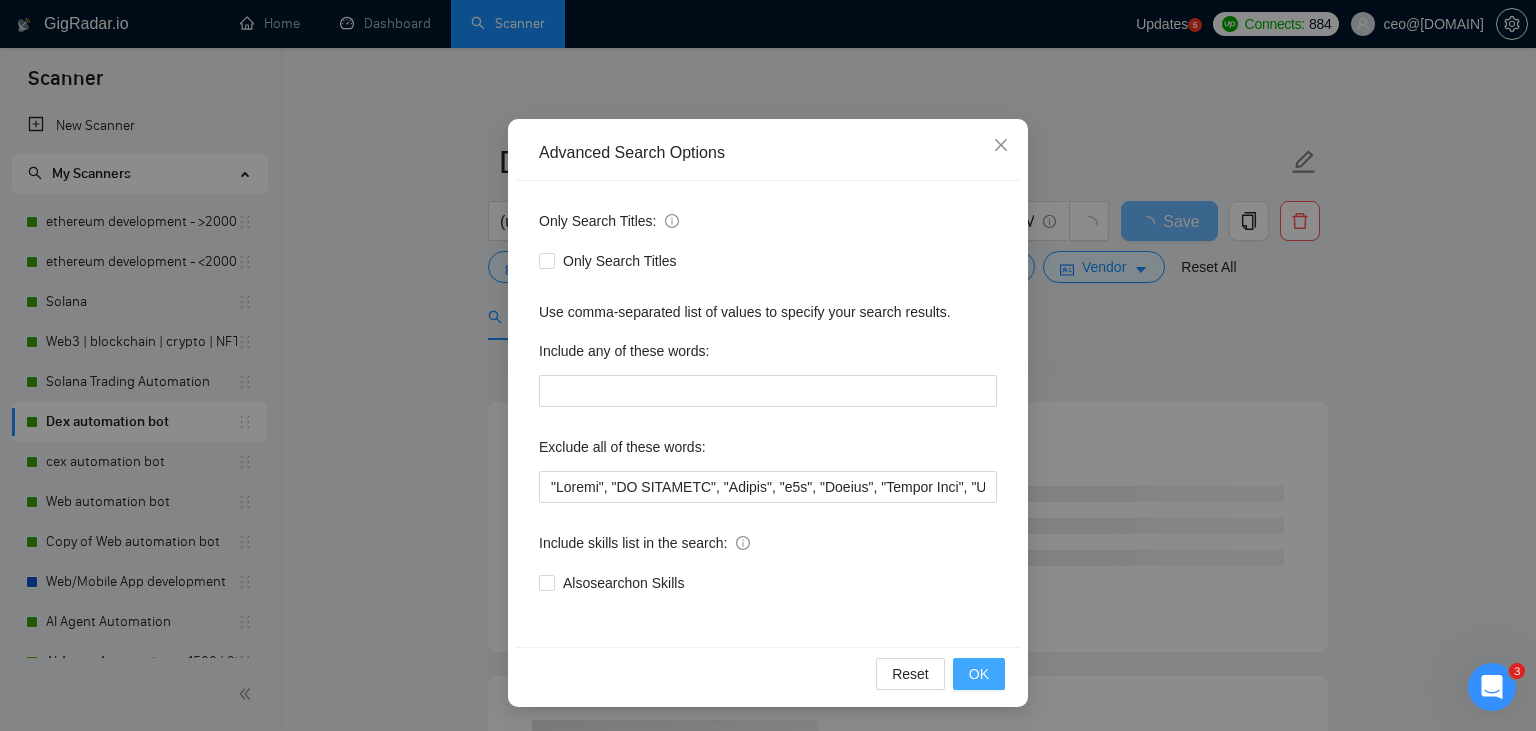 scroll, scrollTop: 1, scrollLeft: 0, axis: vertical 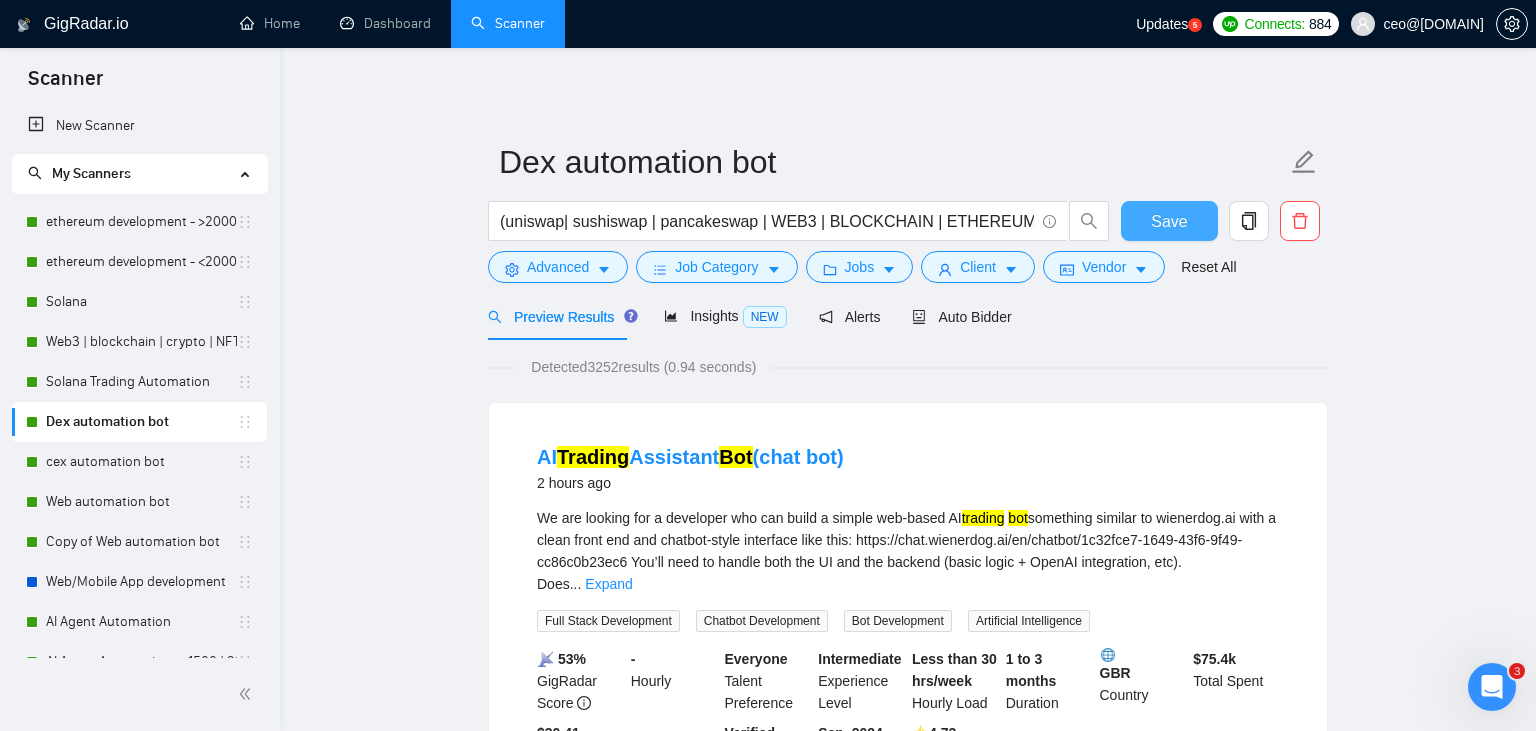 click on "Save" at bounding box center (1169, 221) 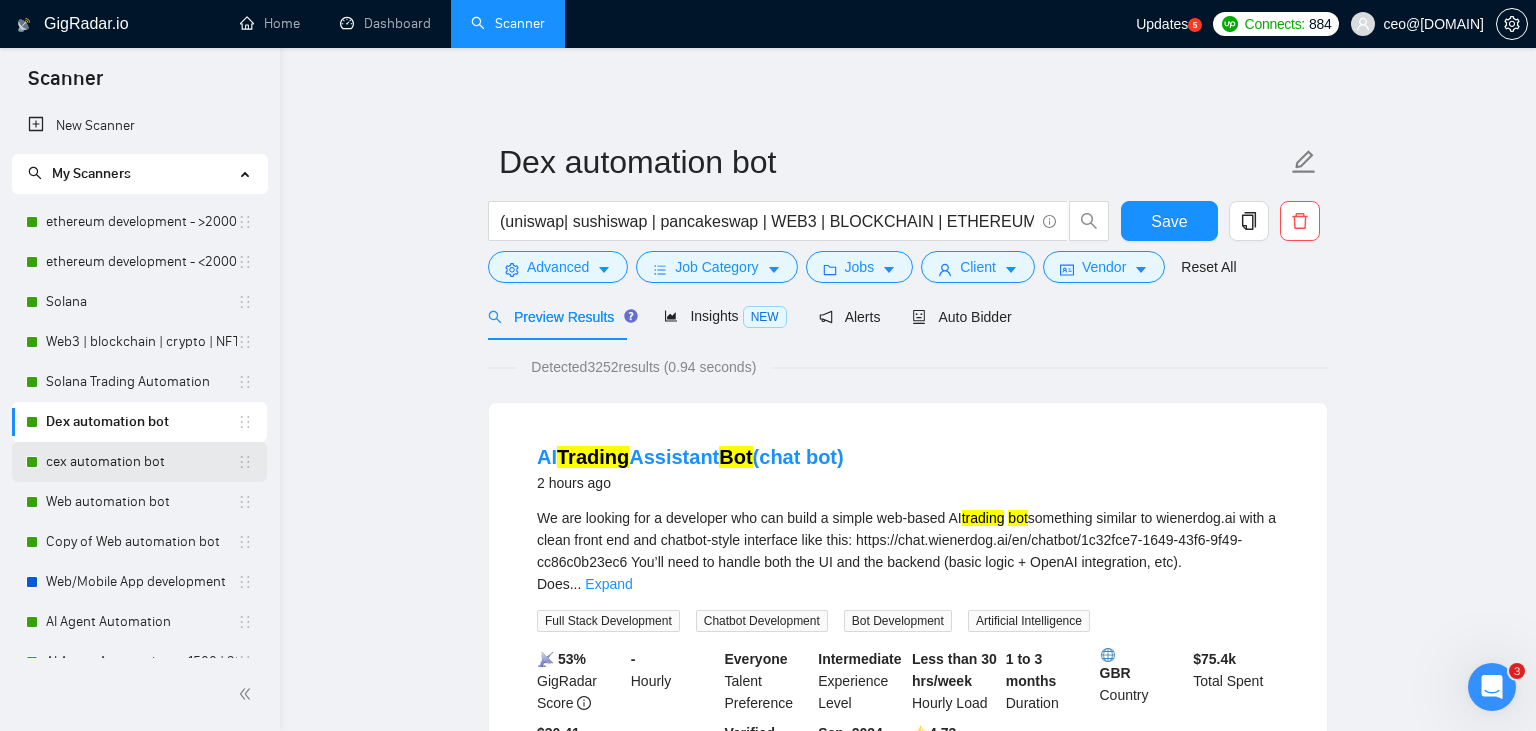 click on "Scanner New Scanner My Scanners ethereum development - >2000/30 ethereum development - <2000/30 Solana Web3 | blockchain | crypto | NFT | erc20 | dapp on title Solana Trading Automation Dex automation bot cex automation bot Web automation bot Copy of Web automation bot Web/Mobile App development AI Agent Automation AI Agent Automation - >1500 | 30&/h Innovative Web3 | blockchain | crypto | NFT | erc20 | dapp Blockchain Template Copy of Blockchain Template Emon Web App development- >2000 & >50$/h Emon Web App development- <2000 & <50$/h Emon mobile App development- >2000 & >50$/h Emon mobile App development- <2000 & <50$/h GigRadar.io Home Dashboard Scanner Updates
5
Connects: 884 ceo@coredevs.ltd Dex automation bot (uniswap| sushiswap | pancakeswap | WEB3 | BLOCKCHAIN | ETHEREUM | ether| dex| defi | trading | solidity) (bot | automation | scripting | platform) Save Advanced   Job Category   Jobs   Client   Vendor   Reset All Preview Results Insights NEW" at bounding box center [768, 2511] 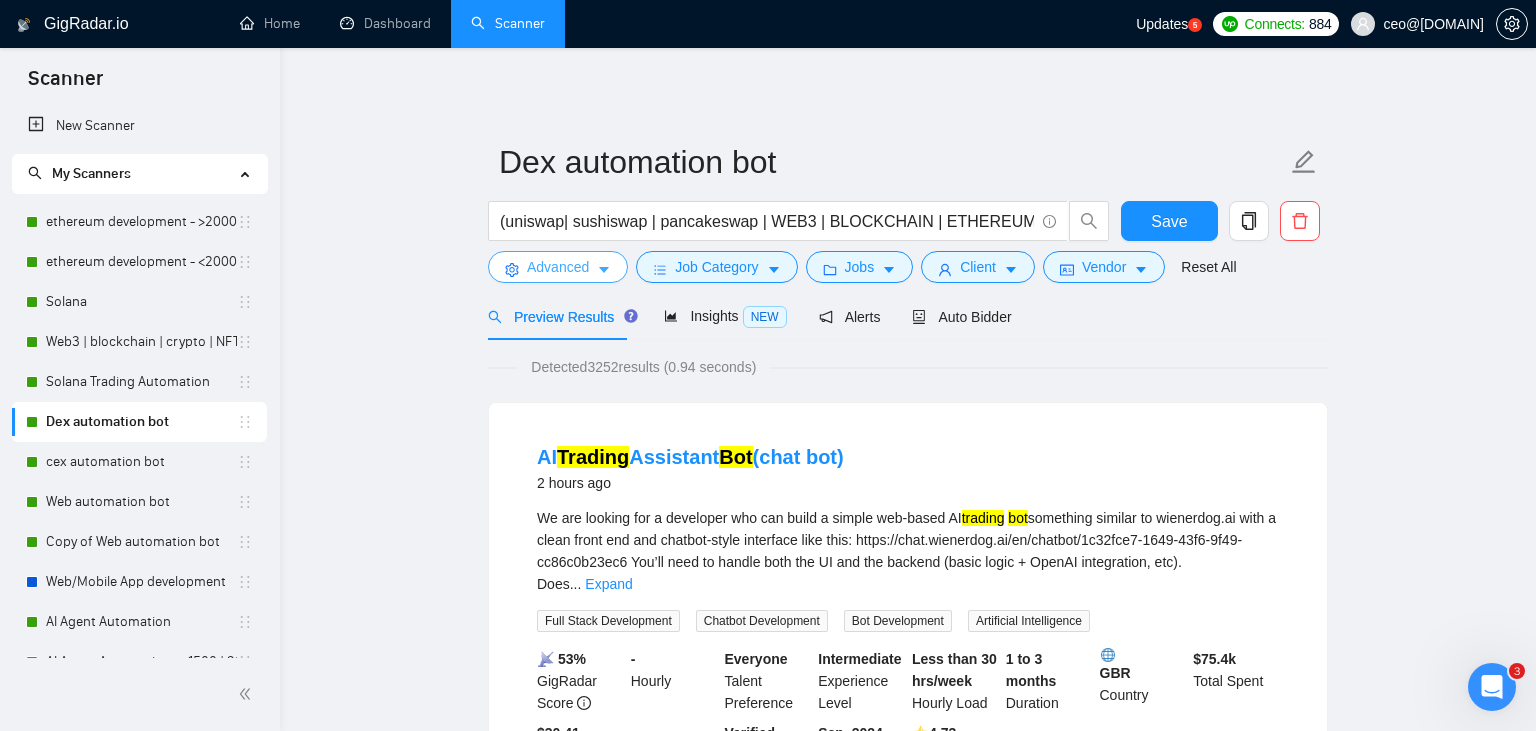 click on "Advanced" at bounding box center [558, 267] 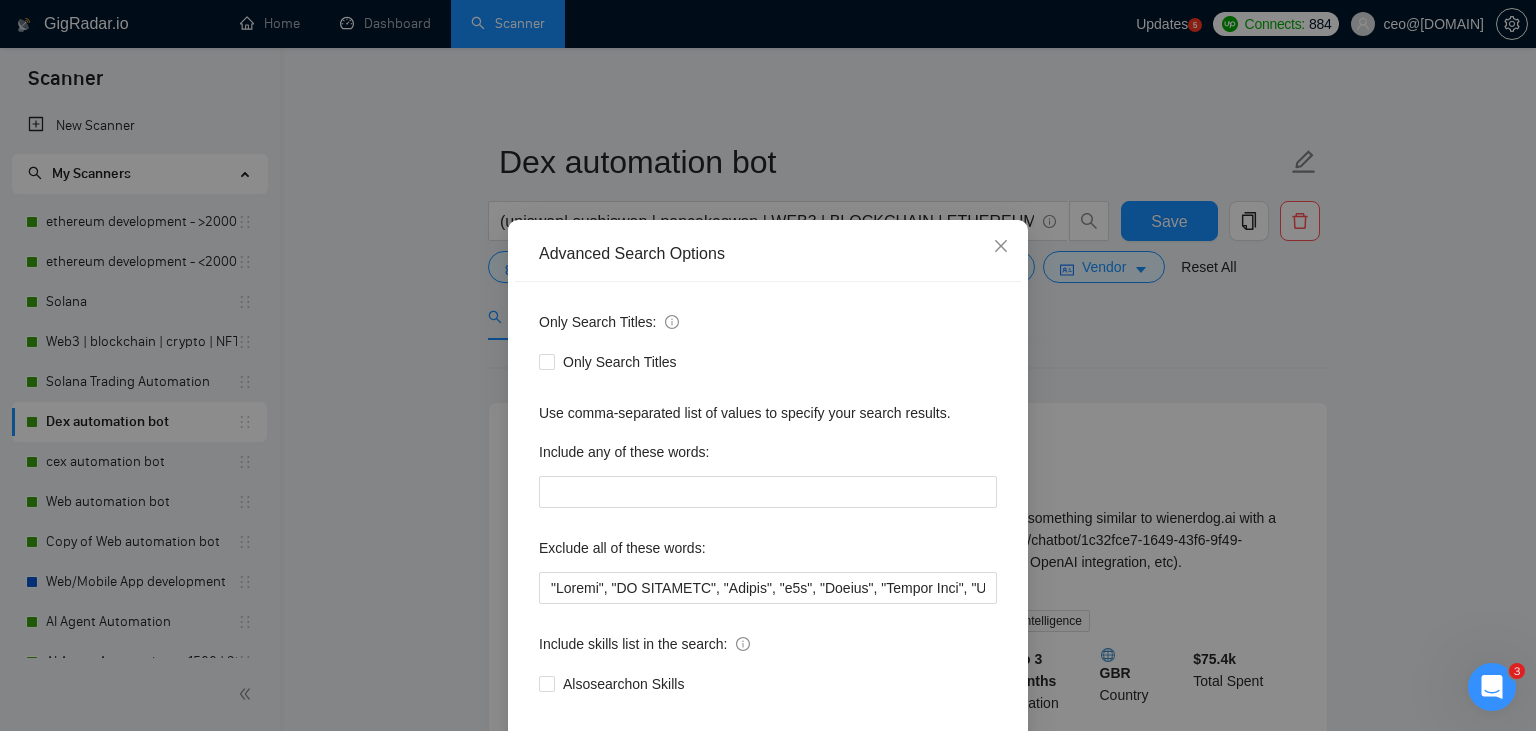 click on "Advanced Search Options Only Search Titles:   Only Search Titles Use comma-separated list of values to specify your search results. Include any of these words: Exclude all of these words: Include skills list in the search:   Also  search  on Skills Reset OK" at bounding box center [768, 365] 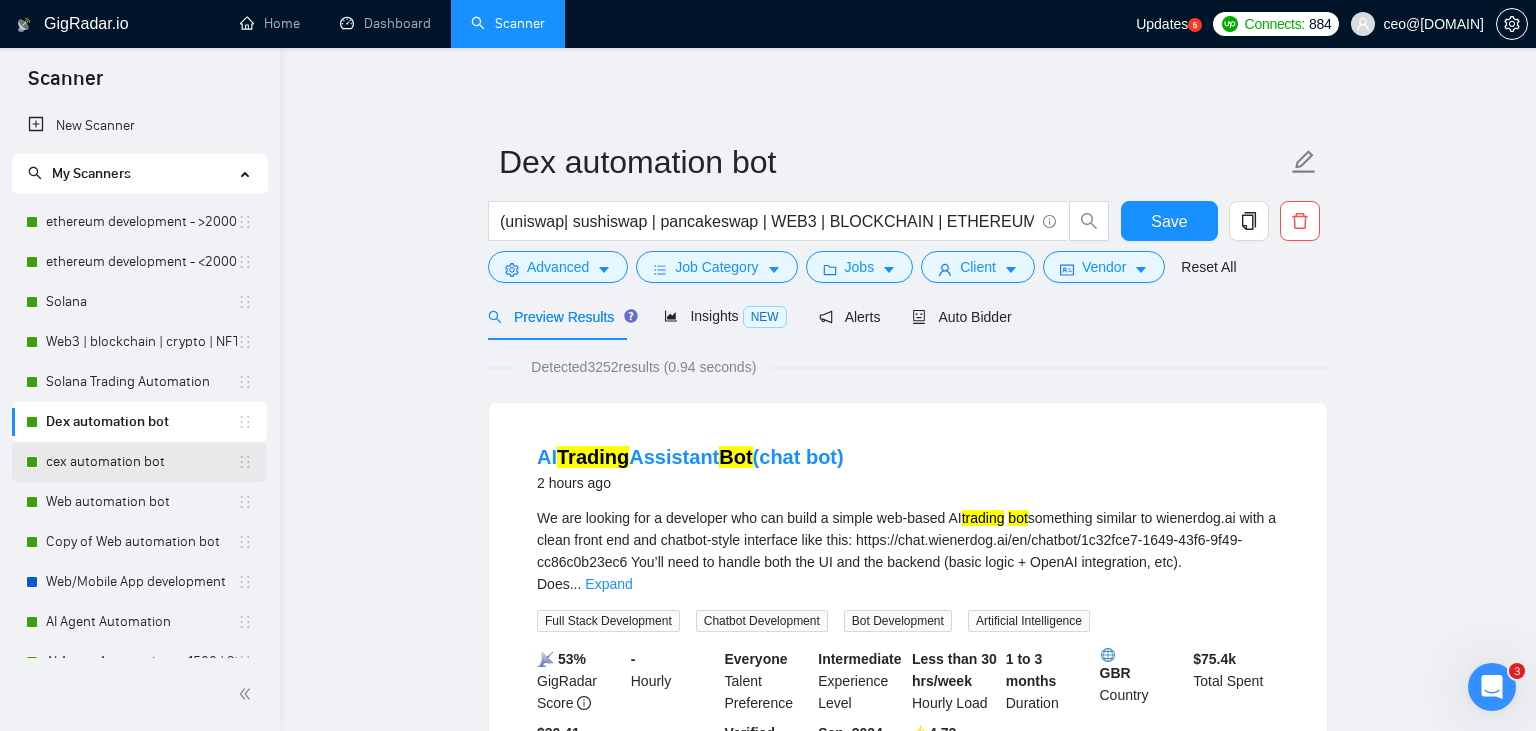 click on "cex automation bot" at bounding box center (141, 462) 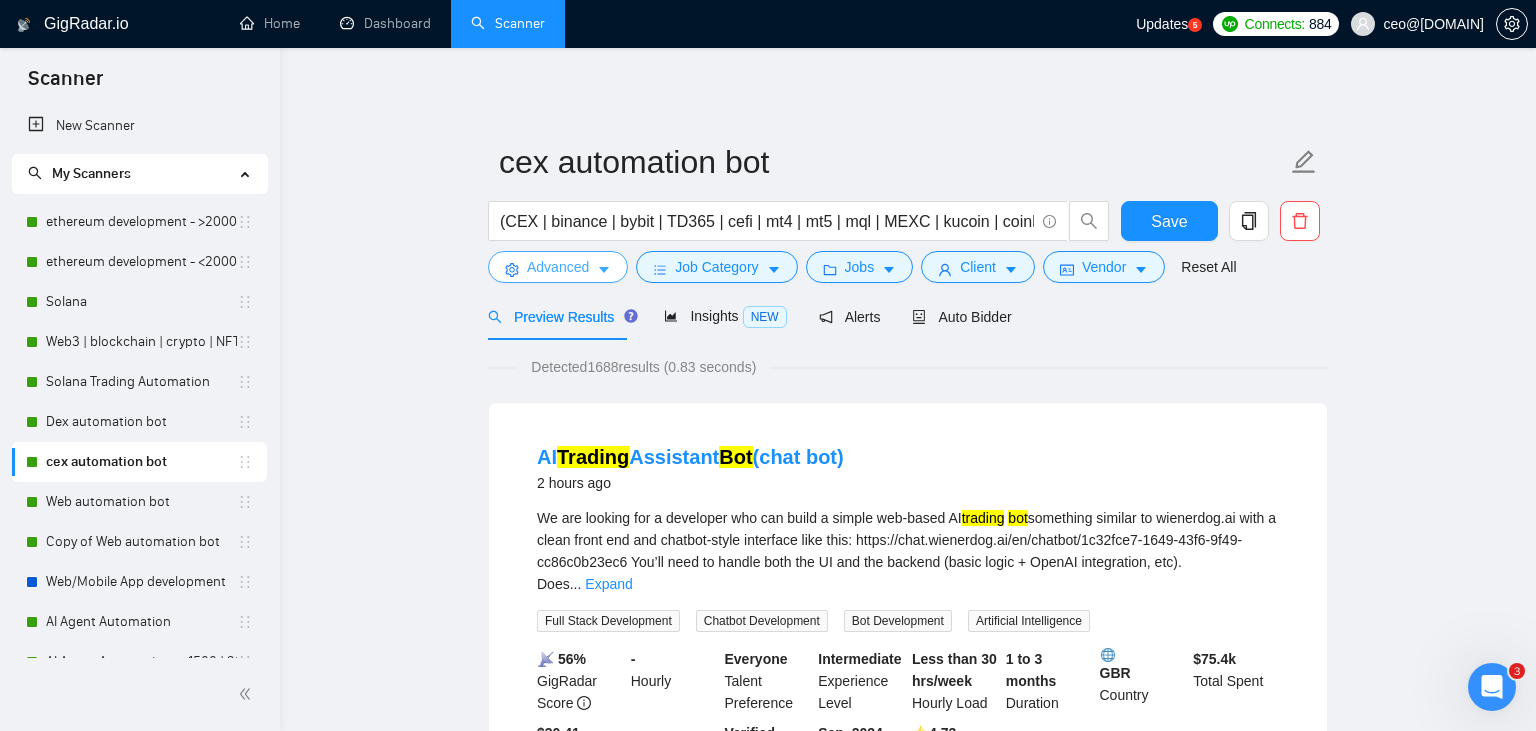 click on "Advanced" at bounding box center (558, 267) 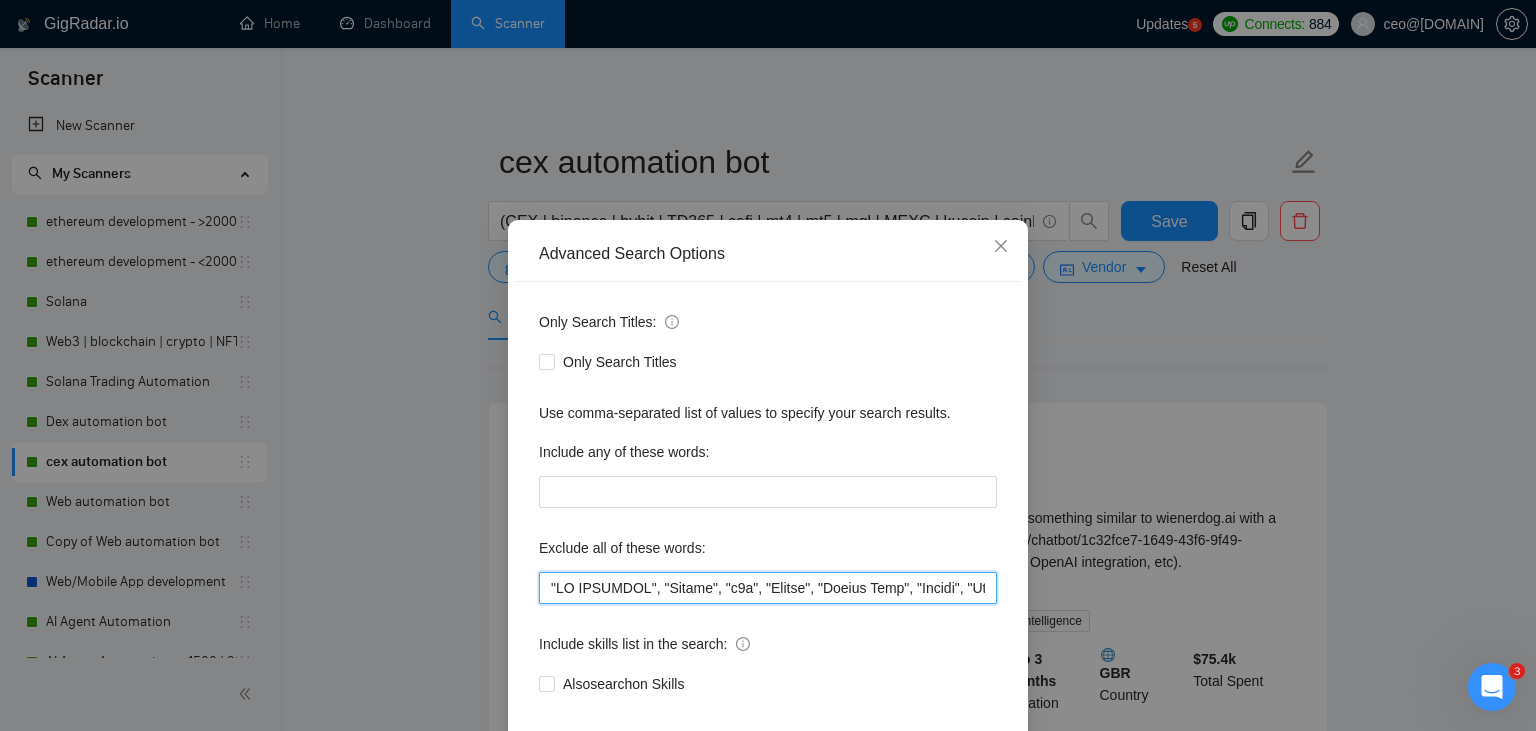 click at bounding box center (768, 588) 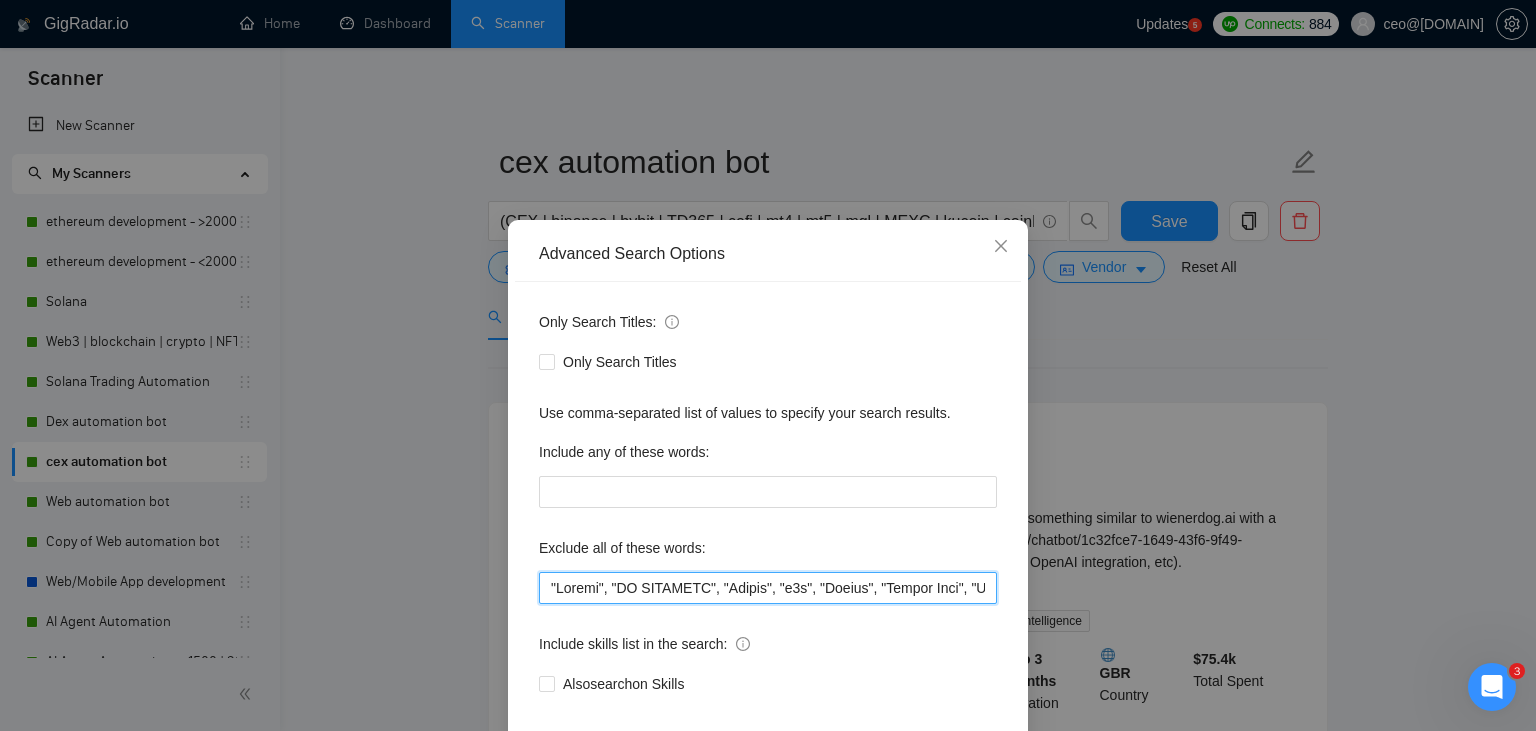 scroll, scrollTop: 101, scrollLeft: 0, axis: vertical 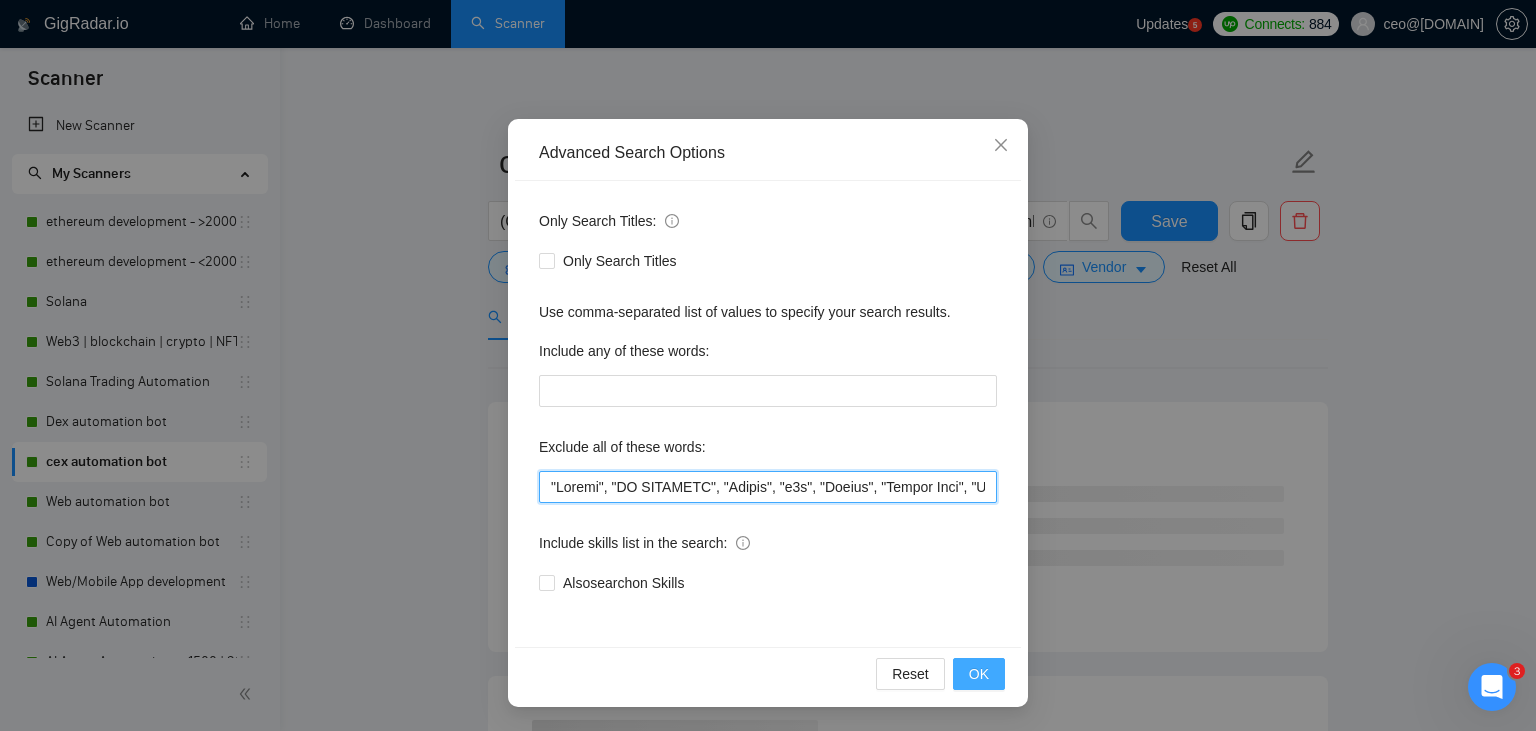 type on ""Retool", "NO AGENCIES", "Review", "n8n", "Launch", "Europe Only", "Modify", "Update", "Avatar", "Art Project", "Pakistan", "join our team", "Azure DevOps", "DevOps", "Flutter", "Equity-Only", "Equity Only", "Generating Image Variations", "Image Generation", "ninja trader", "AI improvement", go, golang, "immediate purchase", pinescript, "pine script", zapier, "go lang", sandwich, c#, "C#", cAlgo, cTrader, c++, "ai specialist", seo, Java, Ton, Betting, gambling, Sui, game, gaming, P2E, Unity, Manager, laravel, "php", "wordpress", "shopify", "eSport", "eSports", "Sales Team", "freelancer only", "freelancers only", "No agency", "Not agency", "No agencies", "Not agencies", "metaverse", "Consultant", "Audit", "Game", "P2E", Ton, Betting, lottery, gambling, Sui, "hyper ledger", (Fix*), Unity, Manager, laravel, "php", "wordpress", "shopify", "eSport", "eSports", "Sales Team", "freelancers only", casino, "Quality Assurance", QA, "ready-made", "skill test", "already has a script ready", teacher, "c++", "who already..." 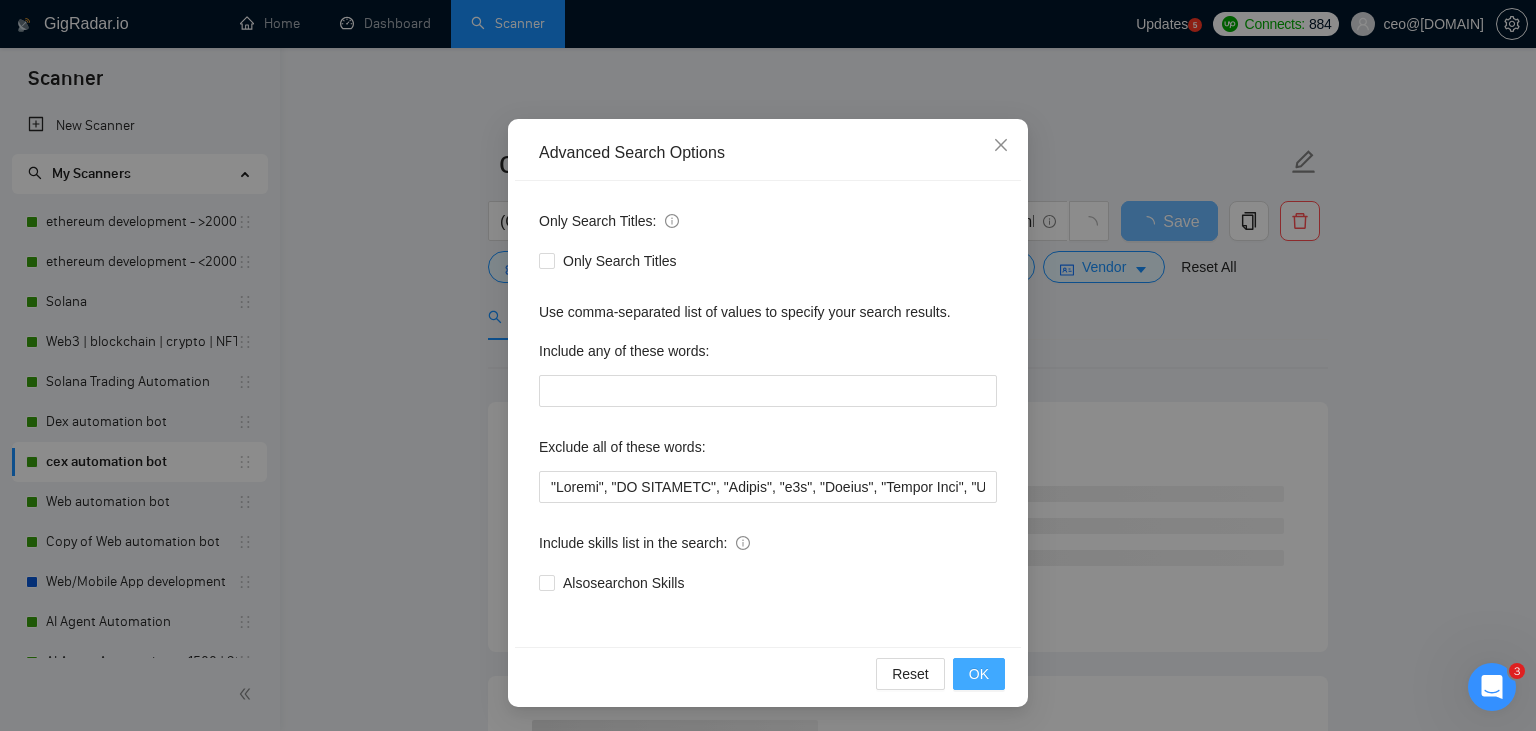 click on "OK" at bounding box center [979, 674] 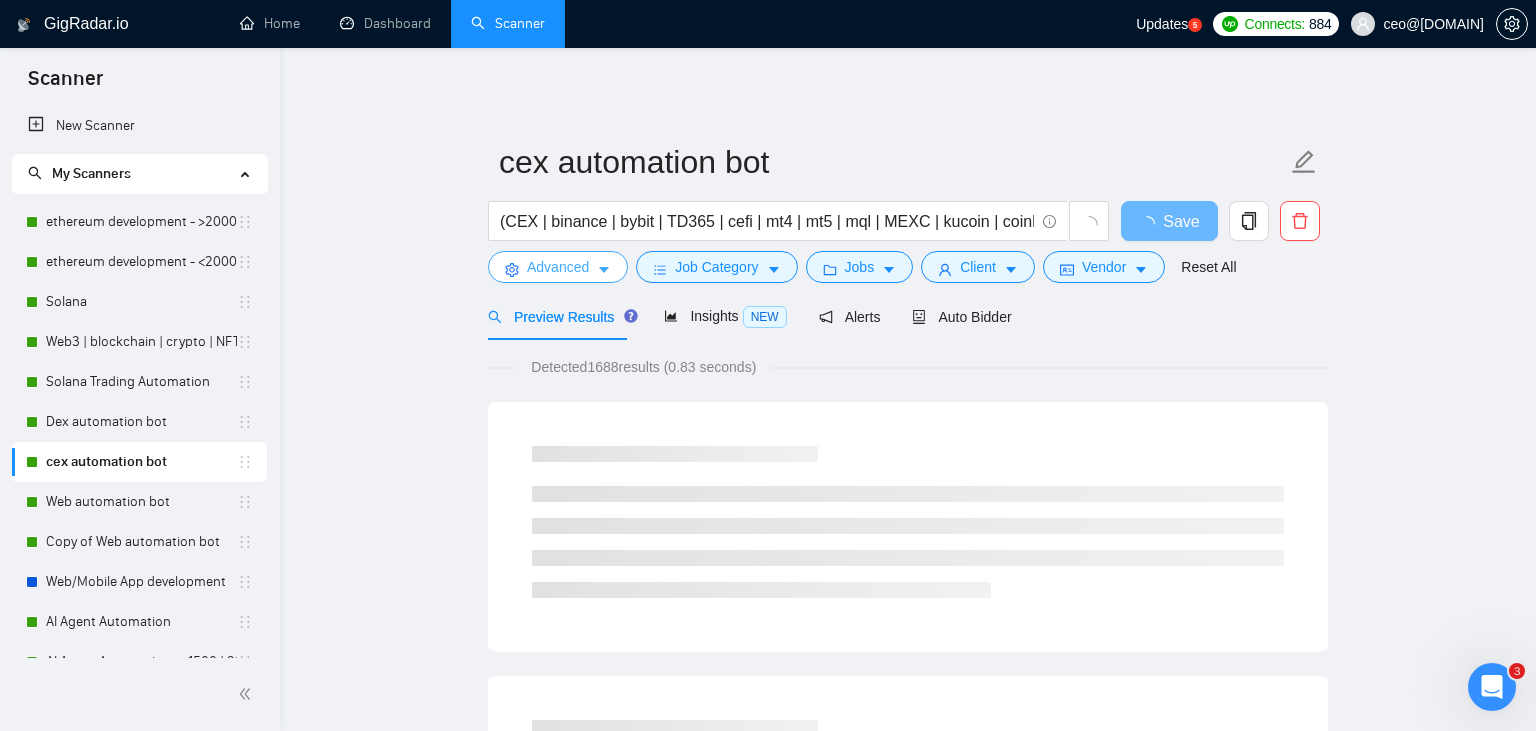 scroll, scrollTop: 0, scrollLeft: 0, axis: both 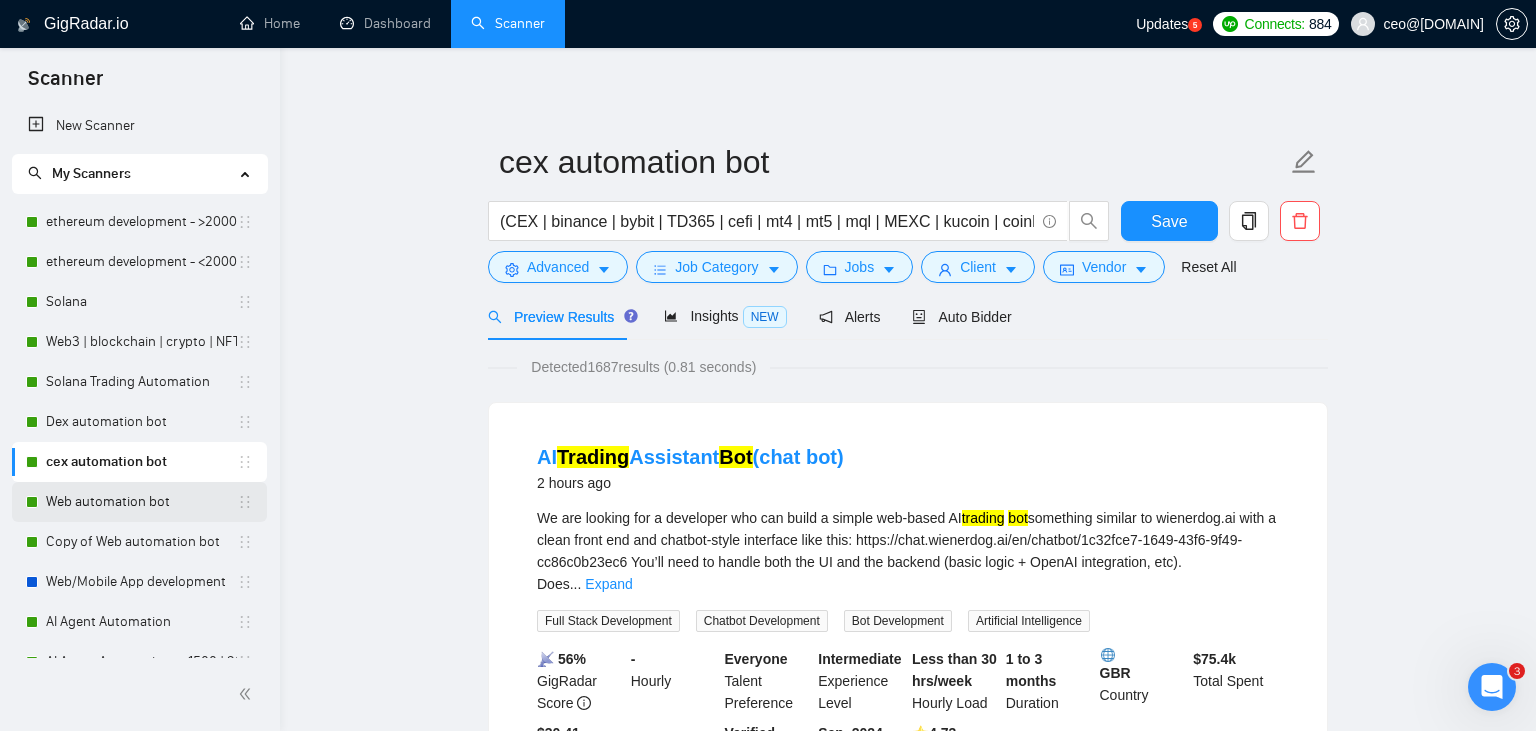 click on "Web automation bot" at bounding box center [141, 502] 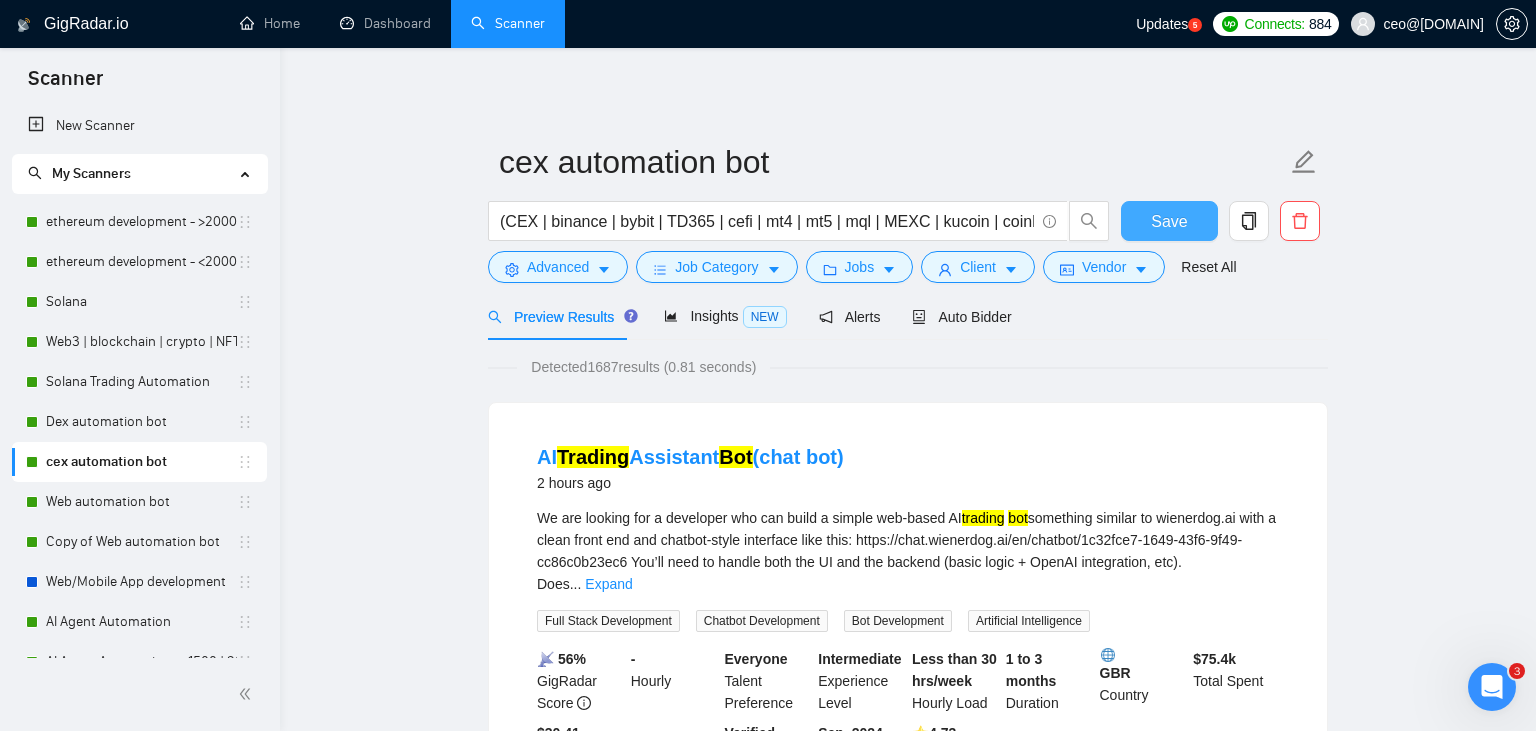 click on "Save" at bounding box center (1169, 221) 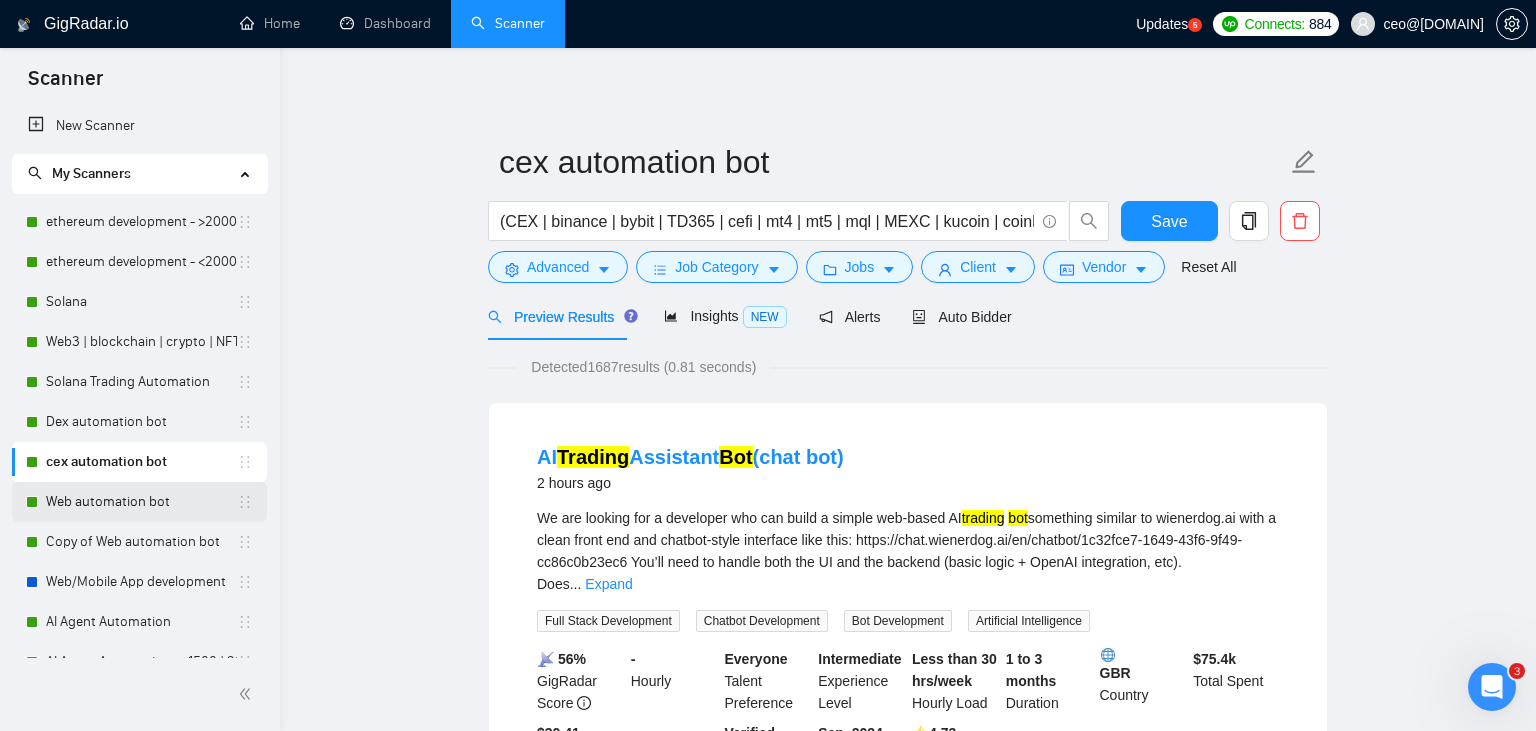 click on "Web automation bot" at bounding box center (141, 502) 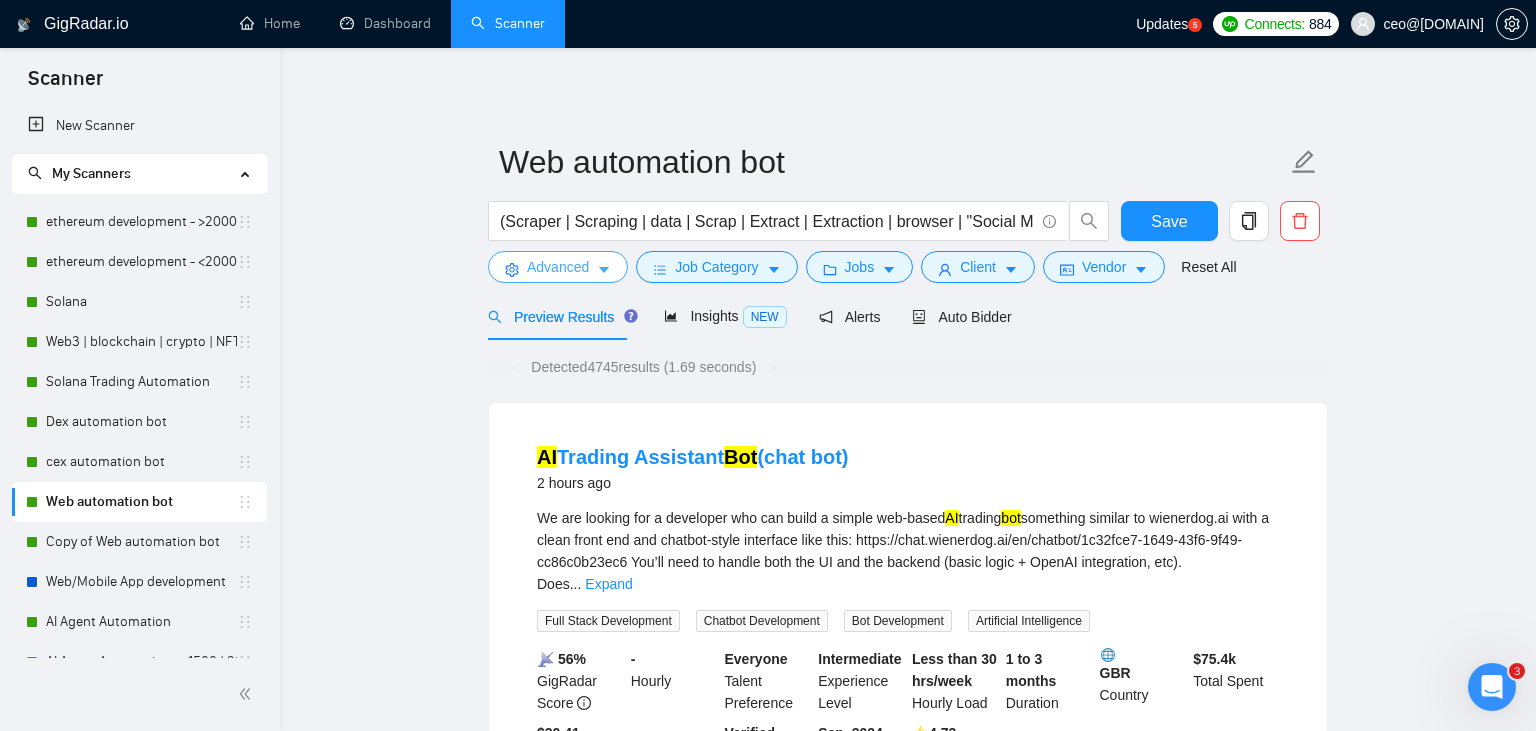 click on "Advanced" at bounding box center (558, 267) 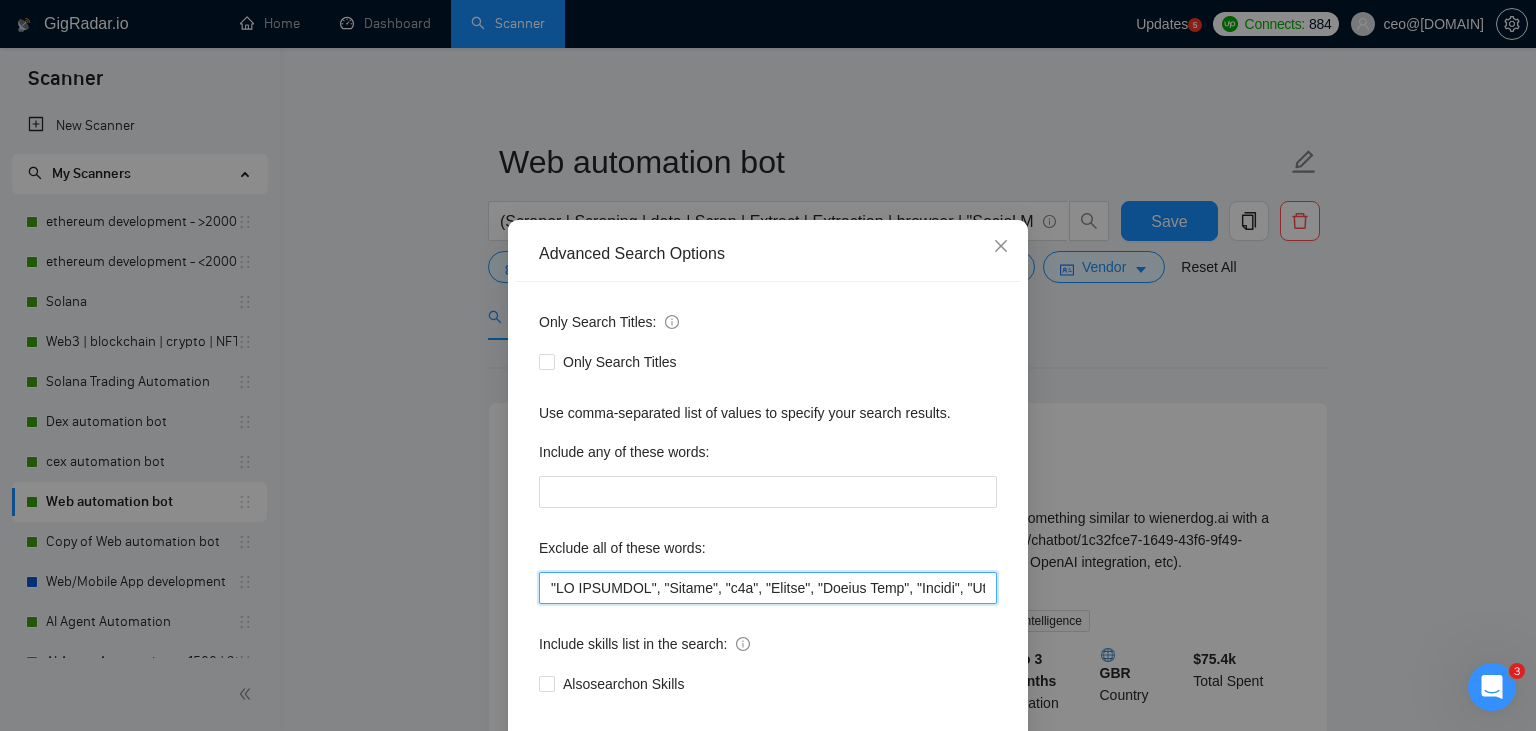 click at bounding box center [768, 588] 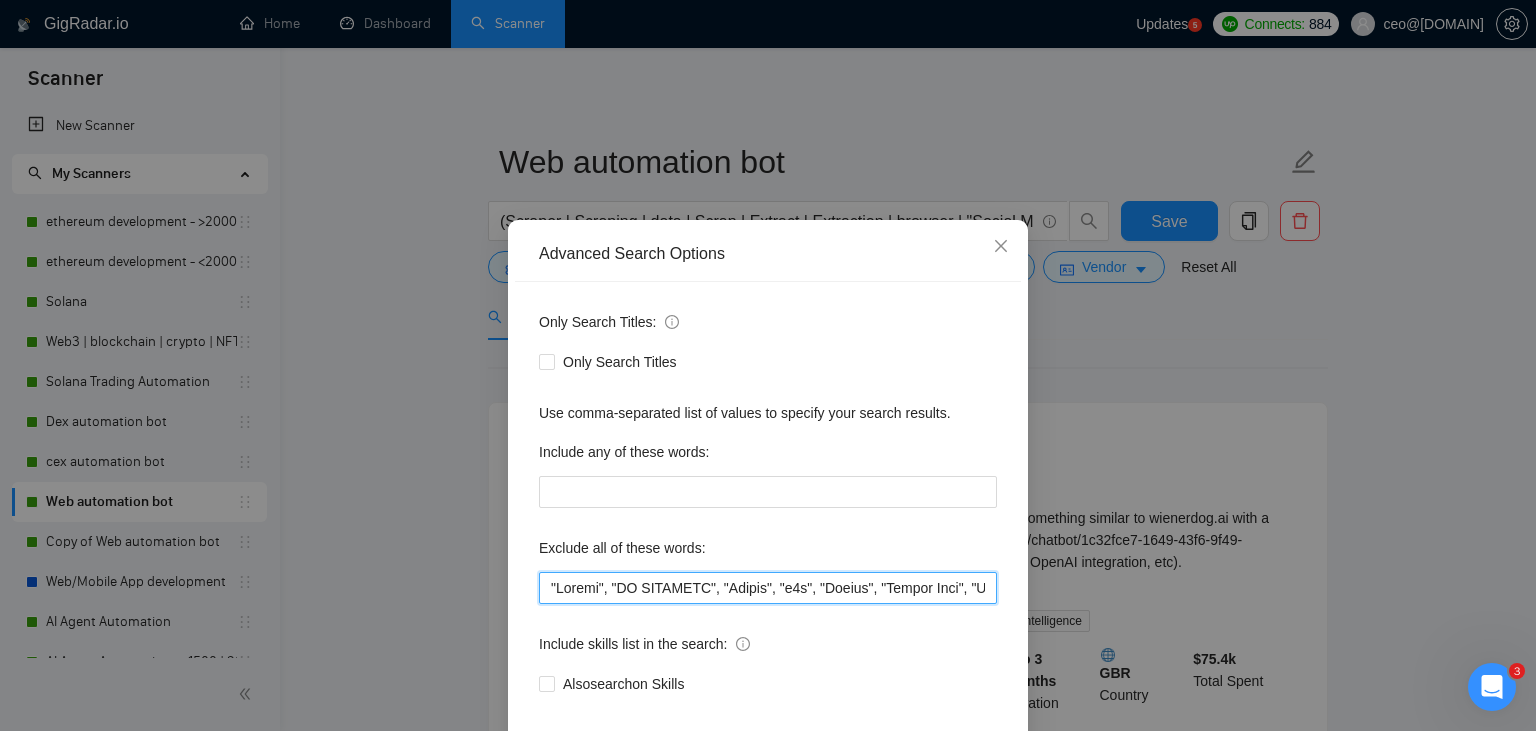 scroll, scrollTop: 101, scrollLeft: 0, axis: vertical 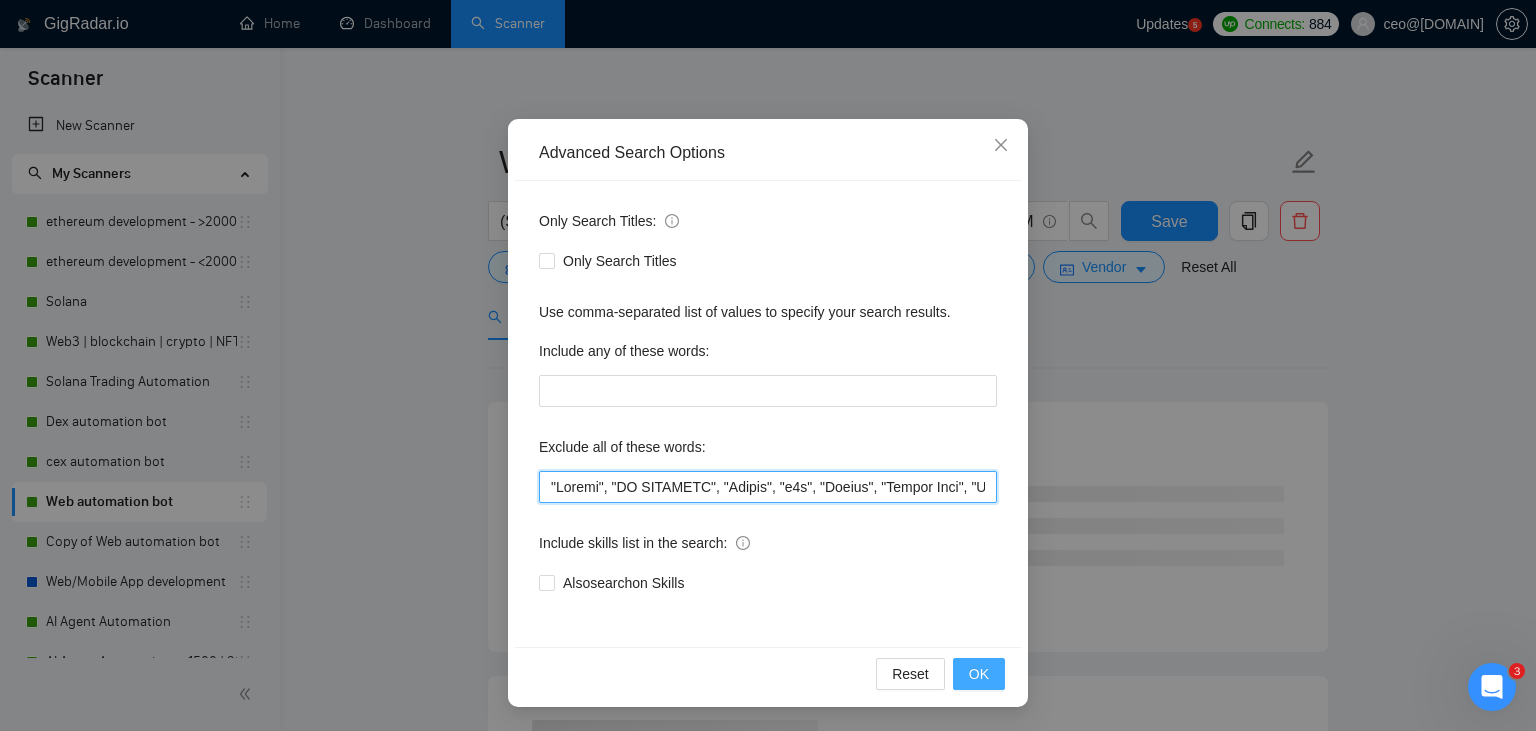 type on ""Retool", "NO AGENCIES", "Review", "n8n", "Launch", "Europe Only", "Modify", "Update", "Avatar", "Art Project", "[COUNTRY]", "join our team", "Azure DevOps", "DevOps", "Flutter", "Equity-Only", "Equity Only", test, "cursor.ai", "ninja trader", "AI improvement", woocomerce, game, gaming, dating, date, "no-code", "low code", airtable, "go high level", "immediate purchase", pinescript, "pine script", zapier, Zoho, zendesk, make.com, flutter, "smart suite", "go lang", LangChain, sandwich, c#, c++, ruby, "ai specialist", seo, Java, "You will work closely", Ton, Betting, gambling, Sui, "hyper ledger", (Fix*), Unity, Manager, laravel, "php", "wordpress", "shopify", "eSport", "eSports", gaming, "Sales Team", "freelancer only", "freelancers only", "No agency", "Not agency", "No agencies", "Not agencies", "metaverse", "Consultant", "Audit", "Game", gaming, voting, "P2E", Ton, Betting, lottery, gambling, casino, onlyfans, onlyfan, "only fans", "only fan", music, "Quality Assurance", QA, "power automate", "power automa..." 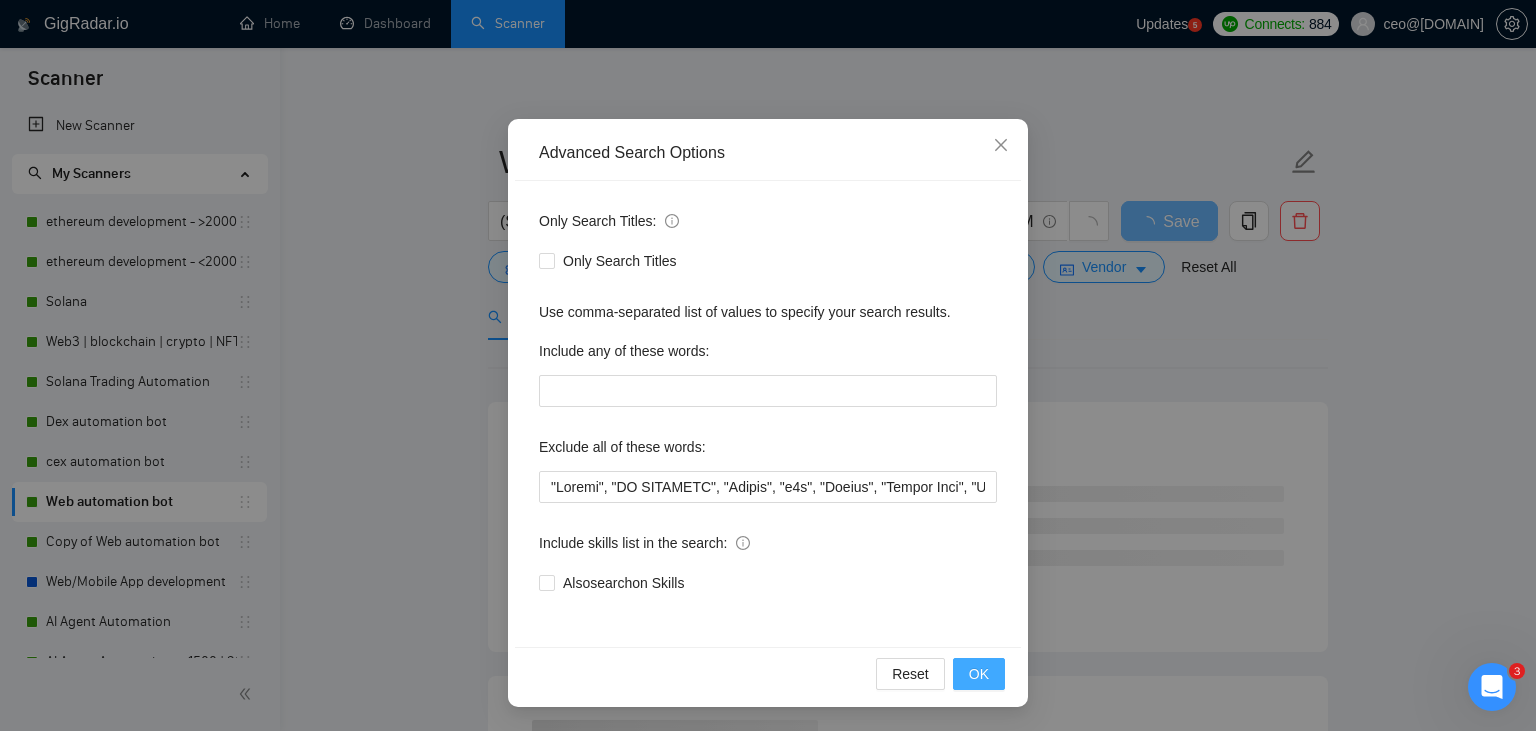click on "OK" at bounding box center (979, 674) 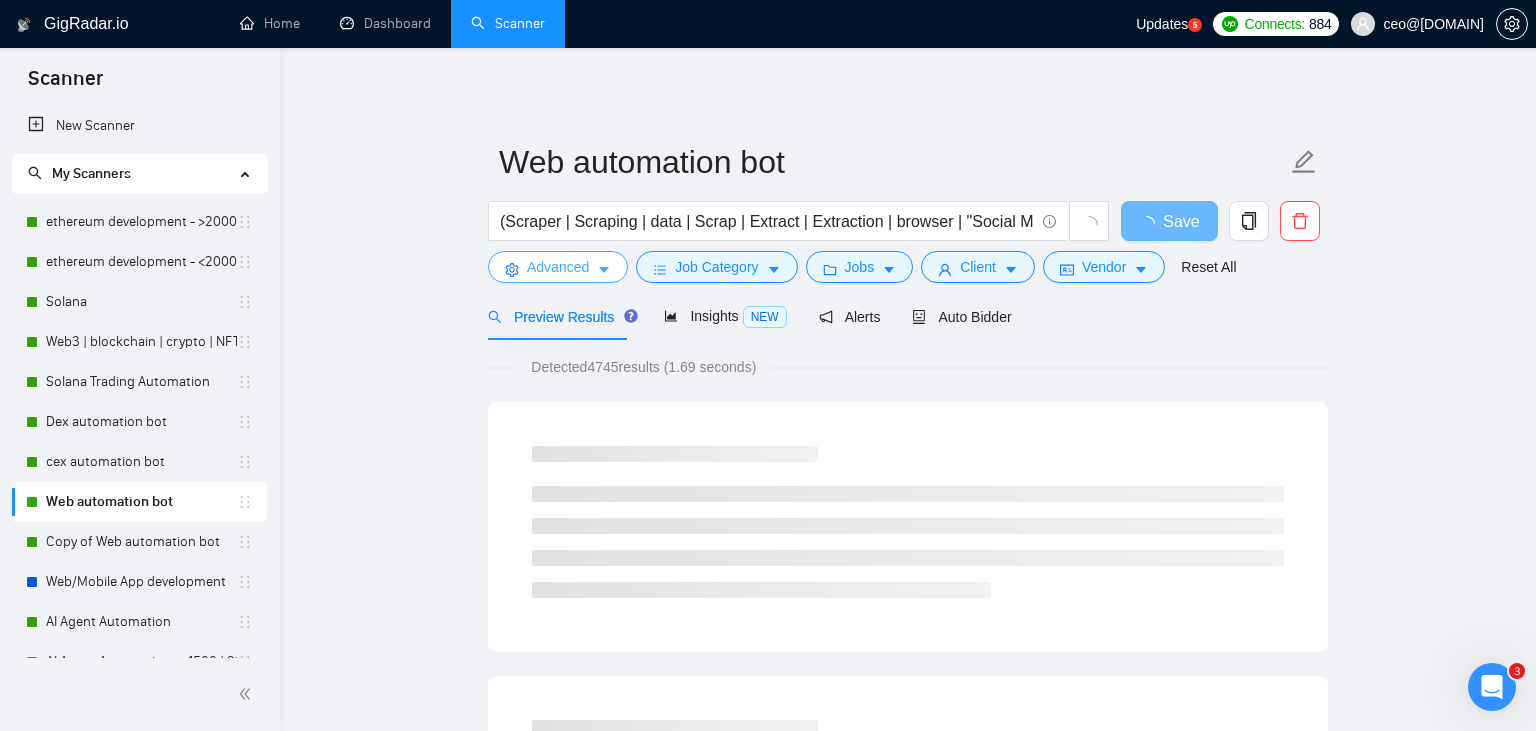scroll, scrollTop: 0, scrollLeft: 0, axis: both 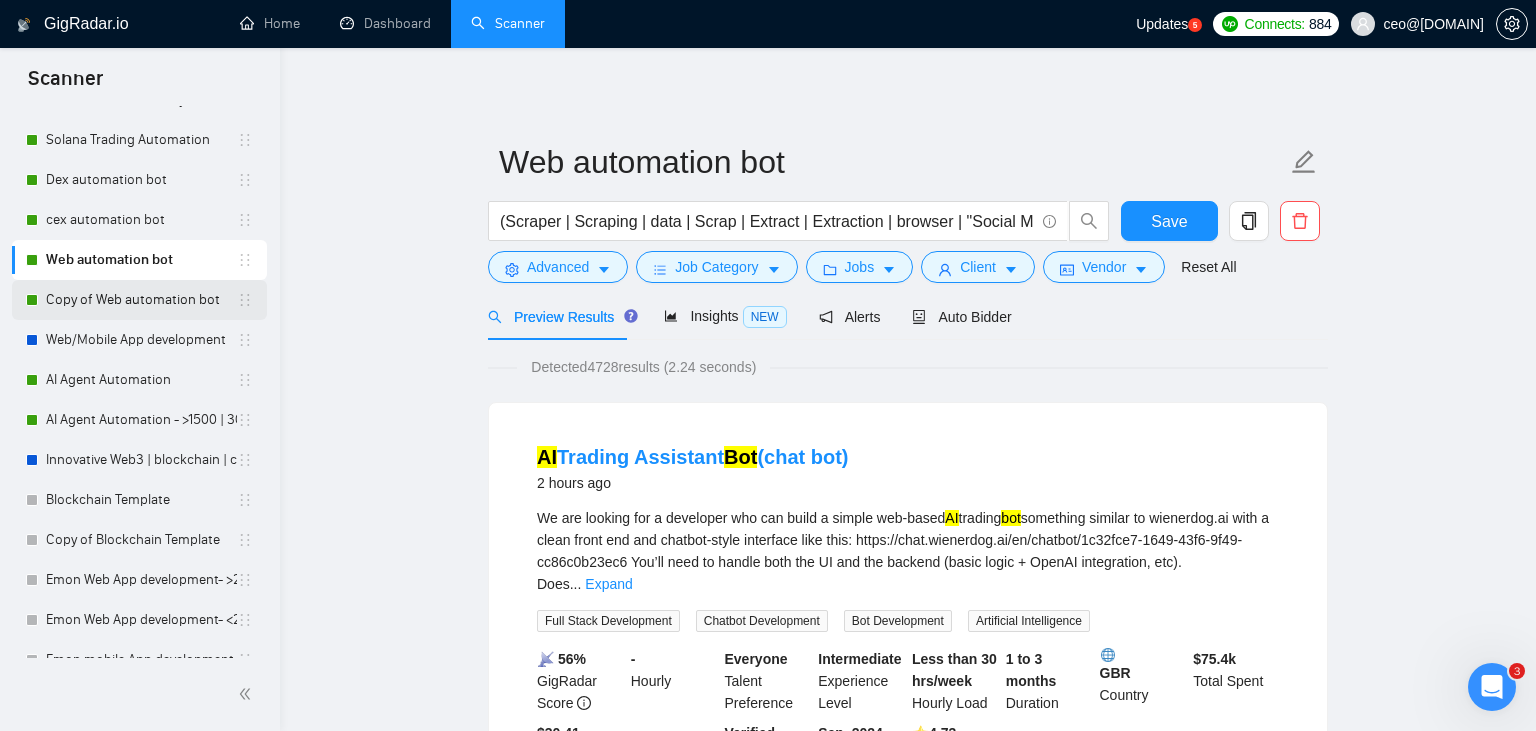 click on "Copy of Web automation bot" at bounding box center (141, 300) 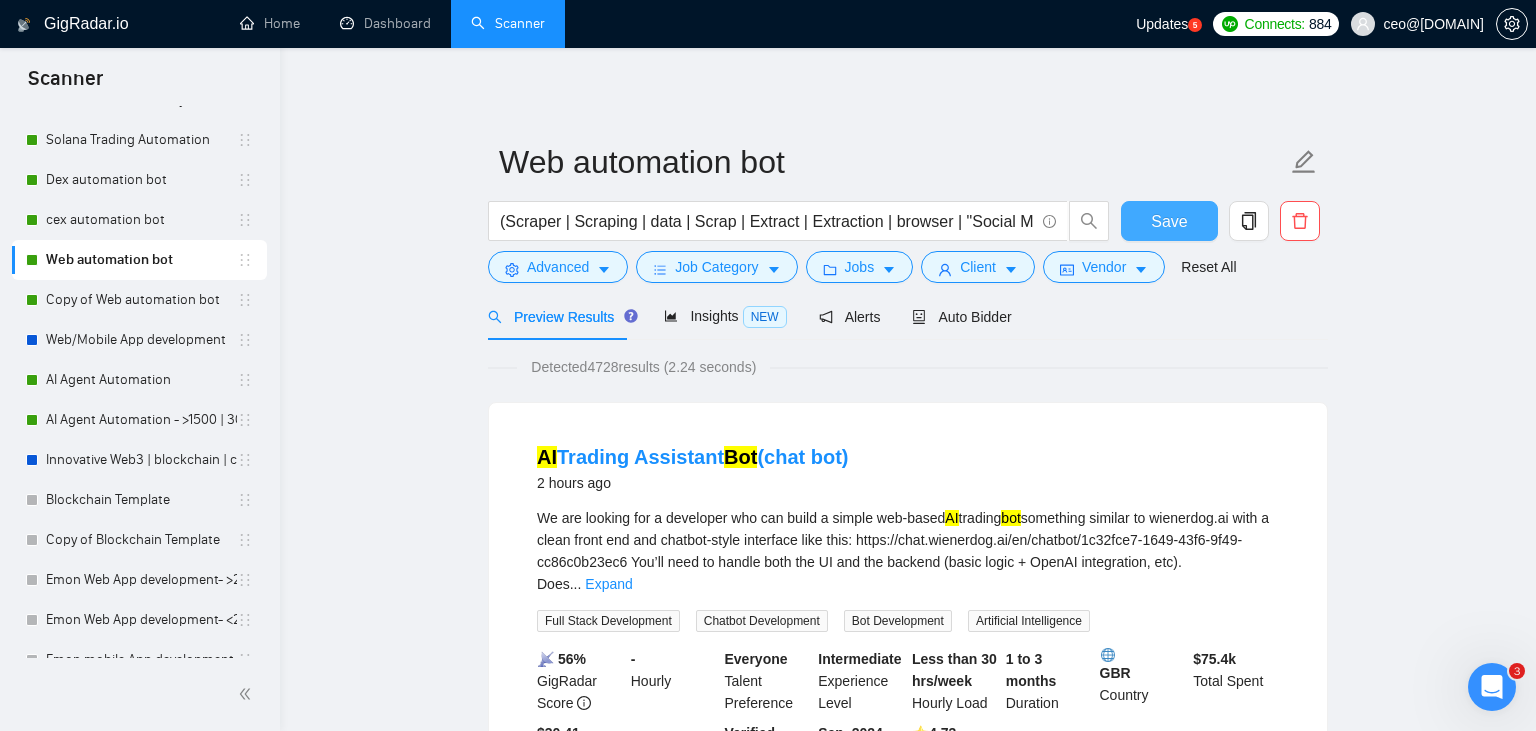 click on "Save" at bounding box center [1169, 221] 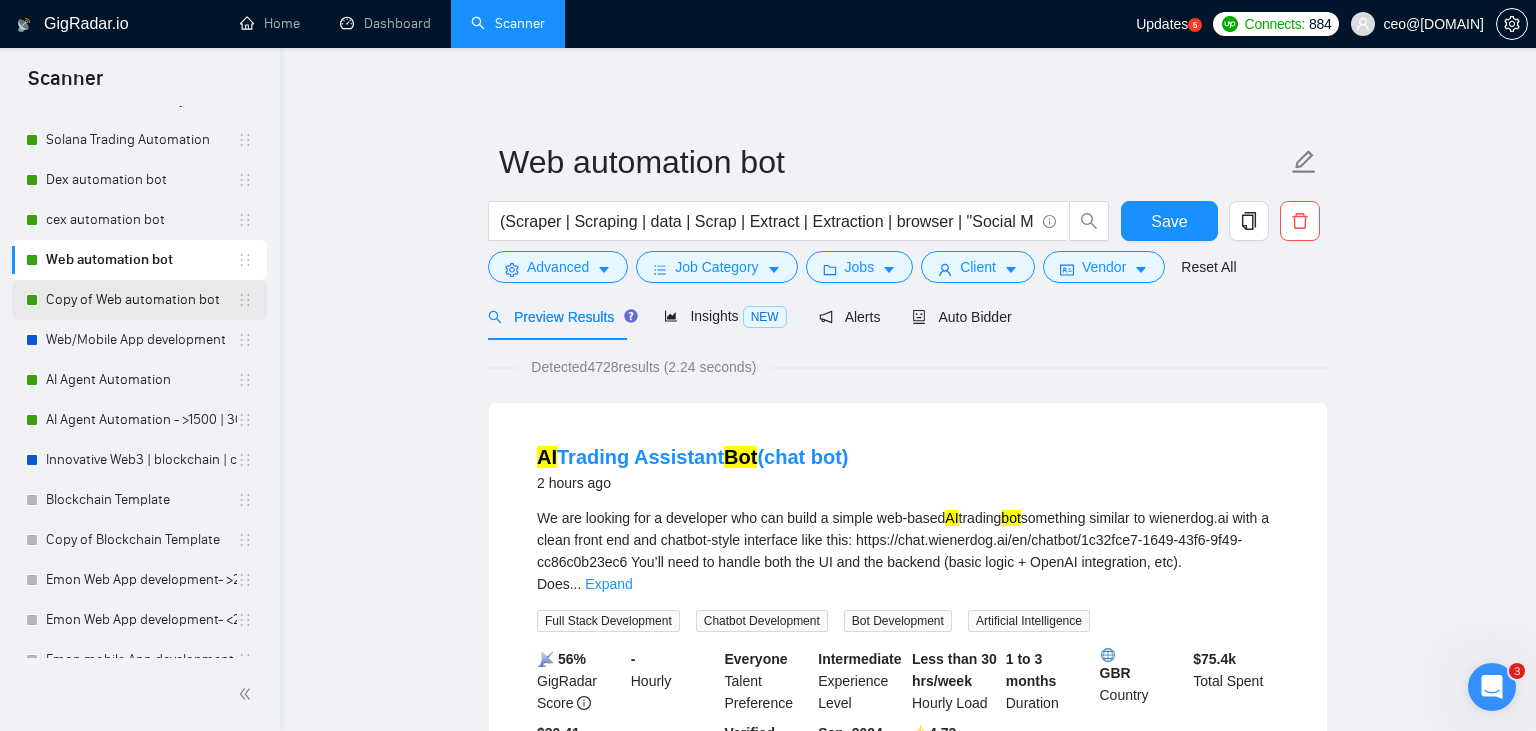 click on "Copy of Web automation bot" at bounding box center [141, 300] 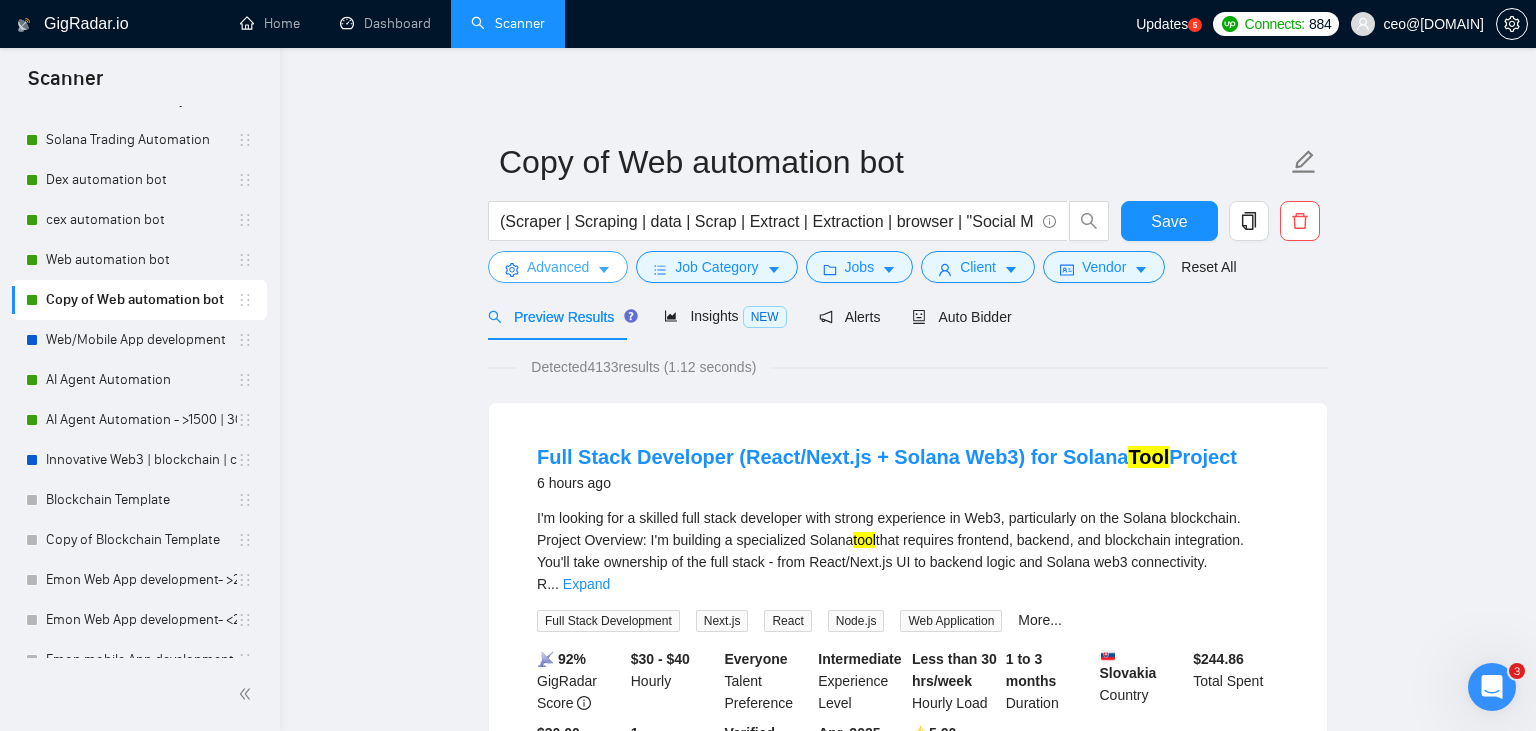 click on "Advanced" at bounding box center (558, 267) 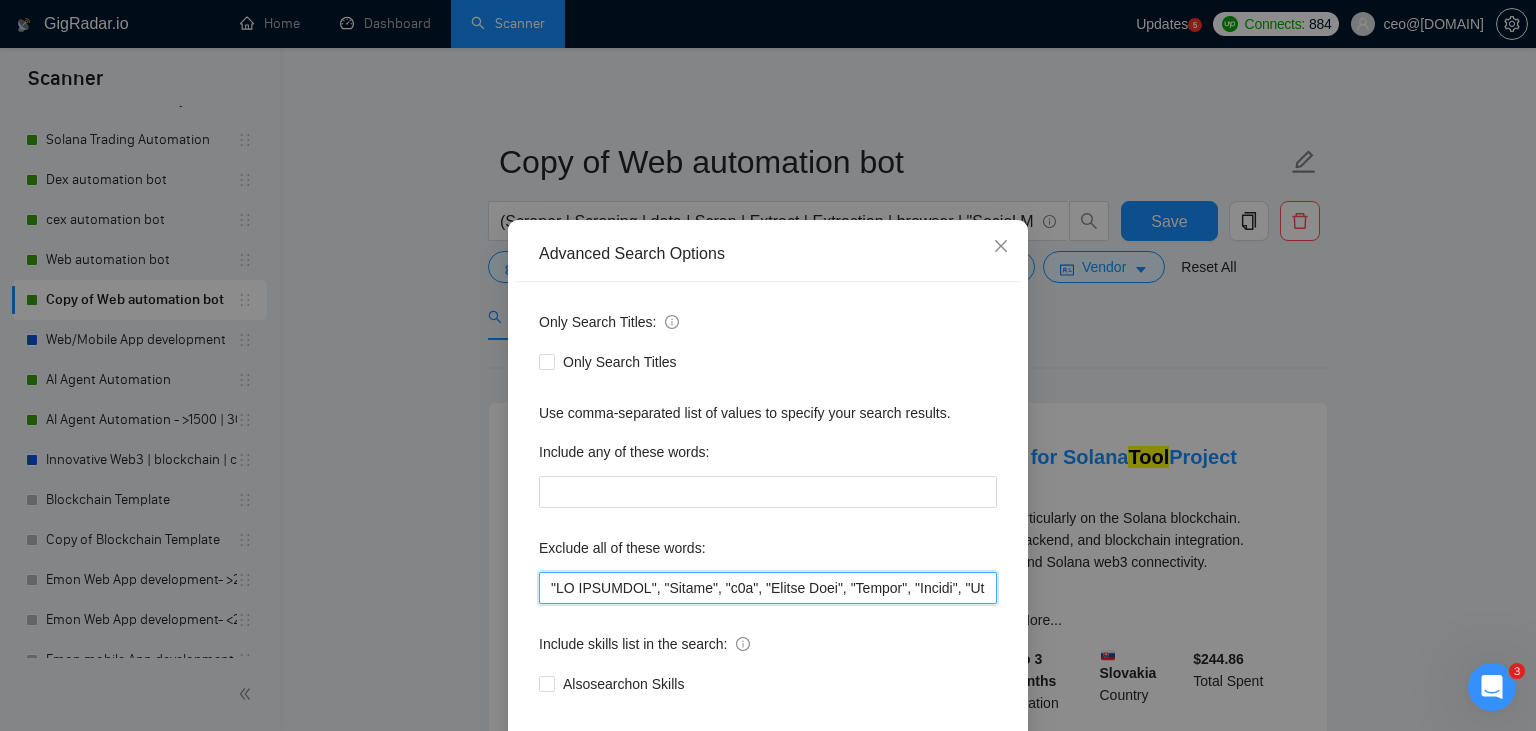 click at bounding box center (768, 588) 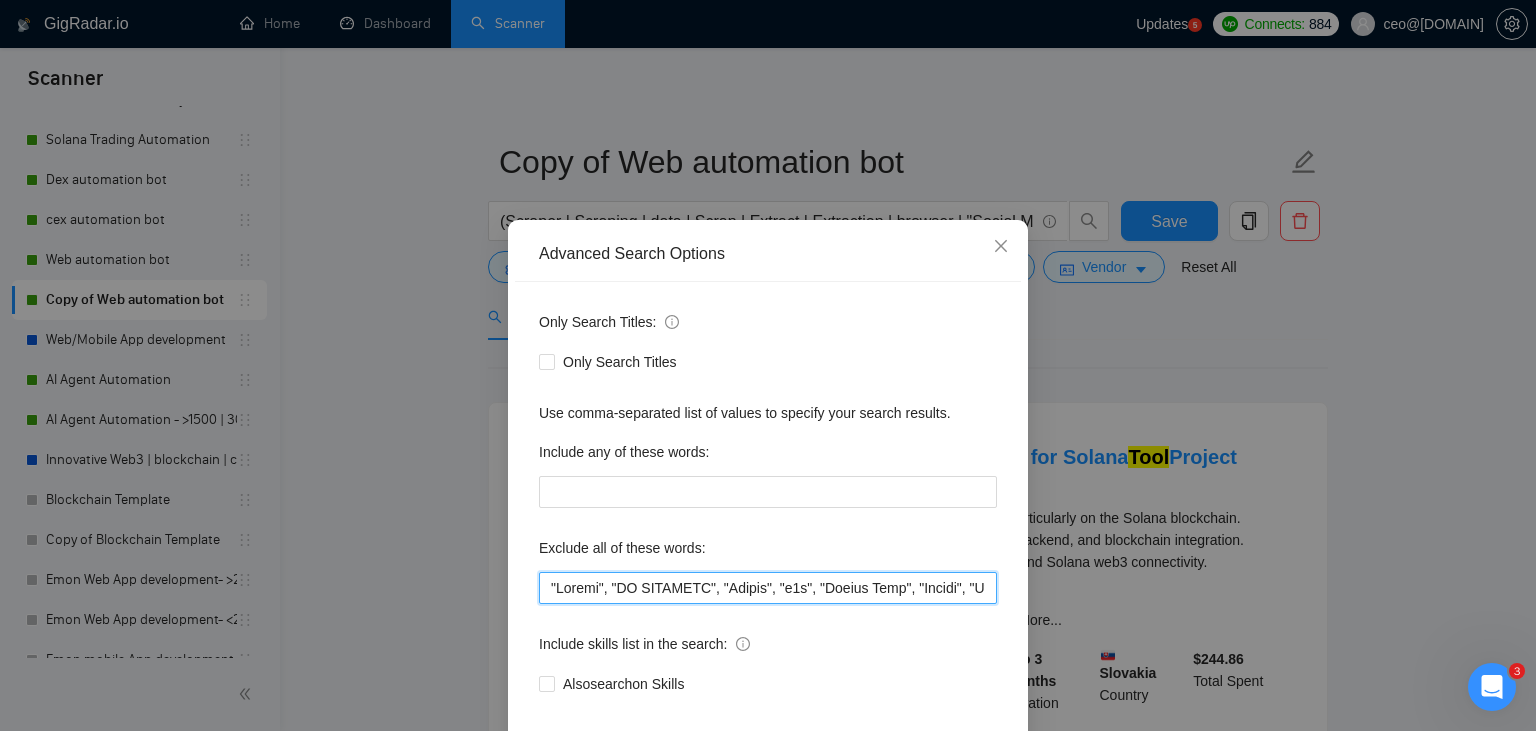 scroll, scrollTop: 101, scrollLeft: 0, axis: vertical 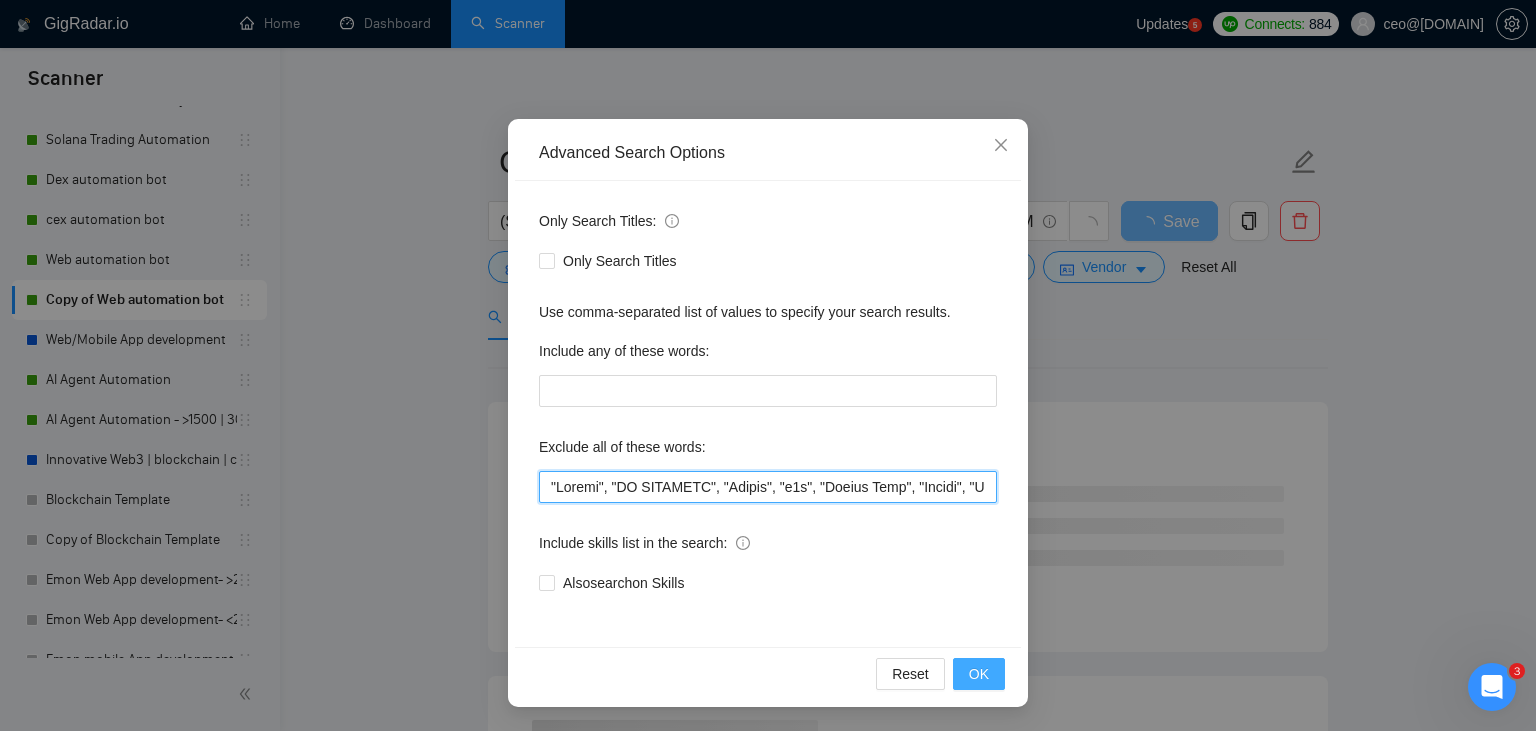 type on ""Retool", "NO AGENCIES", "Review", "n8n", "Europe Only", "Modify", "Update", "Art Project", "Pakistan", "join our team", "Azure DevOps", "DevOps", "Flutter", "Equity-Only", "Equity Only", test, "cursor.ai", "ninja trader", "AI improvement", woocomerce, game, gaming, dating, date, "no-code", "low code", airtable, "go high level", "immediate purchase", pinescript, "pine script", zapier, Zoho, zendesk, make.com, flutter, "smart suite", "go lang", LangChain, sandwich, c#, c++, ruby, "ai specialist", seo, Java, "You will work closely", Ton, Betting, gambling, Sui, "hyper ledger", (Fix*), Unity, Manager, laravel, "php", "wordpress", "shopify", "eSport", "eSports", gaming, "Sales Team", "freelancer only", "freelancers only", "No agency", "Not agency", "No agencies", "Not agencies", "metaverse", "Consultant", "Audit", "Game", gaming, voting, "P2E", Ton, Betting, lottery, gambling, casino, onlyfans, onlyfan, "only fans", "only fan", music, "Quality Assurance", QA, "power automate", "power automation", "n8n", "bubbl..." 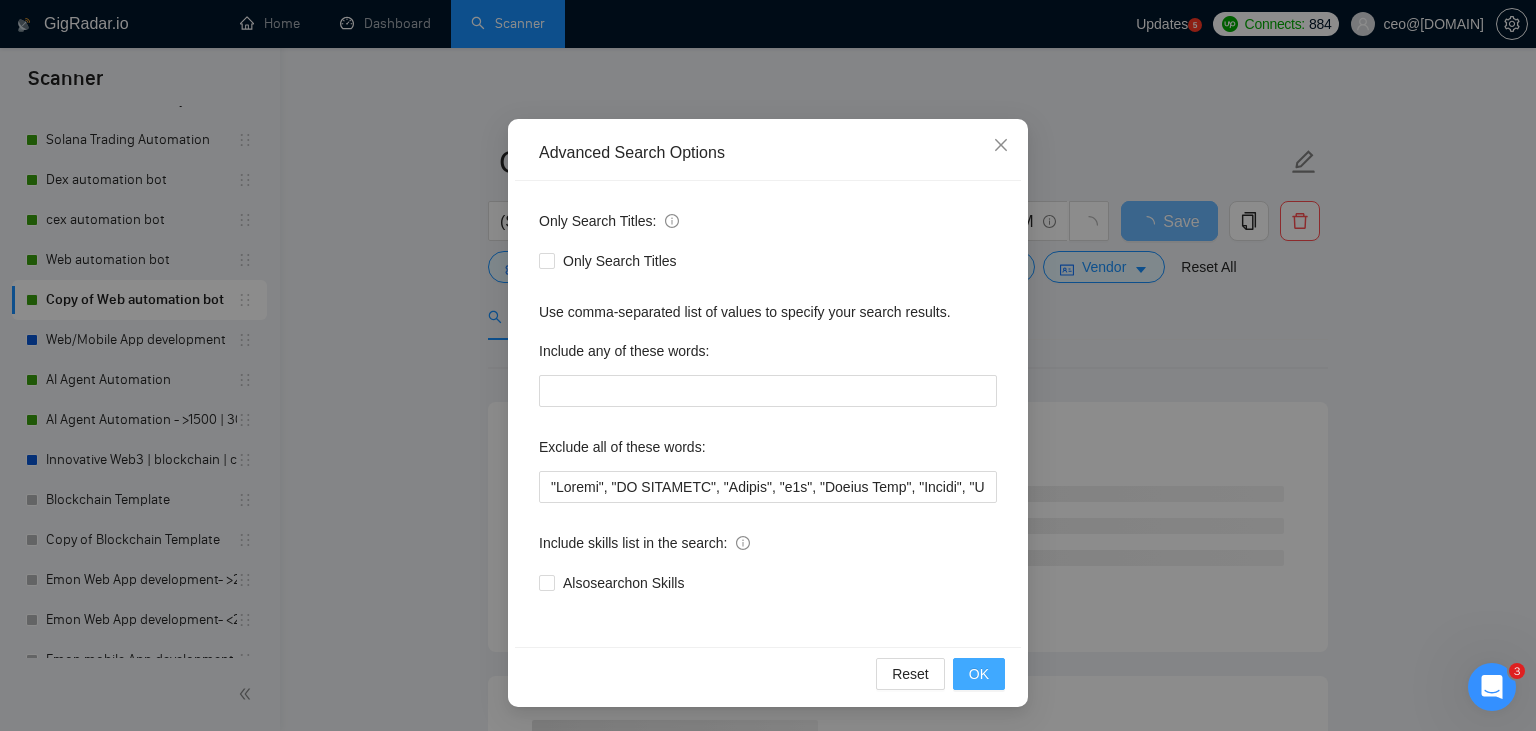 click on "OK" at bounding box center [979, 674] 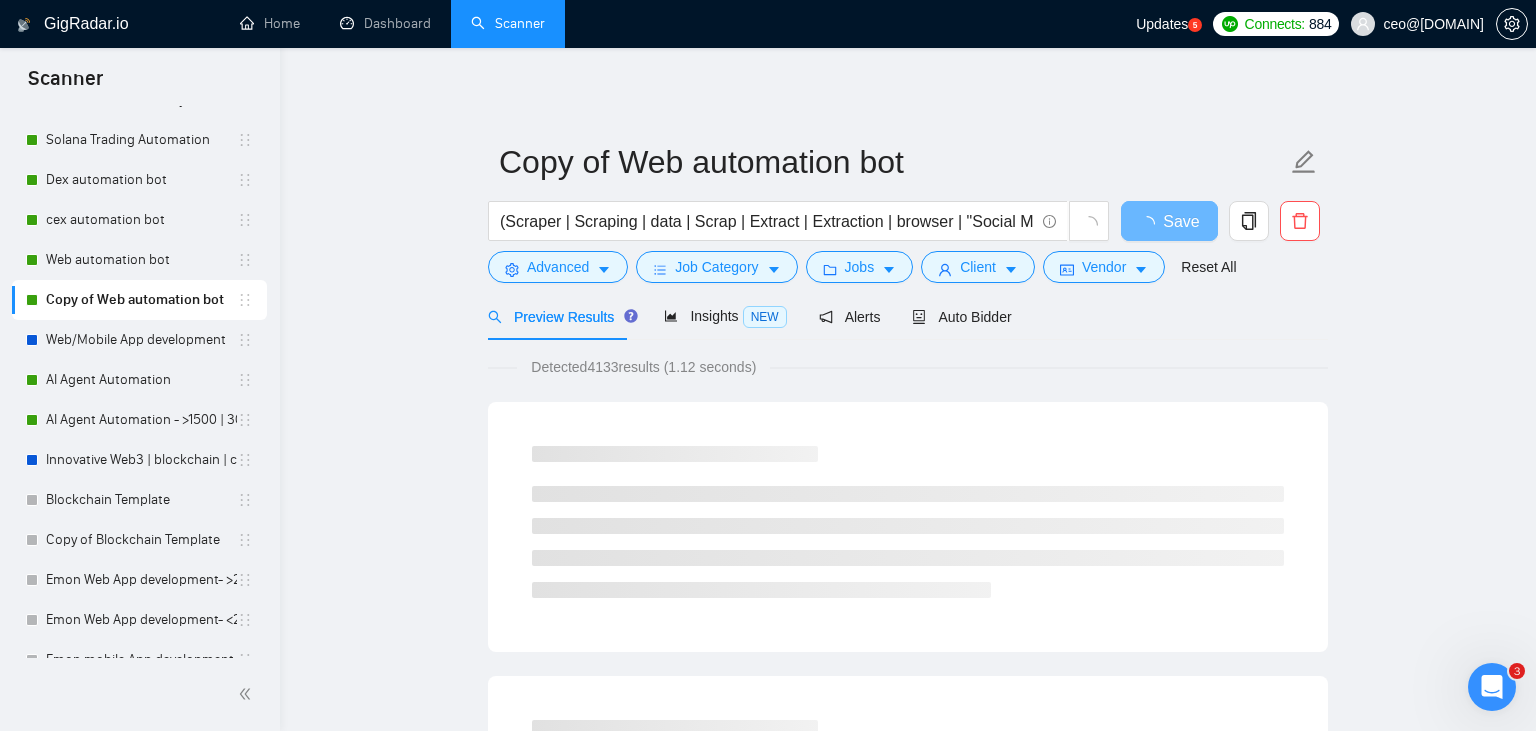 scroll, scrollTop: 1, scrollLeft: 0, axis: vertical 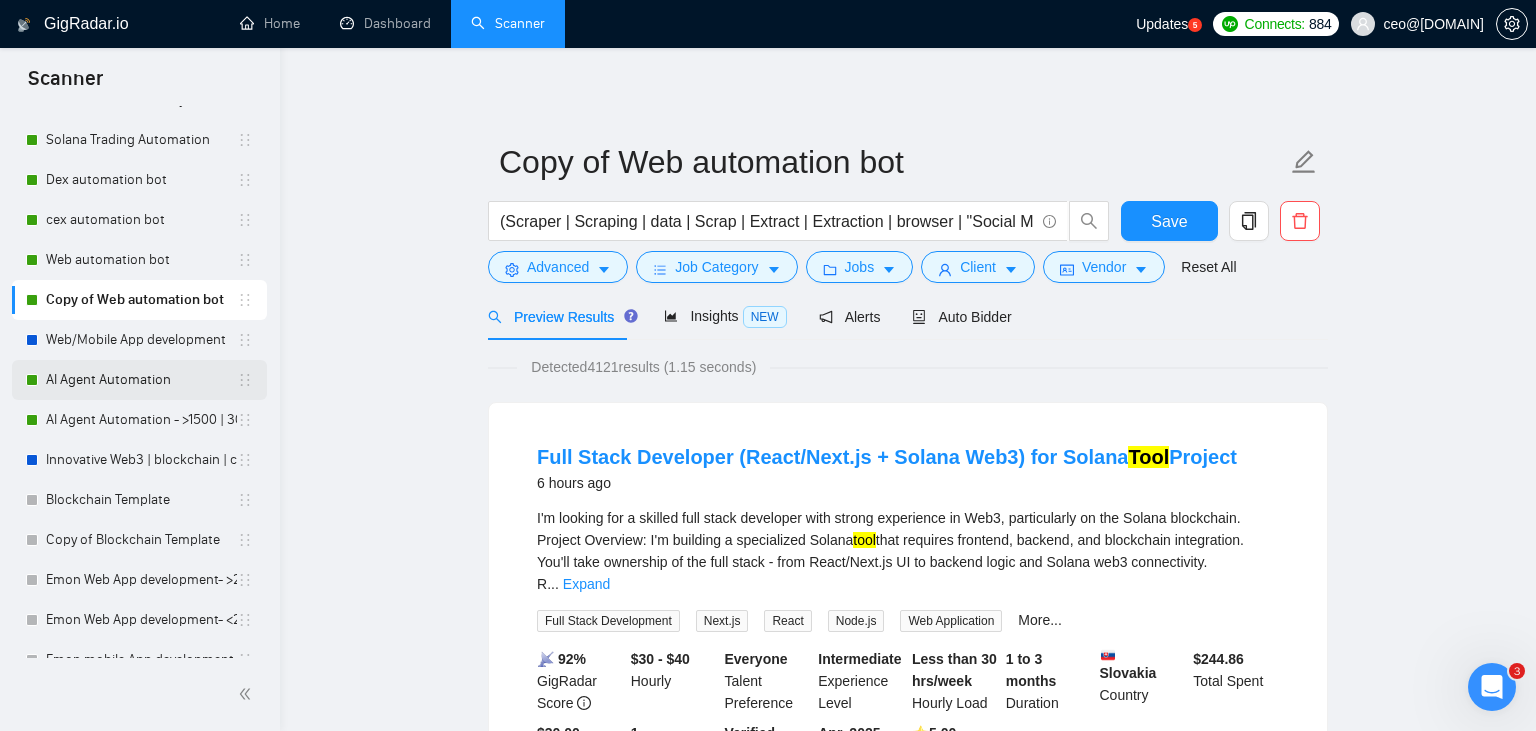 click on "AI Agent Automation" at bounding box center (141, 380) 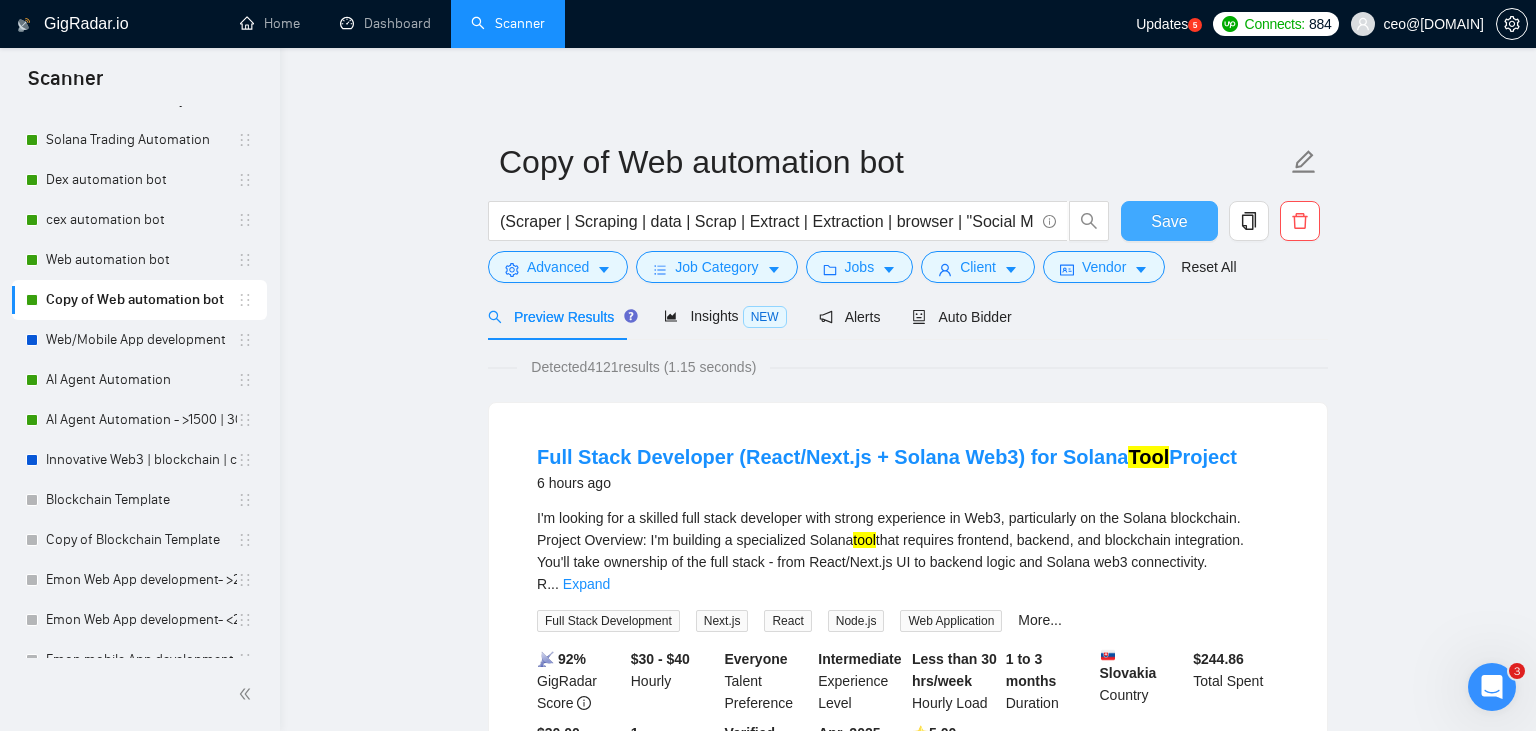 click on "Save" at bounding box center (1169, 221) 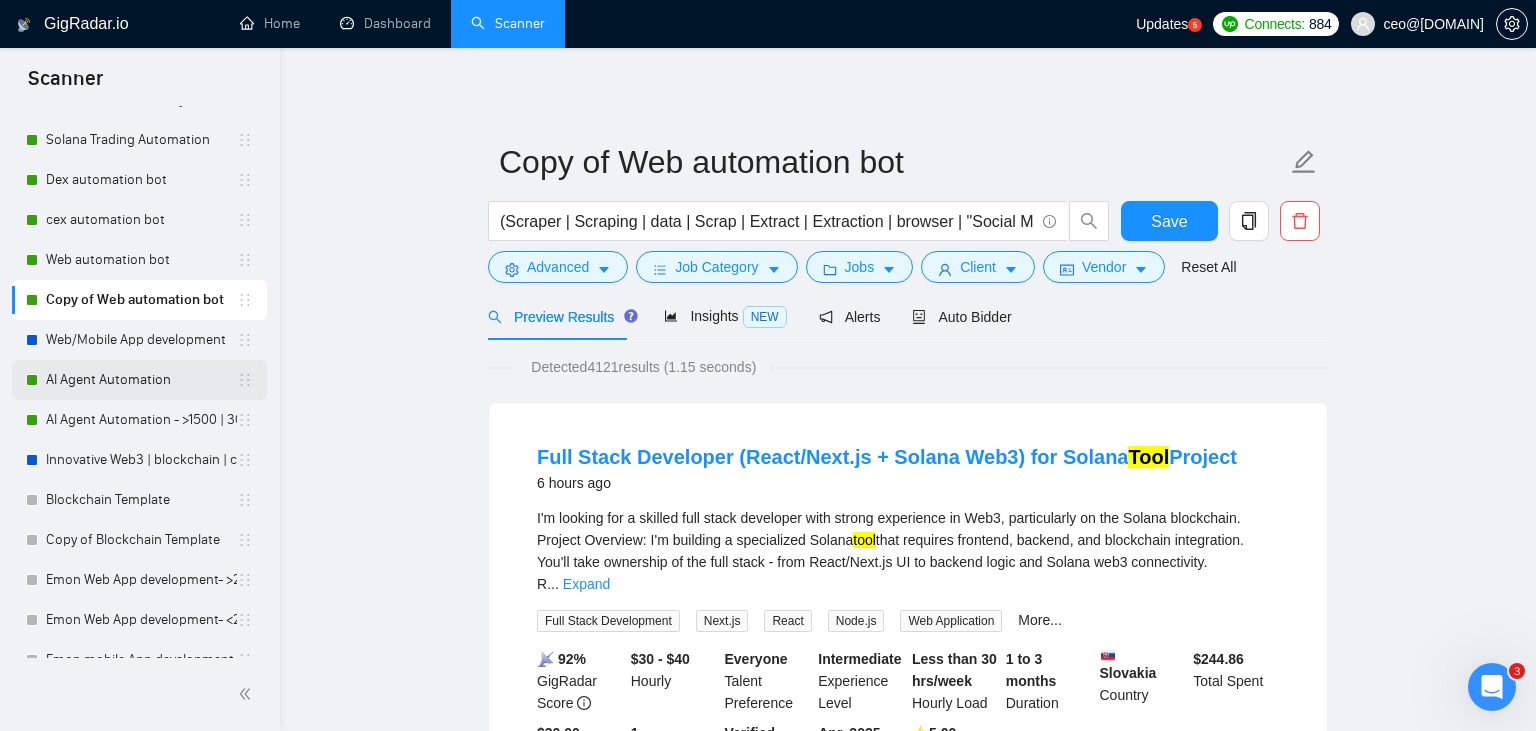 click on "AI Agent Automation" at bounding box center [141, 380] 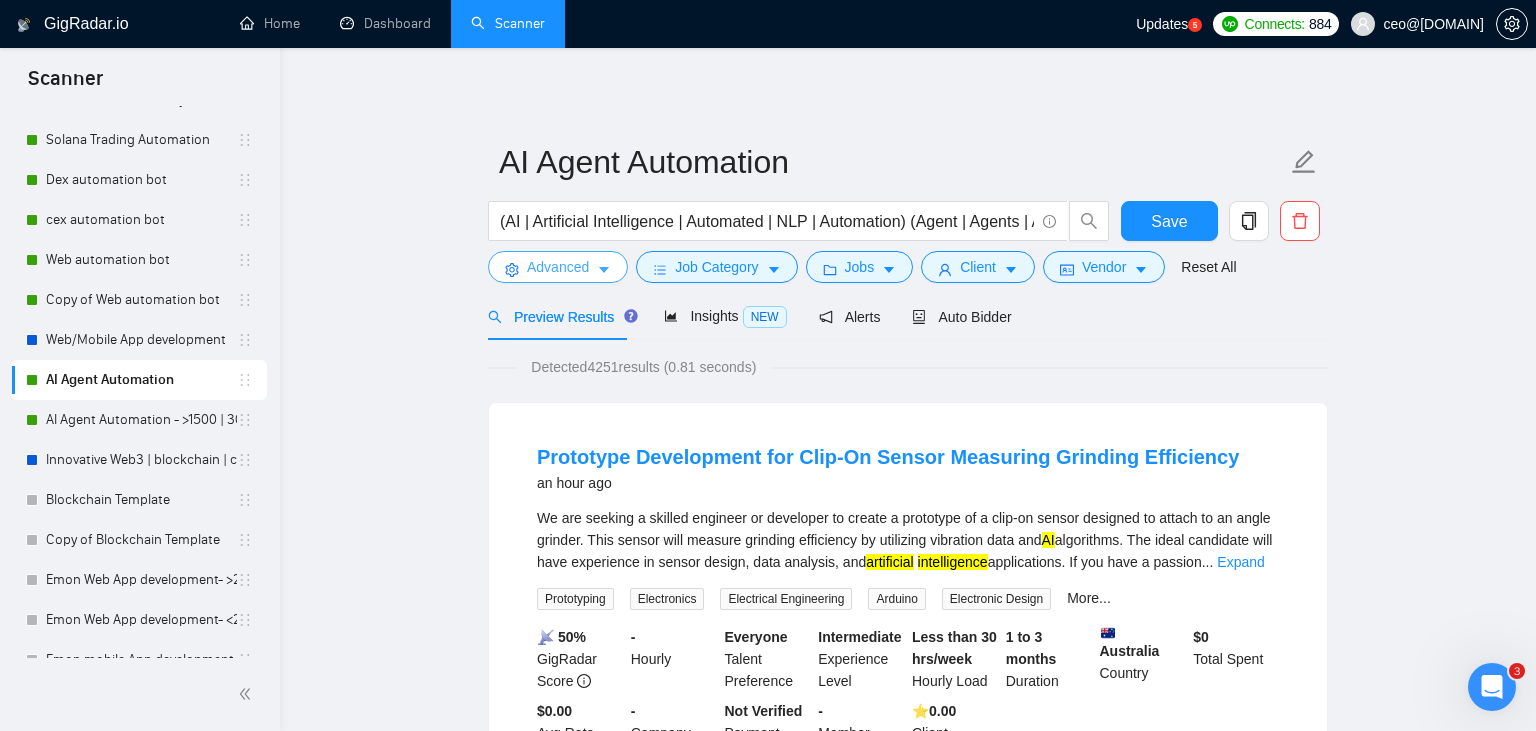 click on "Advanced" at bounding box center [558, 267] 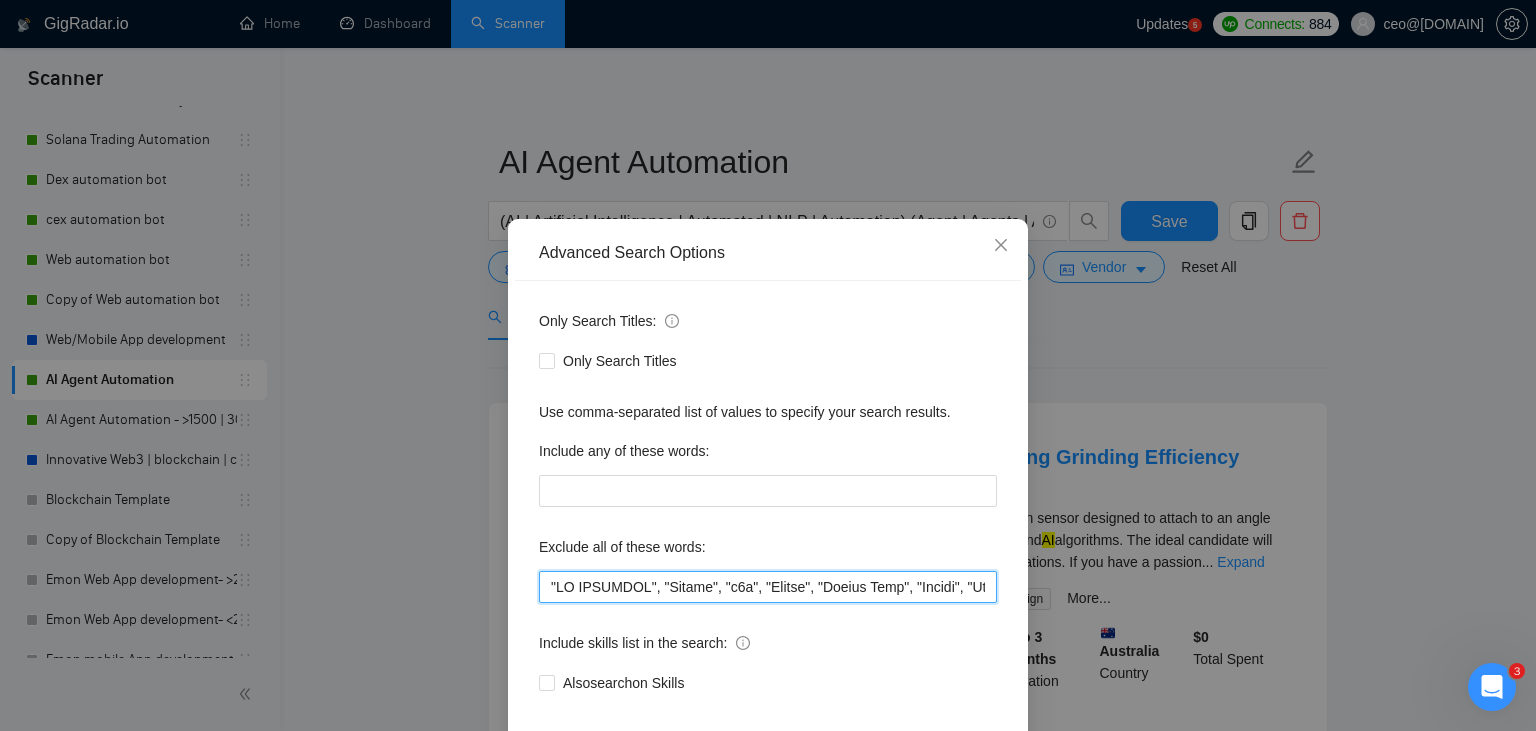 click at bounding box center [768, 587] 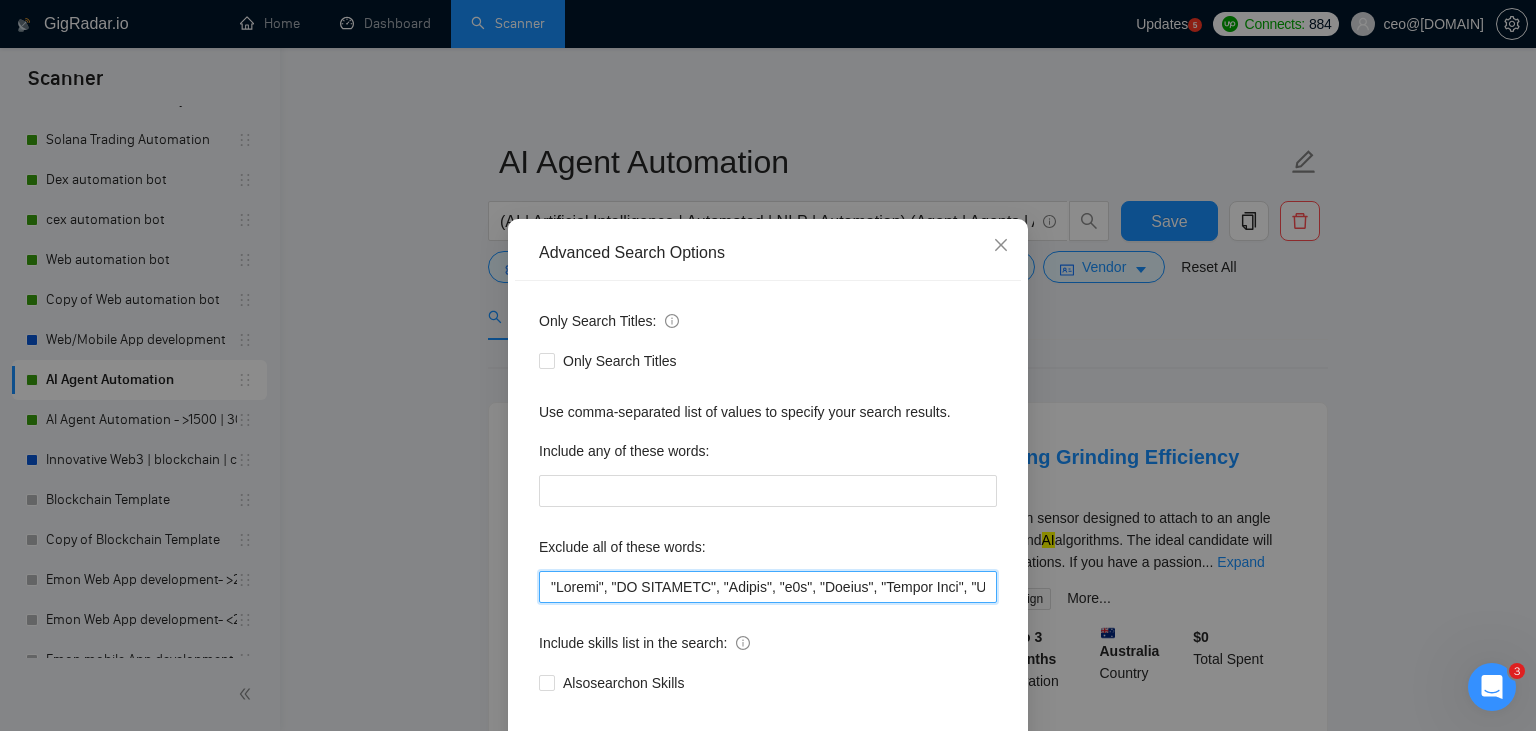 scroll, scrollTop: 101, scrollLeft: 0, axis: vertical 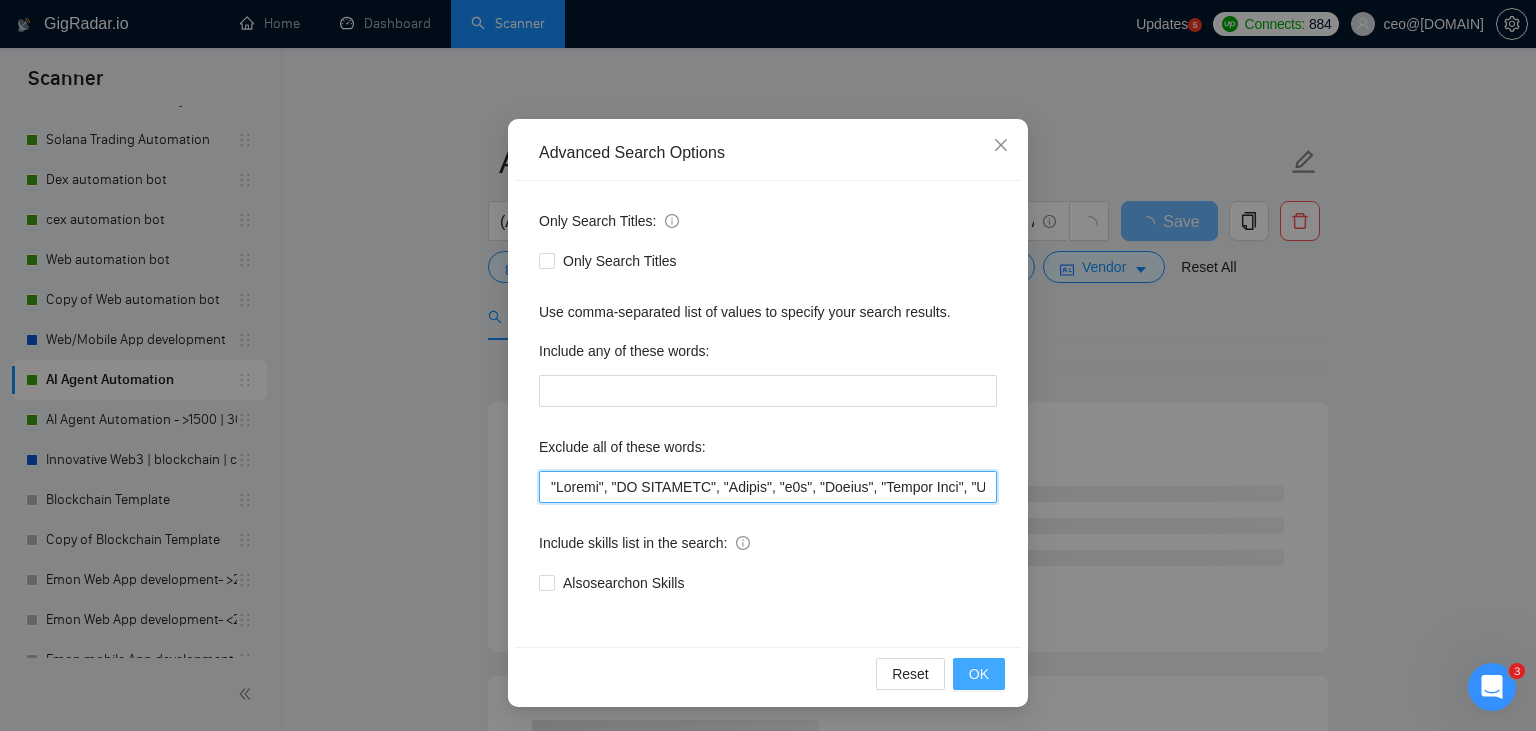 type on ""Retool", "NO AGENCIES", "Review", "n8n", "Launch", "Europe Only", "Modify", "Update", "Avatar", "Art Project", "Pakistan", "join our team", "Azure DevOps", "DevOps", "Flutter", "Equity-Only", "Equity Only", test, ea, "ninja trader", "AI improvement", game, gaming, dating, date, "no-code", "low code", airtable, "go high level", "immediate purchase", pinescript, "pine script", zapier, Zoho, zendesk, make.com, flutter, "smart suite", "go lang", LangChain, sandwich, c#, c++, ruby, "ai specialist", seo, Java, Ton, Betting, gambling, Sui, "hyper ledger", (Fix*), Unity, Manager, laravel, "php", "wordpress", "shopify", "eSport", "eSports", gaming, "Sales Team", "freelancer only", "freelancers only", "No agency", "Not agency", "No agencies", "Not agencies", "metaverse", "Consultant", "Audit", "Game", gaming, voting, "P2E", Ton, Betting, lottery, gambling, casino, onlyfans, onlyfan, "only fans", "only fan", music, "Quality Assurance", QA, "power automate", "power automation", "n8n", "bubble.io", bubble, notion, "re..." 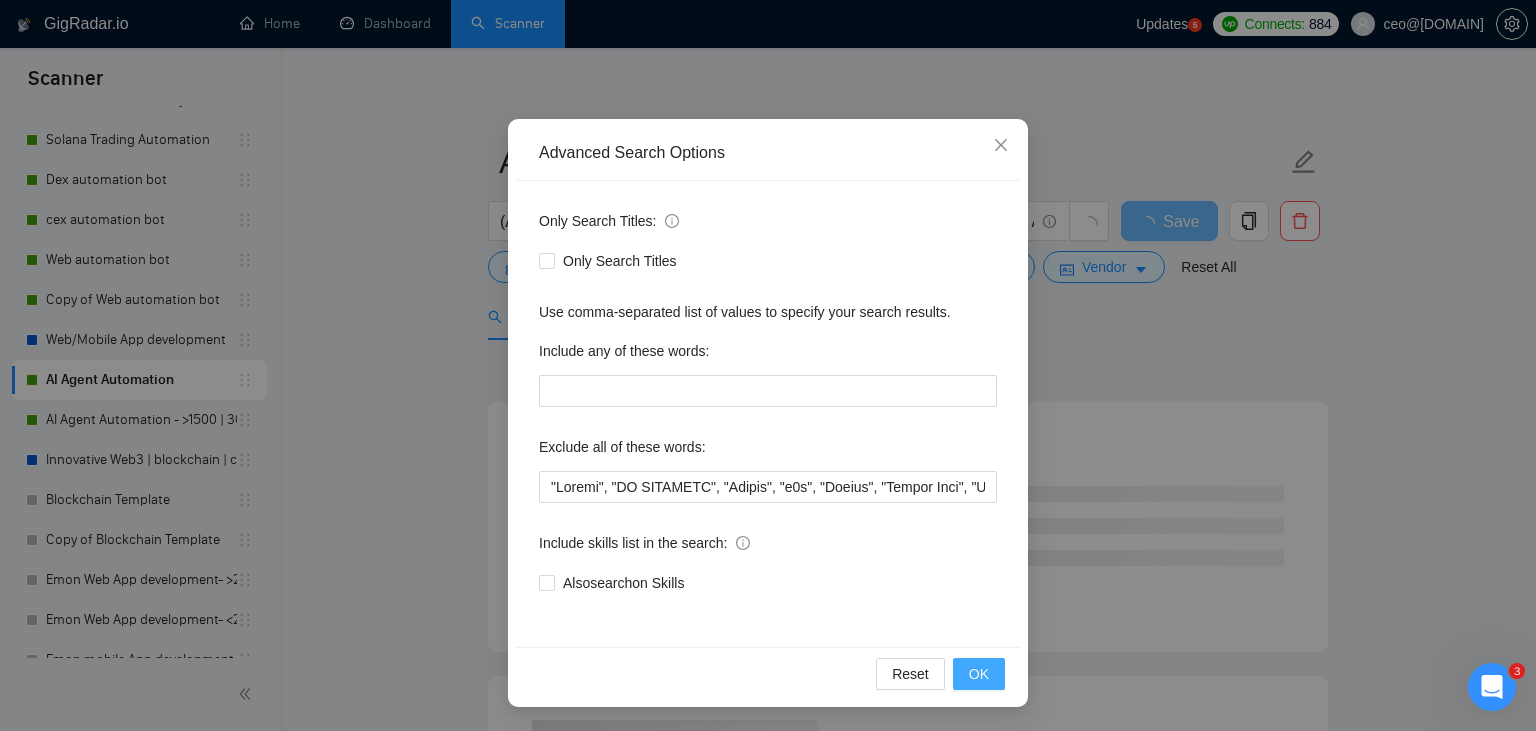 click on "OK" at bounding box center (979, 674) 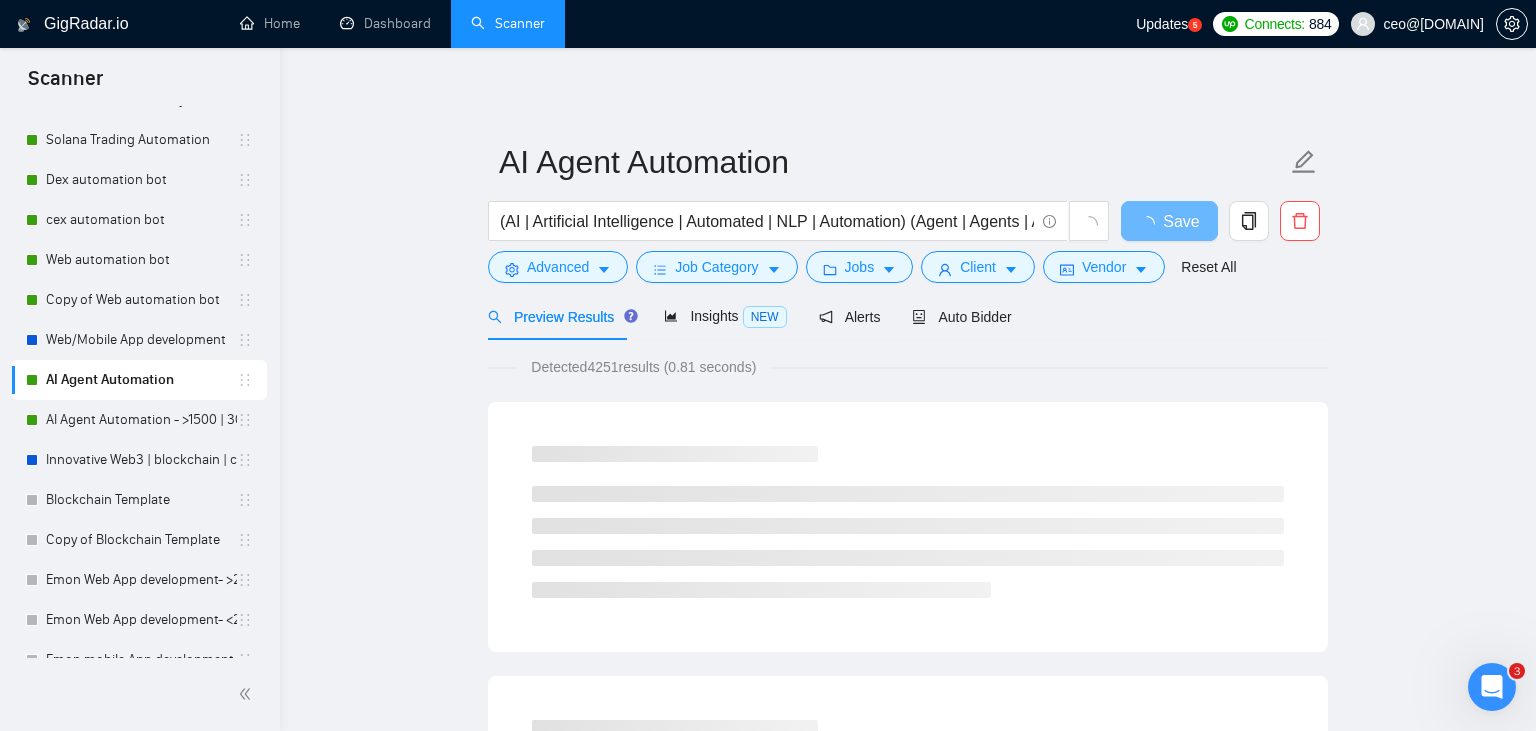 scroll, scrollTop: 1, scrollLeft: 0, axis: vertical 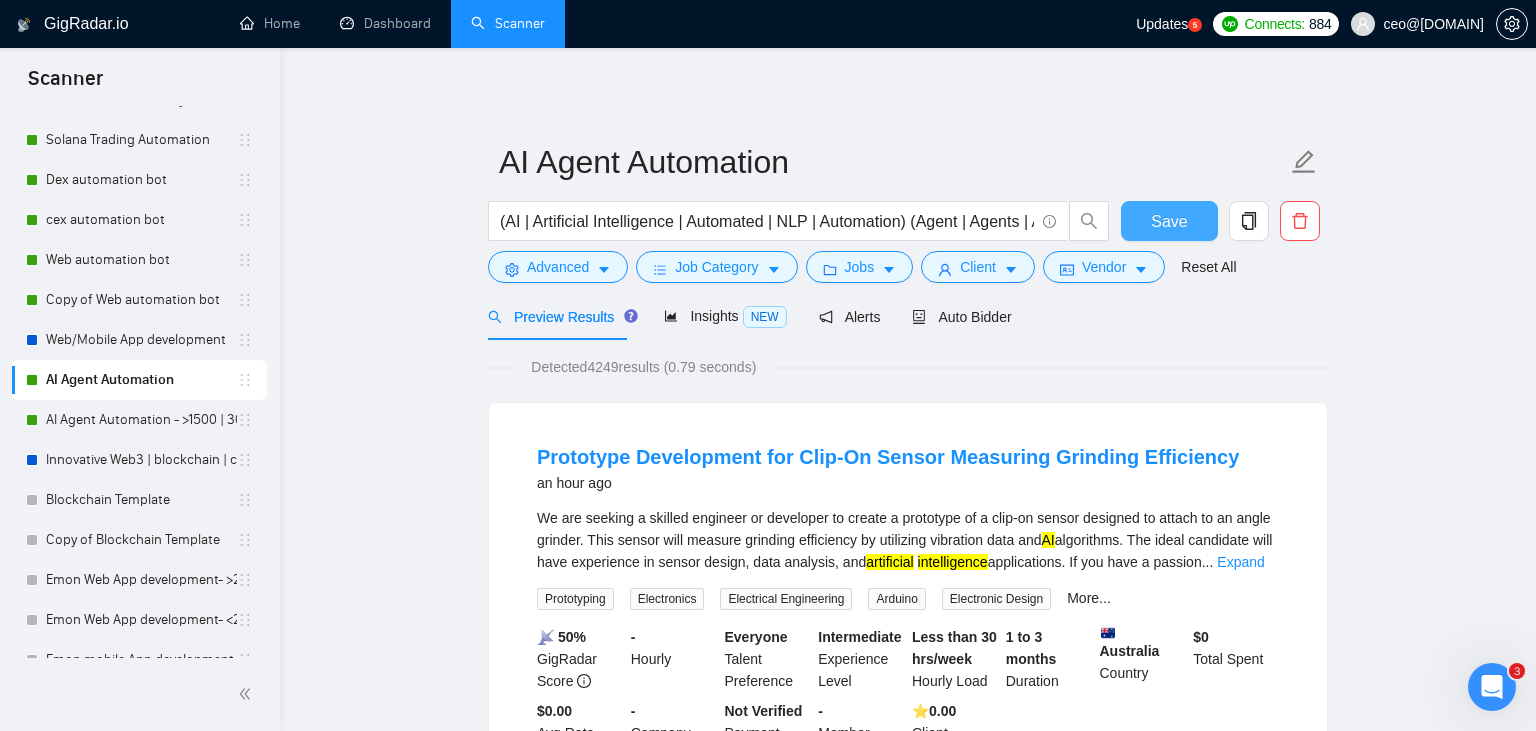 click on "Save" at bounding box center [1169, 221] 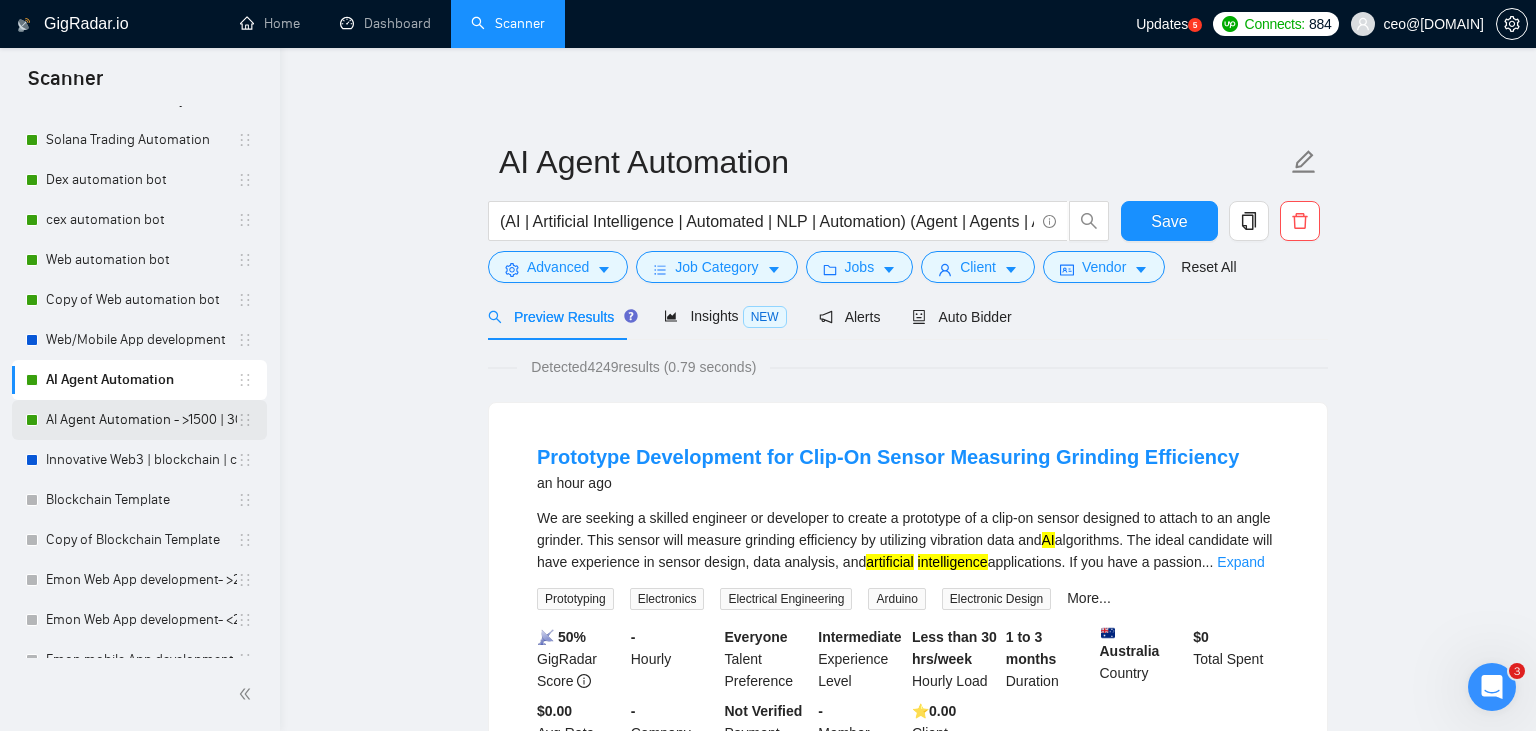 click on "AI Agent Automation - >1500 | 30&/h" at bounding box center (141, 420) 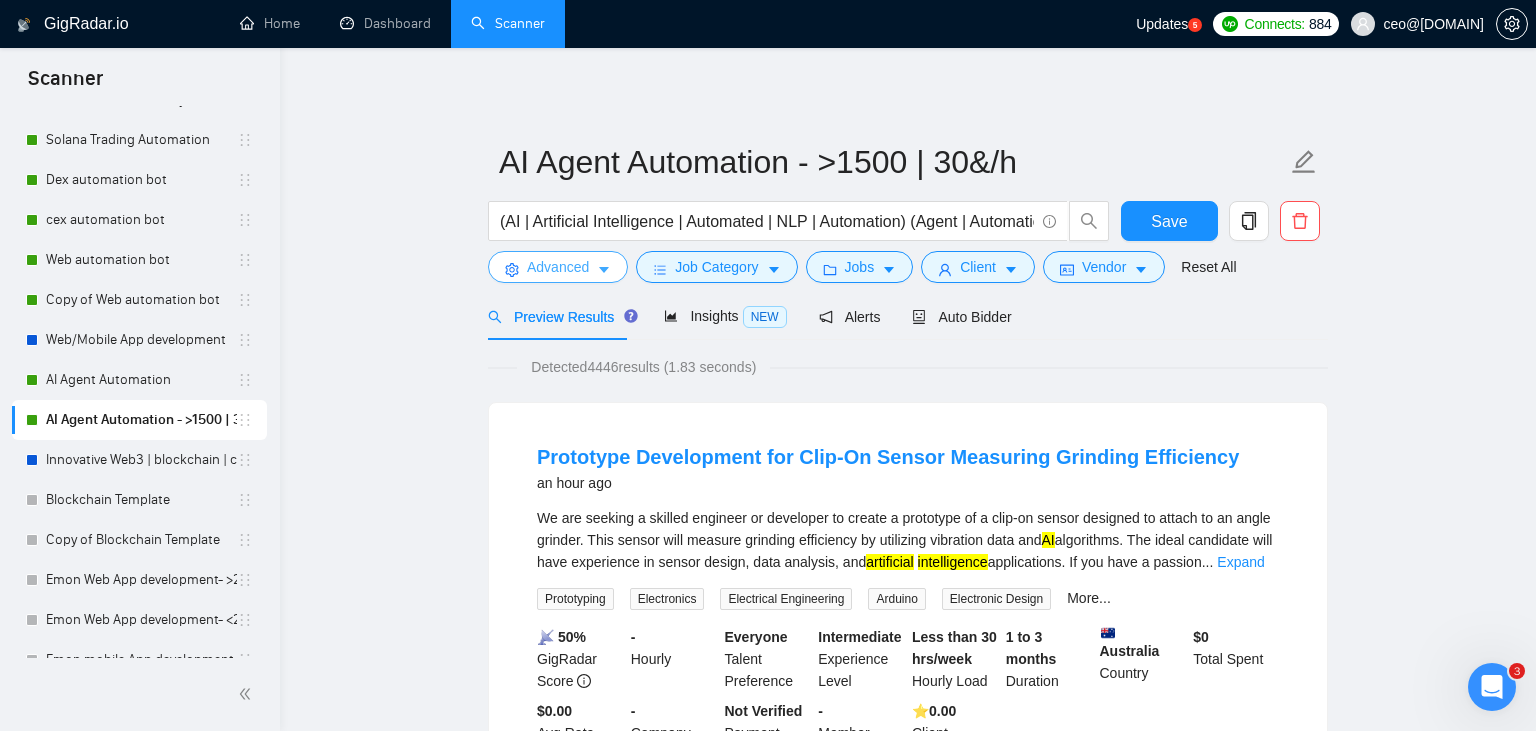 click on "Advanced" at bounding box center [558, 267] 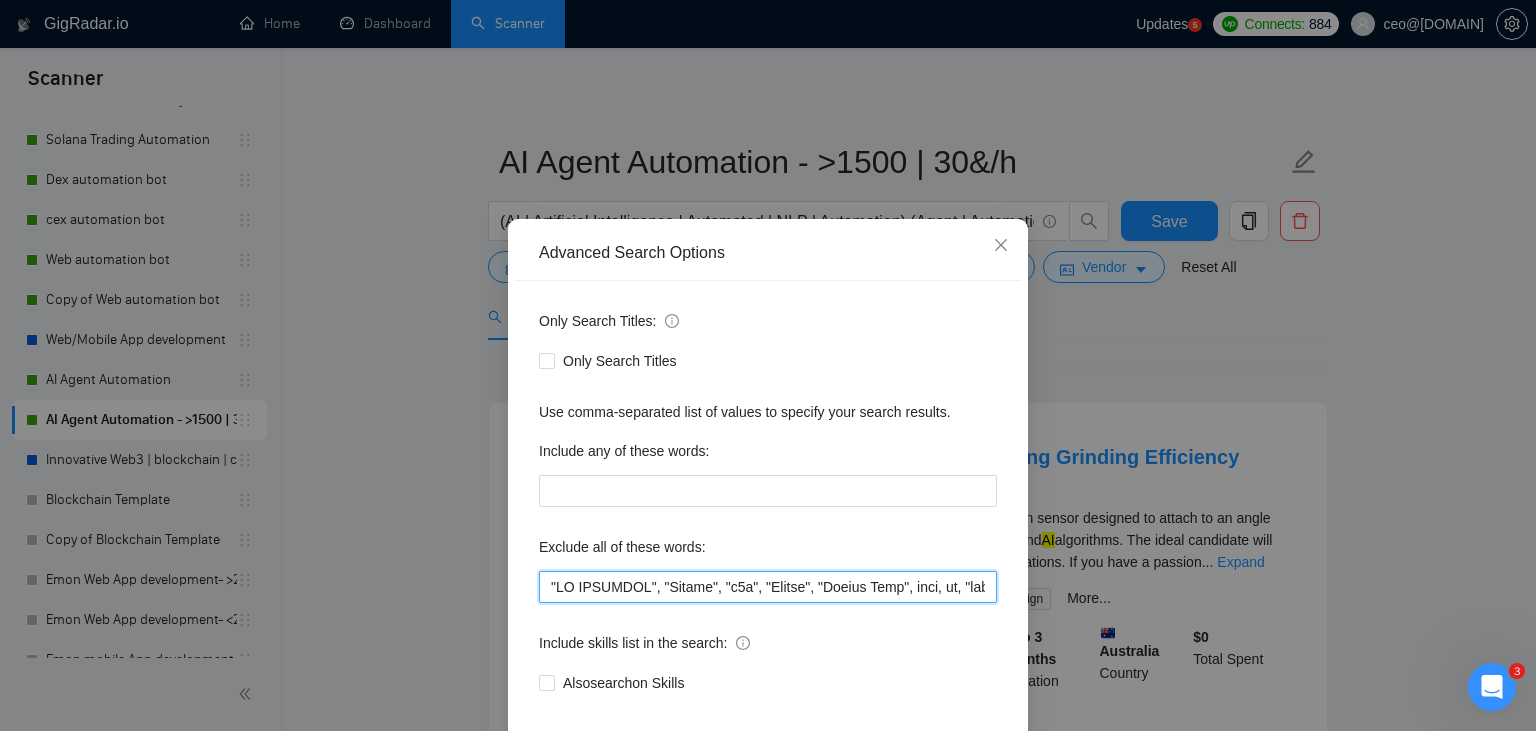 click at bounding box center [768, 587] 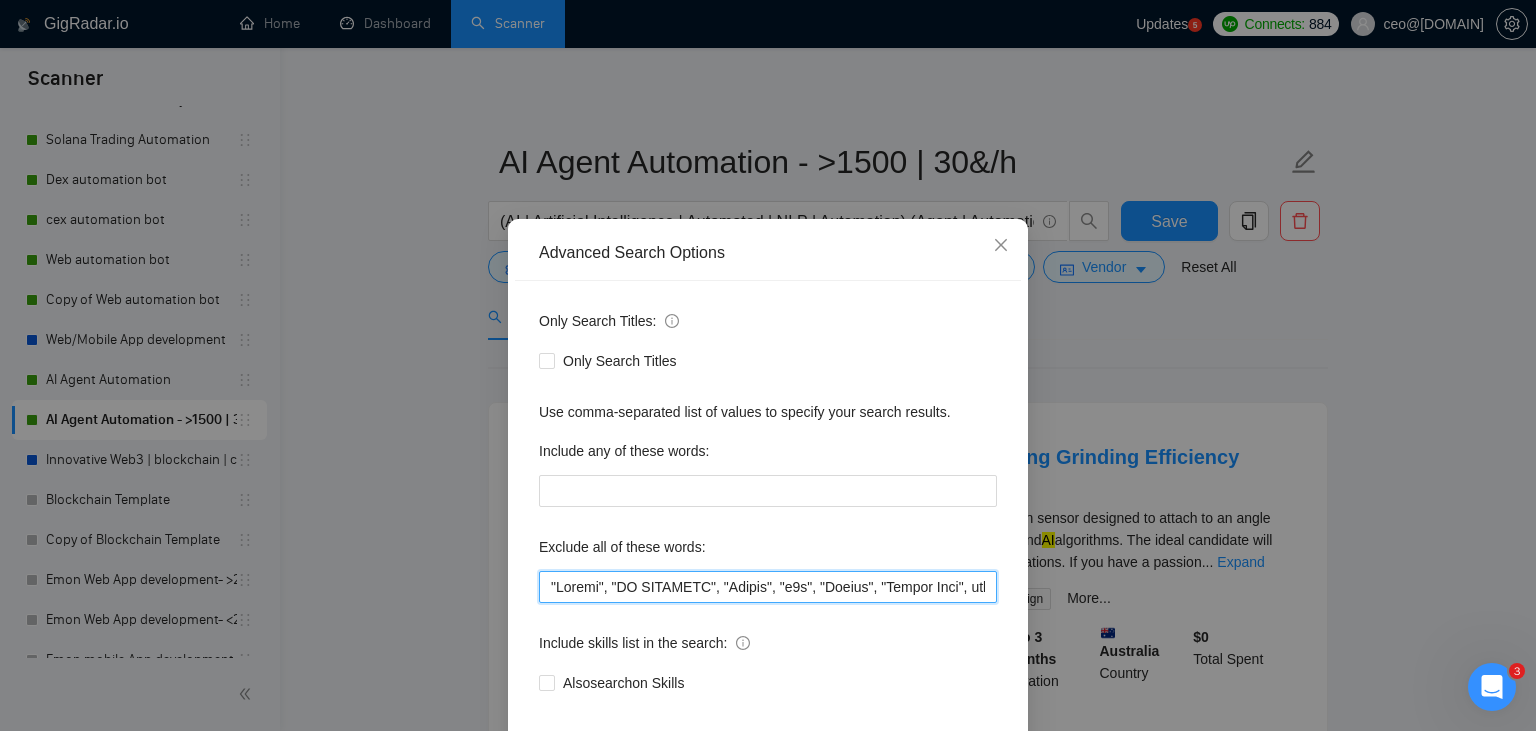 scroll, scrollTop: 101, scrollLeft: 0, axis: vertical 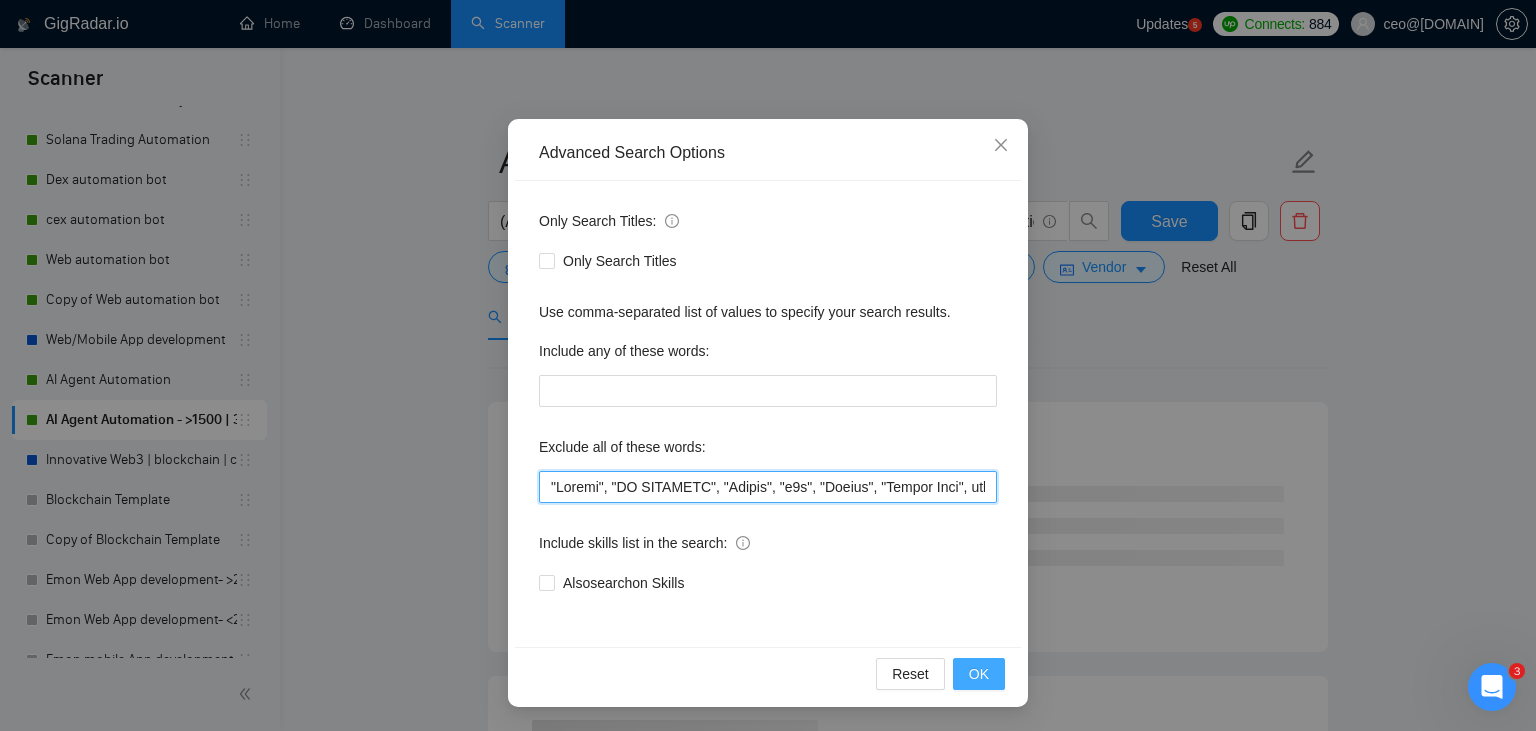 type on ""Retool", "NO AGENCIES", "Review", "n8n", "Launch", "Europe Only", "test, ea, "ninja trader", "AI improvement", game, gaming, dating, date, "no-code", "low code", airtable, "go high level", "immediate purchase", pinescript, "pine script", zapier, Zoho, zendesk, make.com, flutter, "smart suite", "go lang", LangChain, sandwich, c#, c++, ruby, "ai specialist", seo, Java, "You will work closely", Ton, Betting, gambling, Sui, "hyper ledger", (Fix*), Unity, Manager, laravel, "php", "wordpress", "shopify", "eSport", "eSports", gaming, "Sales Team", "freelancer only", "freelancers only", "No agency", "Not agency", "No agencies", "Not agencies", "metaverse", "Consultant", "Audit", "Game", gaming, voting, "P2E", "The ideal candidate should have a solid understanding", "The ideal candidate will have extensive experience in blockchain development", "innovative team", " The ideal candidate will have experience in developing decentralized applications", "work with a dynamic and innovative", "You will work closely", Ton, ..." 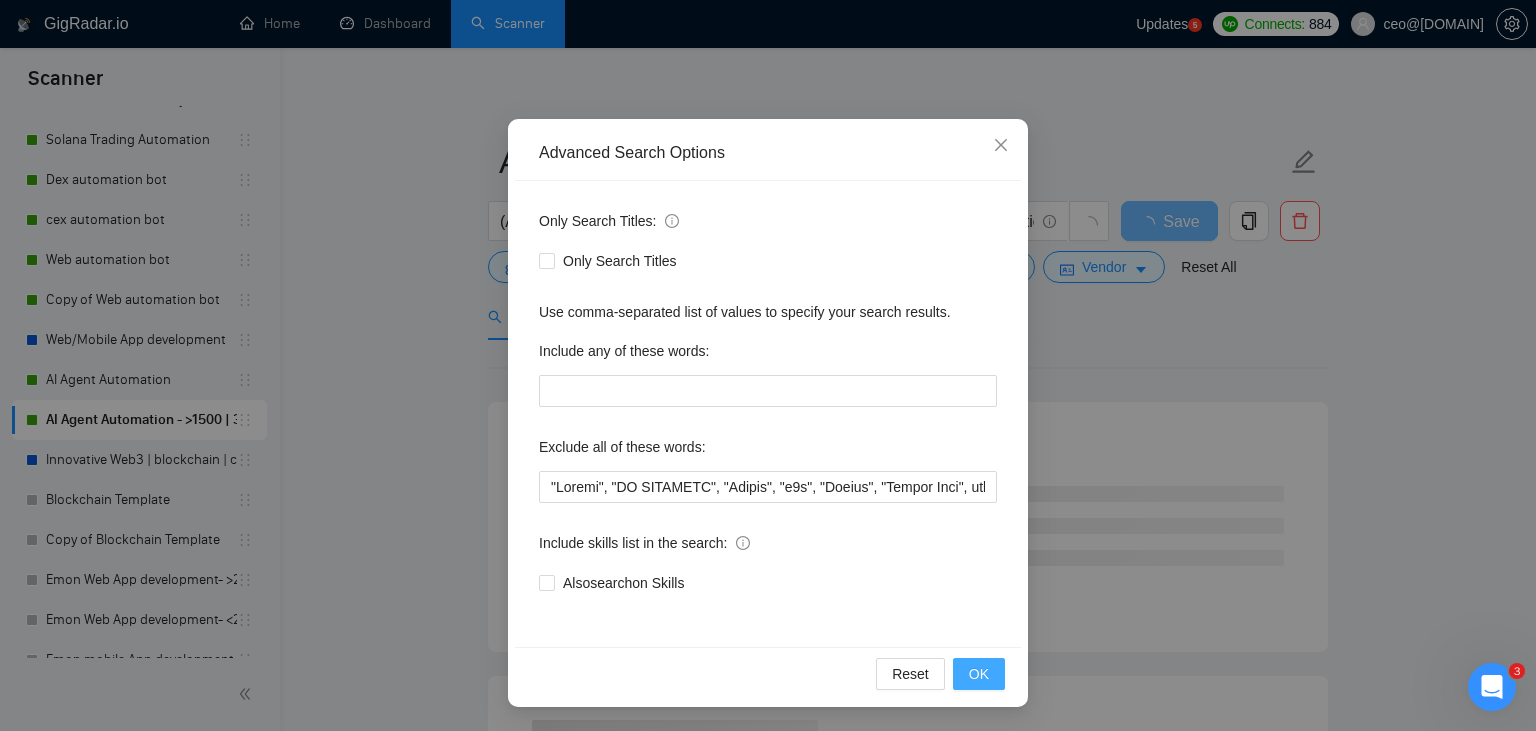 click on "OK" at bounding box center (979, 674) 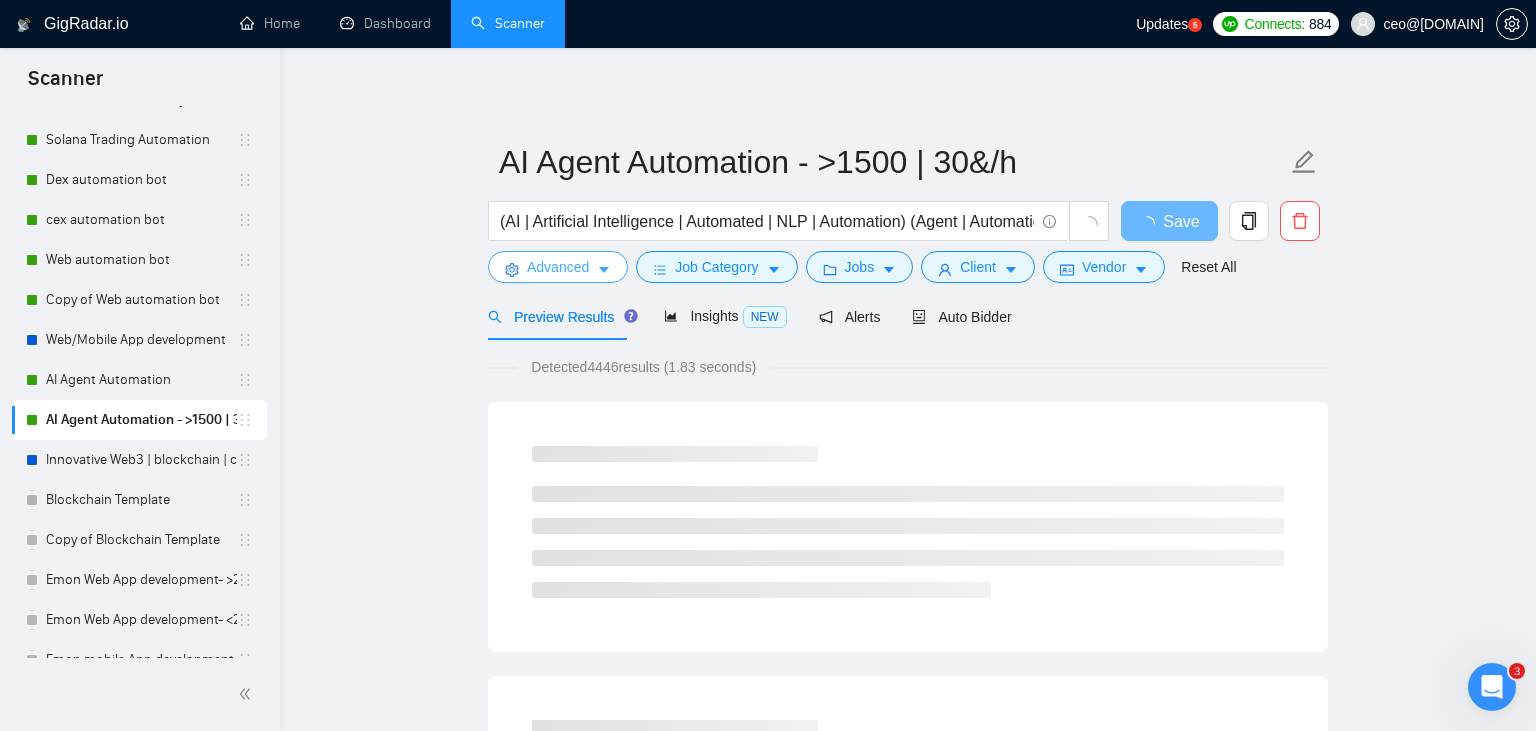 scroll, scrollTop: 0, scrollLeft: 0, axis: both 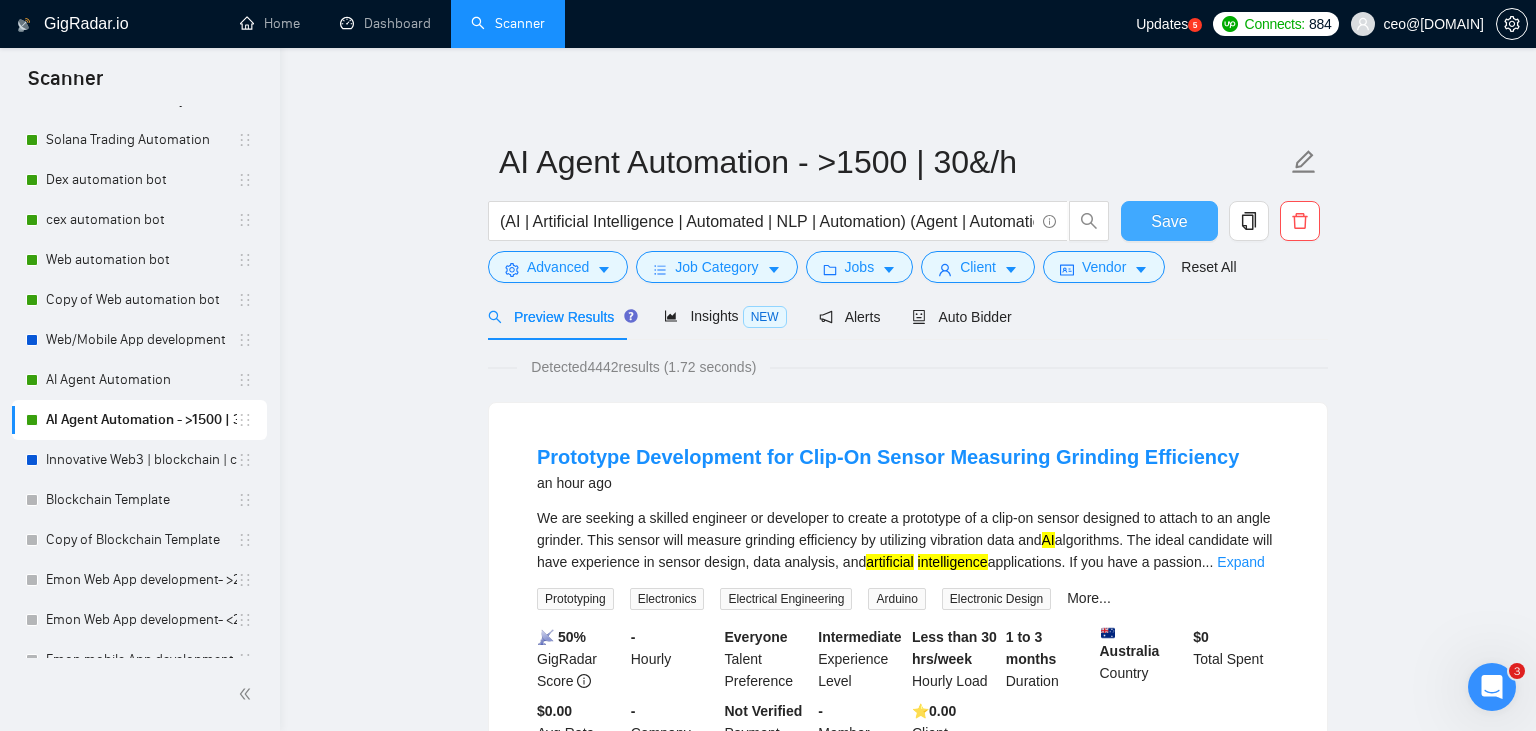click on "Save" at bounding box center (1169, 221) 